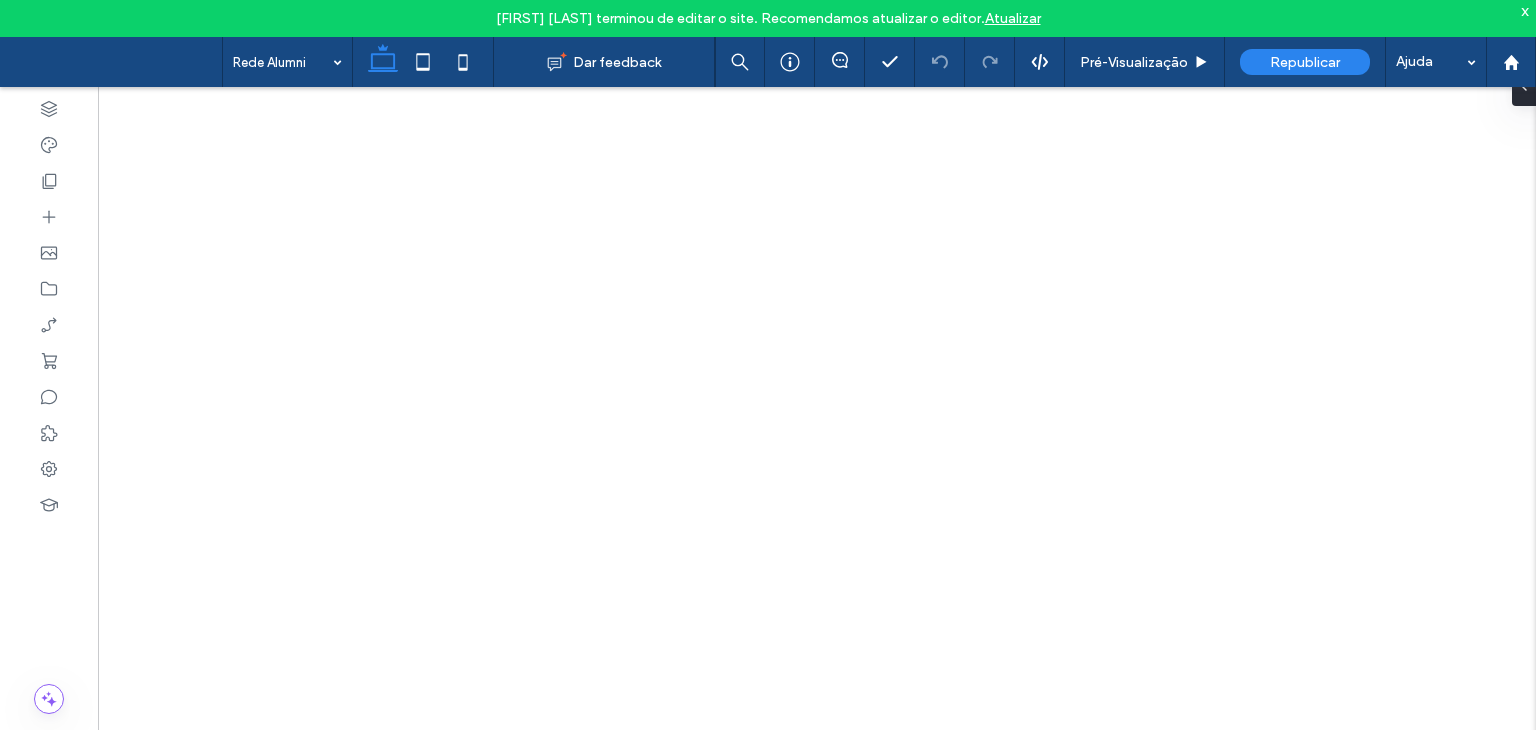 scroll, scrollTop: 0, scrollLeft: 0, axis: both 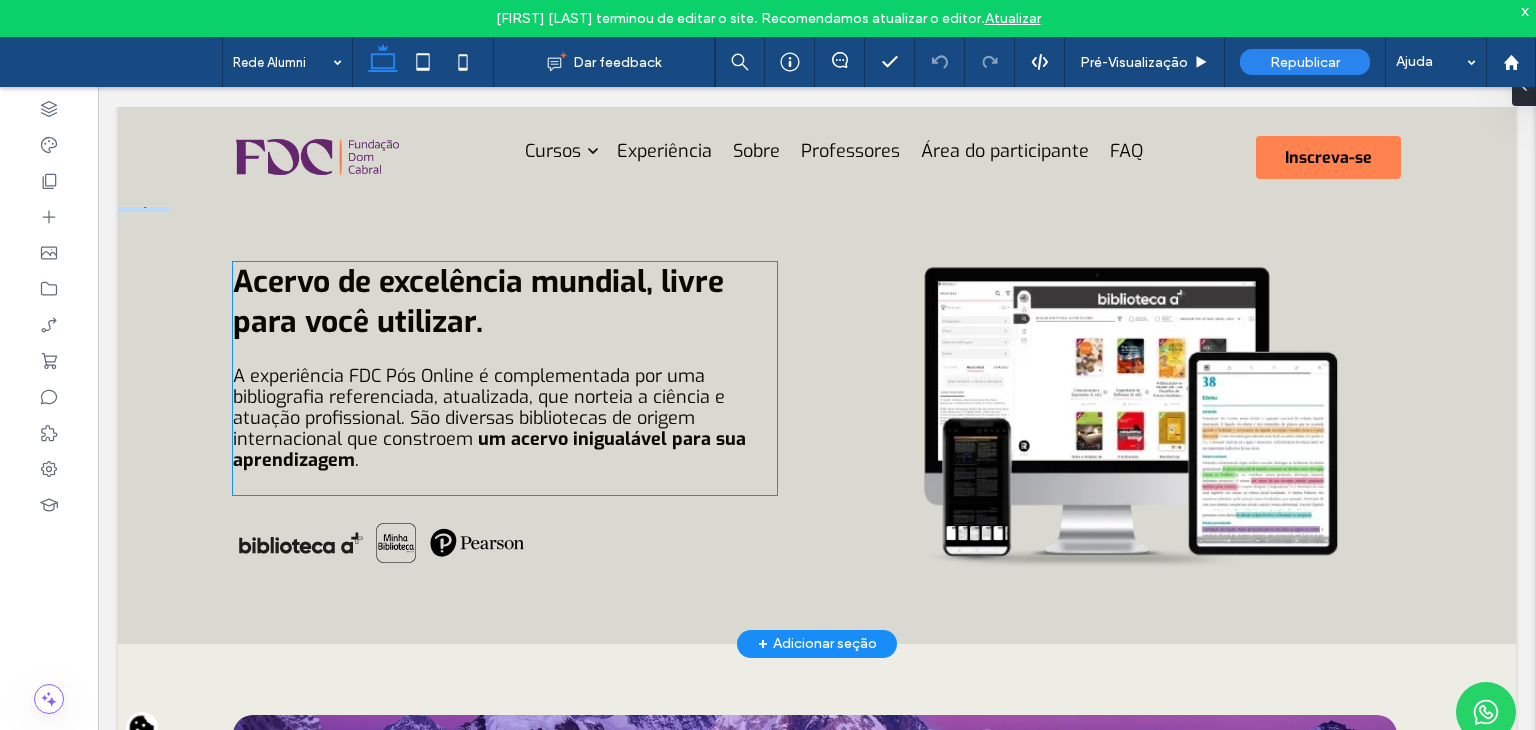 click on "Acervo de excelência mundial, livre para você utilizar." at bounding box center [478, 302] 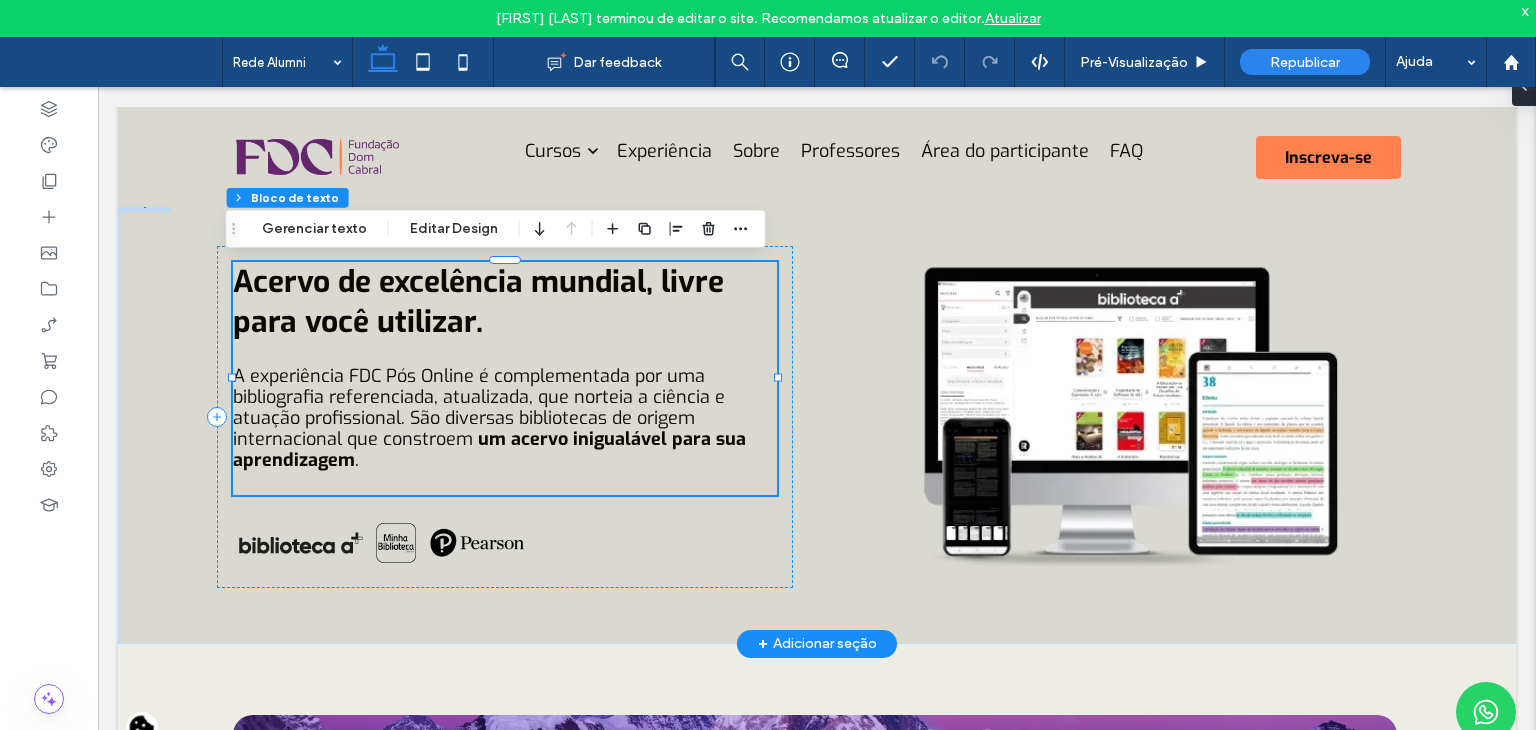 click on "Acervo de excelência mundial, livre para você utilizar." at bounding box center [478, 302] 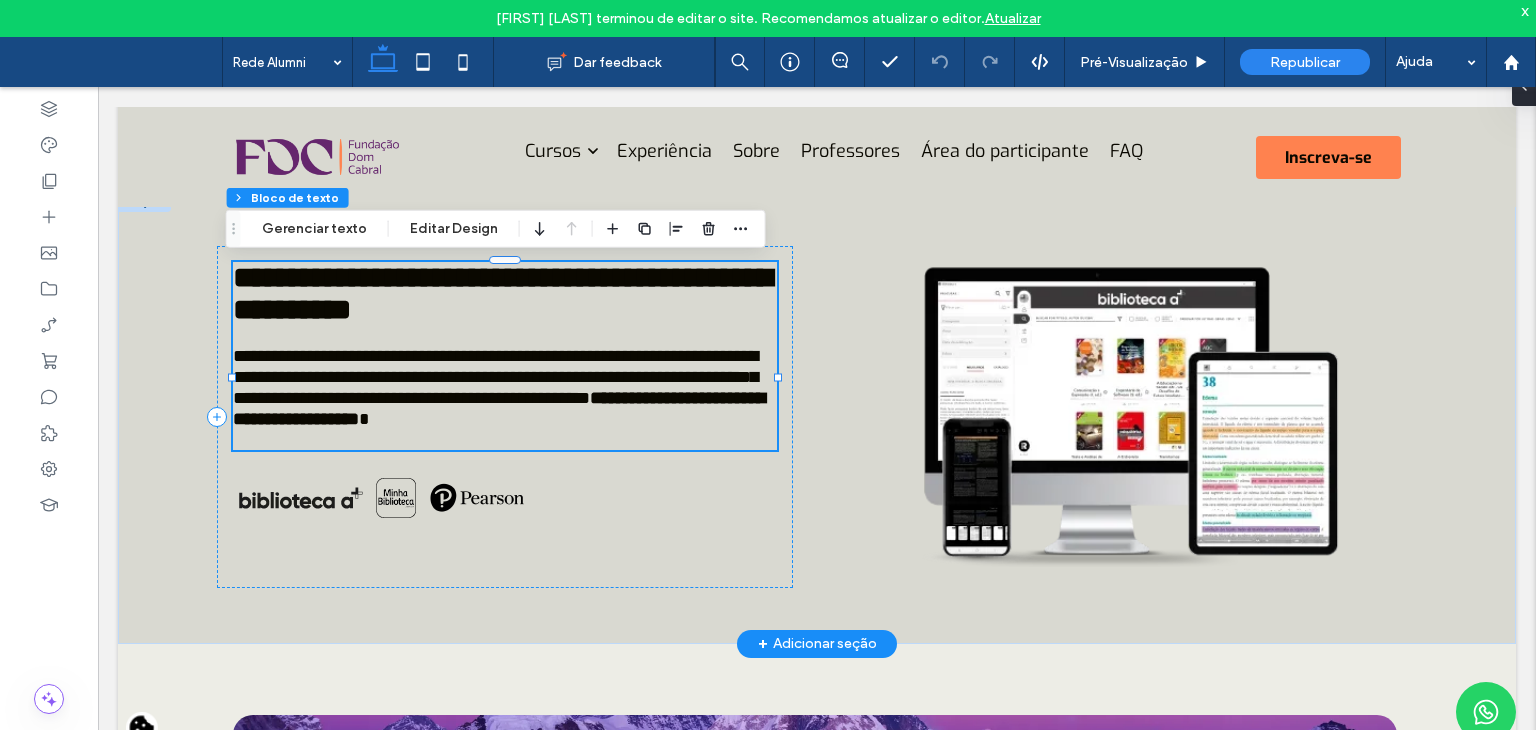 click on "**********" at bounding box center (502, 293) 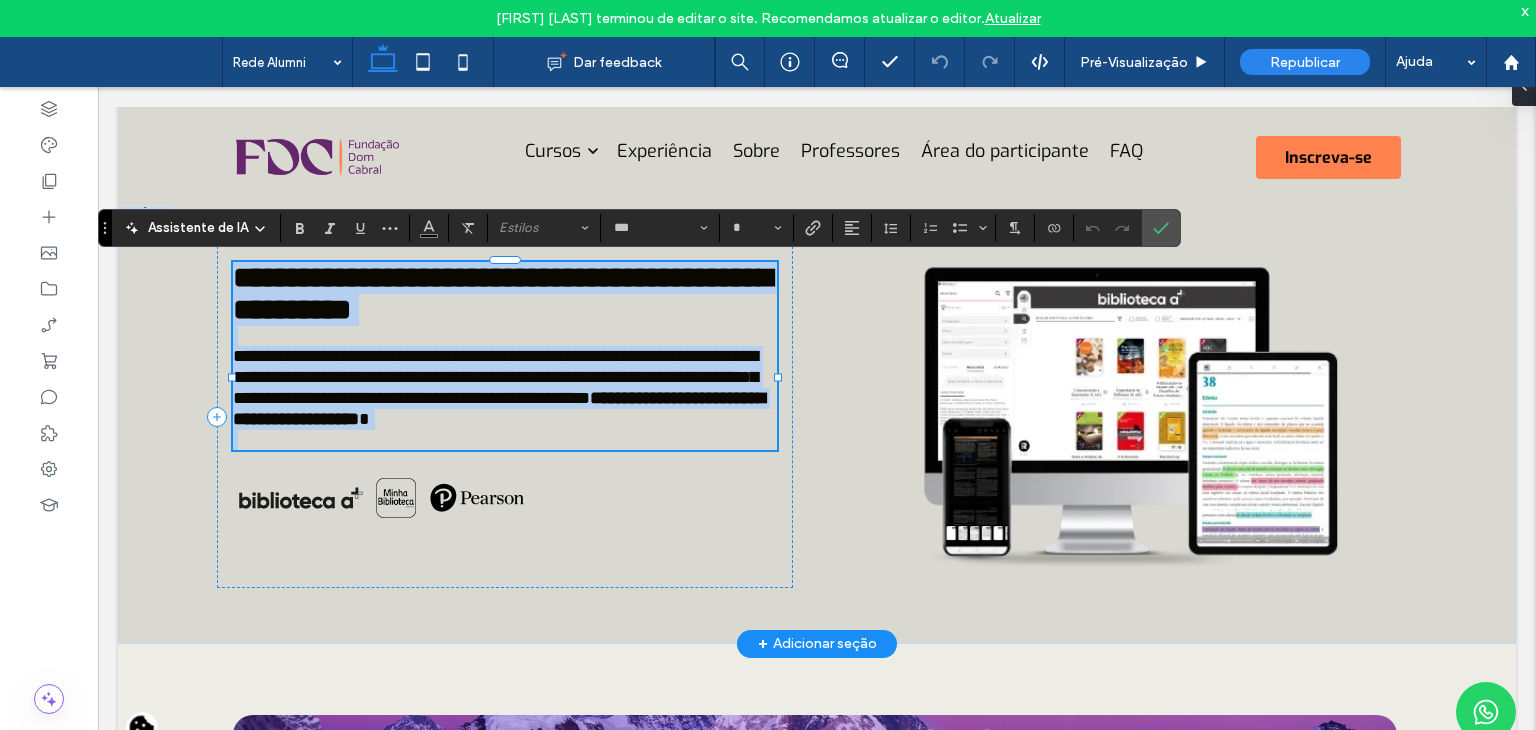 click on "**********" at bounding box center [502, 293] 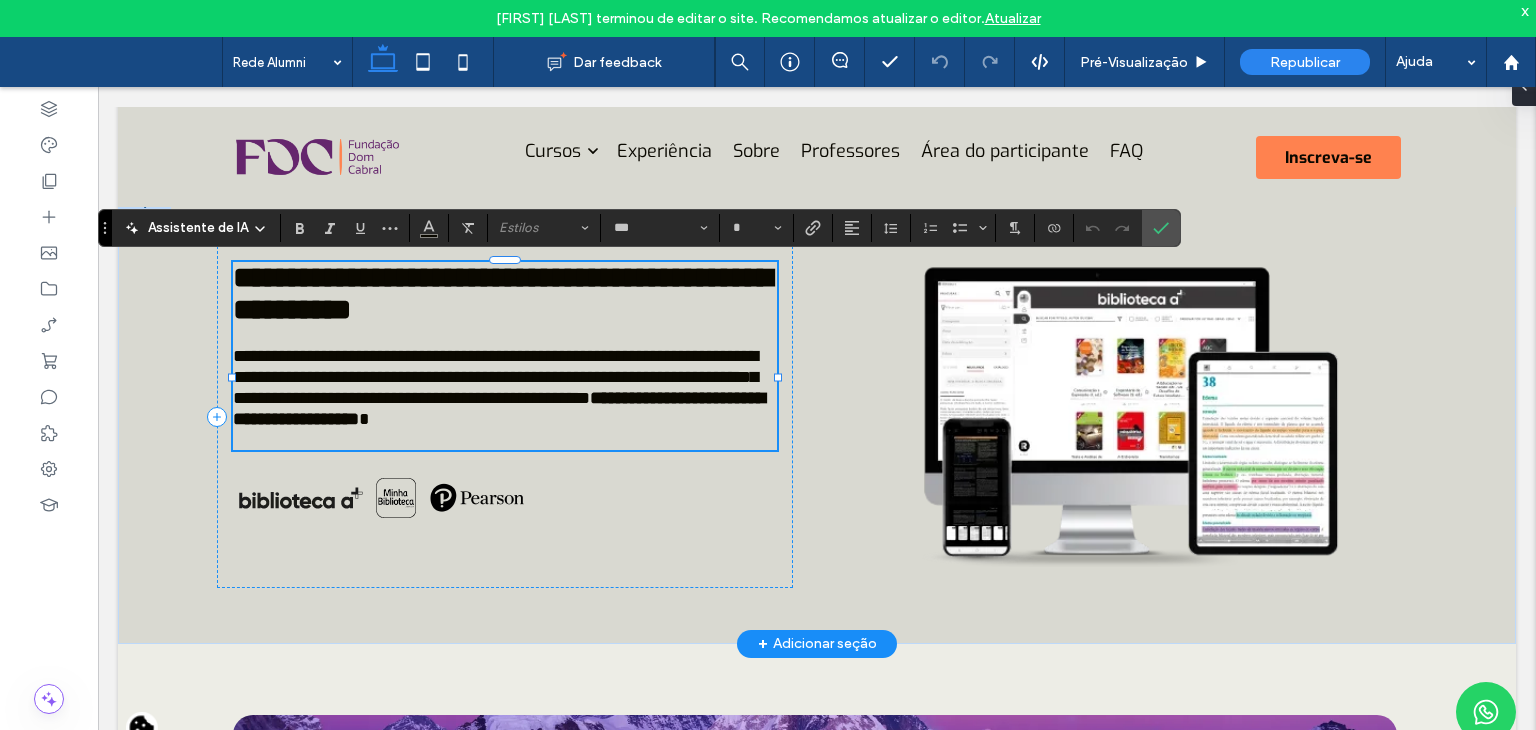 type on "**" 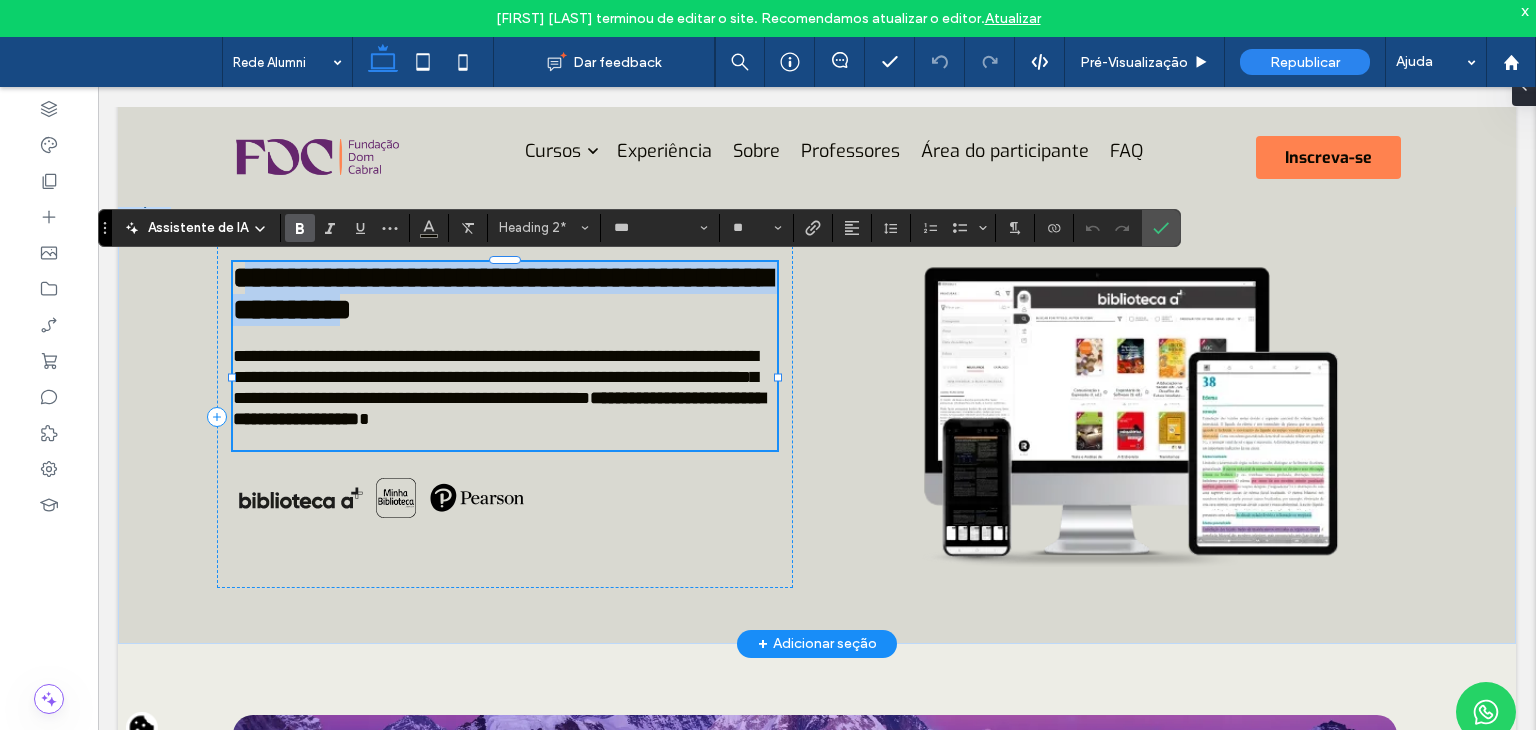 drag, startPoint x: 246, startPoint y: 281, endPoint x: 465, endPoint y: 319, distance: 222.27235 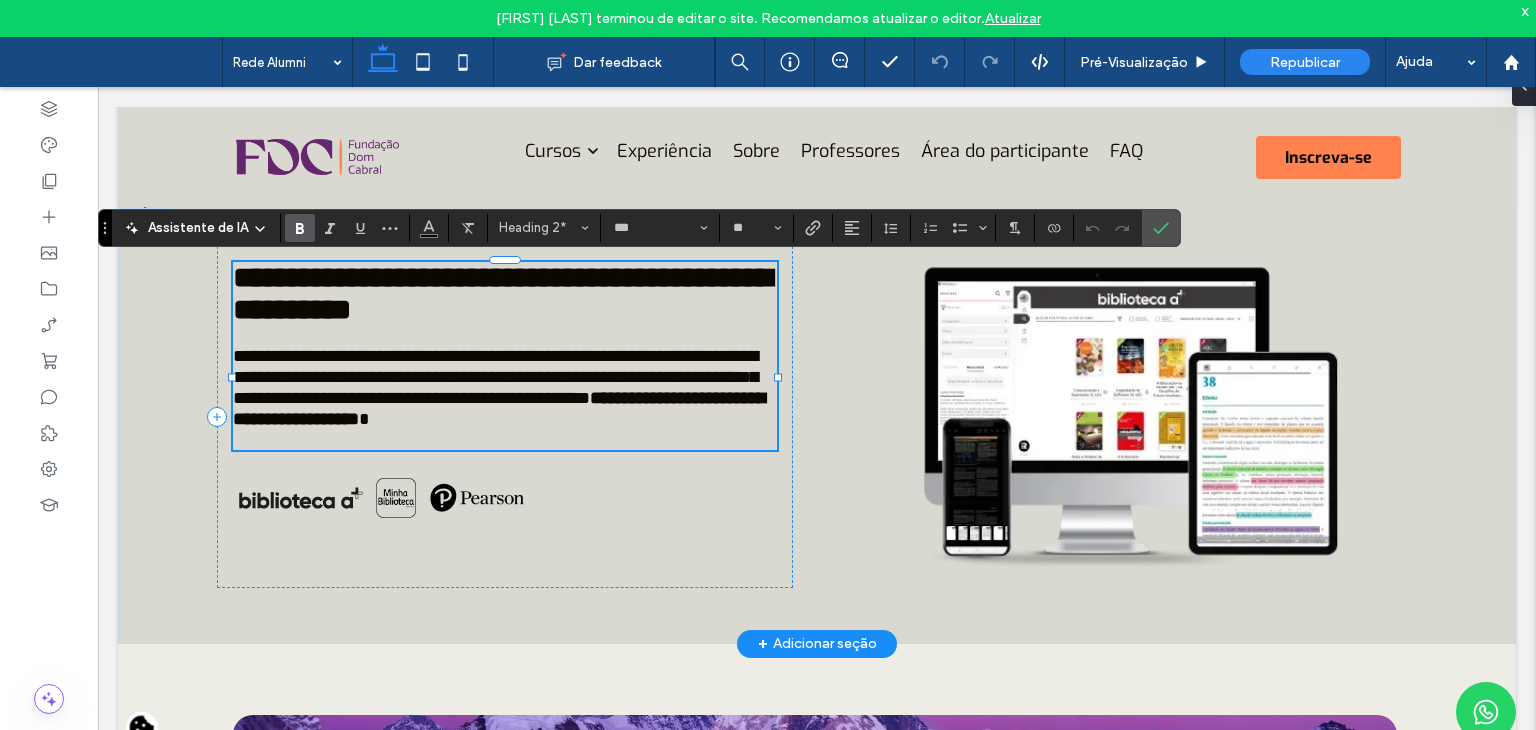 type on "***" 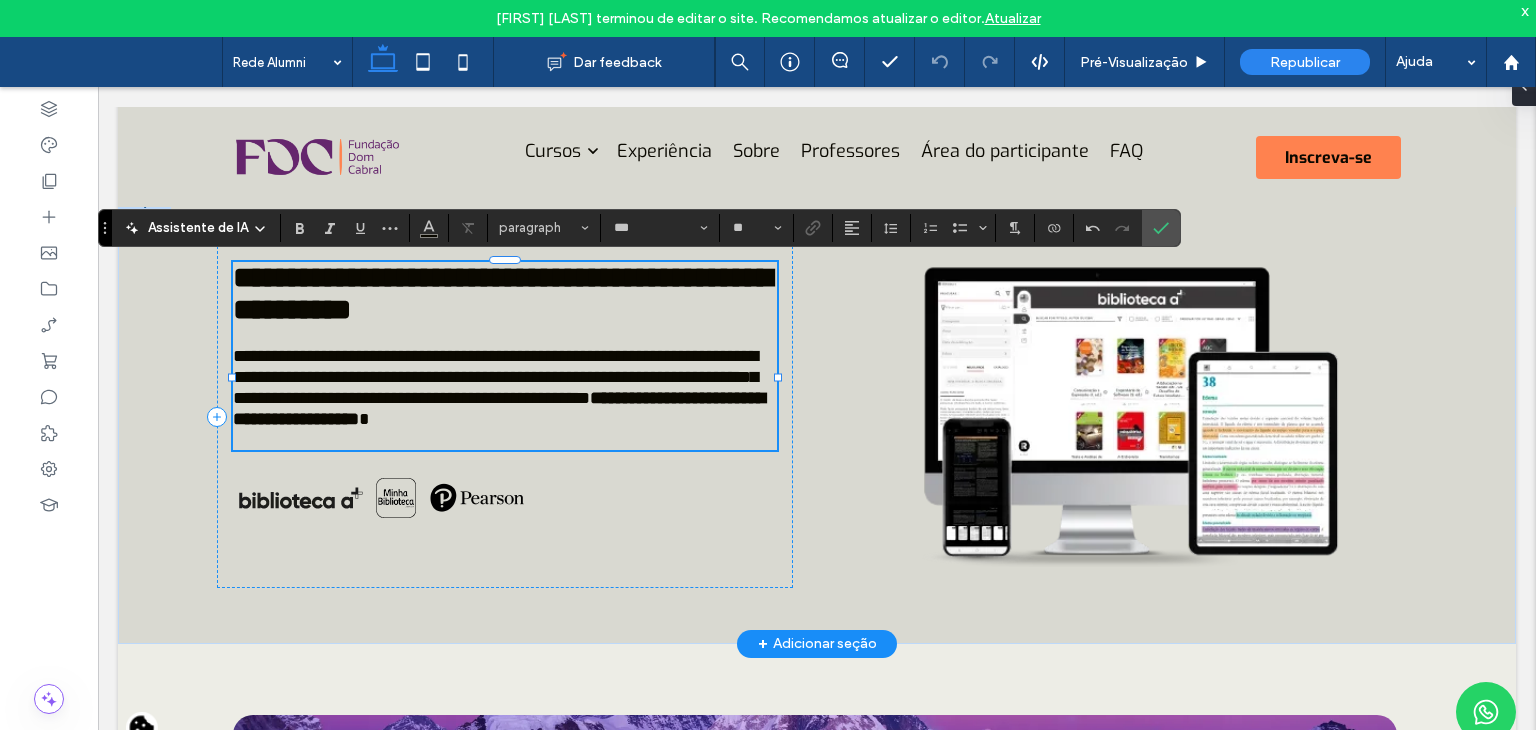 type on "**" 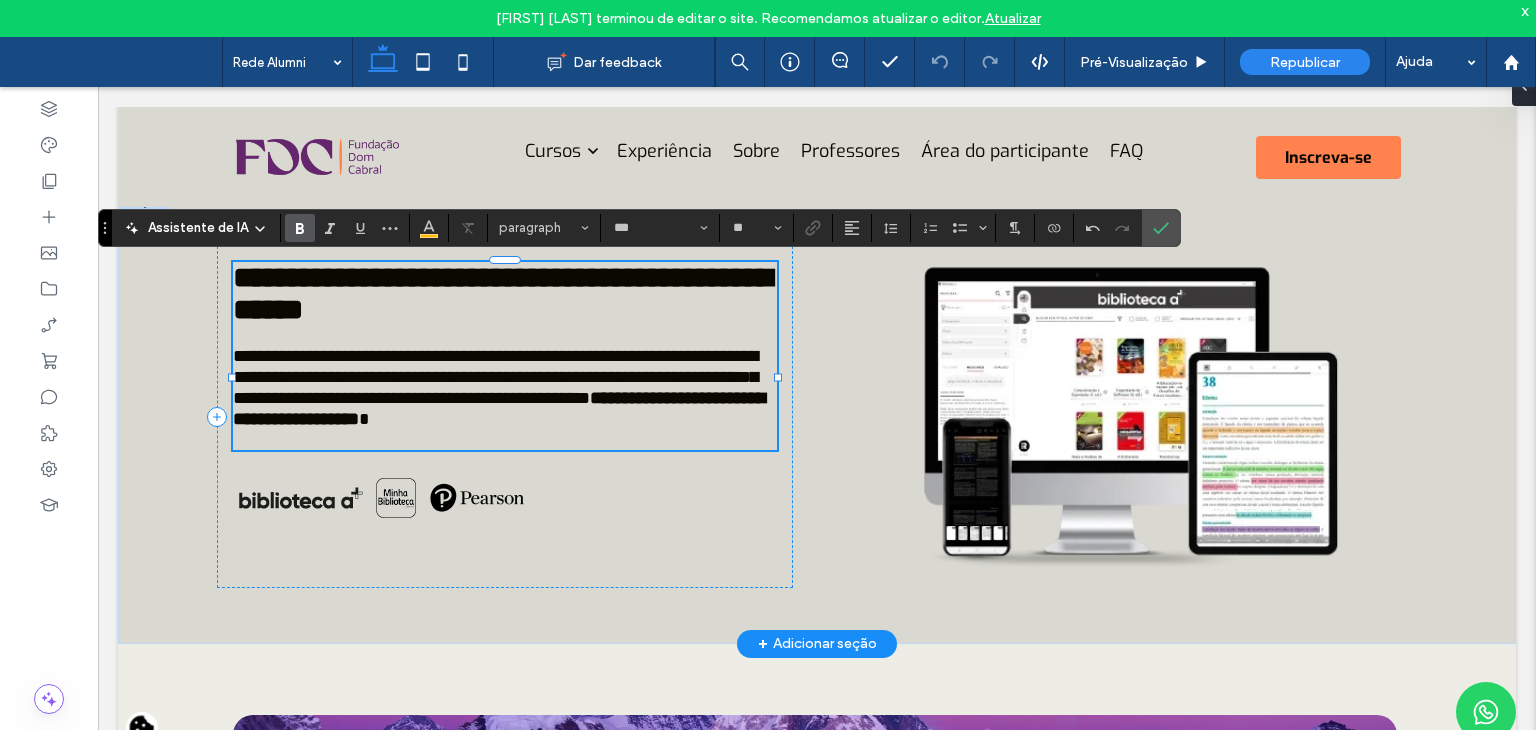 type on "***" 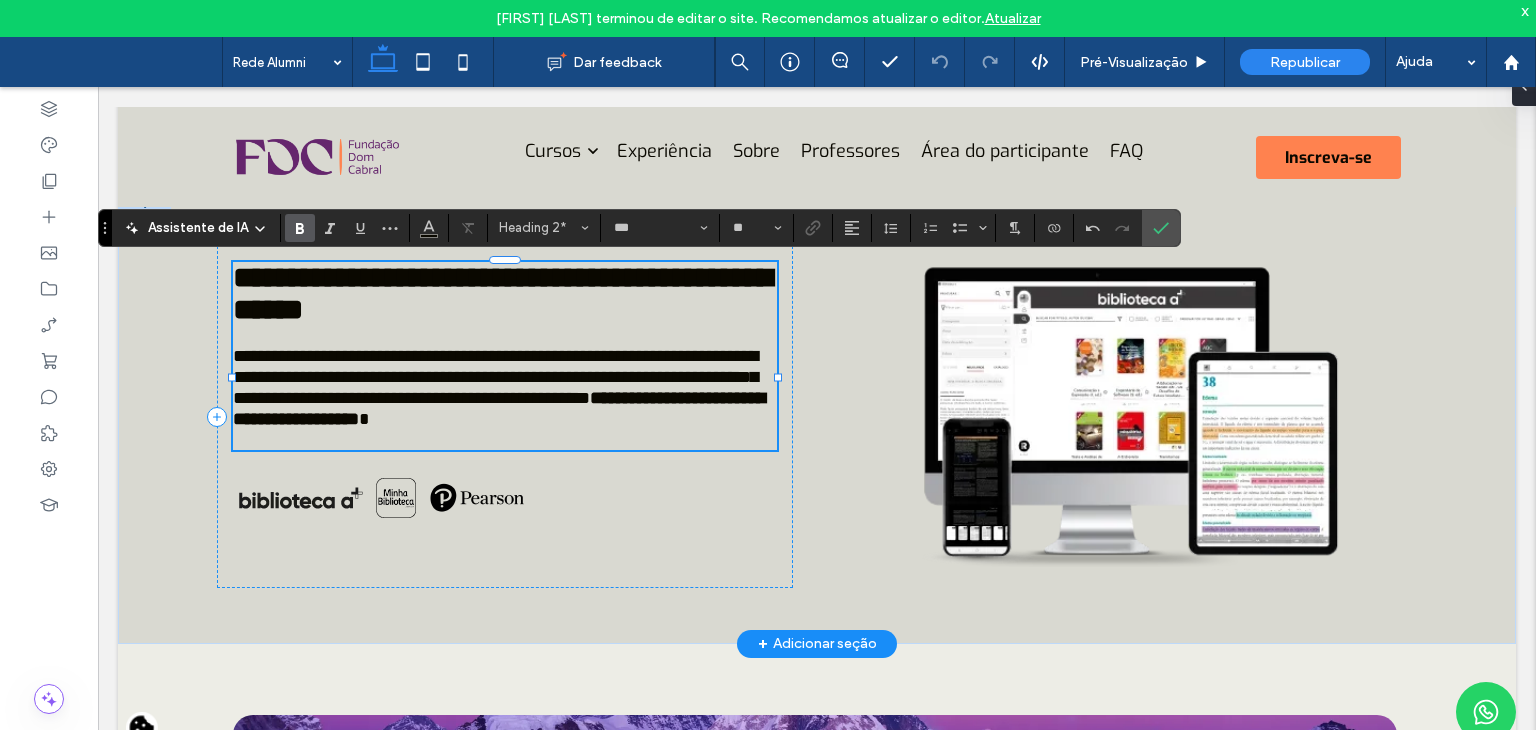 type 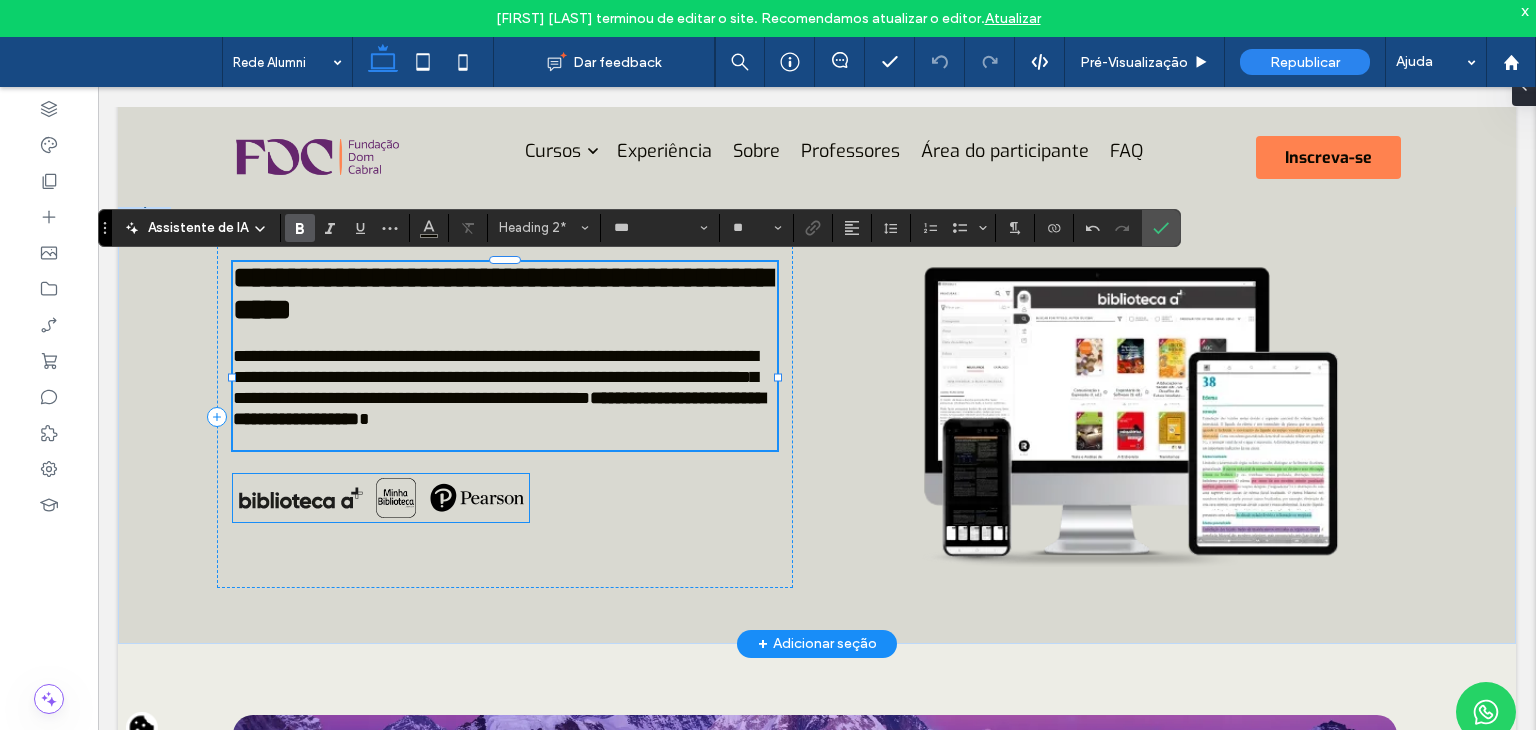 click at bounding box center [381, 498] 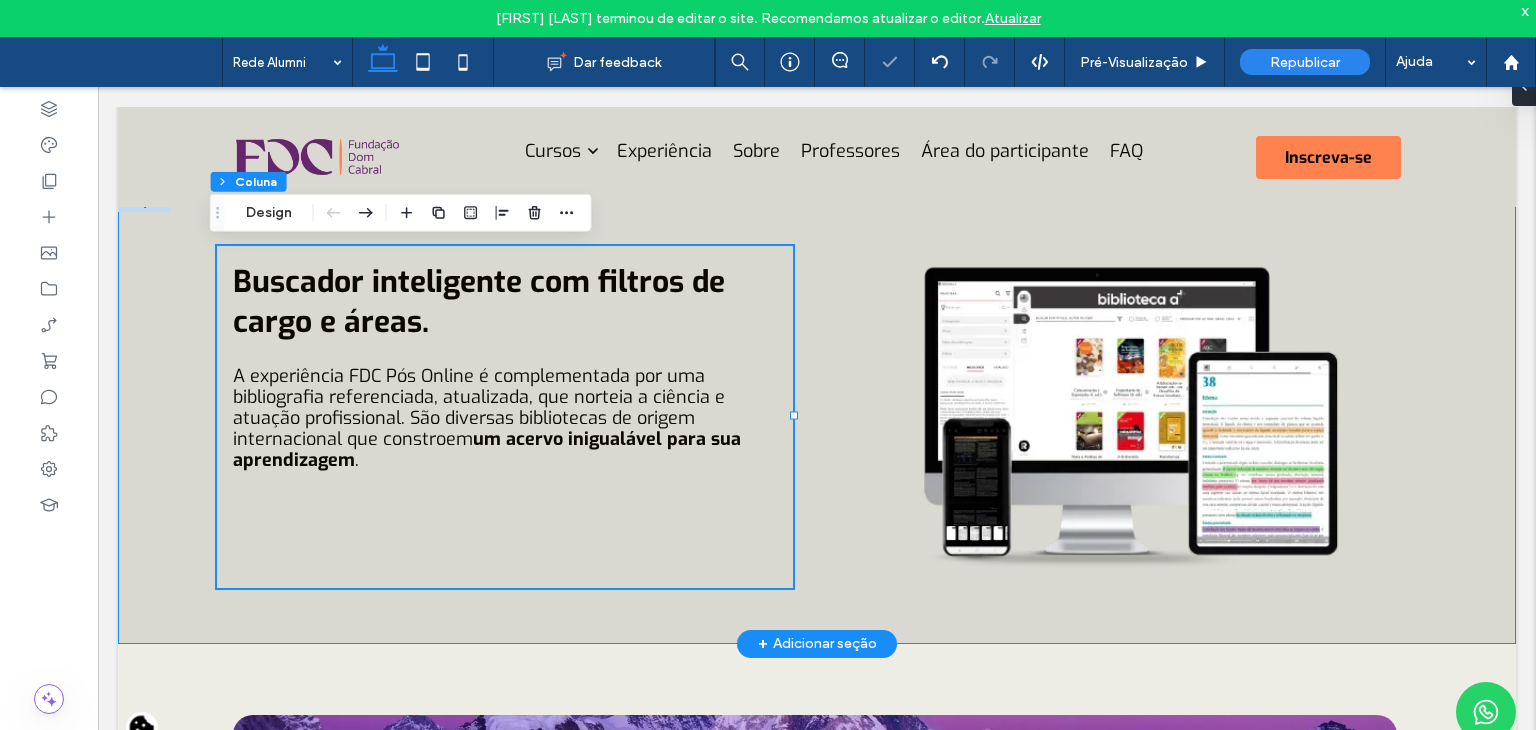 click on "Buscador inteligente com filtros de cargo e áreas. A experiência FDC Pós Online é complementada por uma bibliografia referenciada, atualizada, que norteia a ciência e atuação profissional. São diversas bibliotecas de origem internacional que constroem  um acervo inigualável para sua aprendizagem ." at bounding box center (817, 416) 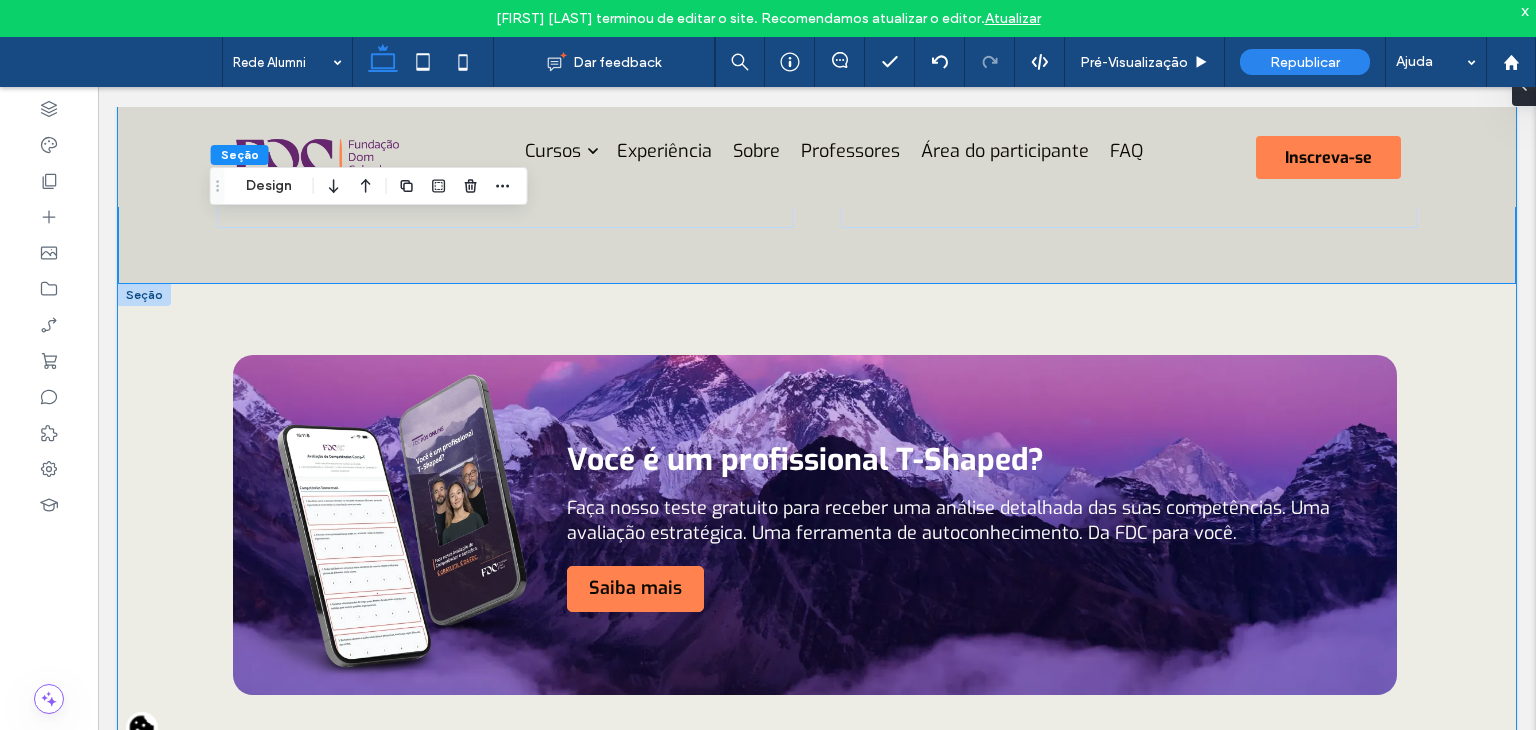 scroll, scrollTop: 1100, scrollLeft: 0, axis: vertical 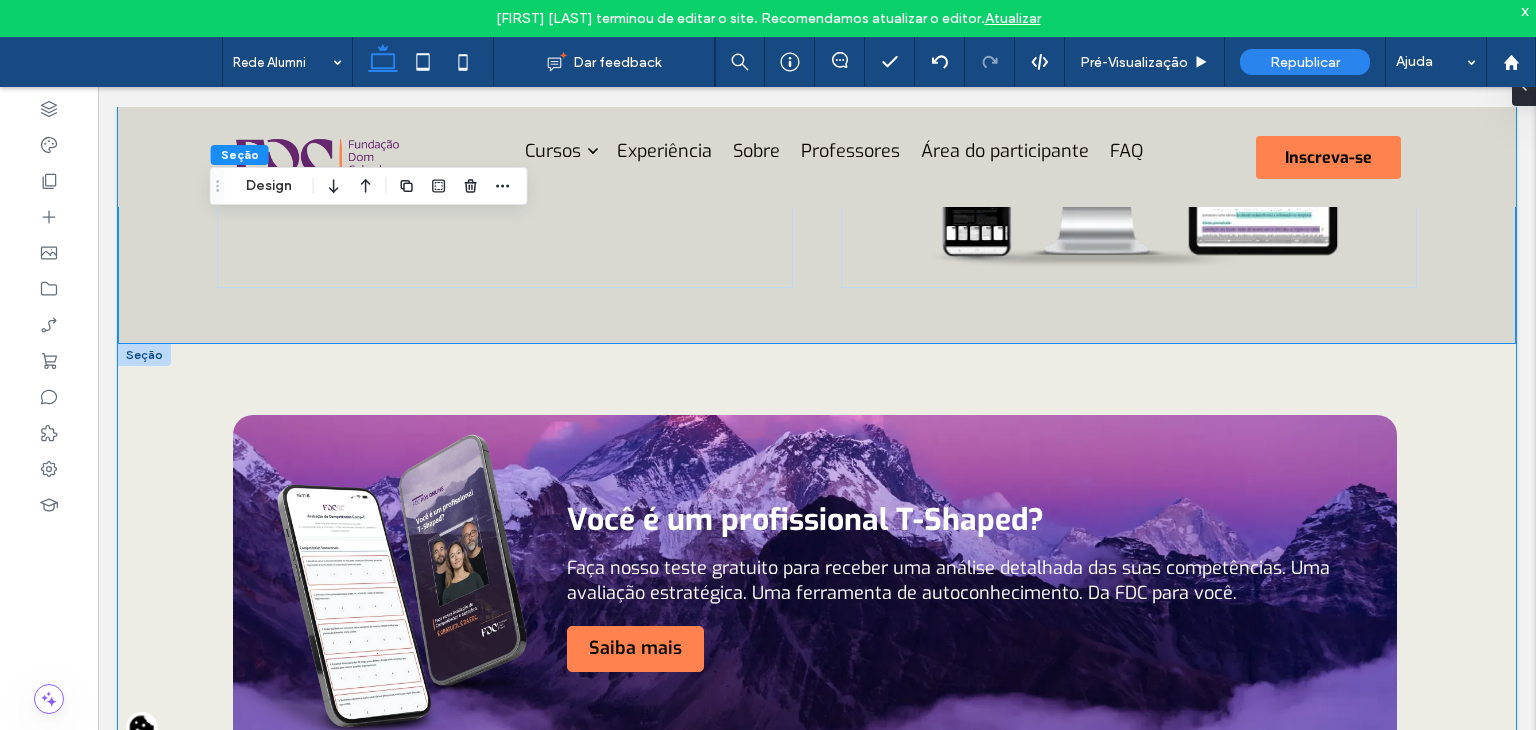 click on "Você é um profissional T-Shaped?
Faça nosso teste gratuito para receber uma análise detalhada das suas competências. Uma avaliação estratégica. Uma ferramenta de autoconhecimento. Da FDC para você.
Saiba mais" at bounding box center [817, 586] 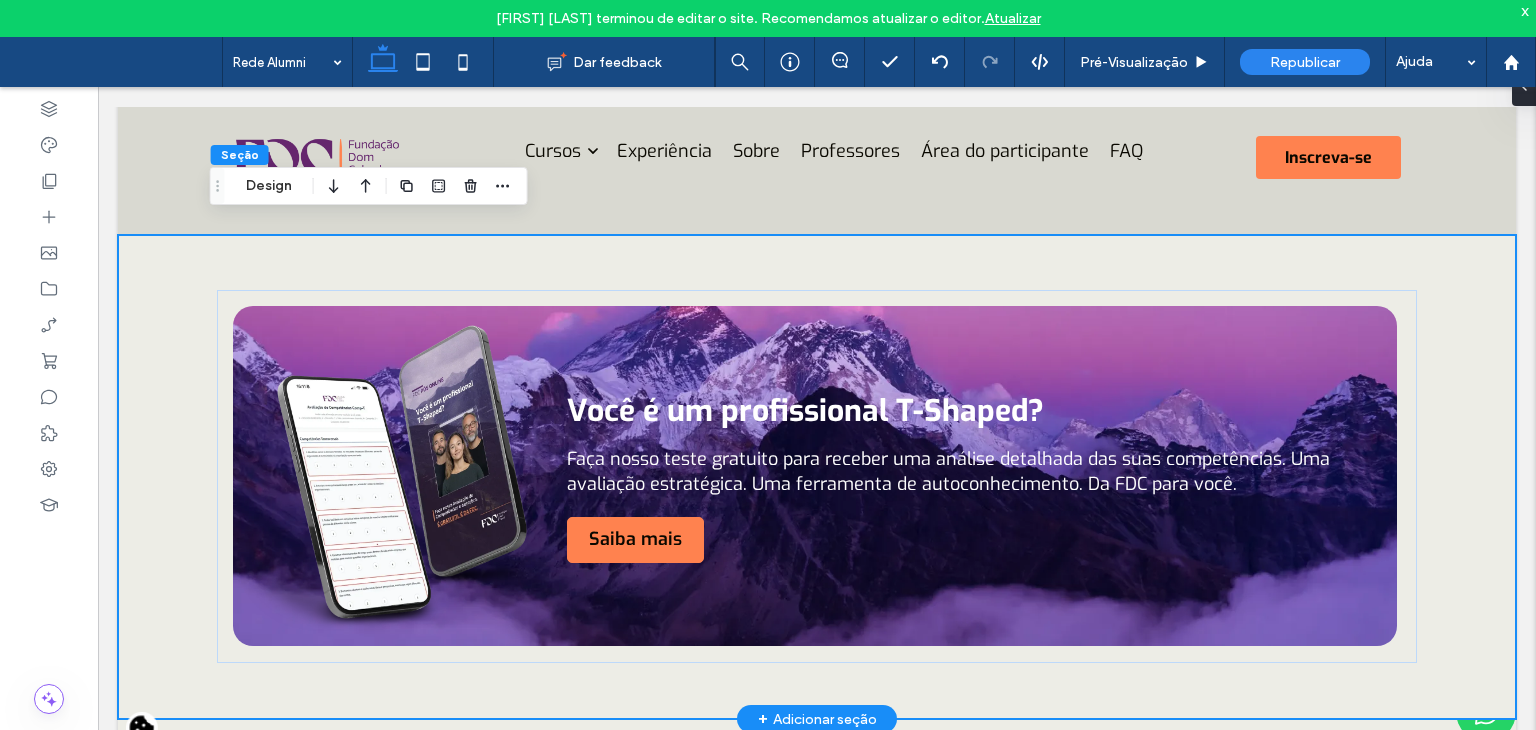 scroll, scrollTop: 1200, scrollLeft: 0, axis: vertical 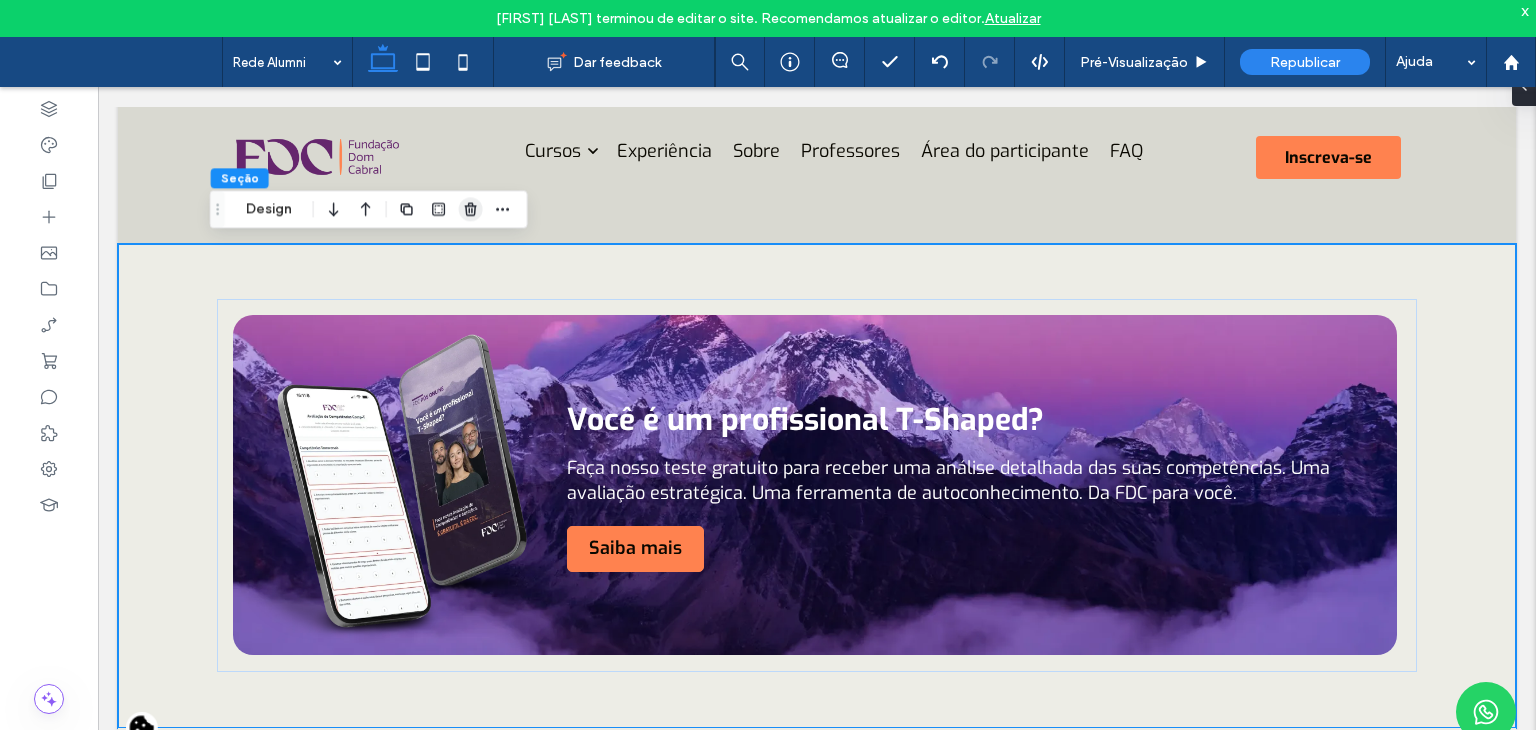click 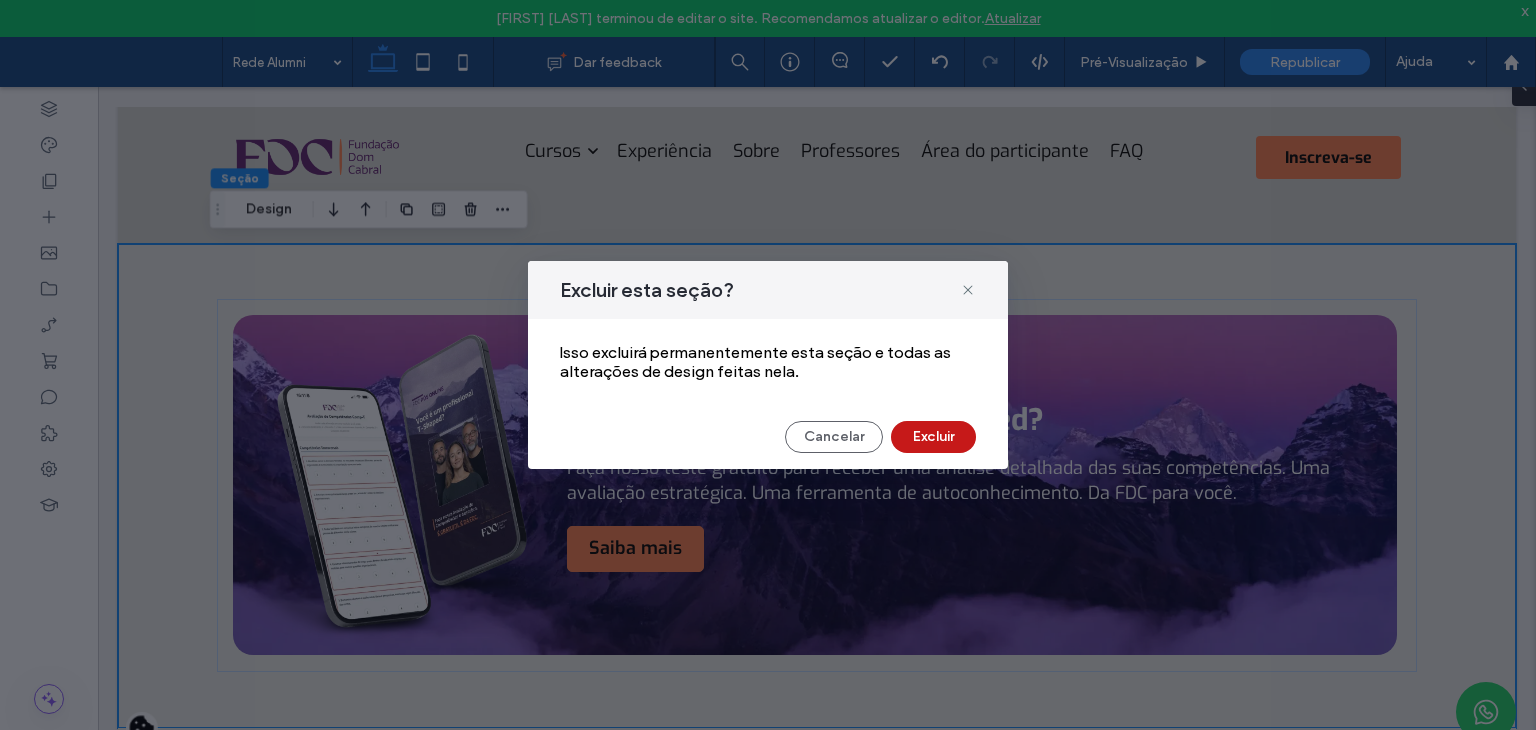 click on "Excluir" at bounding box center (933, 437) 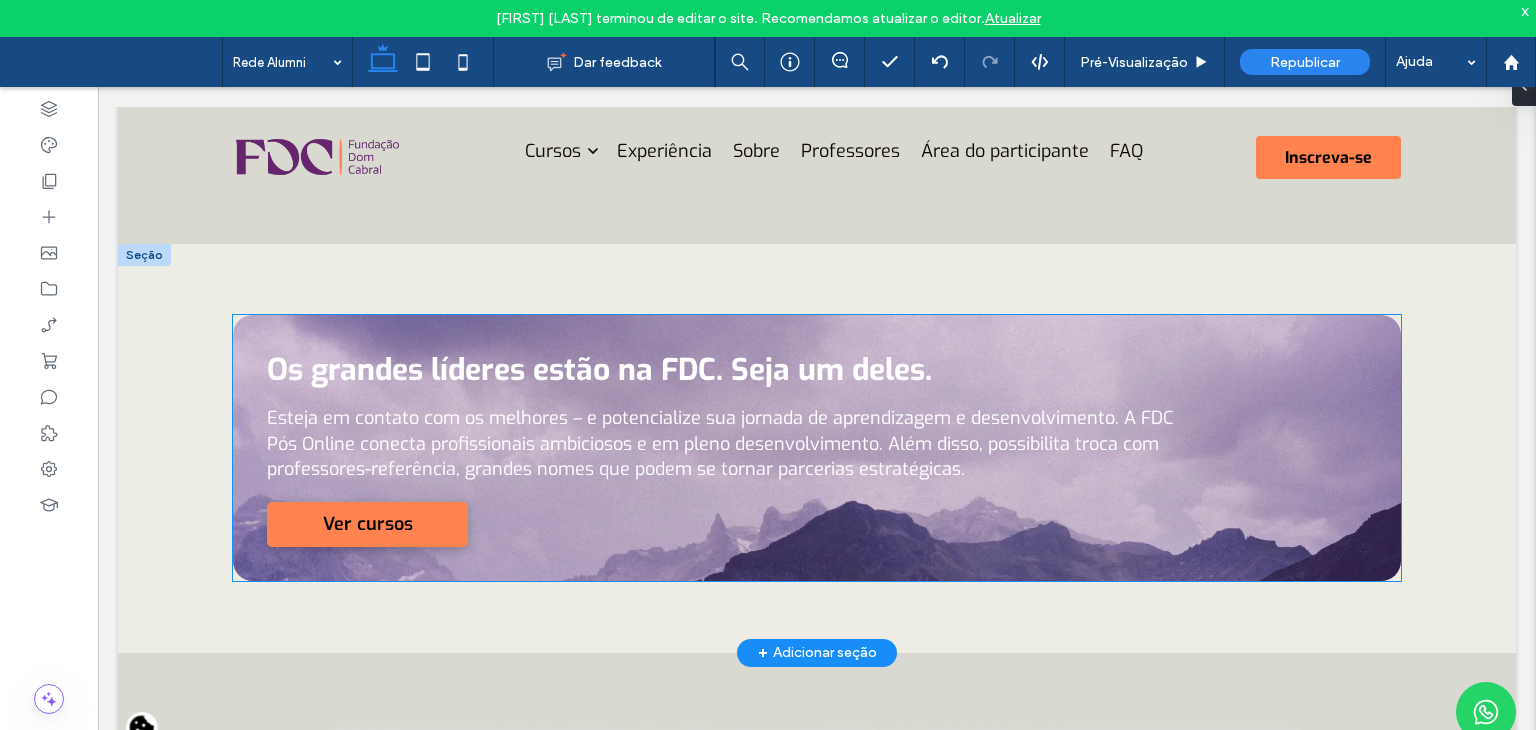 click on "Os grandes líderes estão na FDC. Seja um deles." at bounding box center [721, 370] 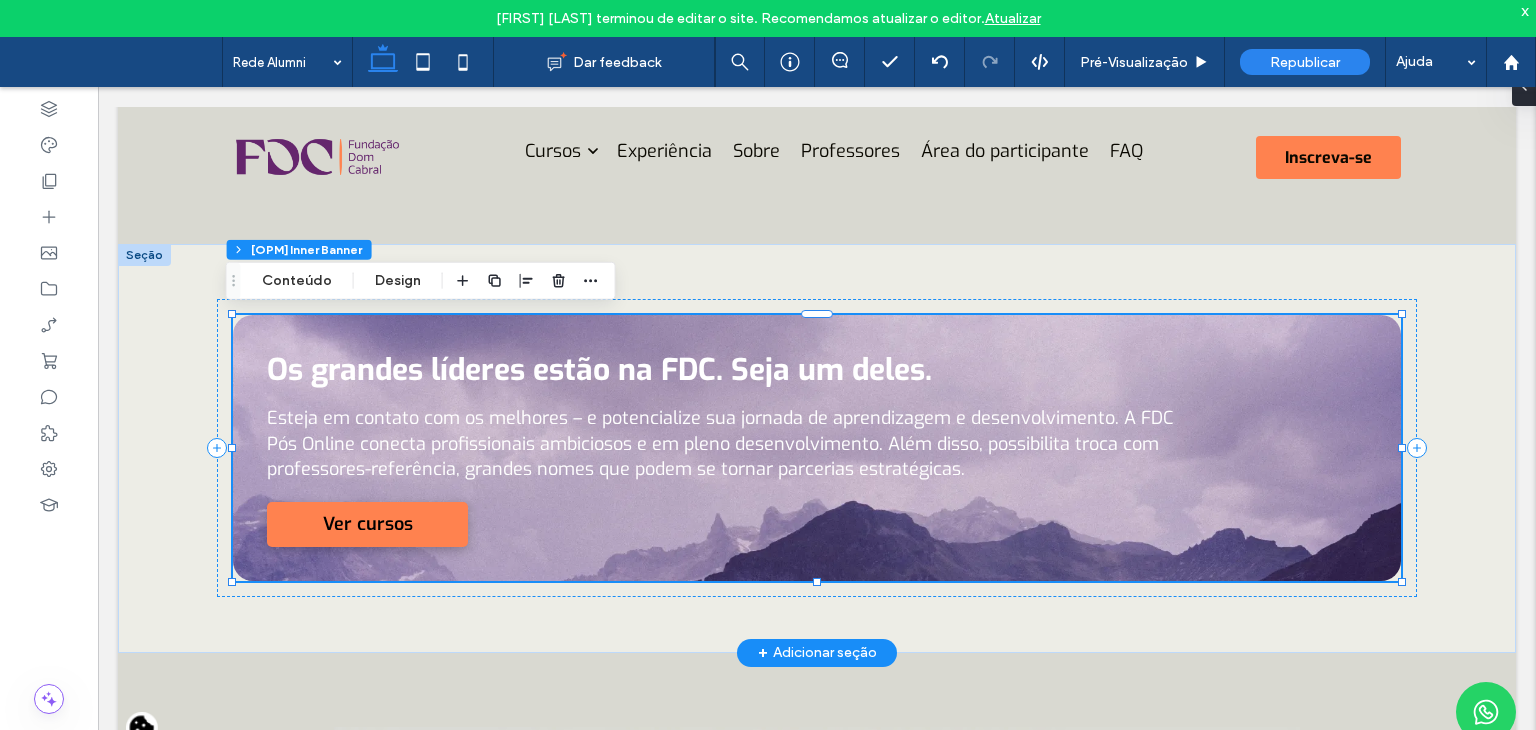 click on "Os grandes líderes estão na FDC. Seja um deles." at bounding box center [721, 370] 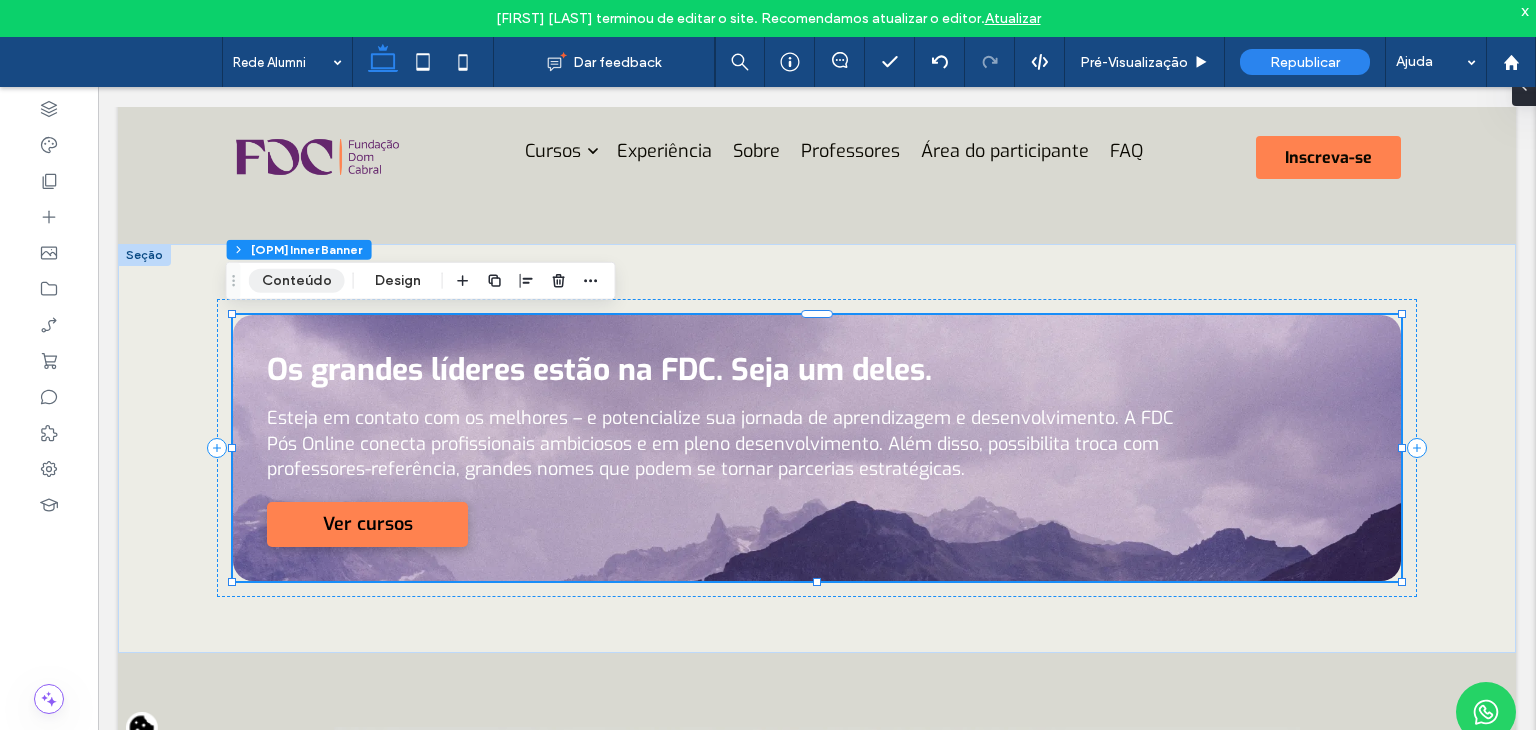 click on "Conteúdo" at bounding box center (297, 281) 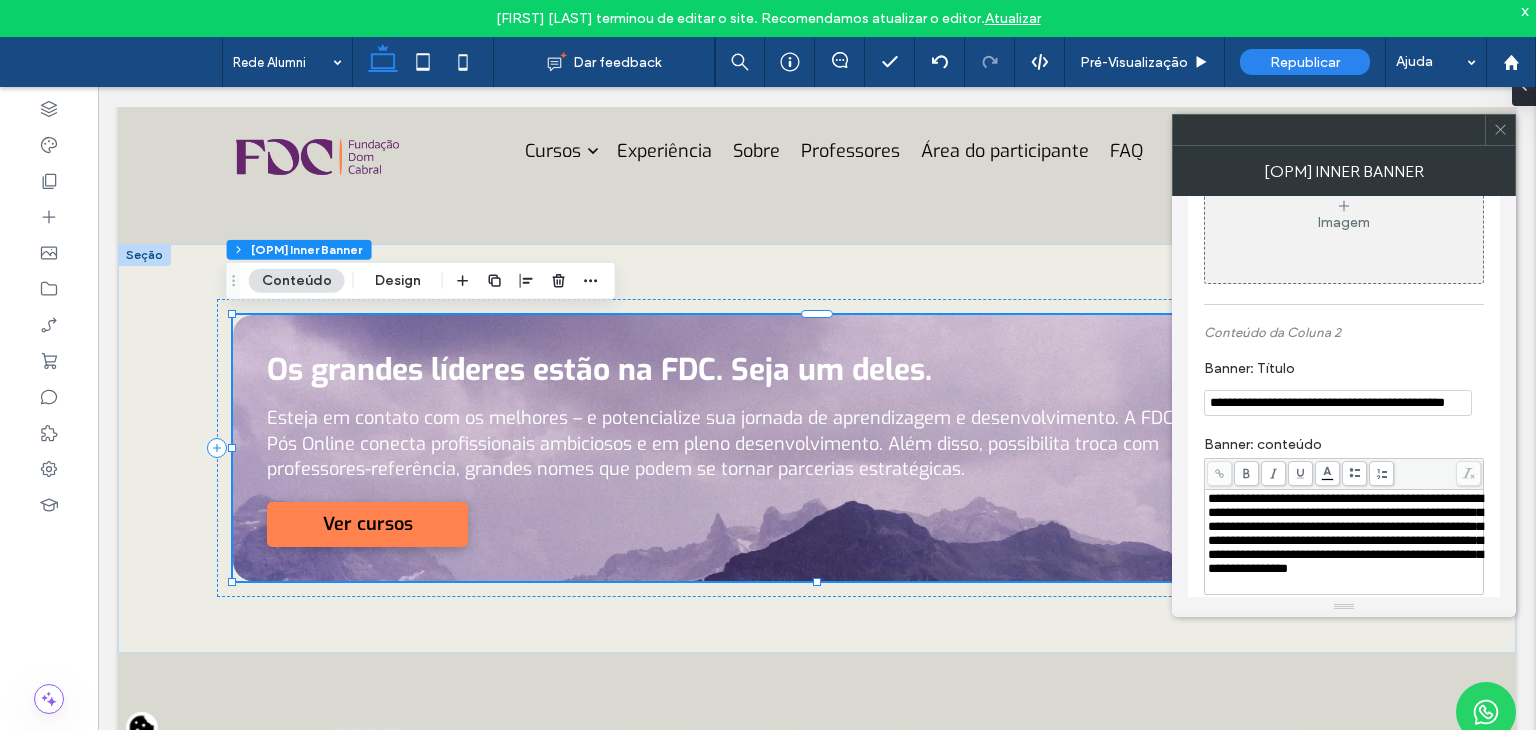 scroll, scrollTop: 500, scrollLeft: 0, axis: vertical 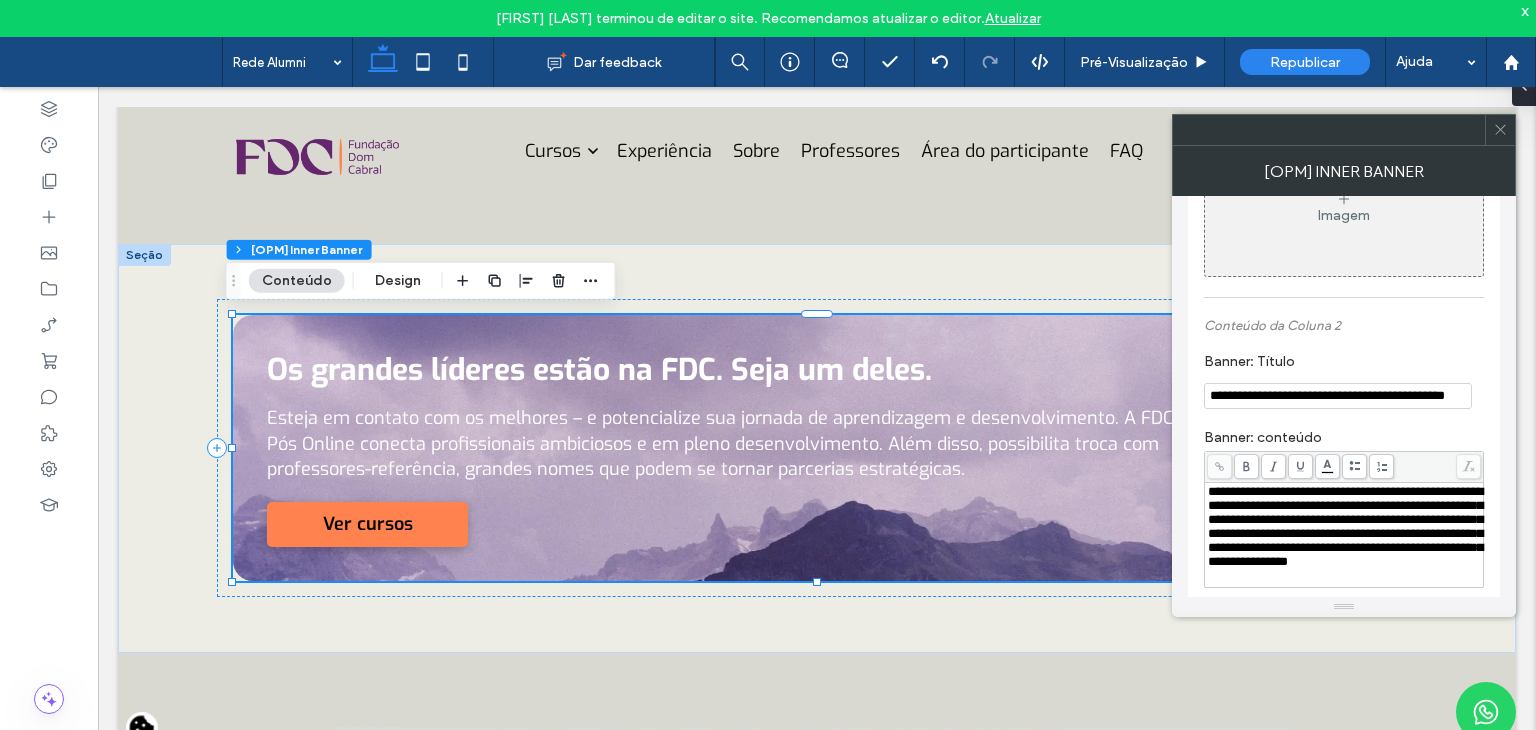 click on "**********" at bounding box center (1338, 396) 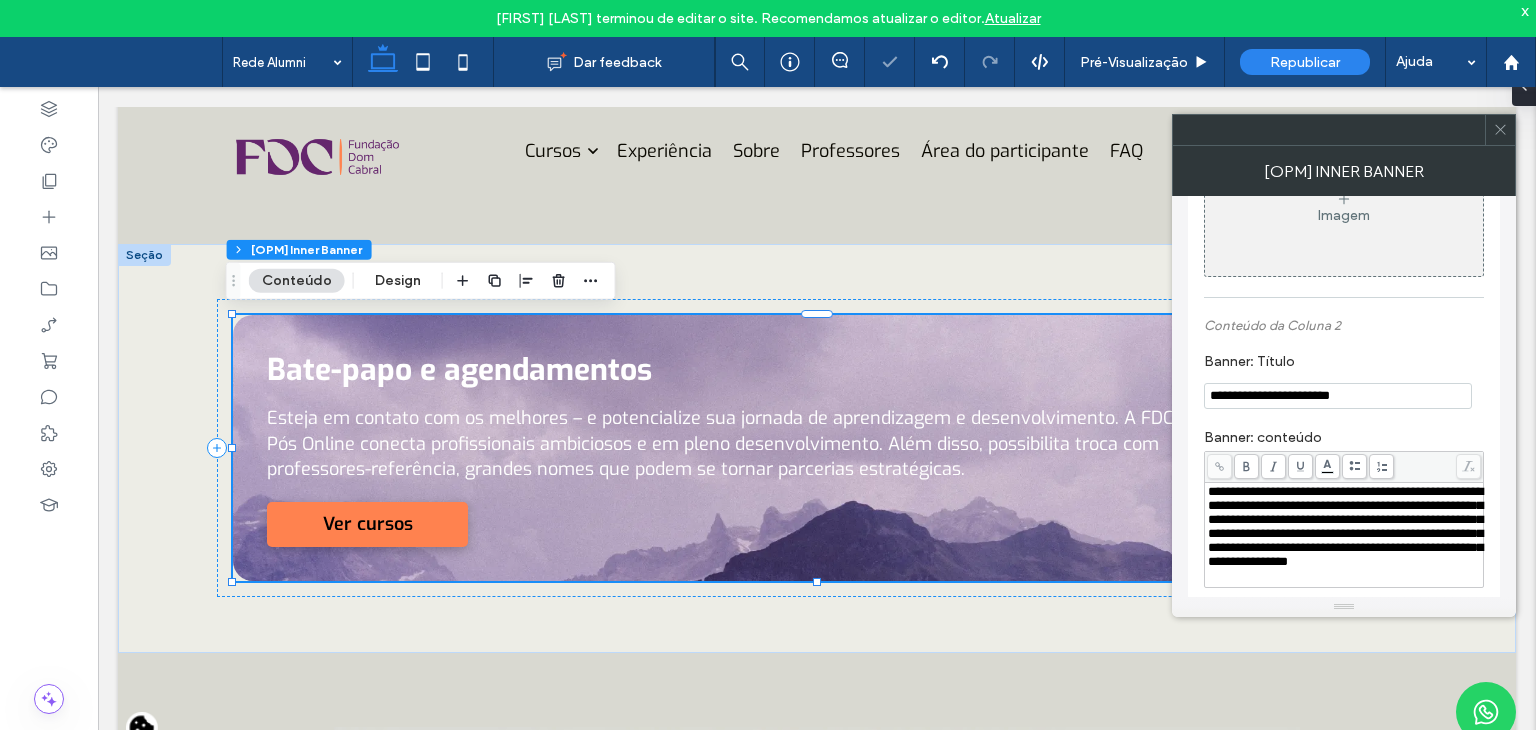 type on "**********" 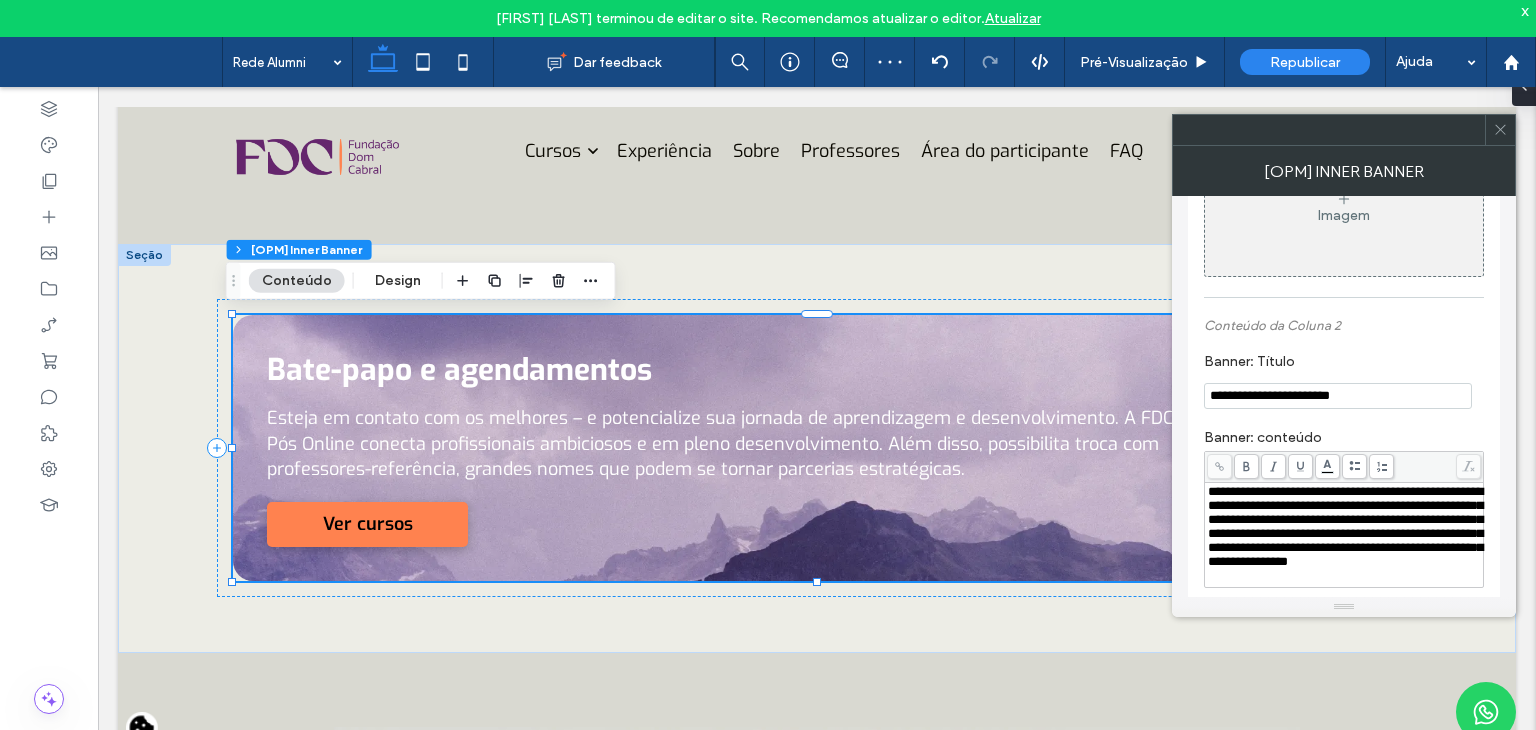 click on "**********" at bounding box center [1345, 526] 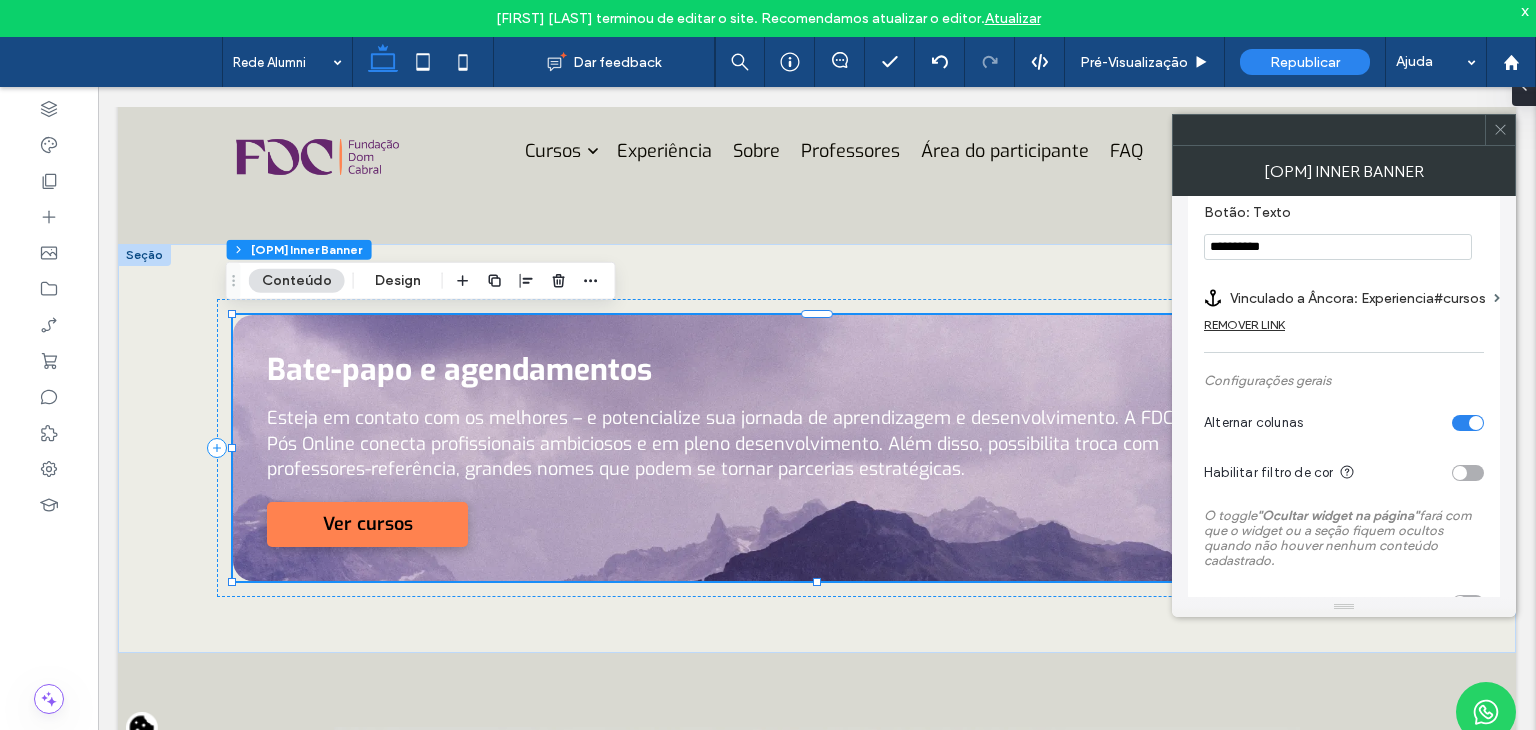 scroll, scrollTop: 923, scrollLeft: 0, axis: vertical 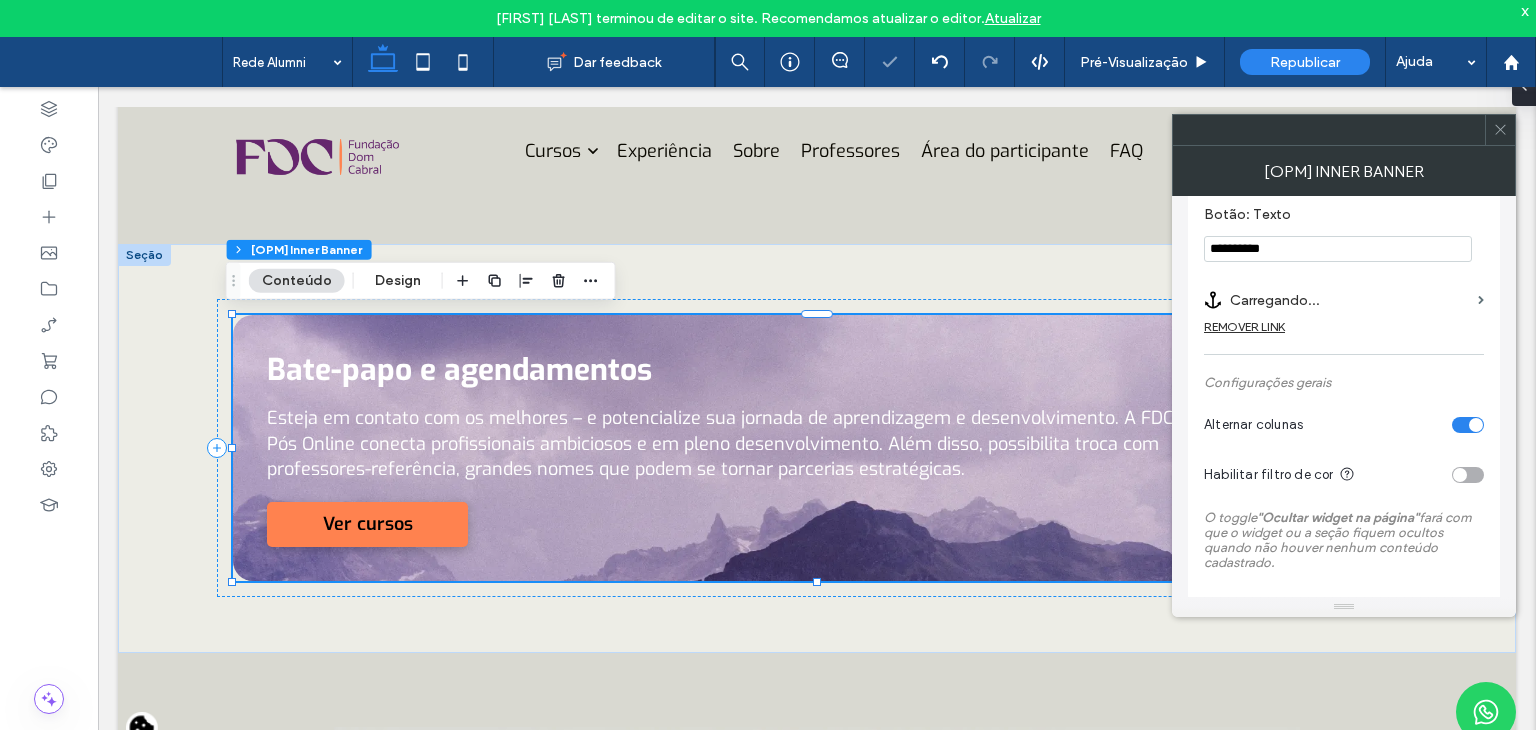 click on "Carregando..." at bounding box center [1350, 300] 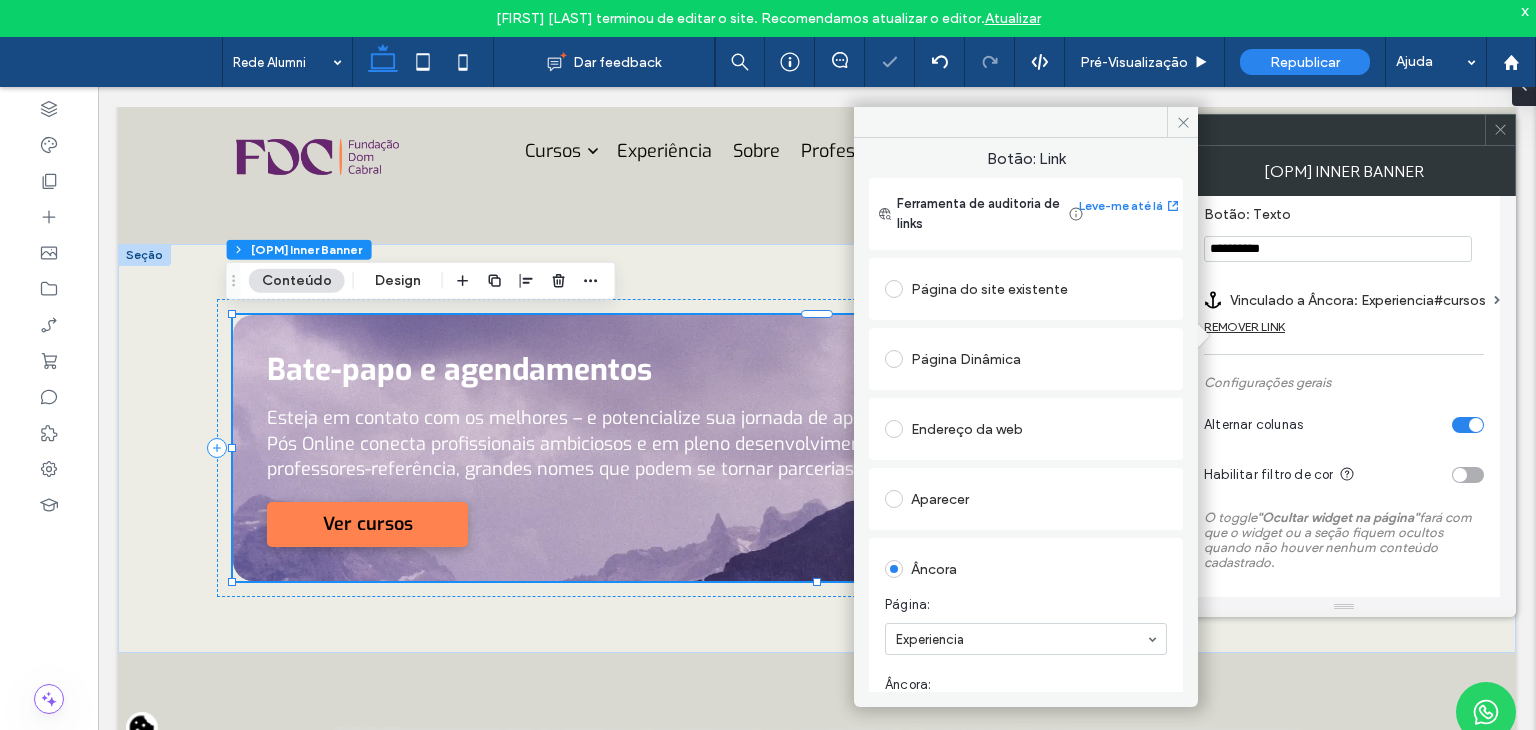 click on "REMOVER LINK" at bounding box center [1244, 326] 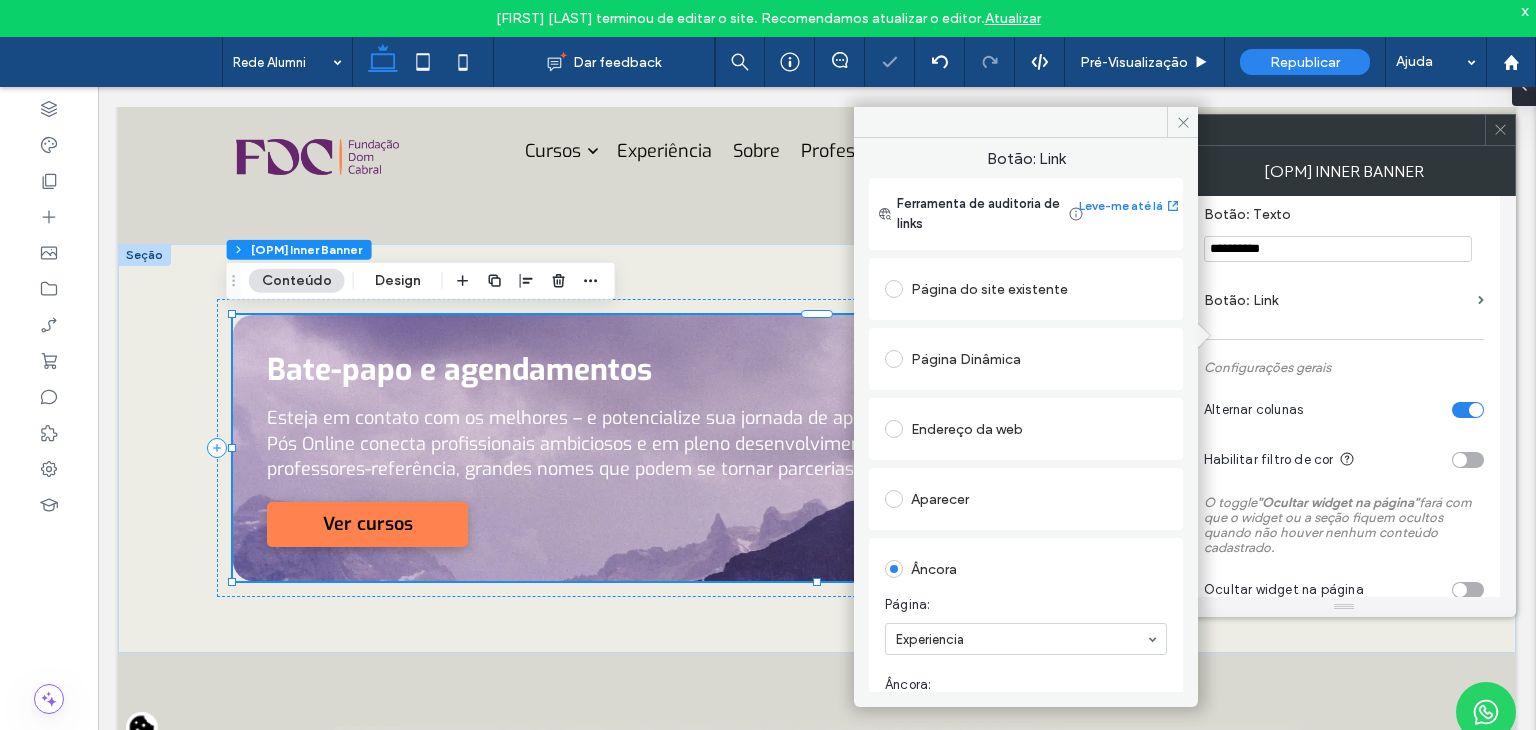 click on "**********" at bounding box center (1338, 249) 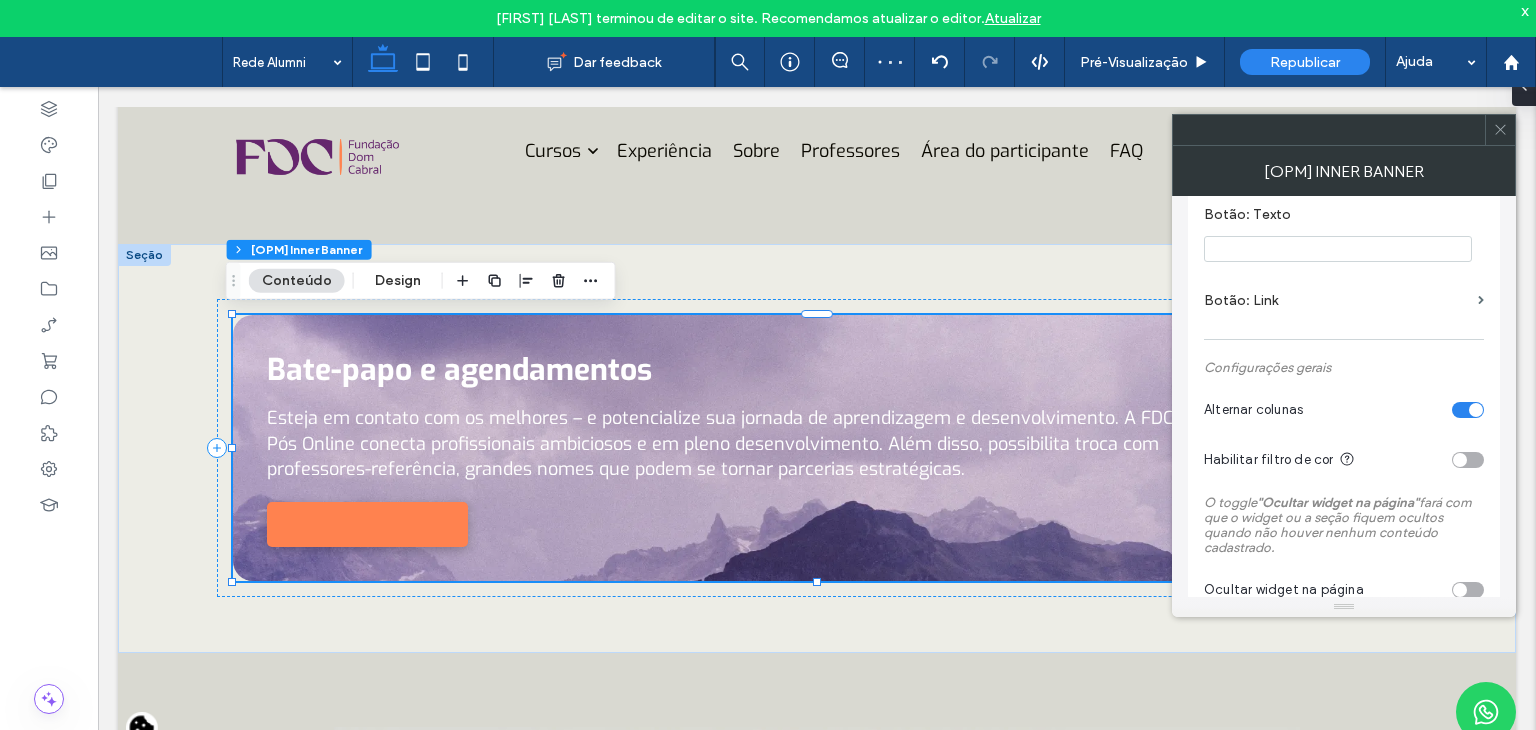 type 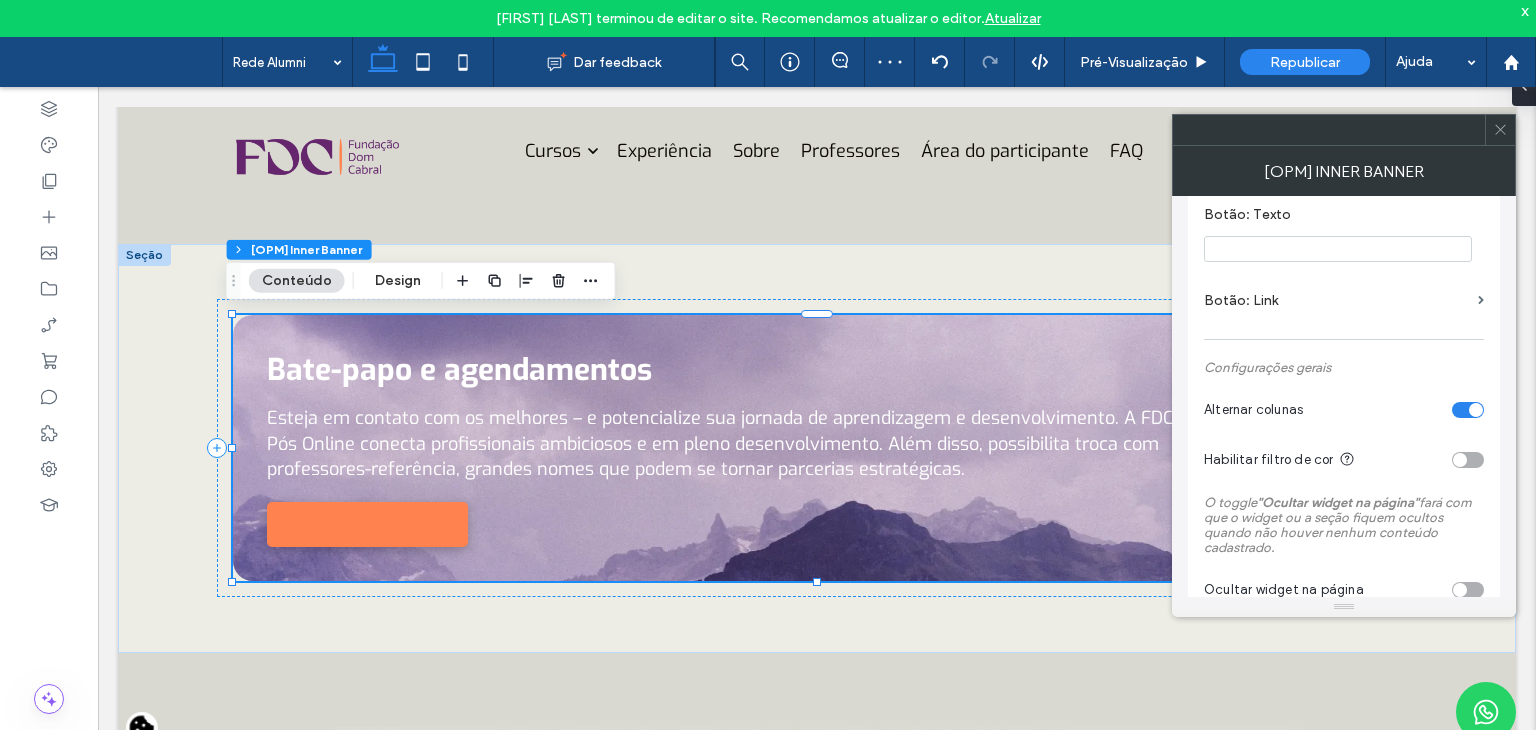 click on "Botão: Texto" at bounding box center [1340, 217] 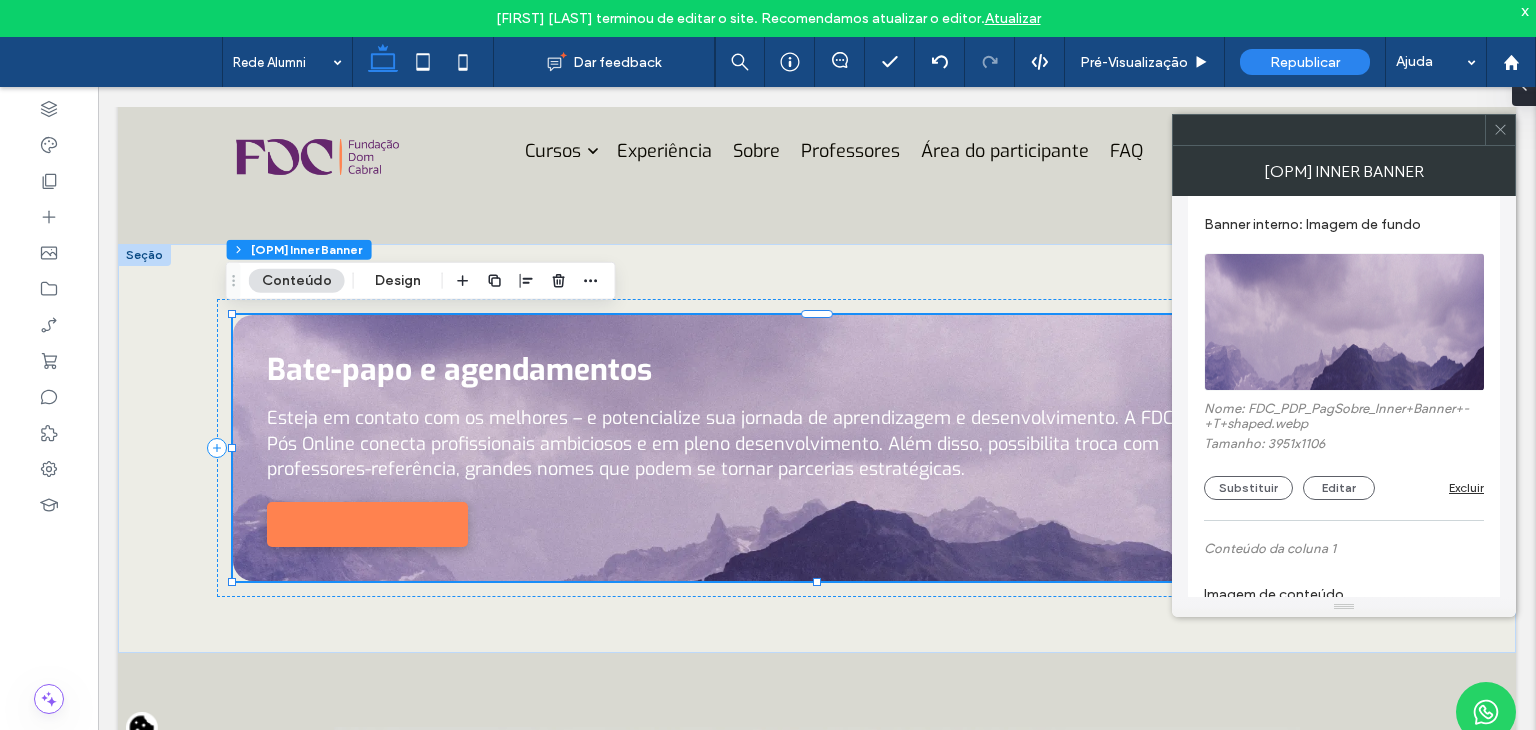scroll, scrollTop: 0, scrollLeft: 0, axis: both 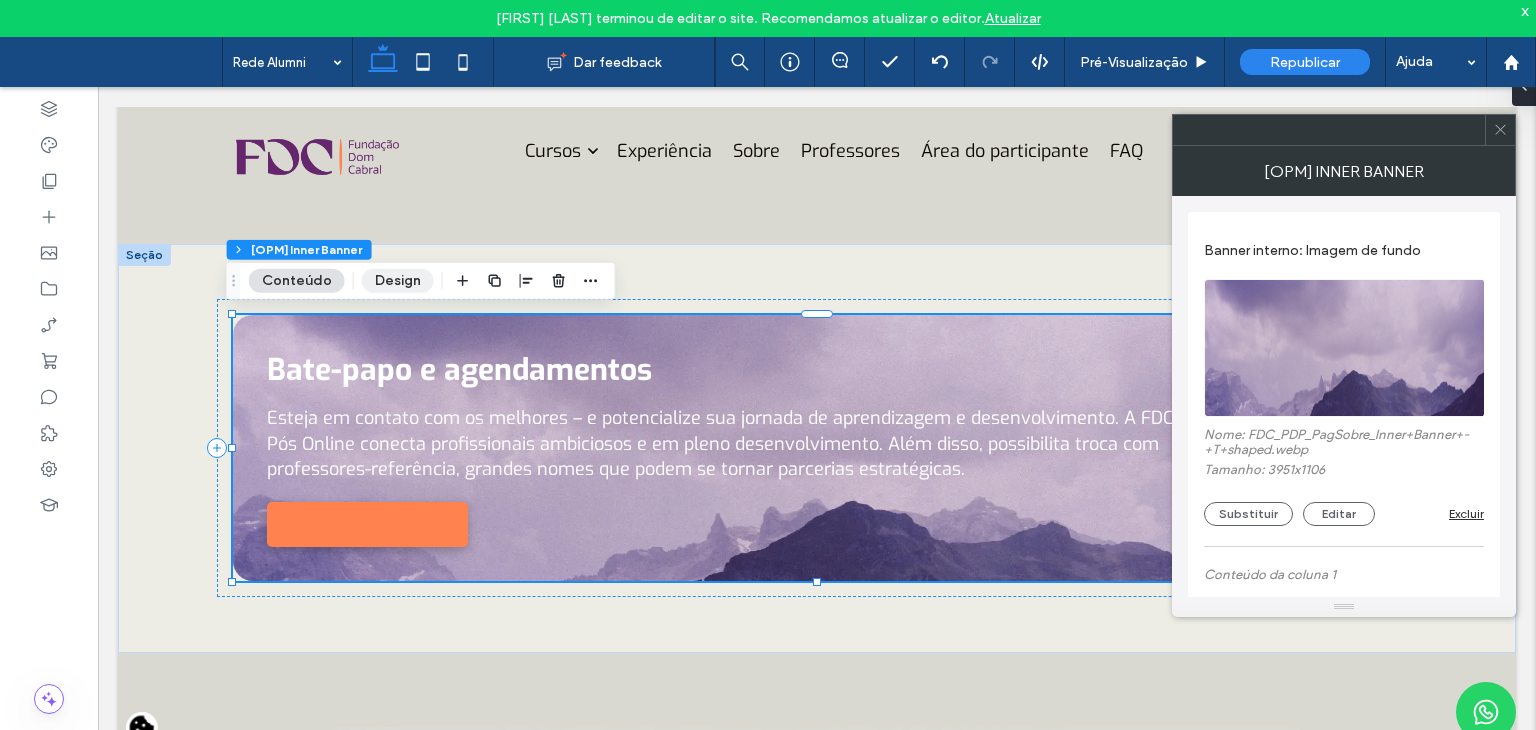 click on "Design" at bounding box center [398, 281] 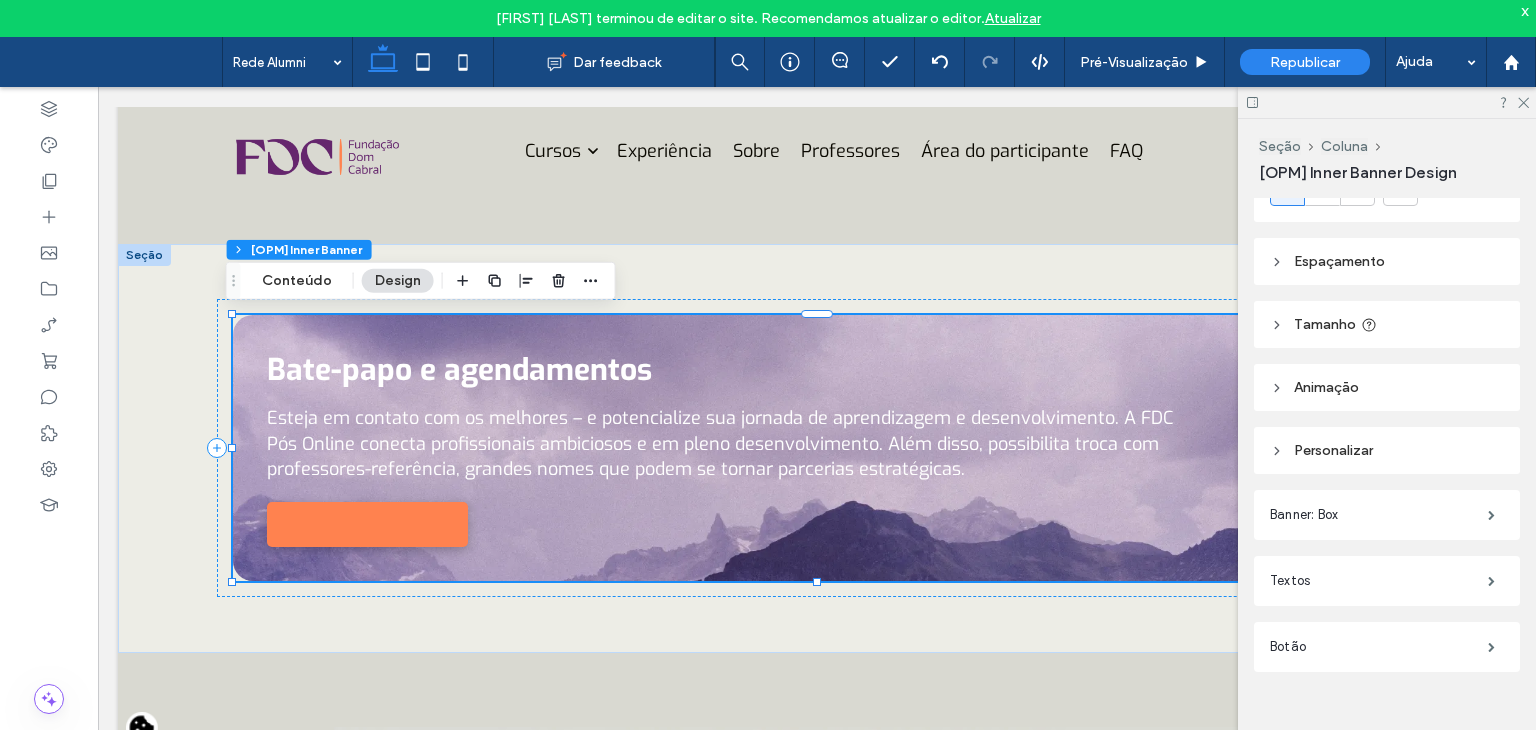 scroll, scrollTop: 84, scrollLeft: 0, axis: vertical 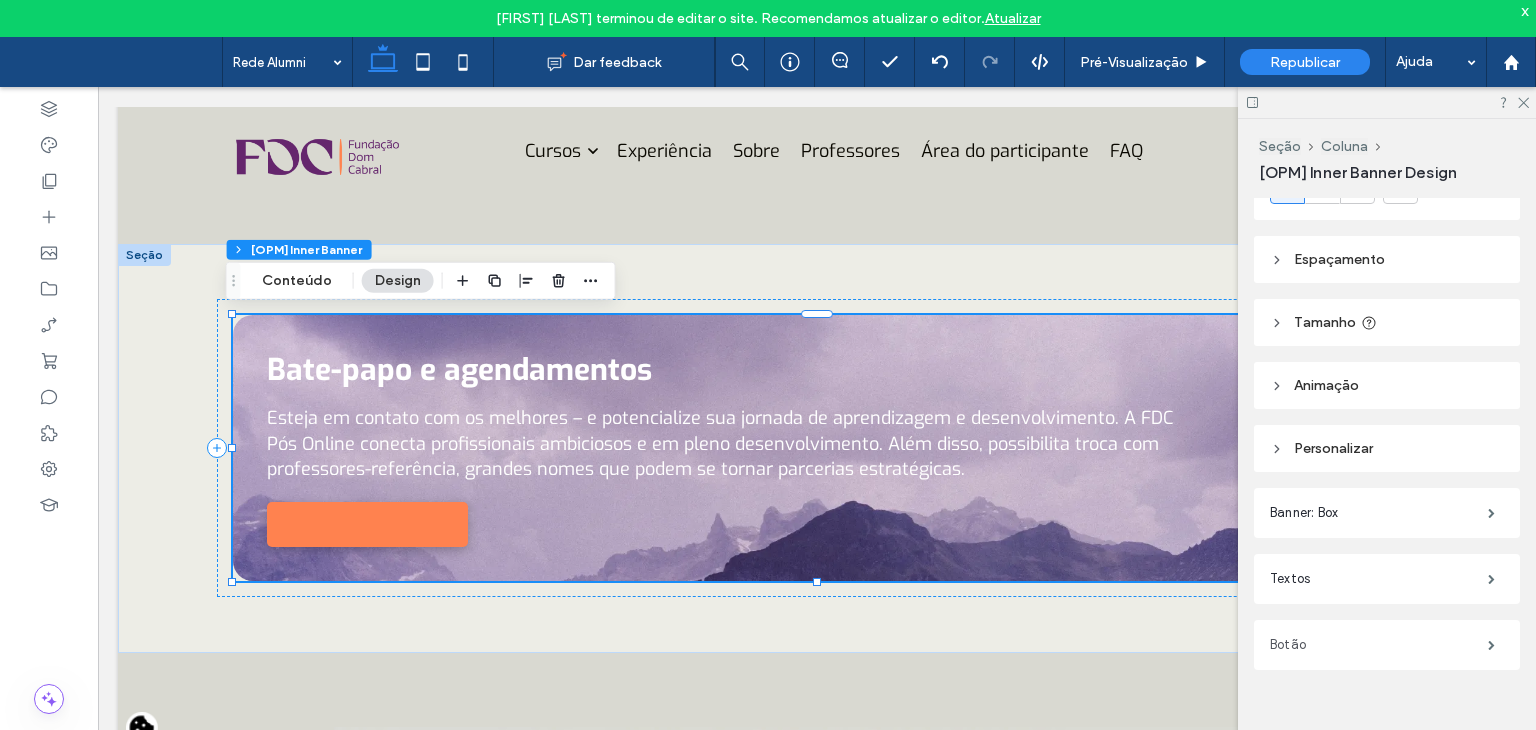 click on "Botão" at bounding box center [1379, 645] 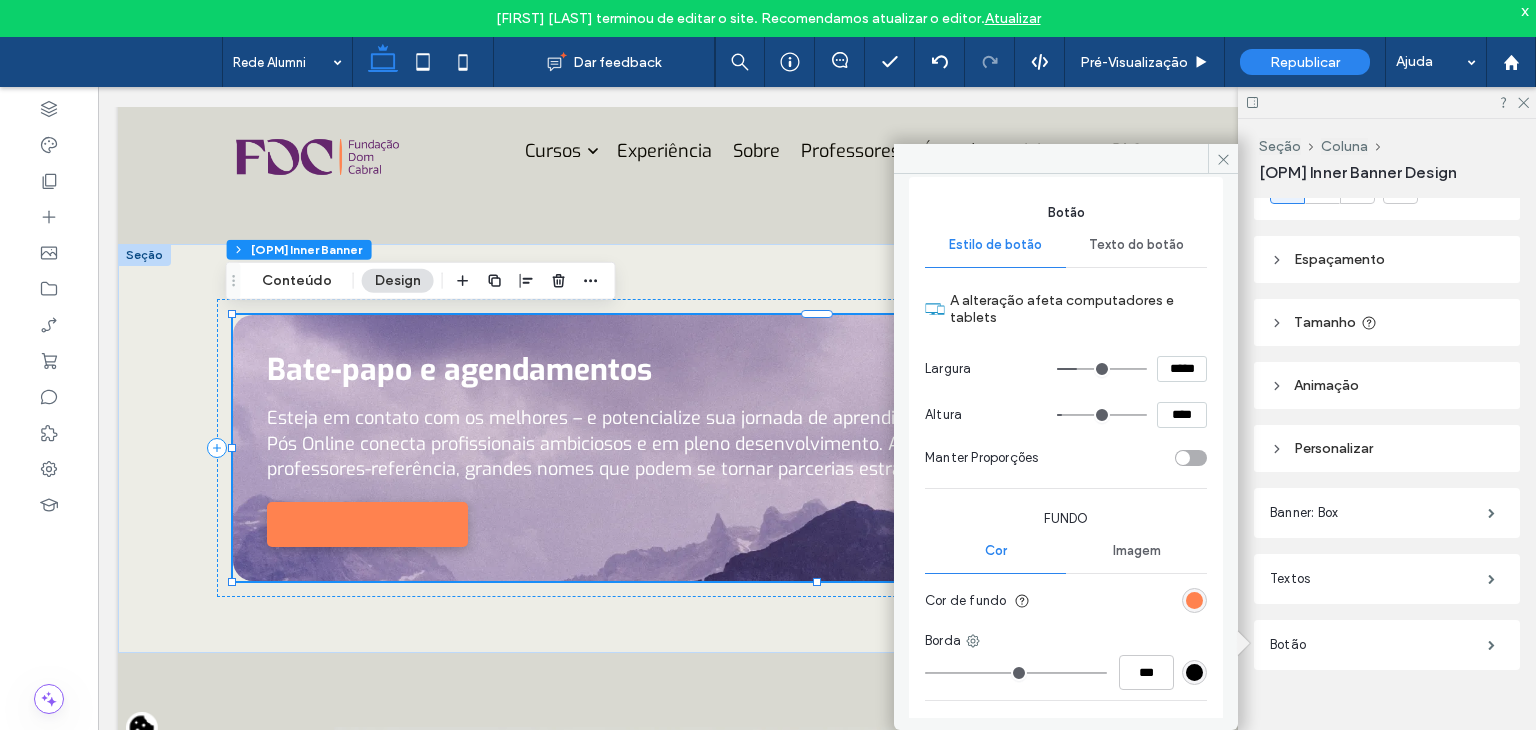 scroll, scrollTop: 233, scrollLeft: 0, axis: vertical 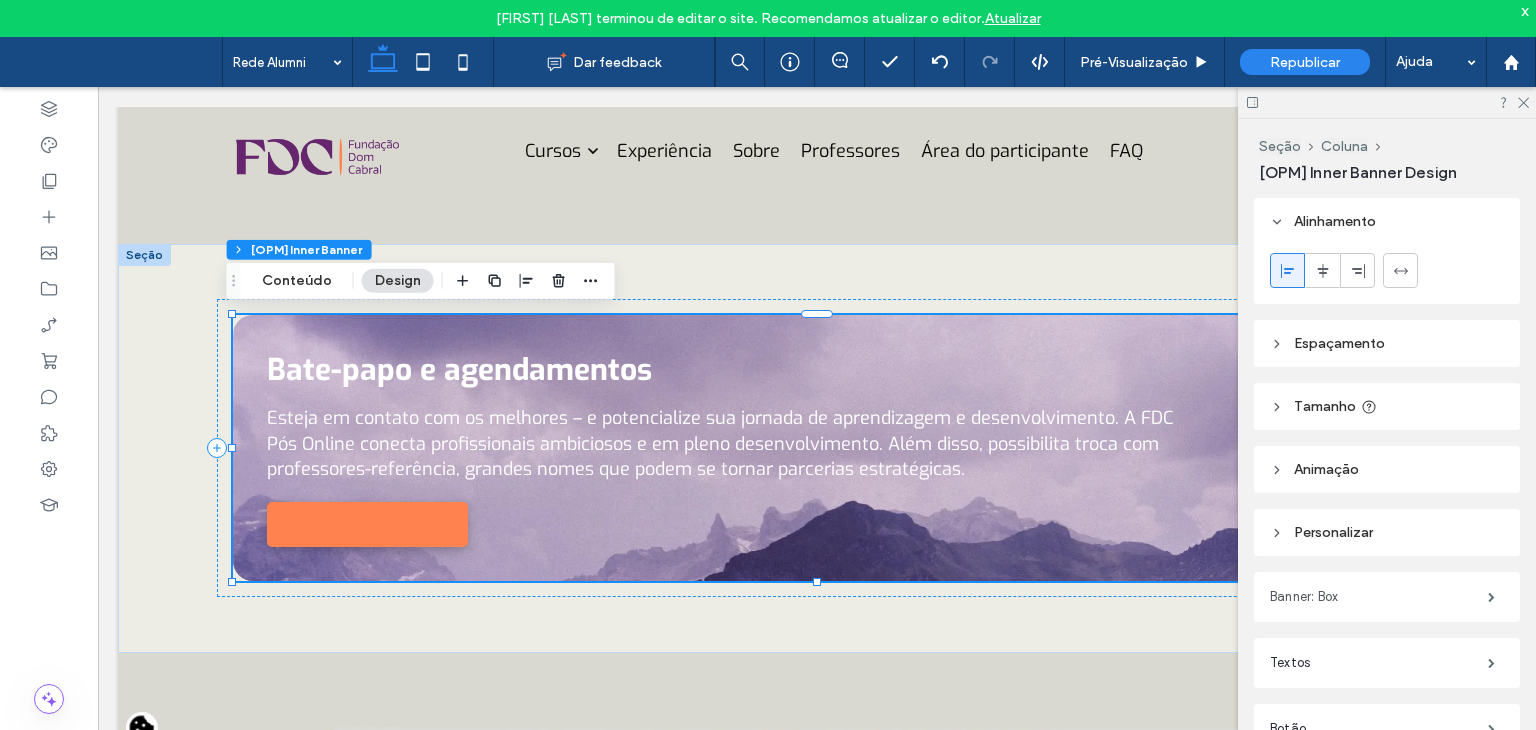 click on "Banner: Box" at bounding box center [1379, 597] 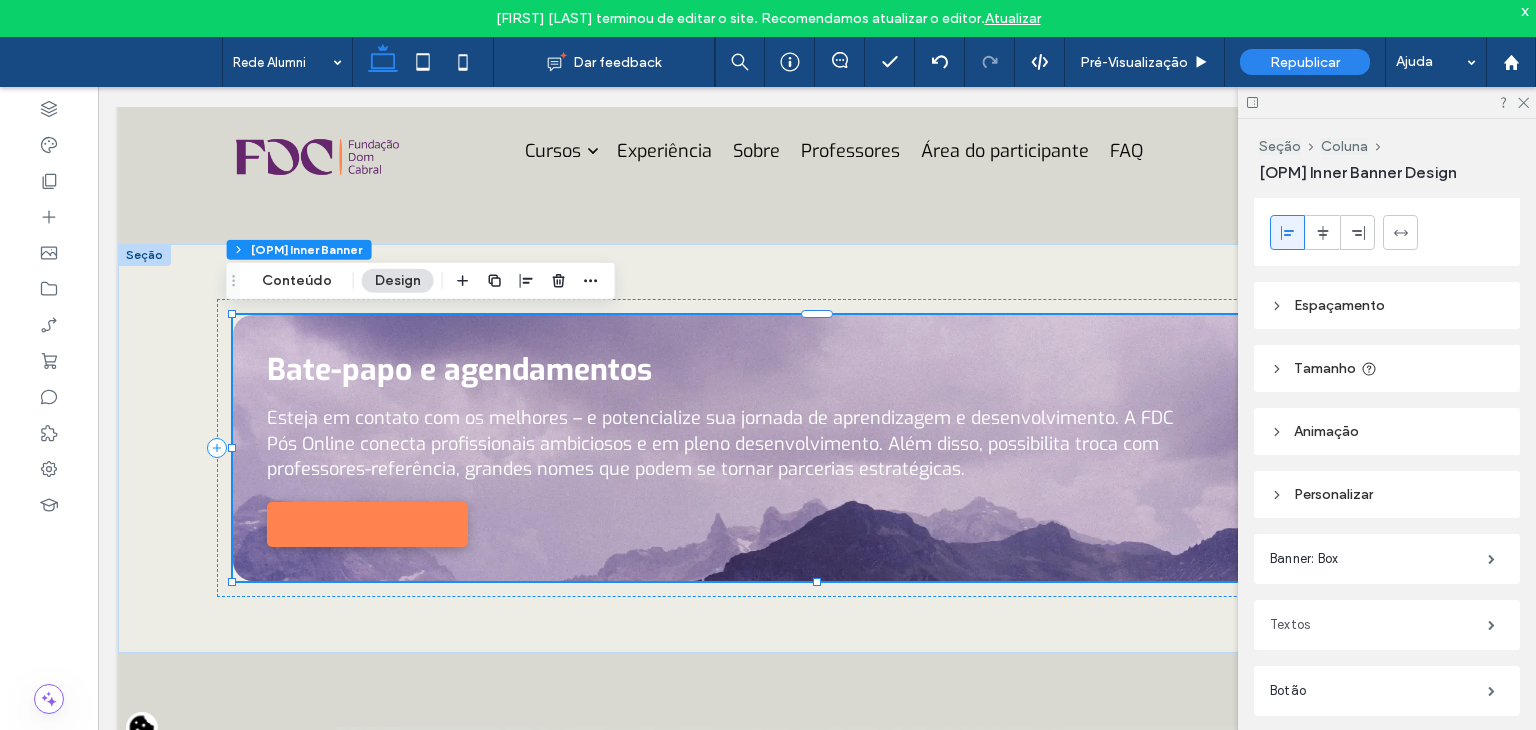 scroll, scrollTop: 84, scrollLeft: 0, axis: vertical 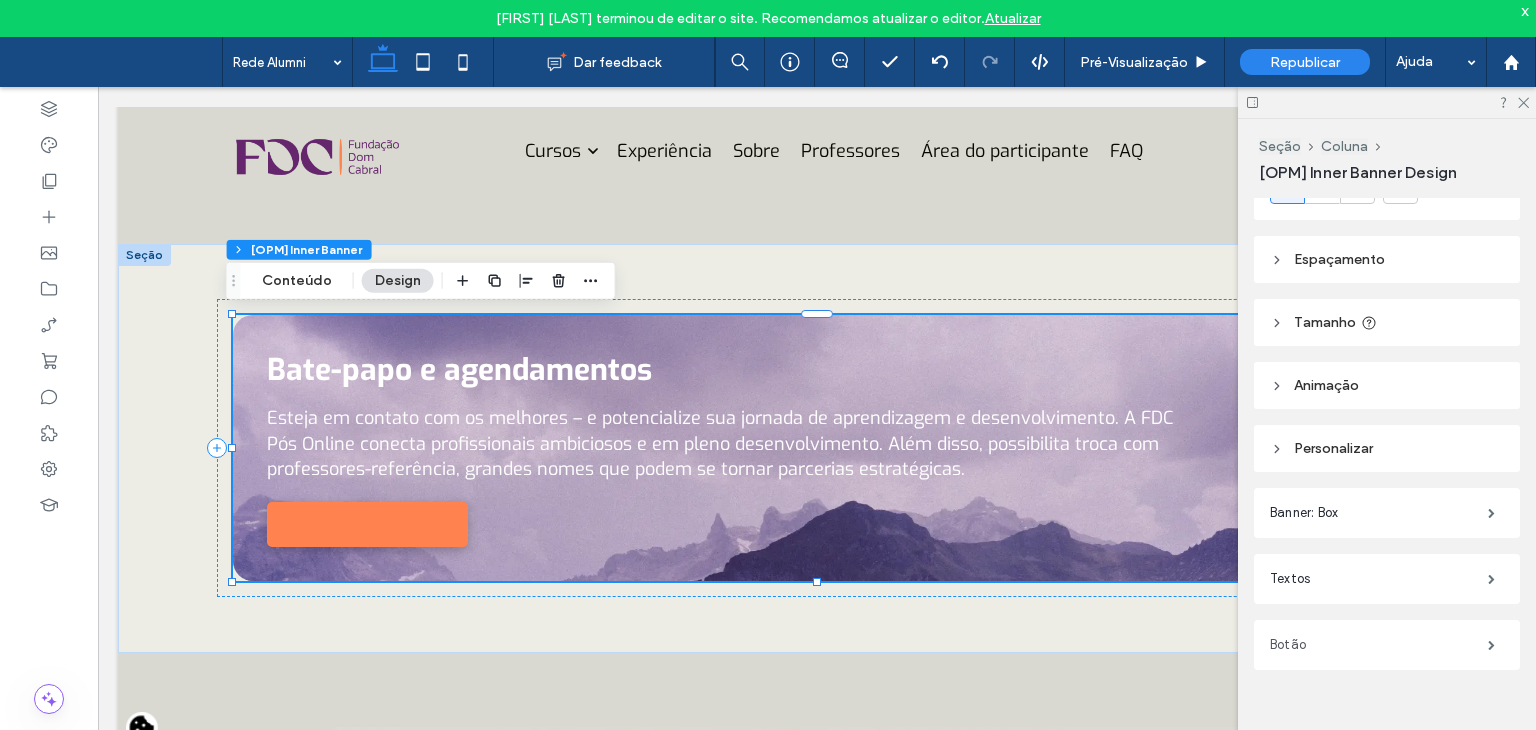 click on "Botão" at bounding box center (1379, 645) 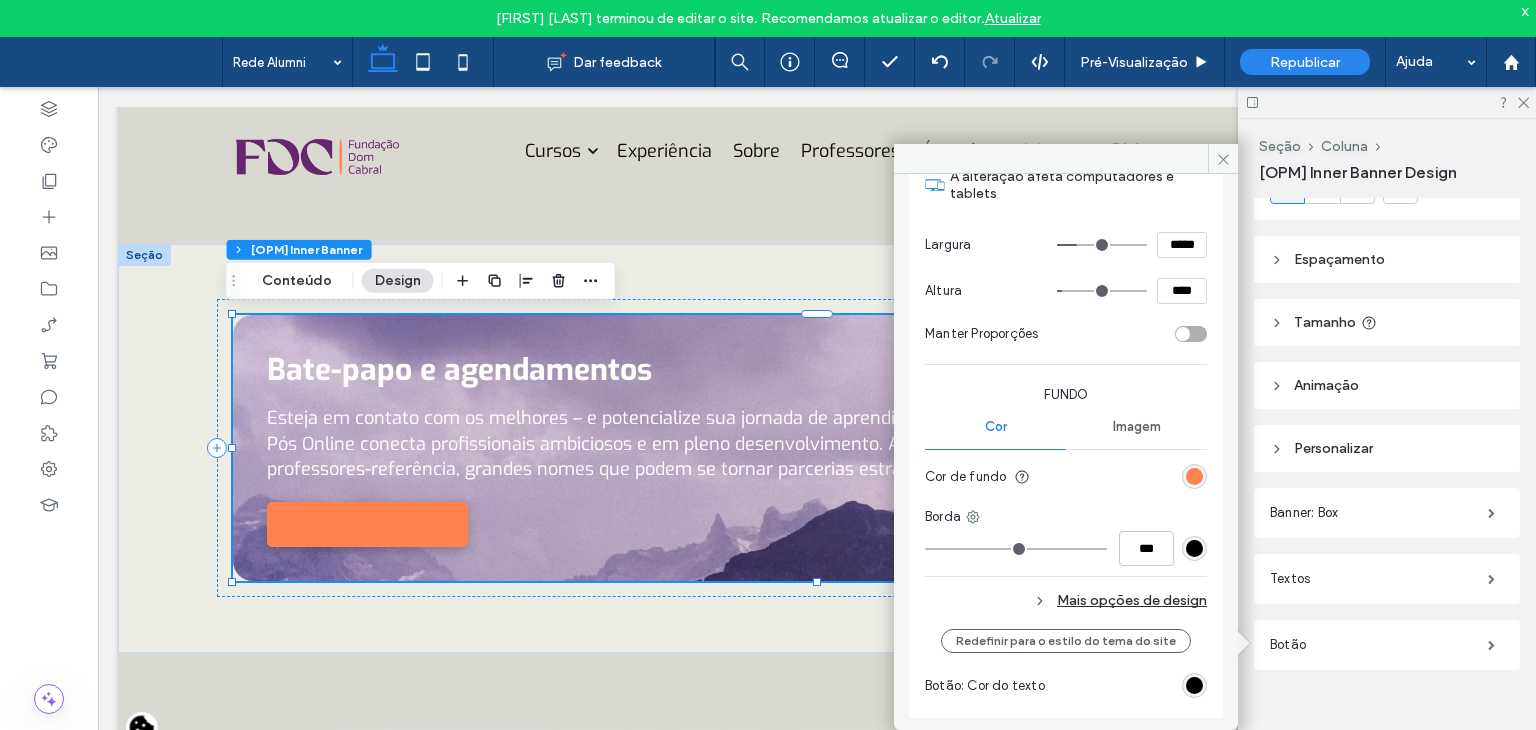 scroll, scrollTop: 233, scrollLeft: 0, axis: vertical 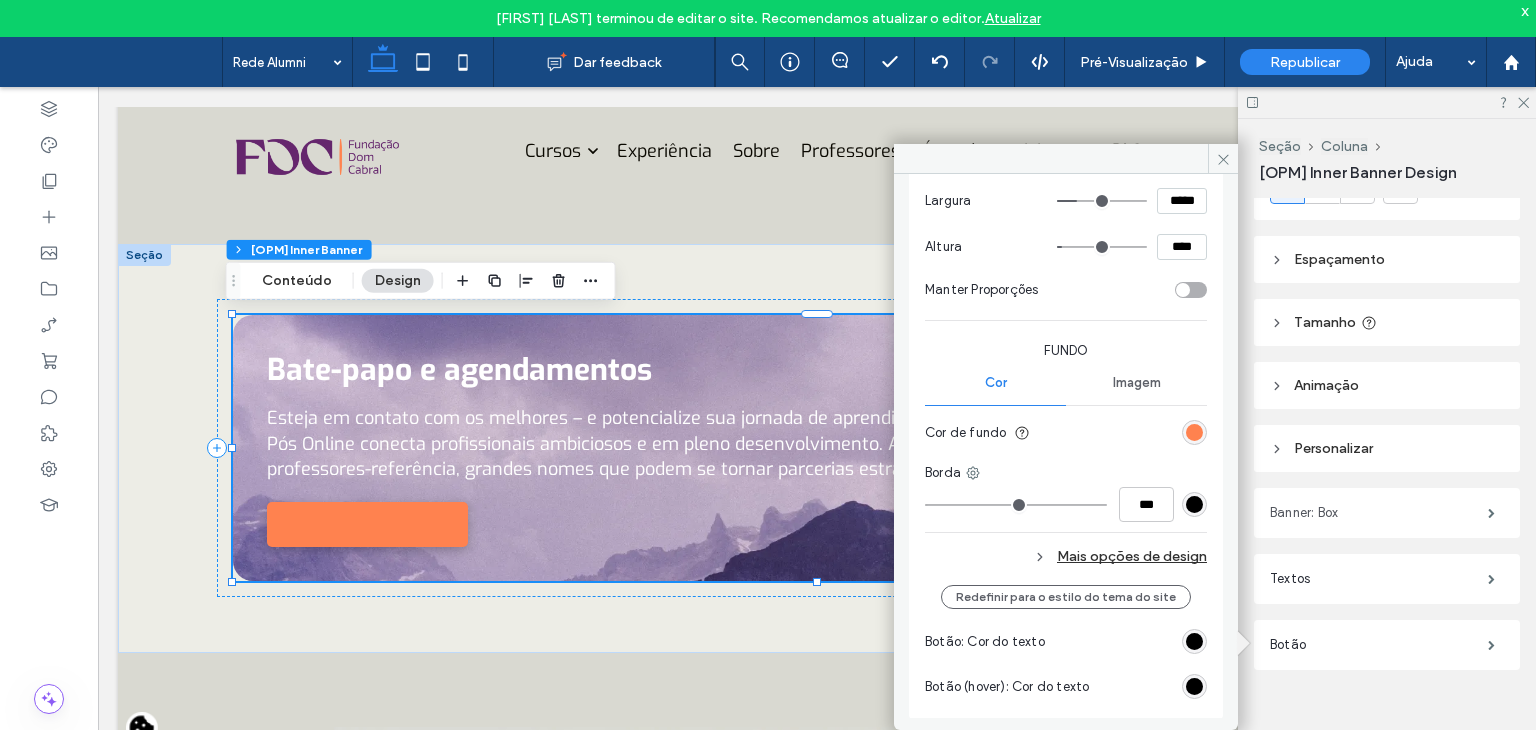 click on "Banner: Box" at bounding box center [1379, 513] 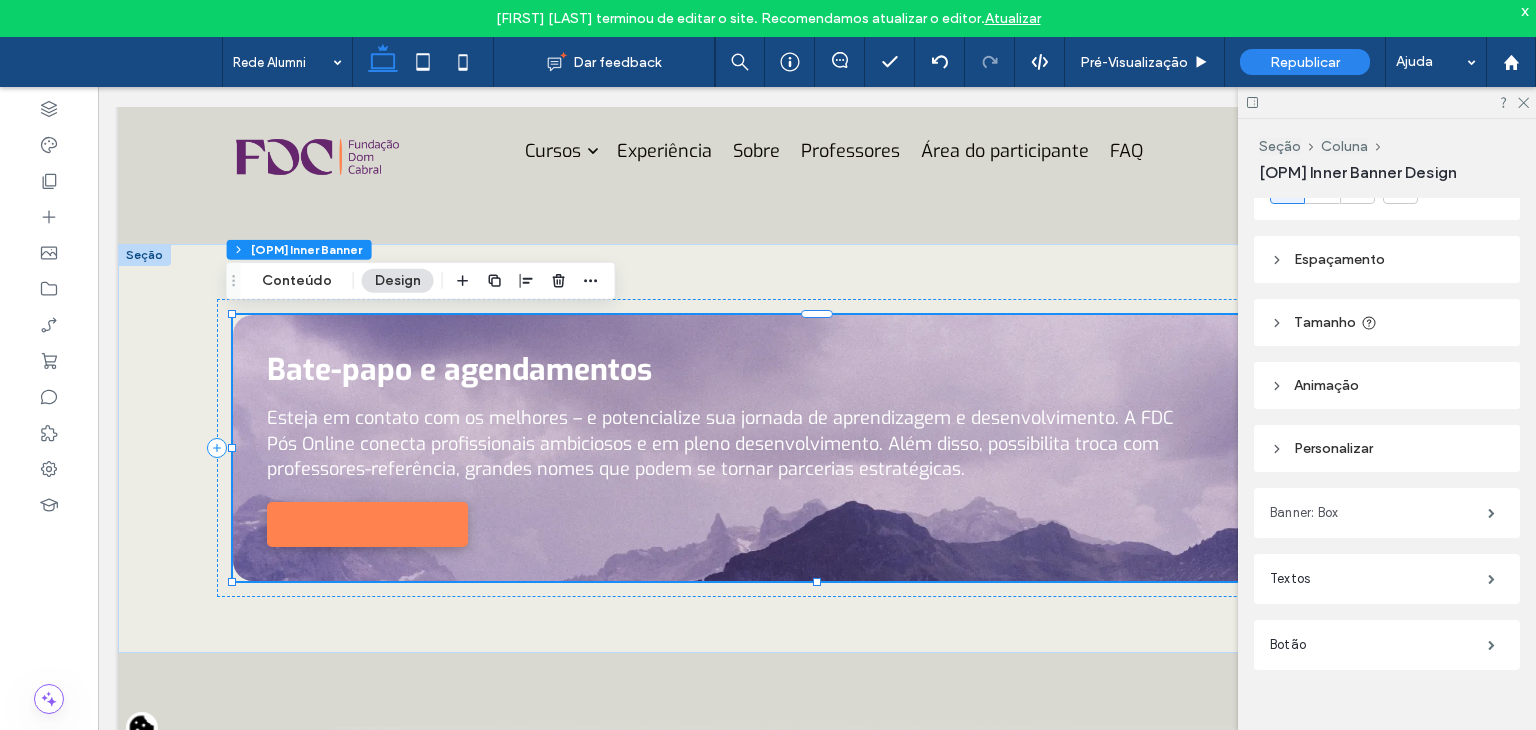 click on "Banner: Box" at bounding box center (1379, 513) 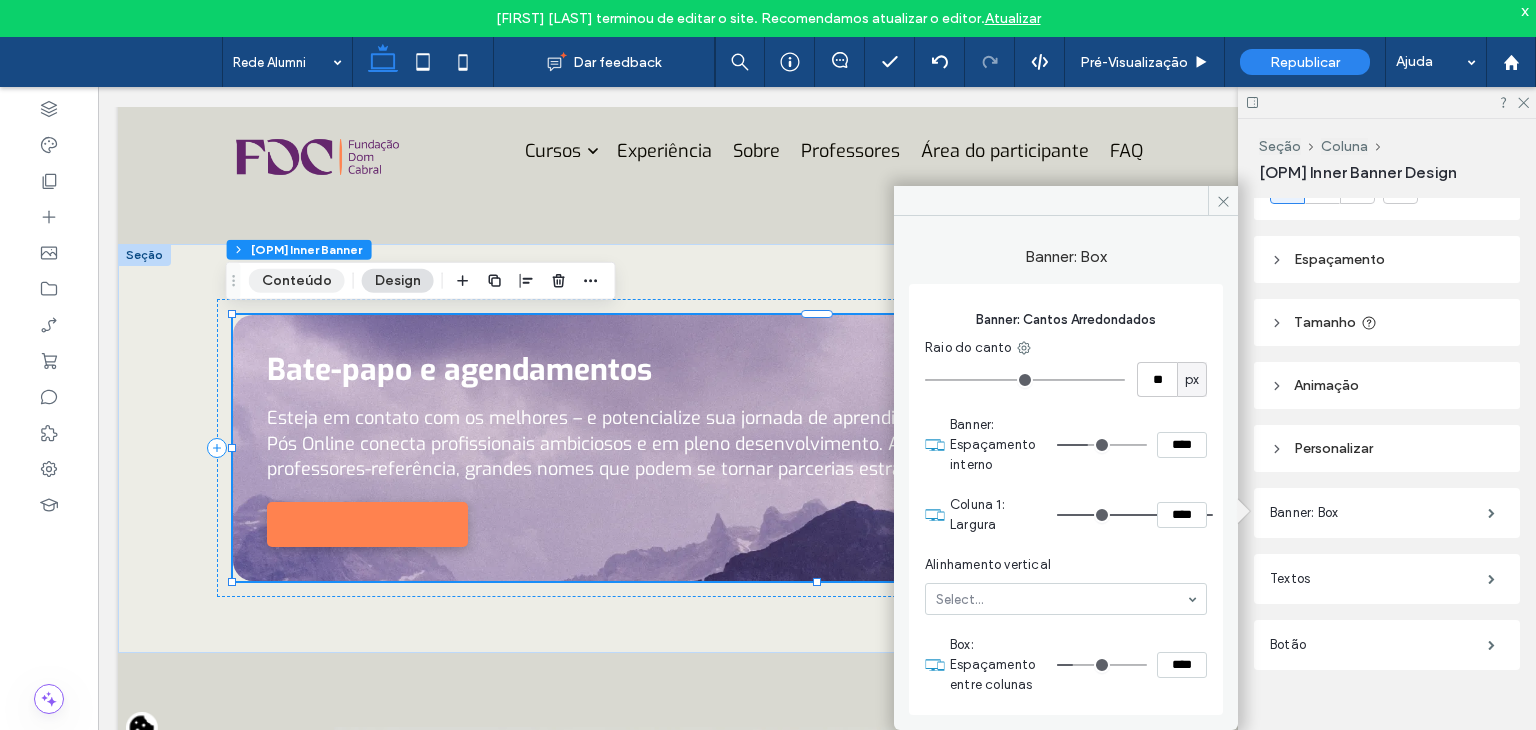 click on "Conteúdo" at bounding box center (297, 281) 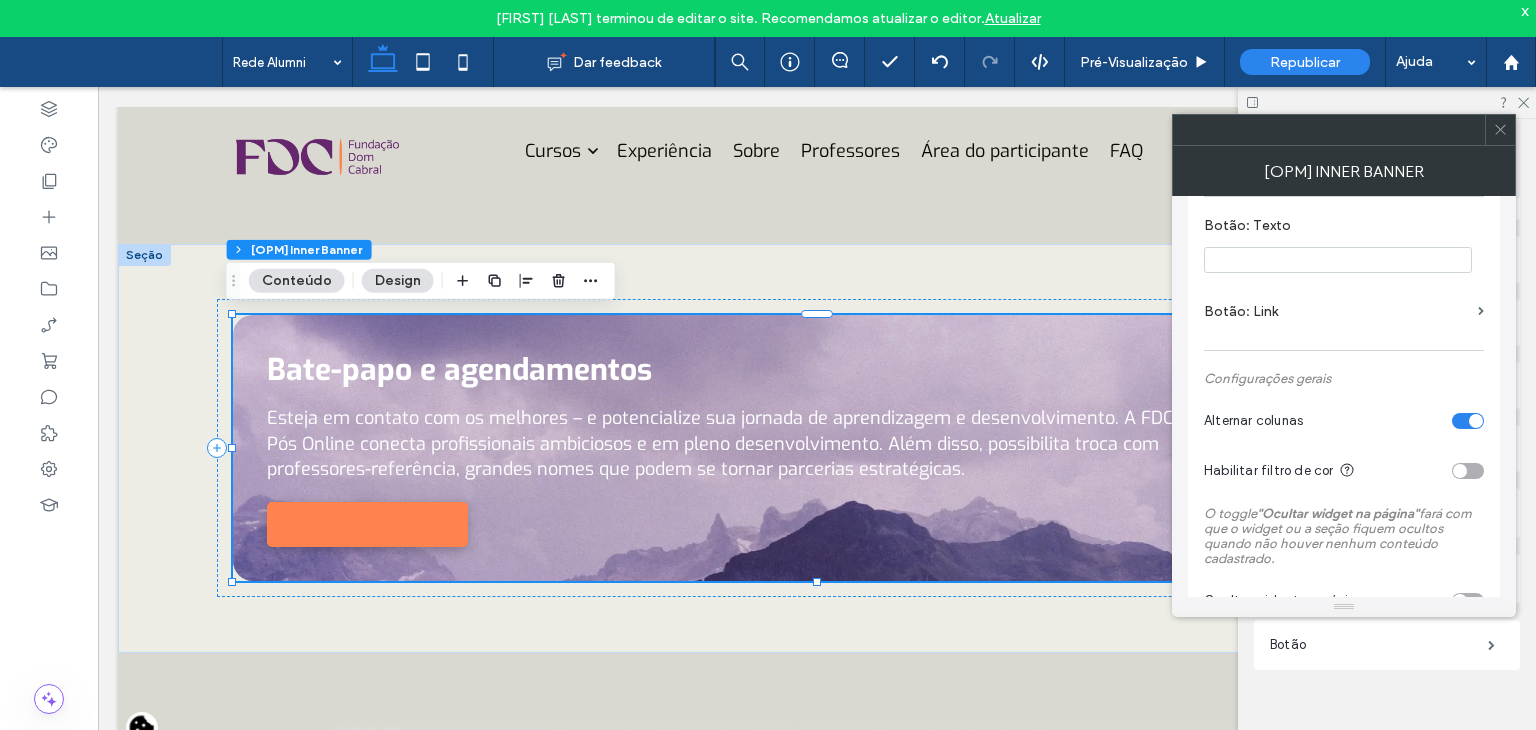 scroll, scrollTop: 908, scrollLeft: 0, axis: vertical 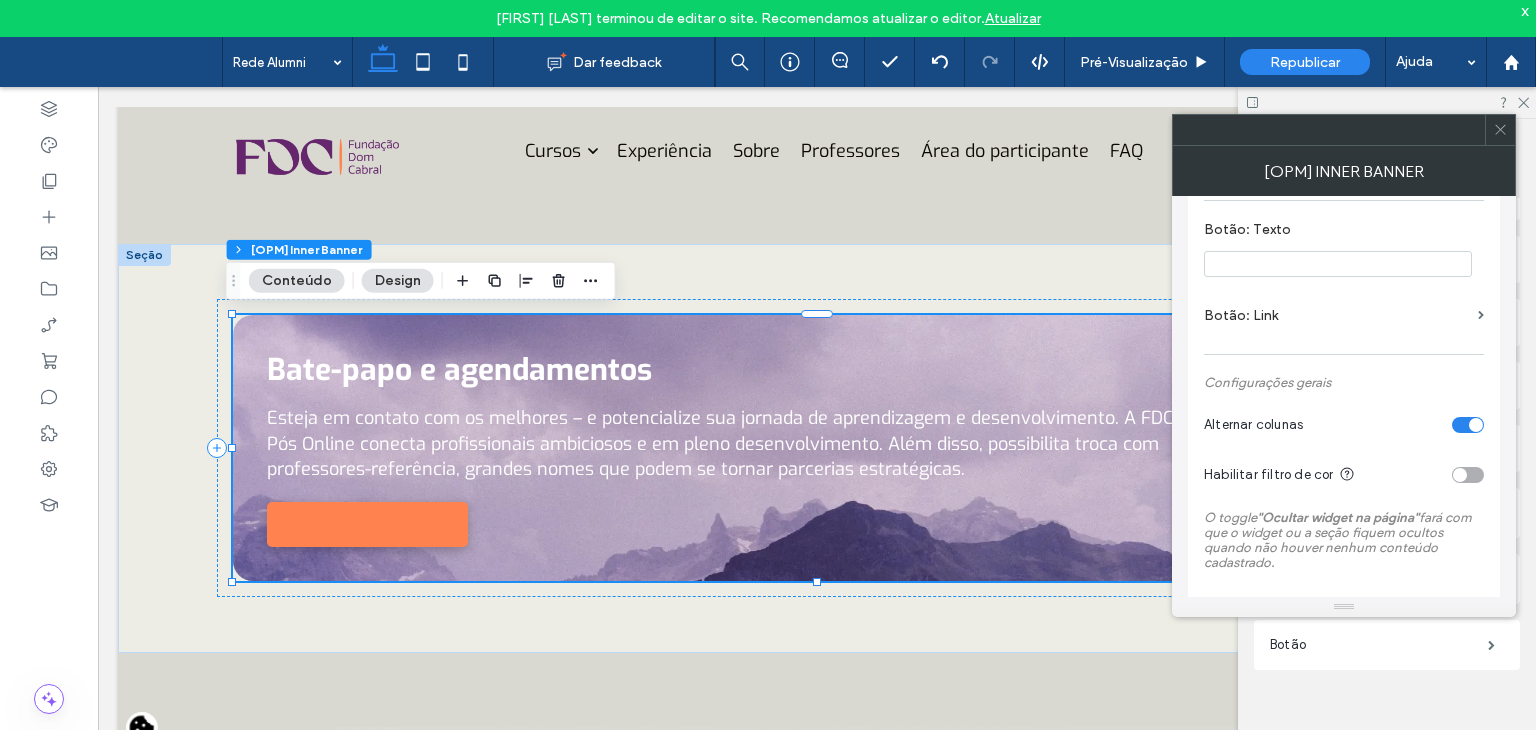 click on "Botão: Link" at bounding box center (1337, 315) 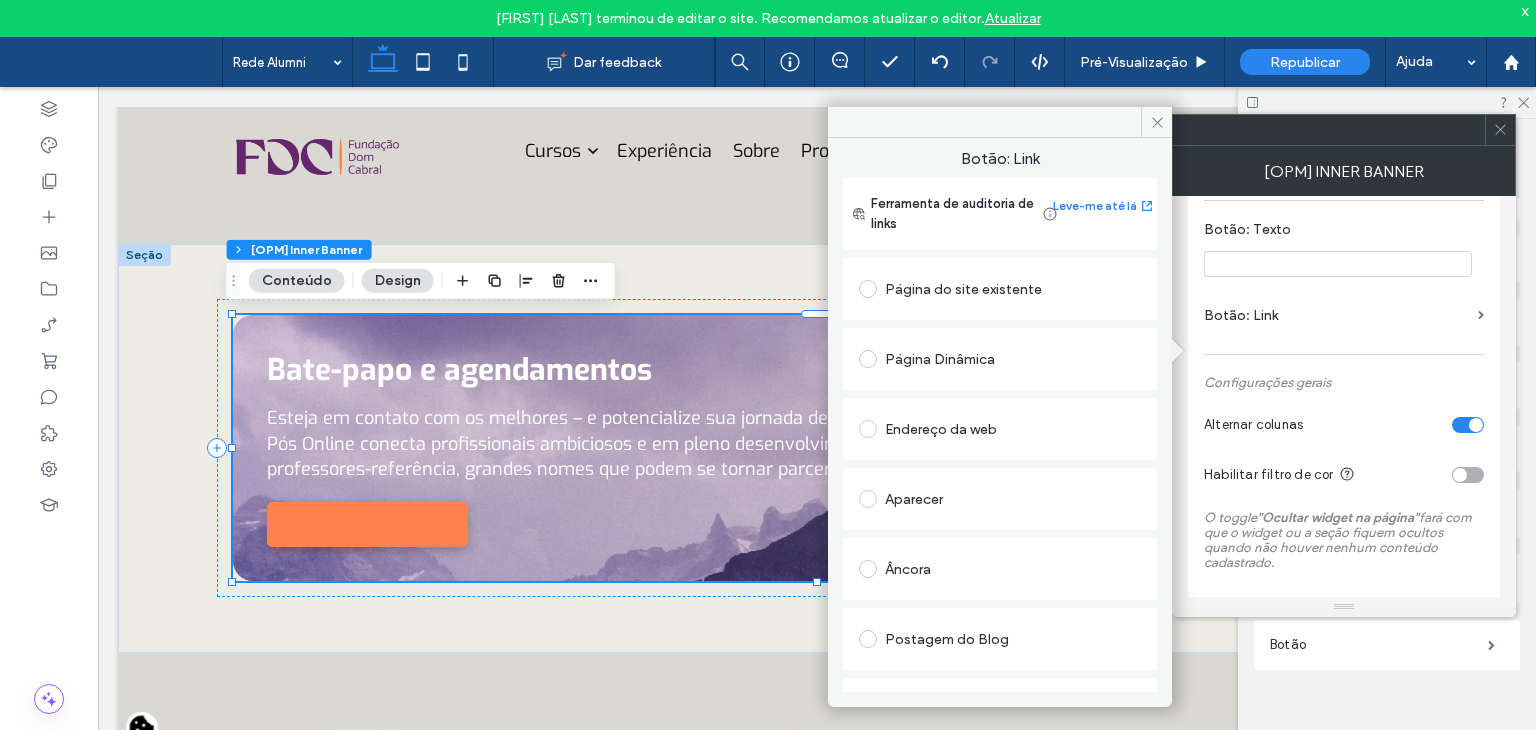 scroll, scrollTop: 0, scrollLeft: 0, axis: both 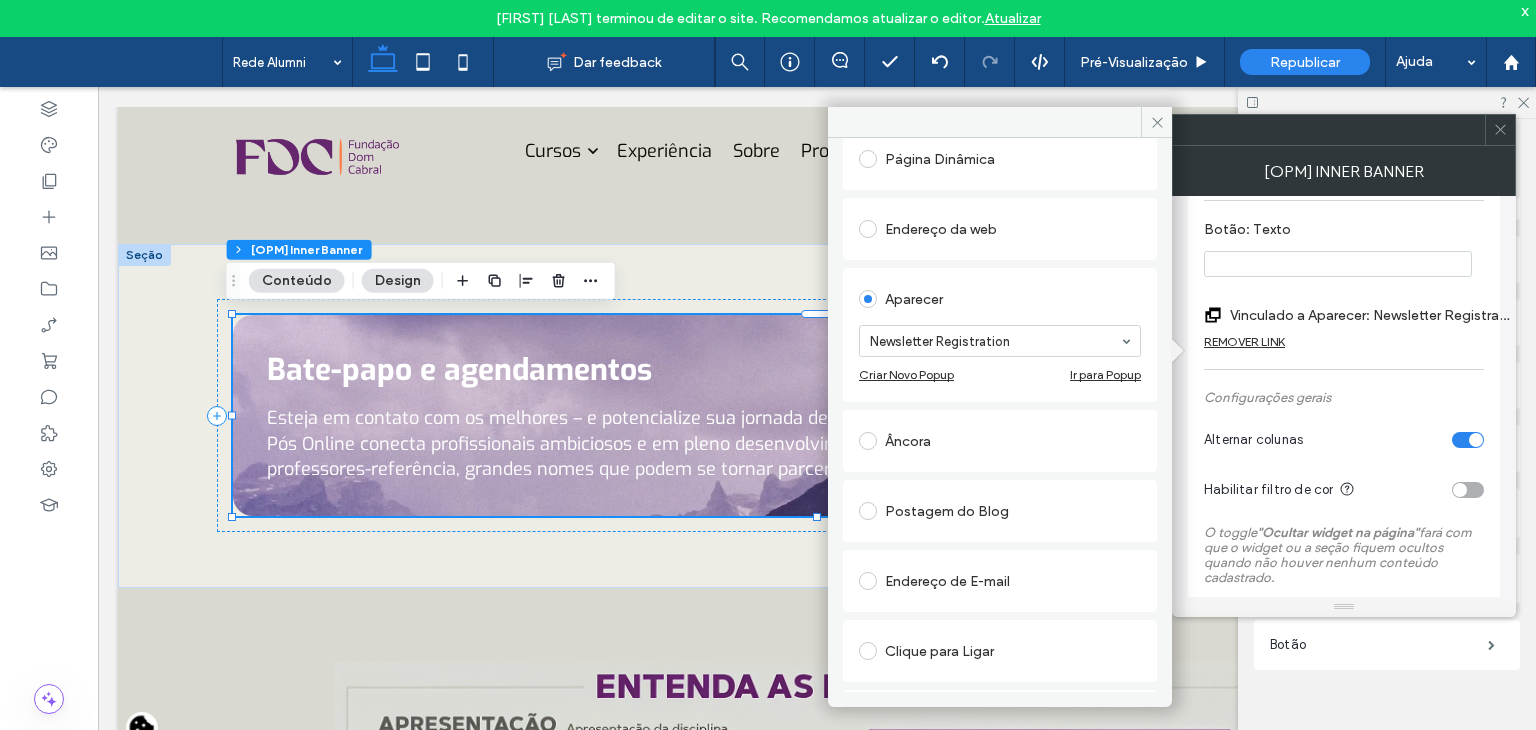 click on "Aparecer" at bounding box center [1000, 299] 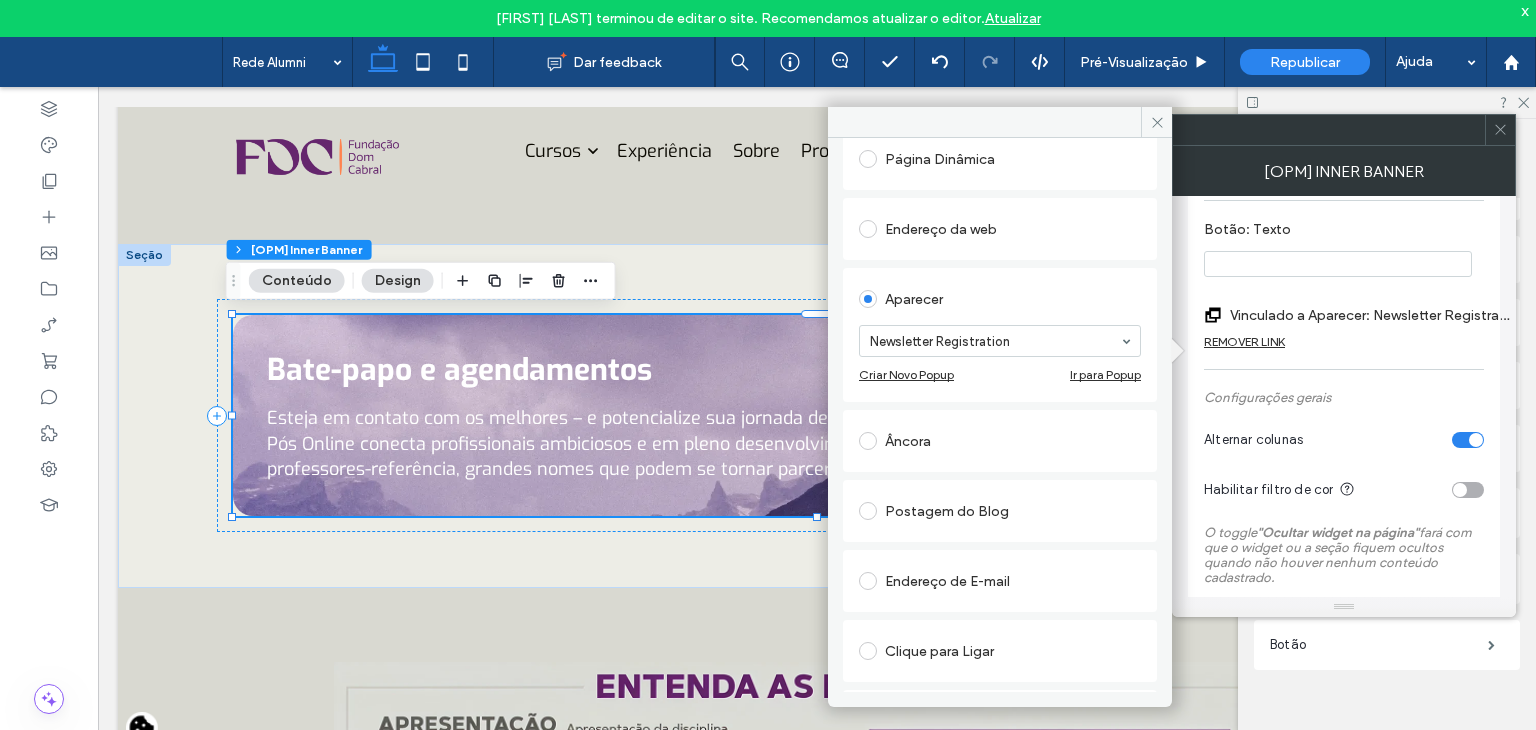 click on "Aparecer" at bounding box center (1000, 299) 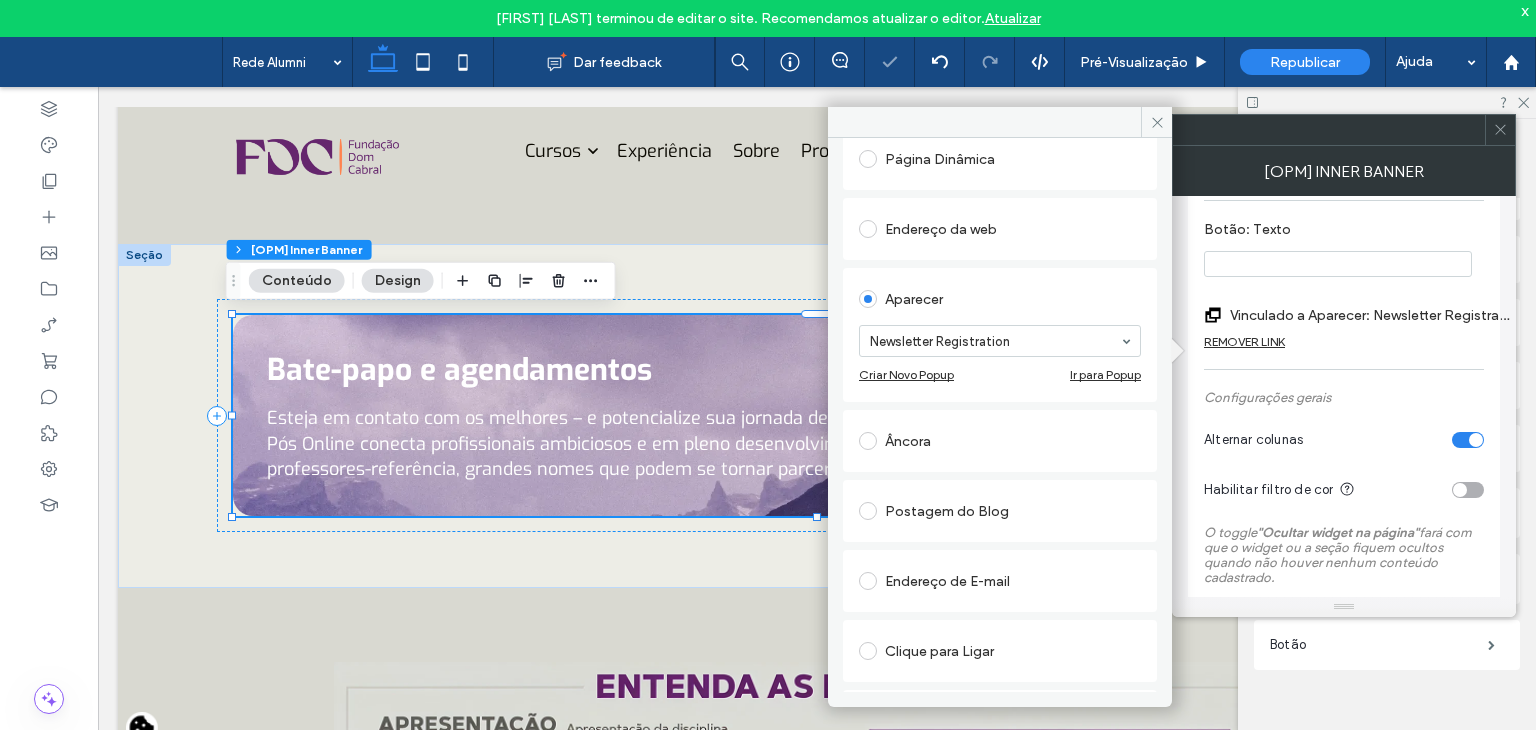 click 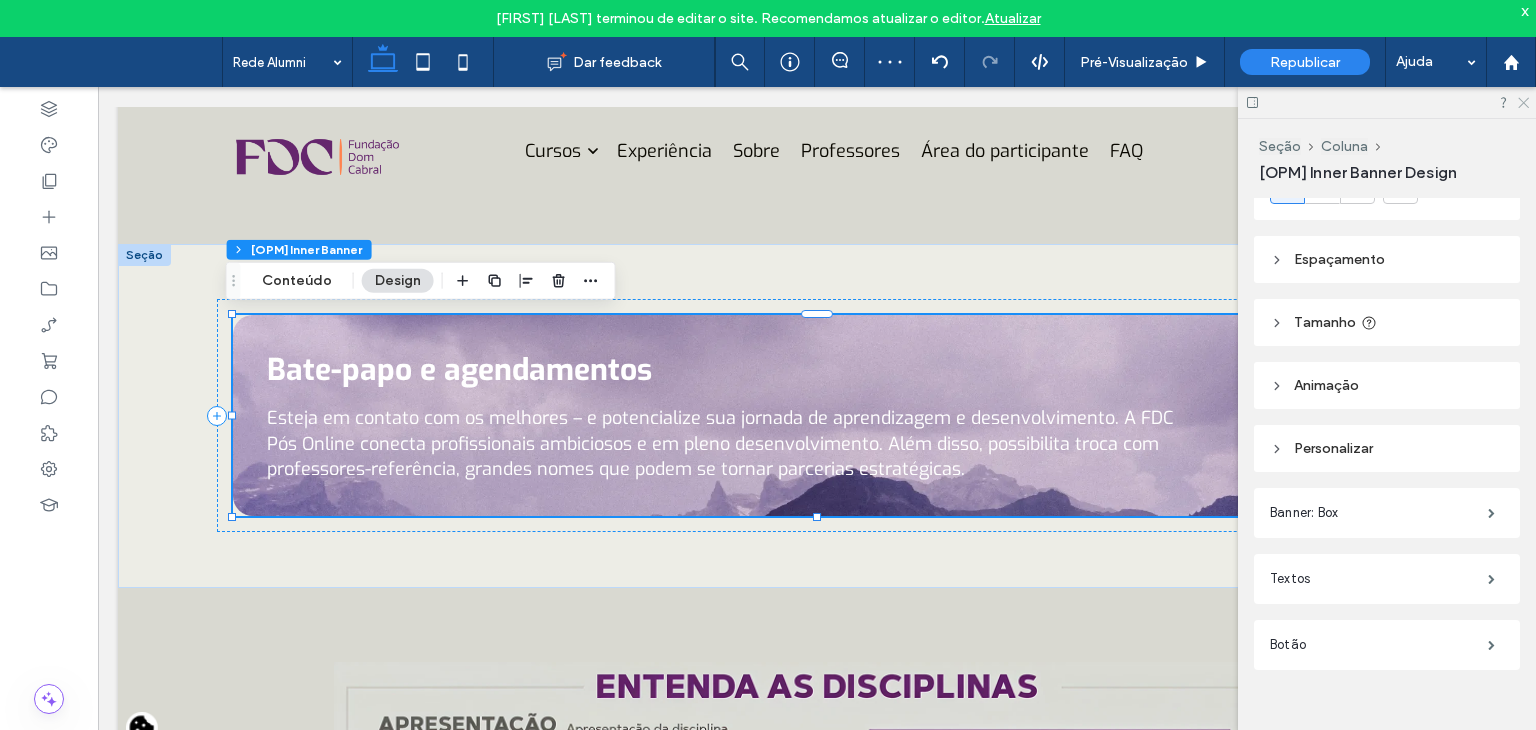 click 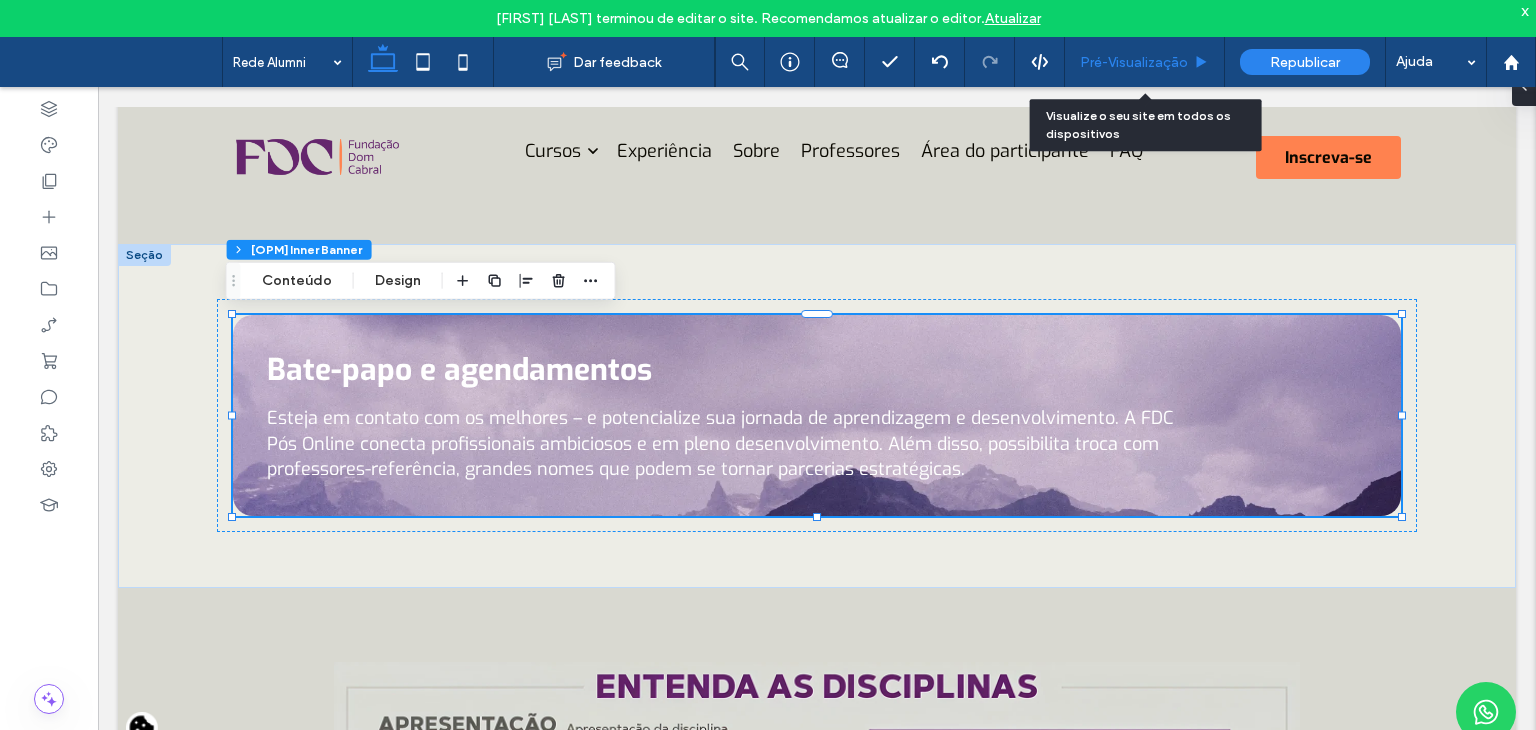click on "Pré-Visualizaçāo" at bounding box center (1134, 62) 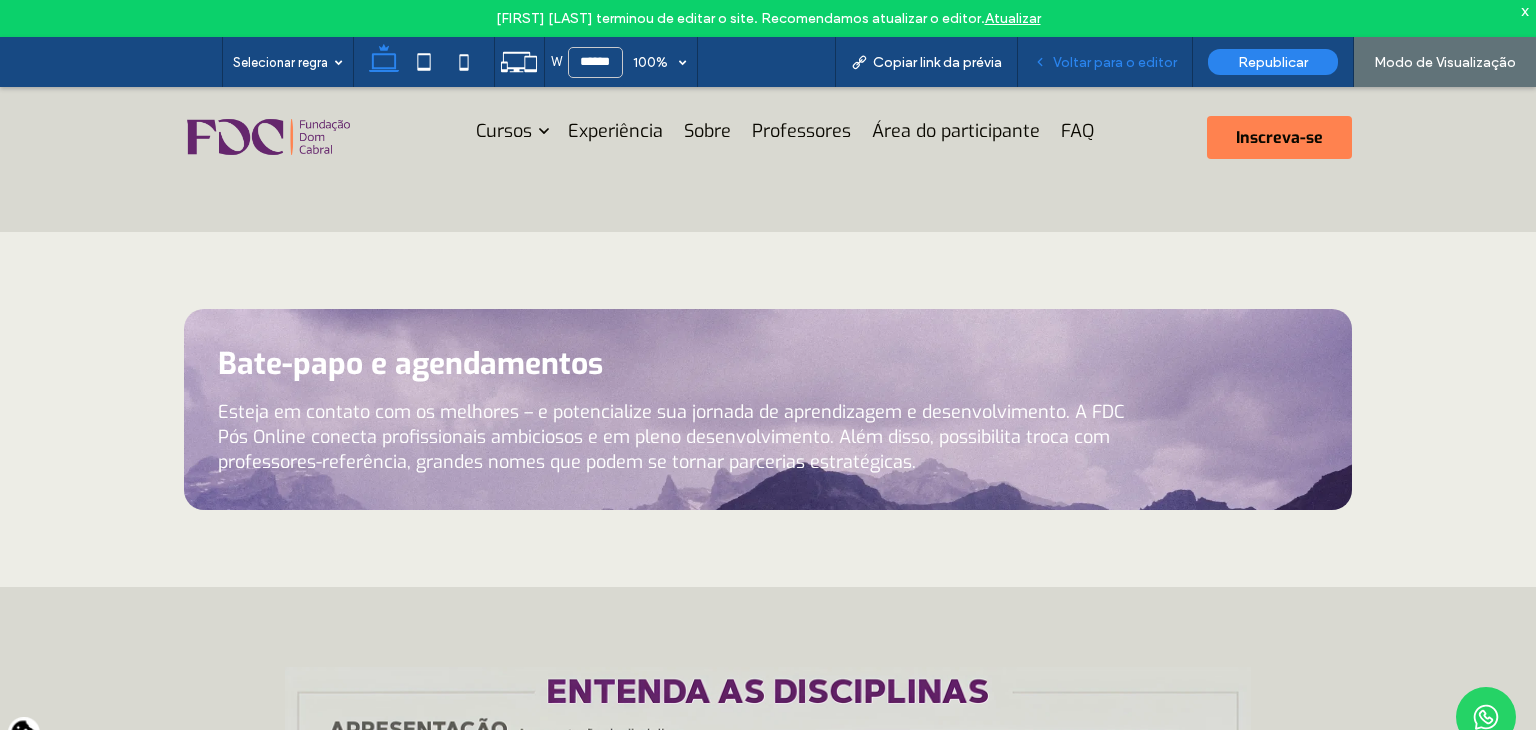 scroll, scrollTop: 1204, scrollLeft: 0, axis: vertical 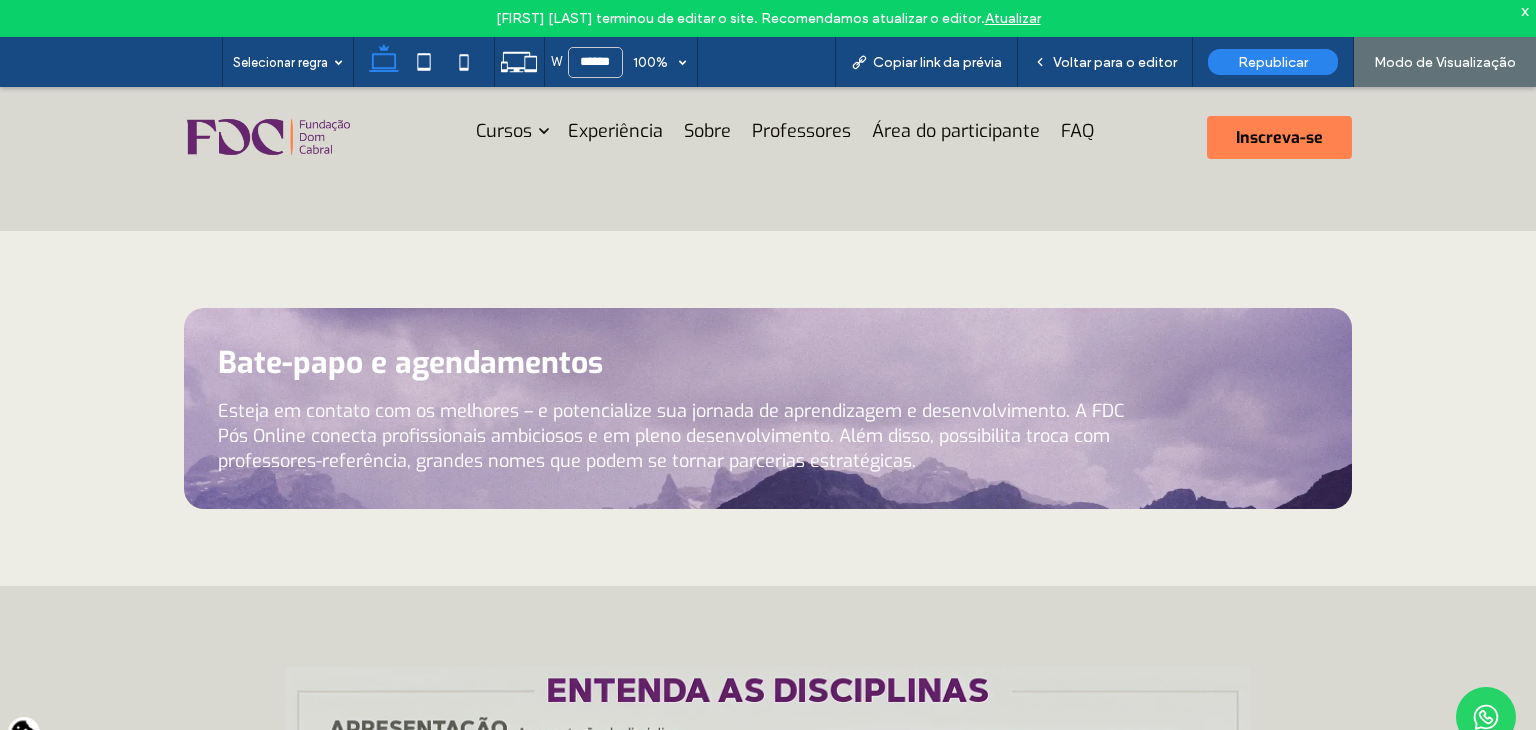 click on "Bate-papo e agendamentos" at bounding box center (672, 363) 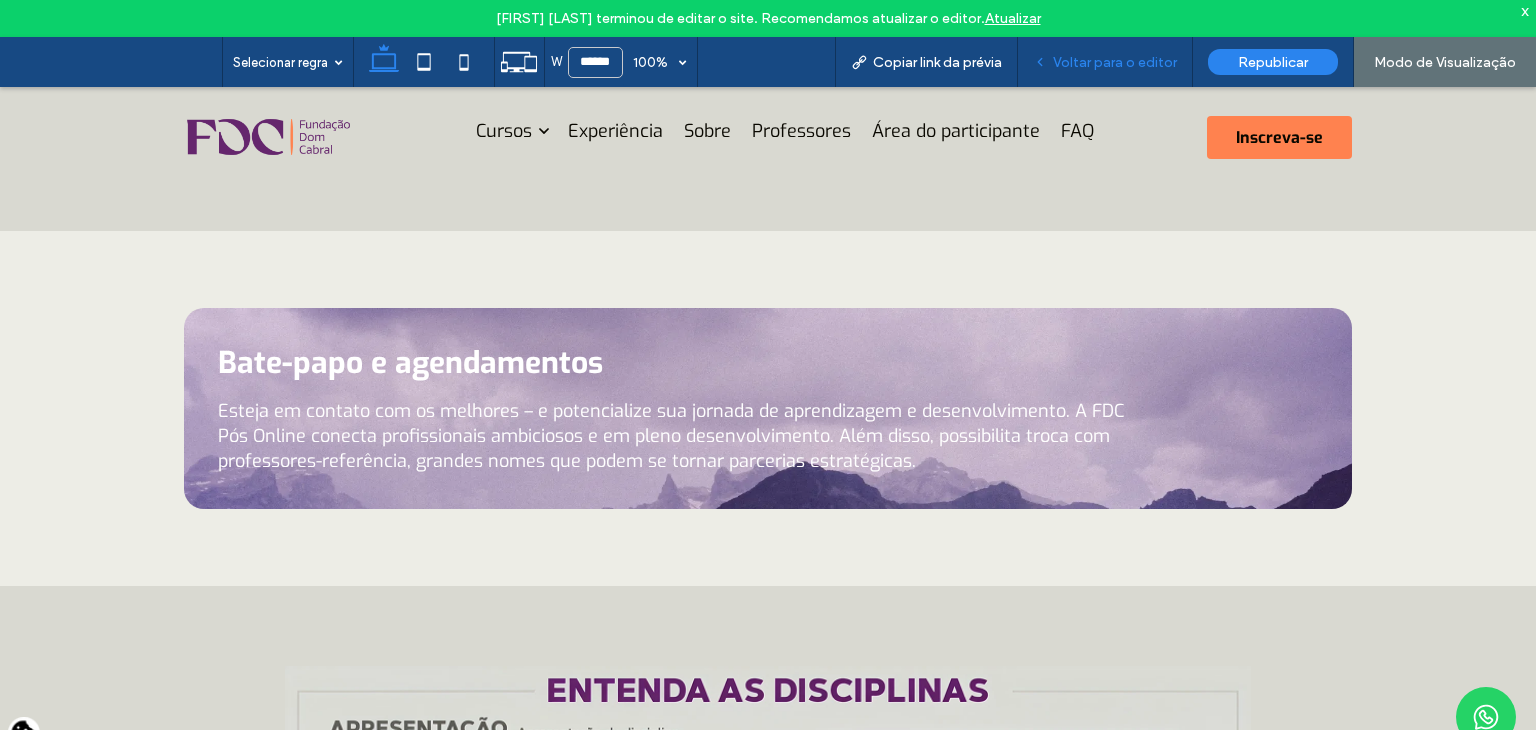 click on "Voltar para o editor" at bounding box center [1115, 62] 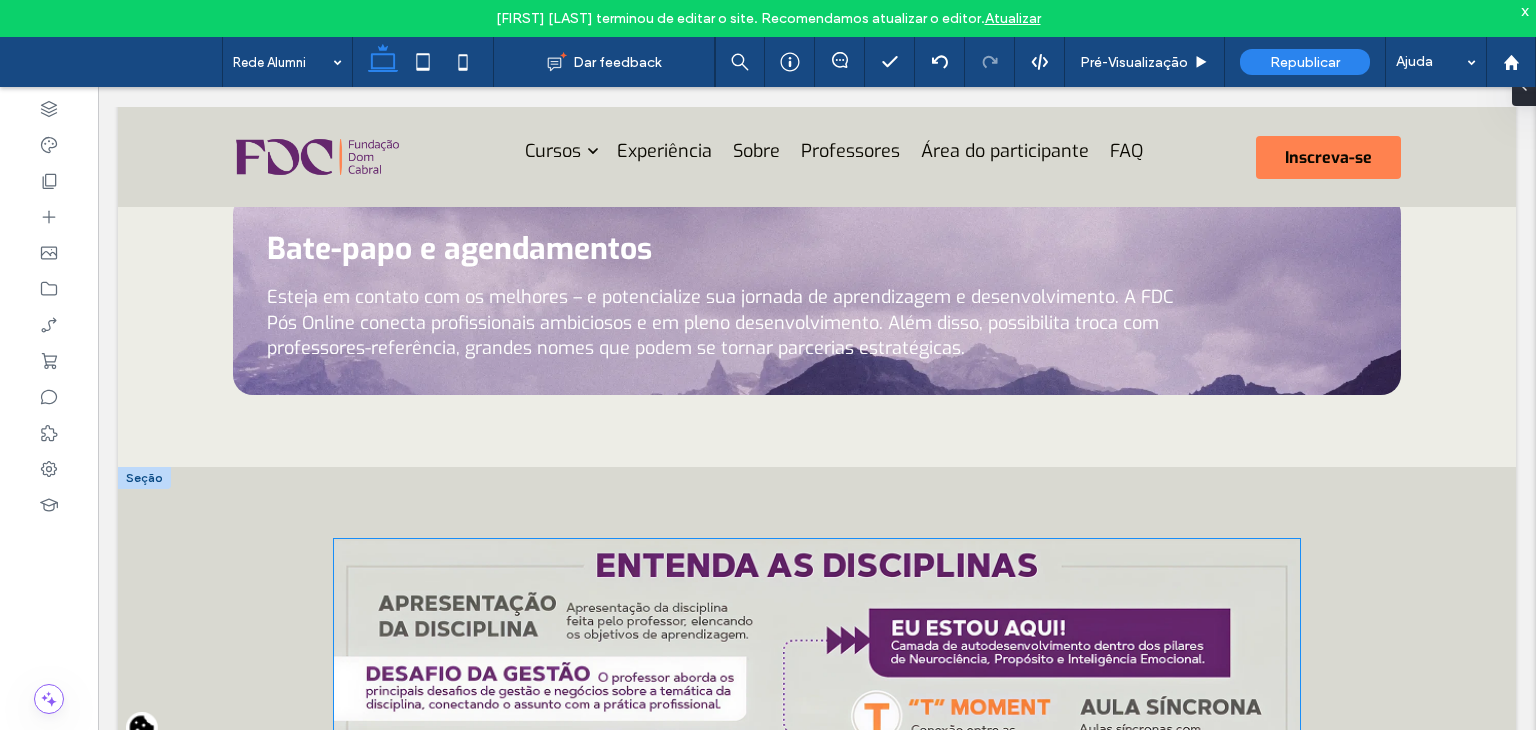 scroll, scrollTop: 1600, scrollLeft: 0, axis: vertical 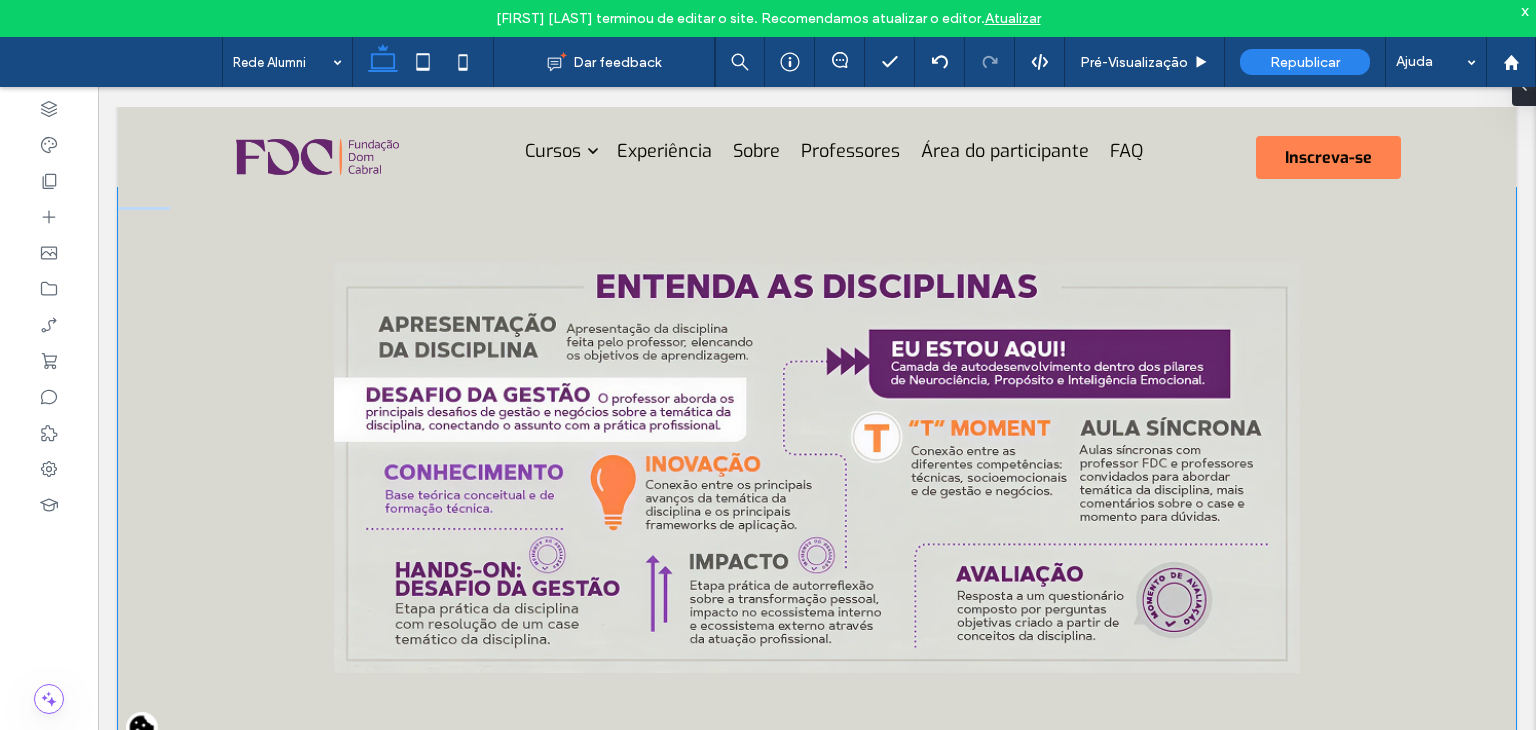 click at bounding box center [817, 468] 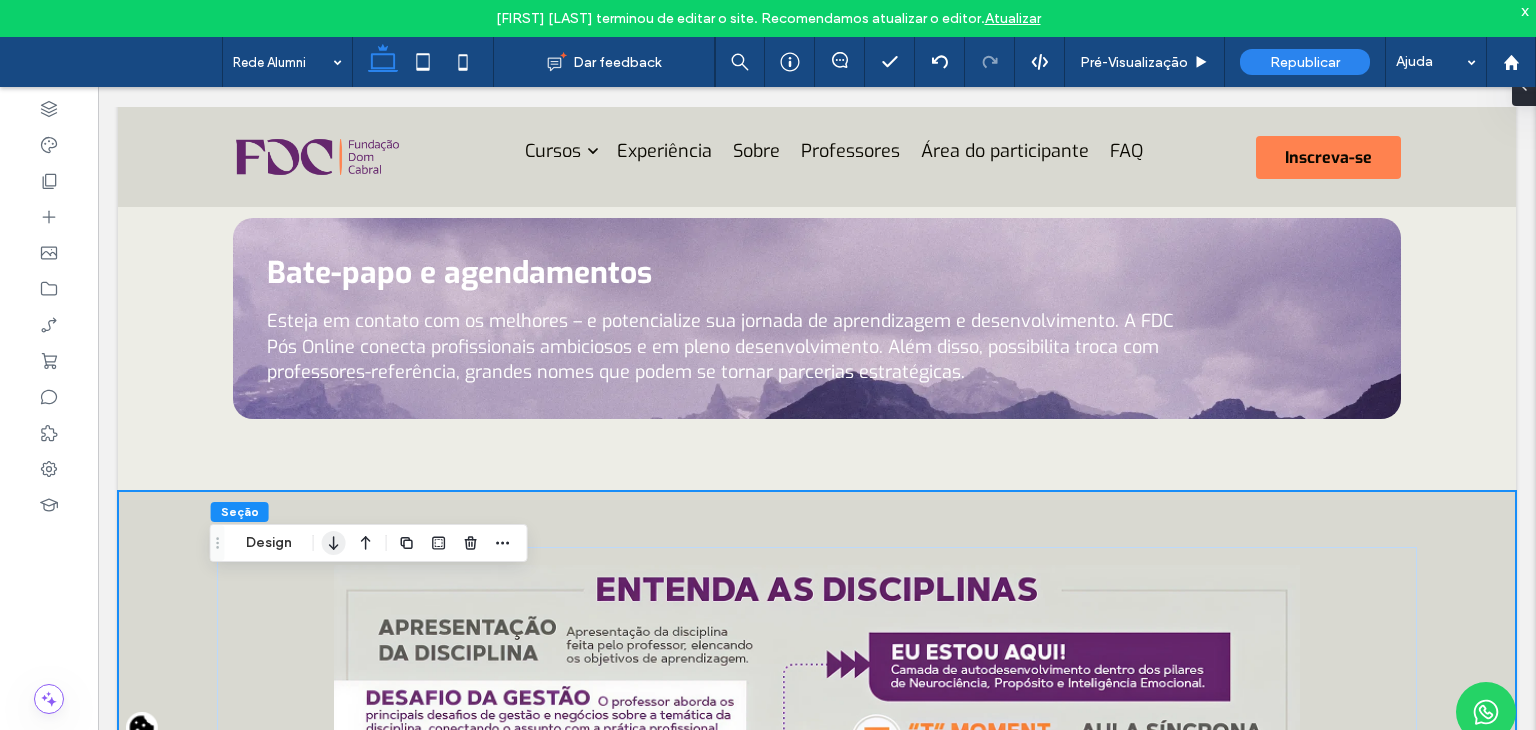scroll, scrollTop: 1300, scrollLeft: 0, axis: vertical 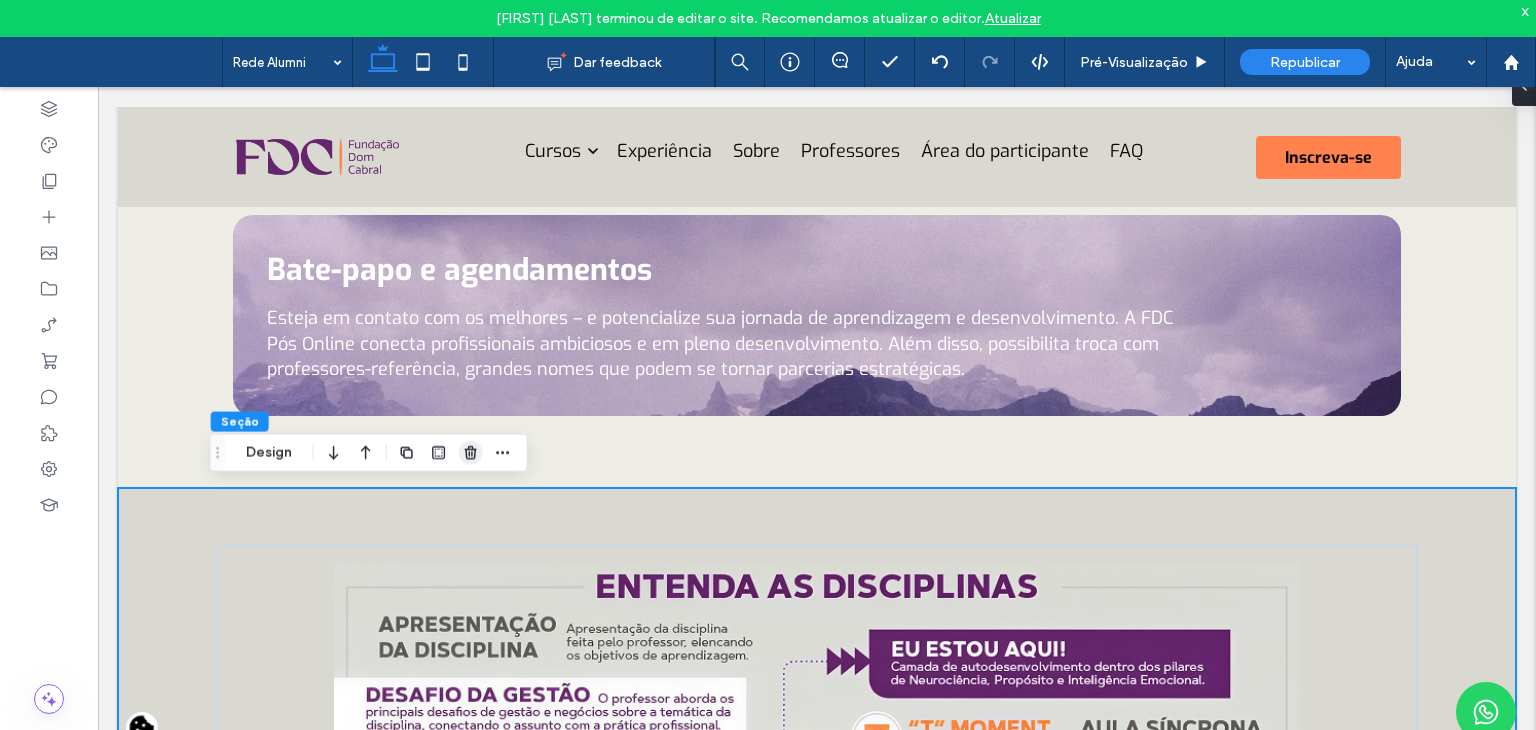 click 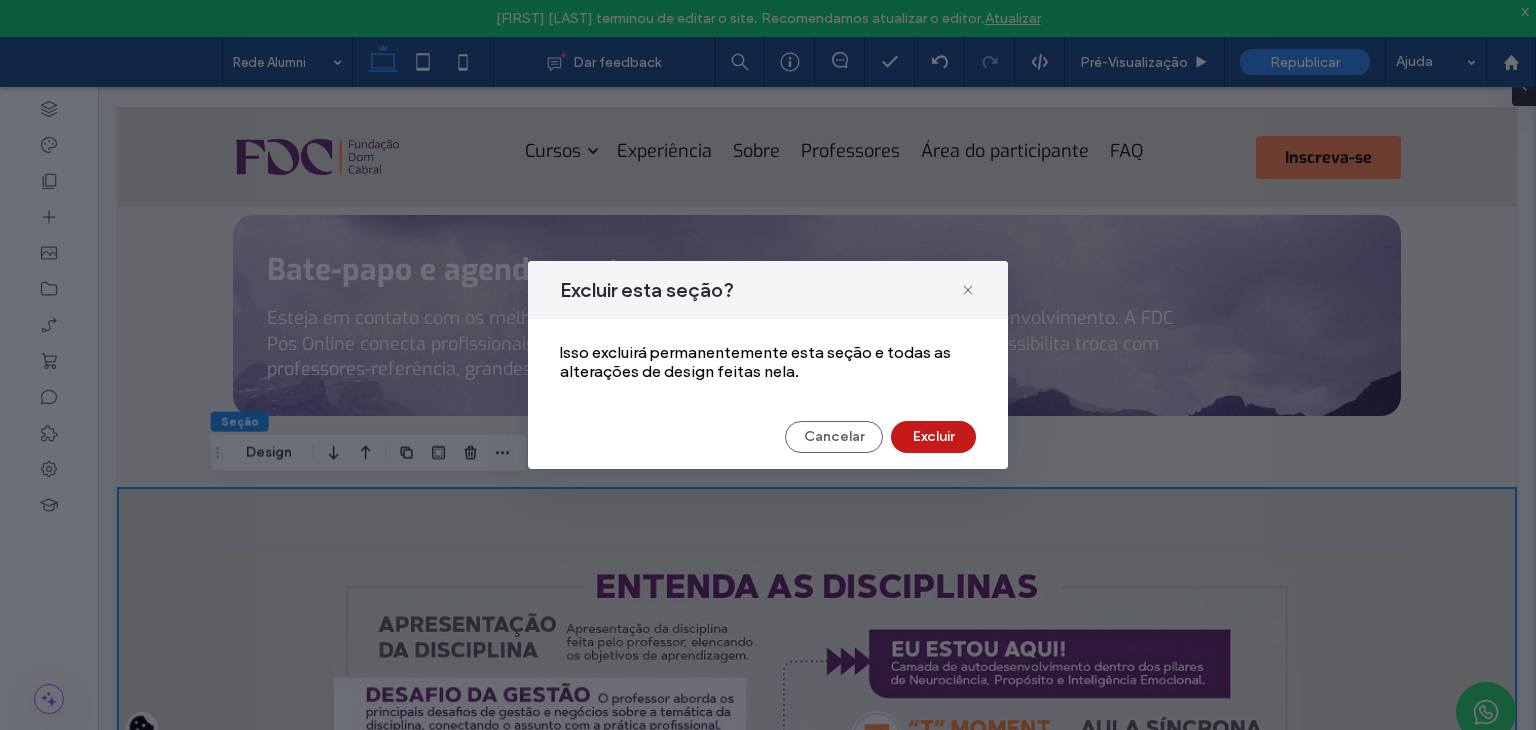 click on "Excluir" at bounding box center [933, 437] 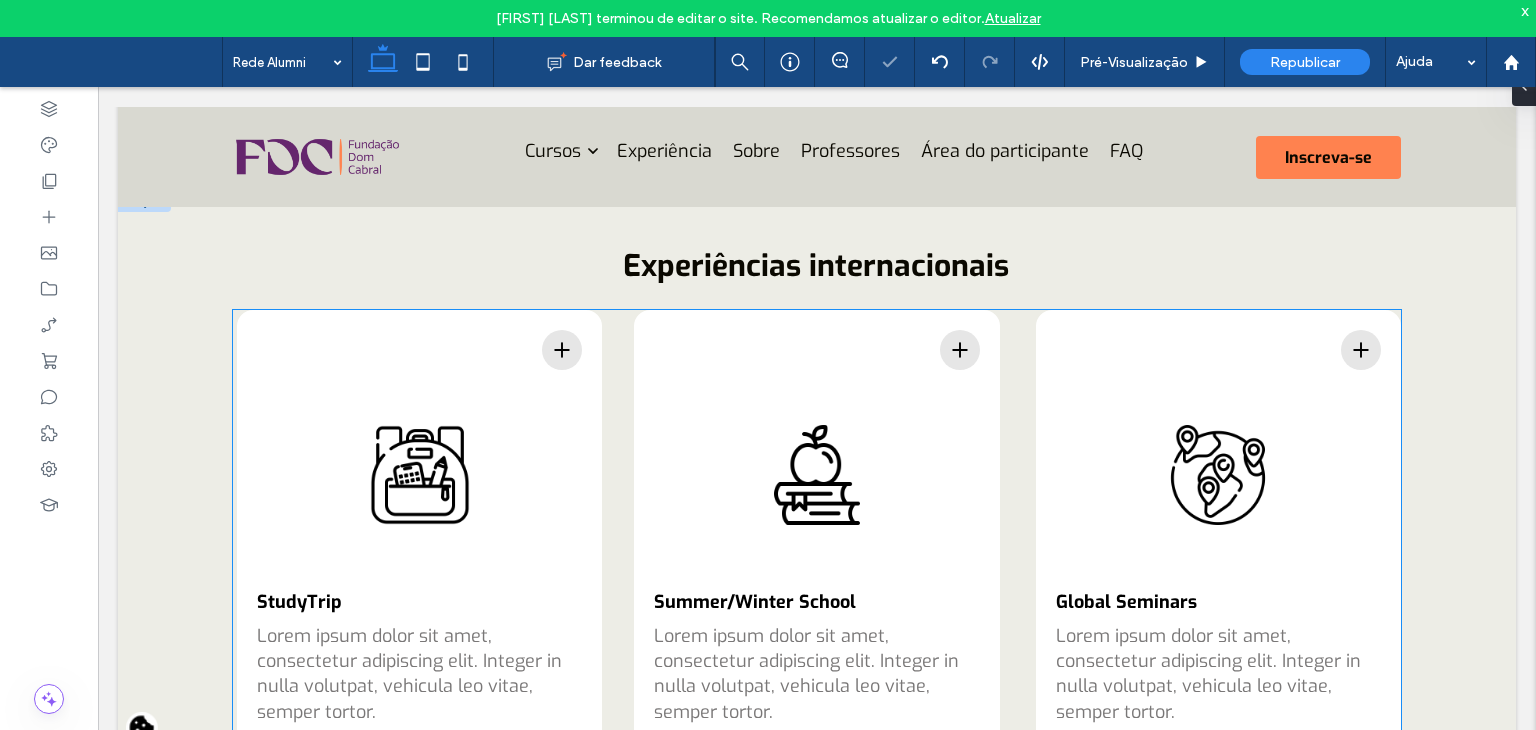 scroll, scrollTop: 1600, scrollLeft: 0, axis: vertical 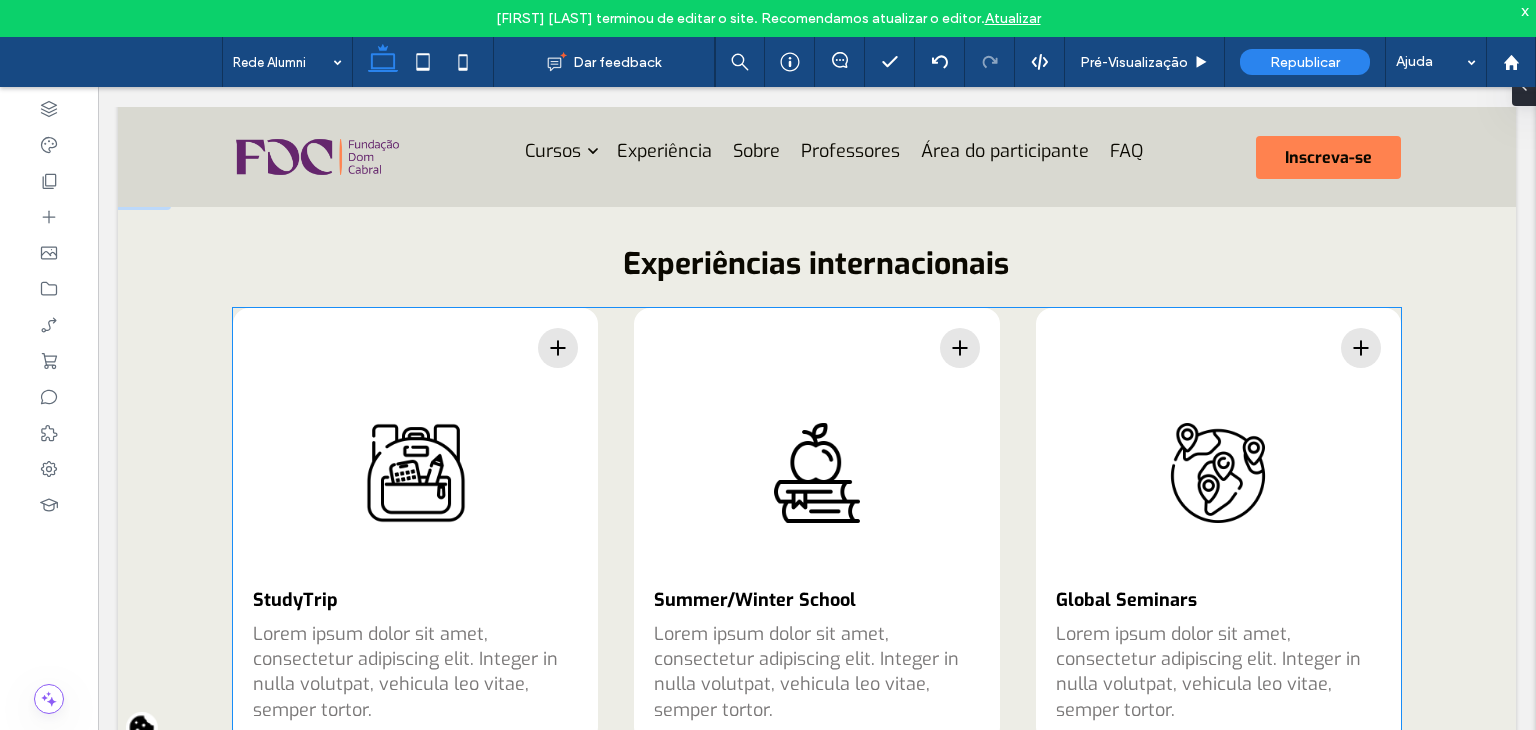 click on "StudyTrip
Lorem ipsum dolor sit amet, consectetur adipiscing elit. Integer in nulla volutpat, vehicula leo vitae, semper tortor.
Lorem Ipsum
Lorem ipsum dolor sit amet, consectetur adipiscing elit. Integer in nulla volutpat, vehicula leo vitae, semper tortor.
Summer/Winter School
Lorem ipsum dolor sit amet, consectetur adipiscing elit. Integer in nulla volutpat, vehicula leo vitae, semper tortor.
Lorem Ipsum
Lorem ipsum dolor sit amet, consectetur adipiscing elit. Integer in nulla volutpat, vehicula leo vitae, semper tortor.
Global Seminars
Lorem ipsum dolor sit amet, consectetur adipiscing elit. Integer in nulla volutpat, vehicula leo vitae, semper tortor.
Lorem Ipsum" at bounding box center (817, 525) 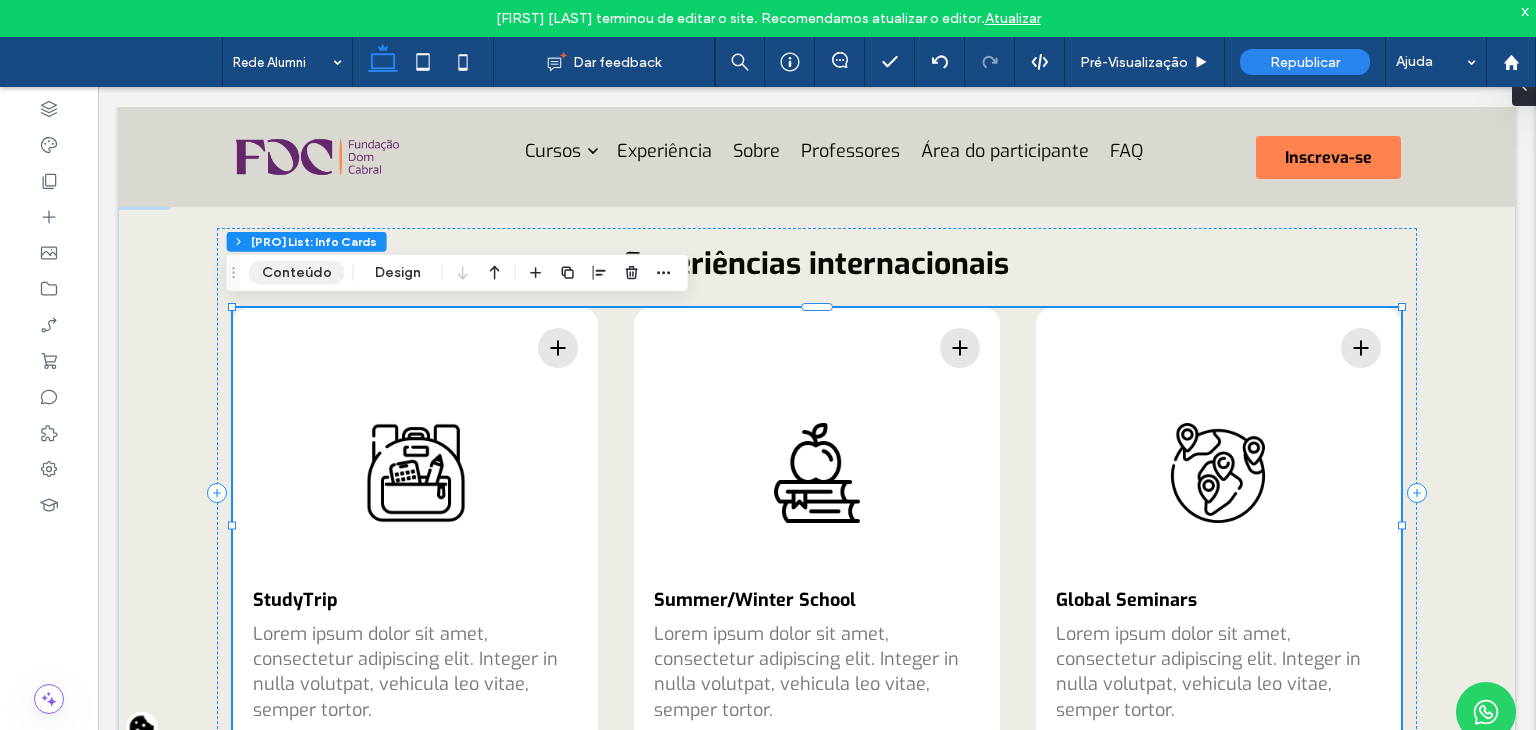 click on "Conteúdo" at bounding box center (297, 273) 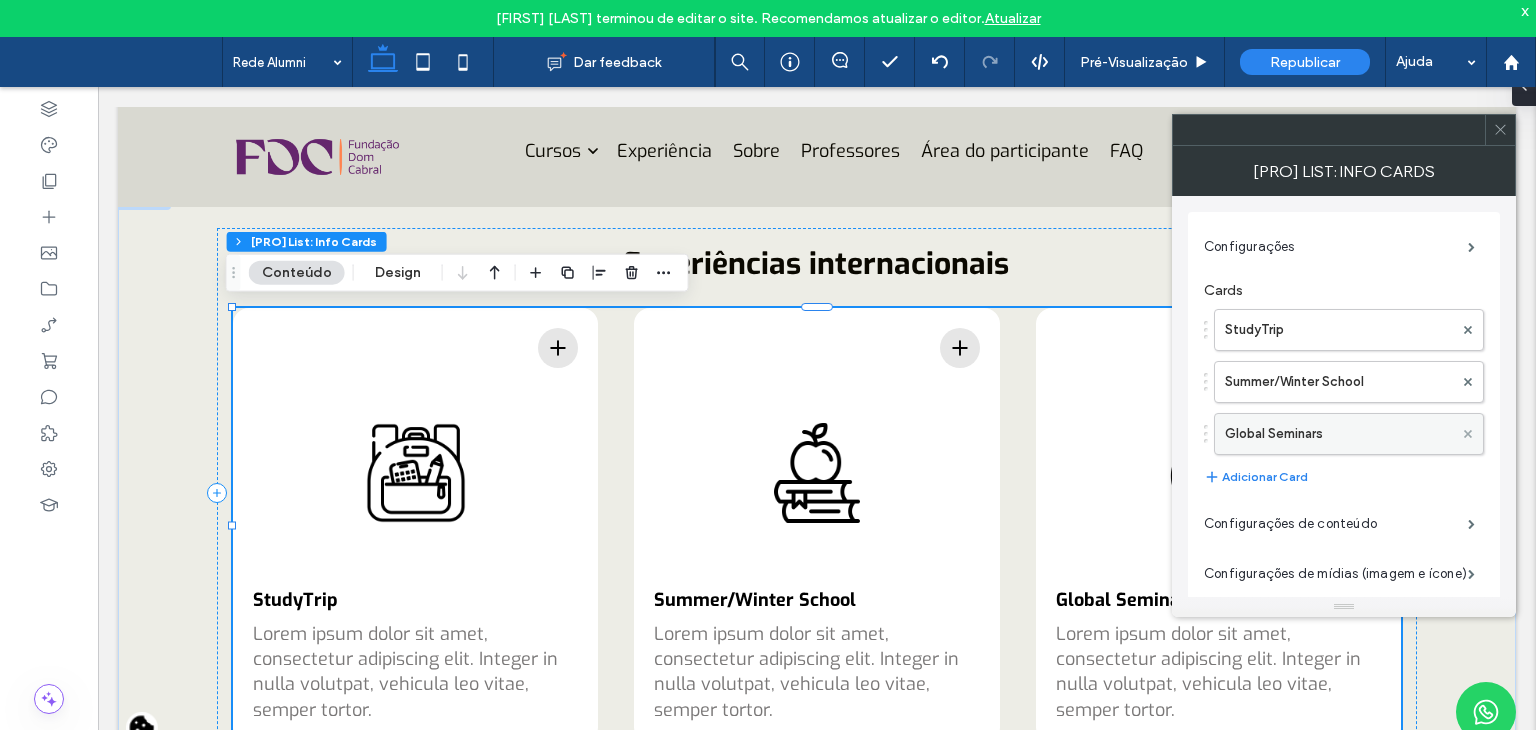 click 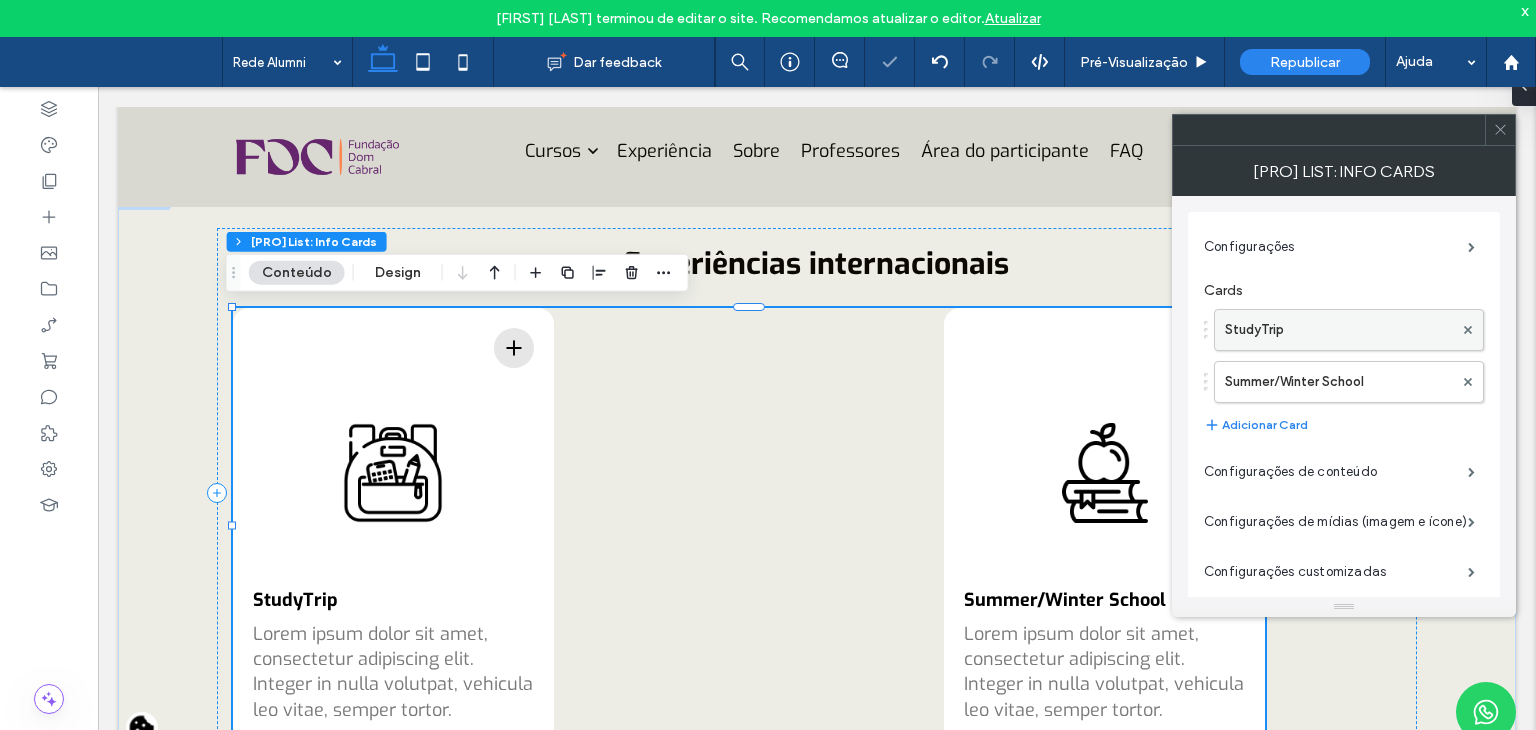 click on "StudyTrip" at bounding box center (1339, 330) 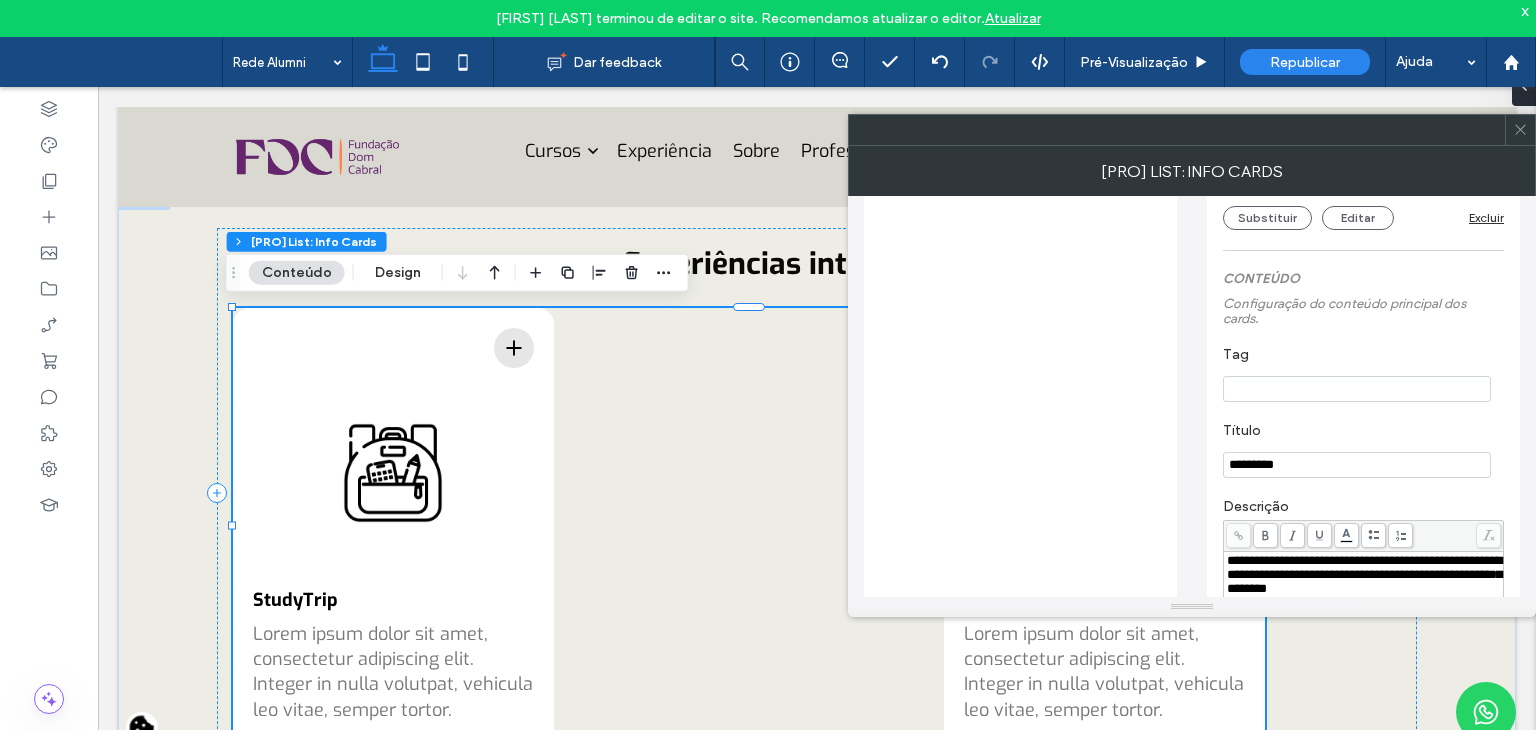 scroll, scrollTop: 600, scrollLeft: 0, axis: vertical 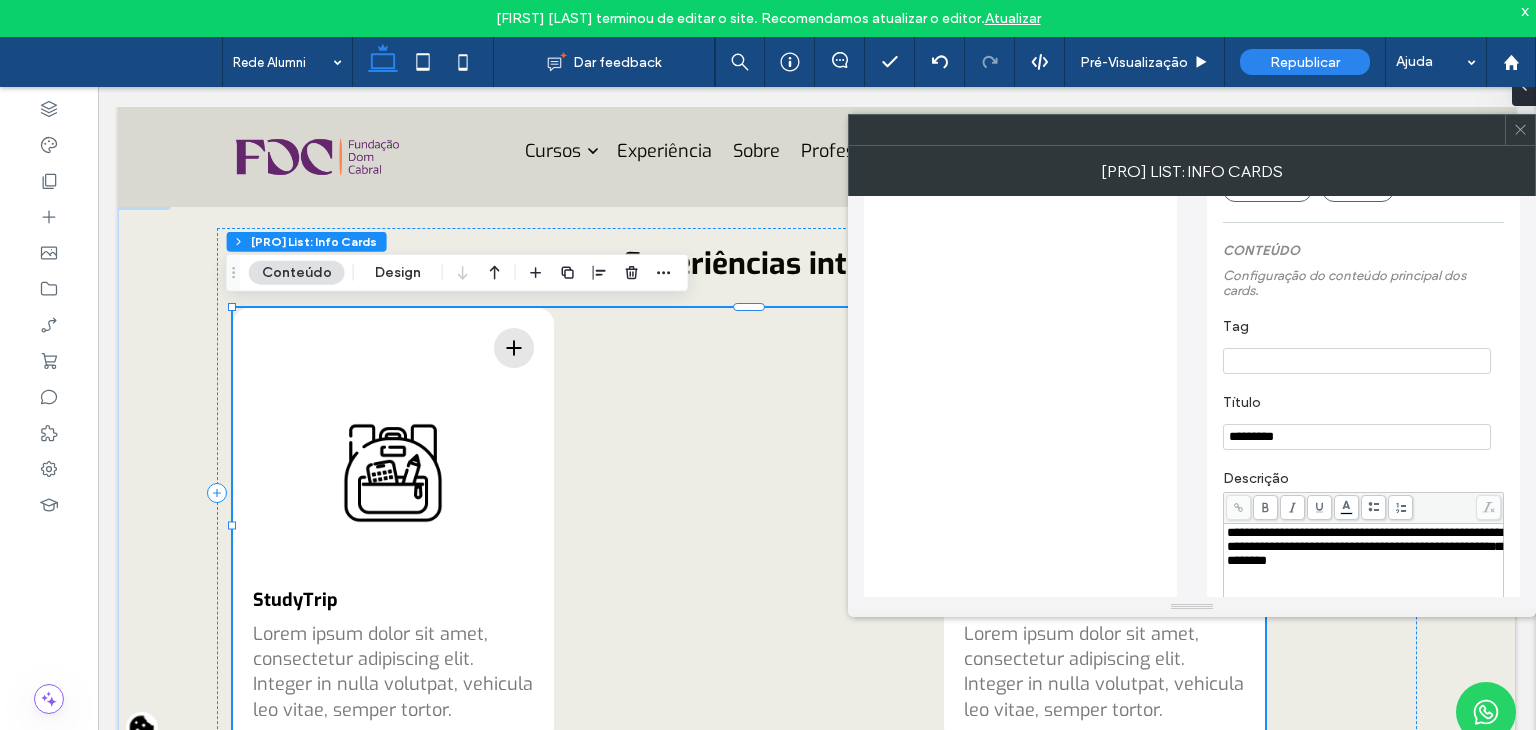 click on "*********" at bounding box center (1357, 437) 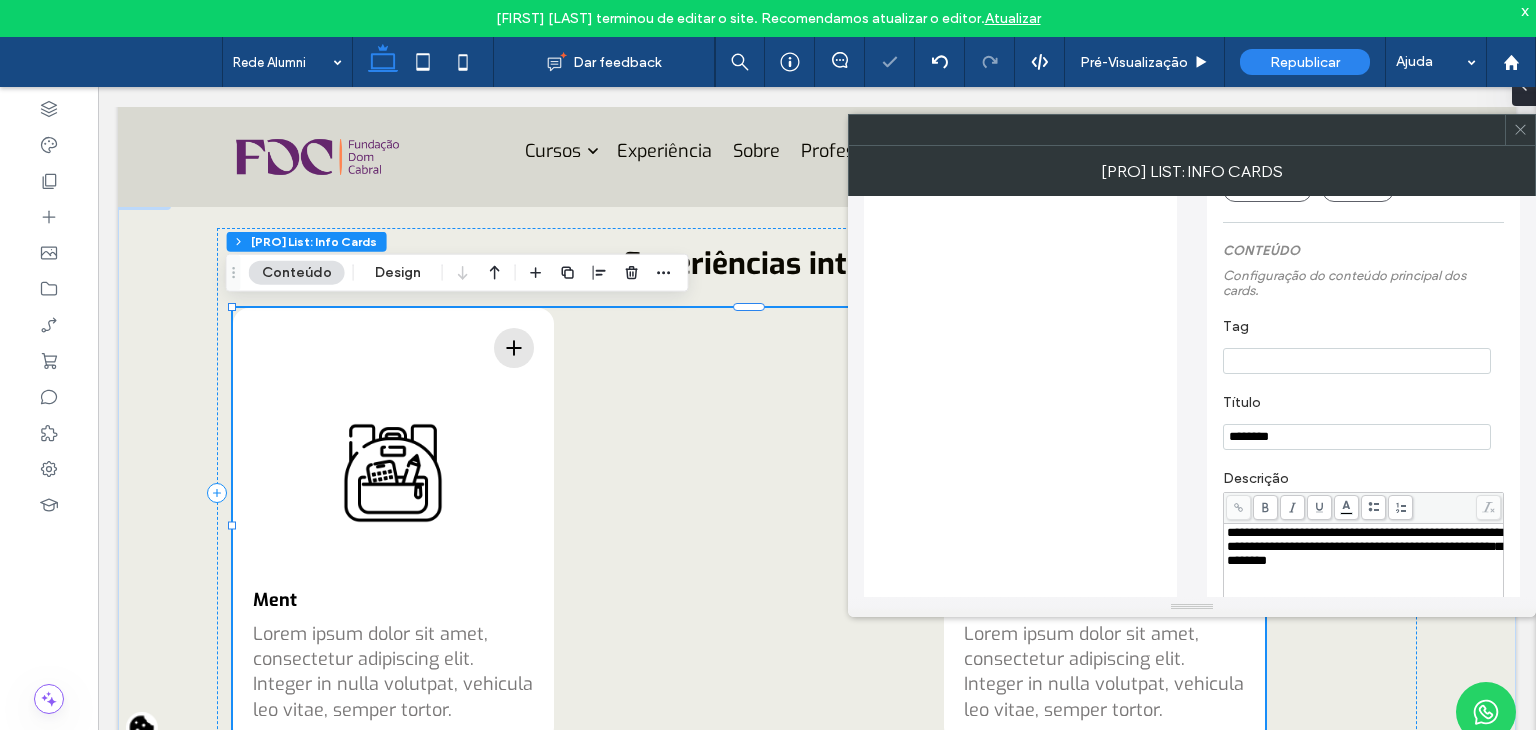 type on "*********" 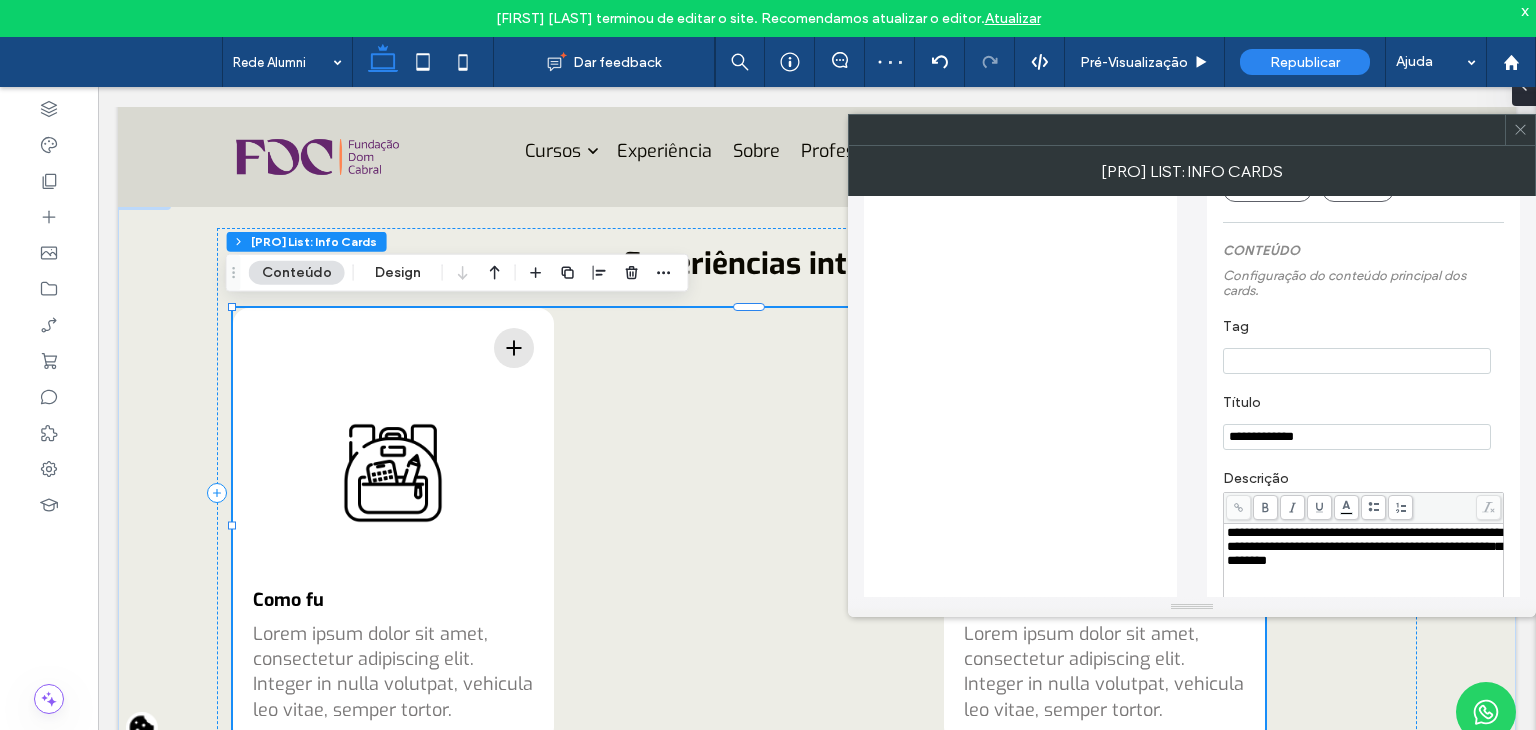 type on "**********" 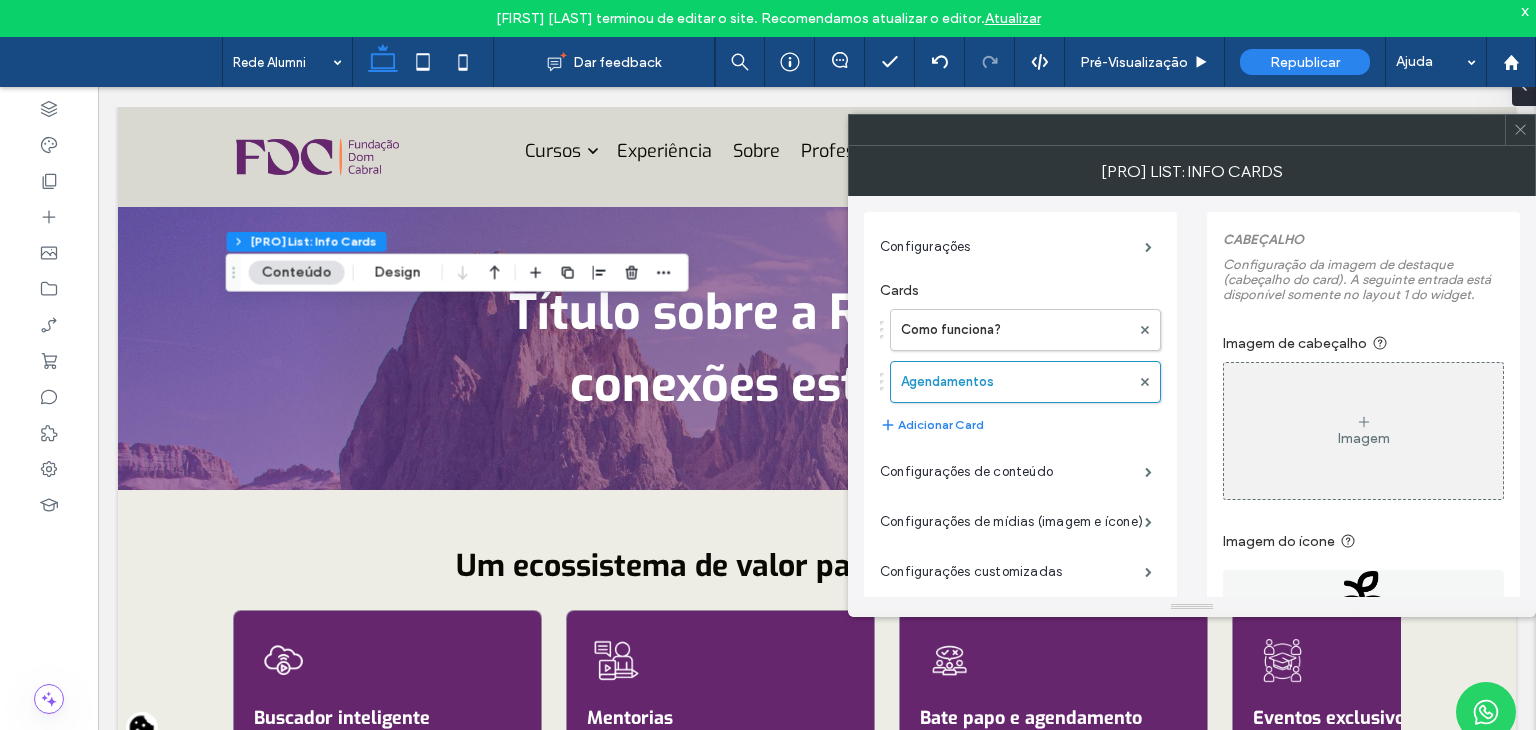 scroll, scrollTop: 1600, scrollLeft: 0, axis: vertical 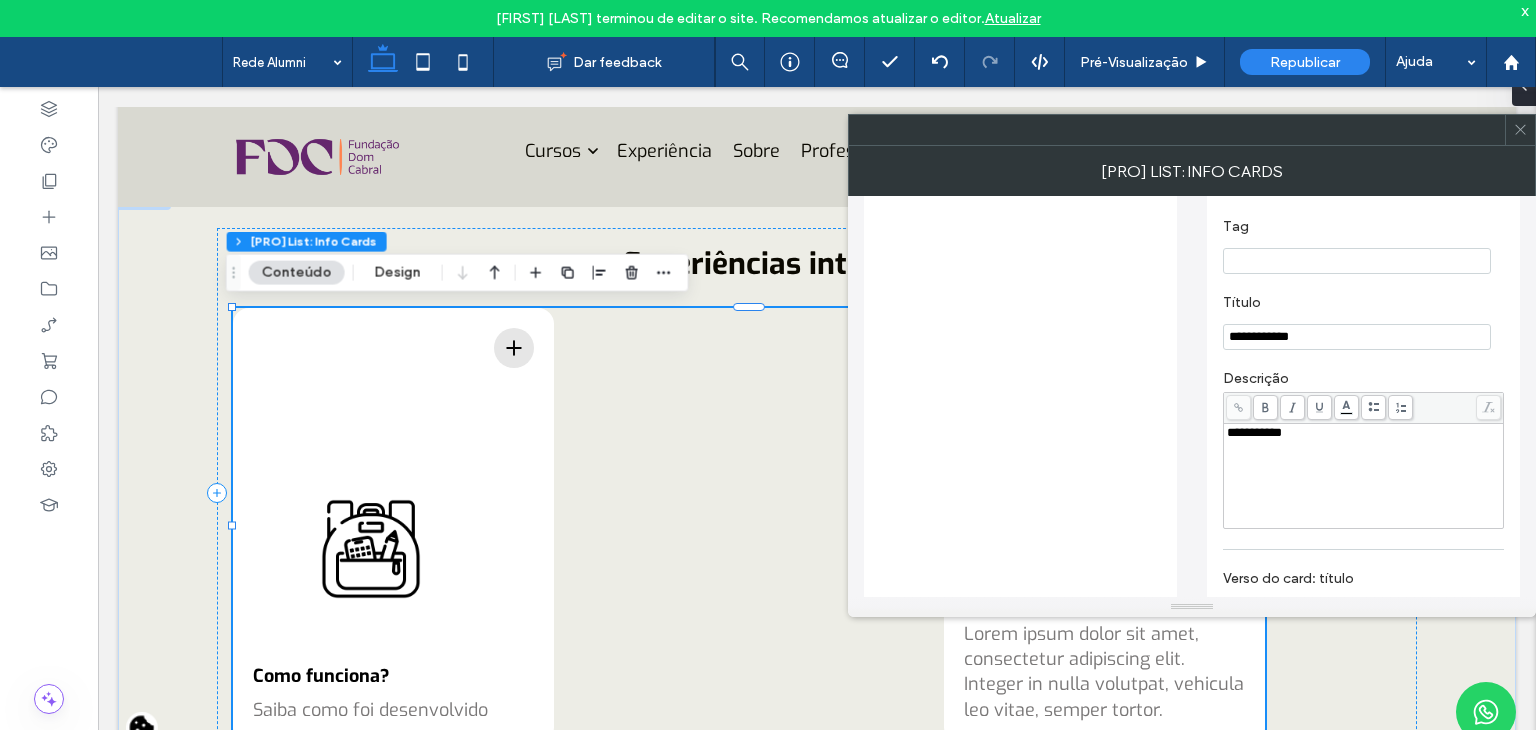type 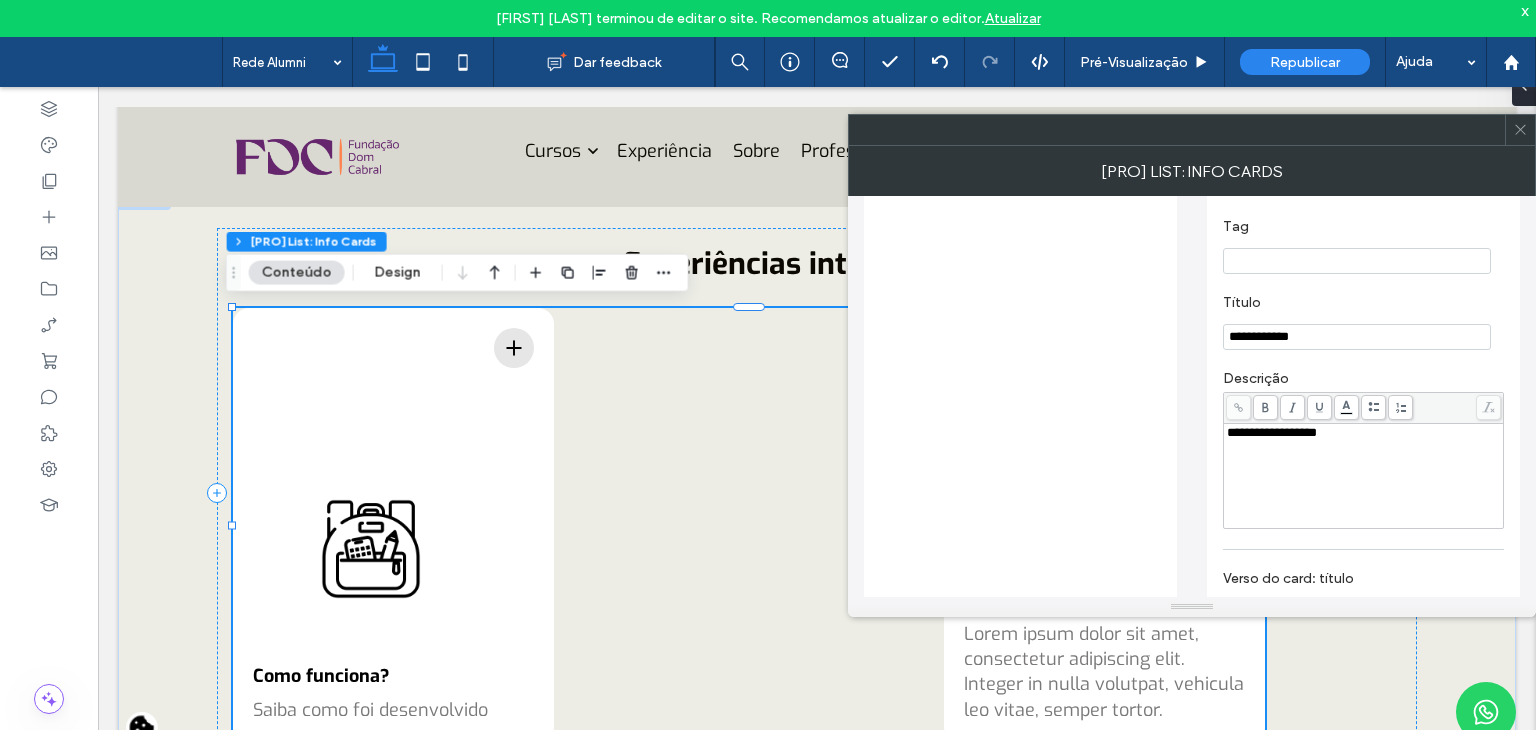 click on "**********" at bounding box center [1363, 322] 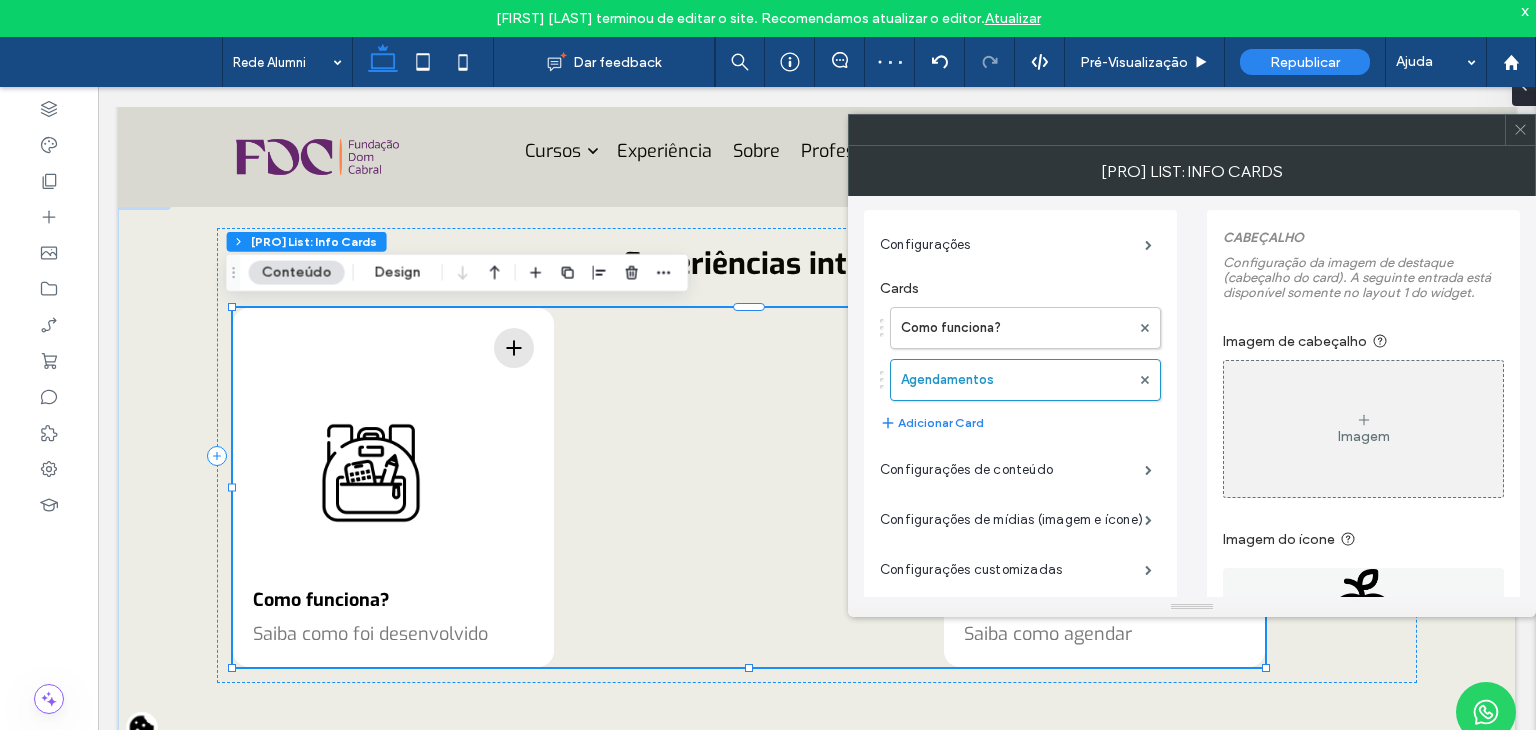 scroll, scrollTop: 0, scrollLeft: 0, axis: both 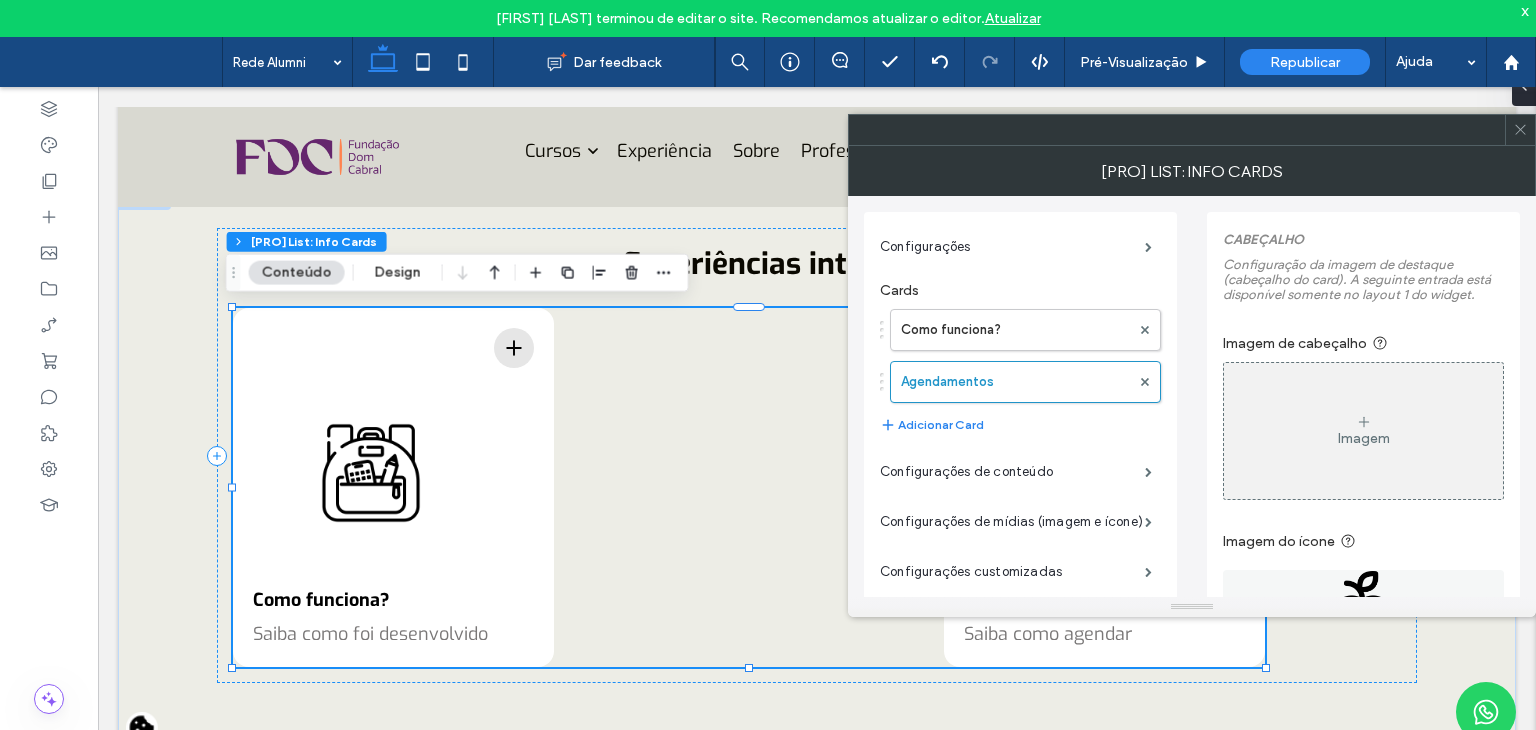 click on "Configurações de conteúdo" at bounding box center [1020, 472] 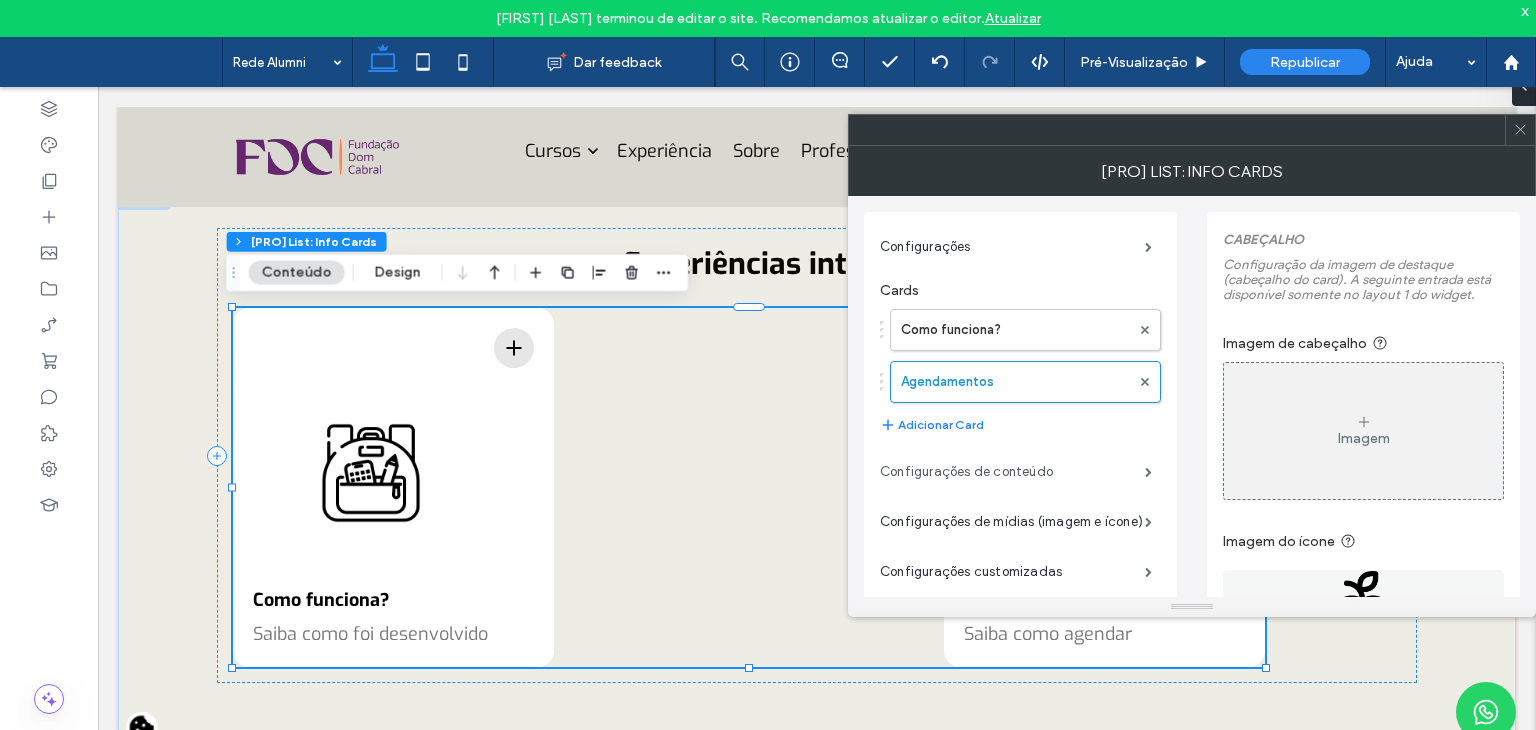 click on "Configurações de conteúdo" at bounding box center (1012, 472) 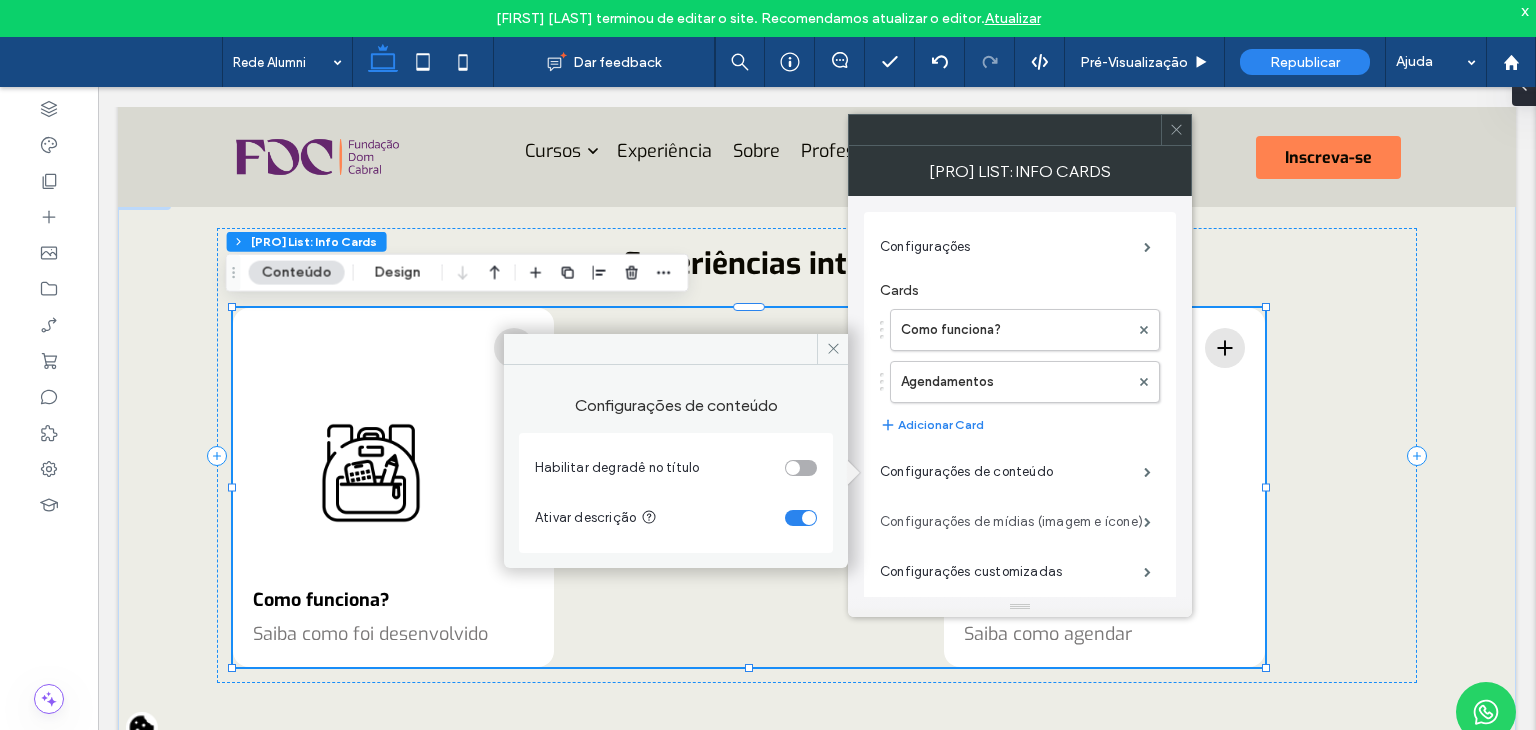 click on "Configurações de mídias (imagem e ícone)" at bounding box center (1012, 522) 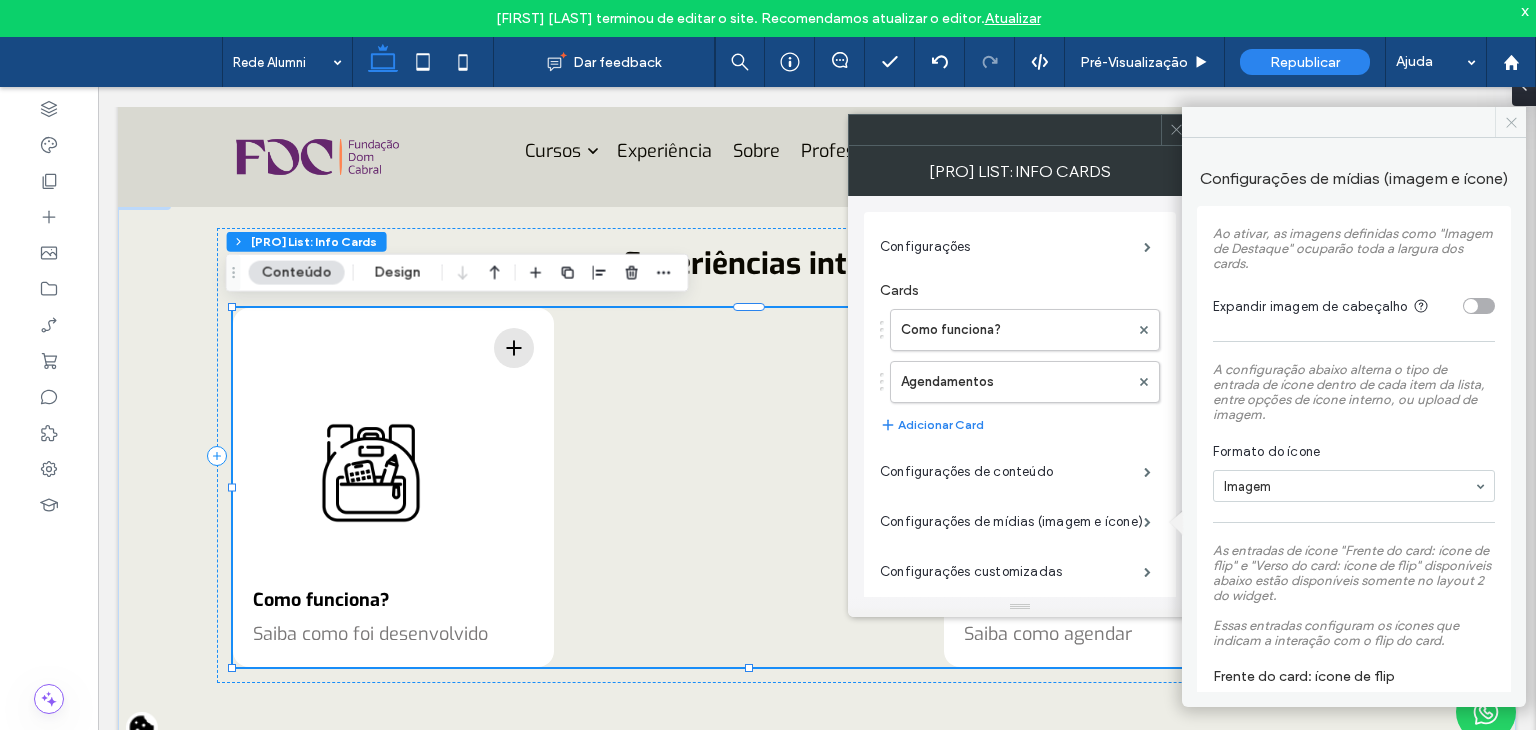 click 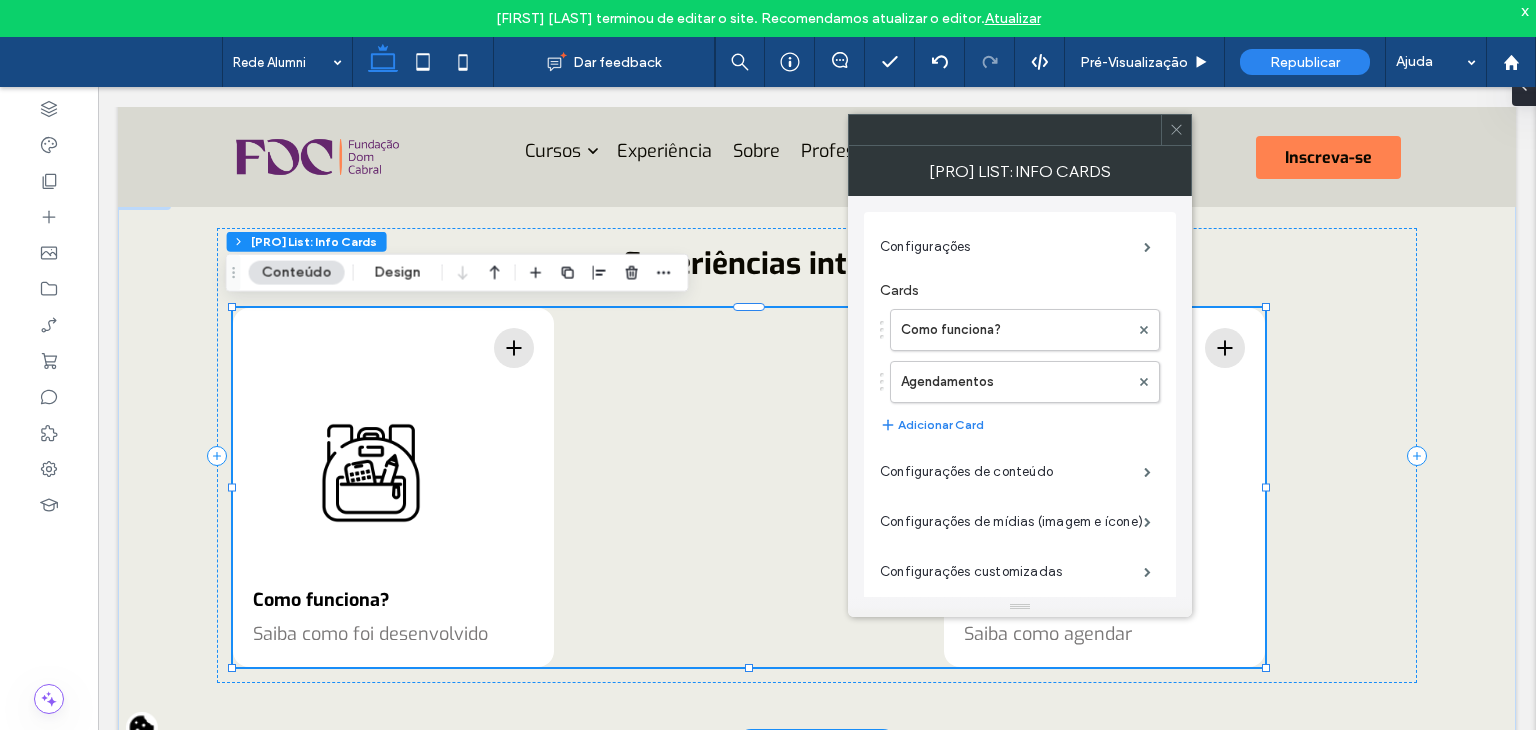 click on "Como funciona?
Saiba como foi desenvolvido
Lorem Ipsum
Lorem ipsum dolor sit amet, consectetur adipiscing elit. Integer in nulla volutpat, vehicula leo vitae, semper tortor.
Agendamentos
Saiba como agendar
Lorem Ipsum
Lorem ipsum dolor sit amet, consectetur adipiscing elit. Integer in nulla volutpat, vehicula leo vitae, semper tortor." at bounding box center (749, 487) 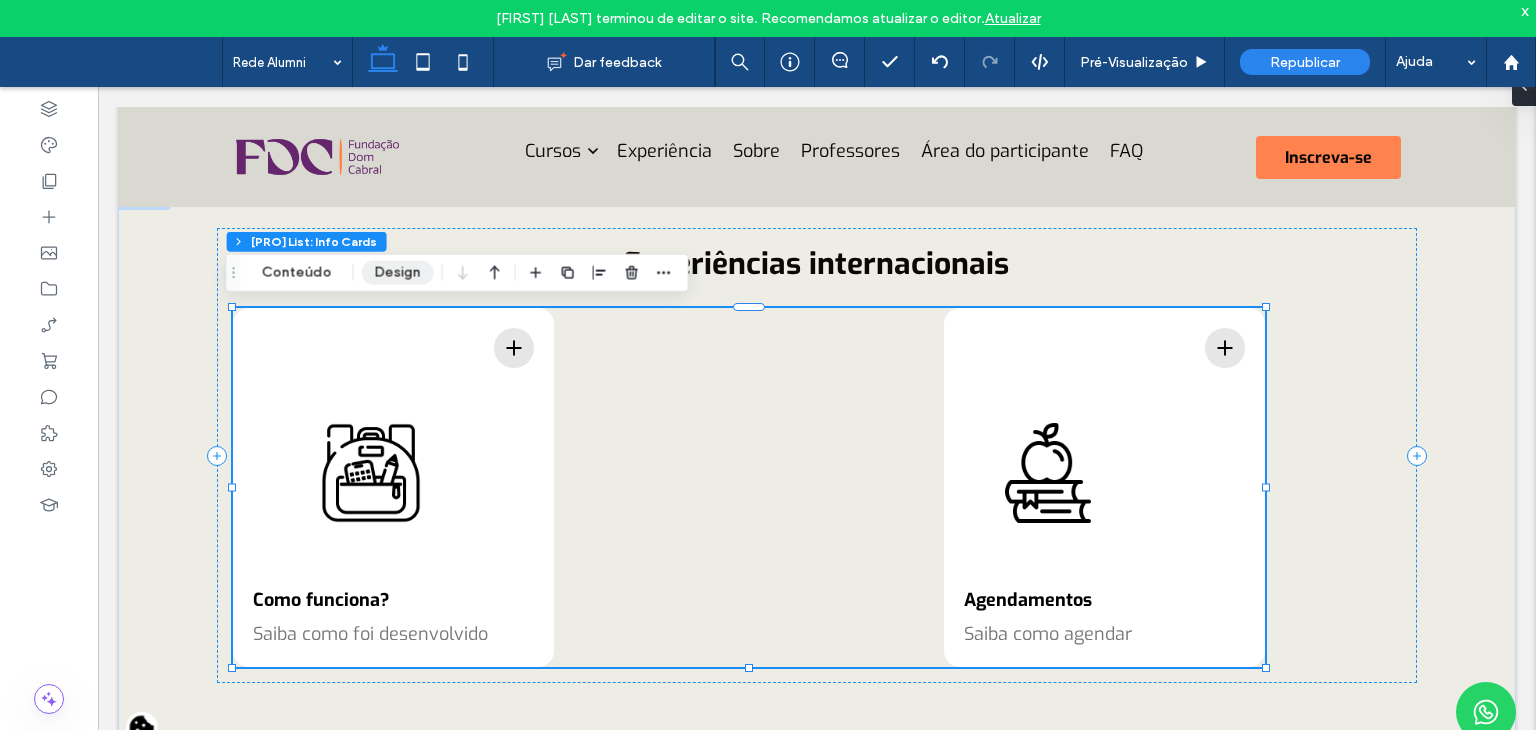 click on "Design" at bounding box center [398, 273] 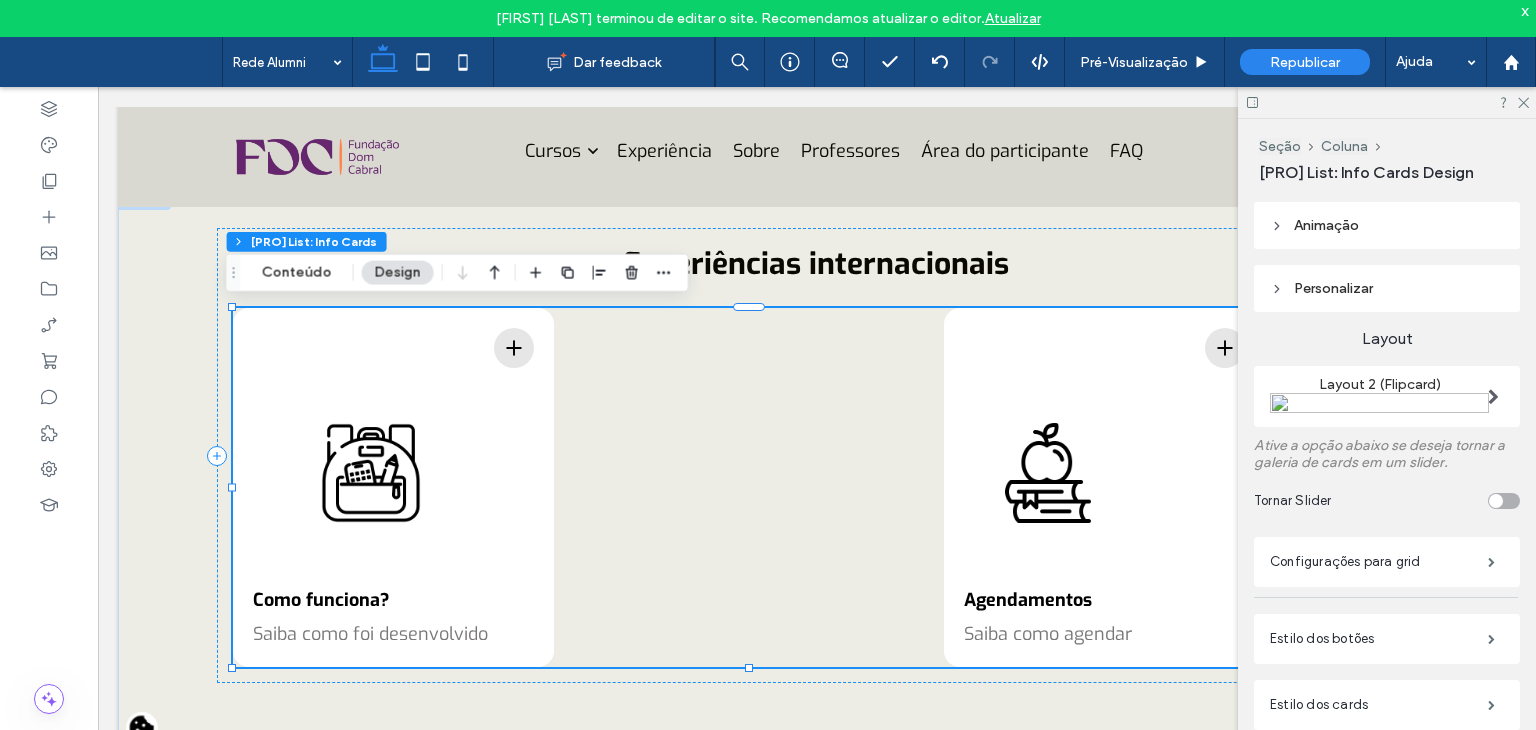 scroll, scrollTop: 300, scrollLeft: 0, axis: vertical 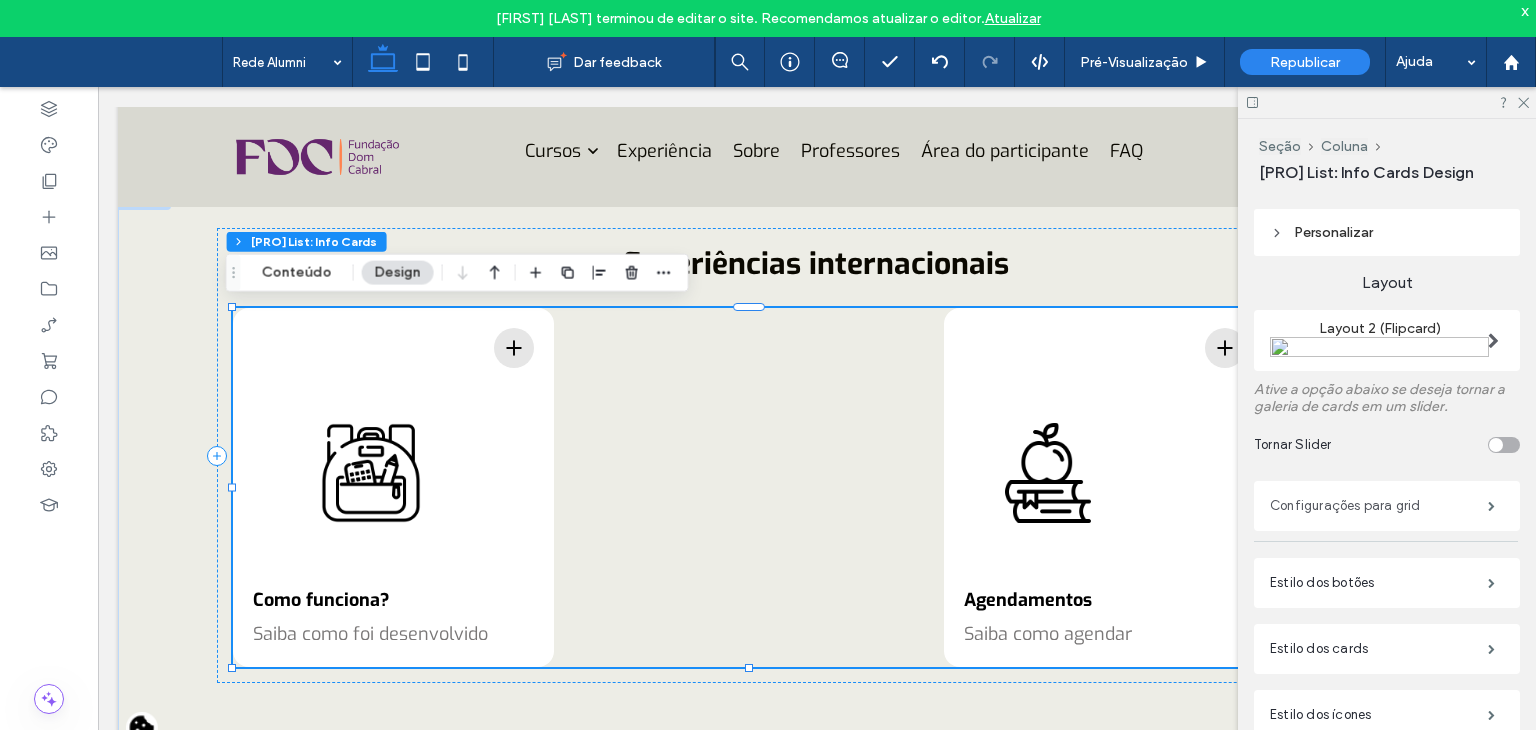 click on "Configurações para grid" at bounding box center (1379, 506) 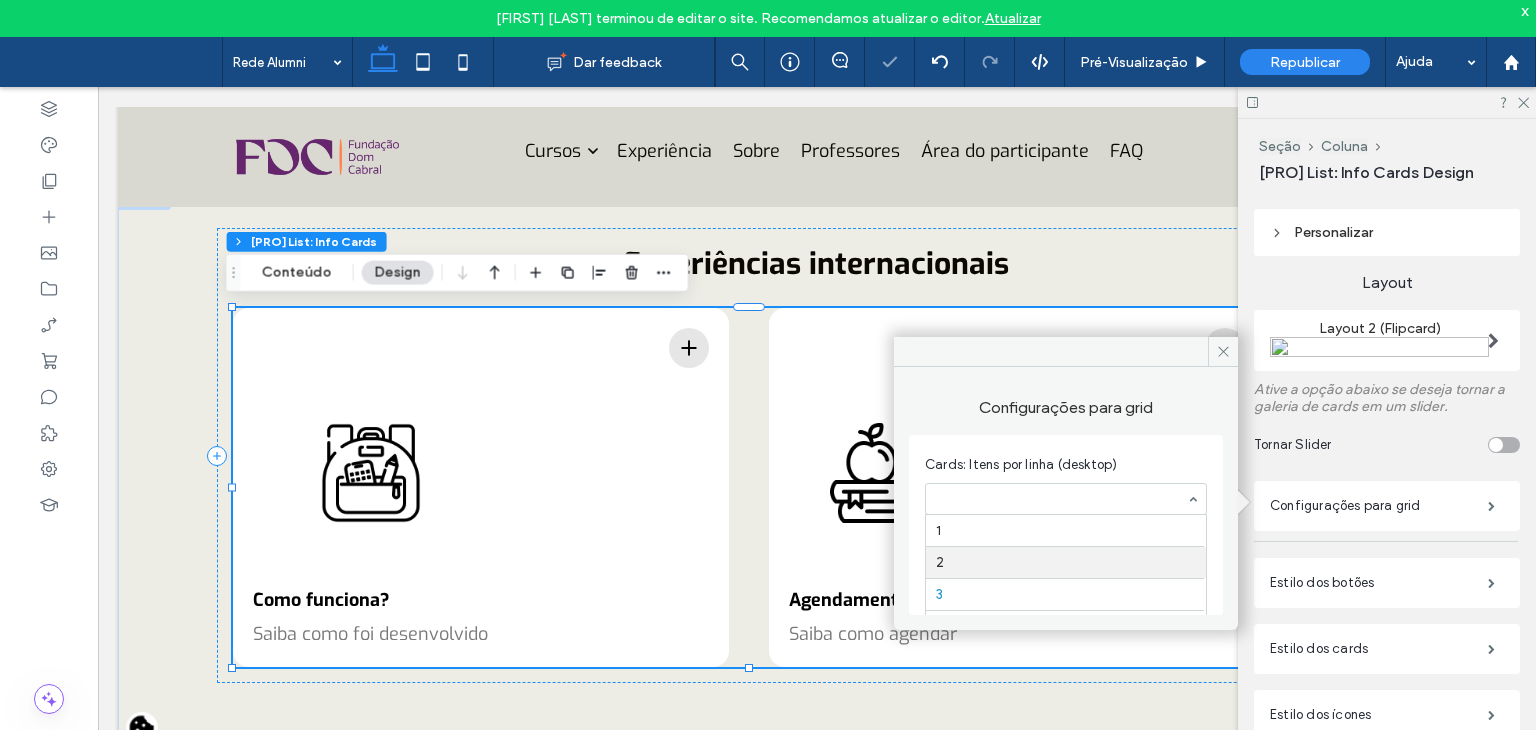 click at bounding box center [1061, 499] 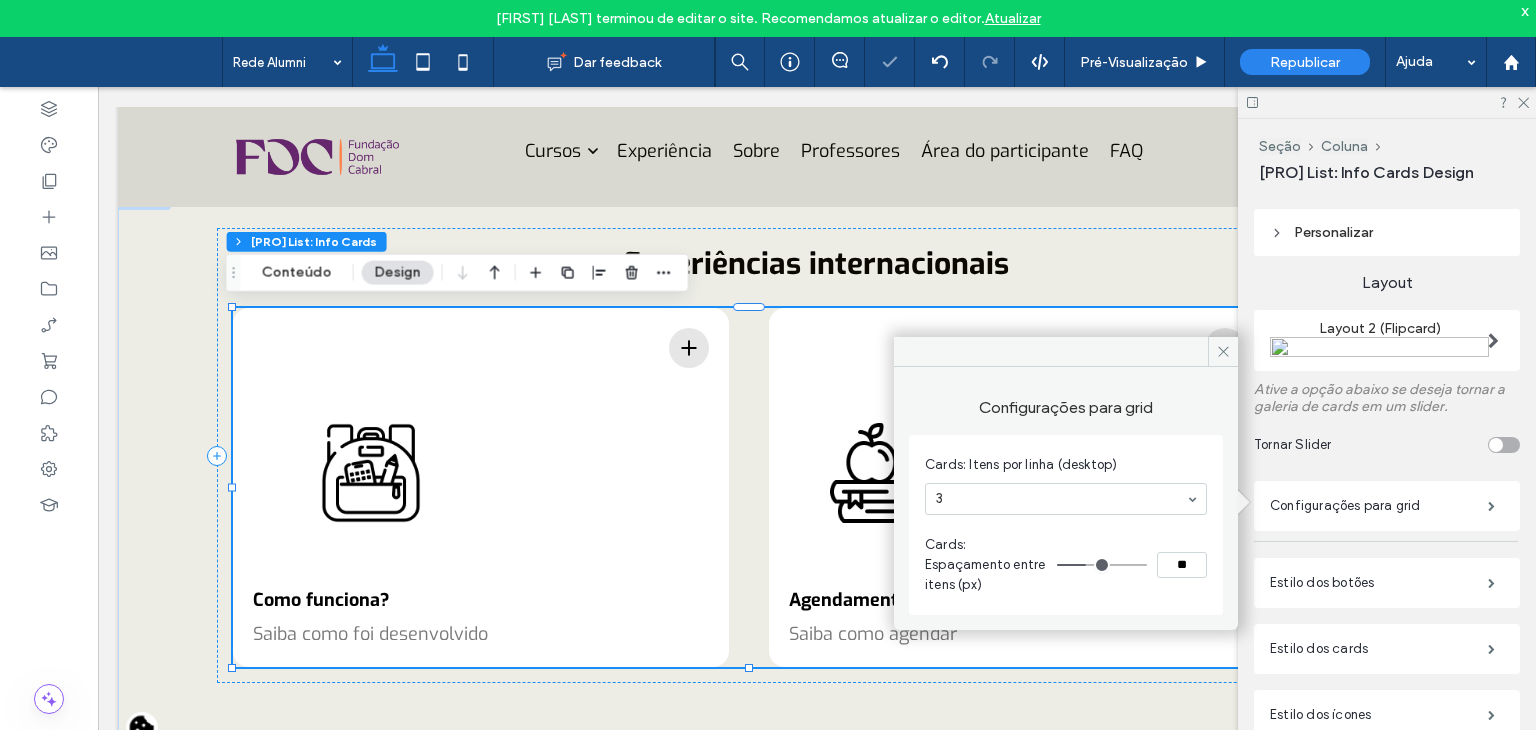 click at bounding box center (1061, 499) 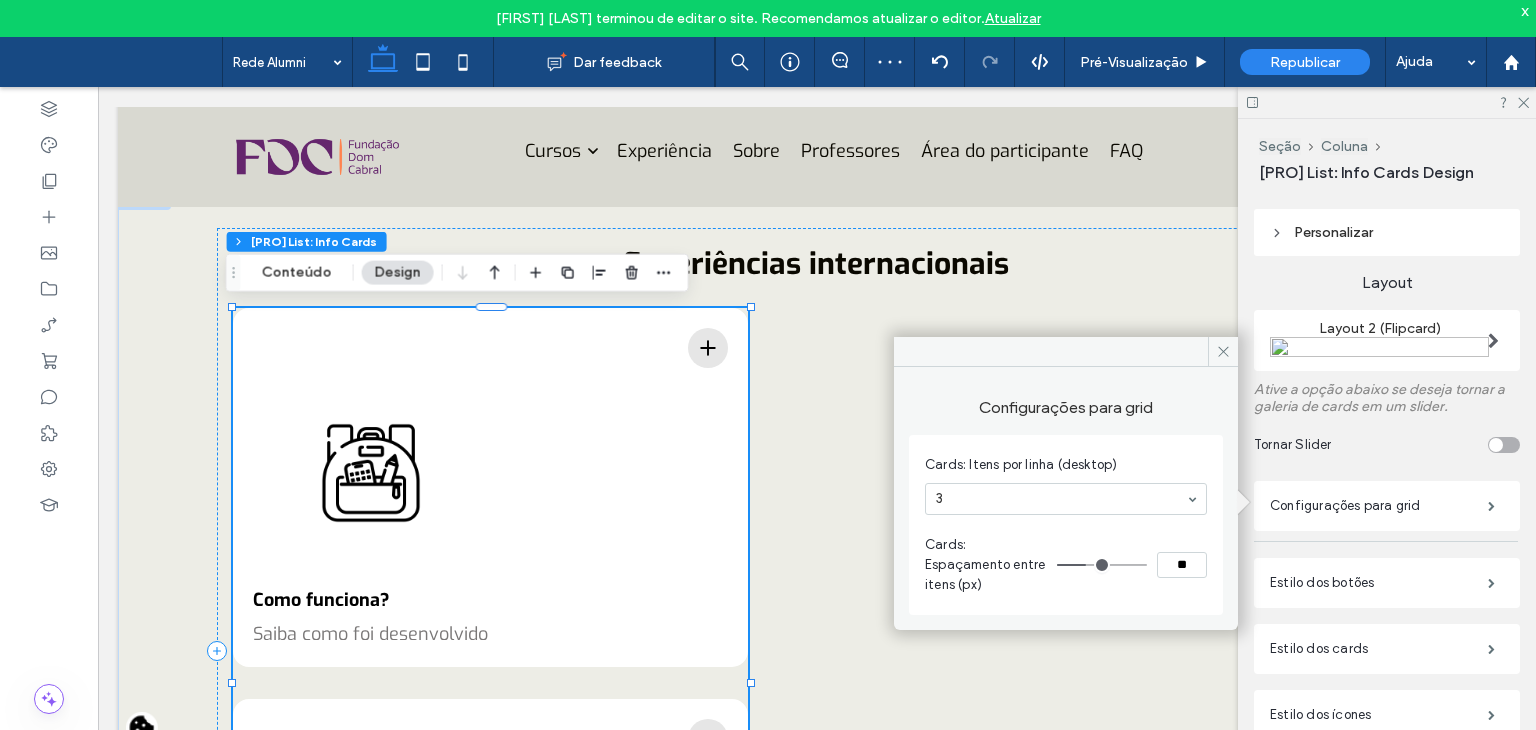 click at bounding box center (1061, 499) 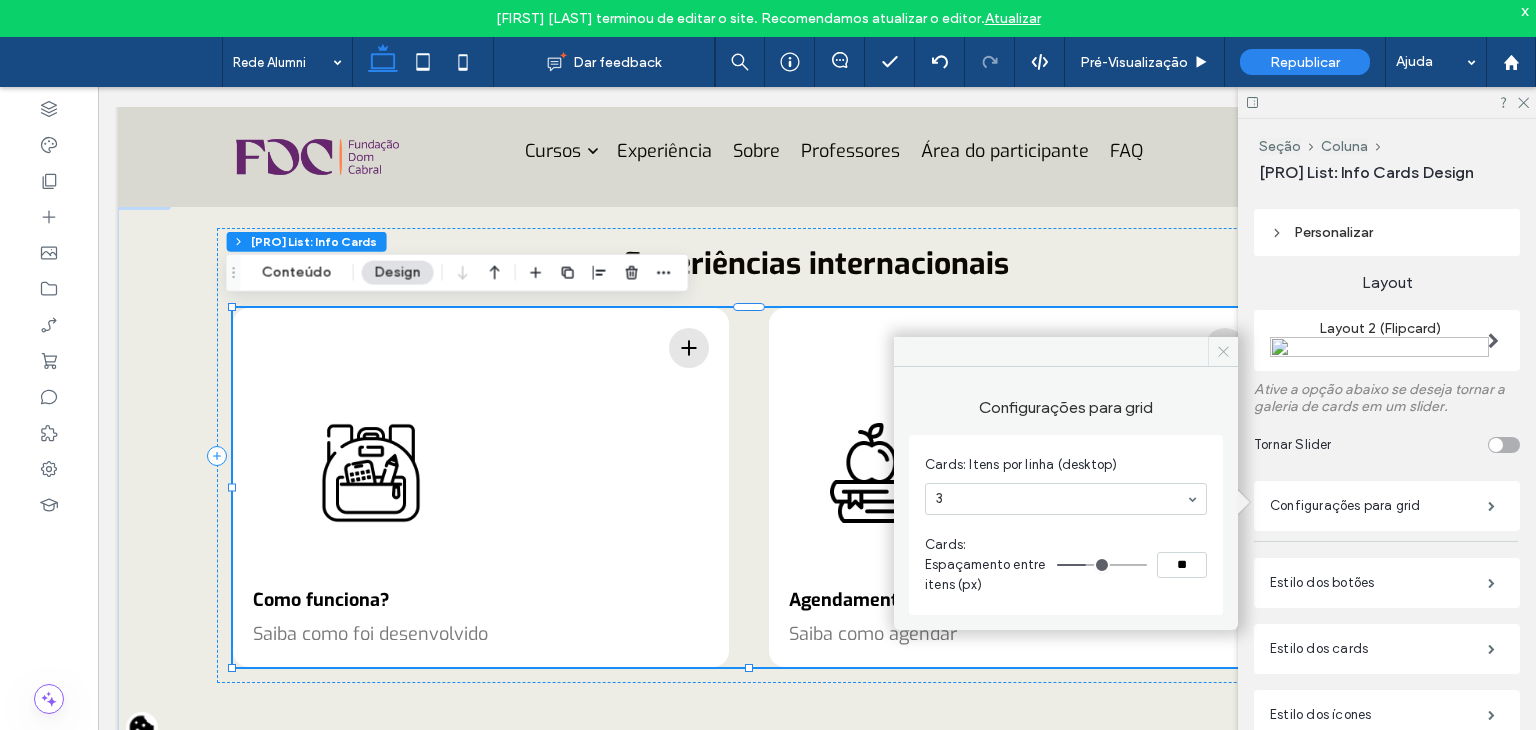 click at bounding box center [1223, 352] 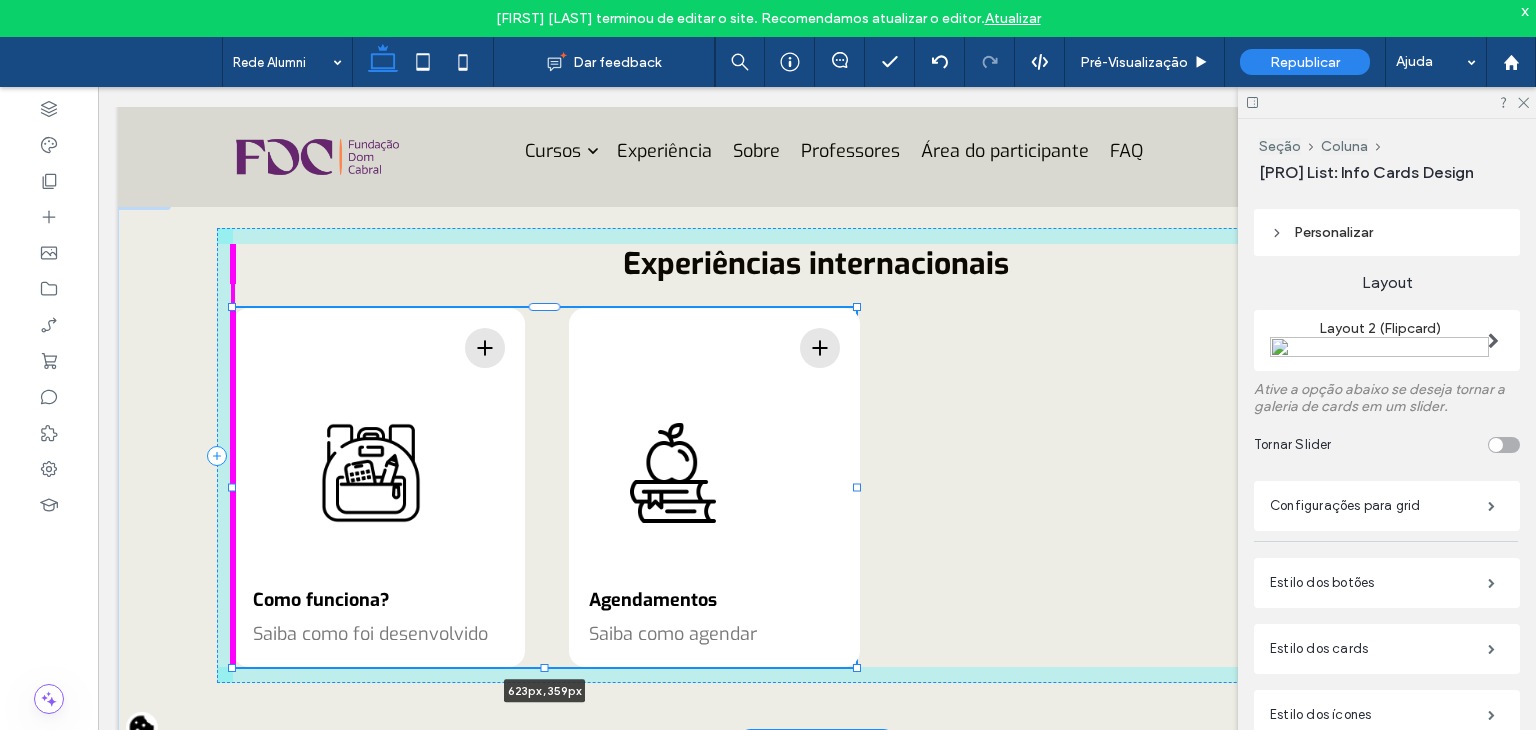 drag, startPoint x: 223, startPoint y: 481, endPoint x: 632, endPoint y: 486, distance: 409.03055 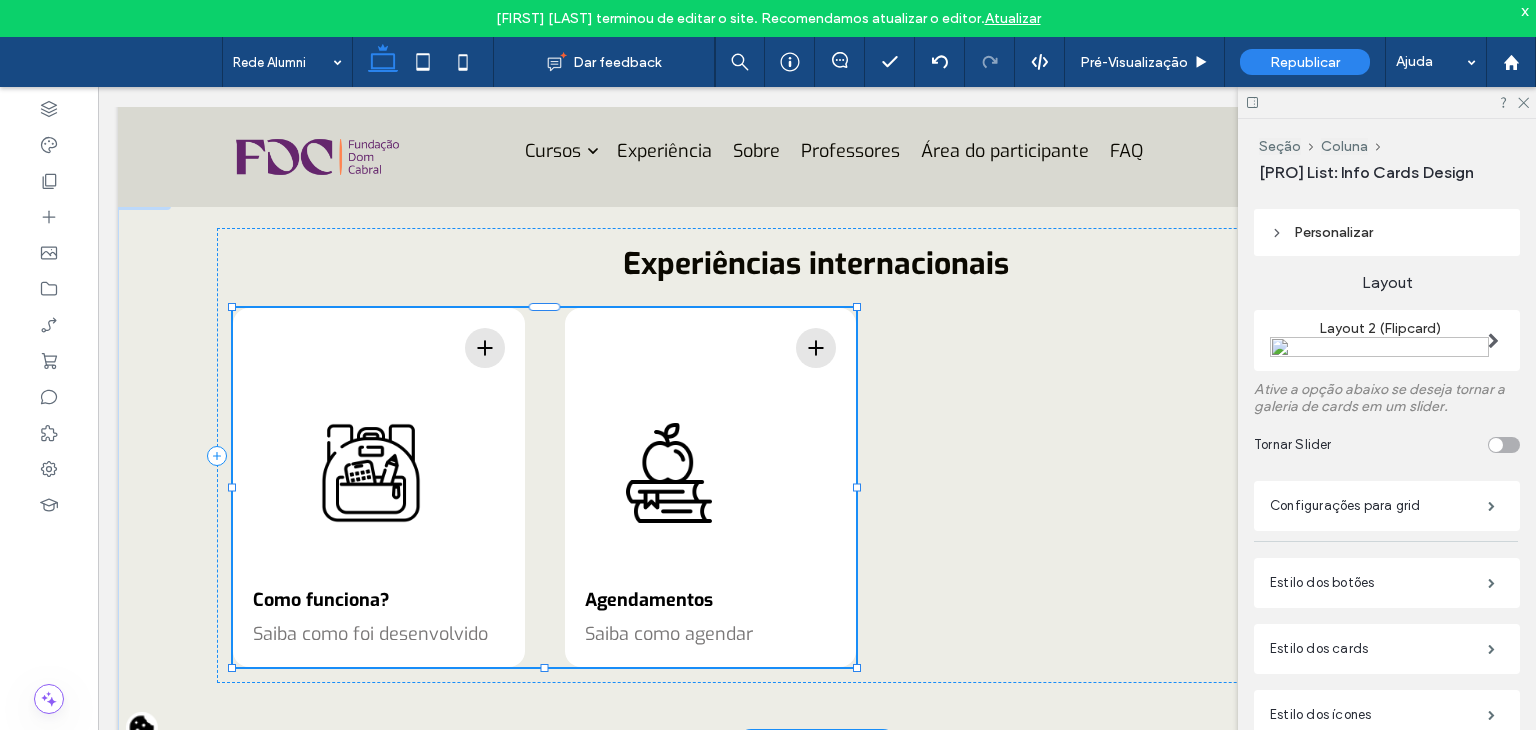 scroll, scrollTop: 0, scrollLeft: 0, axis: both 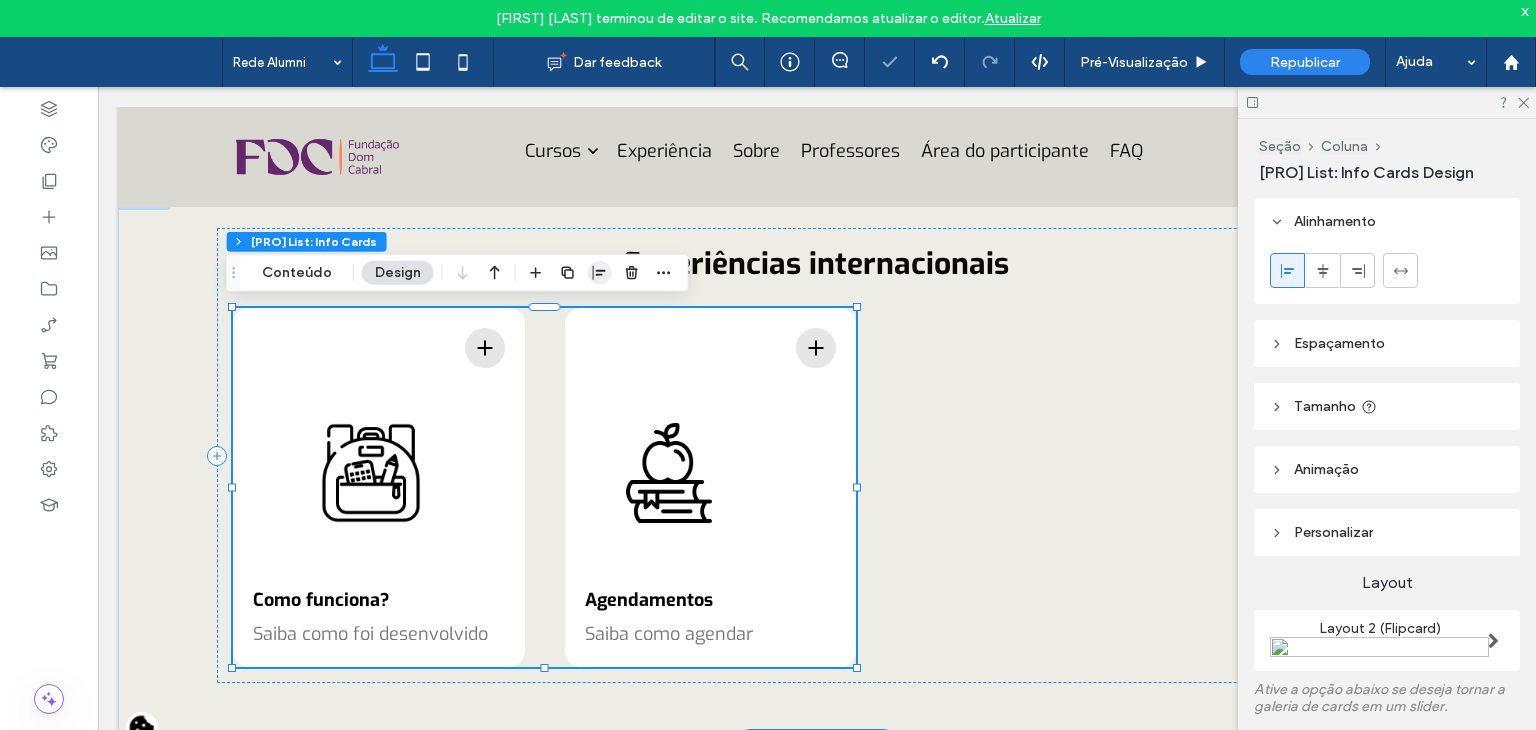 click 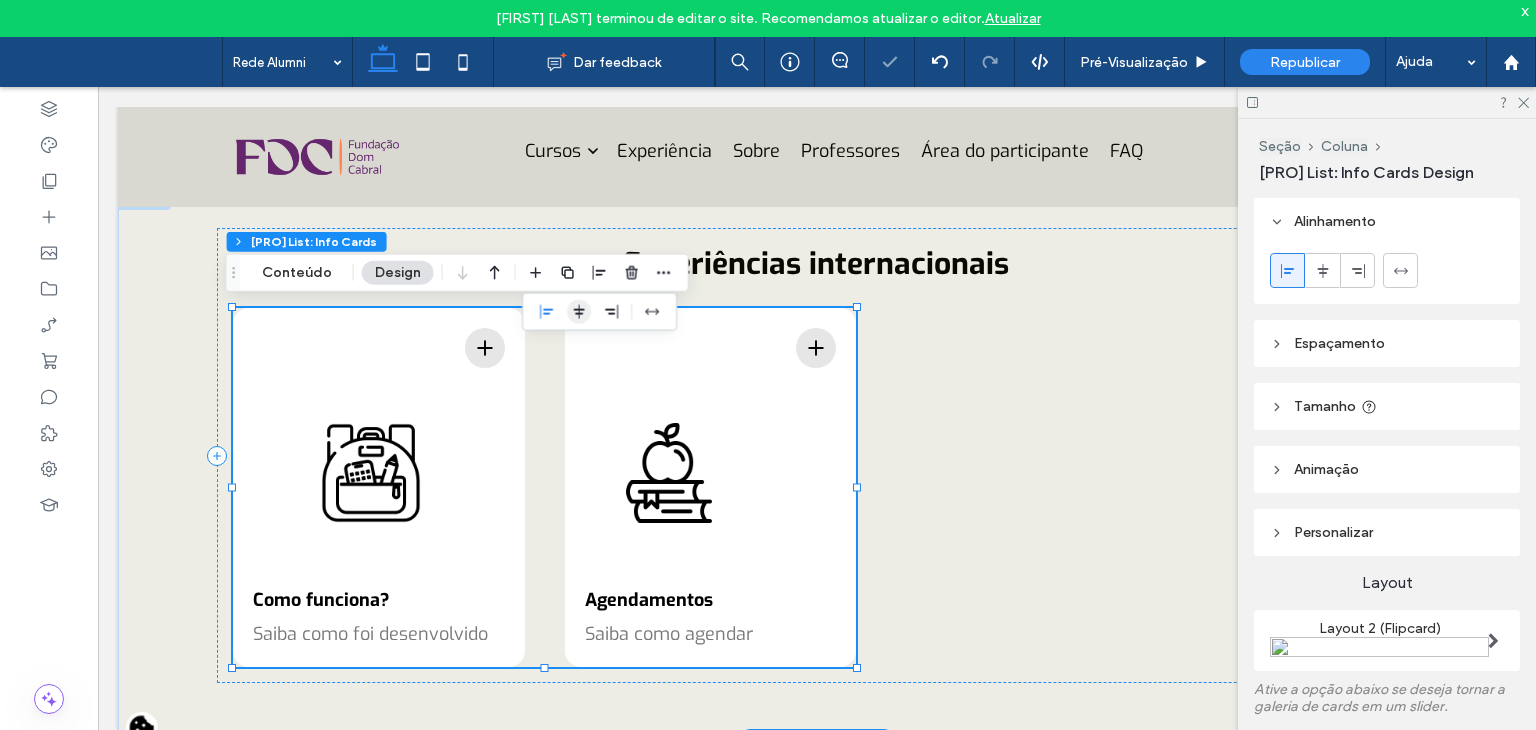 click 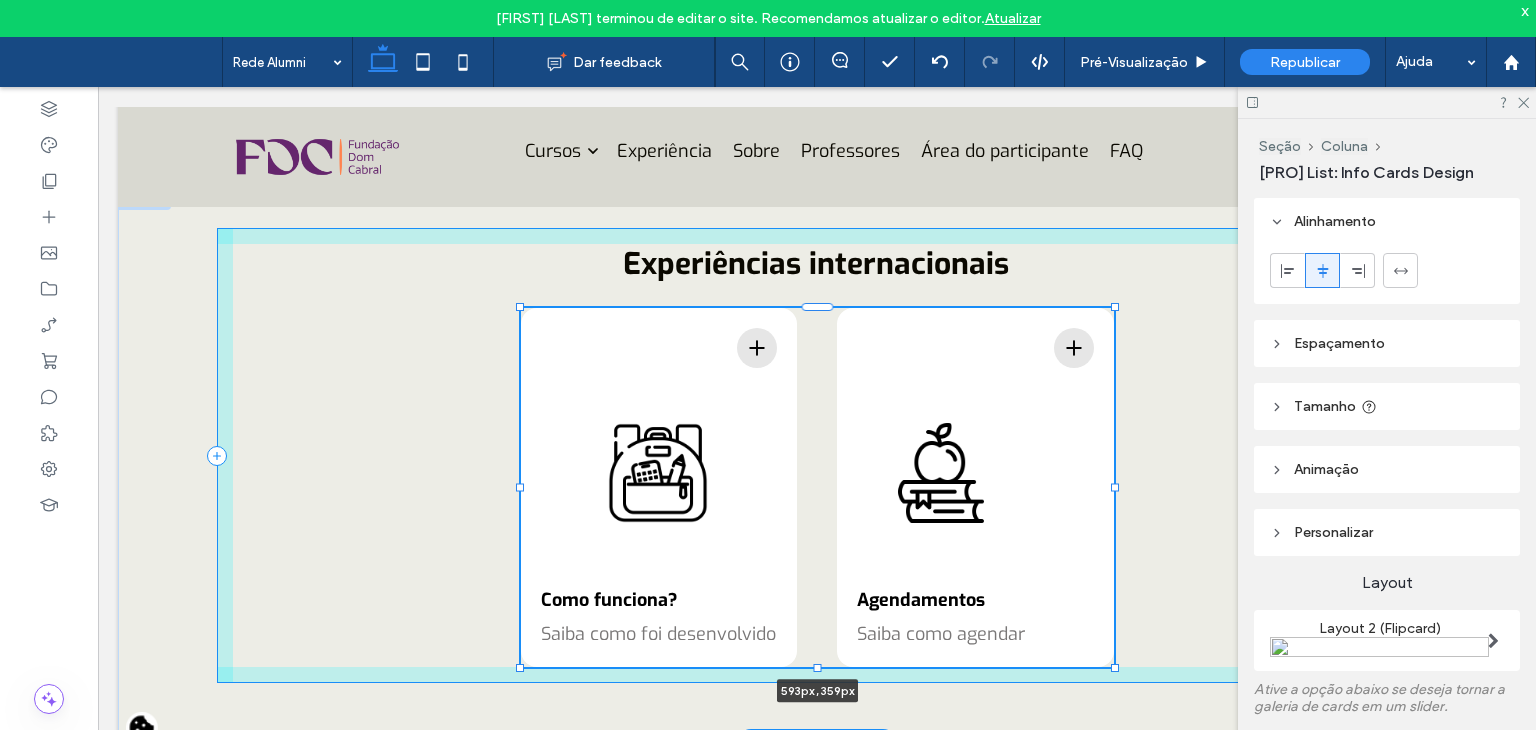 drag, startPoint x: 1122, startPoint y: 485, endPoint x: 1107, endPoint y: 485, distance: 15 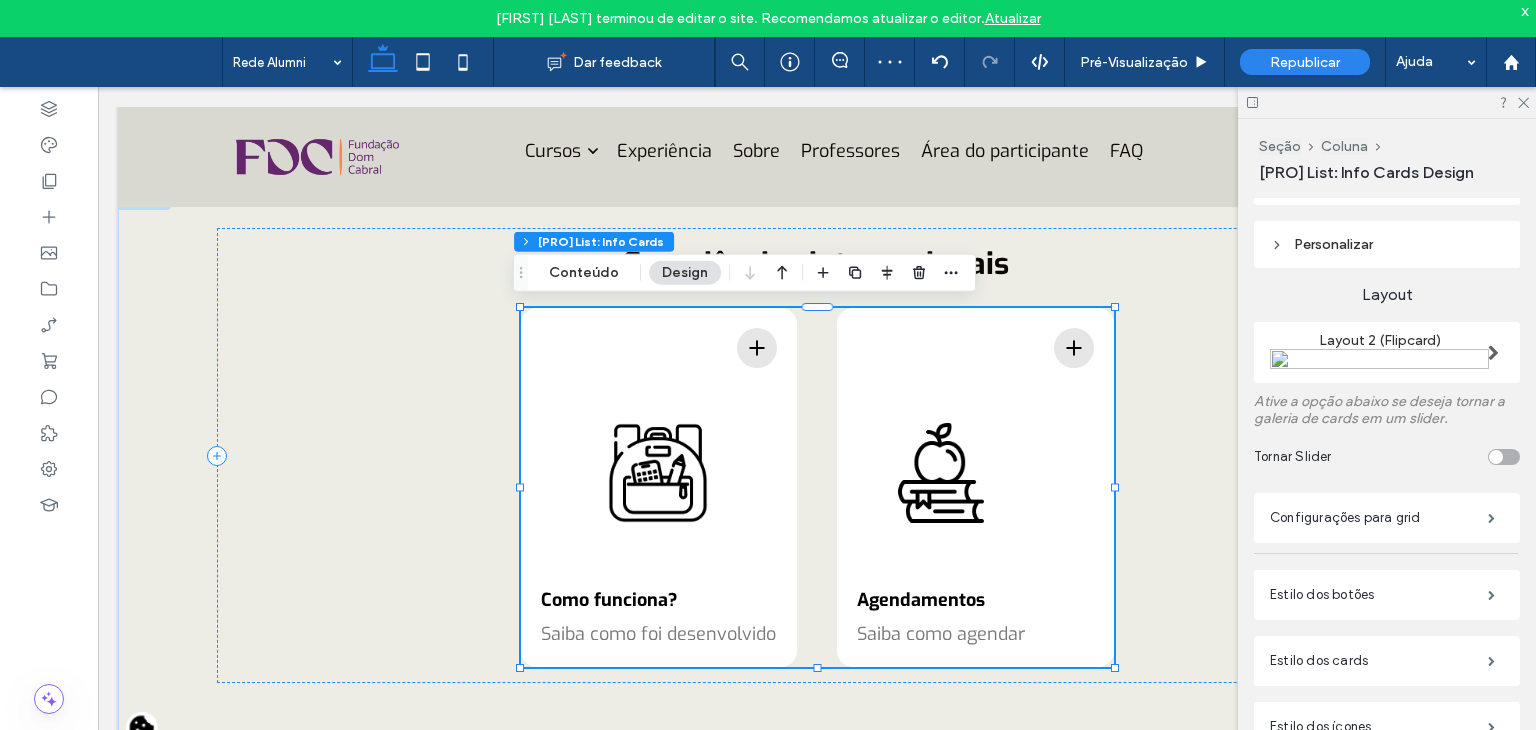 scroll, scrollTop: 300, scrollLeft: 0, axis: vertical 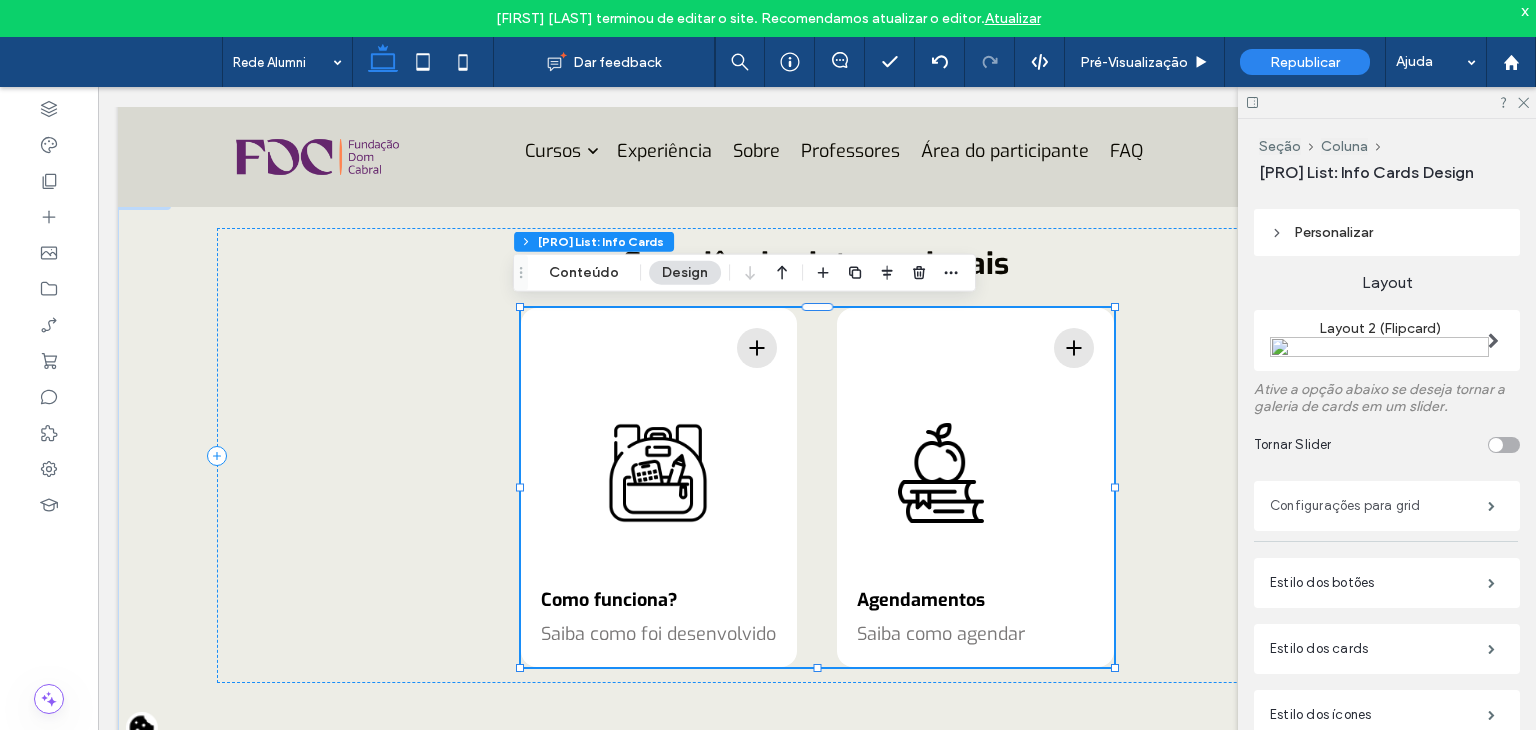 click on "Configurações para grid" at bounding box center (1379, 506) 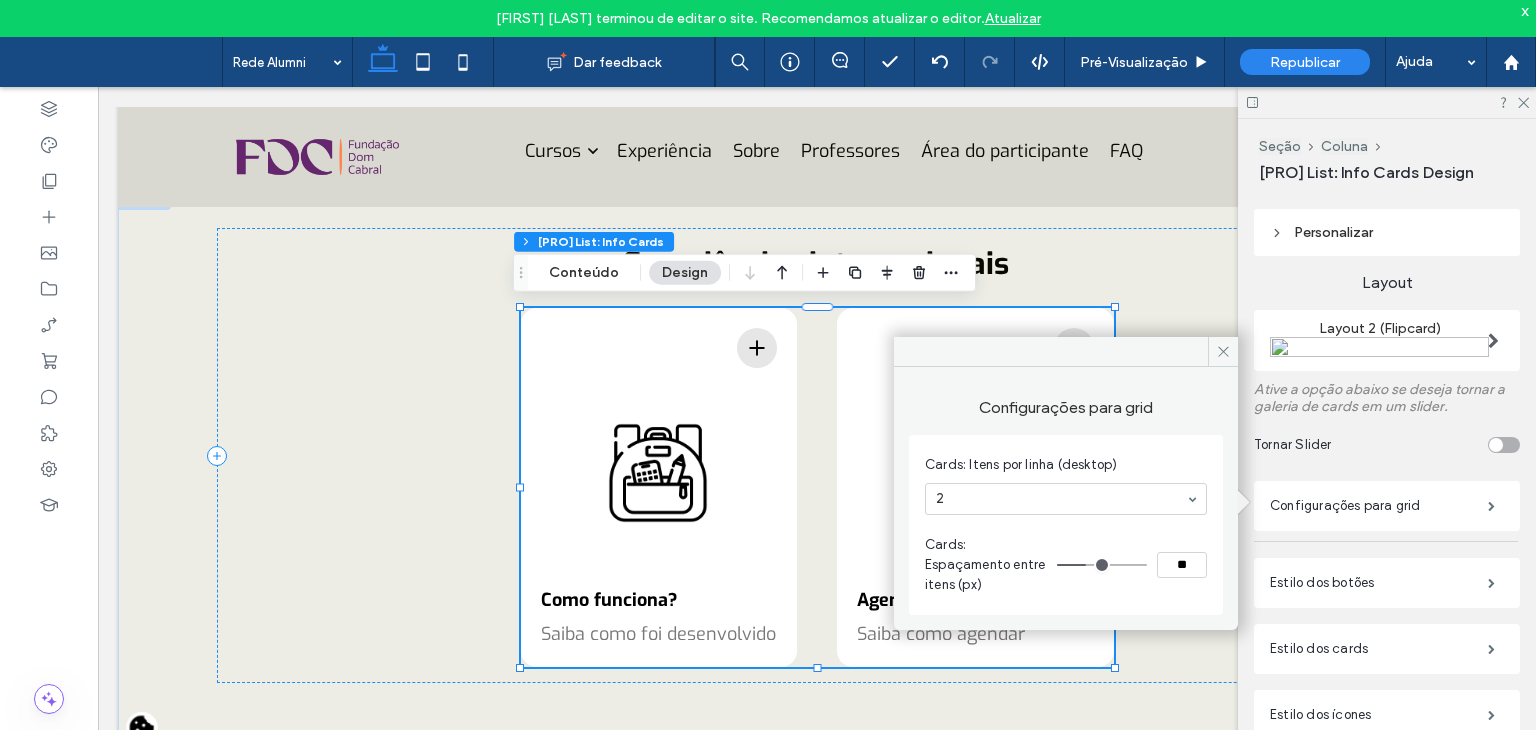 click on "Layout   Layout 2 (Flipcard) Ative a opção abaixo se deseja tornar a galeria de cards em um slider. Tornar Slider Configurações para grid Estilo dos botões Estilo dos cards Estilo dos ícones Estilo dos textos Estilo do ícone flip Layout   Resetar CSS" at bounding box center [1387, 609] 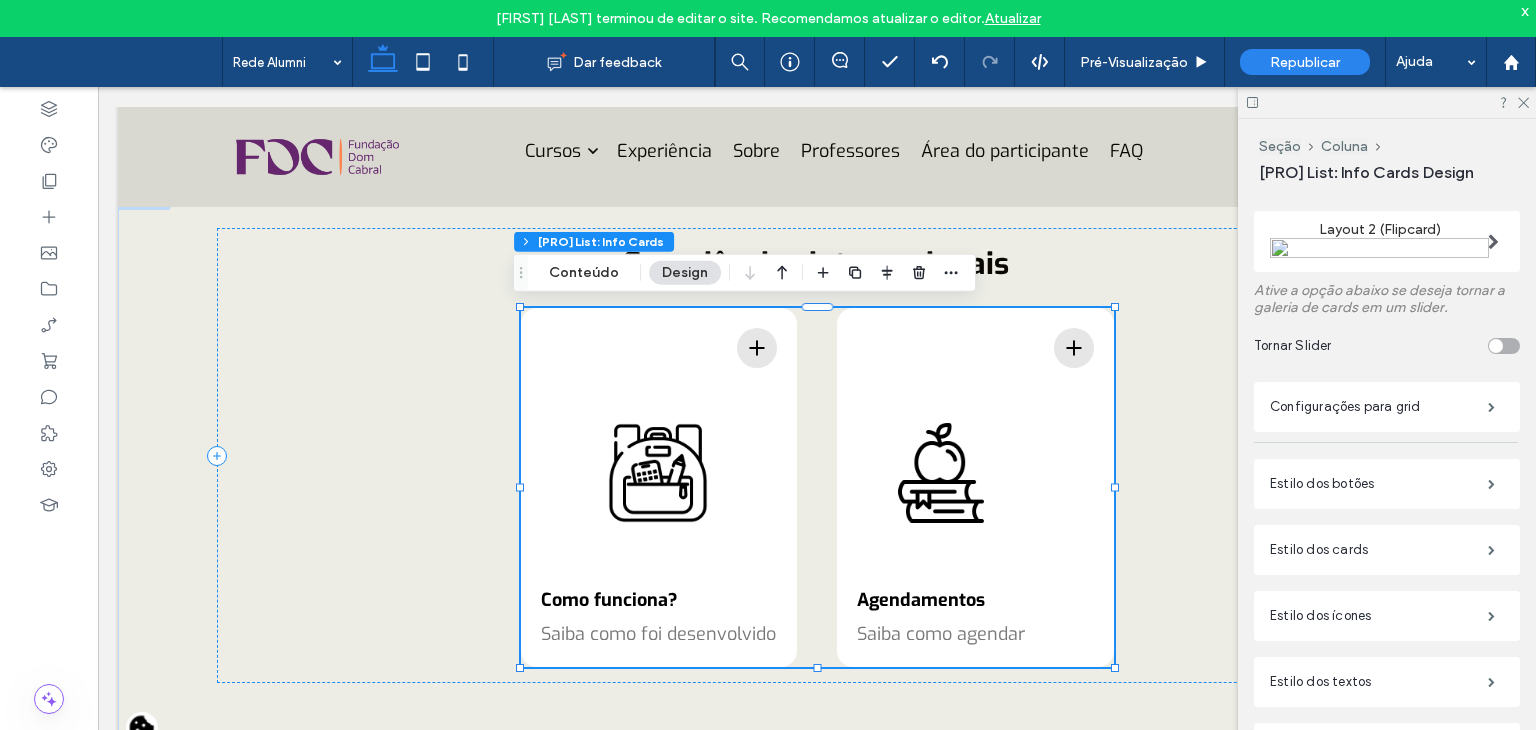 scroll, scrollTop: 400, scrollLeft: 0, axis: vertical 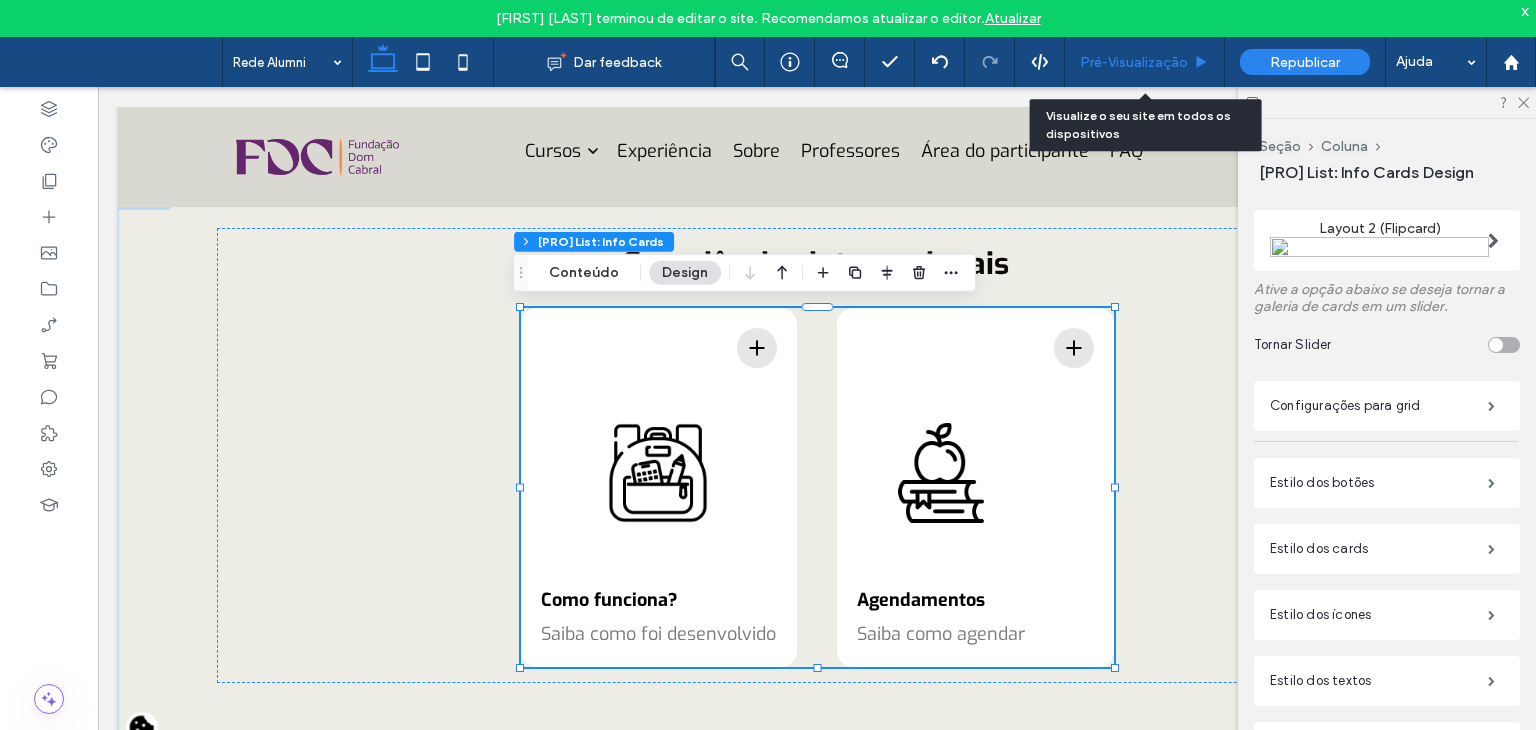 click on "Pré-Visualizaçāo" at bounding box center [1134, 62] 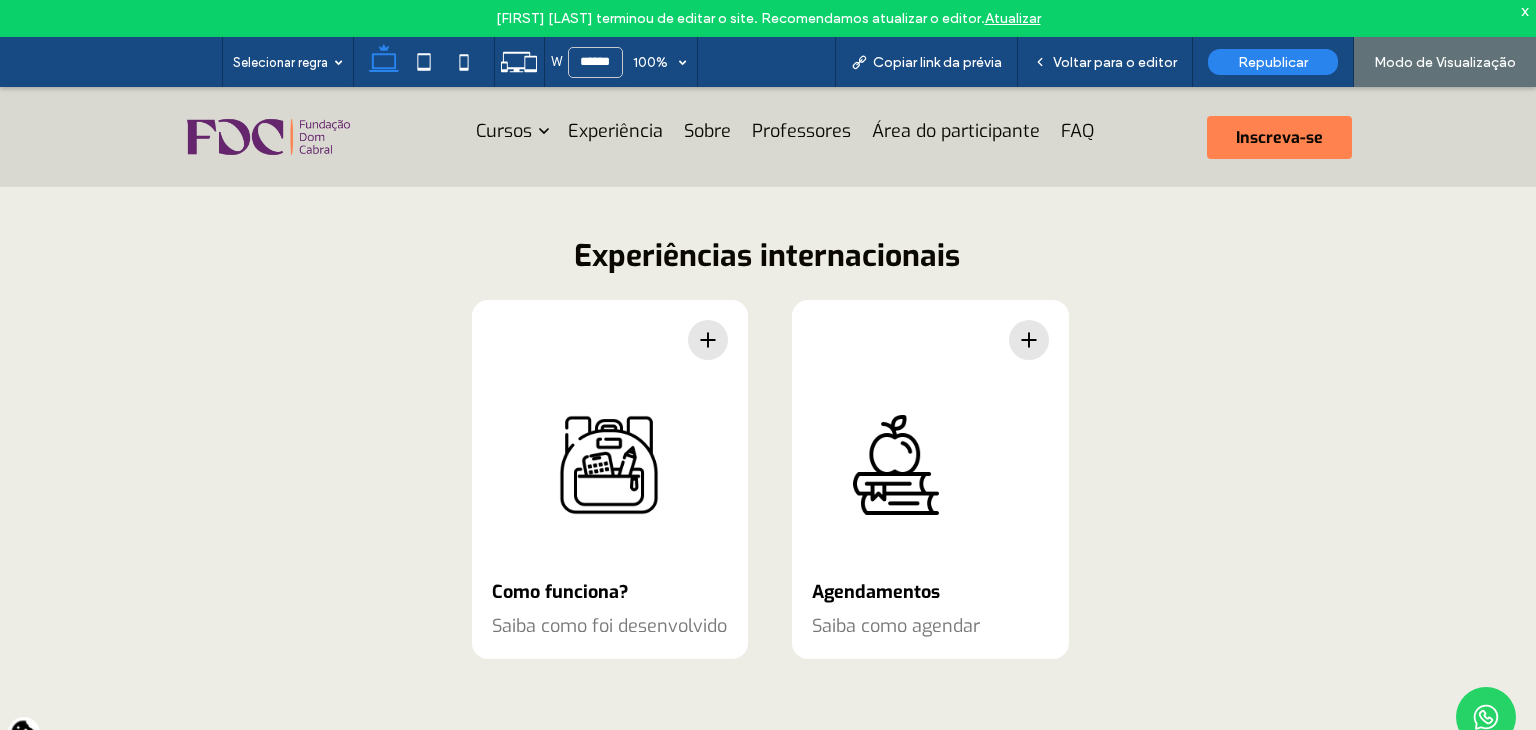 scroll, scrollTop: 1612, scrollLeft: 0, axis: vertical 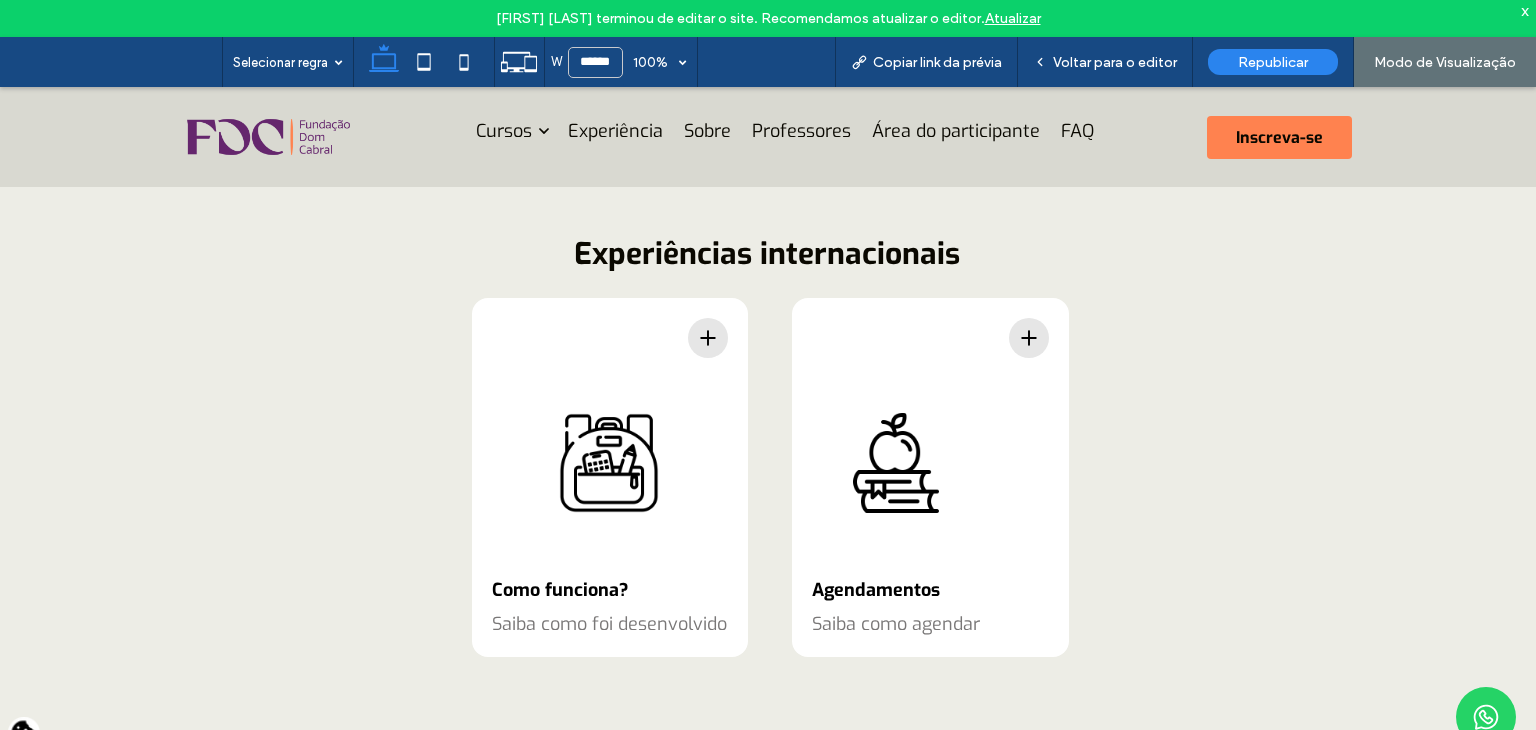 click at bounding box center (896, 468) 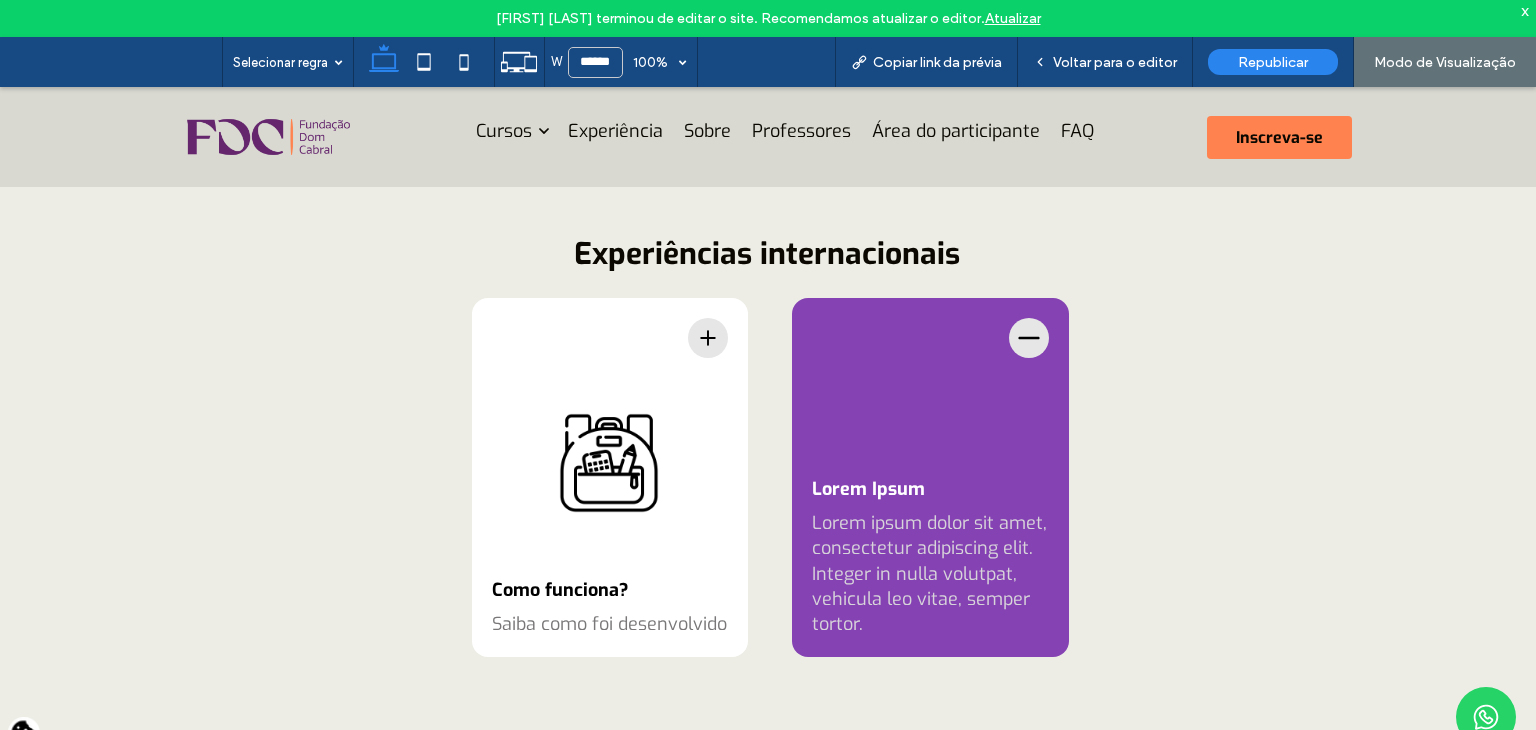 click on "Lorem Ipsum
Lorem ipsum dolor sit amet, consectetur adipiscing elit. Integer in nulla volutpat, vehicula leo vitae, semper tortor." at bounding box center [930, 477] 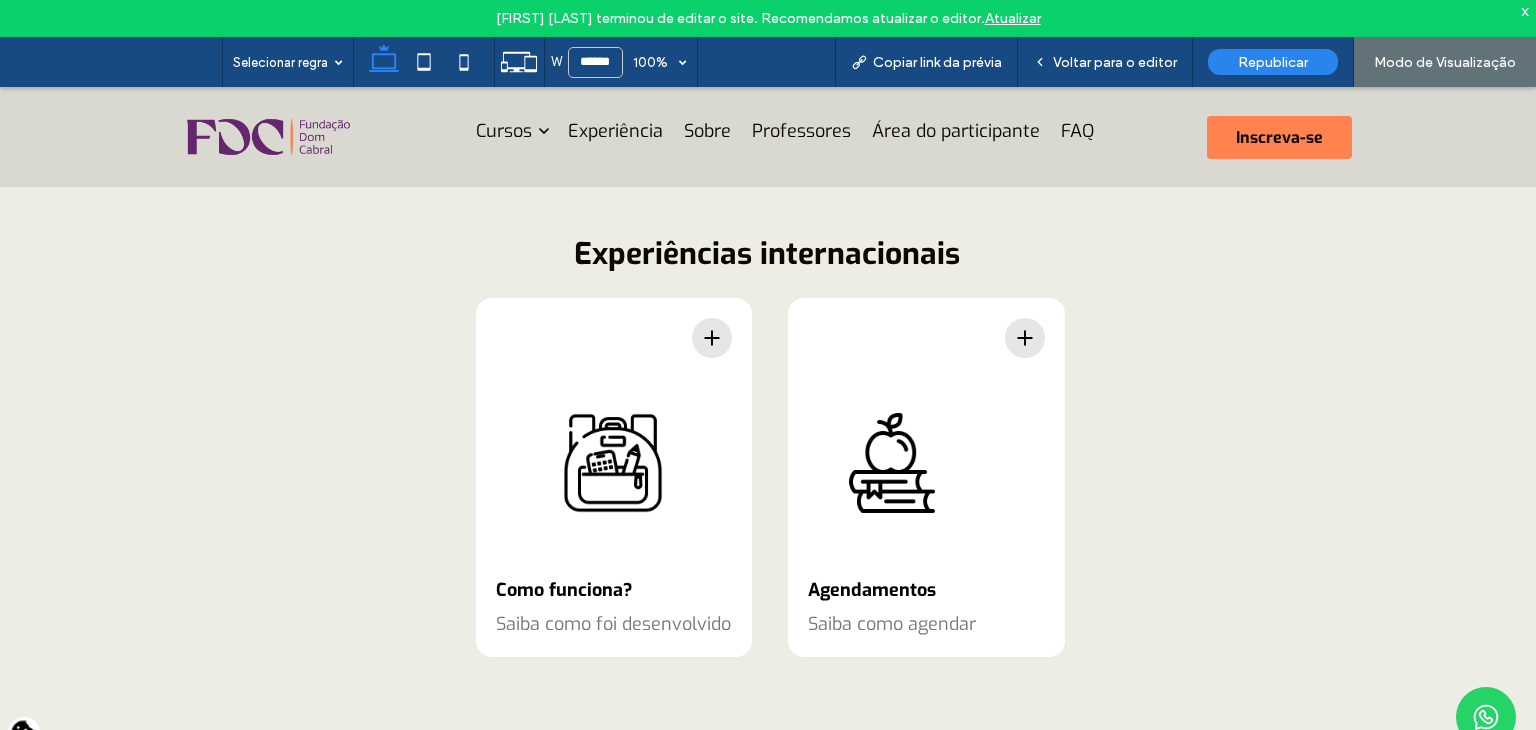 click at bounding box center (613, 468) 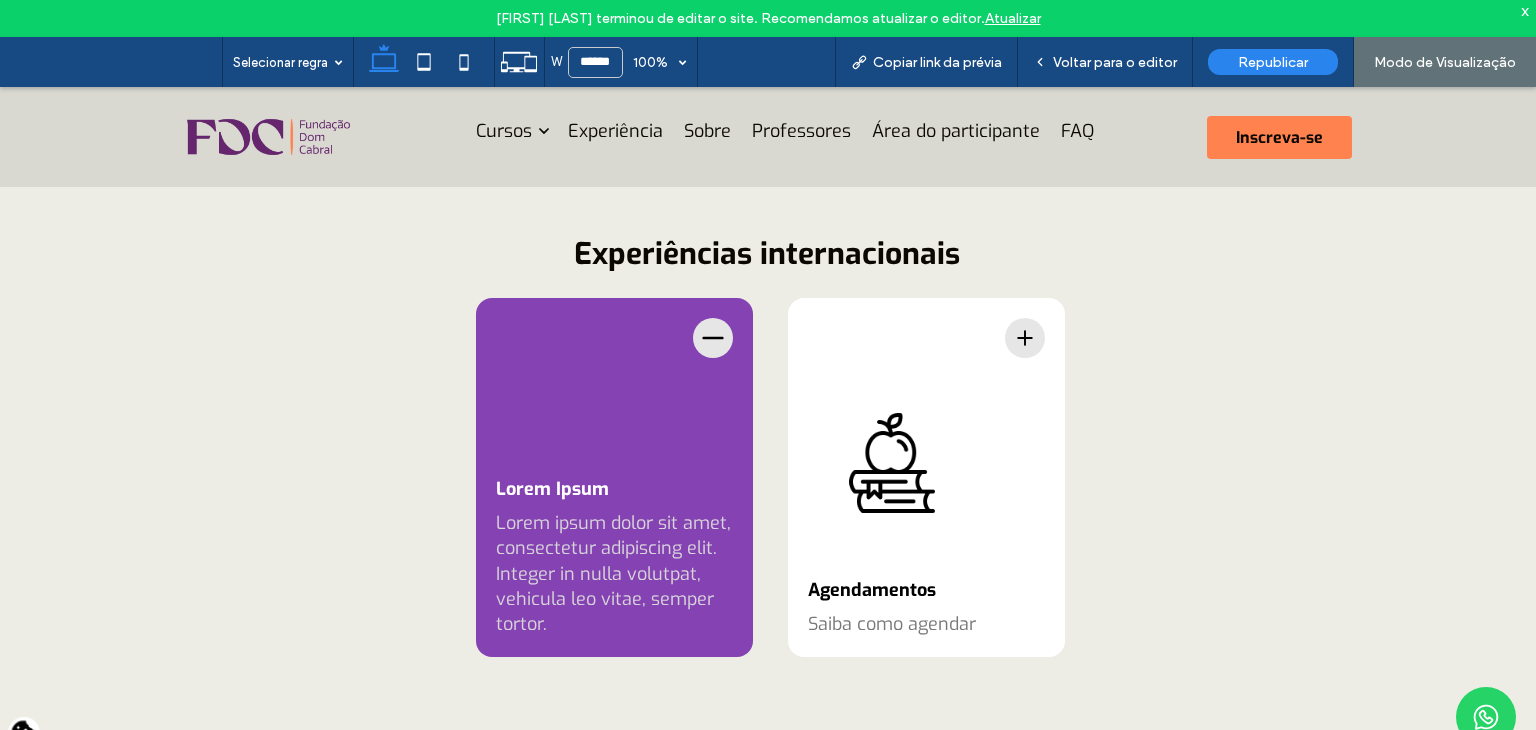 click on "Lorem Ipsum
Lorem ipsum dolor sit amet, consectetur adipiscing elit. Integer in nulla volutpat, vehicula leo vitae, semper tortor." at bounding box center [614, 477] 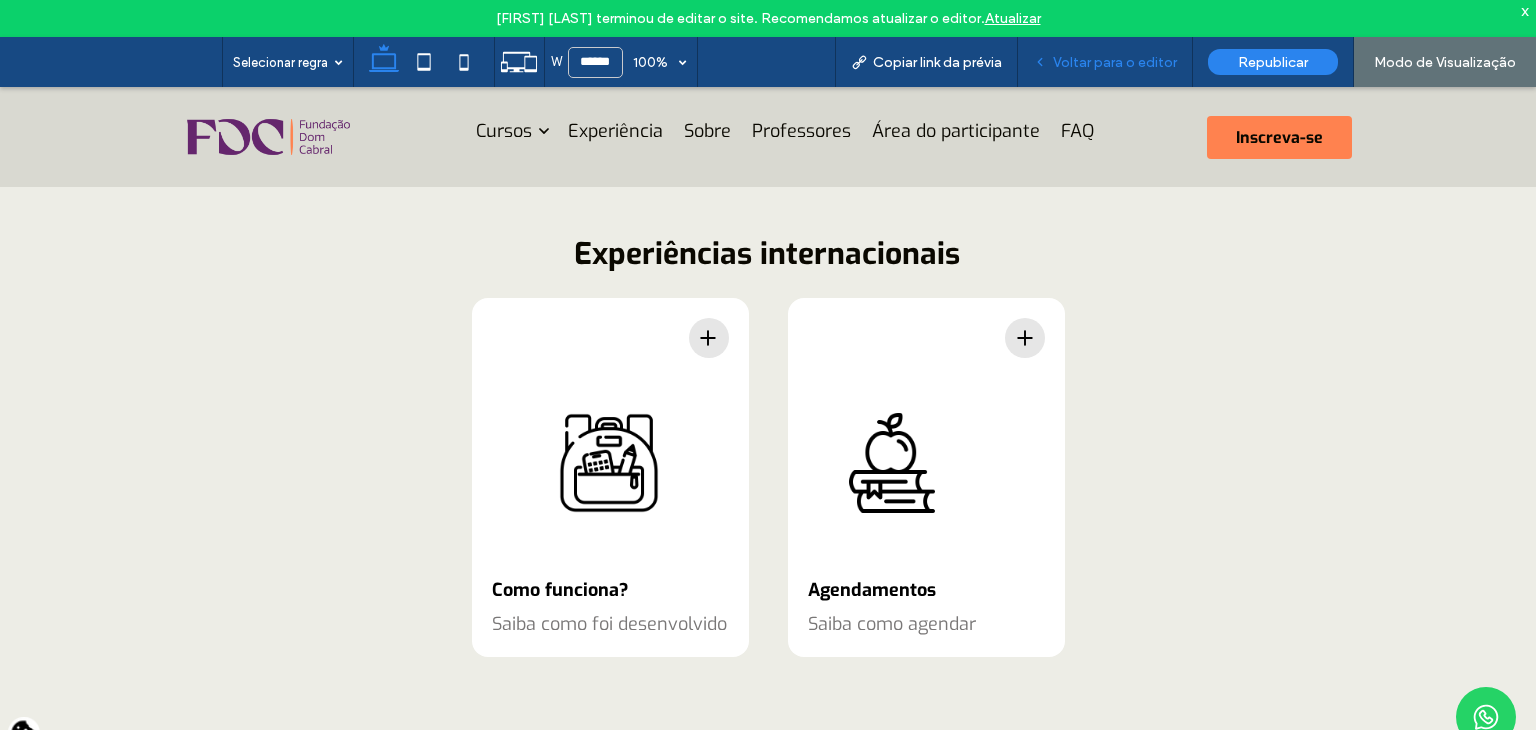 click on "Voltar para o editor" at bounding box center (1105, 62) 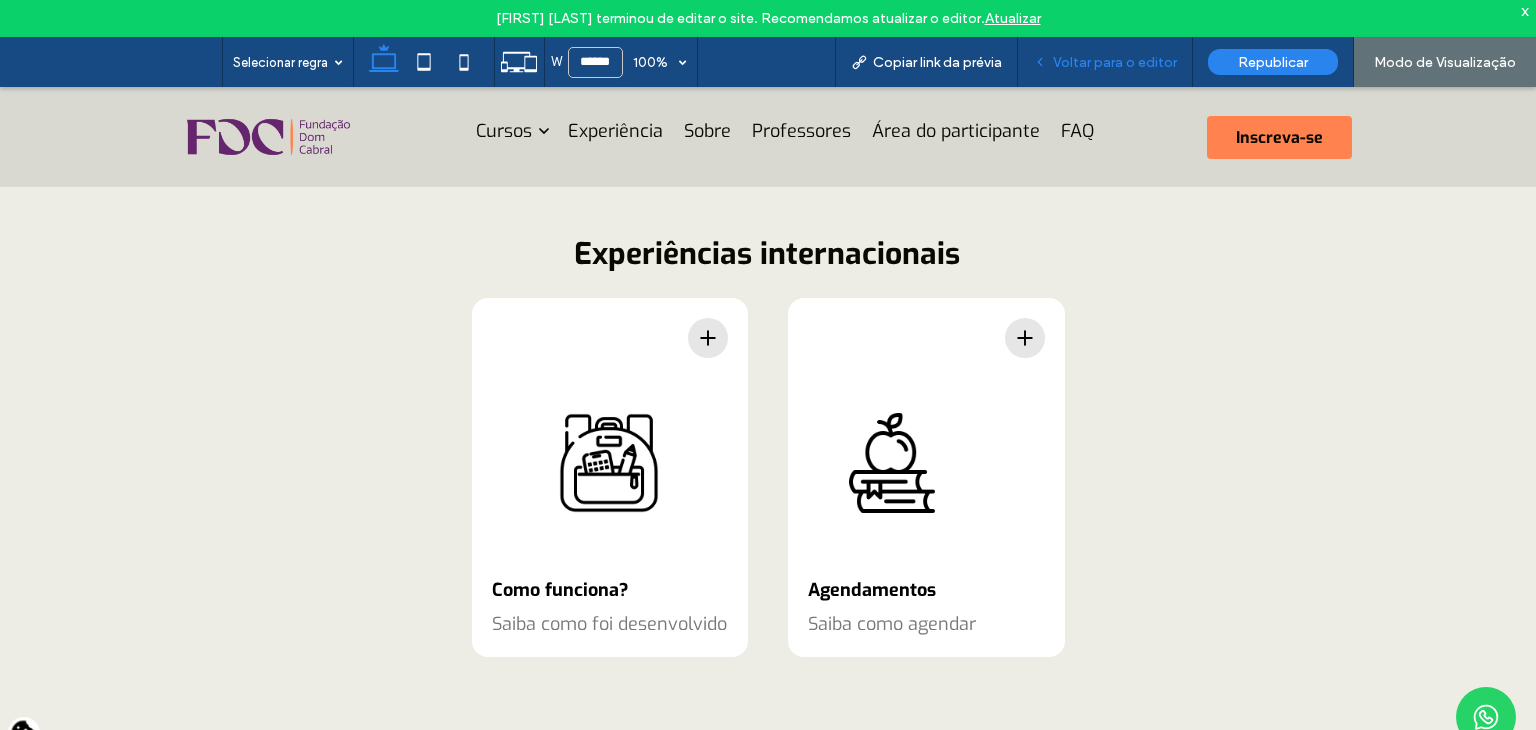 click on "Voltar para o editor" at bounding box center (1115, 62) 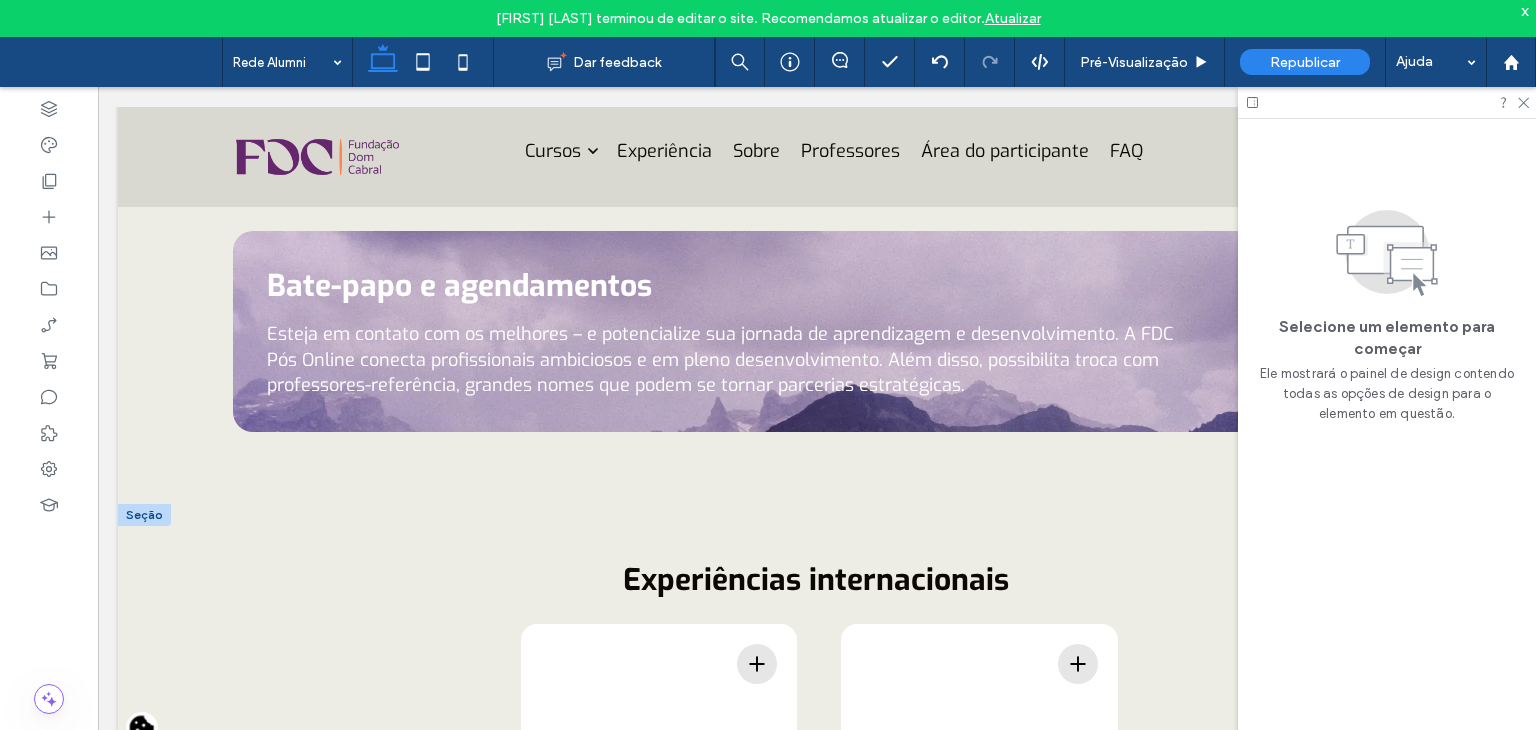 scroll, scrollTop: 1600, scrollLeft: 0, axis: vertical 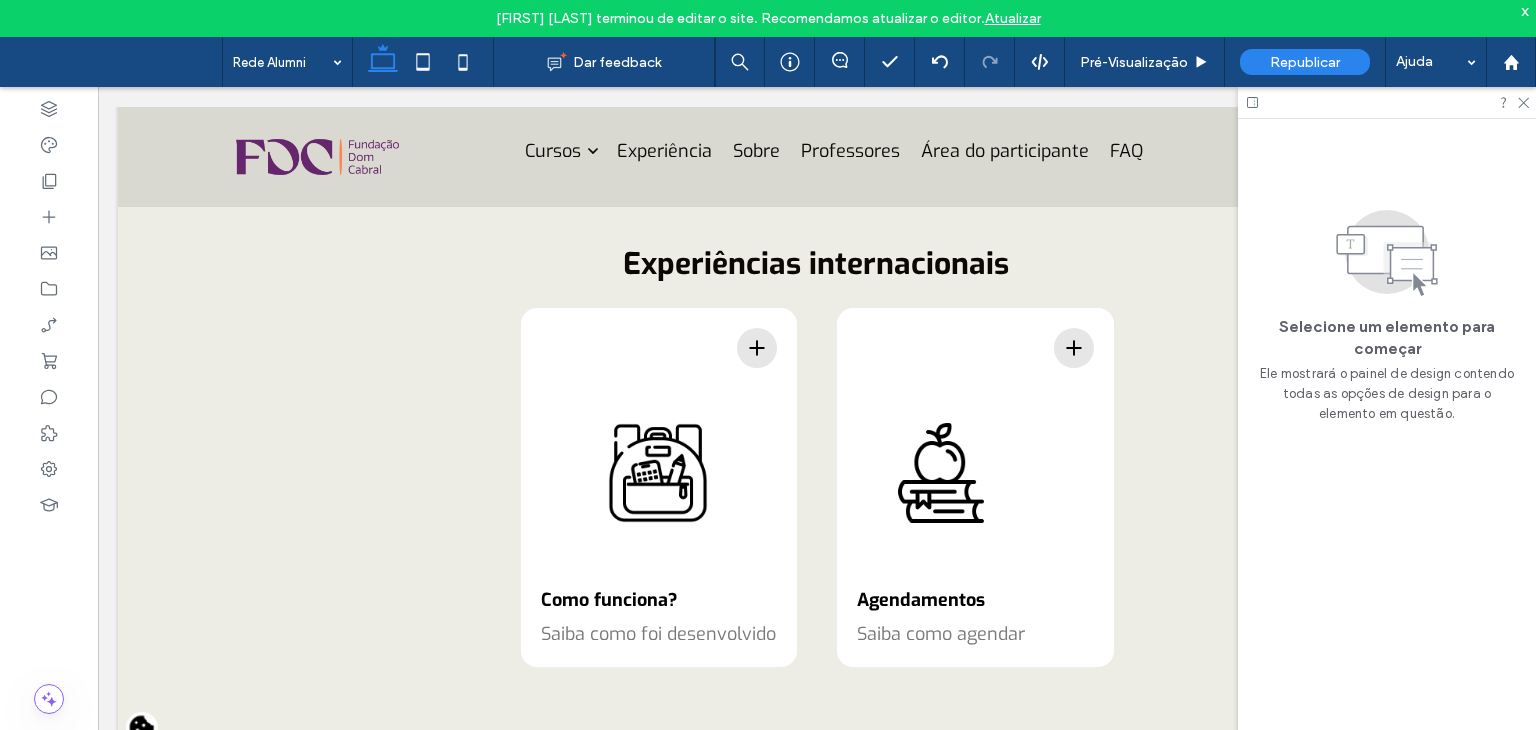 click at bounding box center [1387, 102] 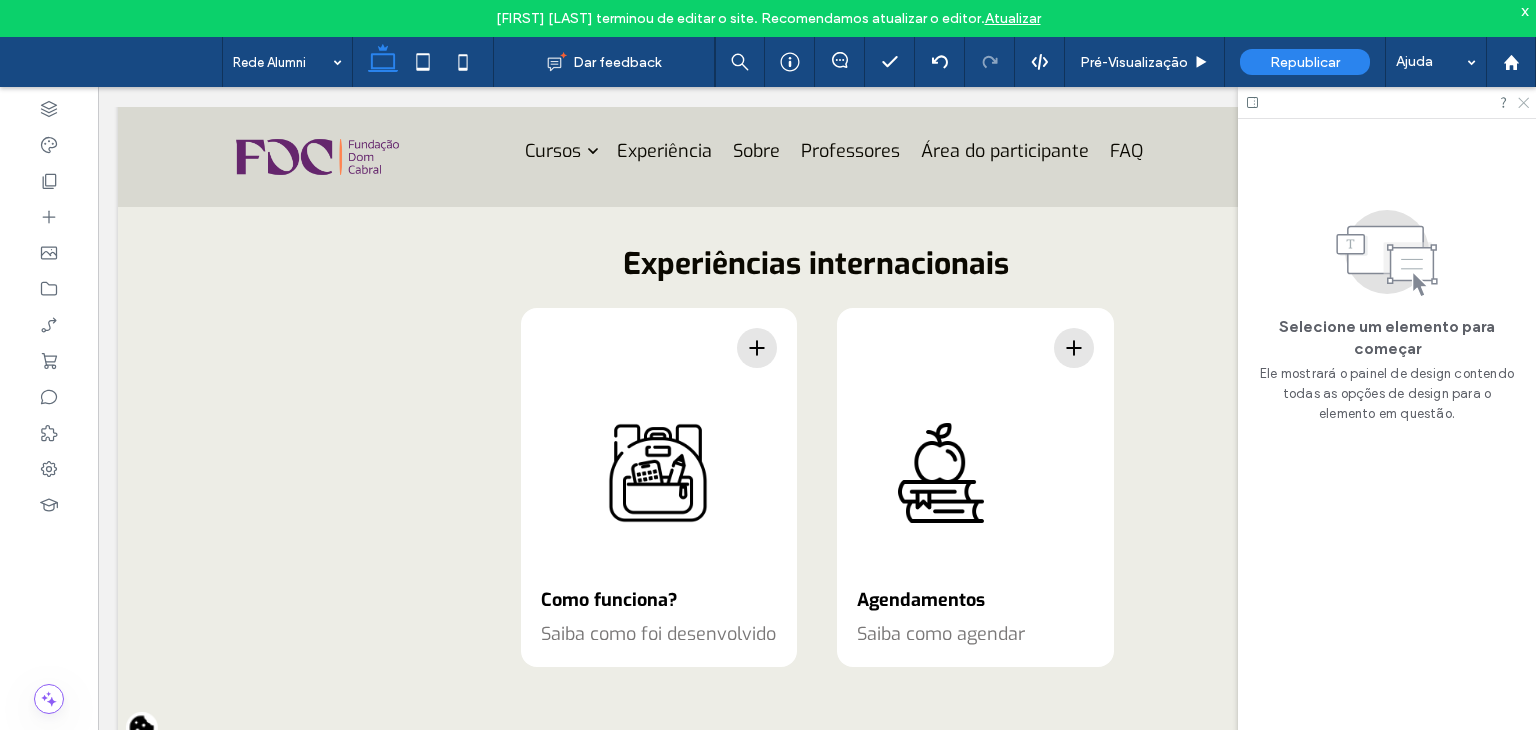 click 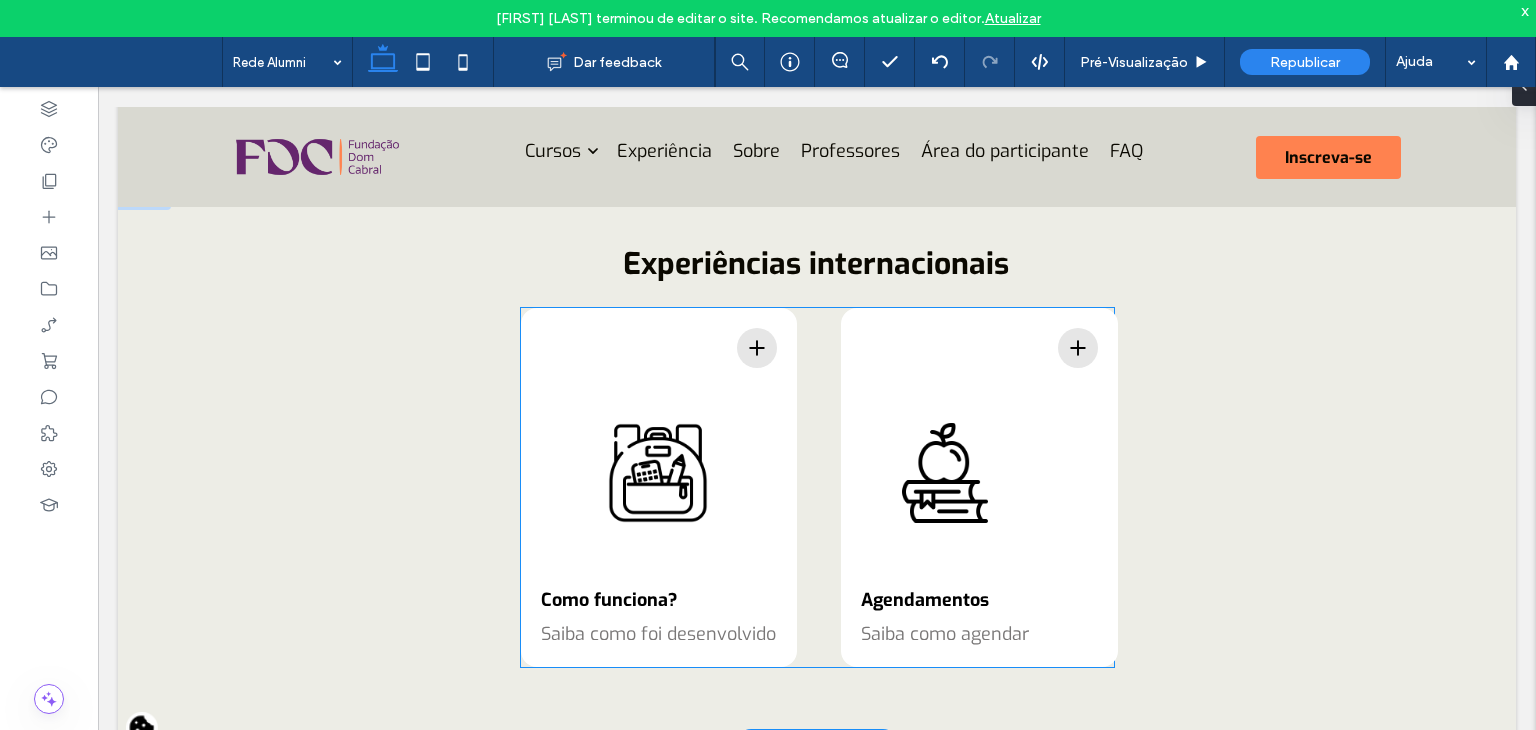 click on "Agendamentos
Saiba como agendar" at bounding box center [979, 487] 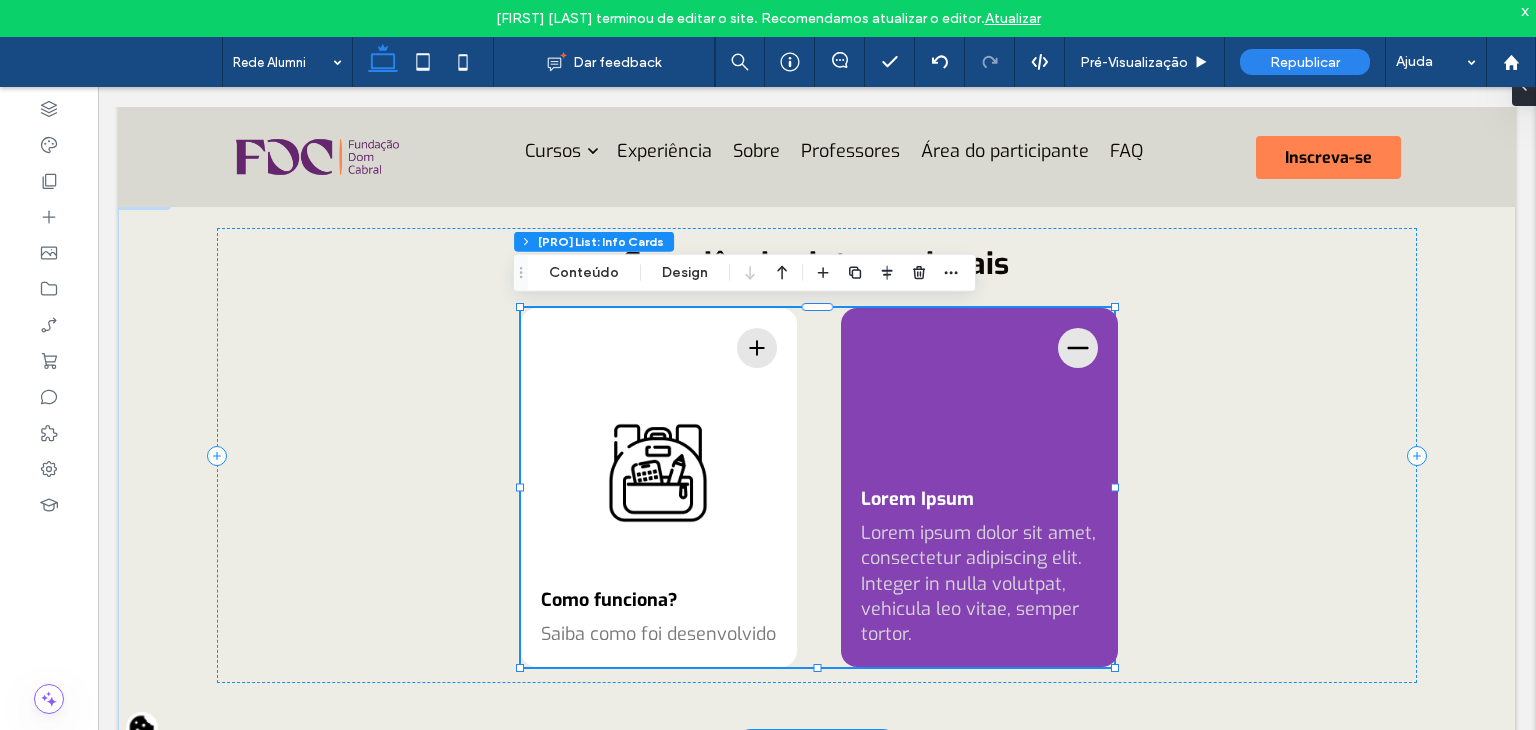 click on "Lorem Ipsum
Lorem ipsum dolor sit amet, consectetur adipiscing elit. Integer in nulla volutpat, vehicula leo vitae, semper tortor." at bounding box center (979, 487) 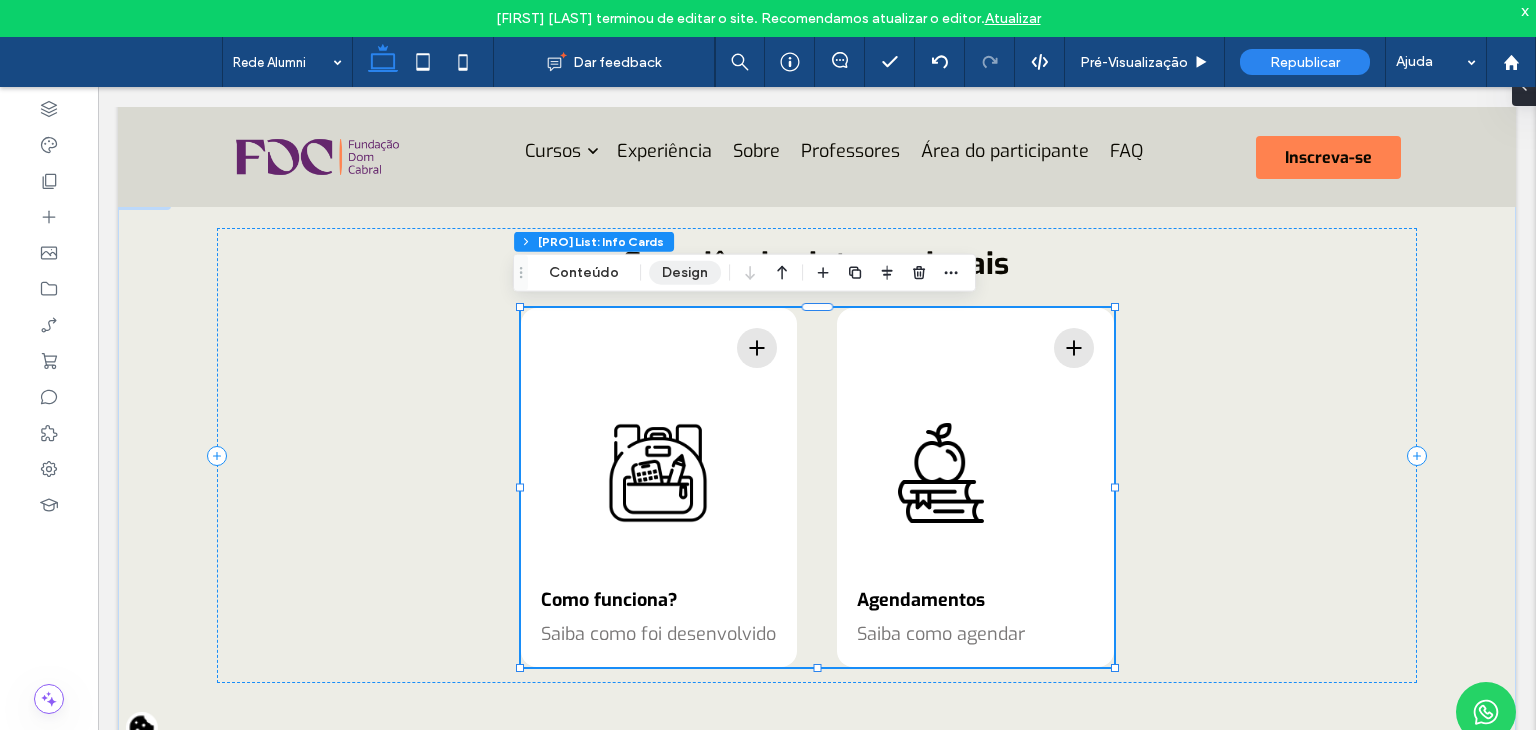 click on "Design" at bounding box center (685, 273) 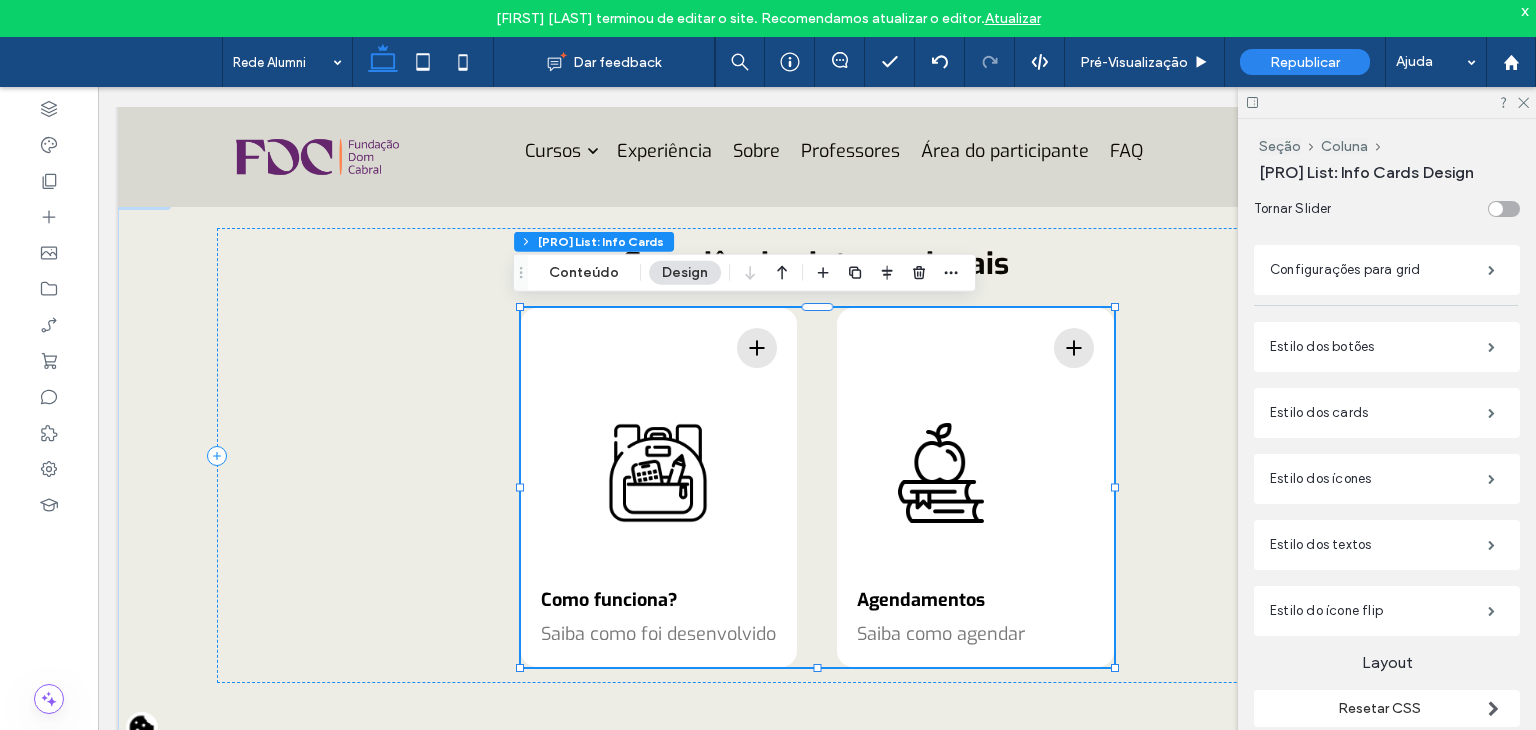 scroll, scrollTop: 580, scrollLeft: 0, axis: vertical 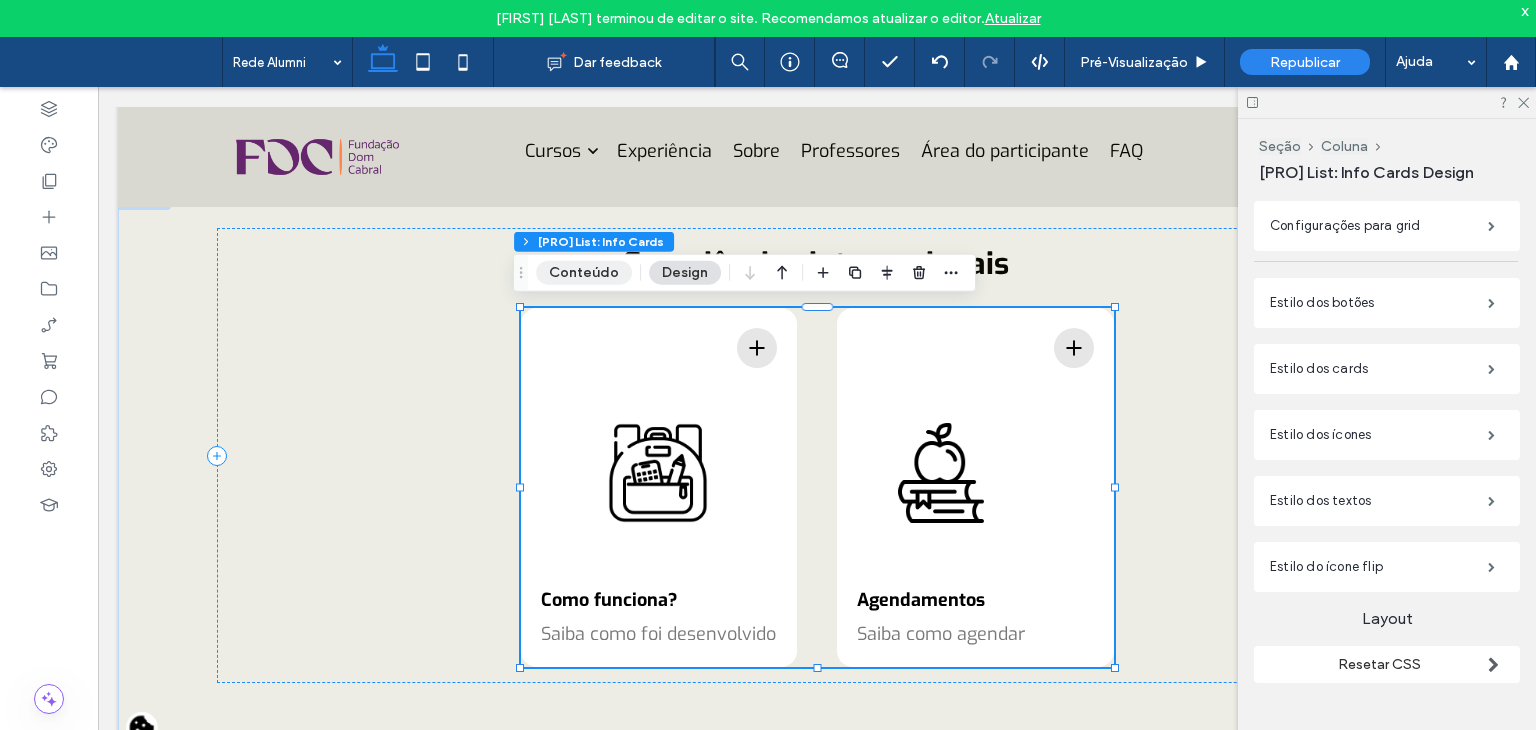 click on "Conteúdo" at bounding box center [584, 273] 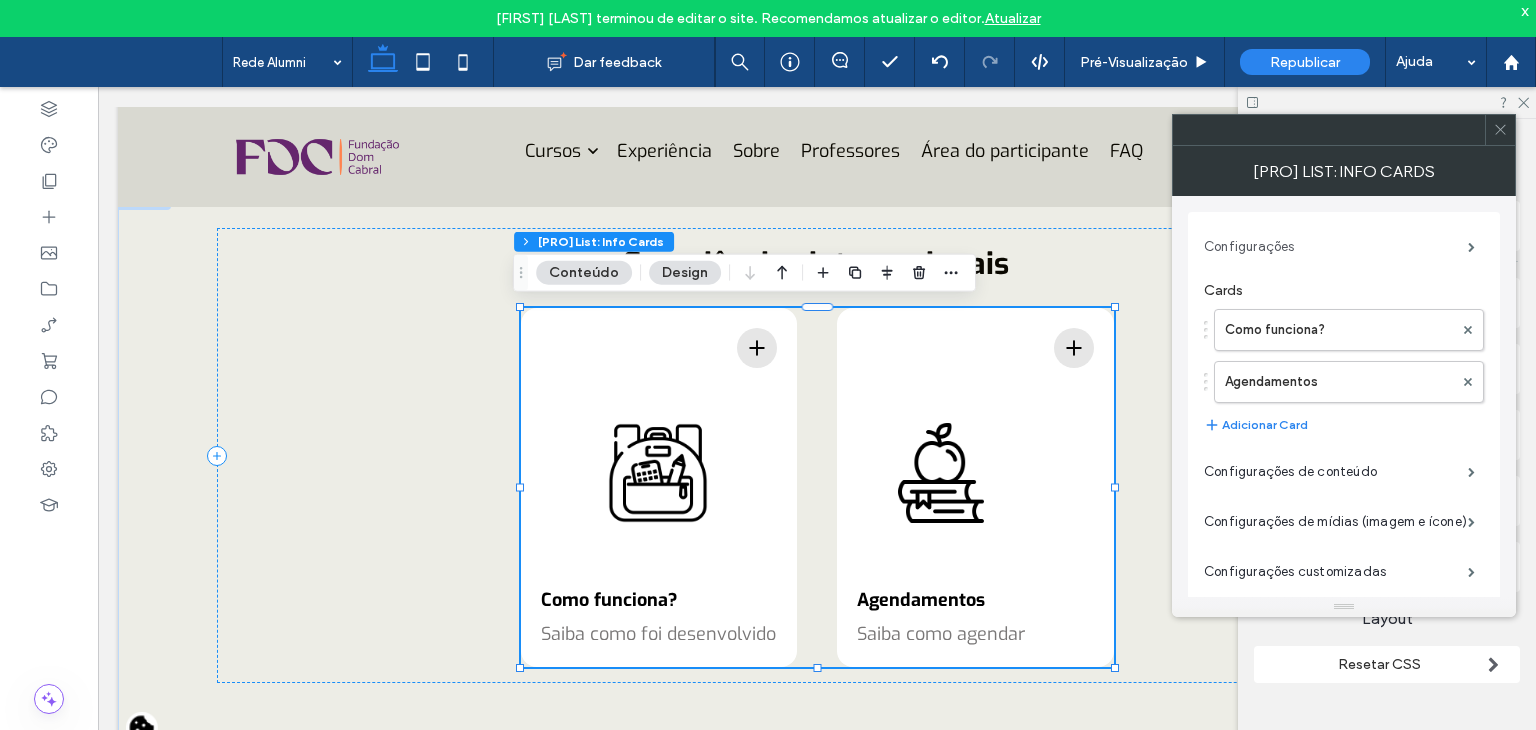 click on "Configurações" at bounding box center [1336, 247] 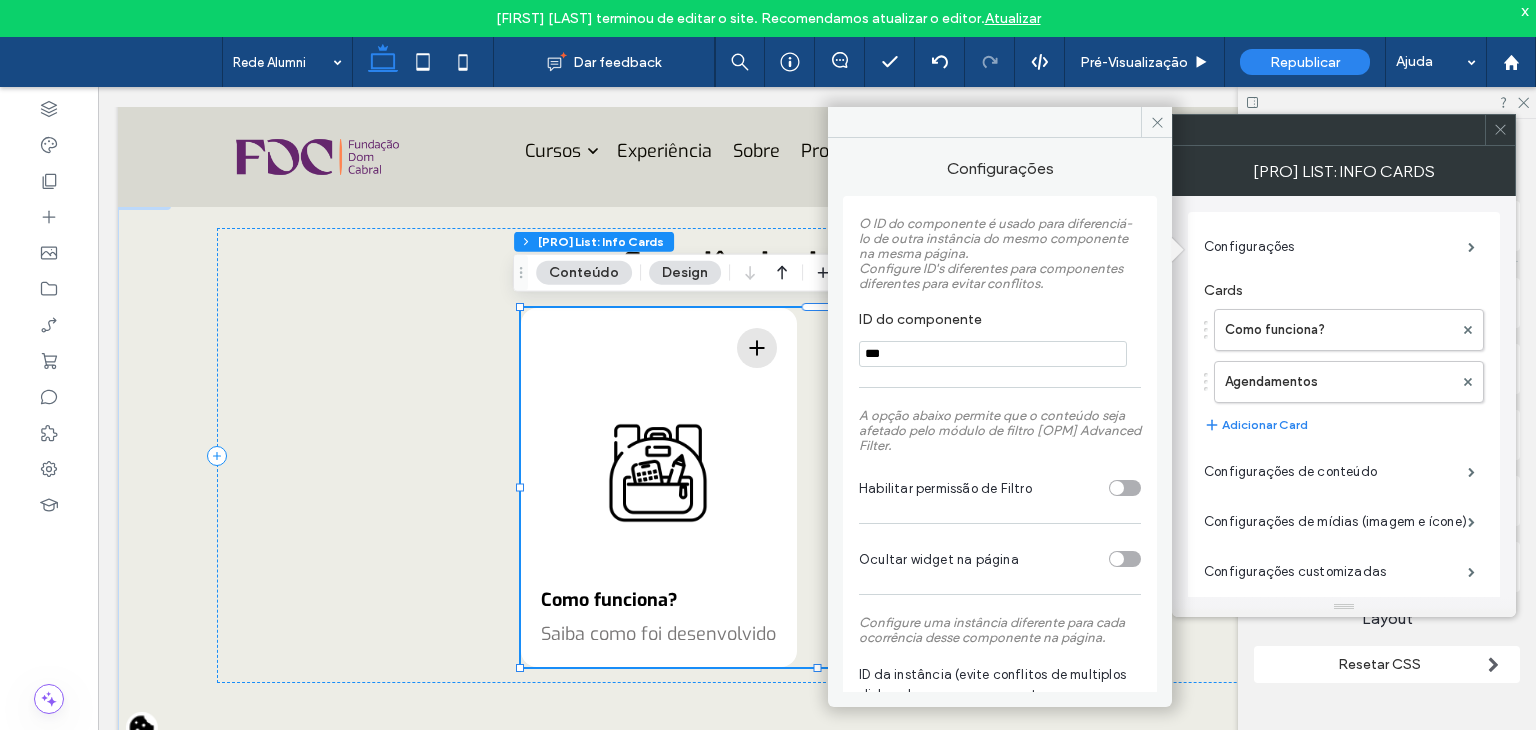 scroll, scrollTop: 0, scrollLeft: 0, axis: both 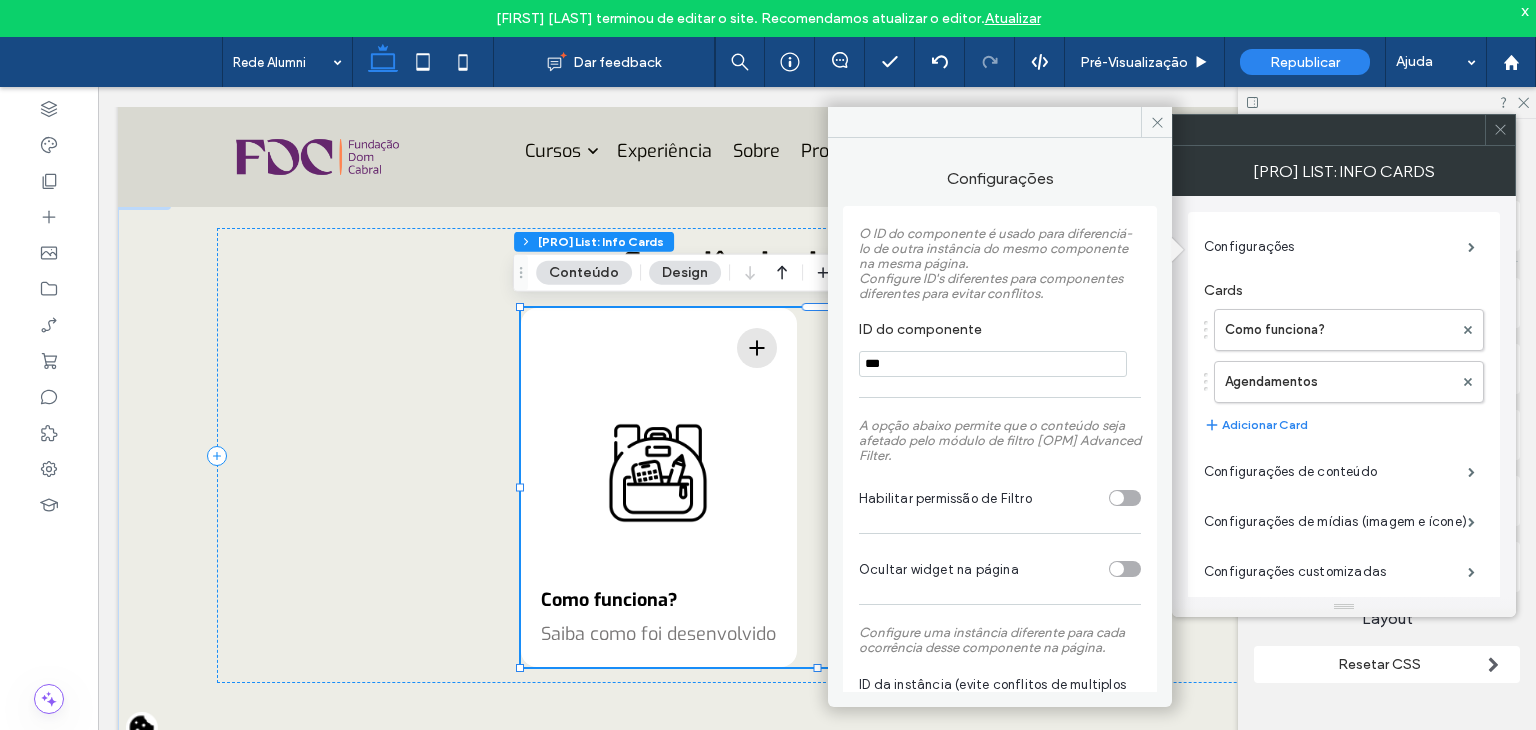 click on "***" at bounding box center [993, 364] 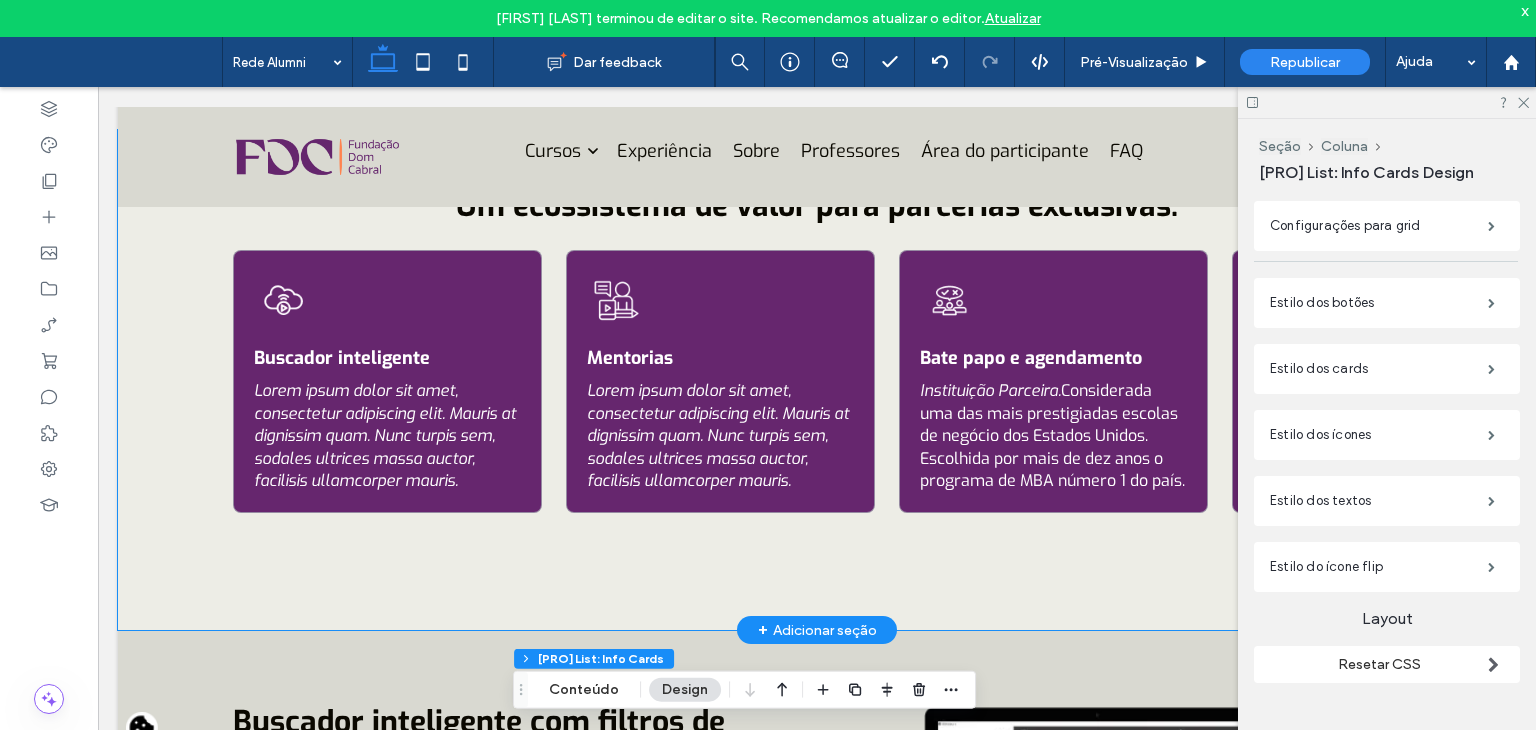 scroll, scrollTop: 200, scrollLeft: 0, axis: vertical 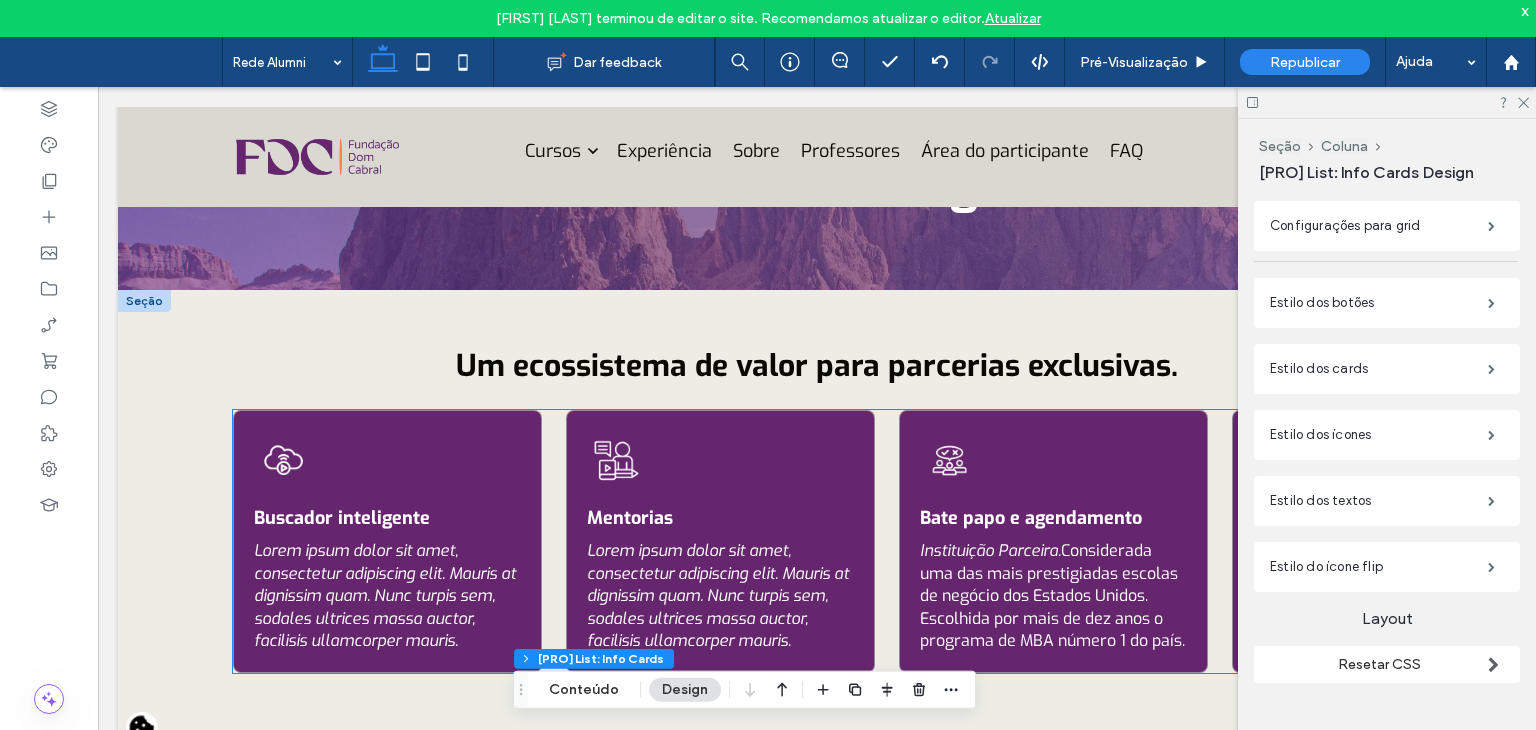 click on "Buscador inteligente
Lorem ipsum dolor sit amet, consectetur adipiscing elit. Mauris at dignissim quam. Nunc turpis sem, sodales ultrices massa auctor, facilisis ullamcorper mauris.
Mentorias
Lorem ipsum dolor sit amet, consectetur adipiscing elit. Mauris at dignissim quam. Nunc turpis sem, sodales ultrices massa auctor, facilisis ullamcorper mauris.
Bate papo e agendamento
Instituição Parceira.
Considerada uma das mais prestigiadas escolas de negócio dos Estados Unidos. Escolhida por mais de dez anos o programa de MBA número 1 do país.
Eventos exclusivos
Lorem ipsum dolor sit amet, consectetur adipiscing elit. Mauris at dignissim quam. Nunc turpis sem, sodales ultrices massa auctor, facilisis ullamcorper mauris." at bounding box center (817, 541) 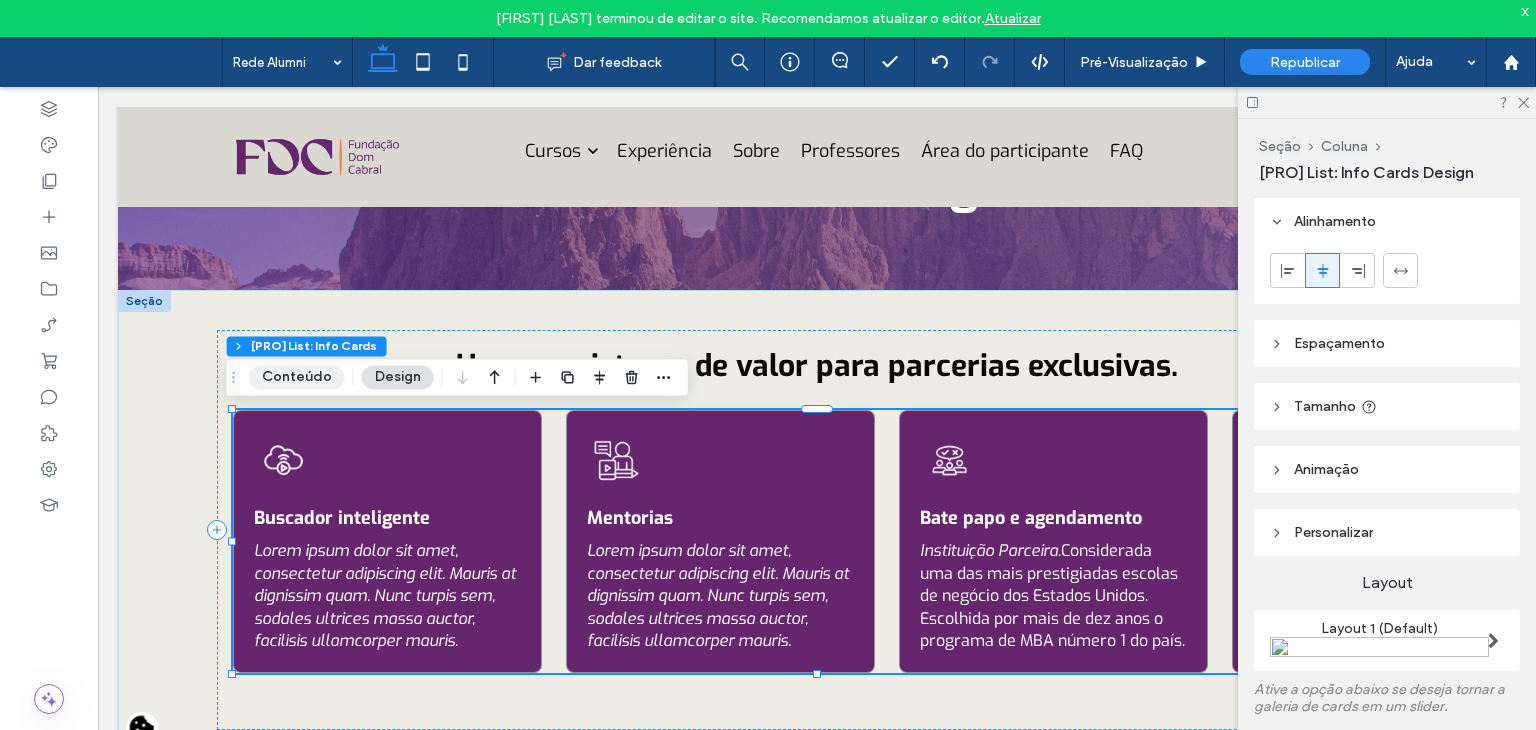 click on "Conteúdo" at bounding box center [297, 377] 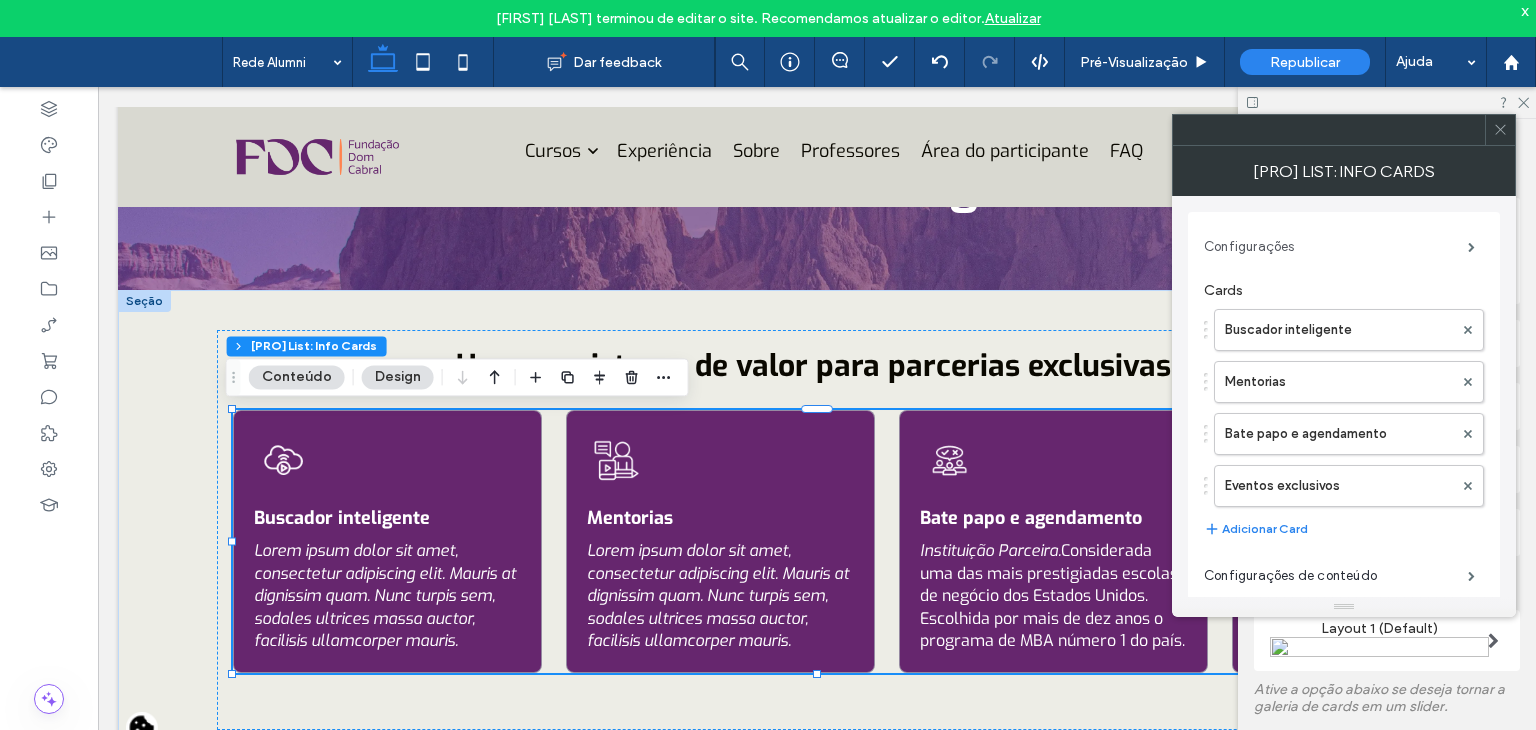 click on "Configurações" at bounding box center [1336, 247] 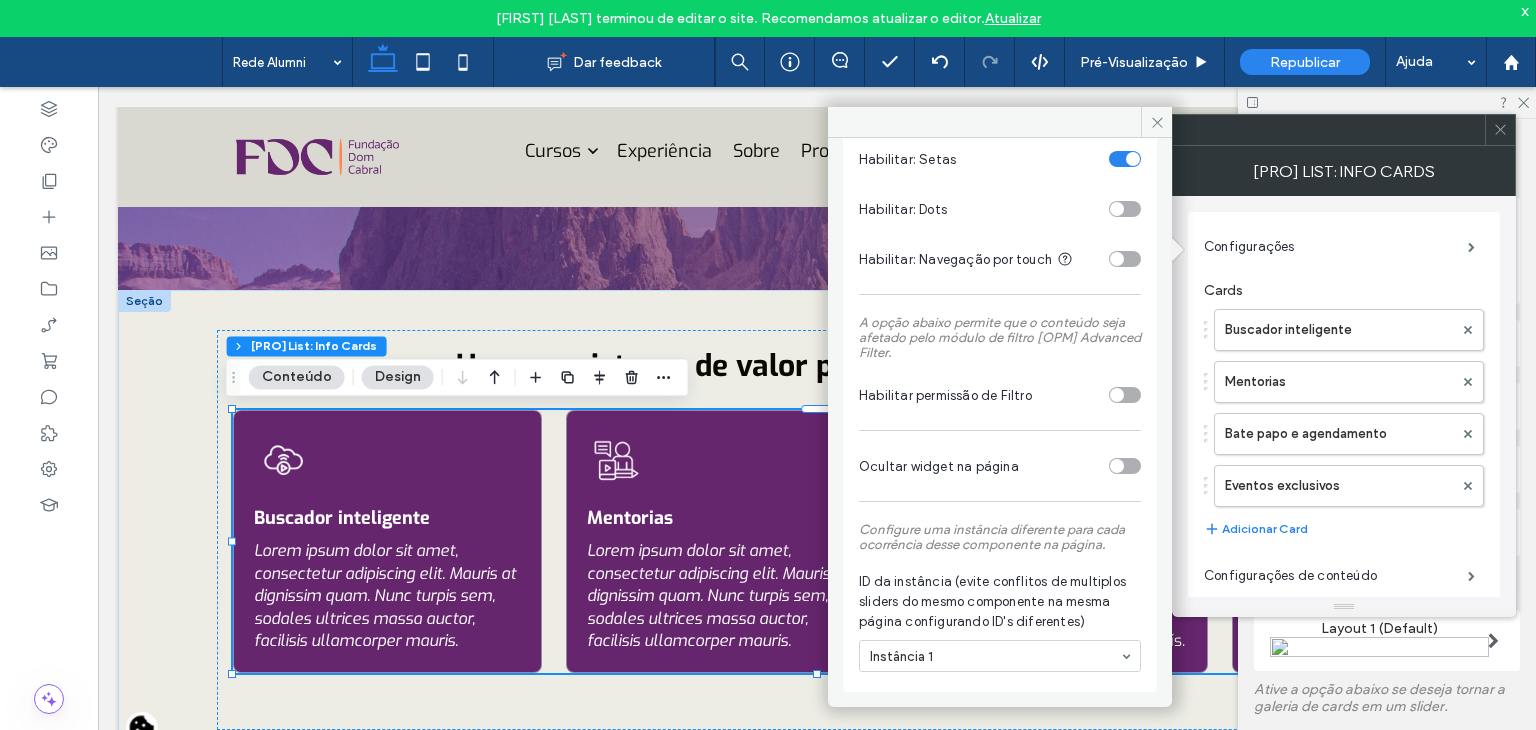 scroll, scrollTop: 320, scrollLeft: 0, axis: vertical 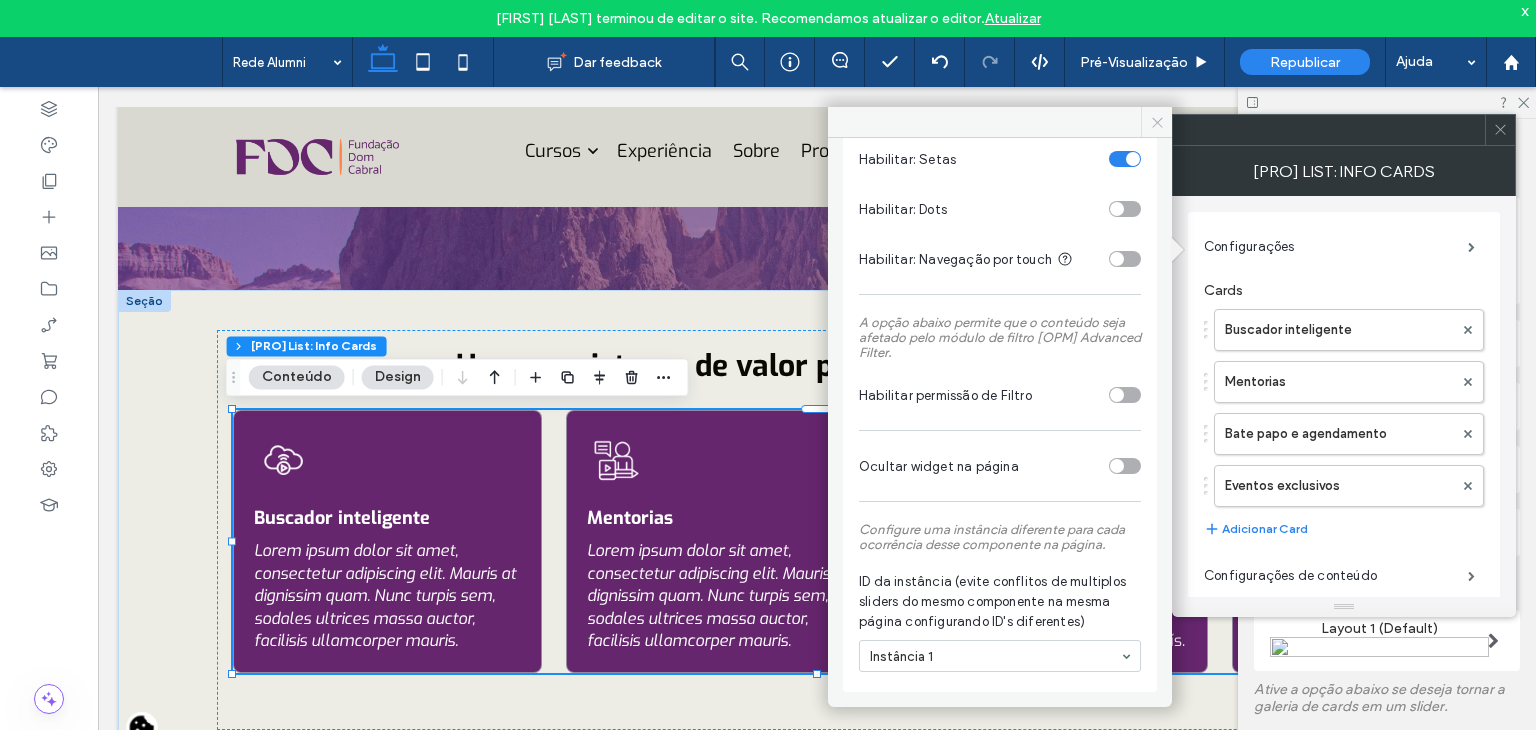 click 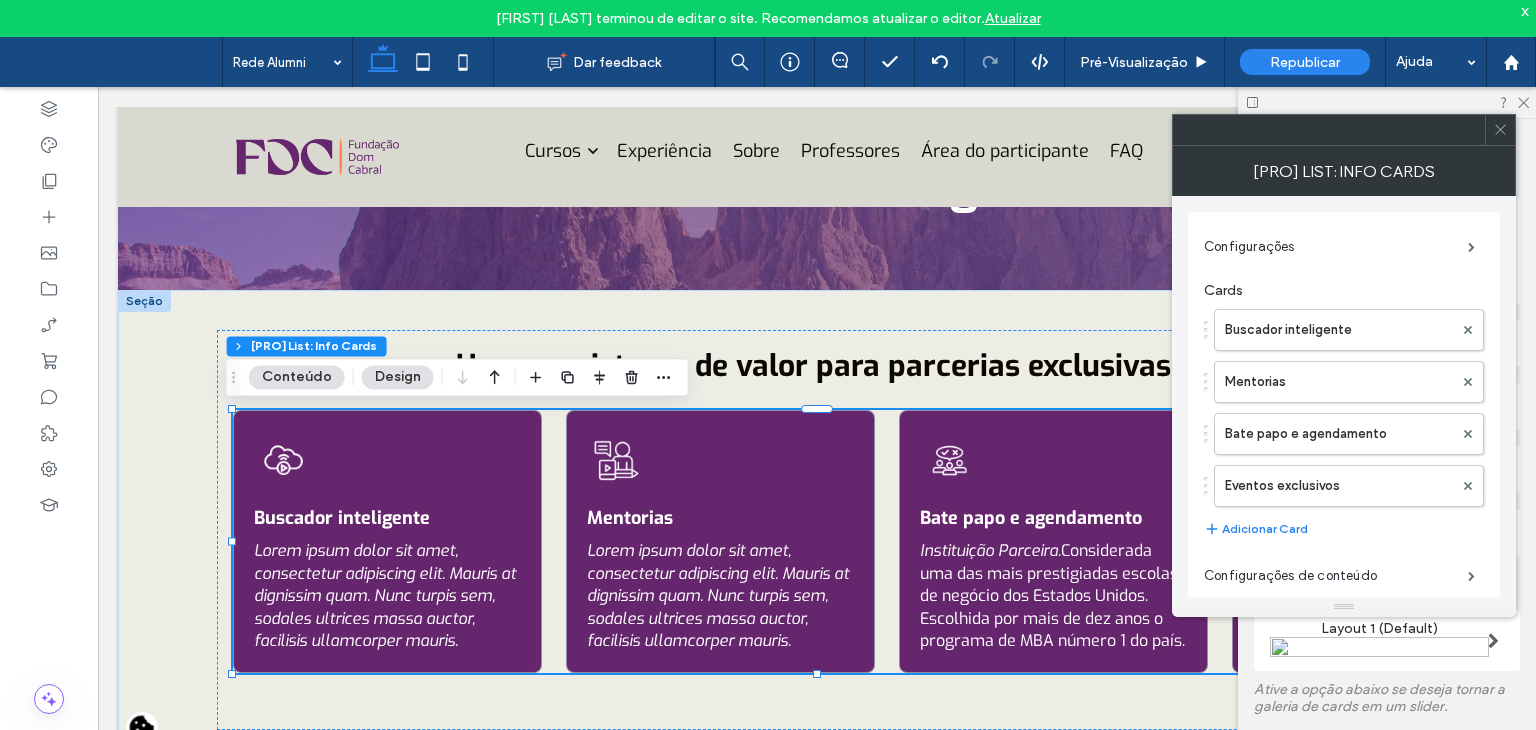click 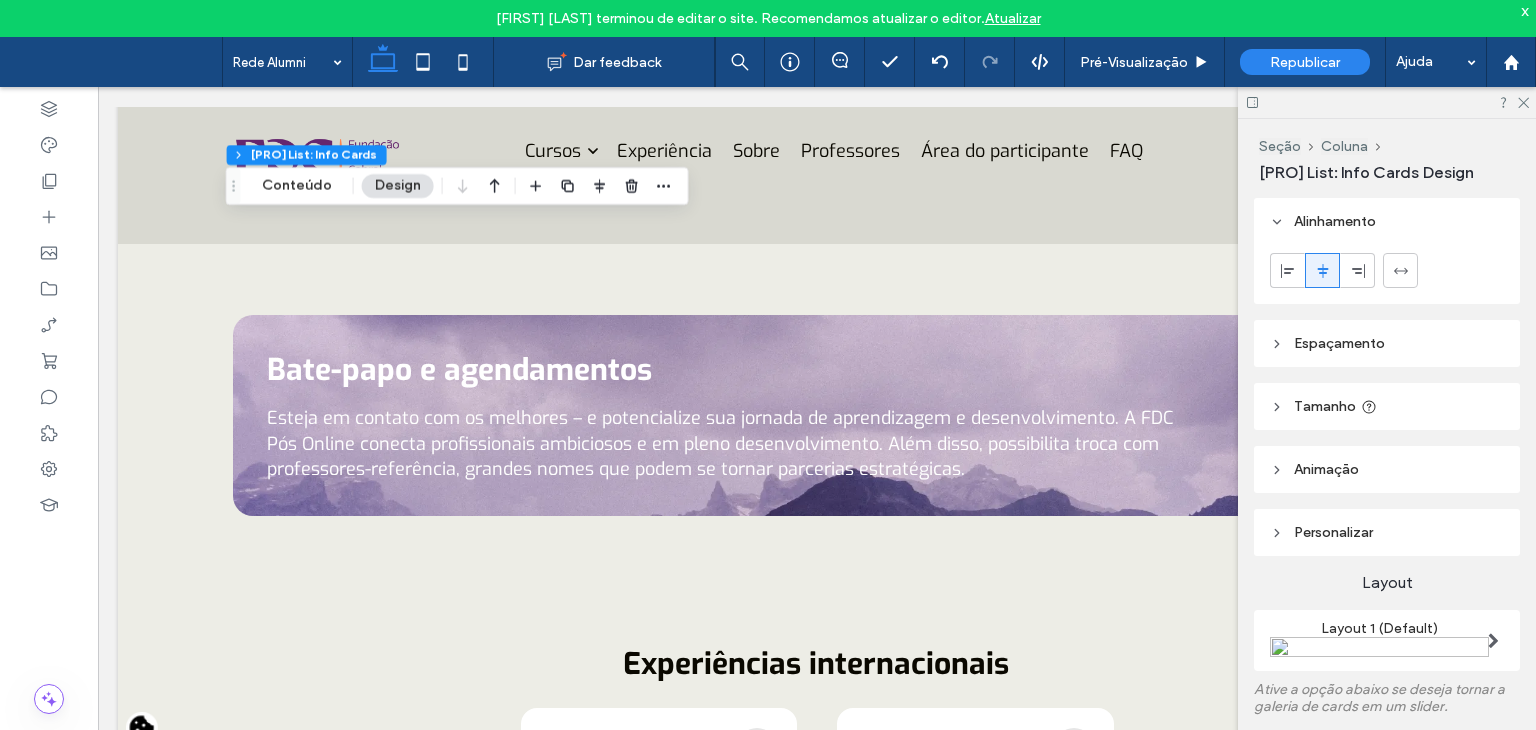 scroll, scrollTop: 1600, scrollLeft: 0, axis: vertical 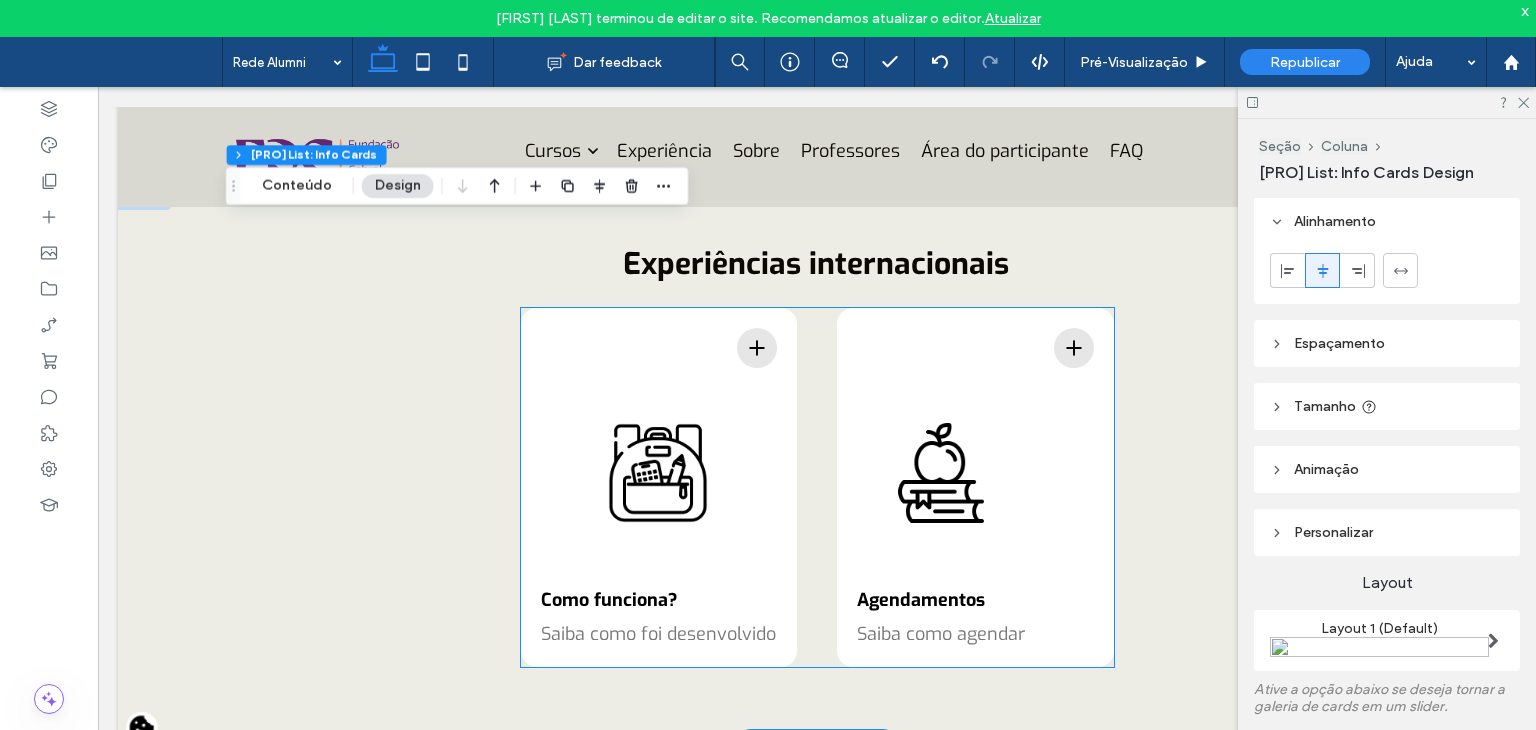 click on "Como funciona?
Saiba como foi desenvolvido
Lorem Ipsum
Lorem ipsum dolor sit amet, consectetur adipiscing elit. Integer in nulla volutpat, vehicula leo vitae, semper tortor.
Agendamentos
Saiba como agendar
Lorem Ipsum
Lorem ipsum dolor sit amet, consectetur adipiscing elit. Integer in nulla volutpat, vehicula leo vitae, semper tortor." at bounding box center (817, 487) 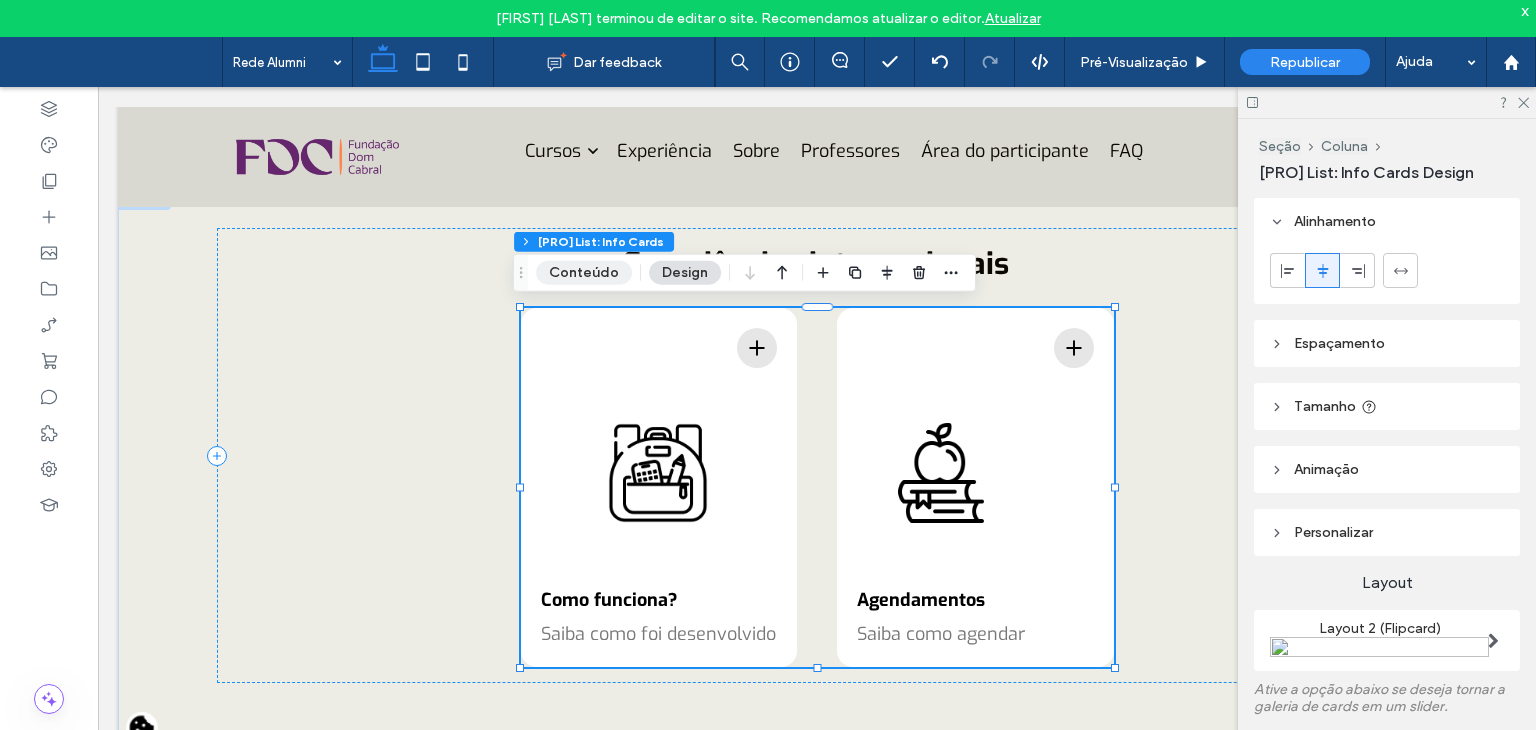 click on "Conteúdo" at bounding box center (584, 273) 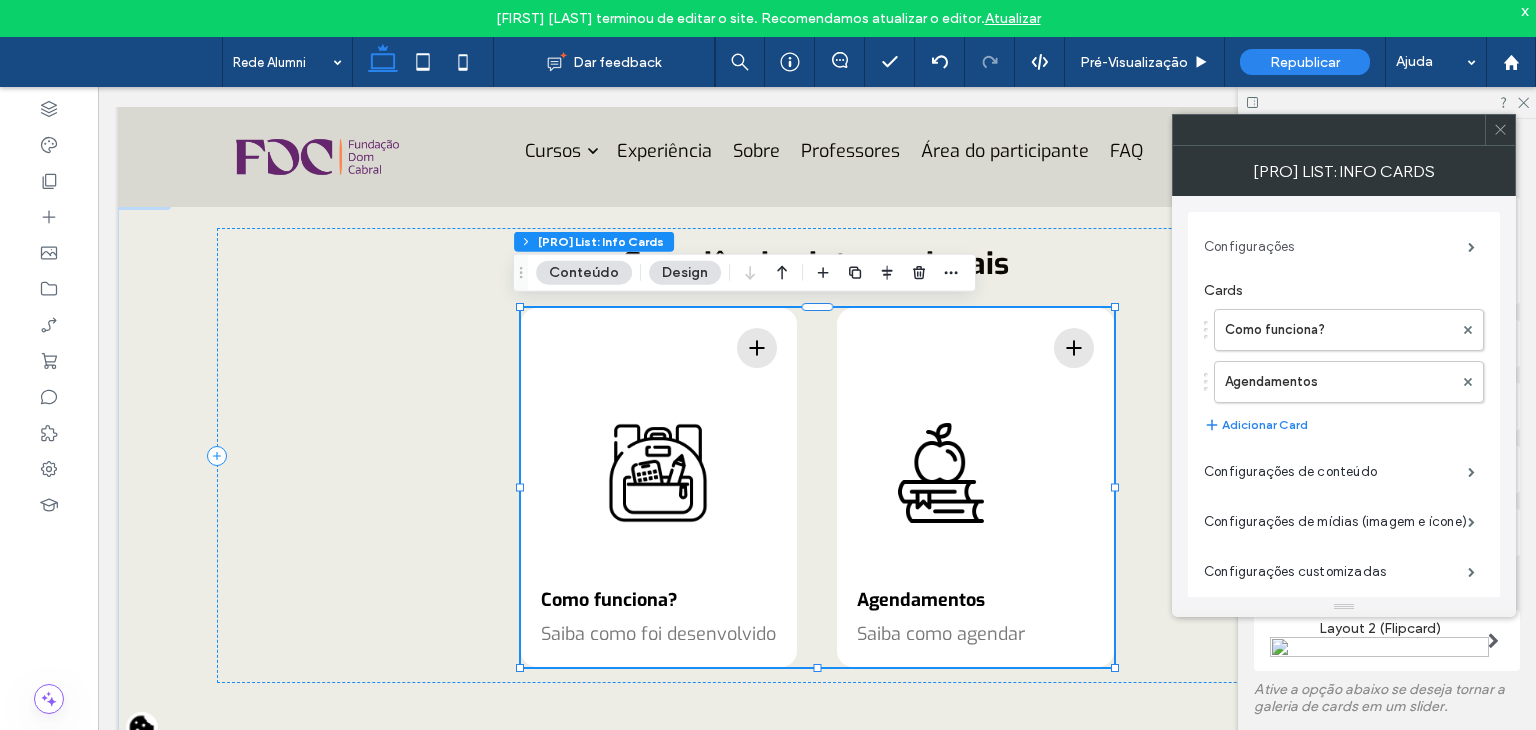click on "Configurações" at bounding box center (1336, 247) 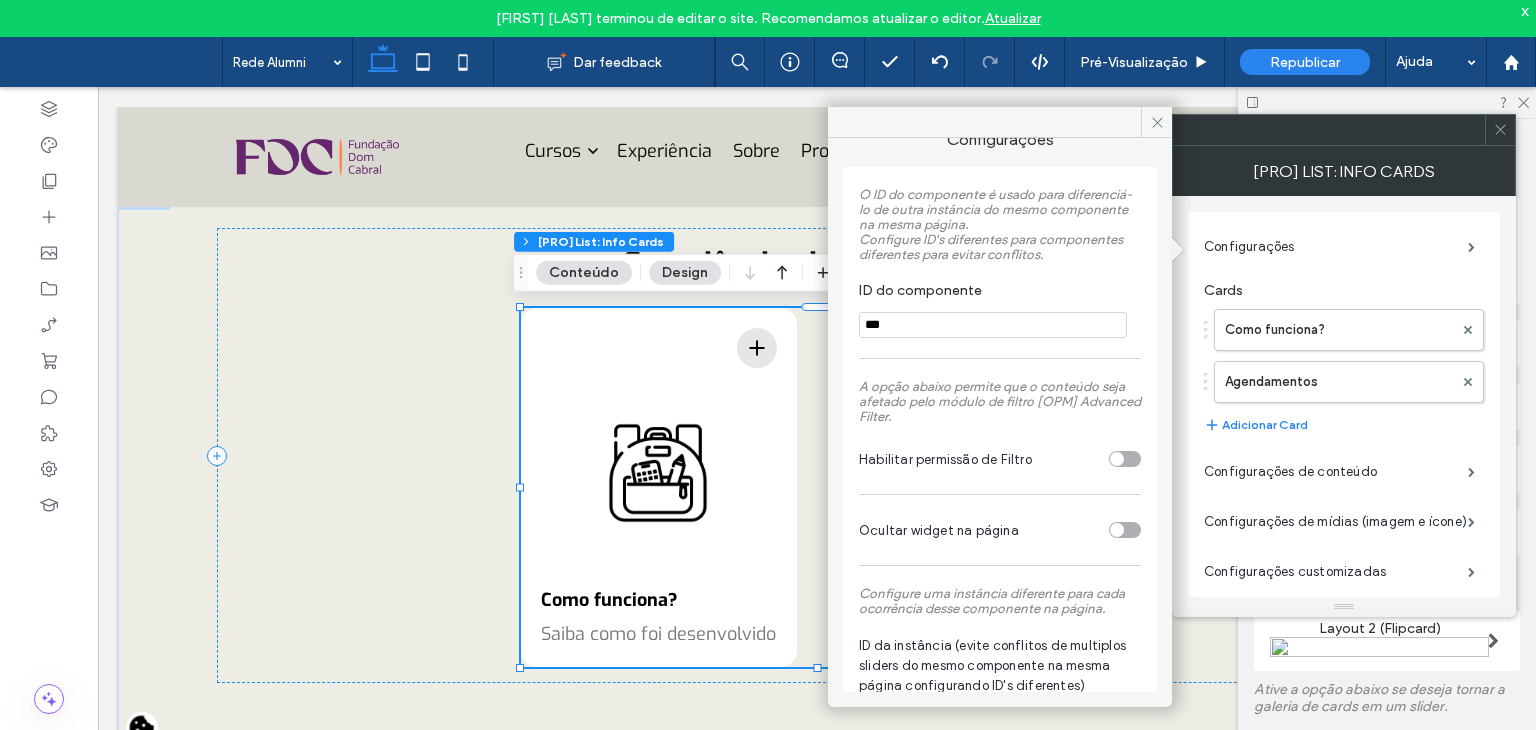 scroll, scrollTop: 112, scrollLeft: 0, axis: vertical 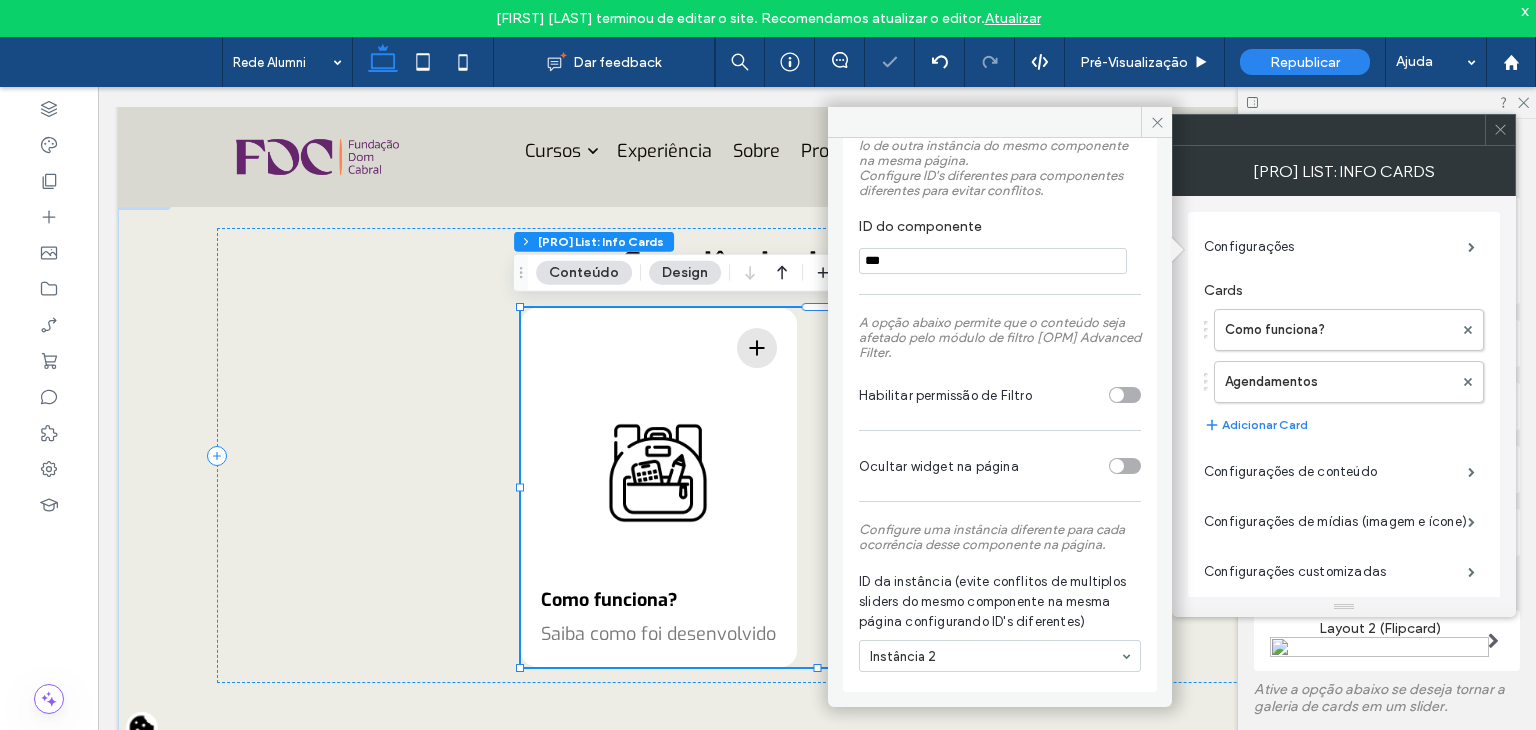 click on "ID da instância (evite conflitos de multiplos sliders do mesmo componente na mesma página configurando ID's diferentes)" at bounding box center (996, 602) 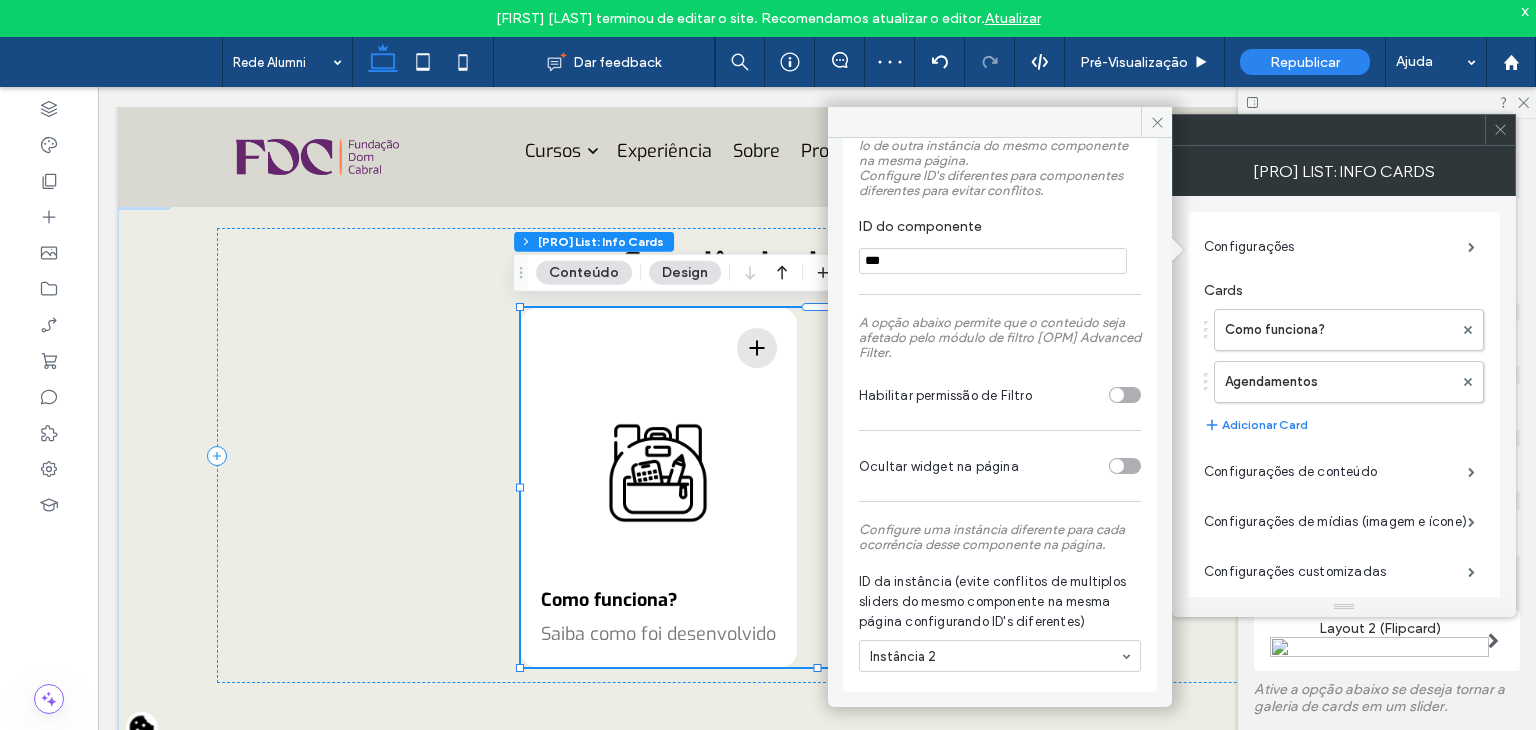 scroll, scrollTop: 112, scrollLeft: 0, axis: vertical 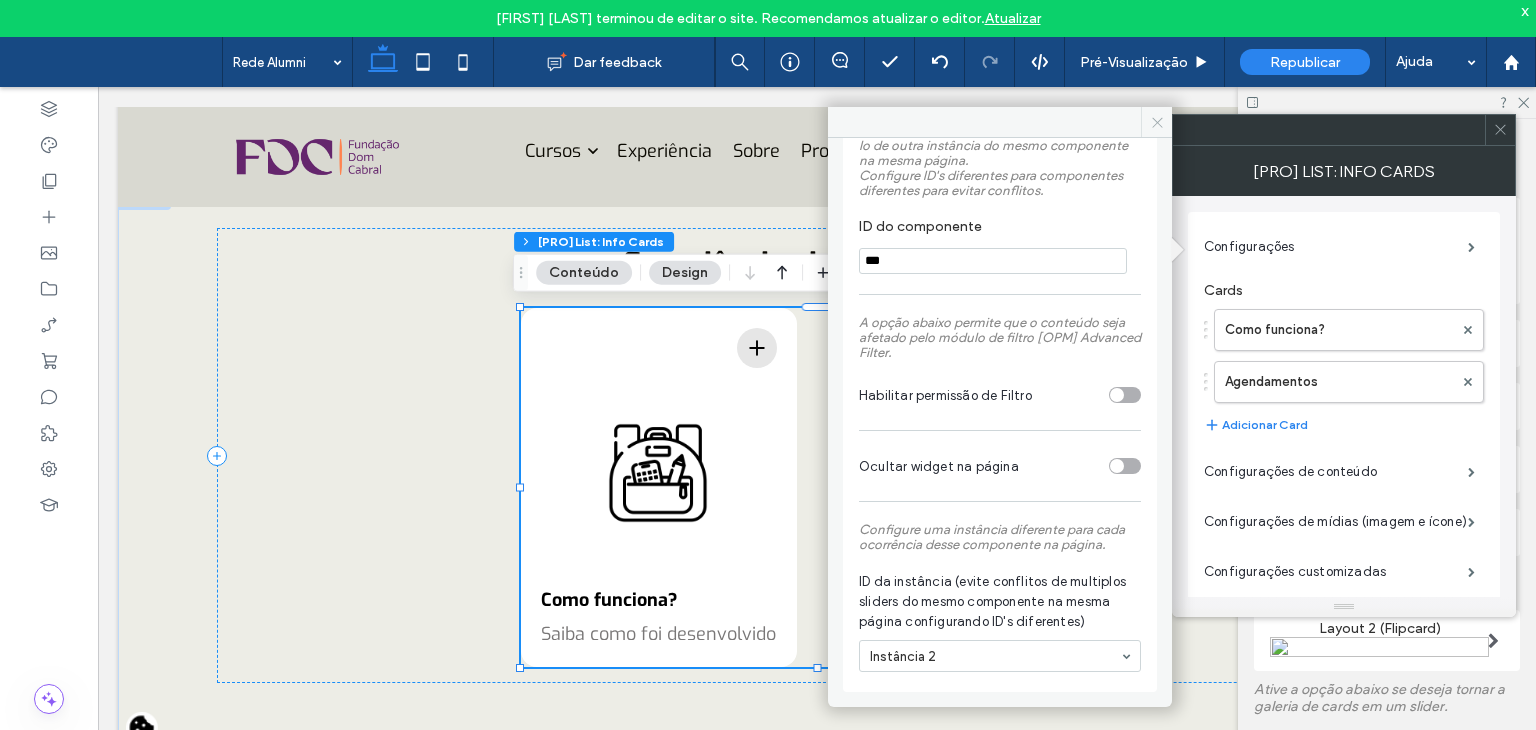 click 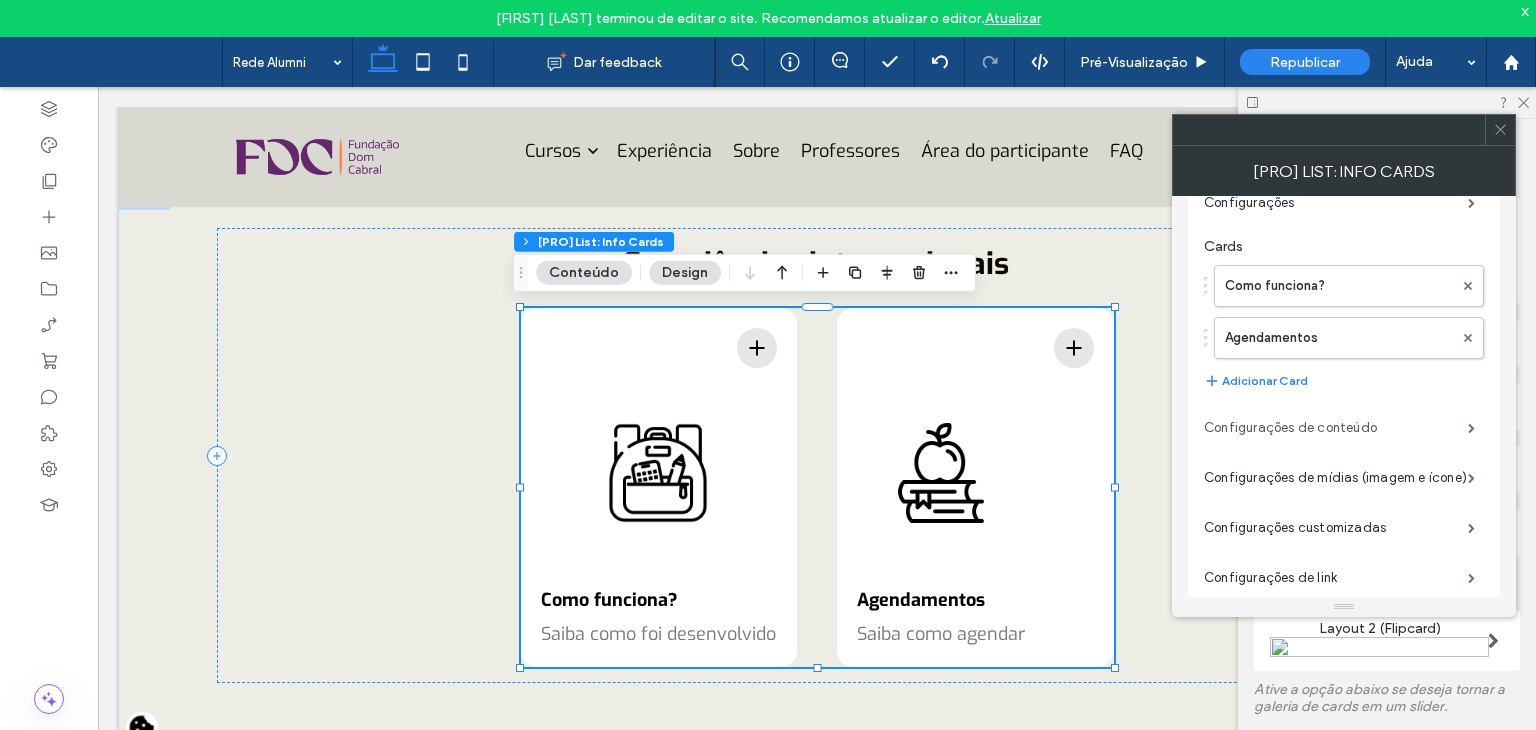 scroll, scrollTop: 148, scrollLeft: 0, axis: vertical 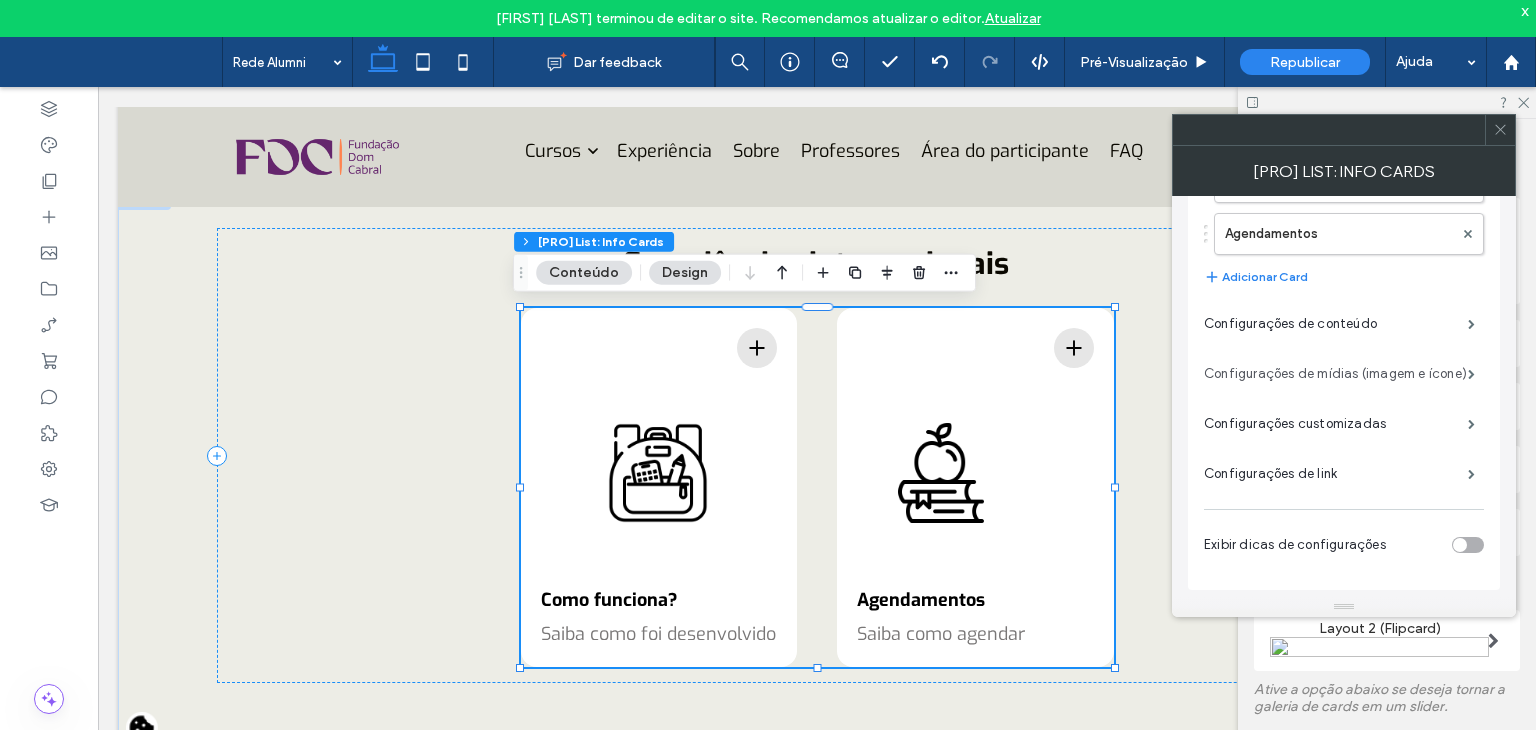 click on "Configurações de mídias (imagem e ícone)" at bounding box center (1336, 374) 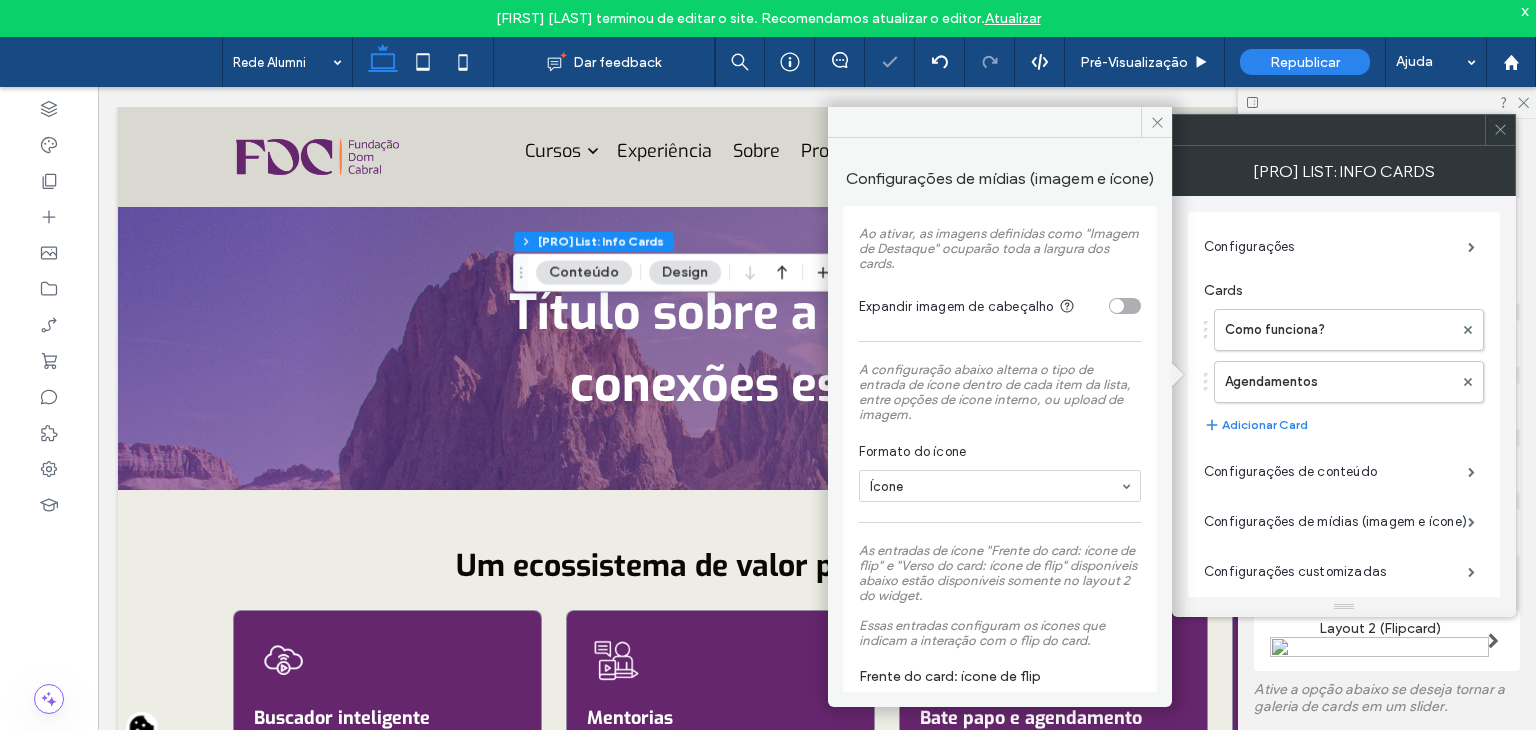 scroll, scrollTop: 1600, scrollLeft: 0, axis: vertical 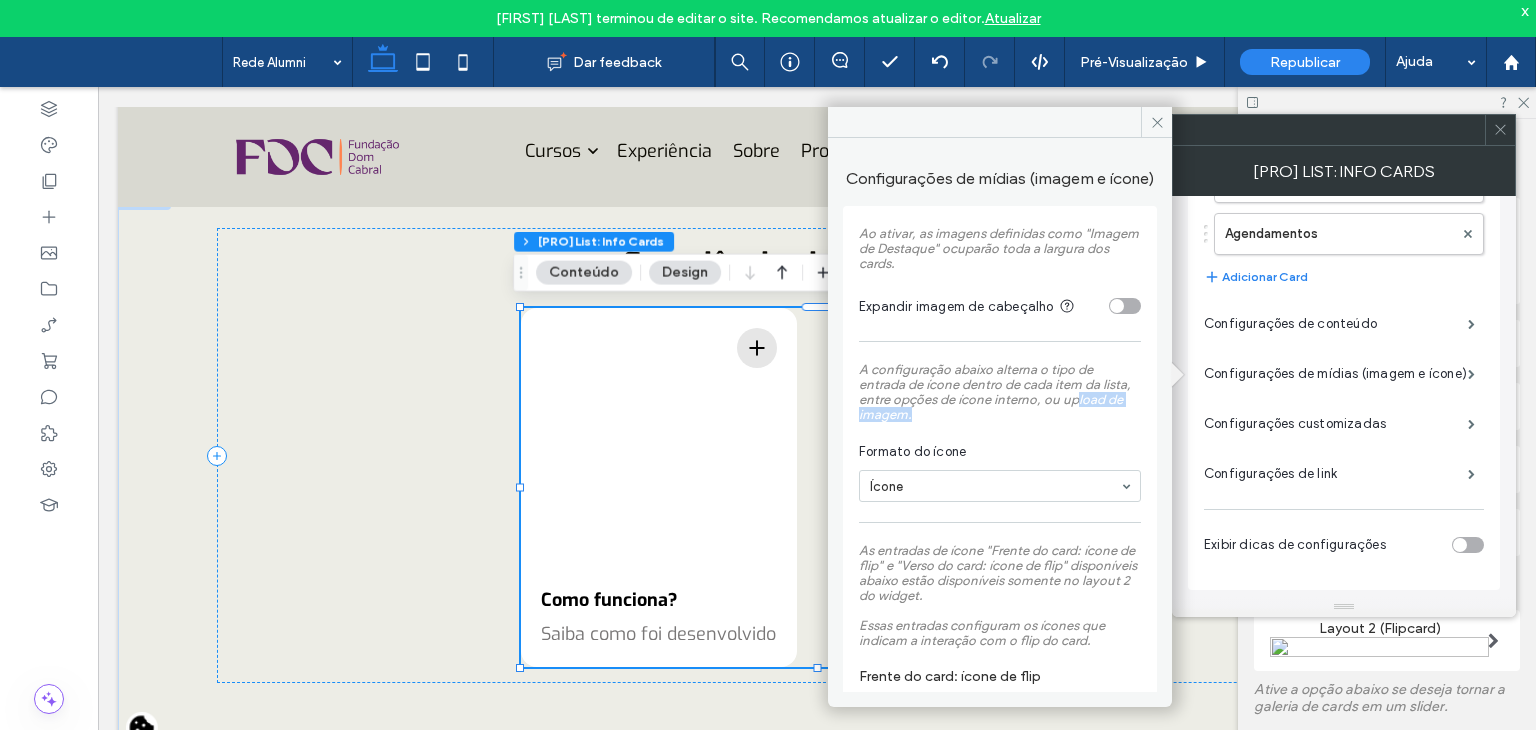 drag, startPoint x: 974, startPoint y: 436, endPoint x: 879, endPoint y: 445, distance: 95.42536 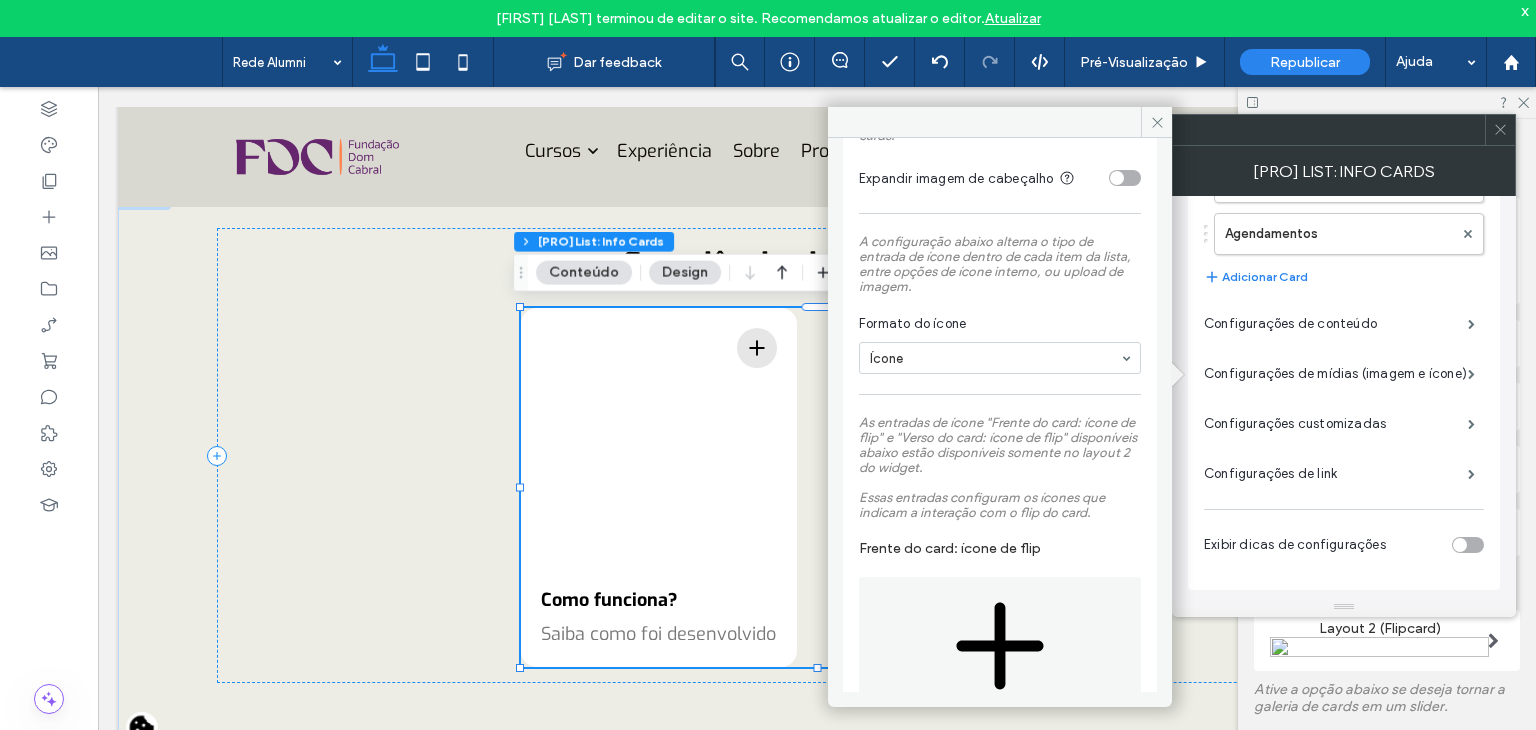 scroll, scrollTop: 100, scrollLeft: 0, axis: vertical 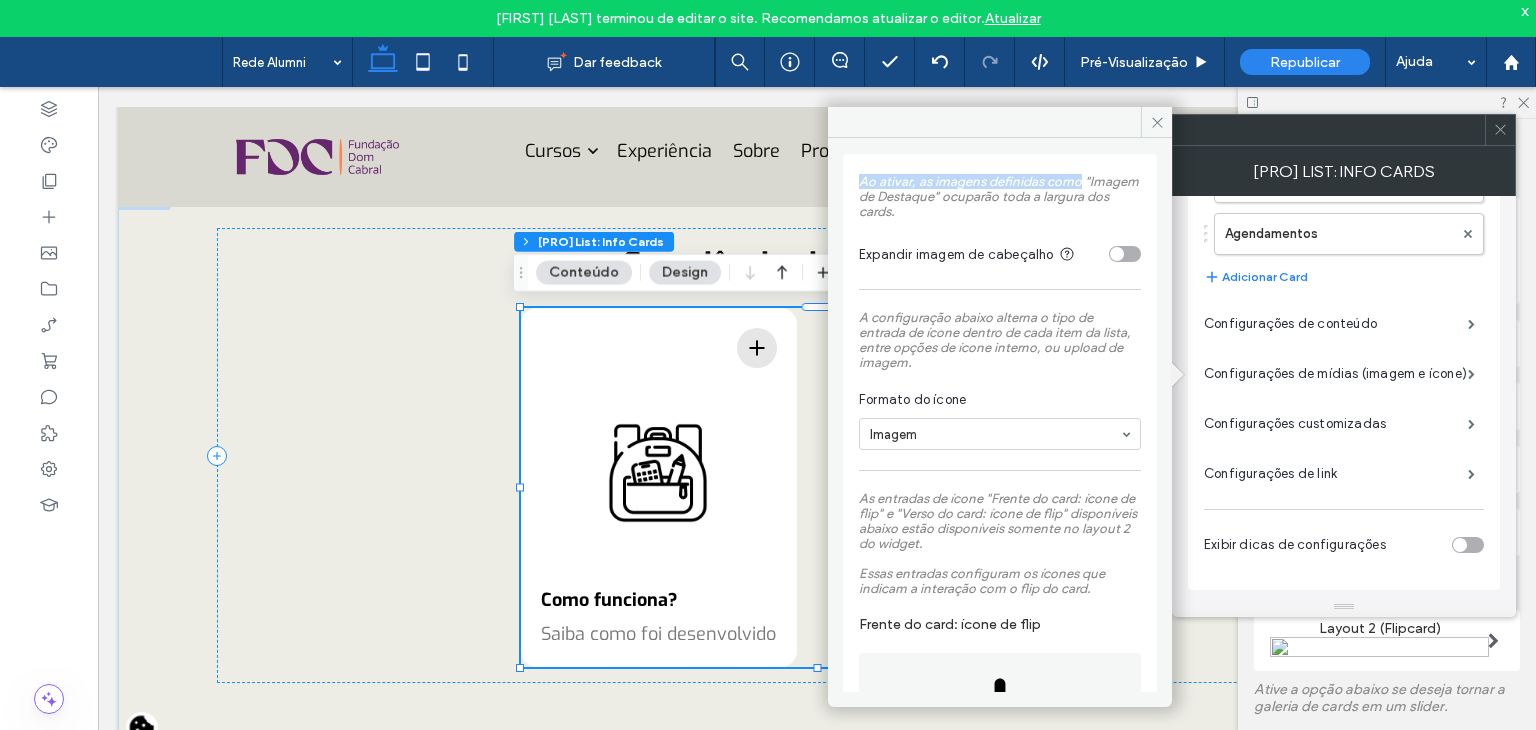 drag, startPoint x: 1152, startPoint y: 126, endPoint x: 1080, endPoint y: 199, distance: 102.53292 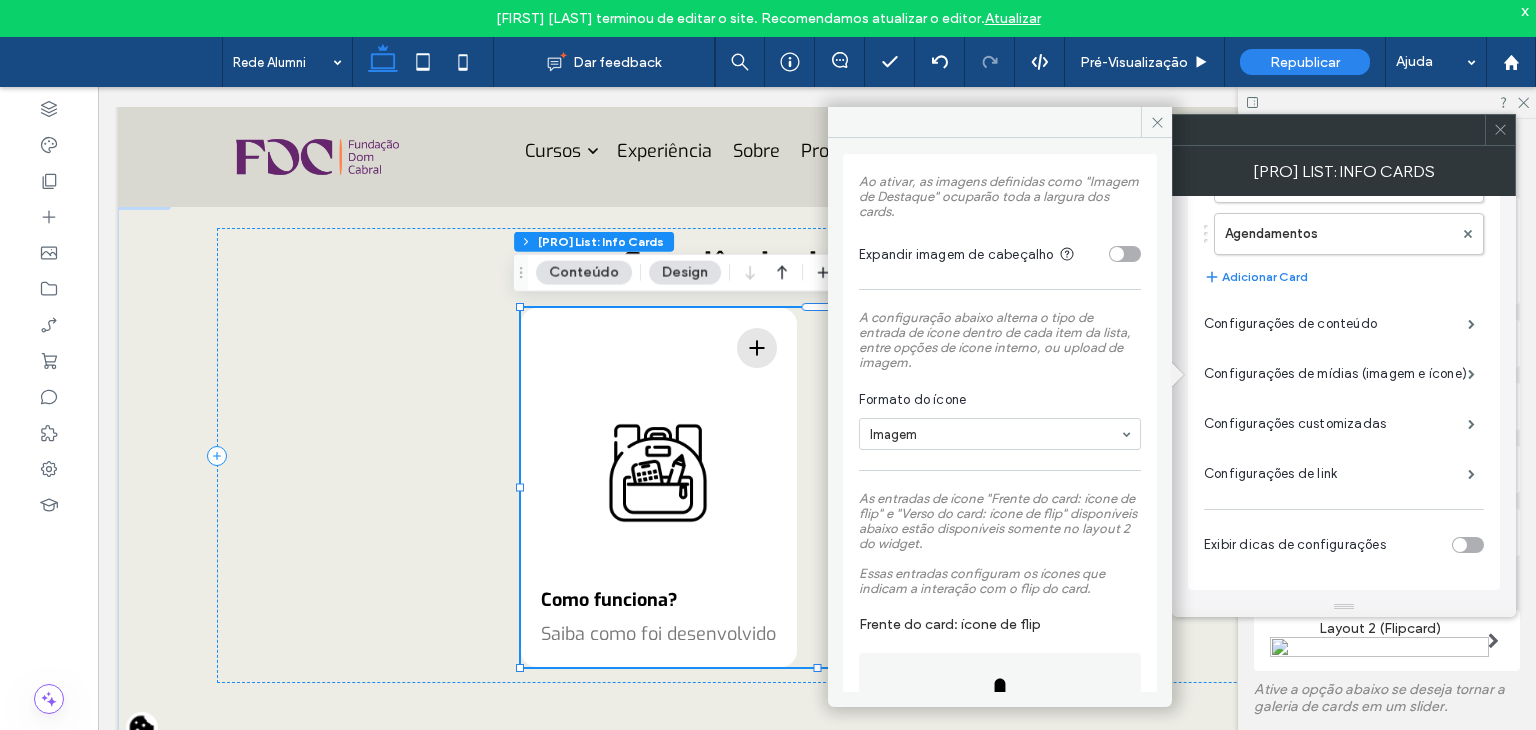 click on "Ao ativar, as imagens definidas como "Imagem de Destaque" ocuparão toda a largura dos cards." at bounding box center [999, 196] 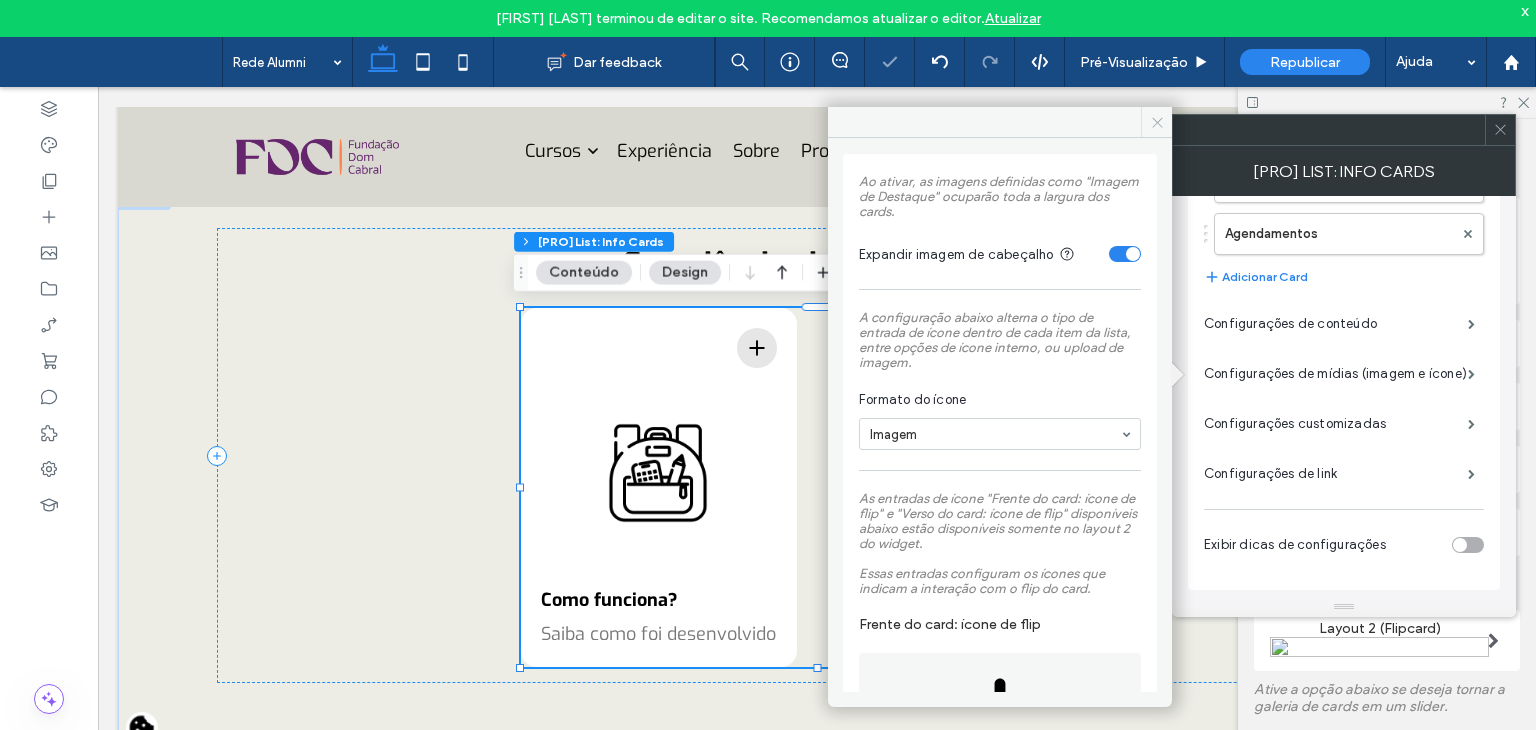 click 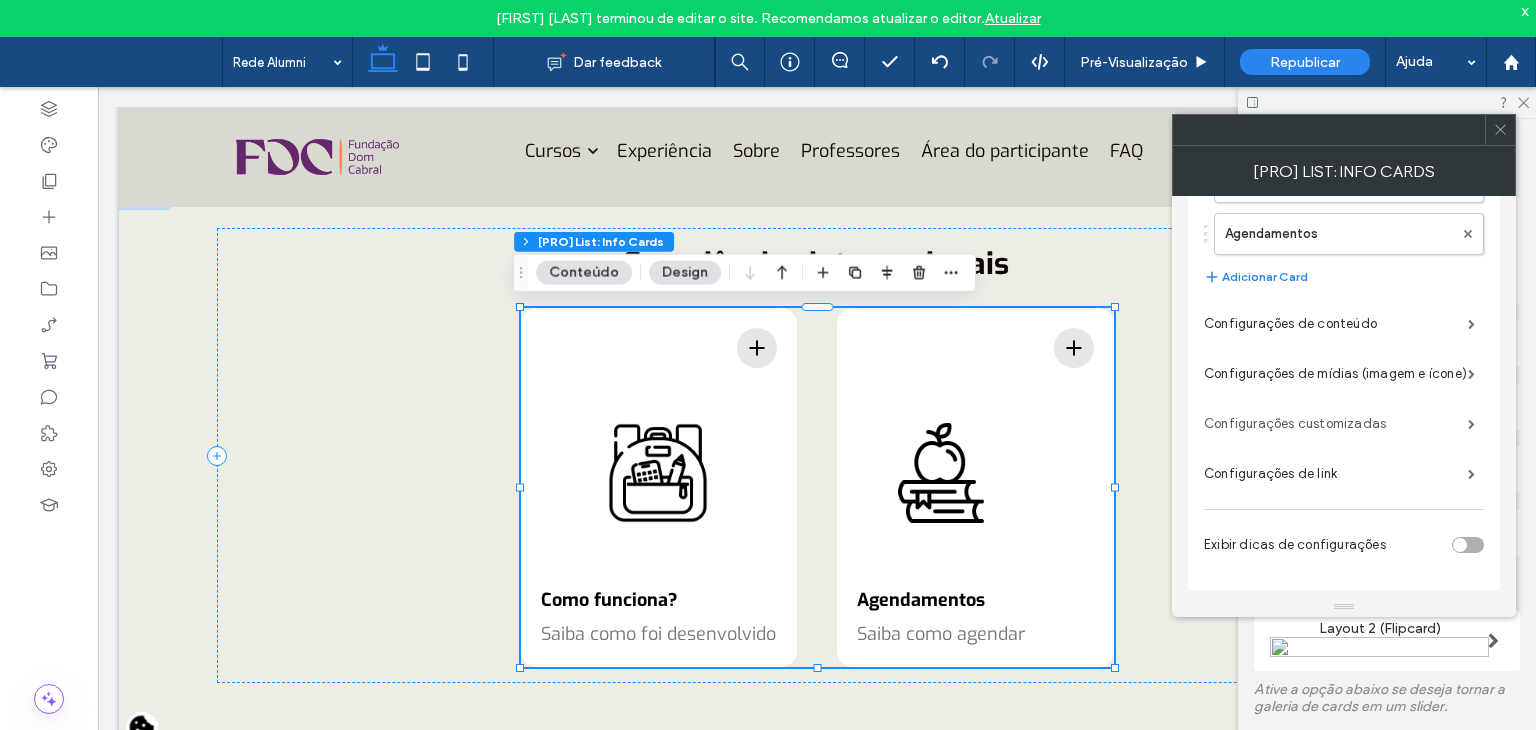click on "Configurações customizadas" at bounding box center (1336, 424) 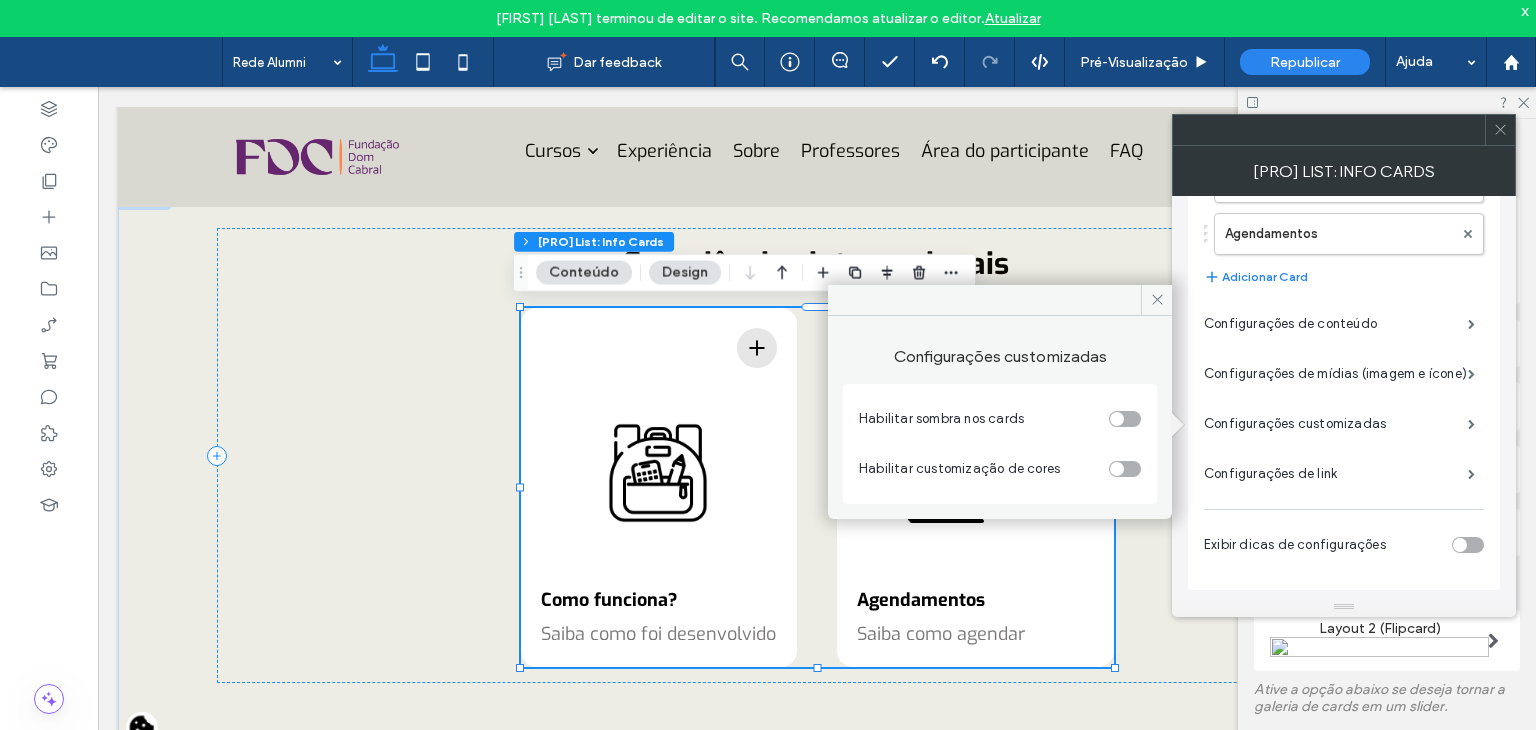 click 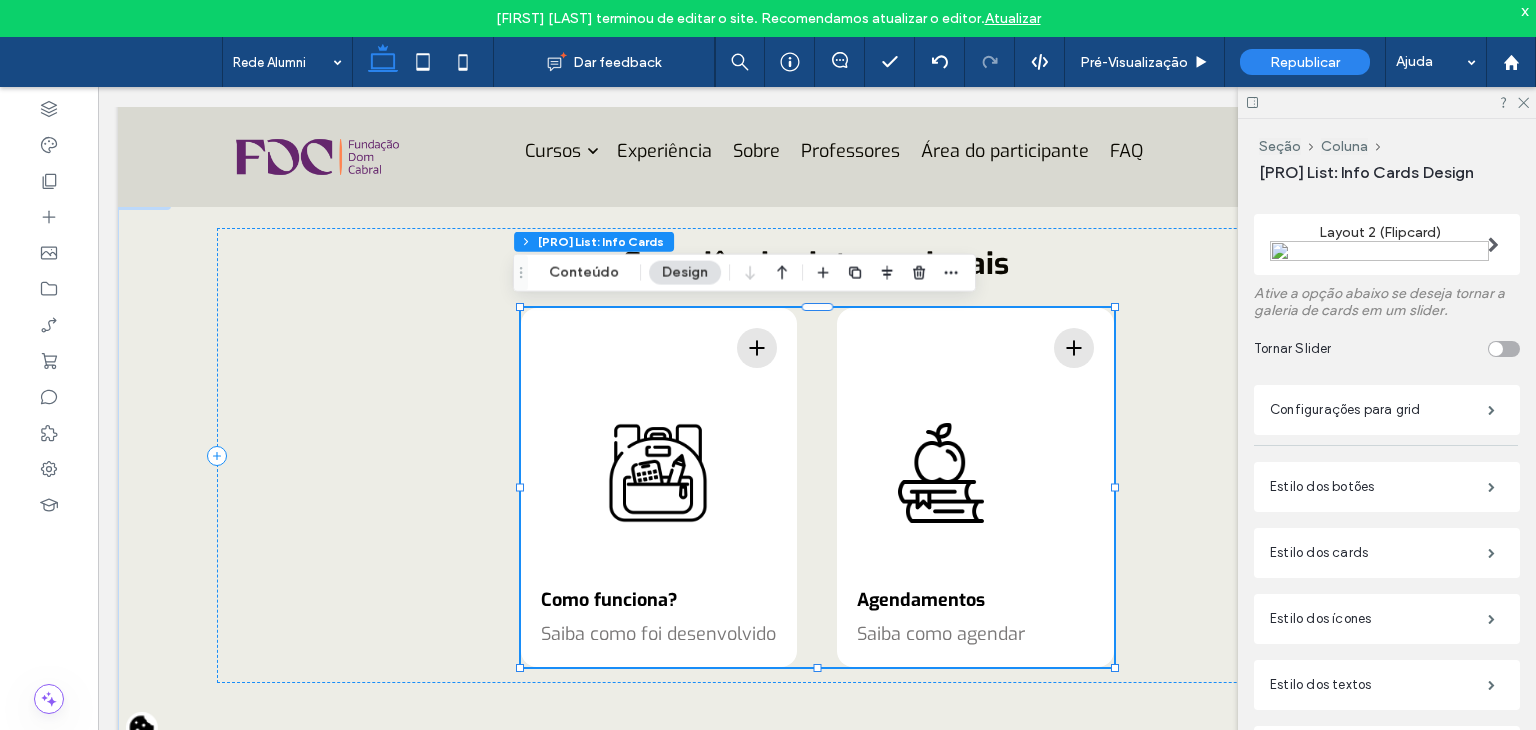 scroll, scrollTop: 400, scrollLeft: 0, axis: vertical 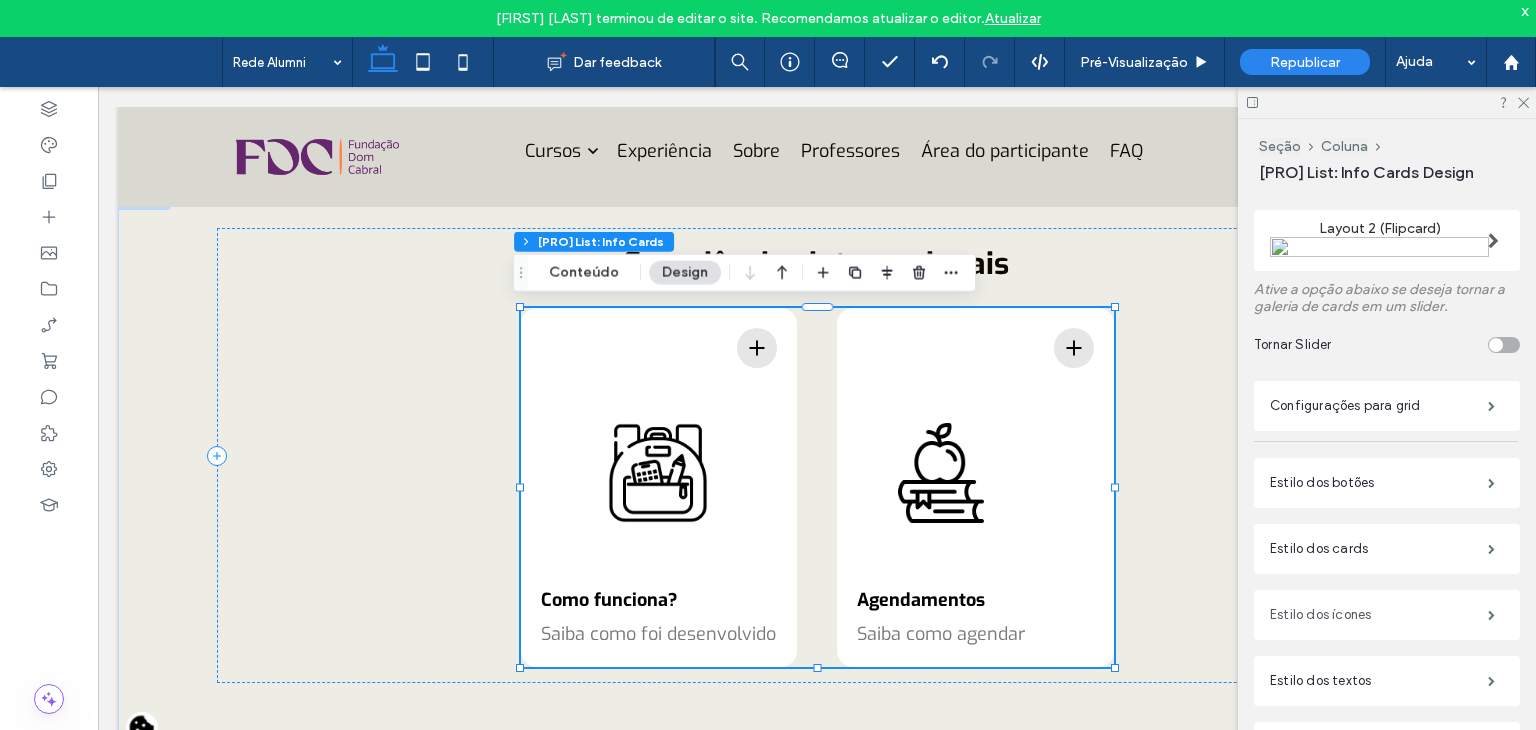 click on "Estilo dos ícones" at bounding box center (1379, 615) 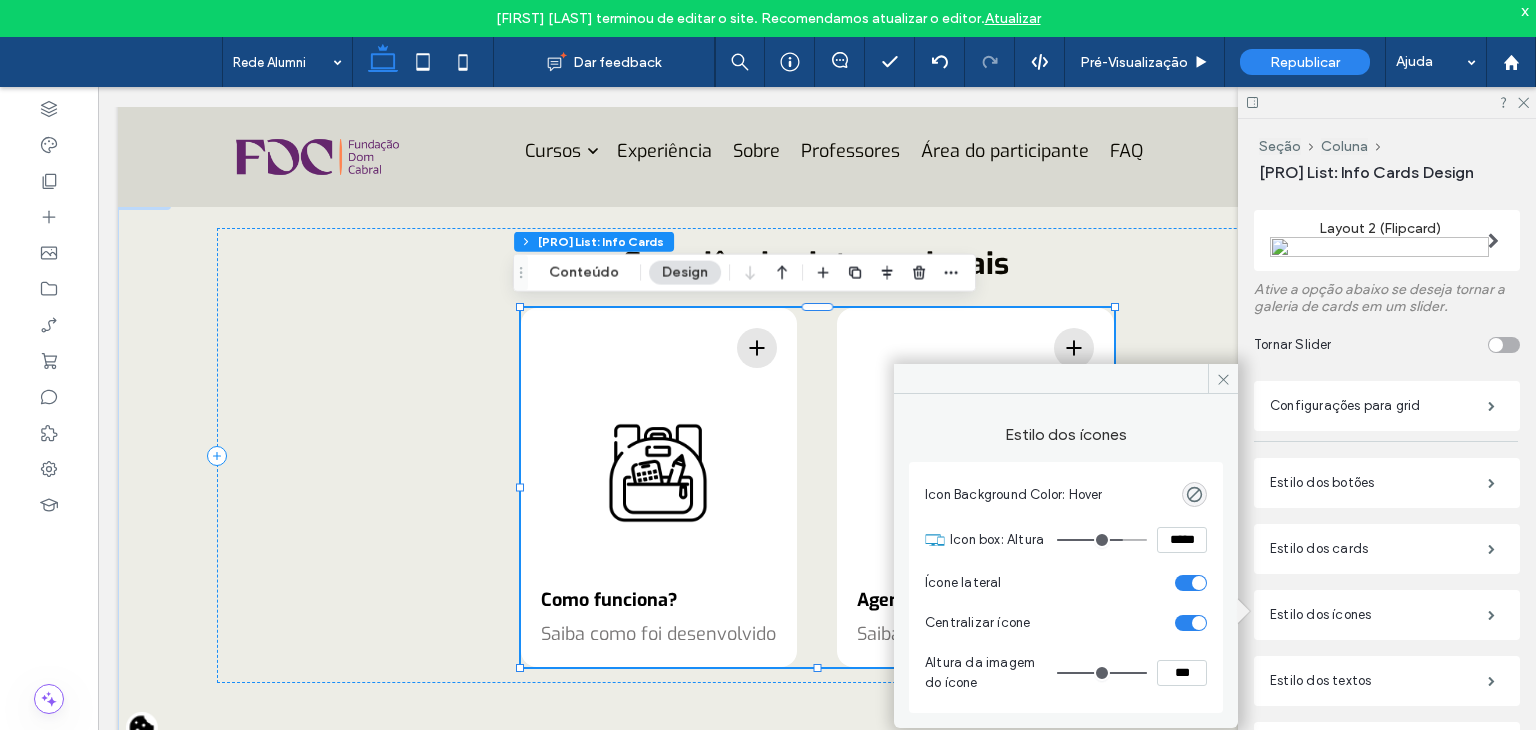 click at bounding box center (1199, 623) 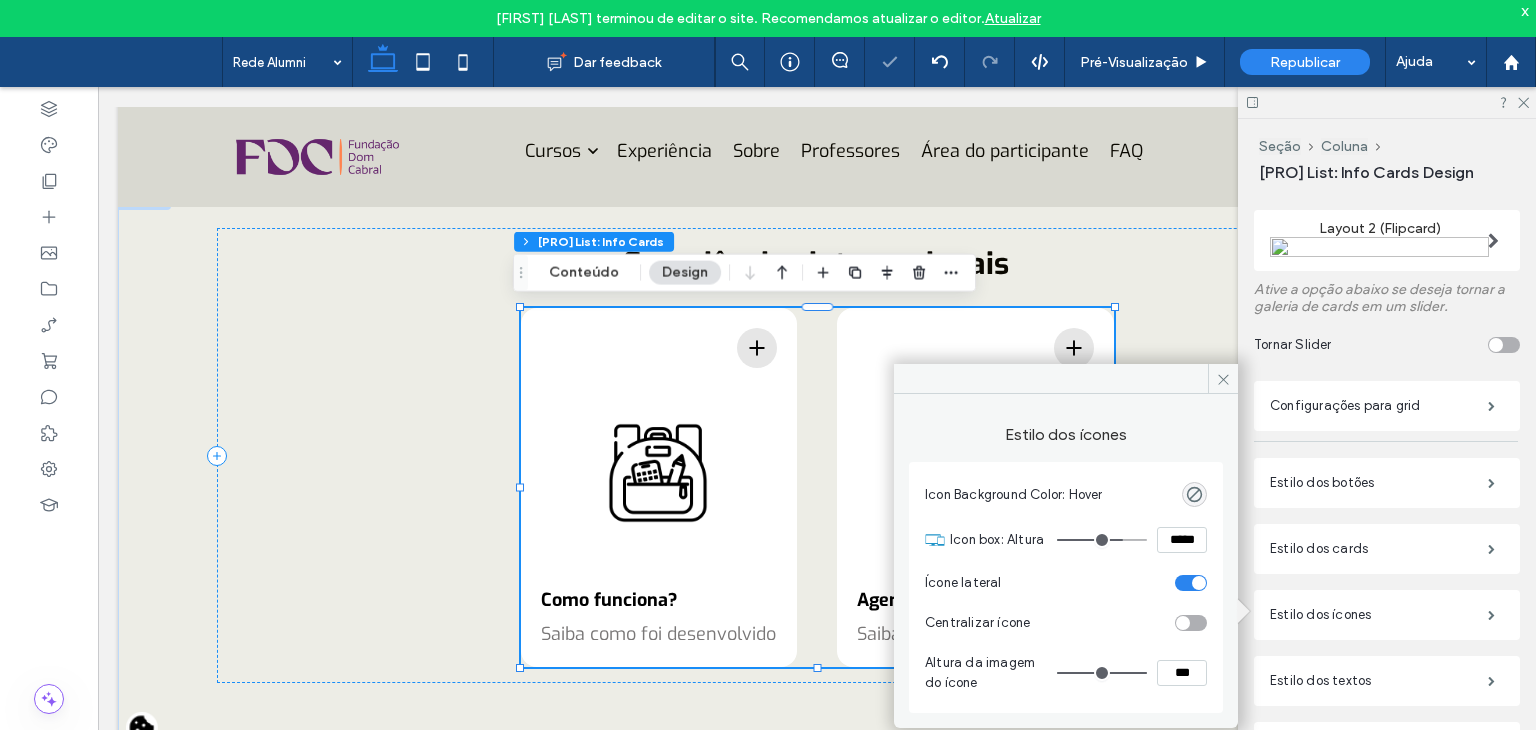 click at bounding box center (1191, 623) 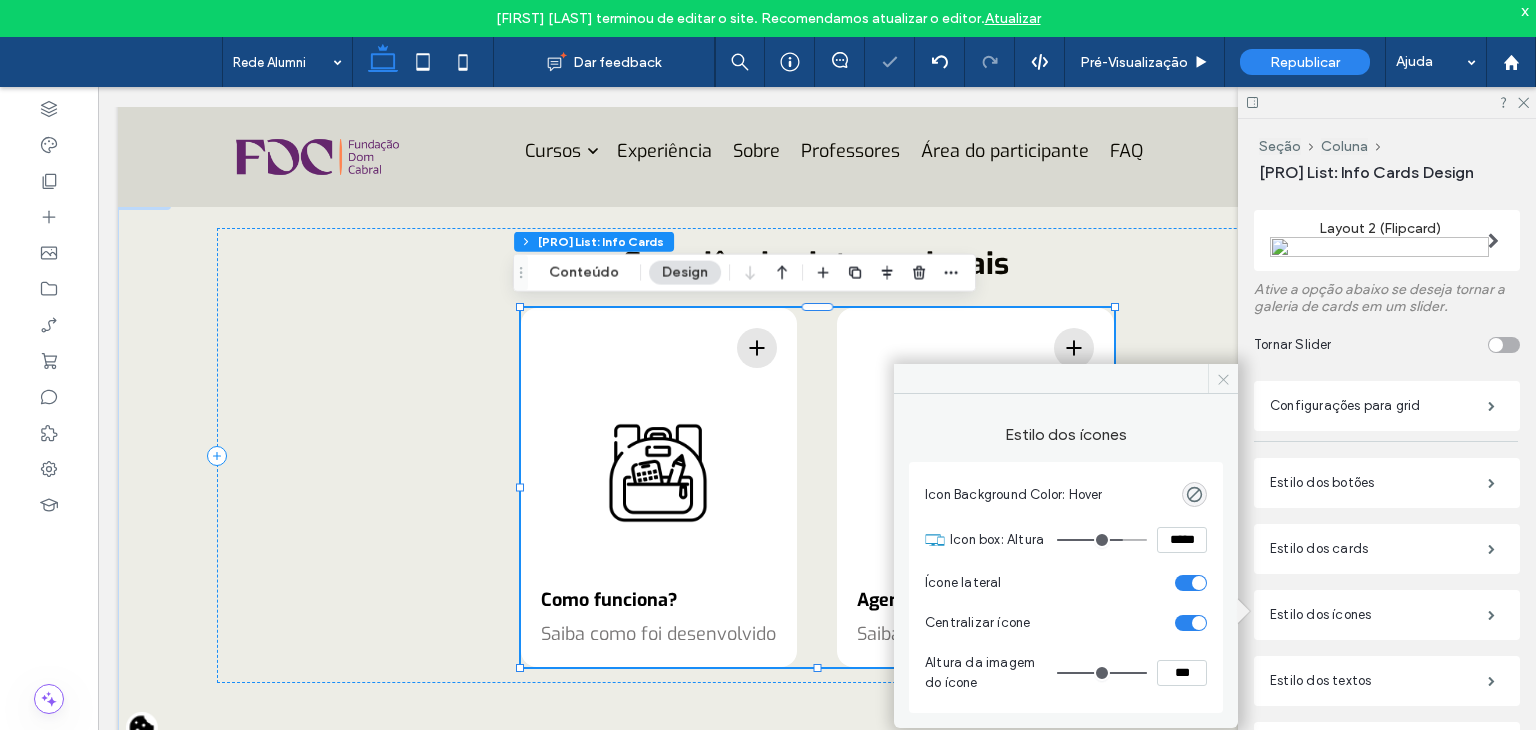 click 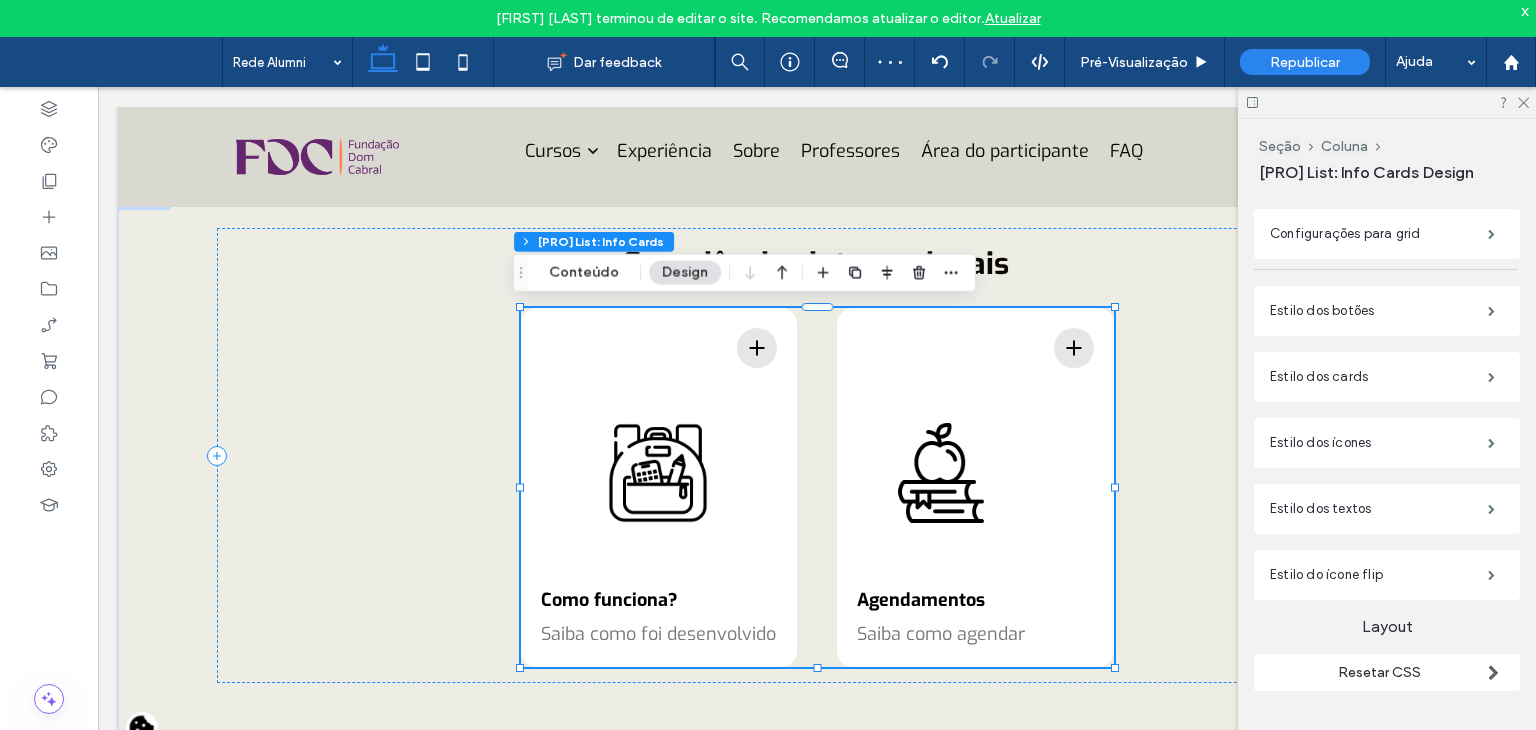 scroll, scrollTop: 580, scrollLeft: 0, axis: vertical 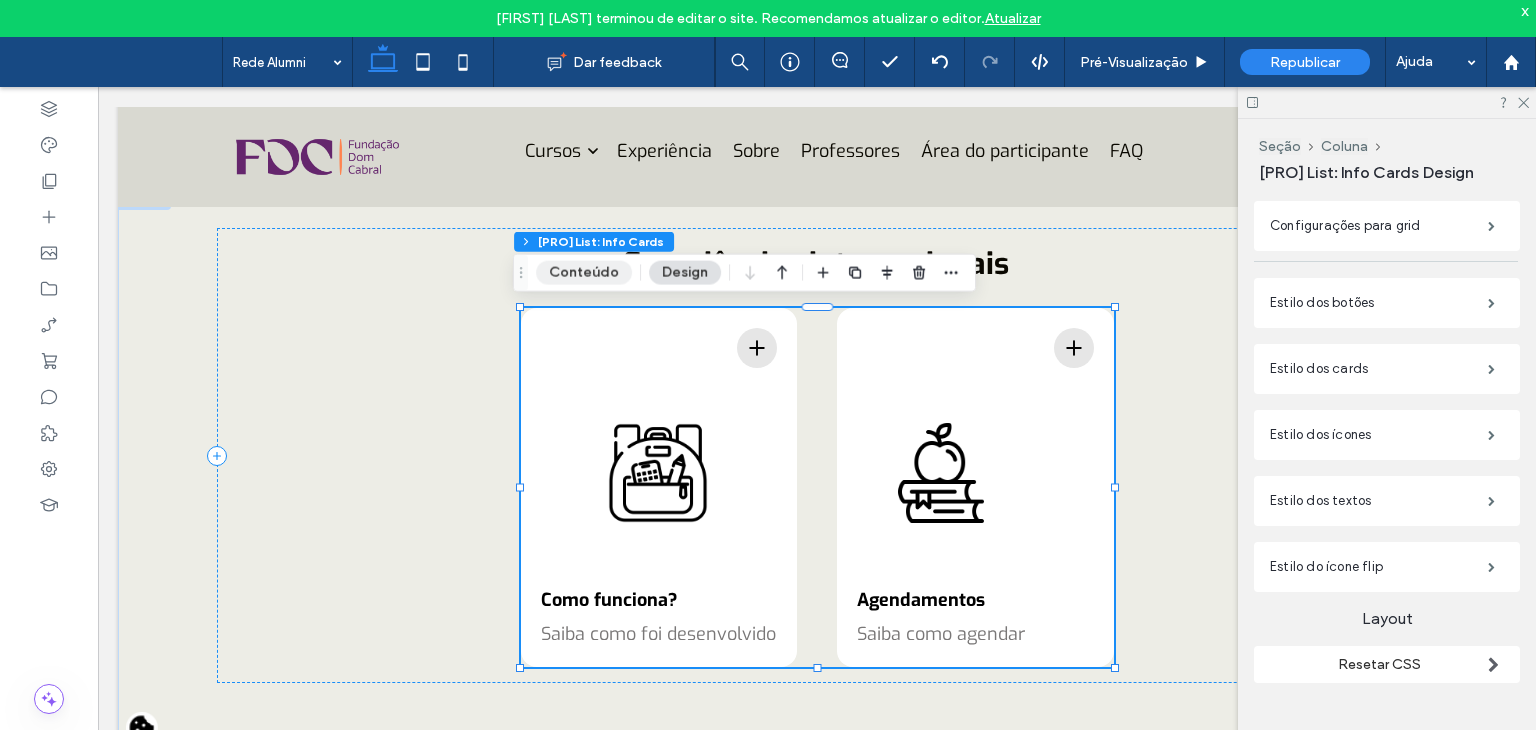 click on "Conteúdo" at bounding box center [584, 273] 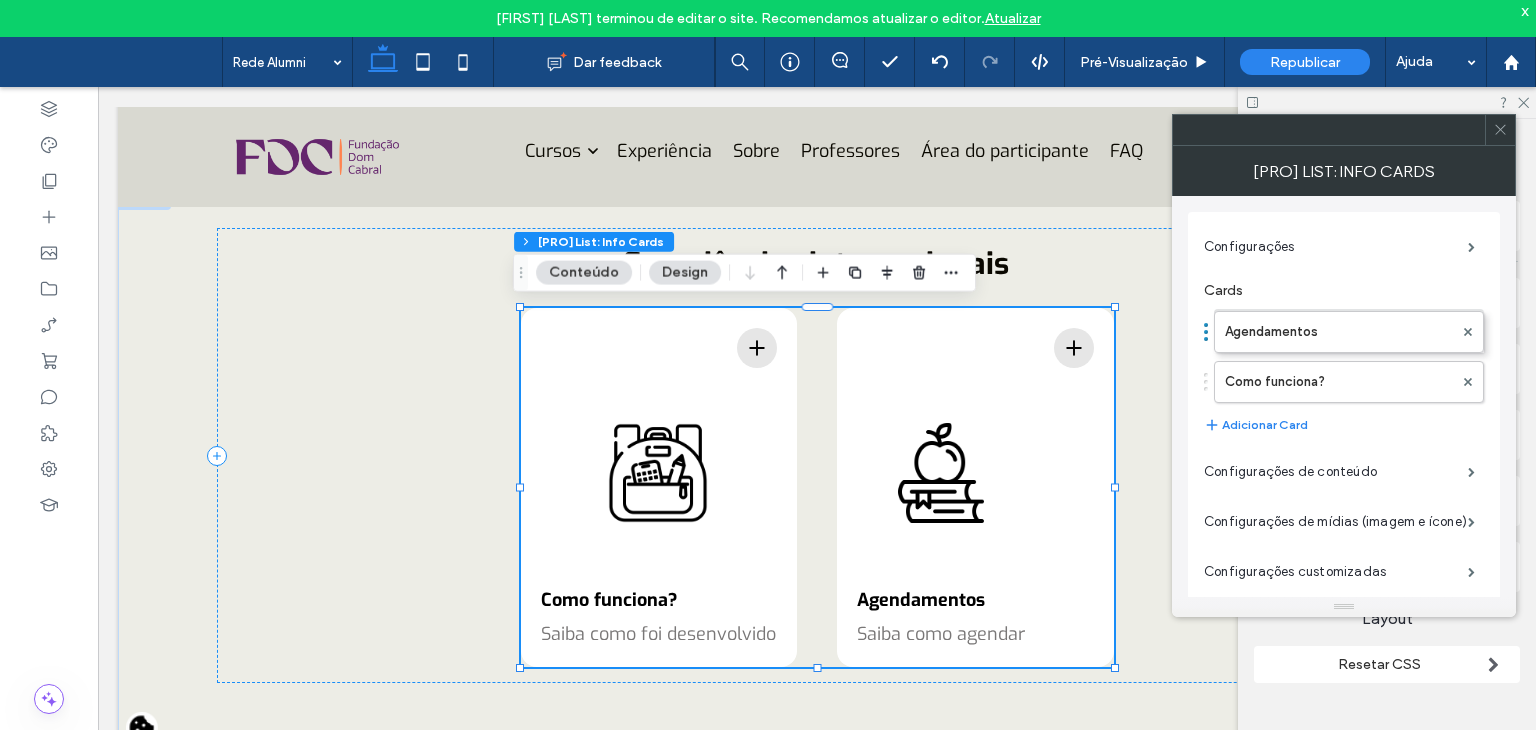 drag, startPoint x: 1206, startPoint y: 382, endPoint x: 1212, endPoint y: 322, distance: 60.299255 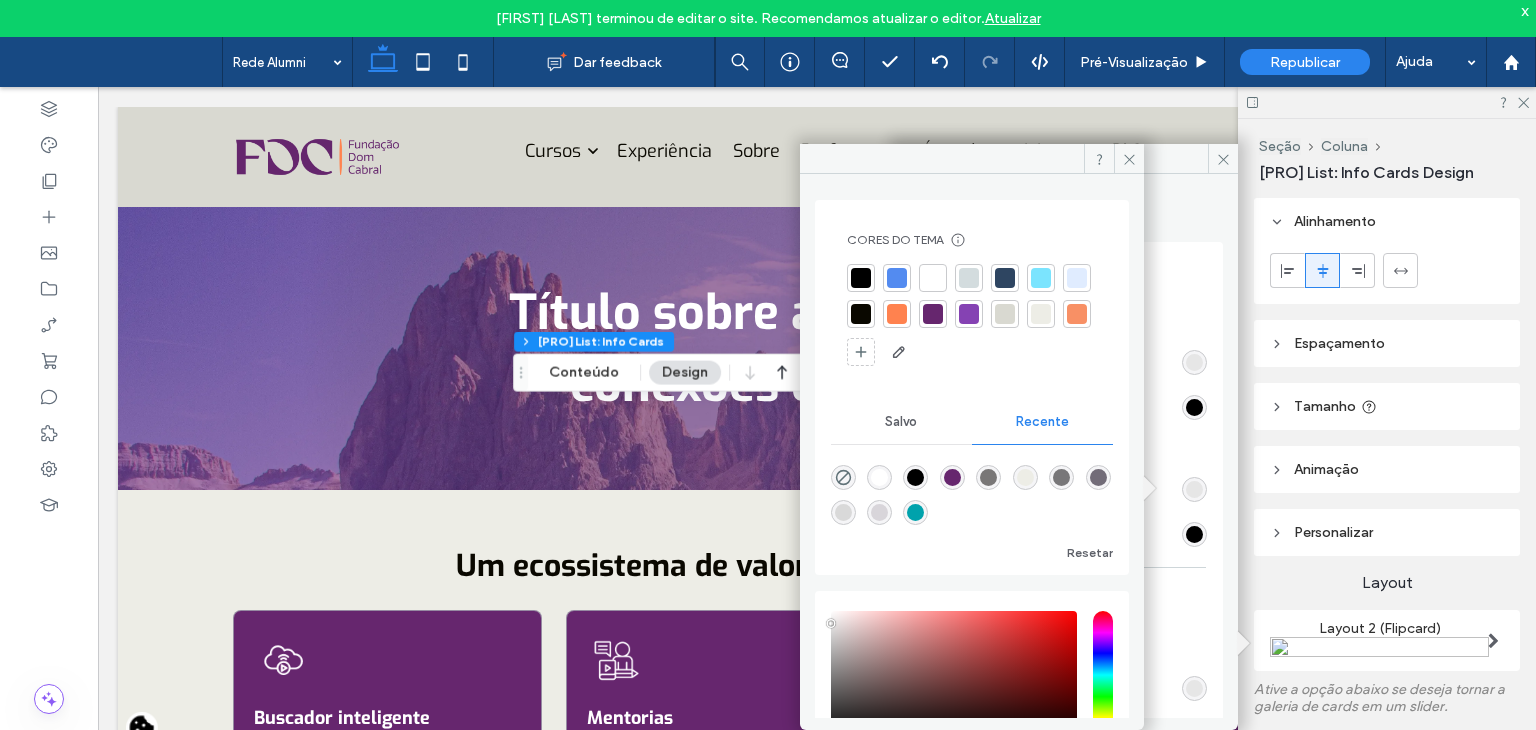 scroll, scrollTop: 1500, scrollLeft: 0, axis: vertical 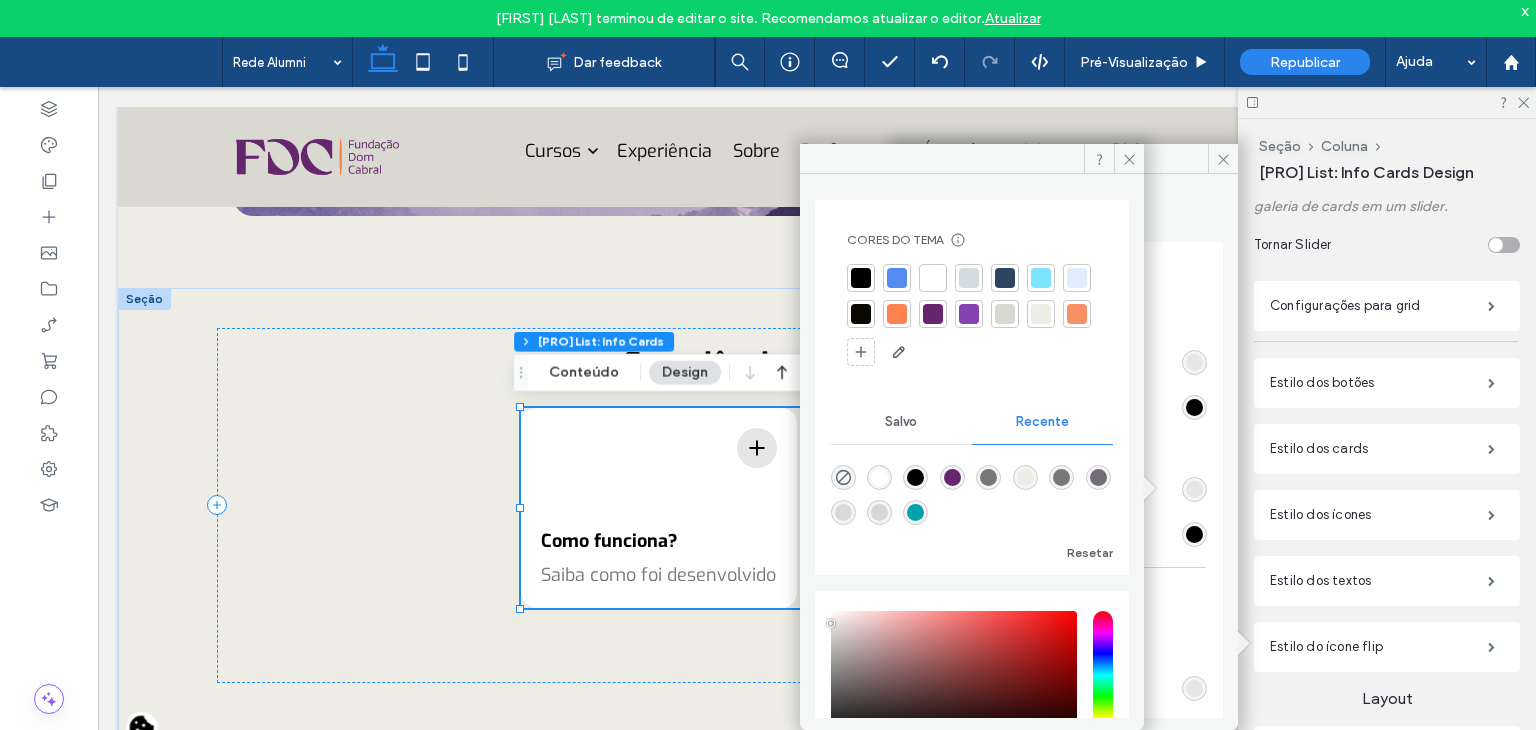 click on "Estado de hover" at bounding box center (1066, 448) 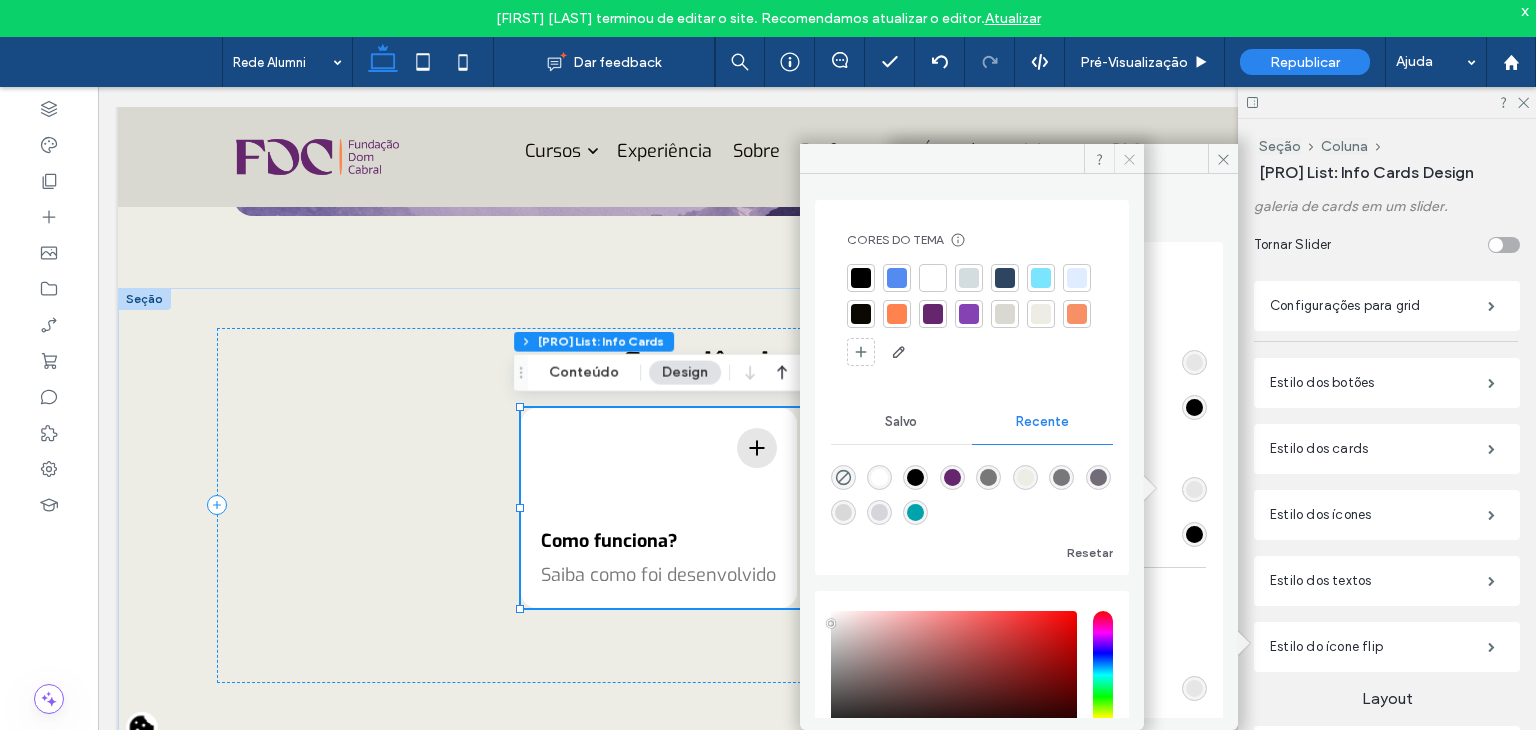 click 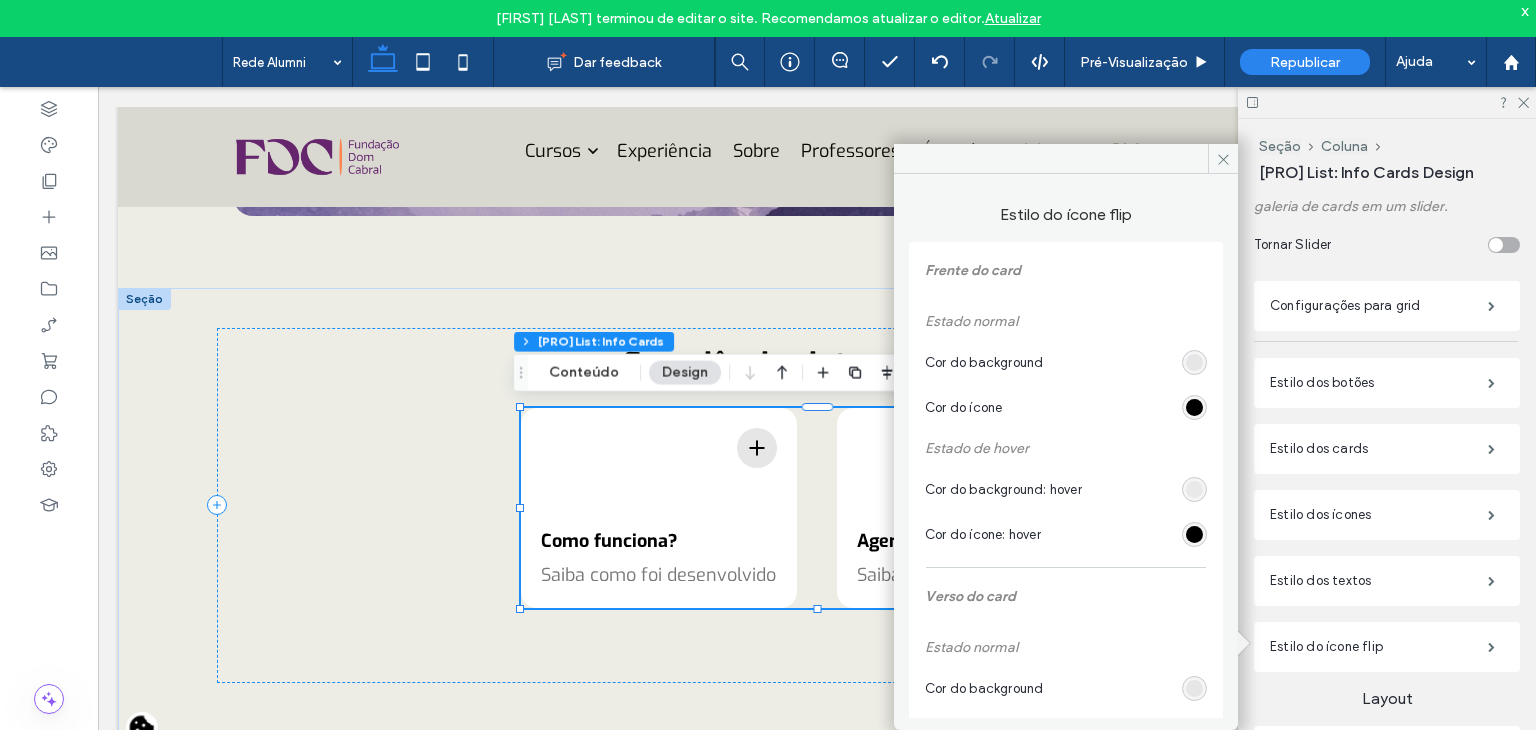 click at bounding box center (1194, 489) 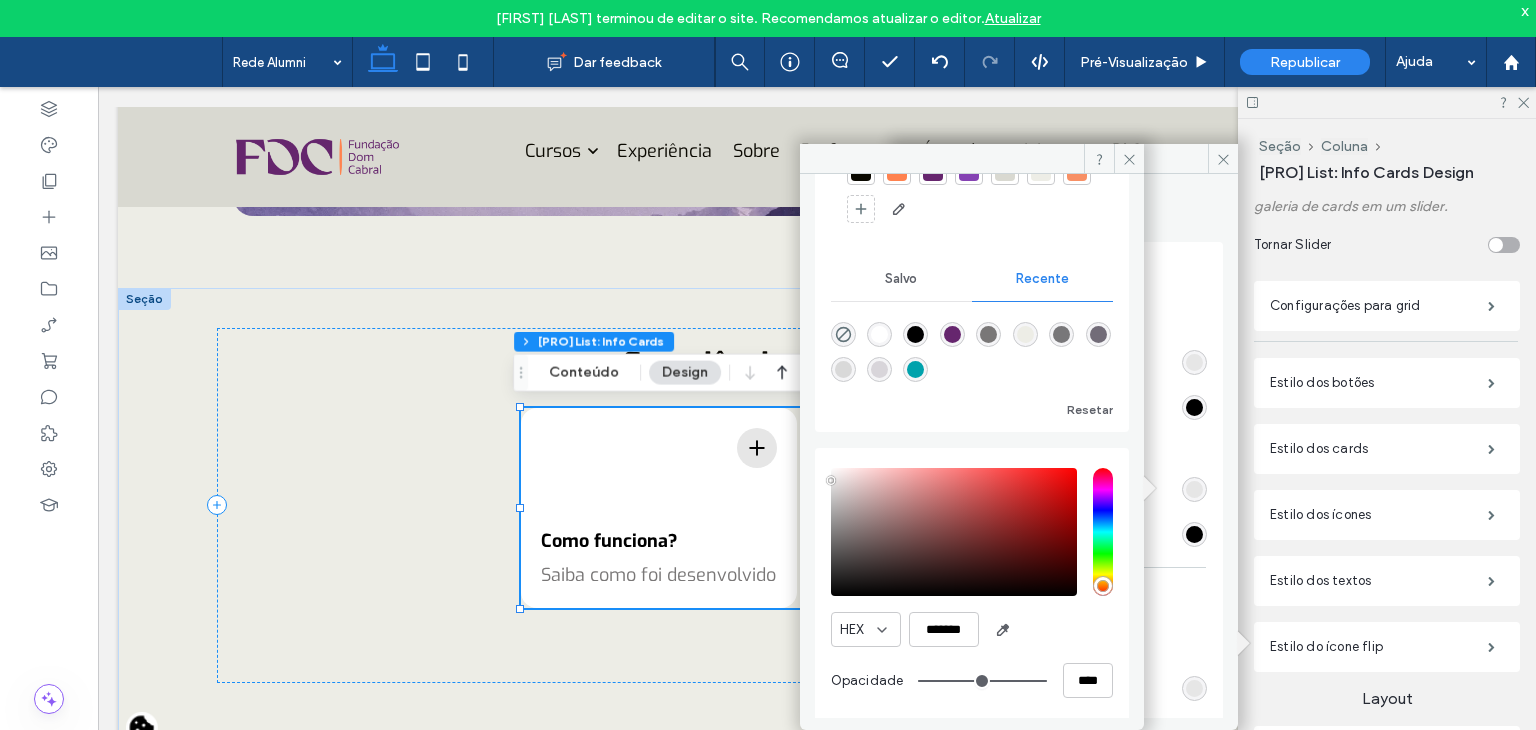 scroll, scrollTop: 147, scrollLeft: 0, axis: vertical 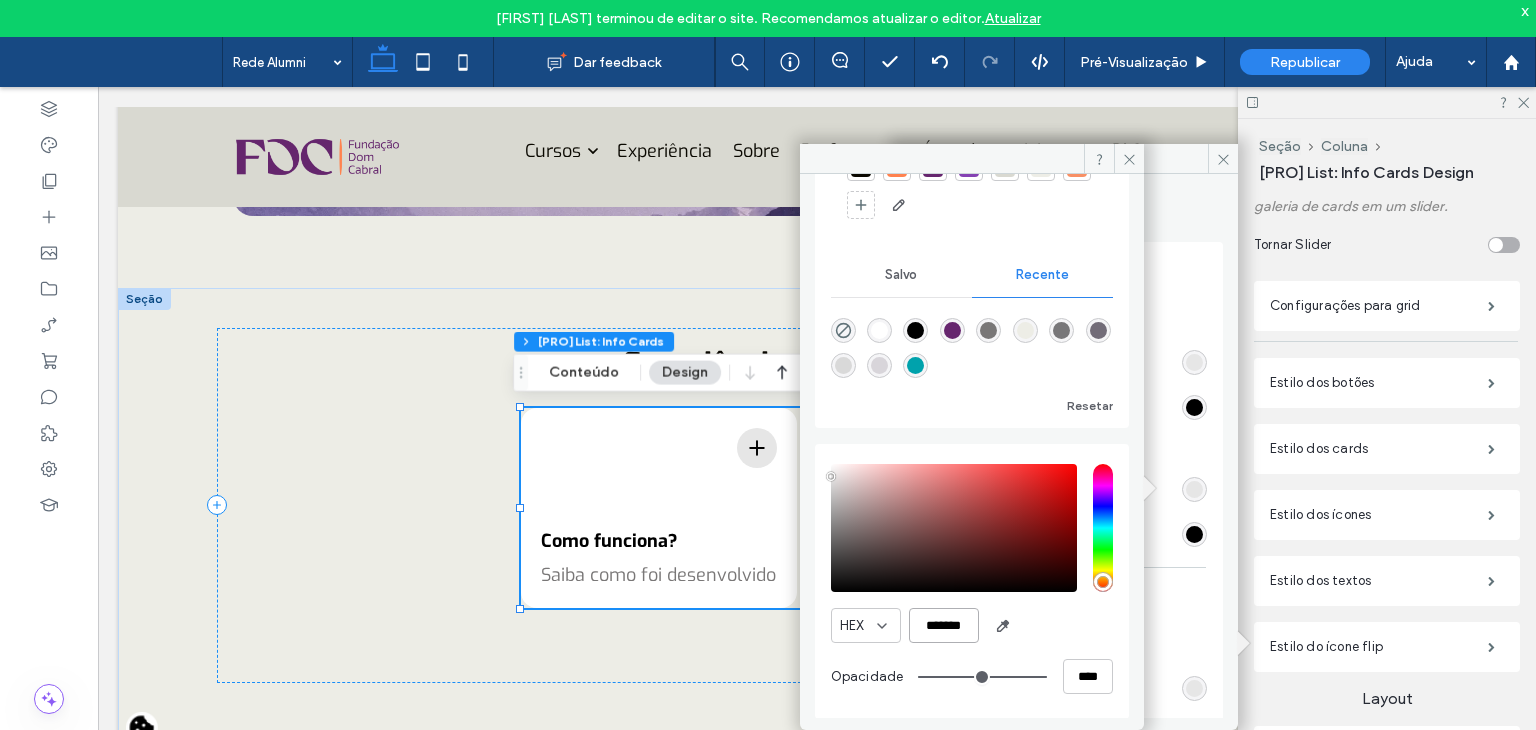 click on "*******" at bounding box center [944, 625] 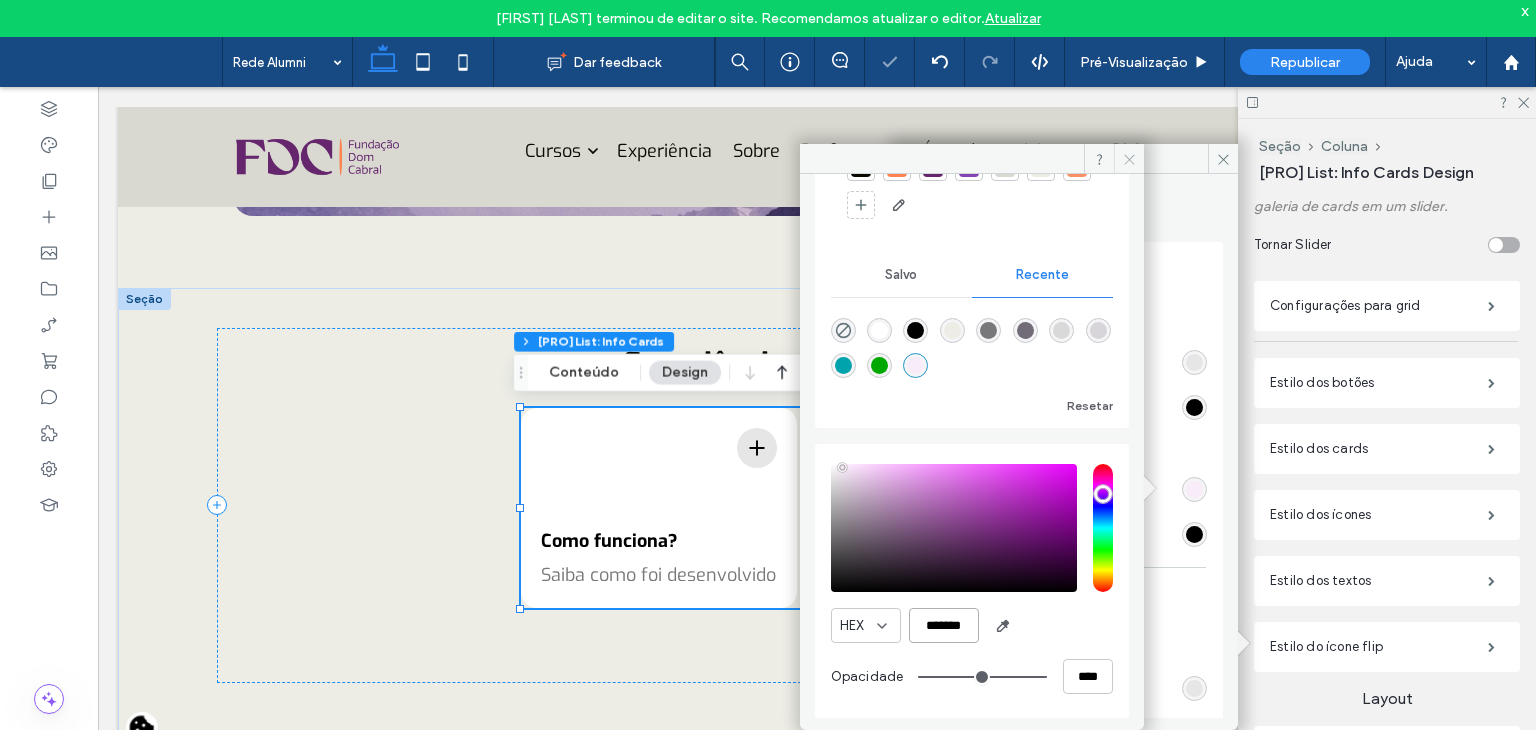 type on "*******" 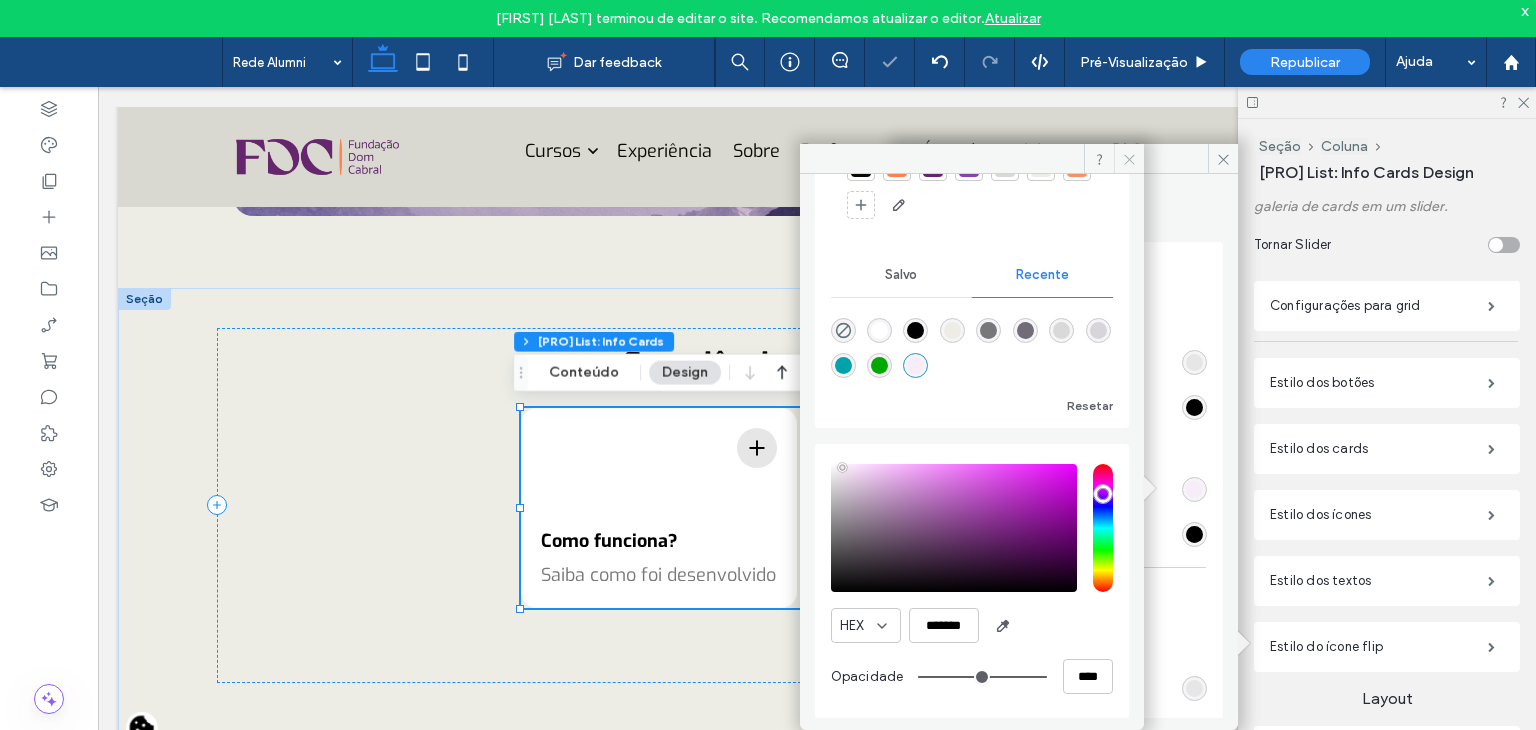 click 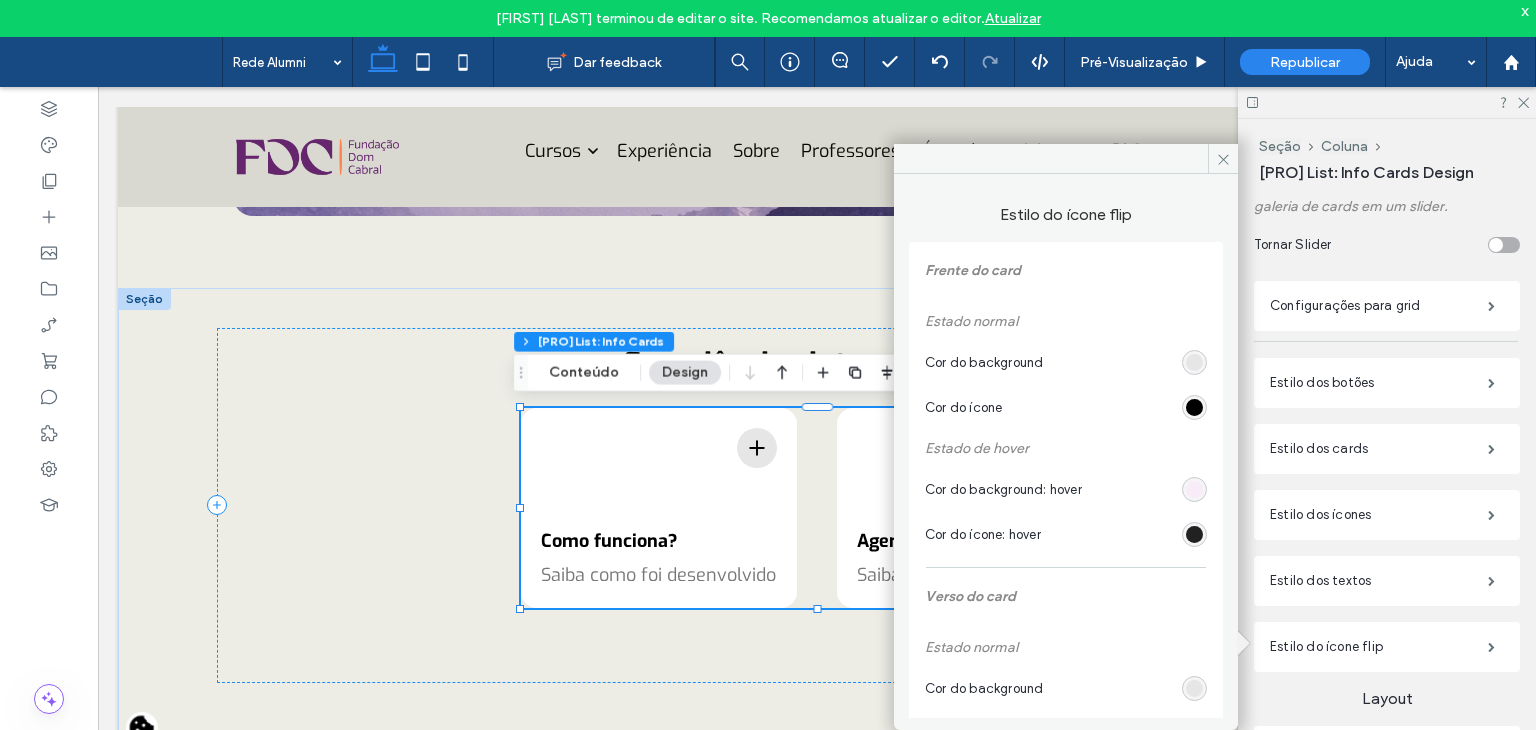 click at bounding box center (1194, 534) 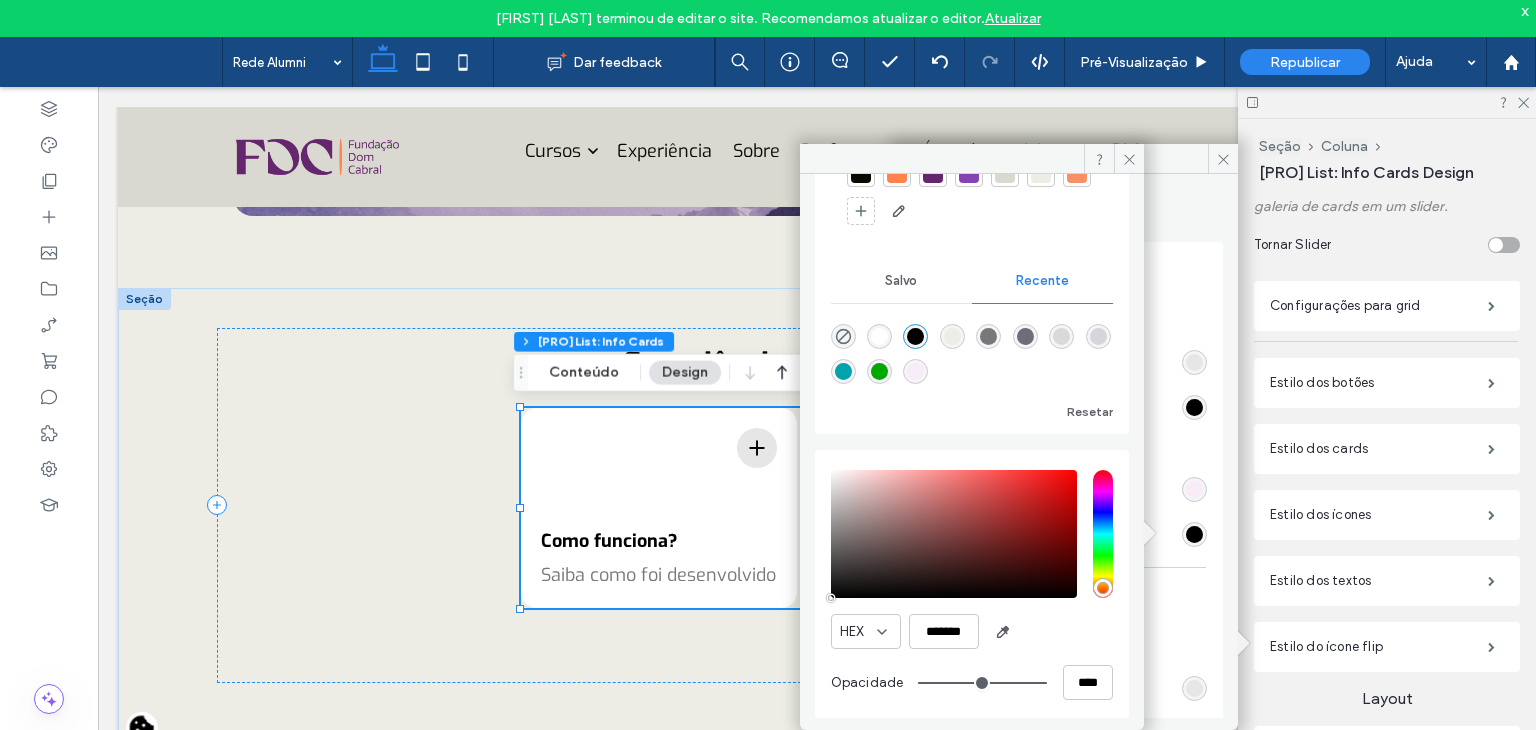 scroll, scrollTop: 147, scrollLeft: 0, axis: vertical 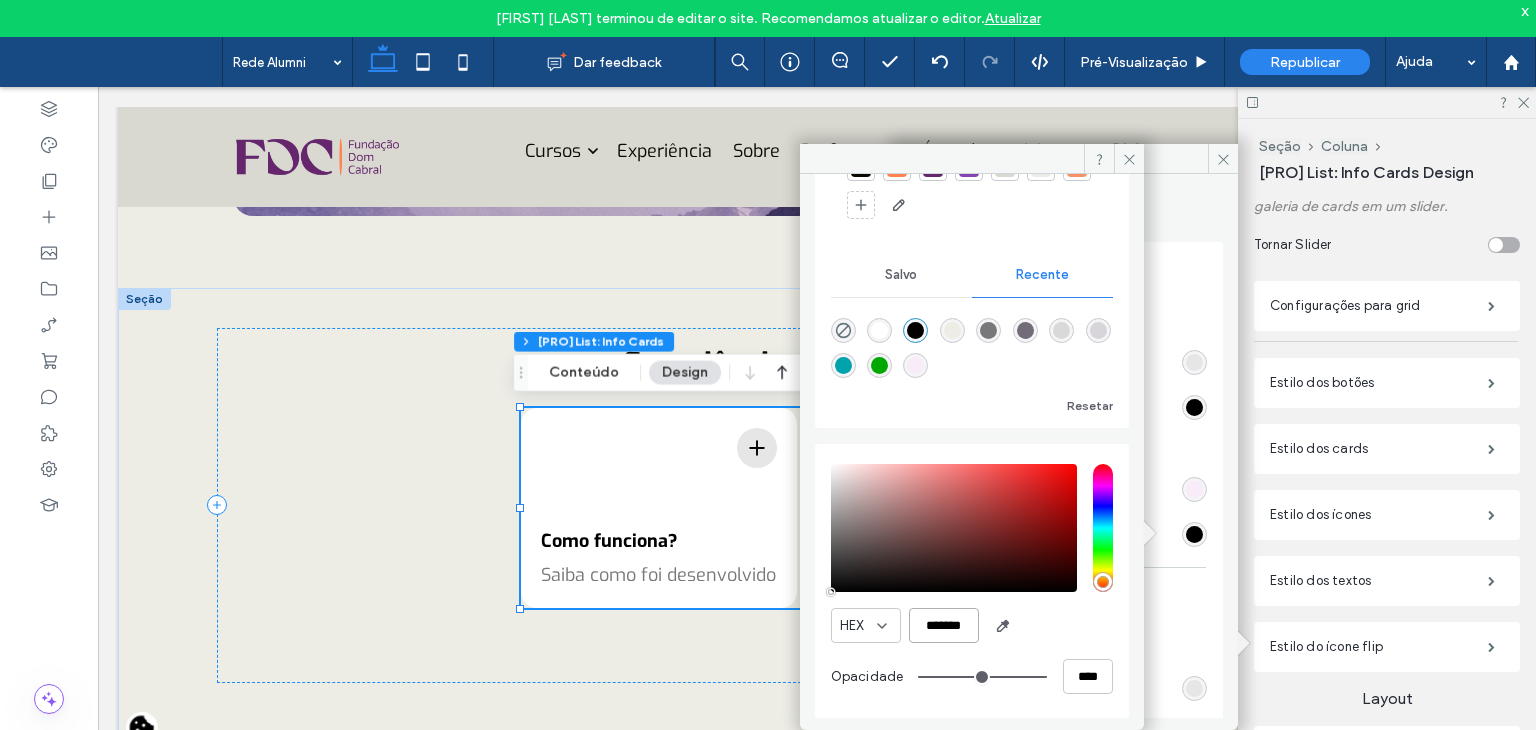 click on "*******" at bounding box center [944, 625] 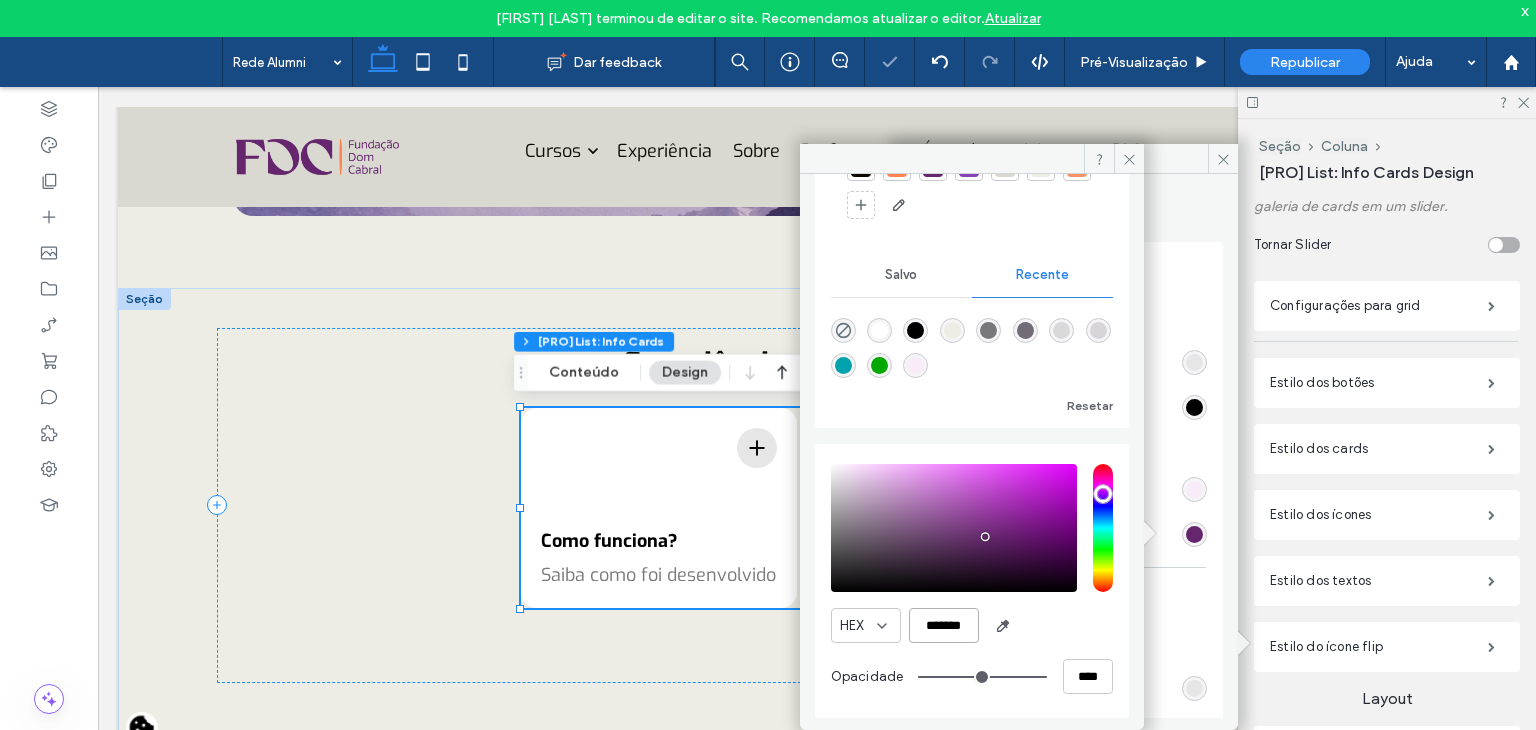 type on "*******" 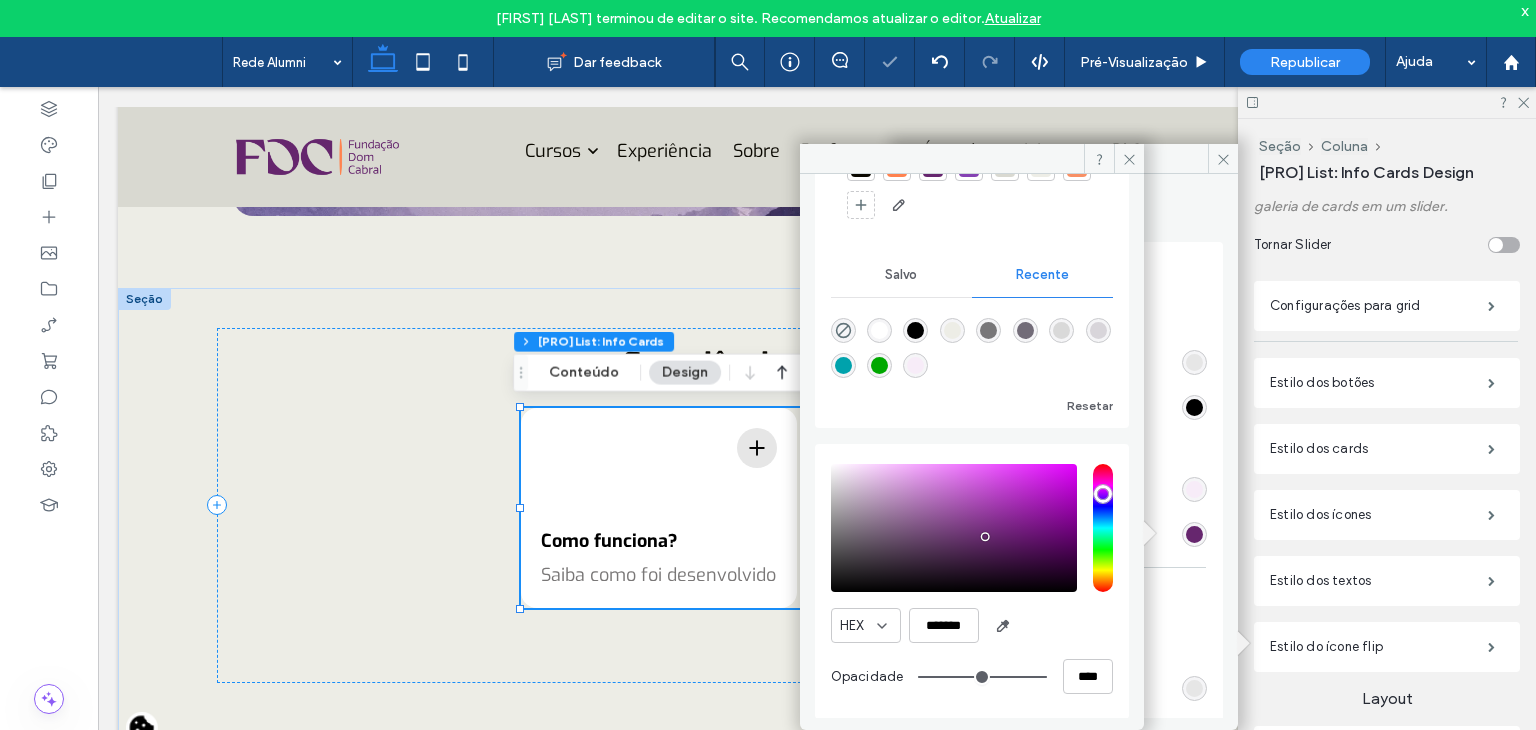click on "HEX *******" at bounding box center (972, 625) 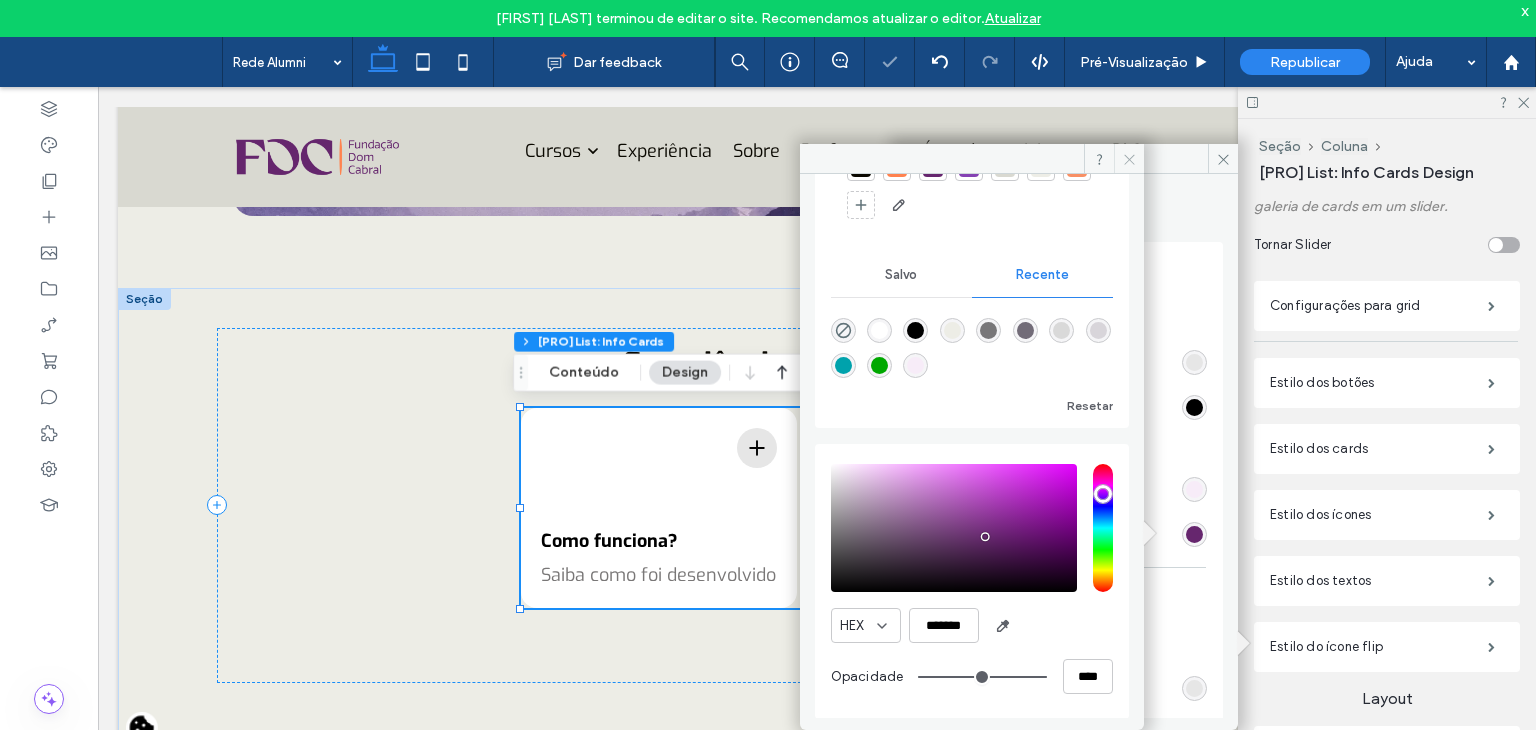 click at bounding box center (1129, 159) 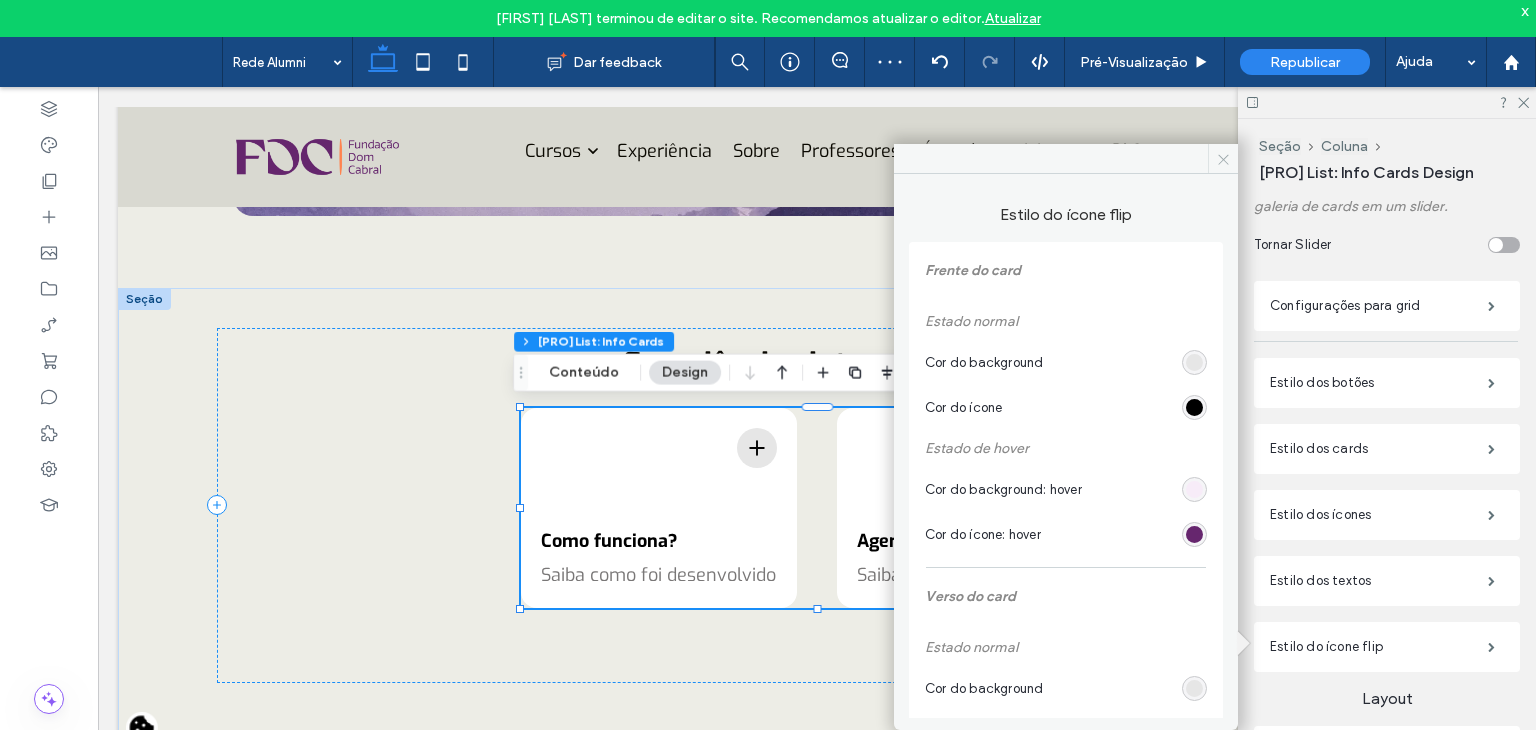 click 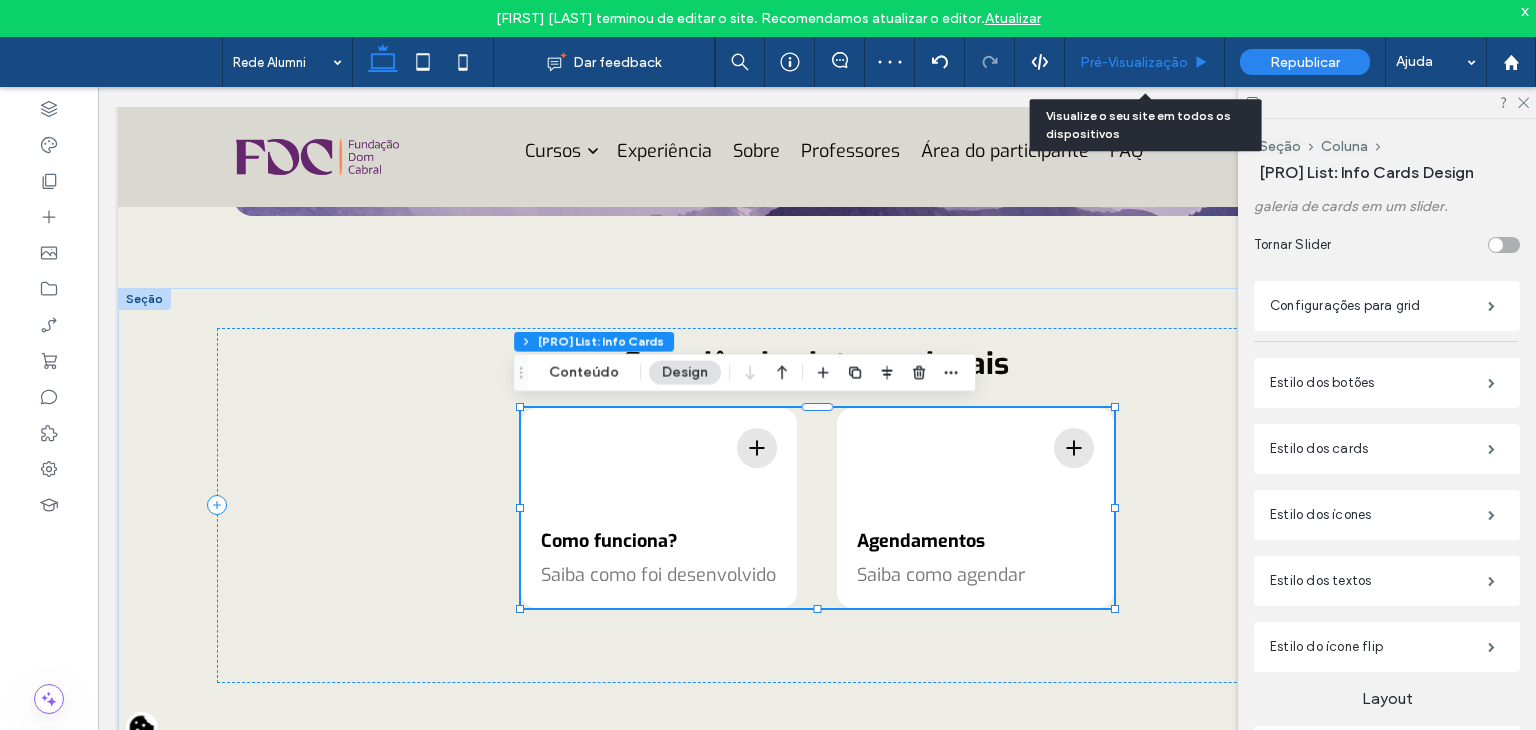 click on "Pré-Visualizaçāo" at bounding box center [1145, 62] 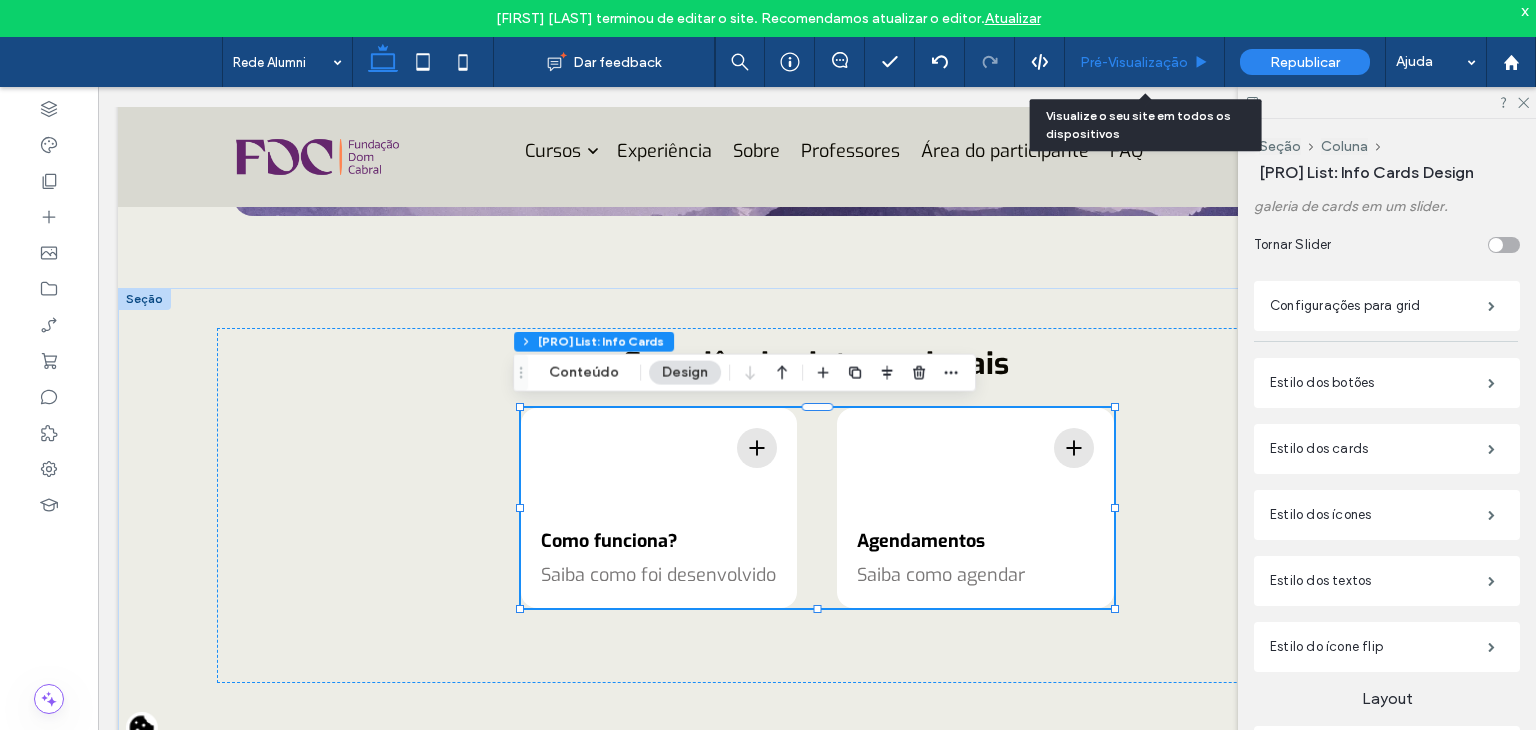 click on "Pré-Visualizaçāo" at bounding box center (1134, 62) 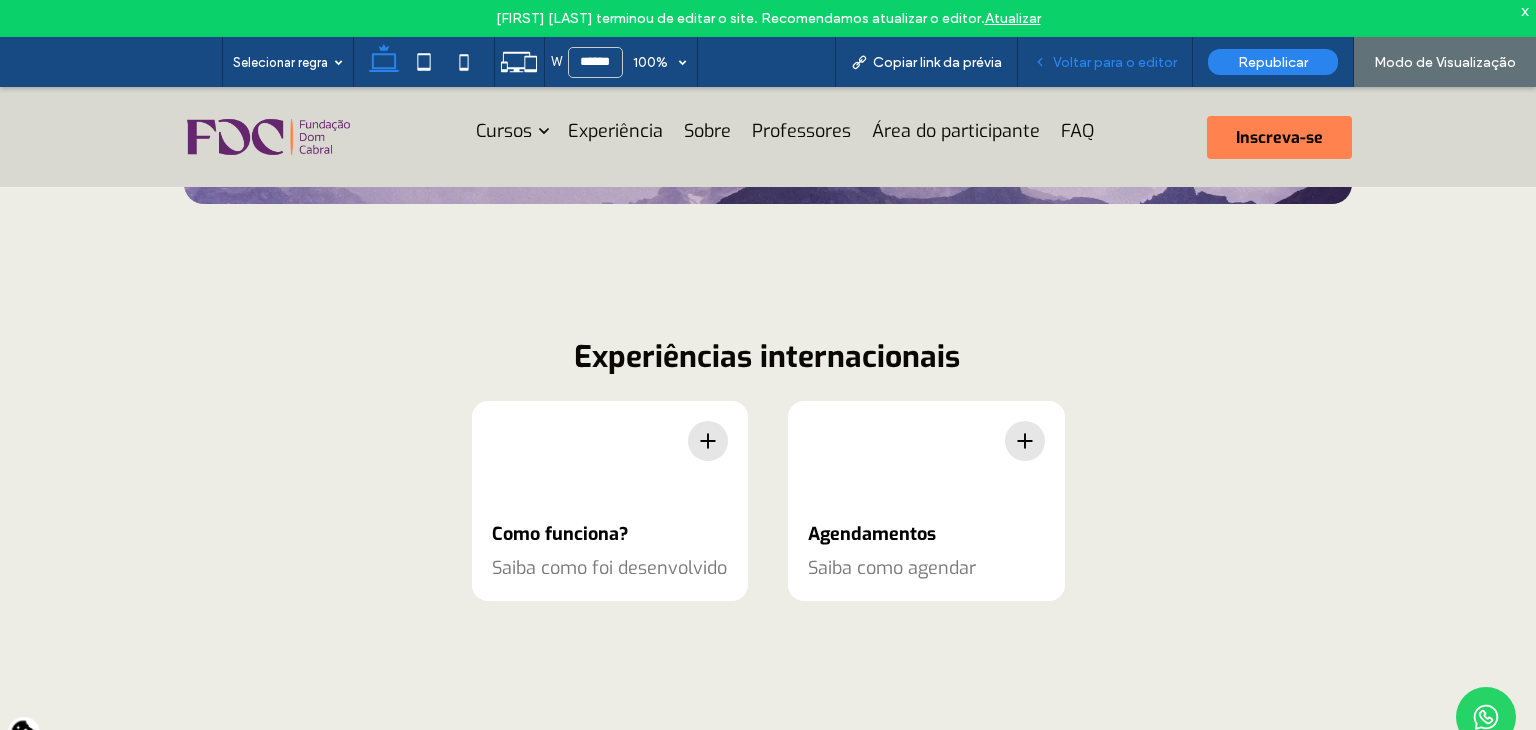scroll, scrollTop: 1512, scrollLeft: 0, axis: vertical 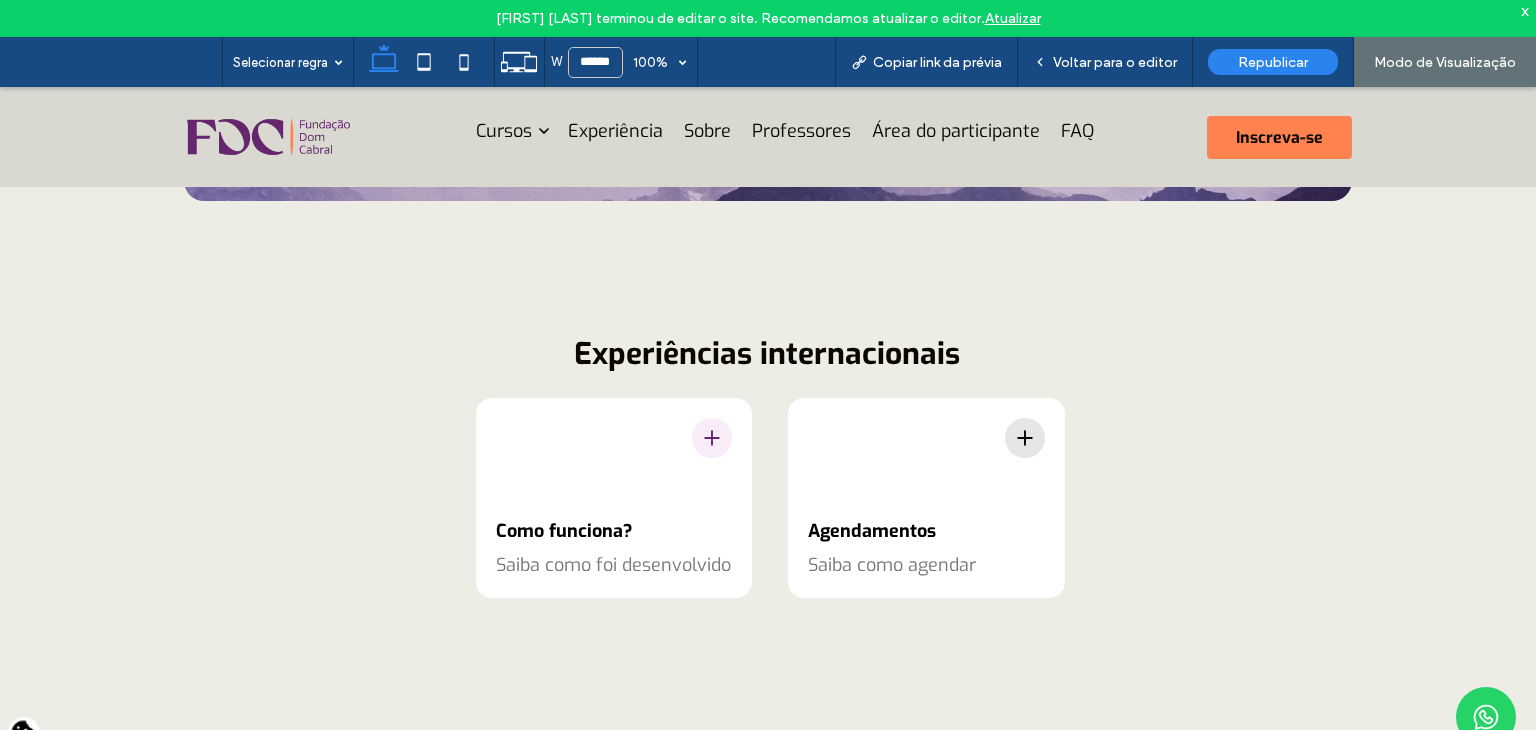click at bounding box center [712, 438] 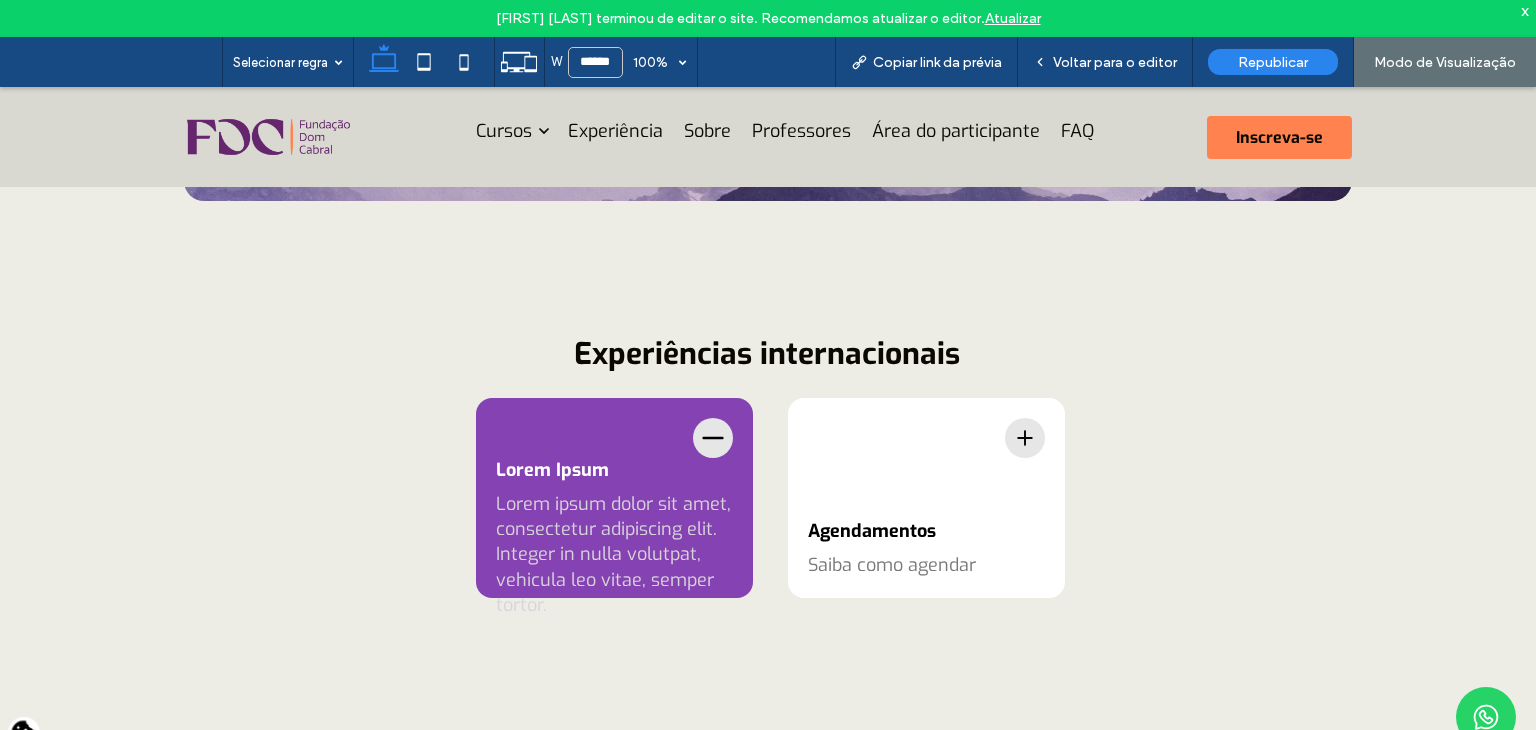 click at bounding box center (712, 438) 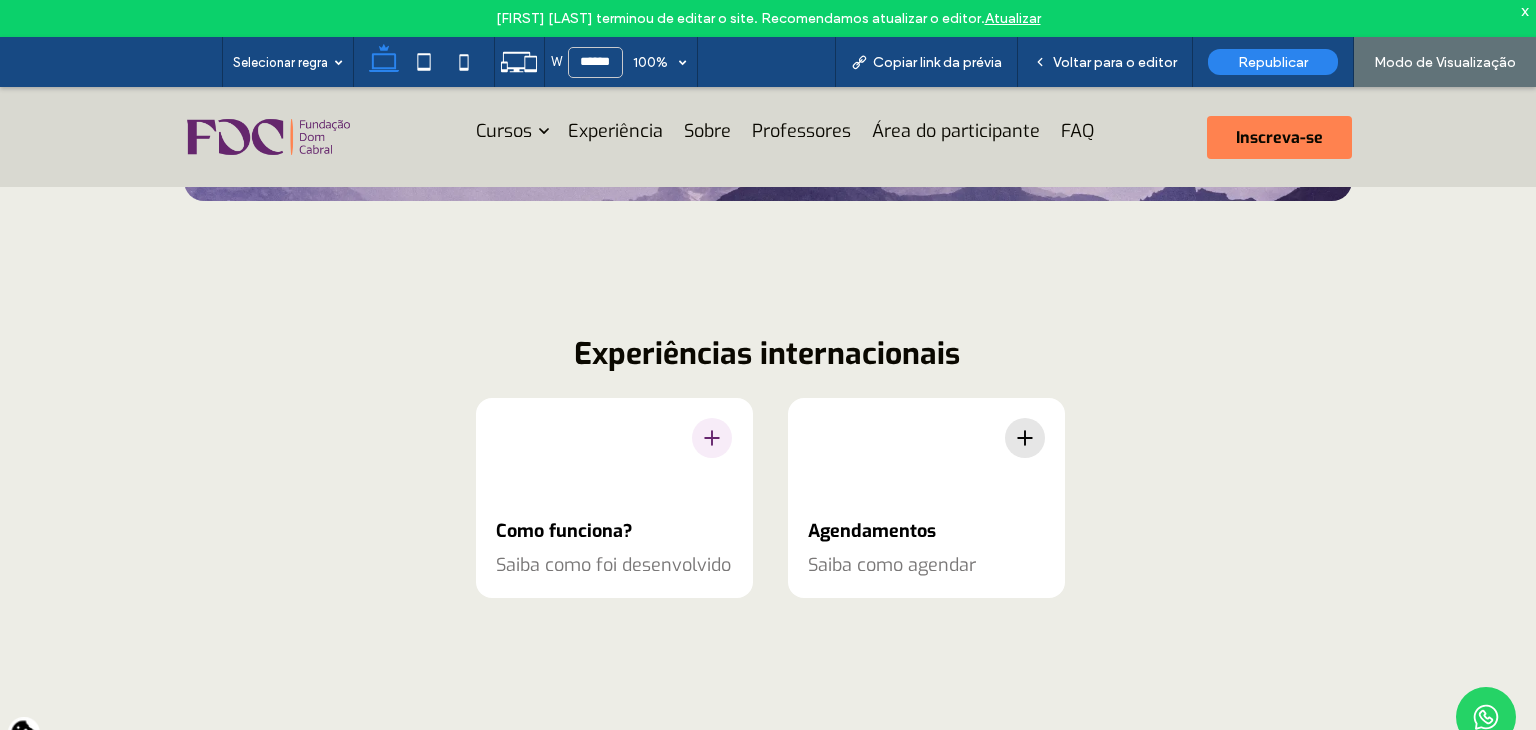click on "Como funciona?
Saiba como foi desenvolvido" at bounding box center (614, 498) 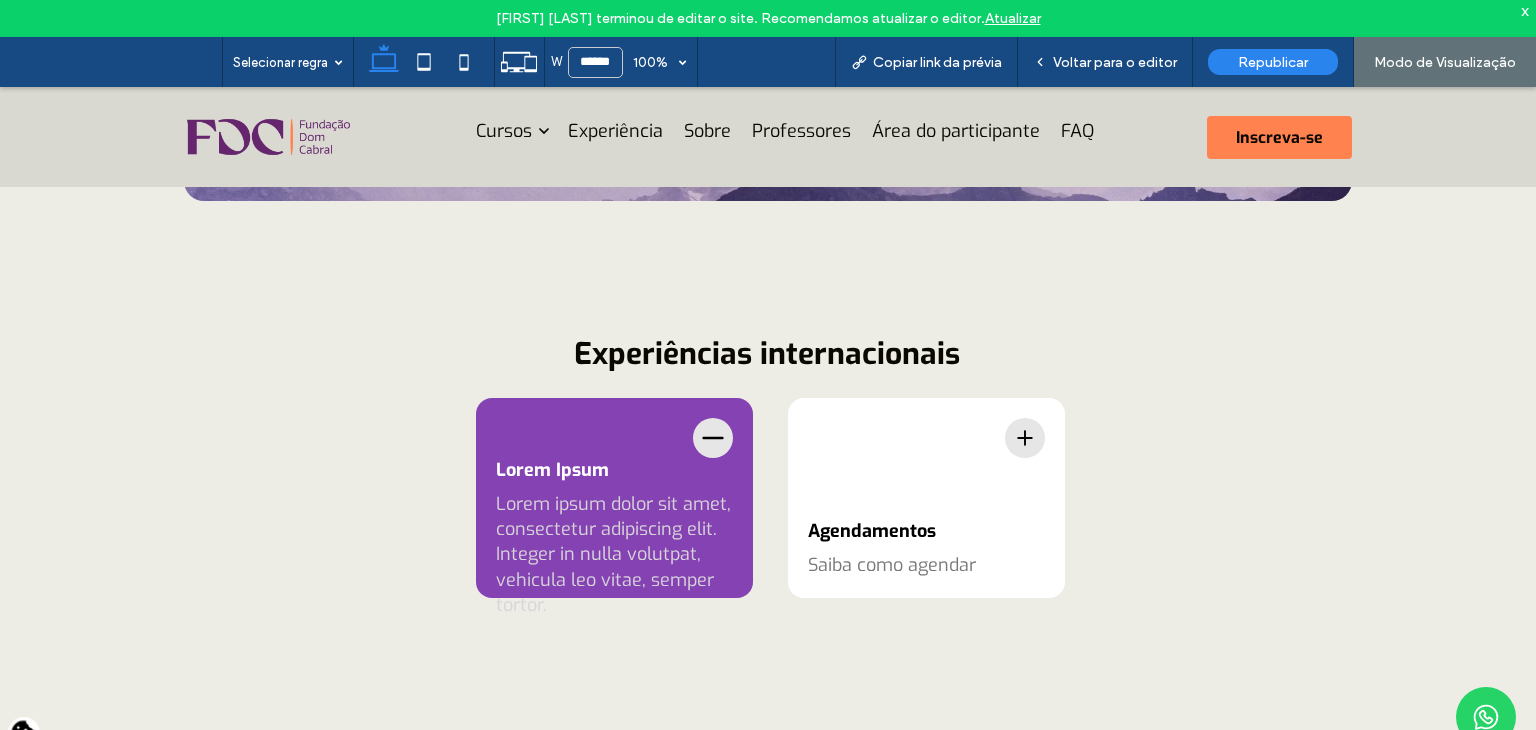 click on "Lorem Ipsum" at bounding box center (614, 470) 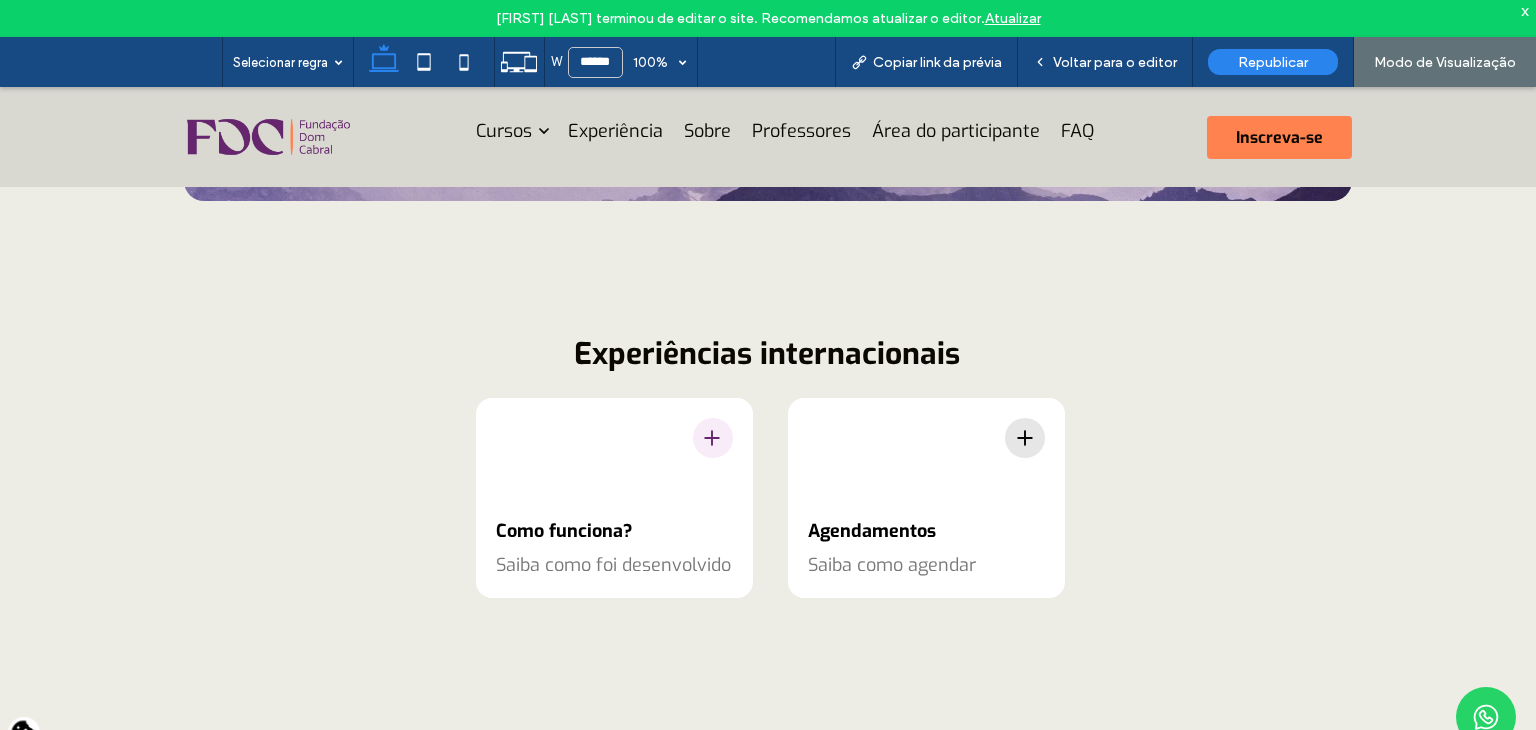 click on "Como funciona?
Saiba como foi desenvolvido" at bounding box center [614, 498] 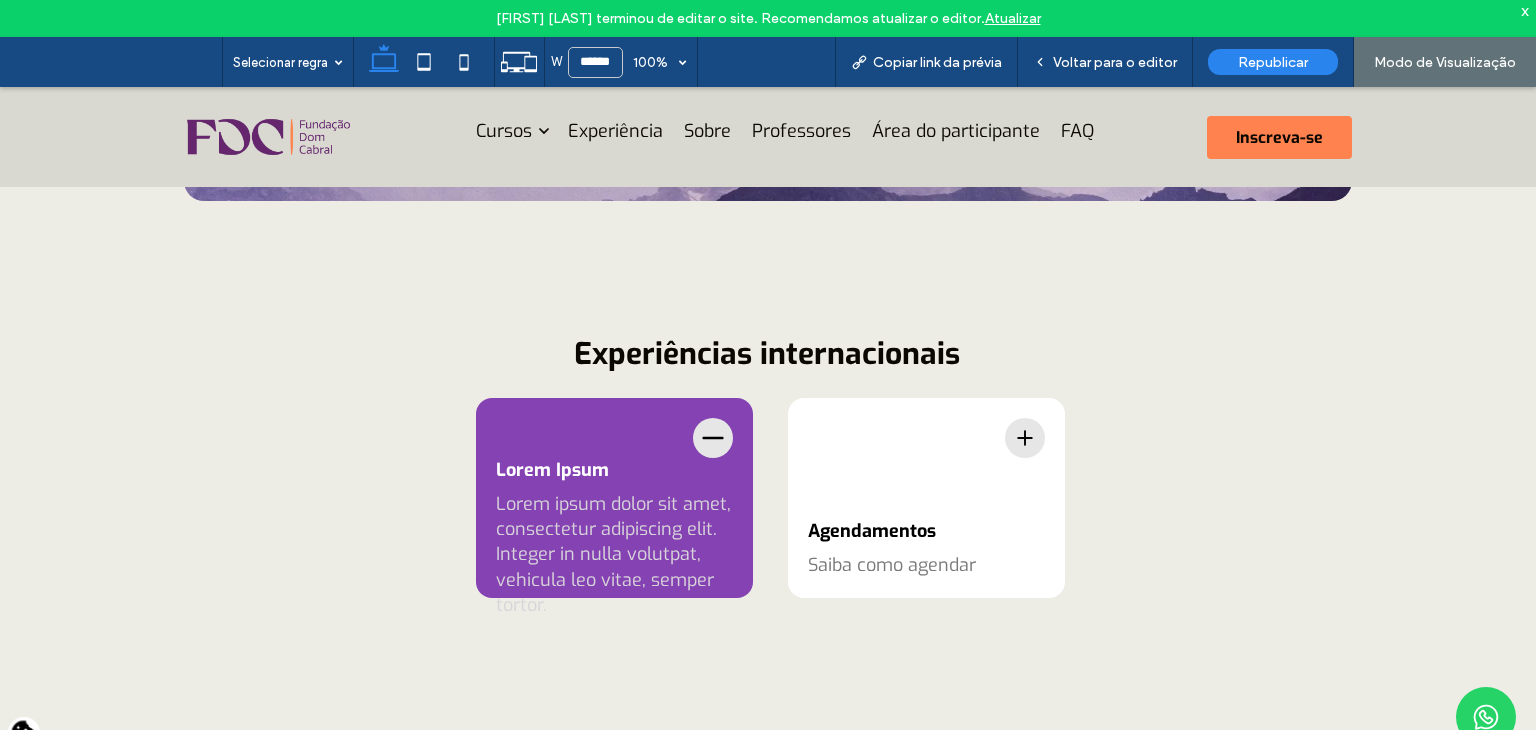 click on "Lorem Ipsum" at bounding box center (614, 470) 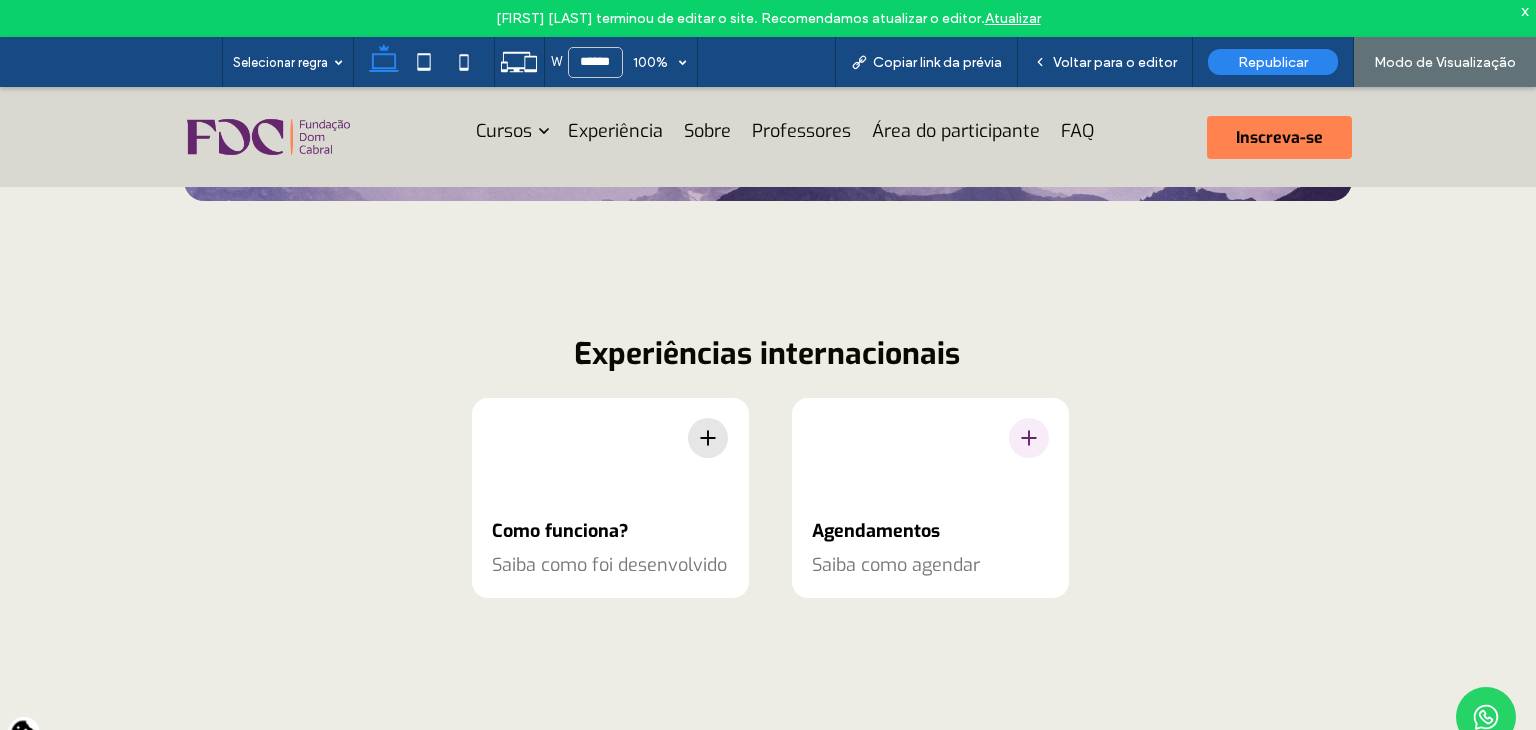click on "Agendamentos
Saiba como agendar" at bounding box center [930, 498] 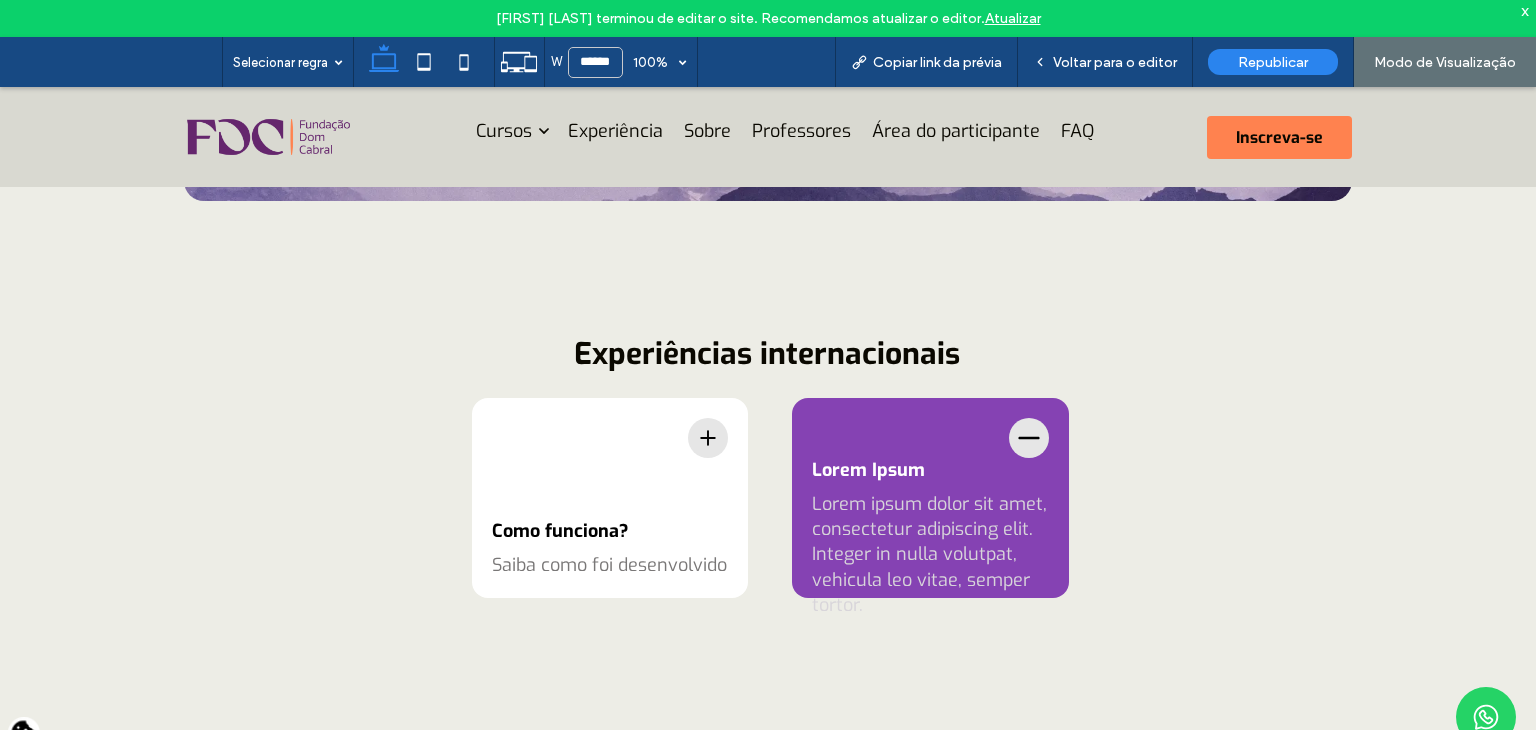 click on "Lorem Ipsum" at bounding box center [930, 470] 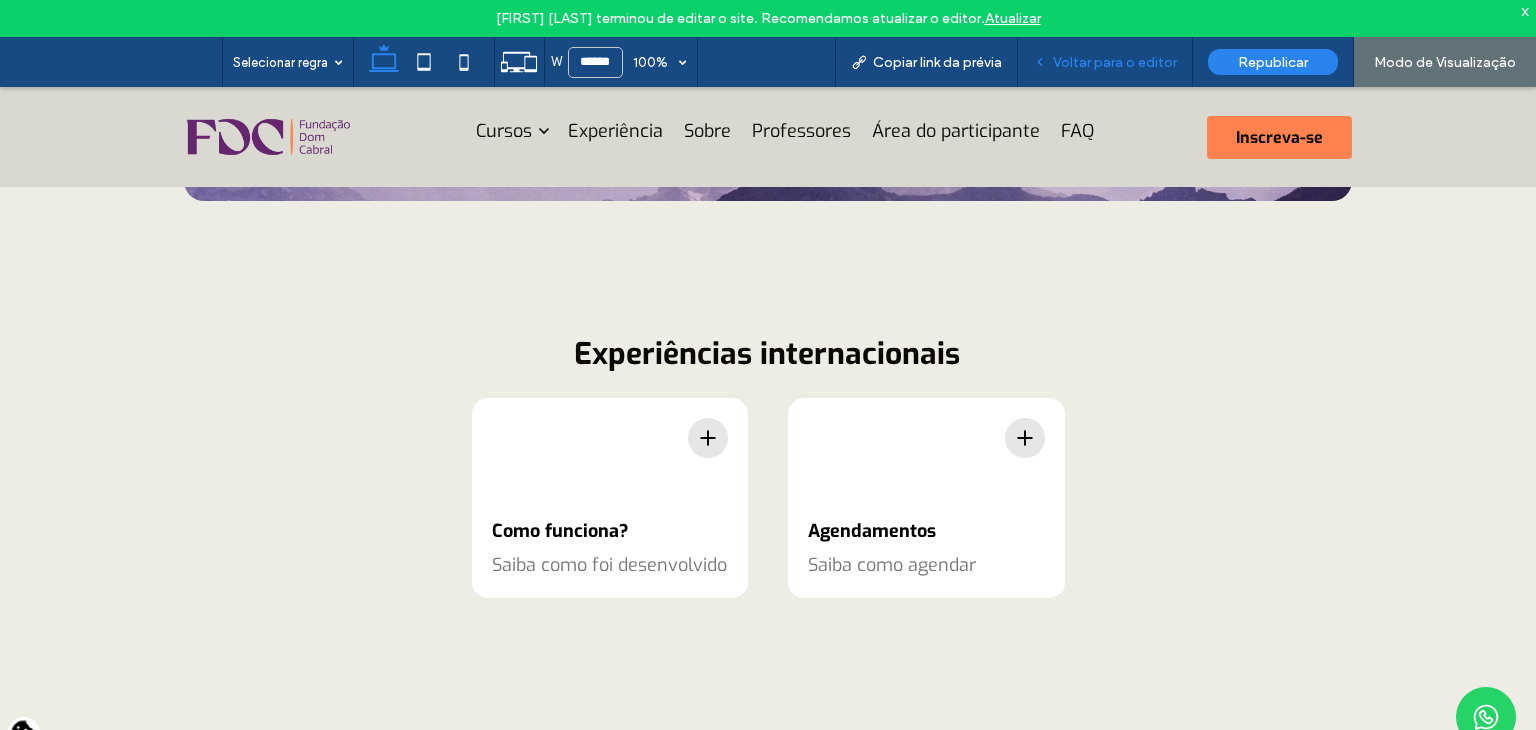 click on "Voltar para o editor" at bounding box center [1115, 62] 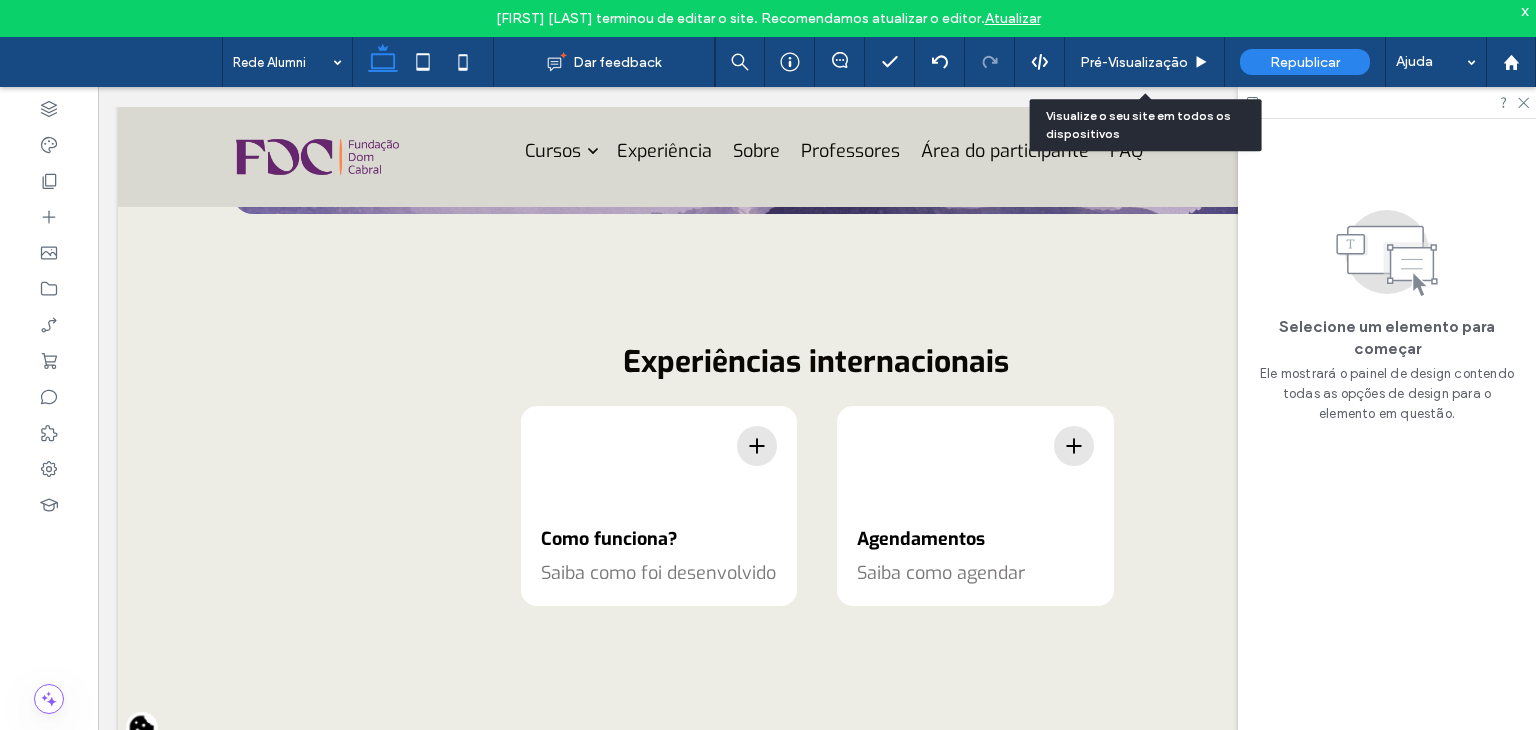 scroll, scrollTop: 1500, scrollLeft: 0, axis: vertical 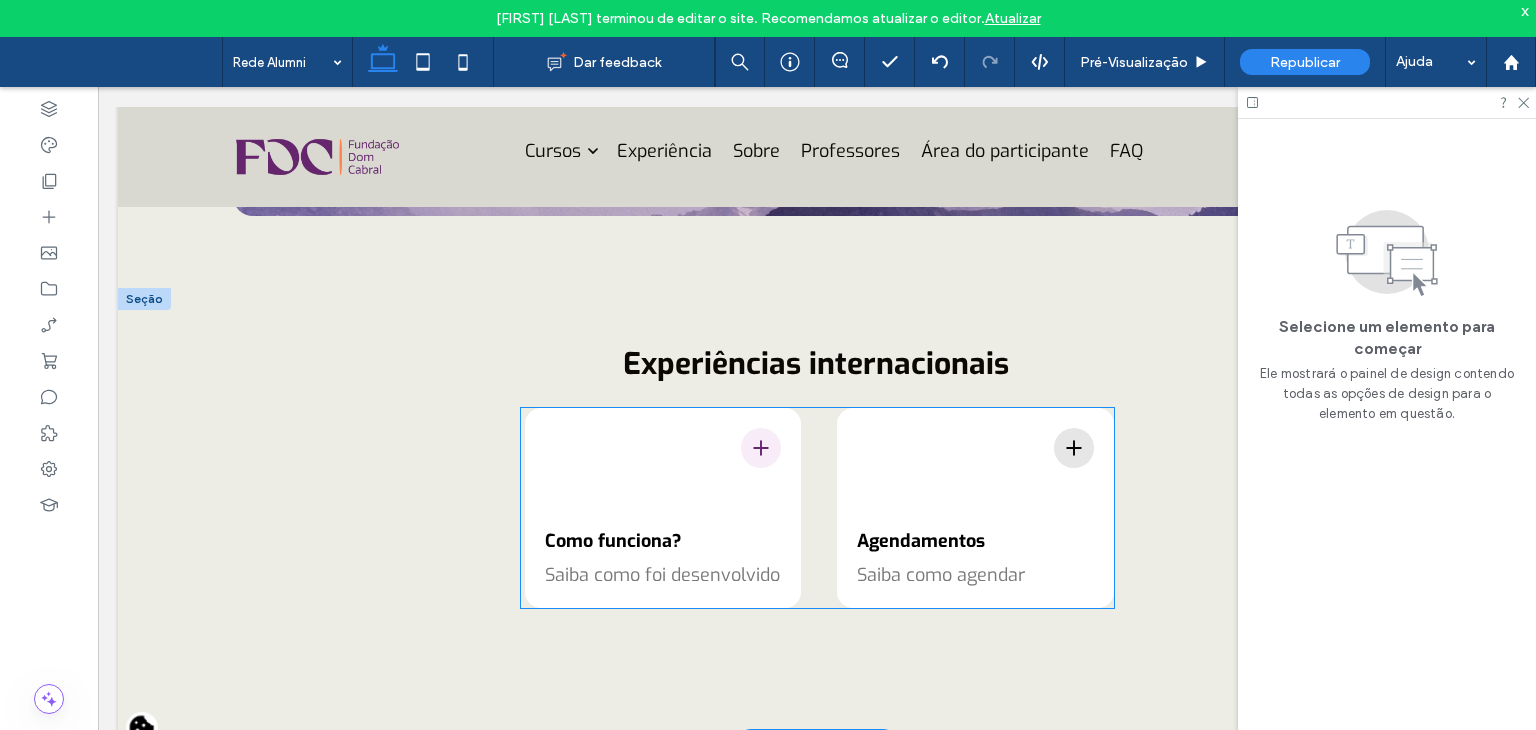 click on "Como funciona?
Saiba como foi desenvolvido" at bounding box center [663, 508] 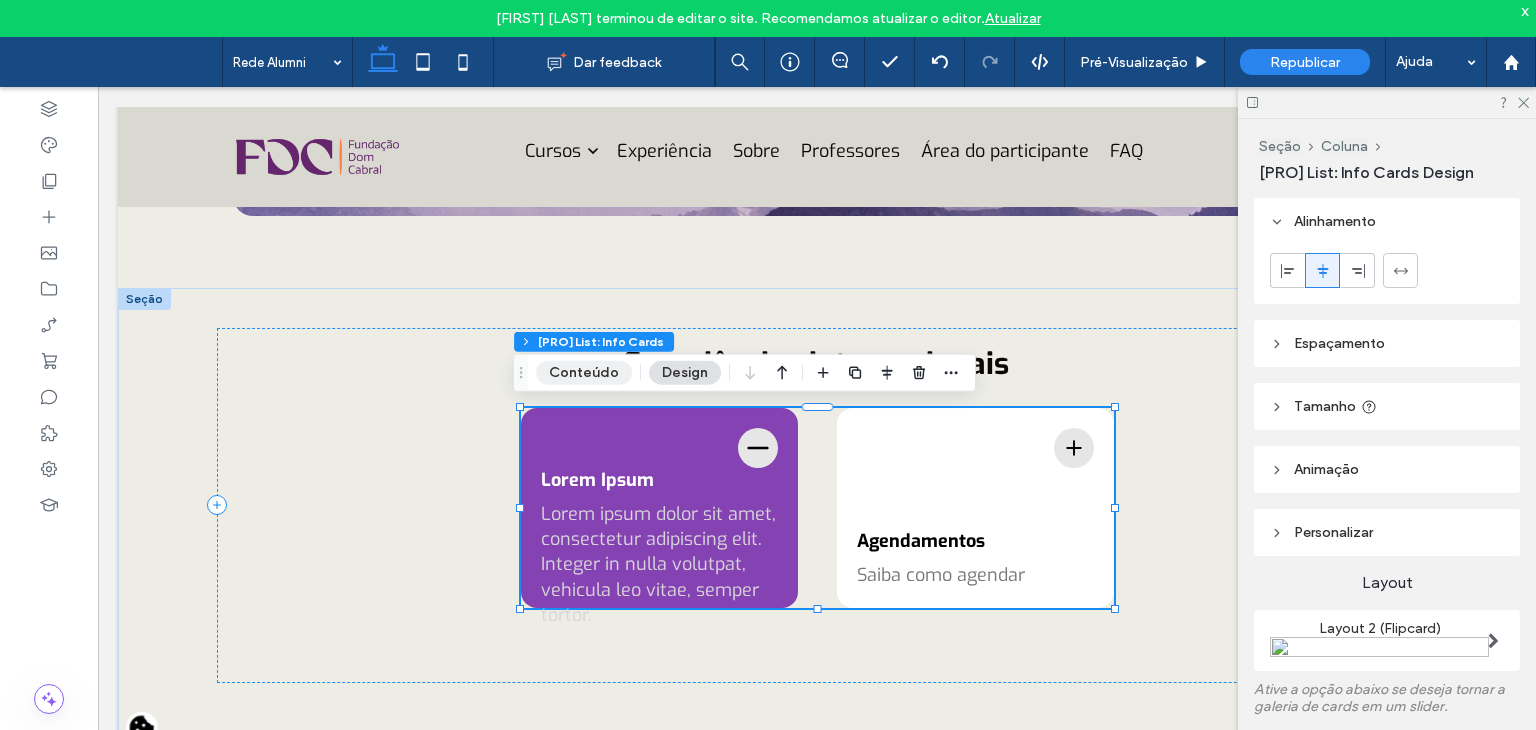 click on "Conteúdo" at bounding box center [584, 373] 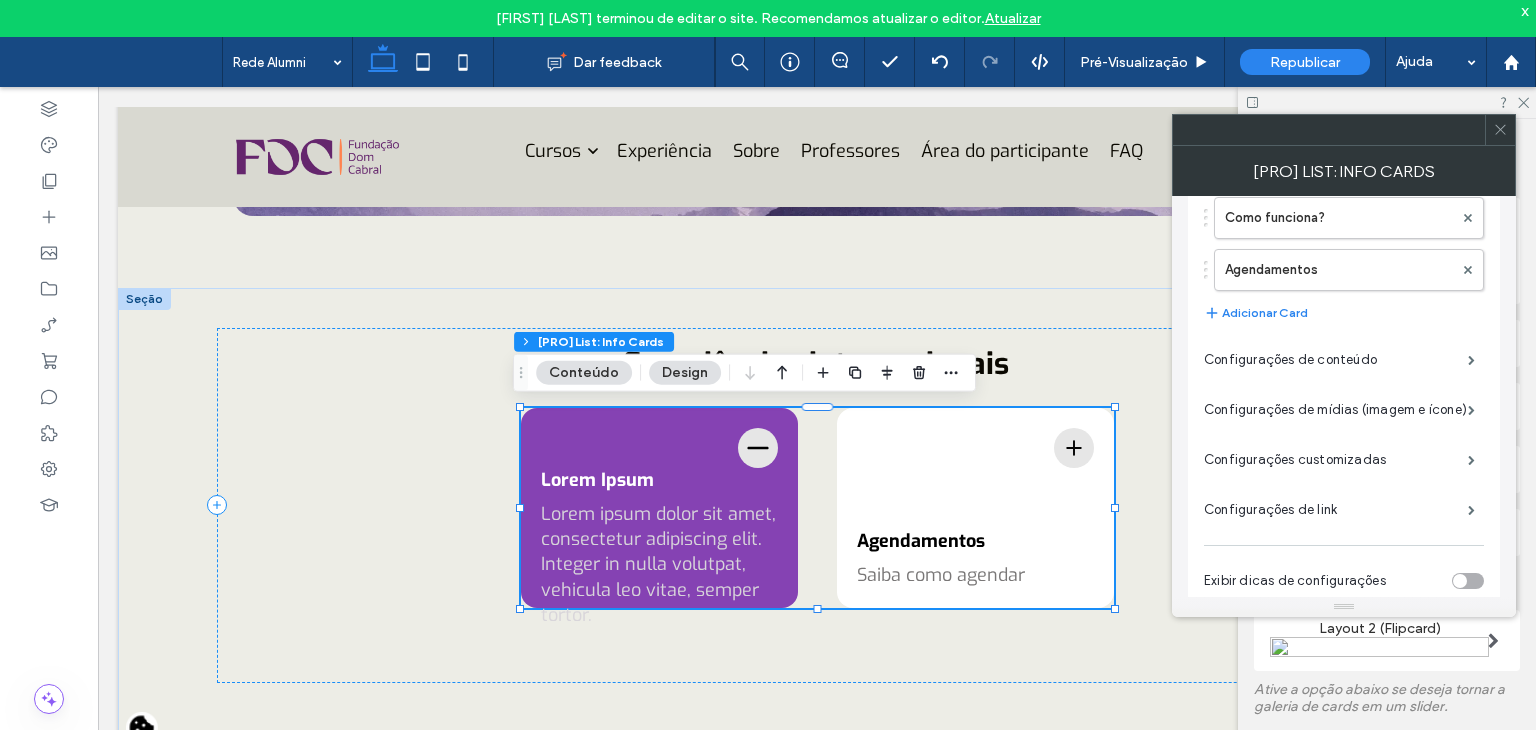 scroll, scrollTop: 148, scrollLeft: 0, axis: vertical 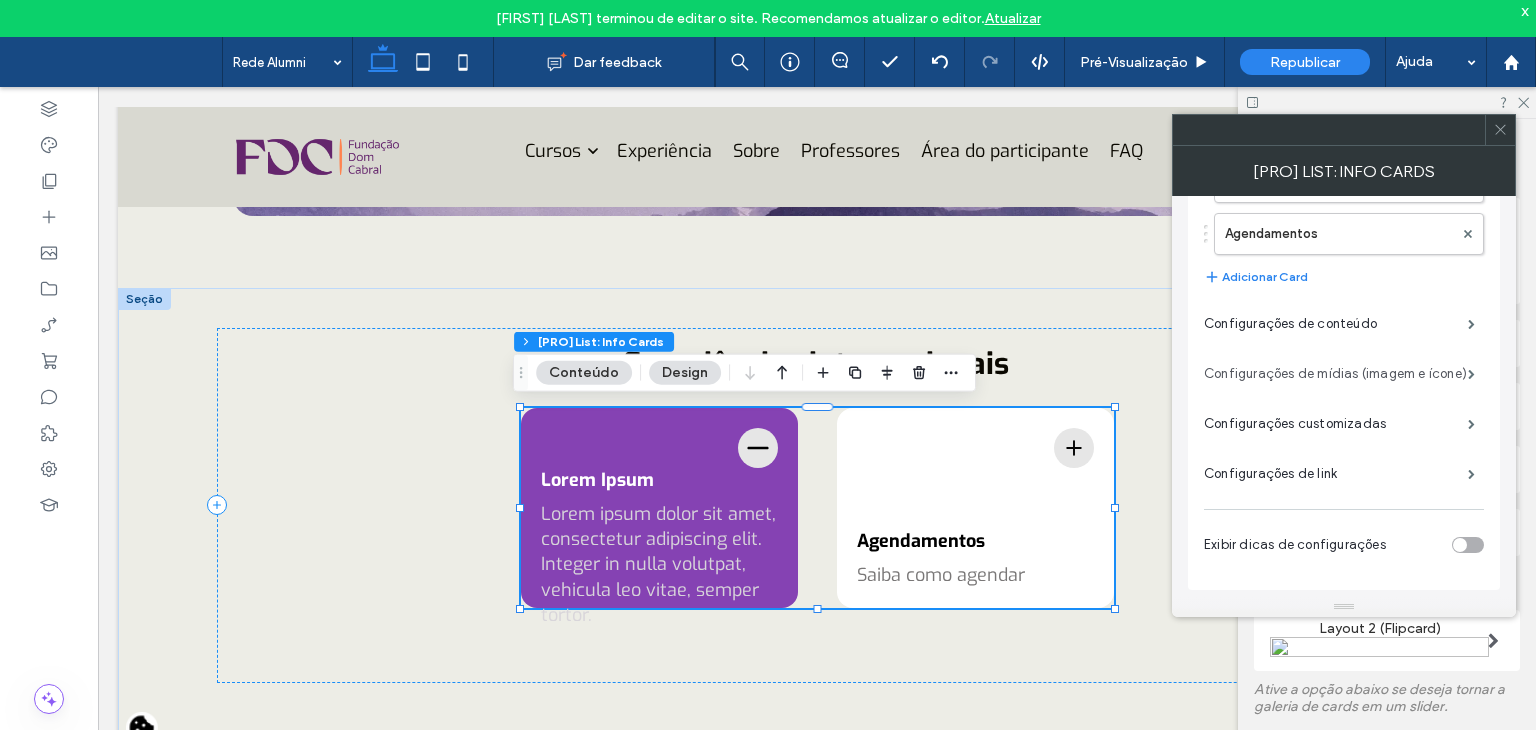click on "Configurações de mídias (imagem e ícone)" at bounding box center [1336, 374] 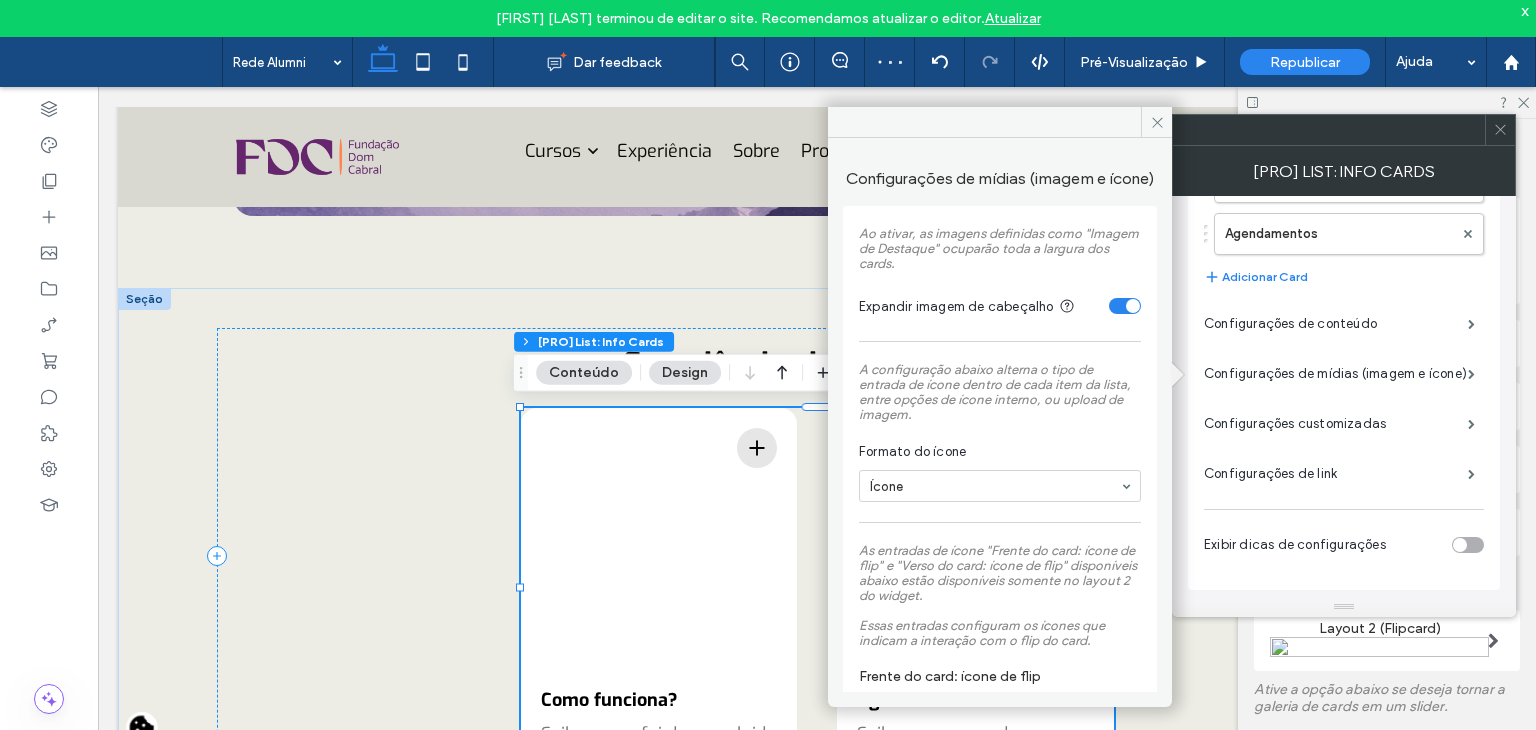 click at bounding box center (995, 486) 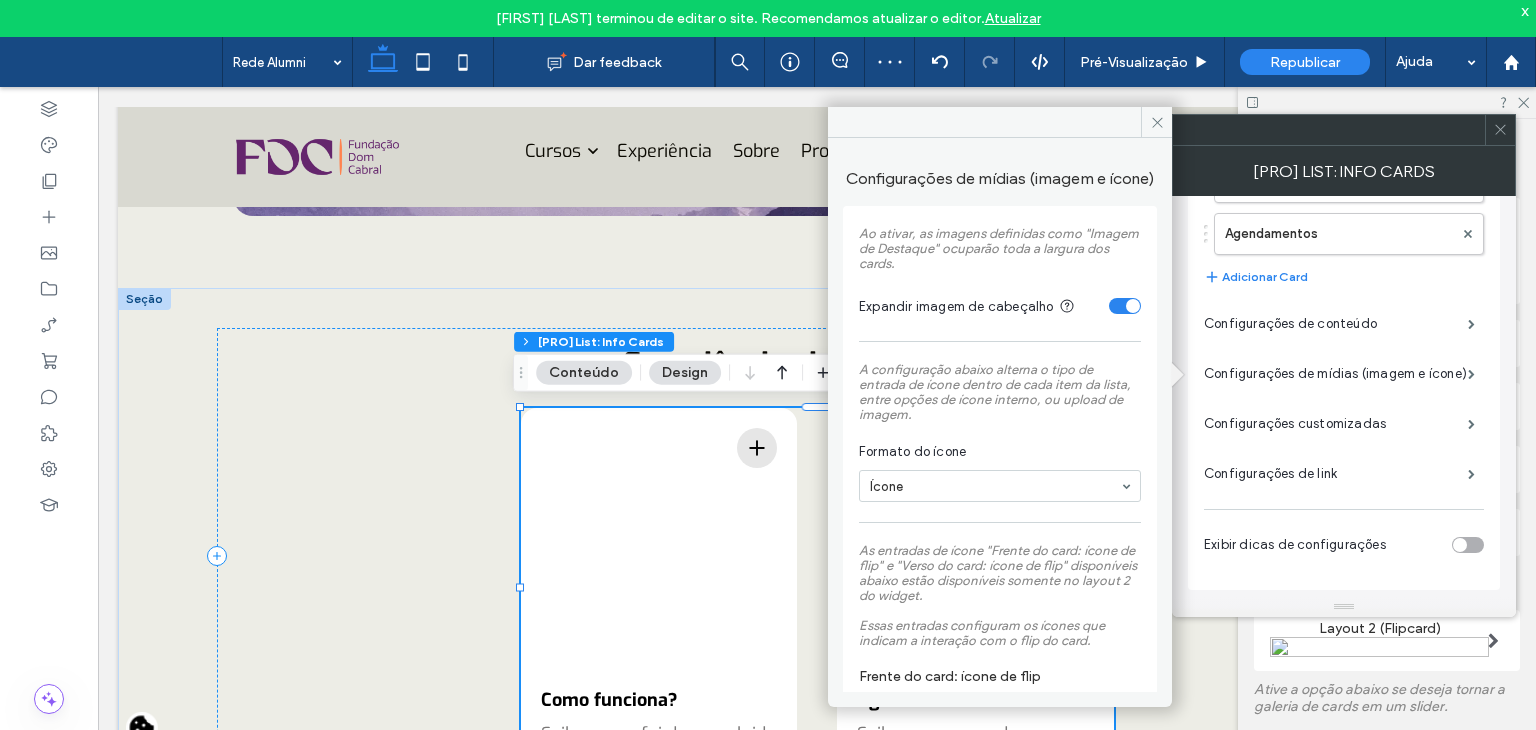 click on "Formato do ícone" at bounding box center [996, 452] 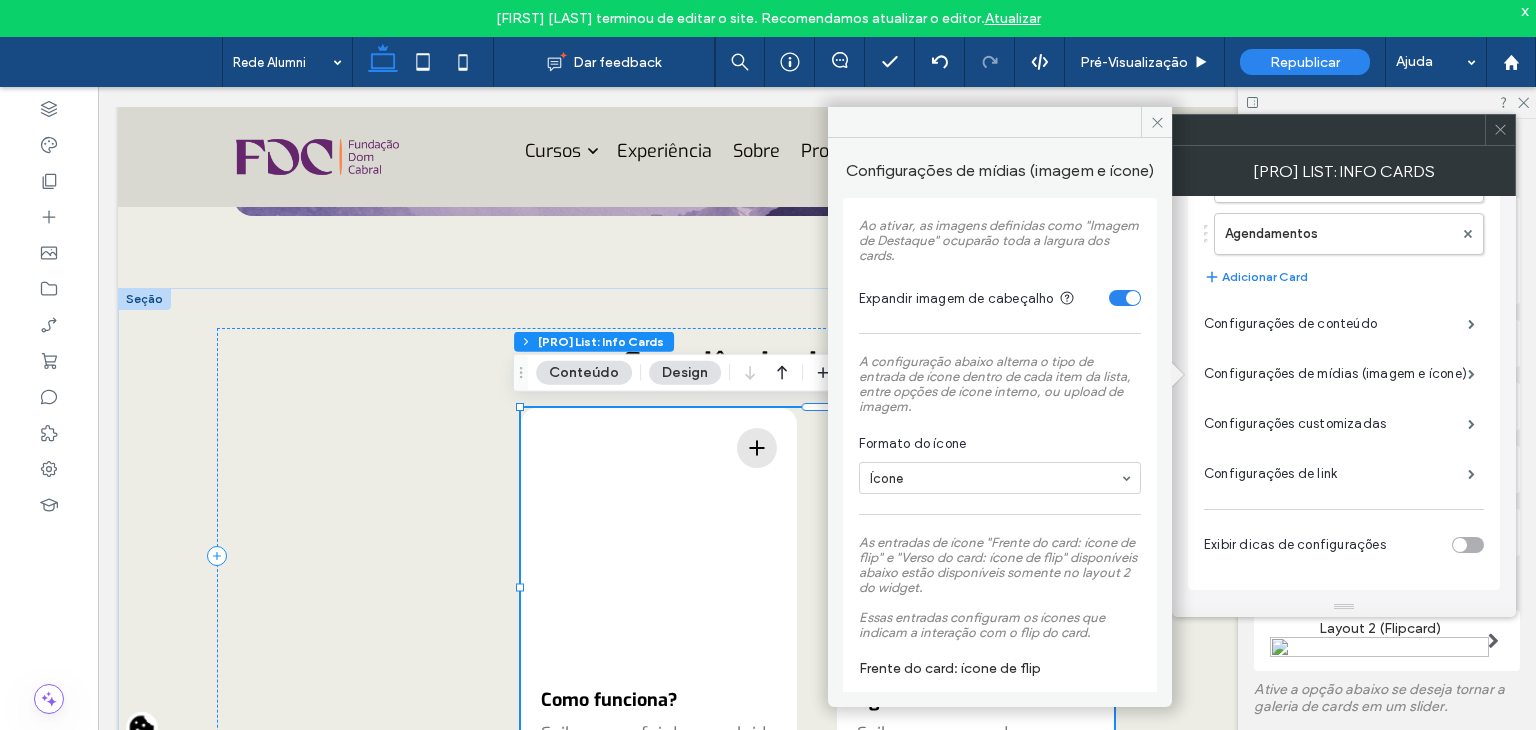 scroll, scrollTop: 0, scrollLeft: 0, axis: both 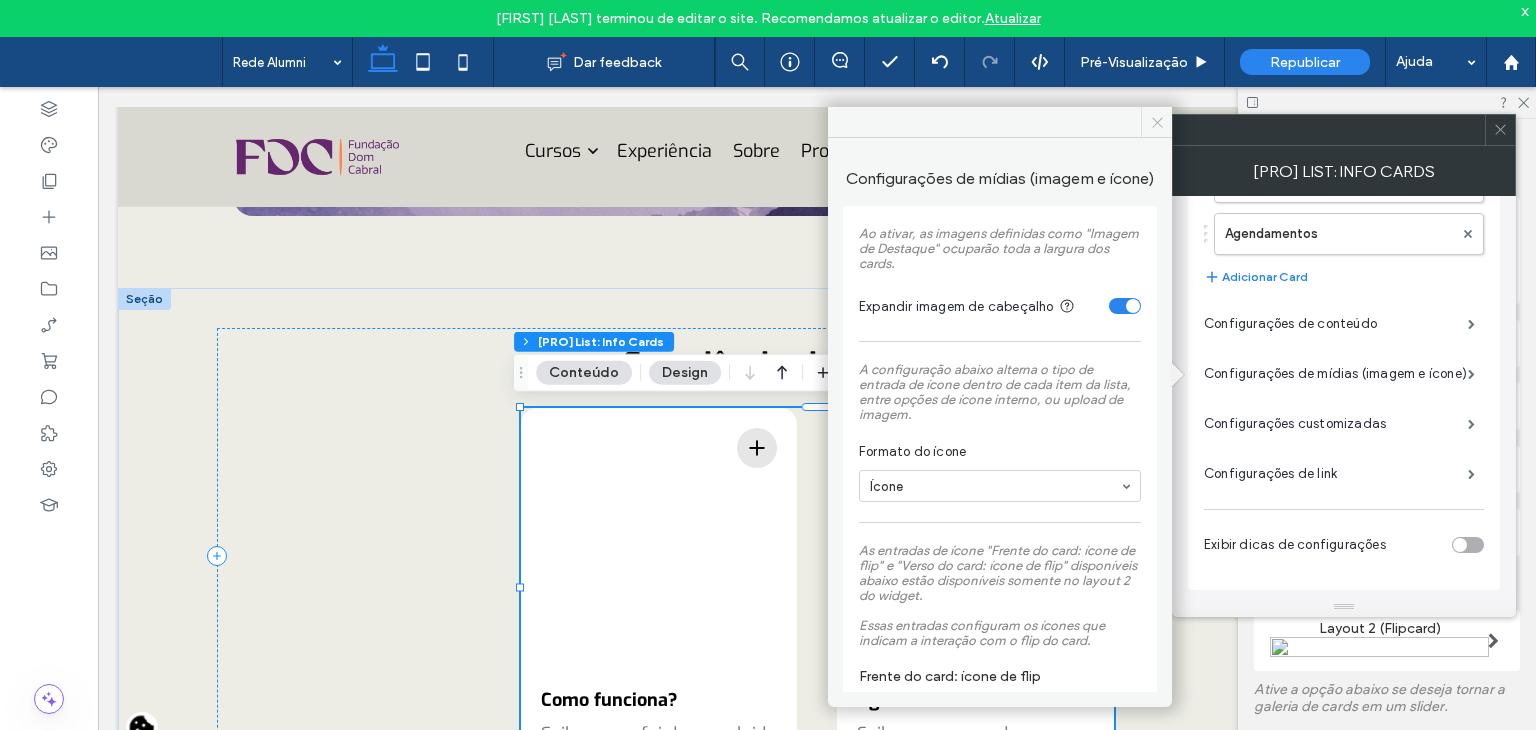 click 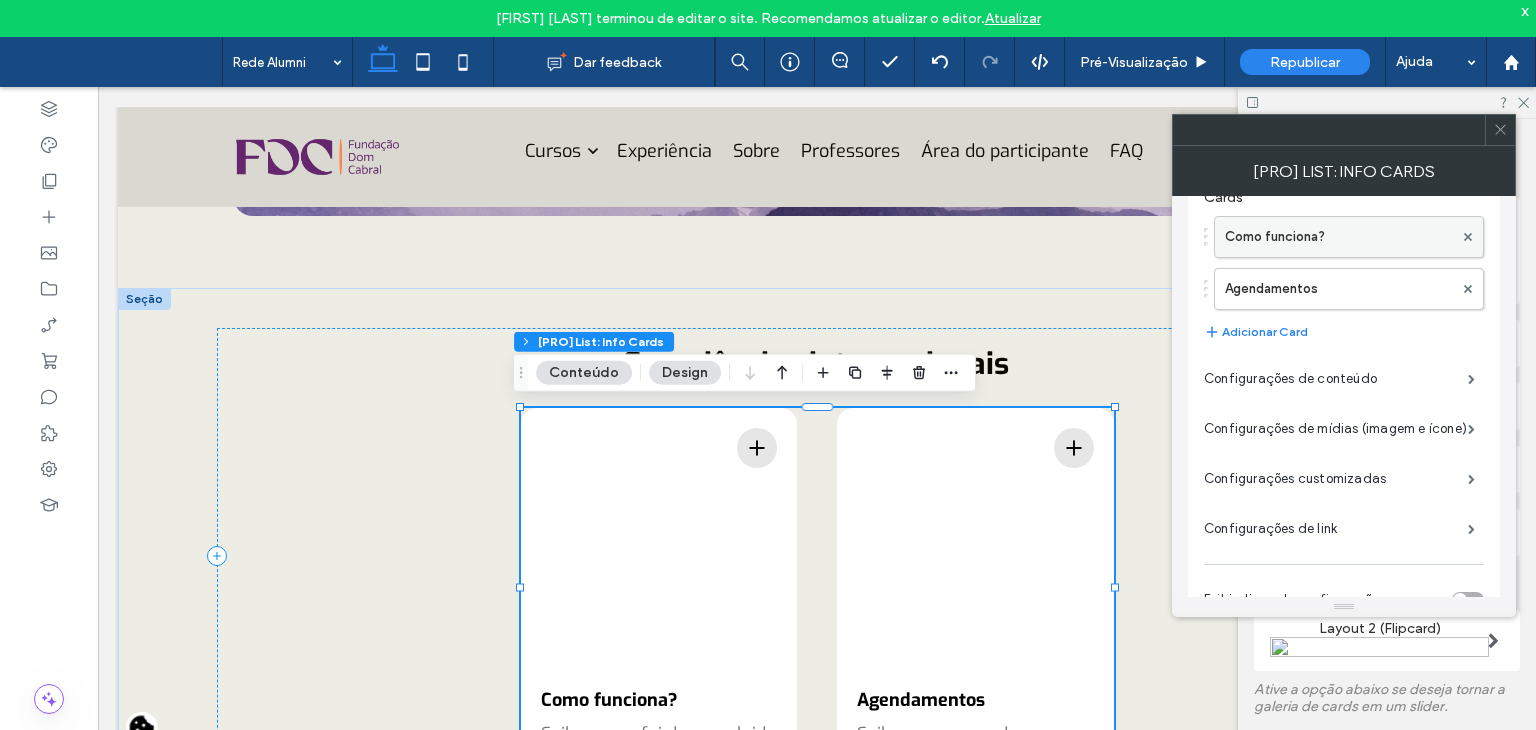 scroll, scrollTop: 0, scrollLeft: 0, axis: both 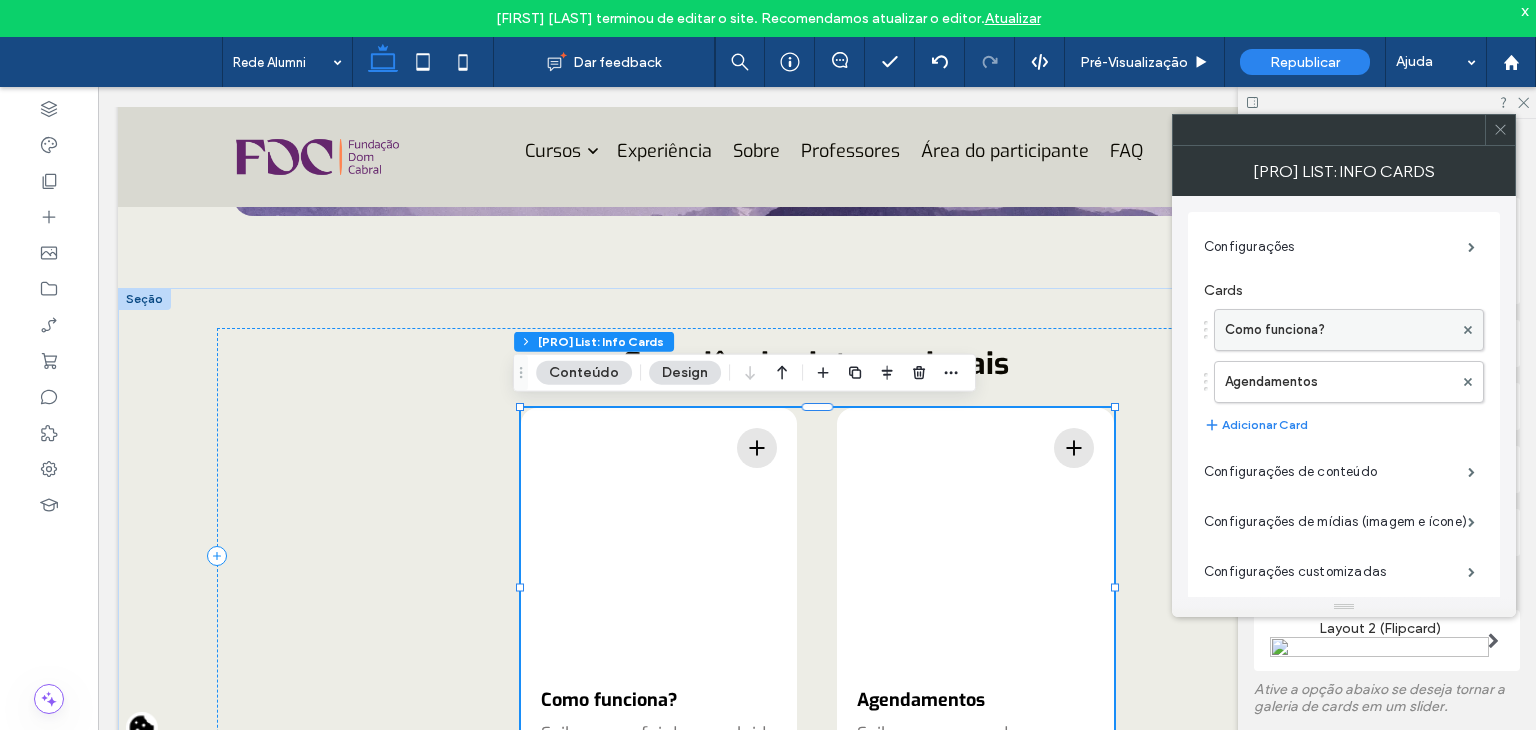 click on "Como funciona?" at bounding box center (1339, 330) 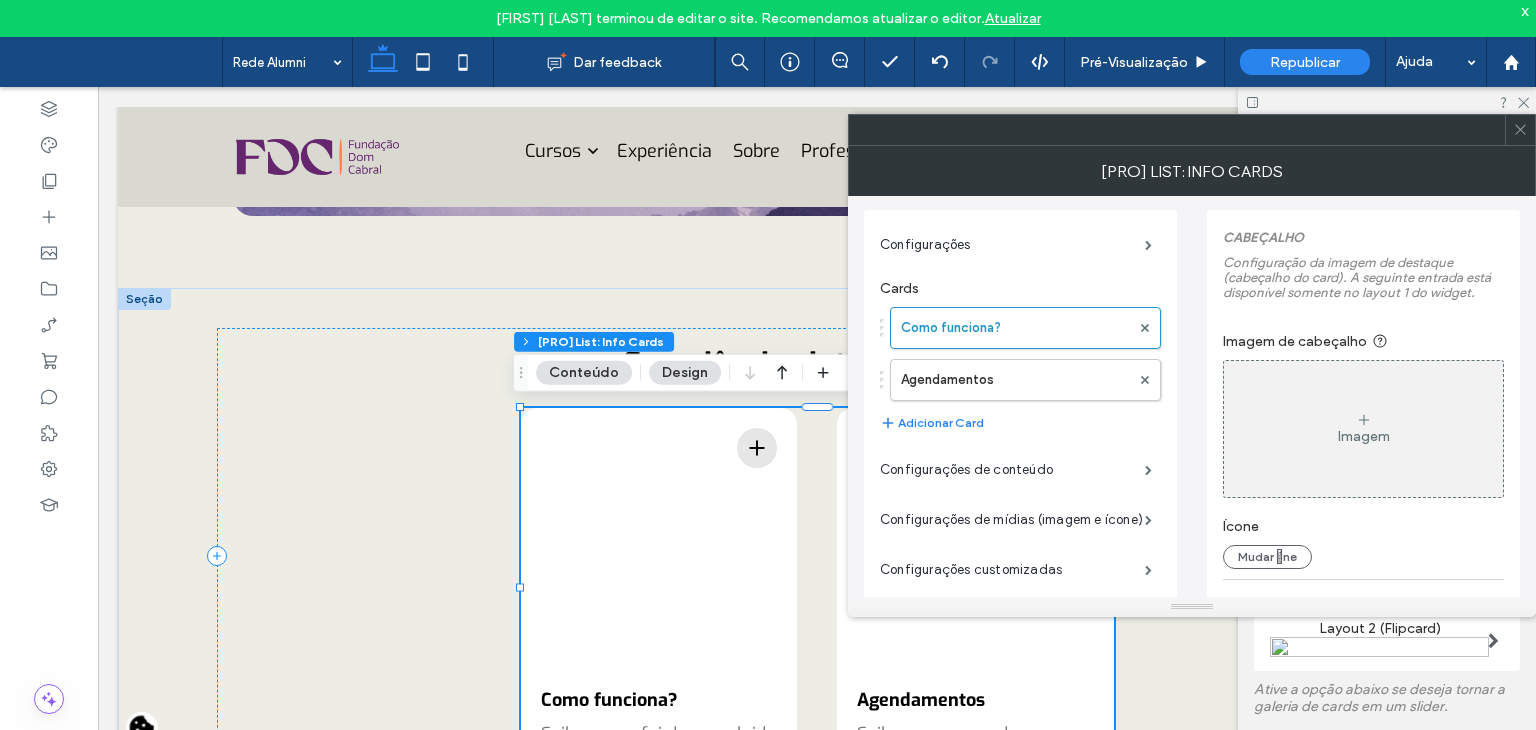 scroll, scrollTop: 0, scrollLeft: 0, axis: both 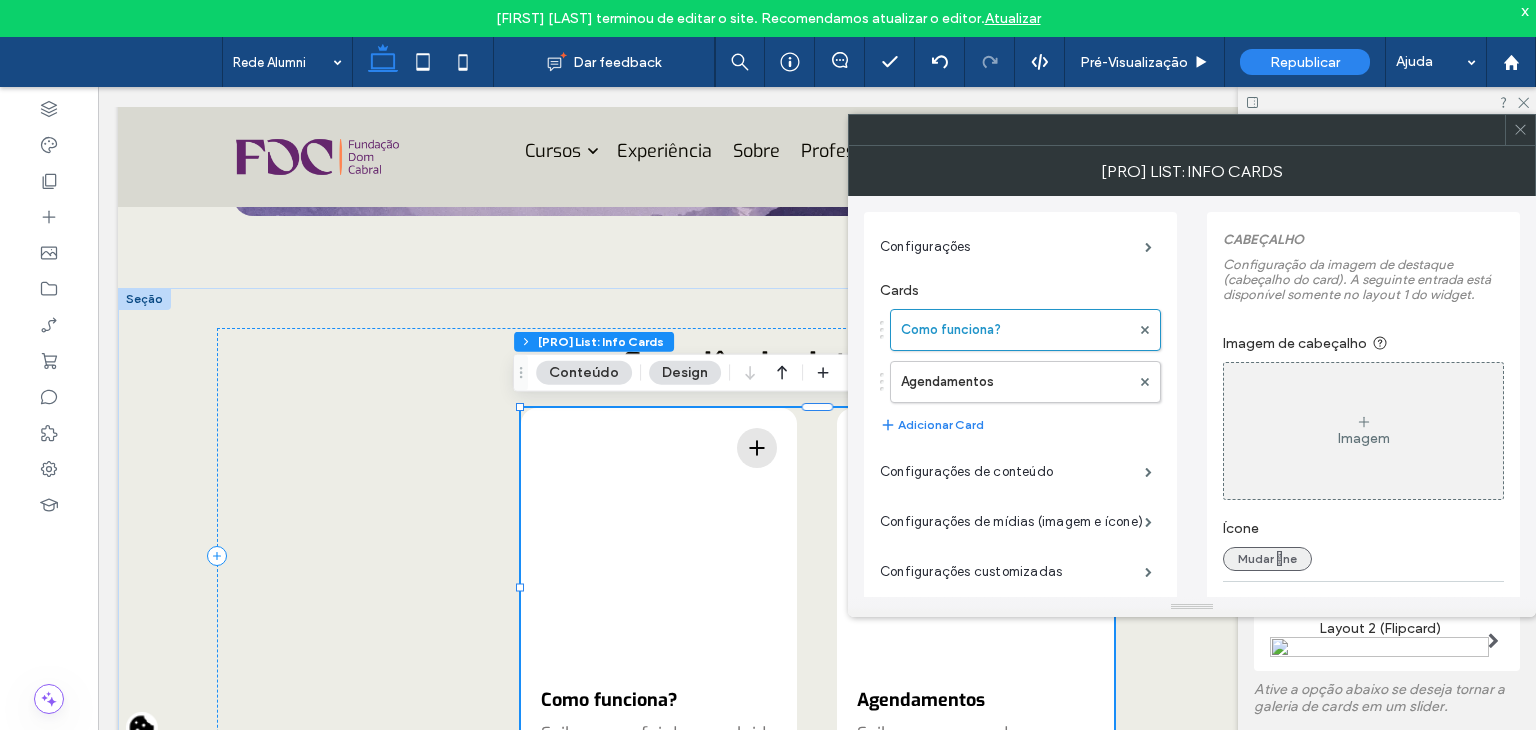 click on "Mudar ne" at bounding box center [1267, 559] 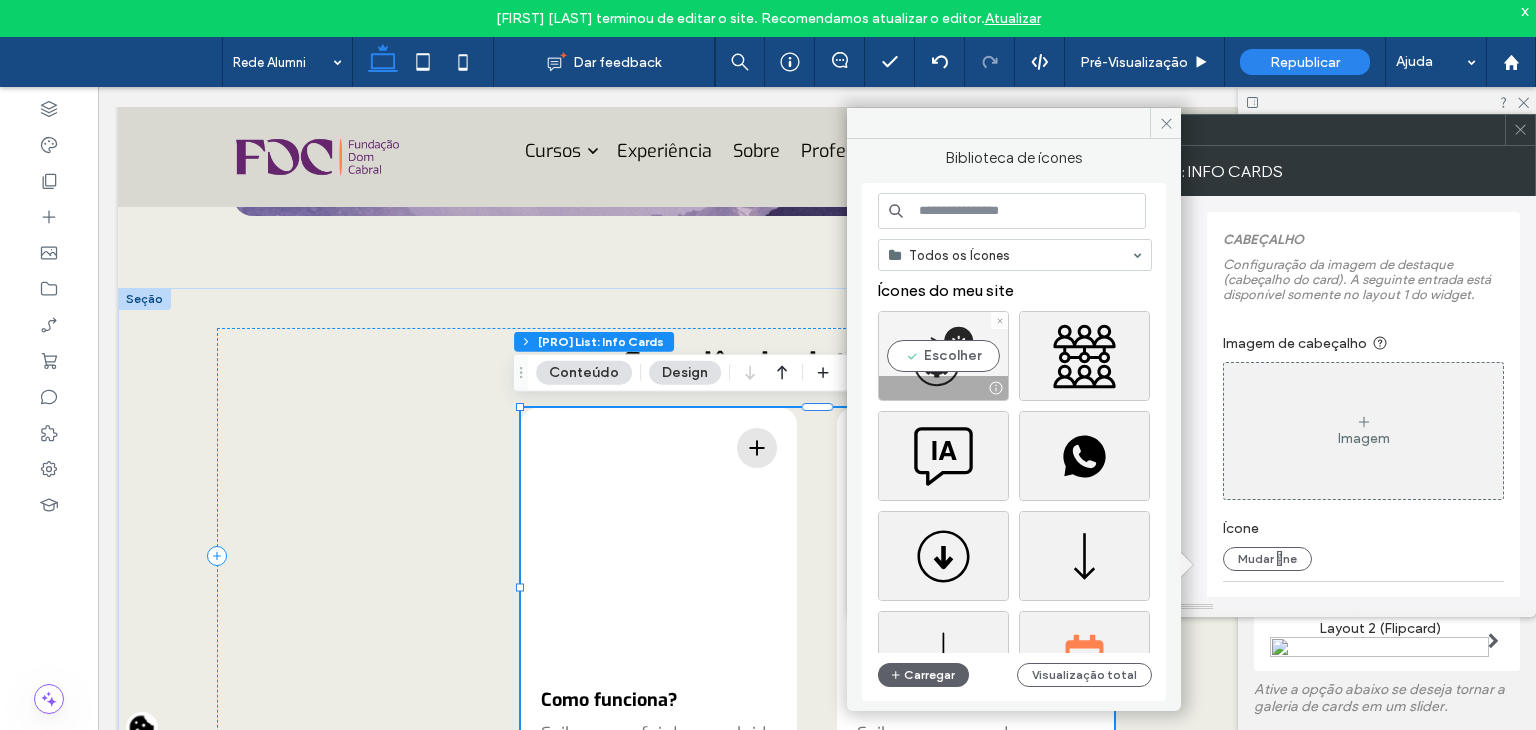 click on "Escolher" at bounding box center [943, 356] 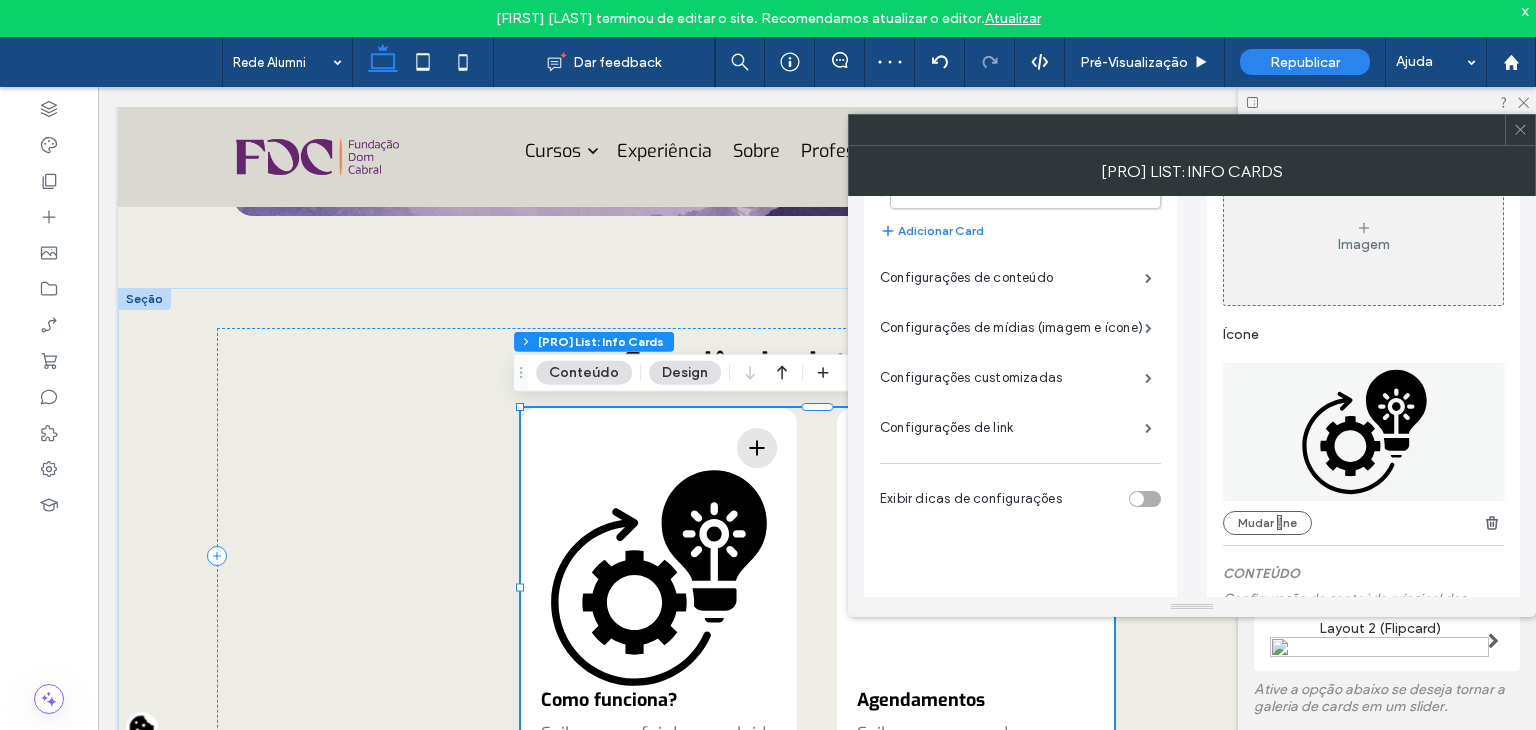 scroll, scrollTop: 200, scrollLeft: 0, axis: vertical 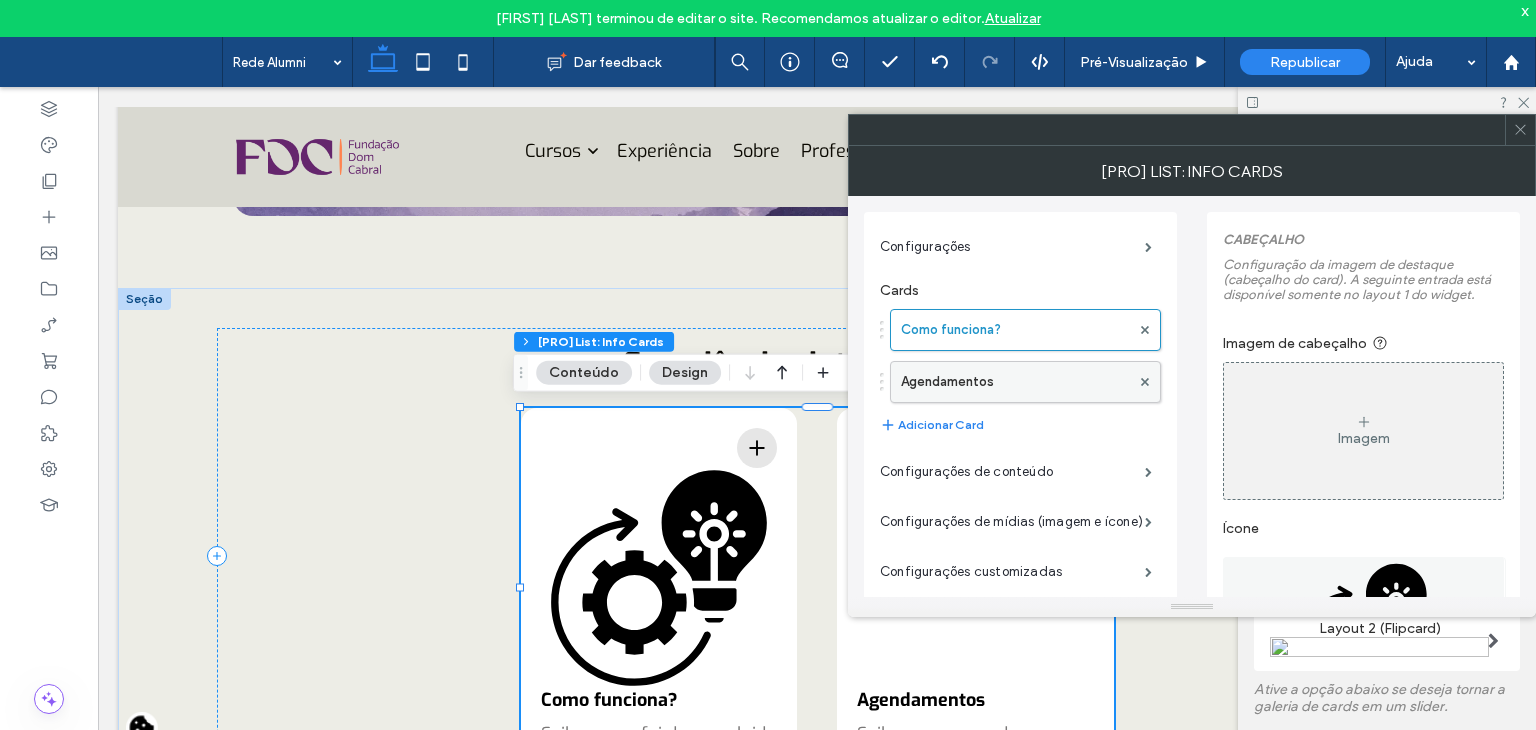 click on "Agendamentos" at bounding box center [1015, 382] 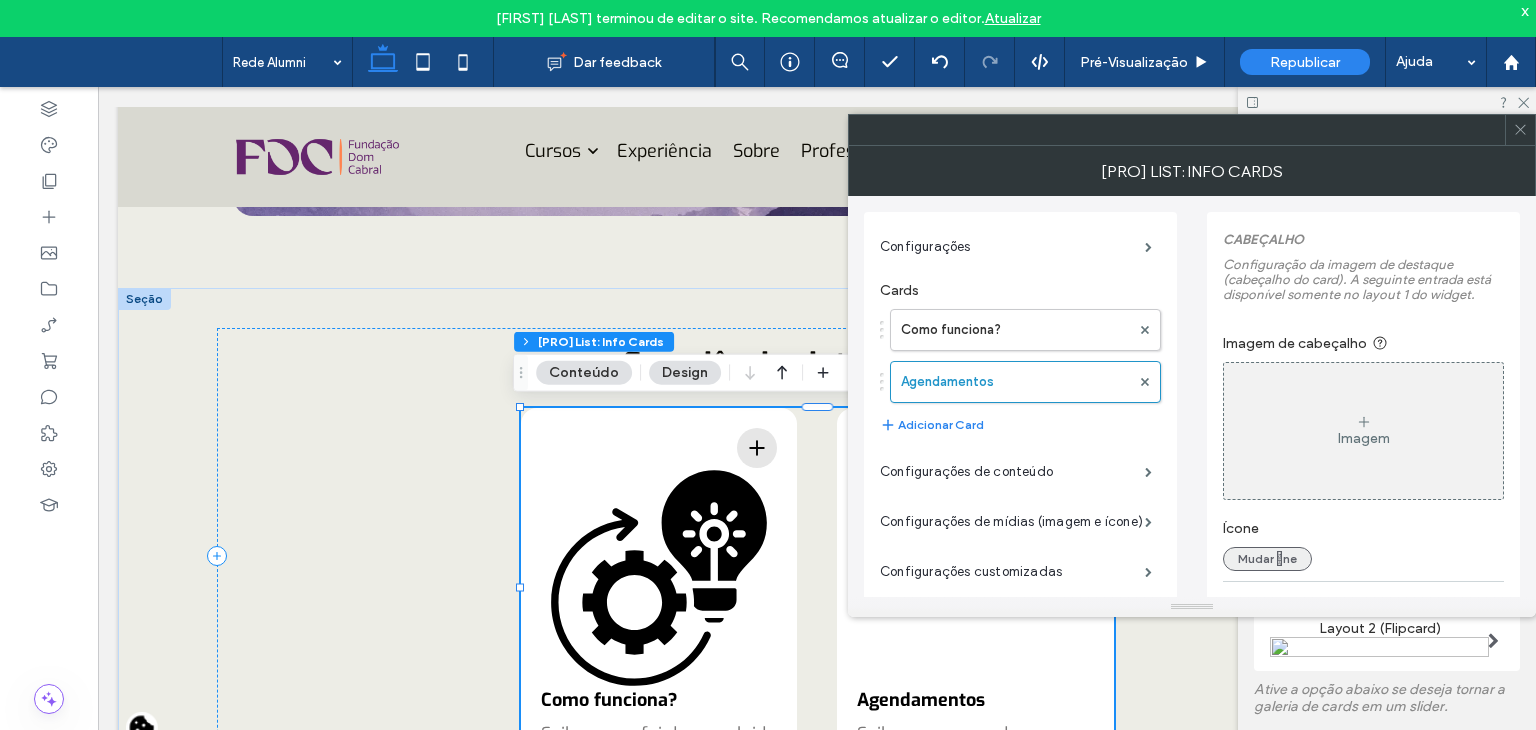 click on "Mudar ne" at bounding box center [1267, 559] 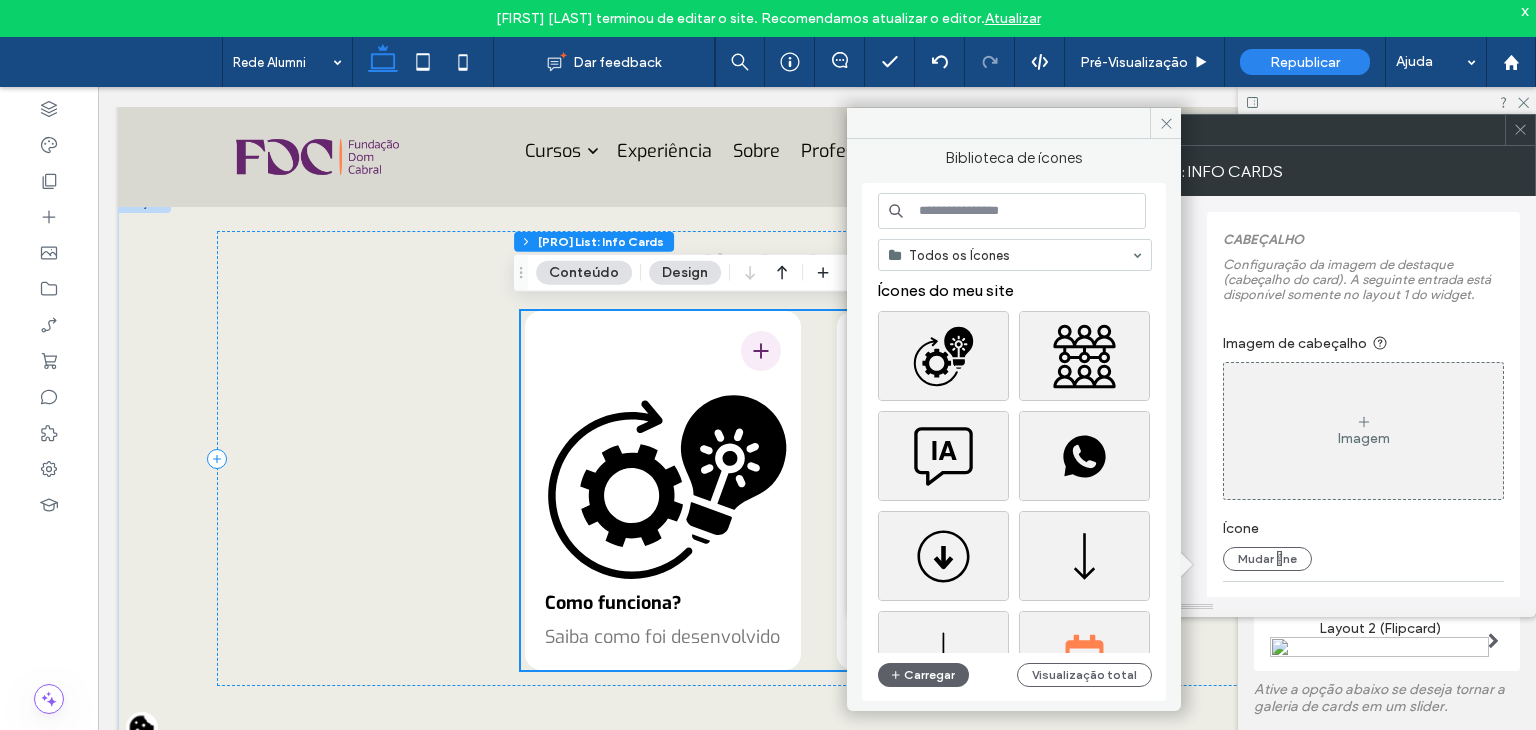 scroll, scrollTop: 1600, scrollLeft: 0, axis: vertical 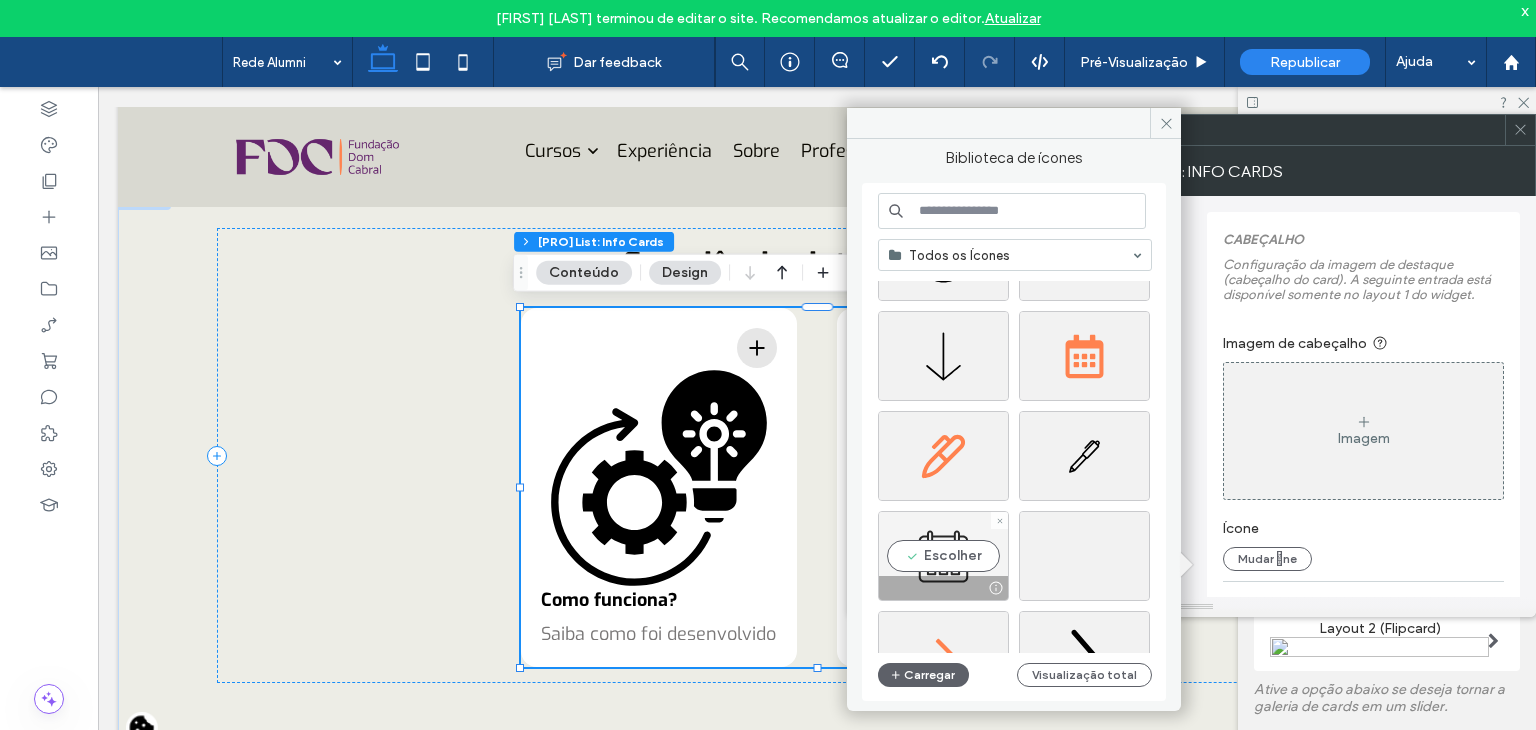click on "Escolher" at bounding box center [943, 556] 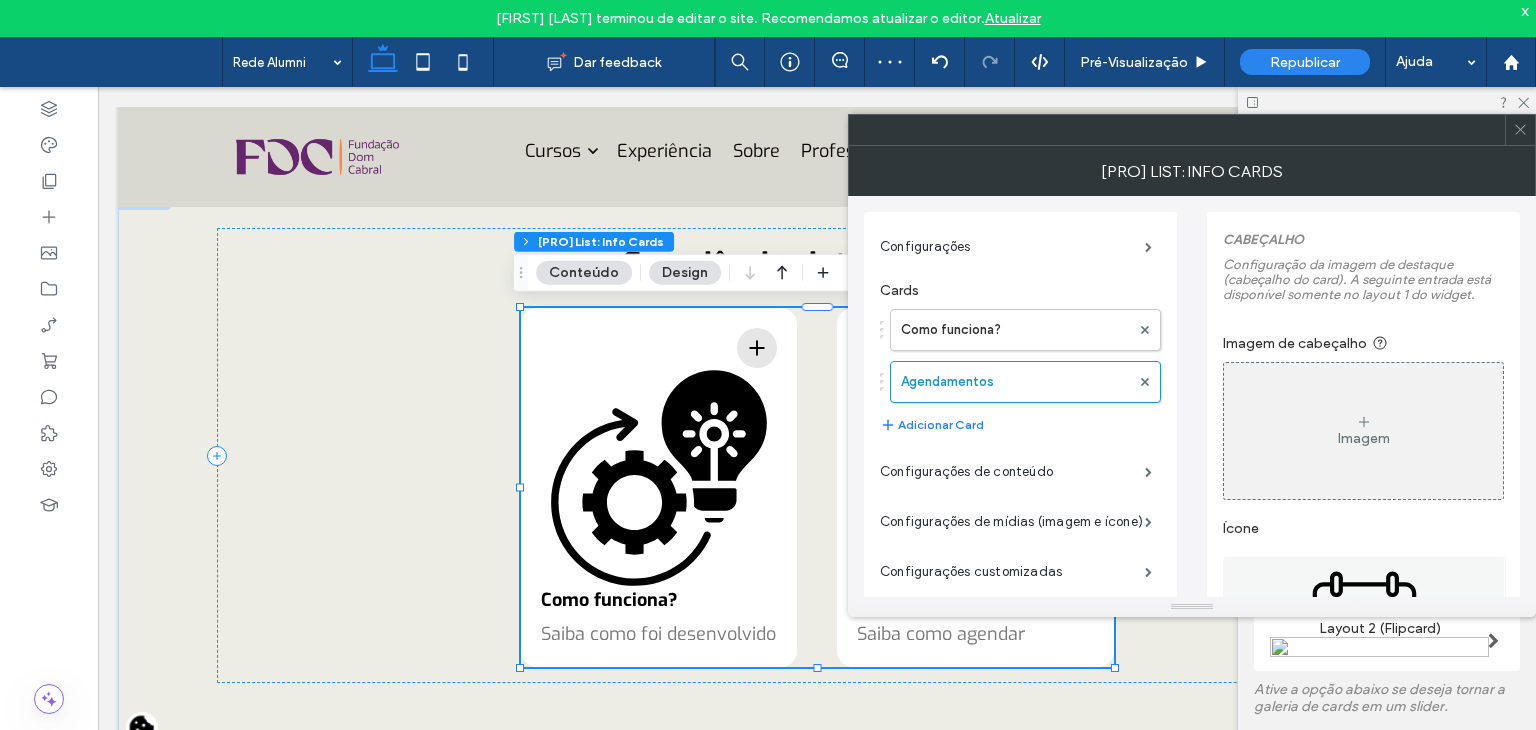 click at bounding box center [1520, 130] 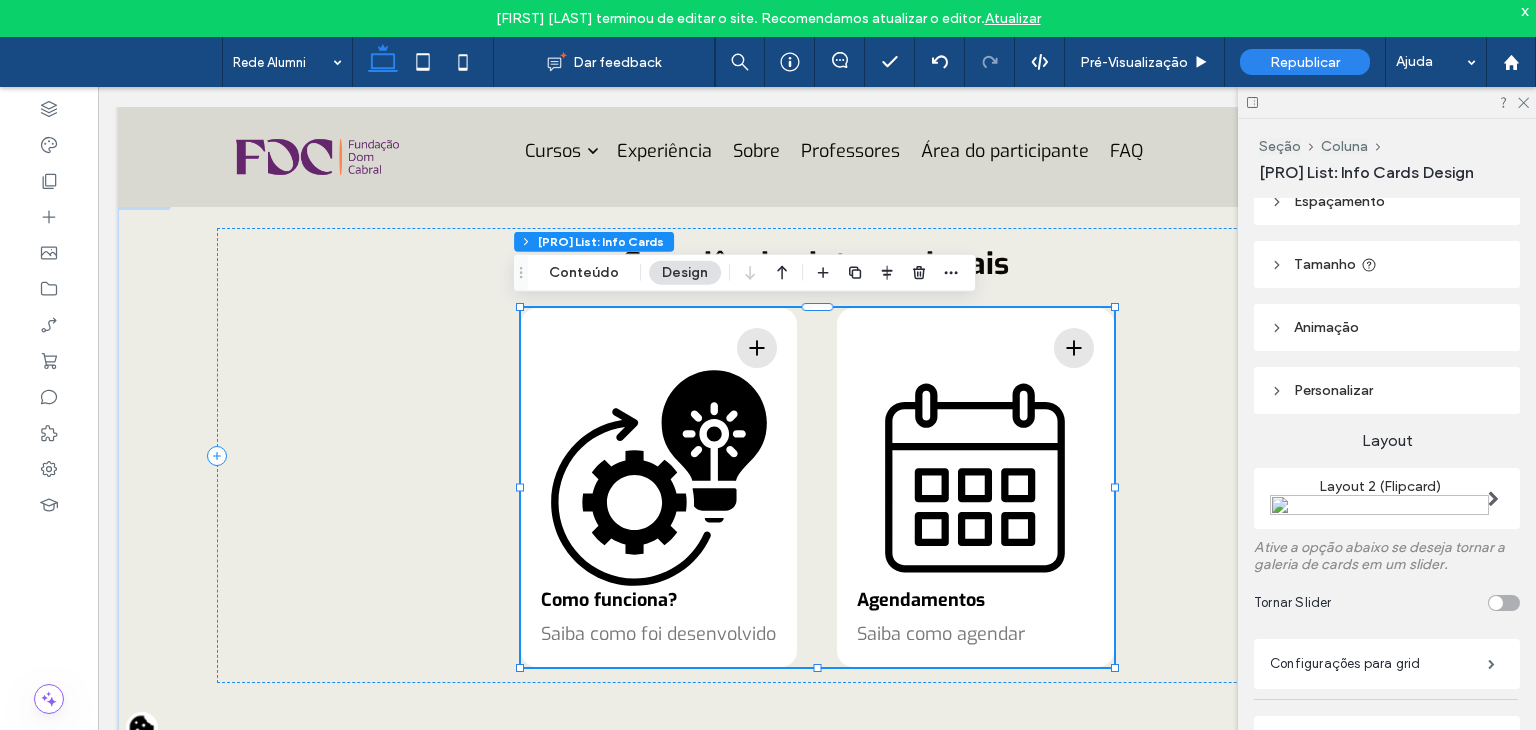 scroll, scrollTop: 500, scrollLeft: 0, axis: vertical 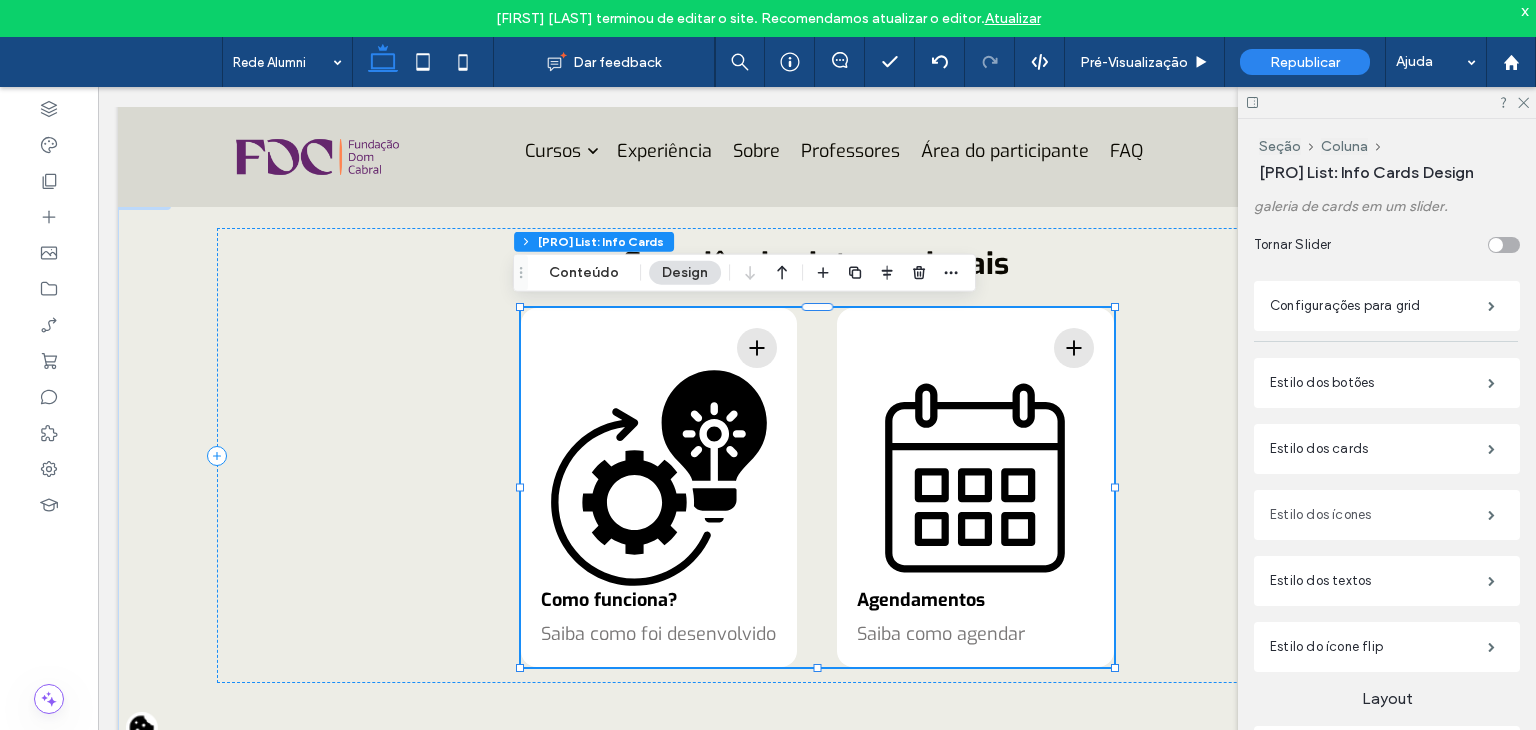 click on "Estilo dos ícones" at bounding box center [1379, 515] 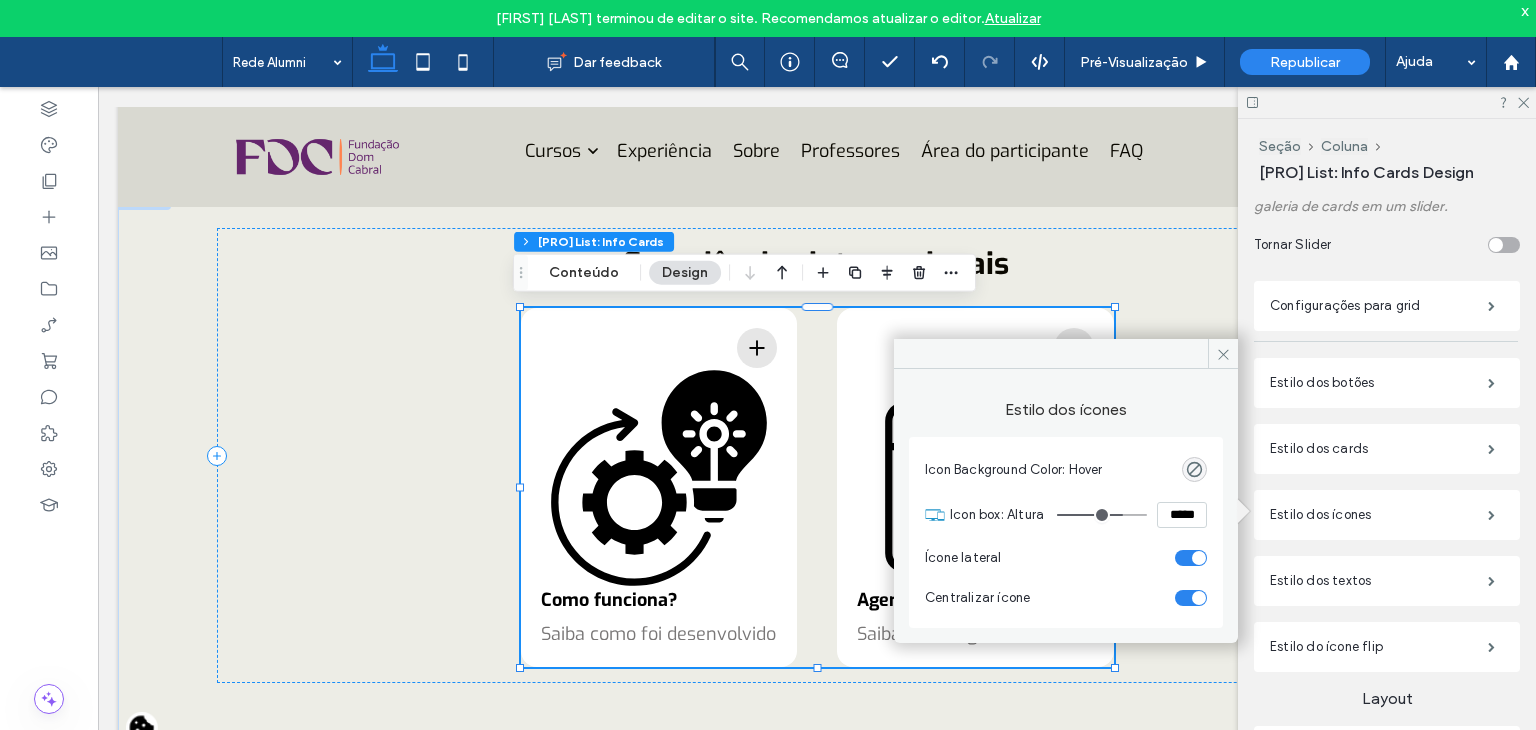 type on "***" 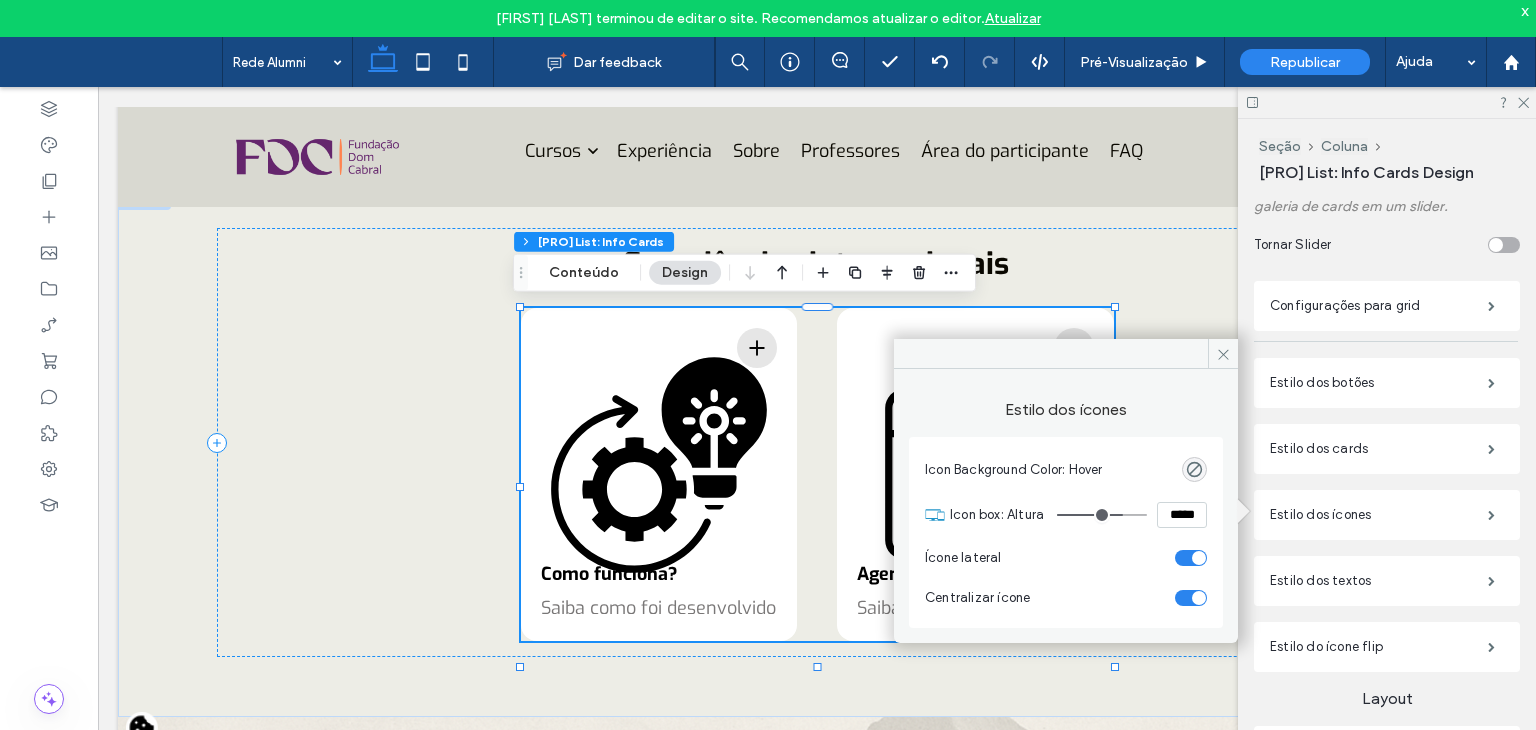 type on "***" 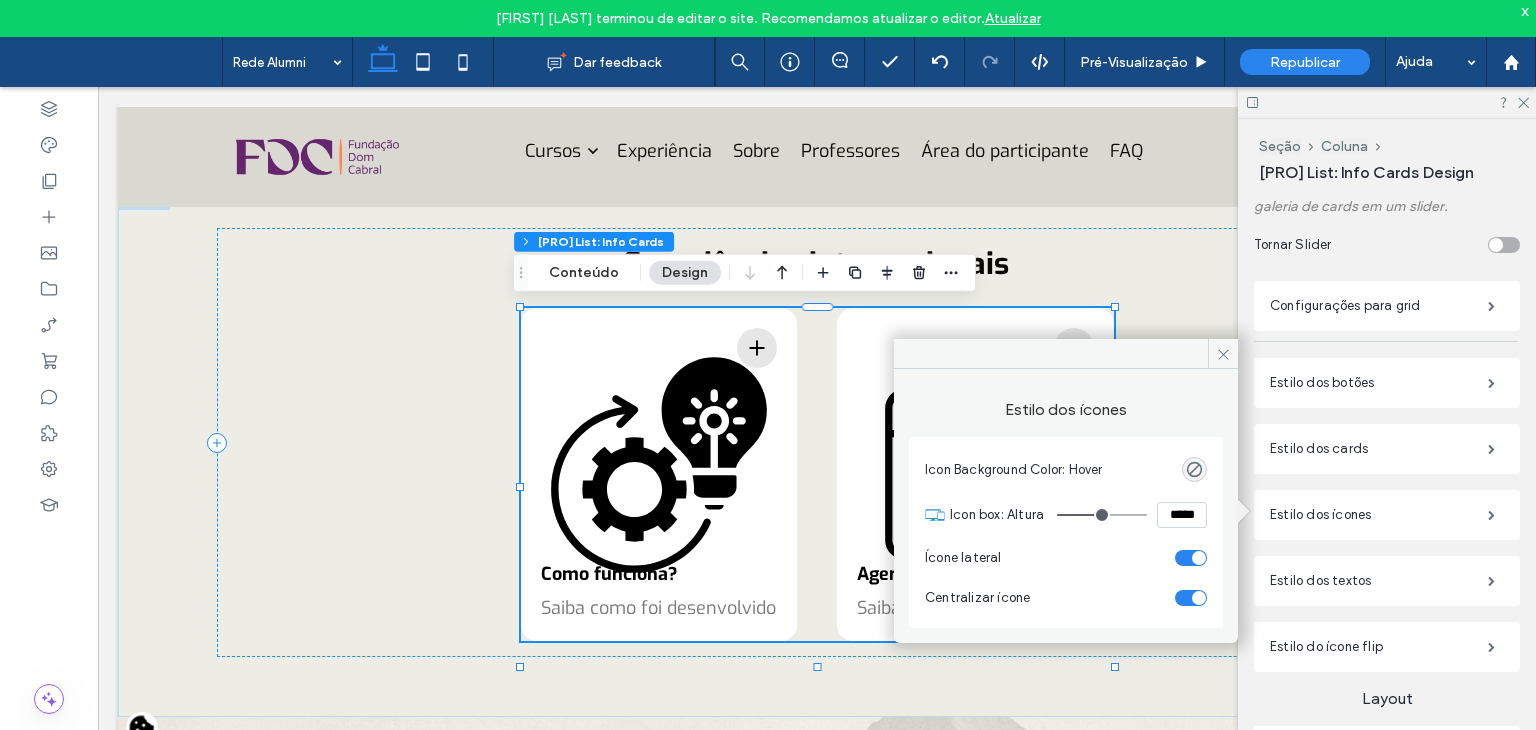 type on "***" 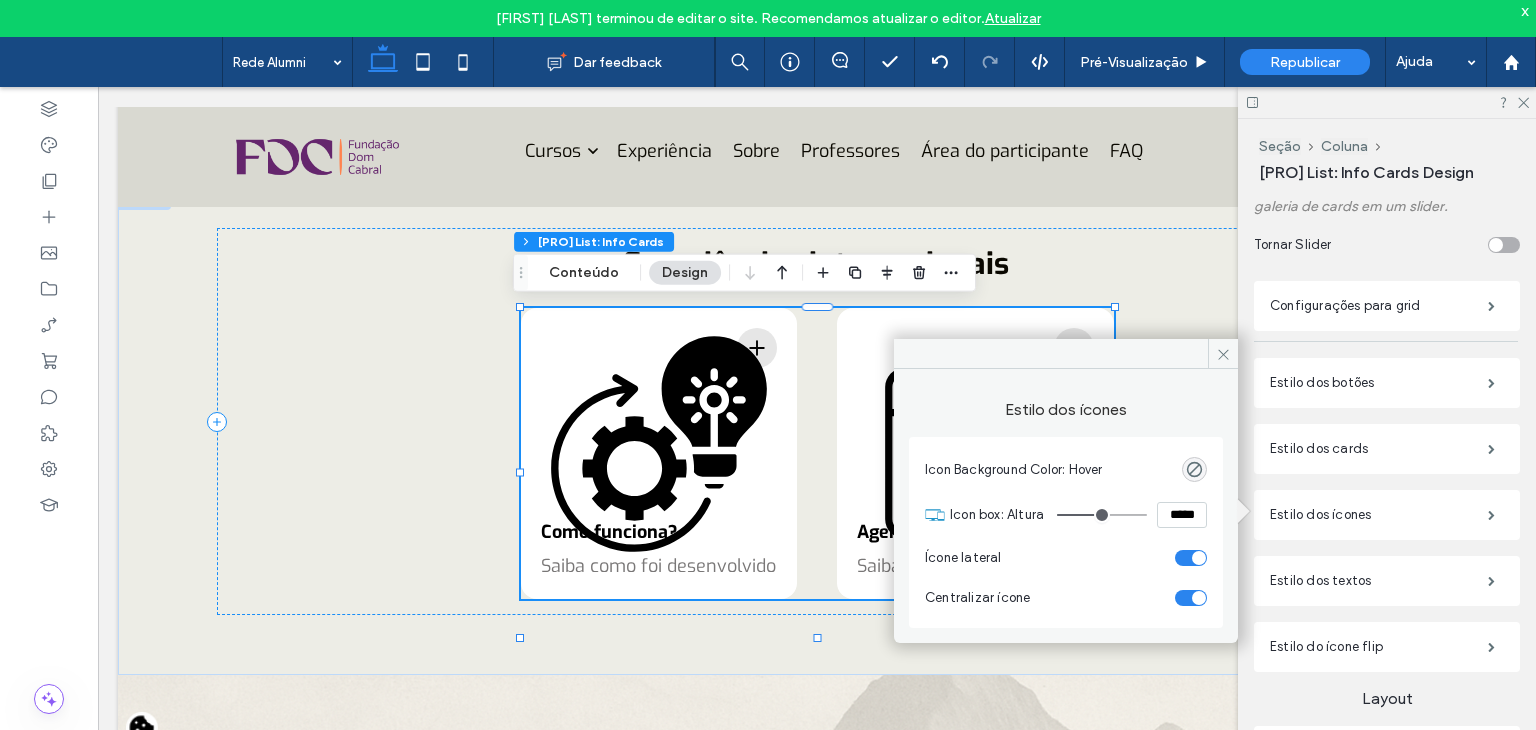type on "***" 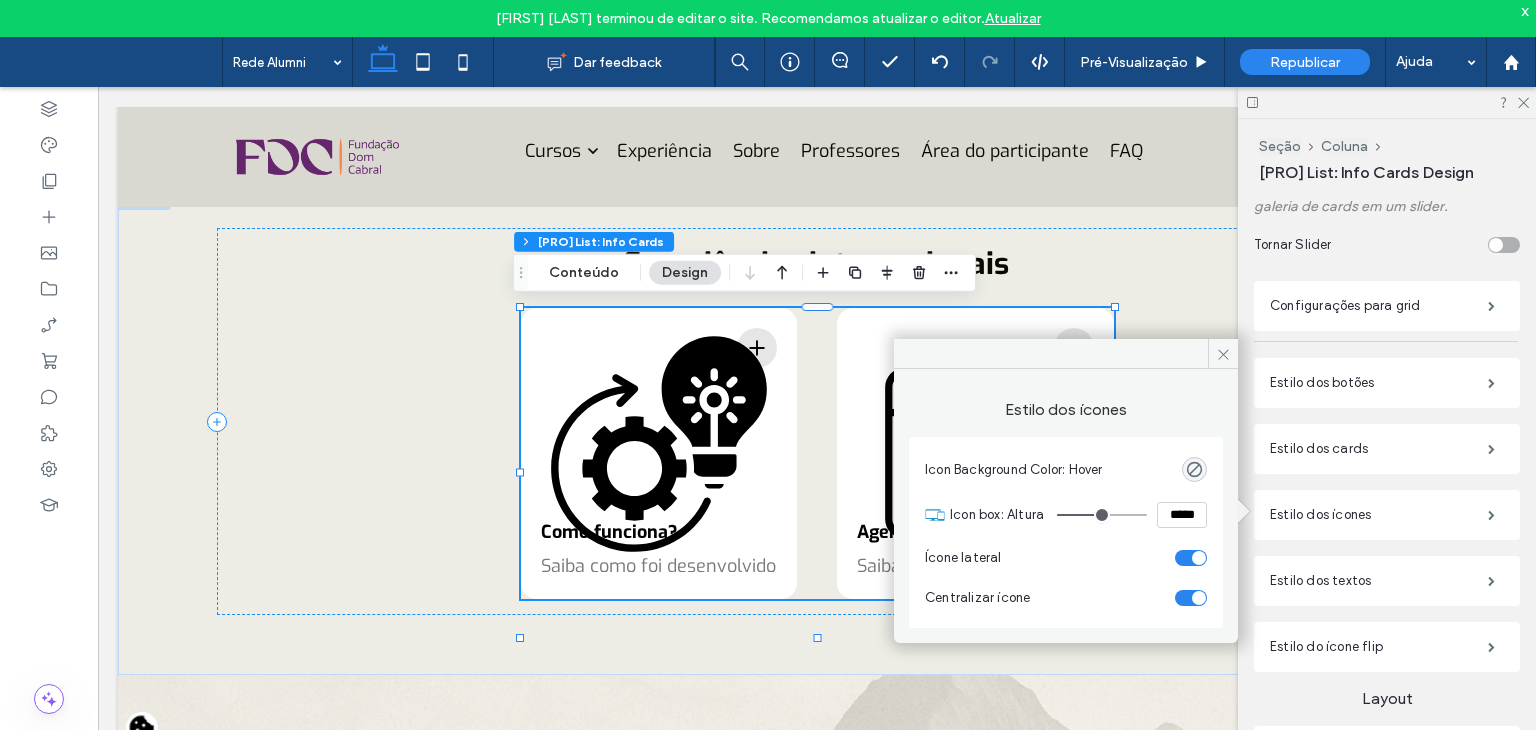 type on "***" 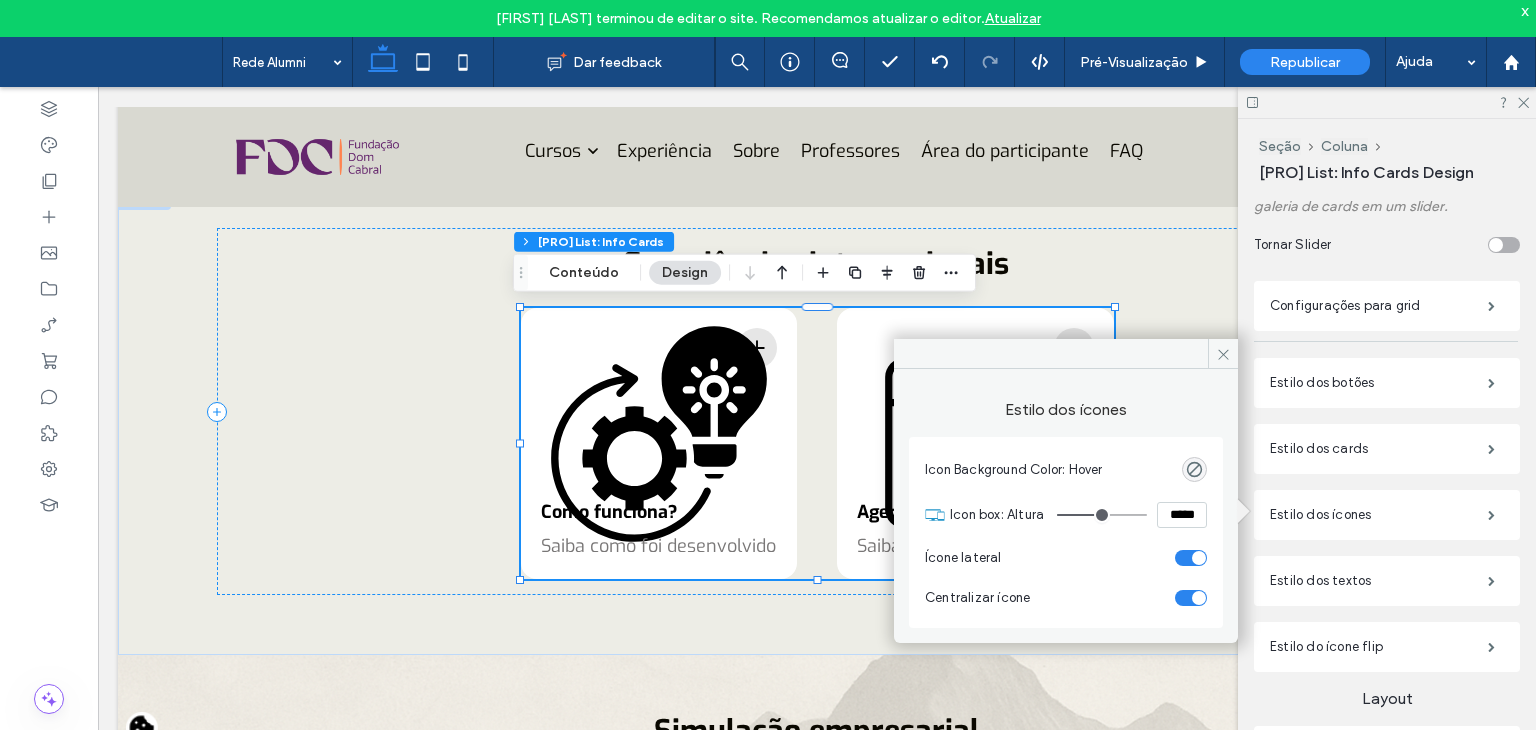 type on "***" 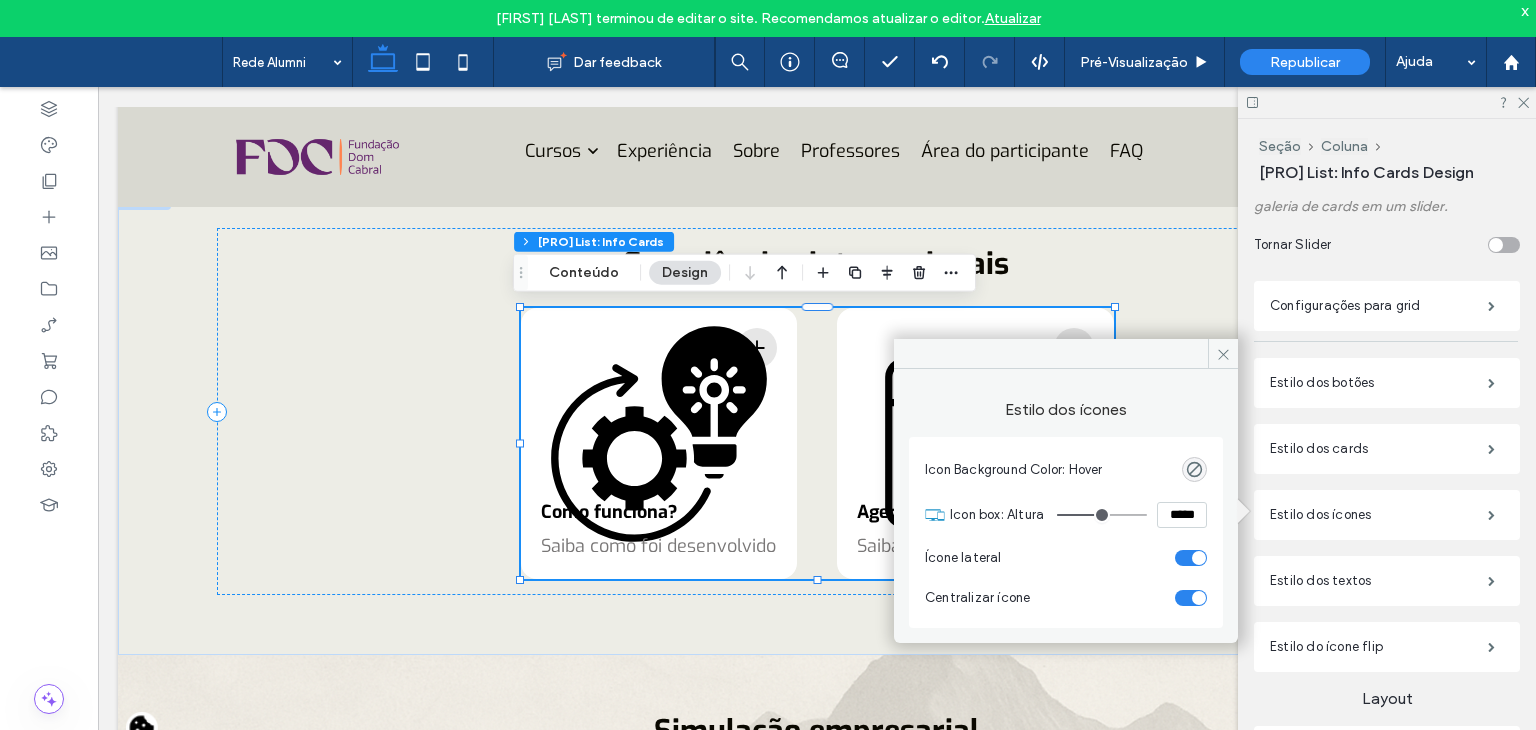 type on "***" 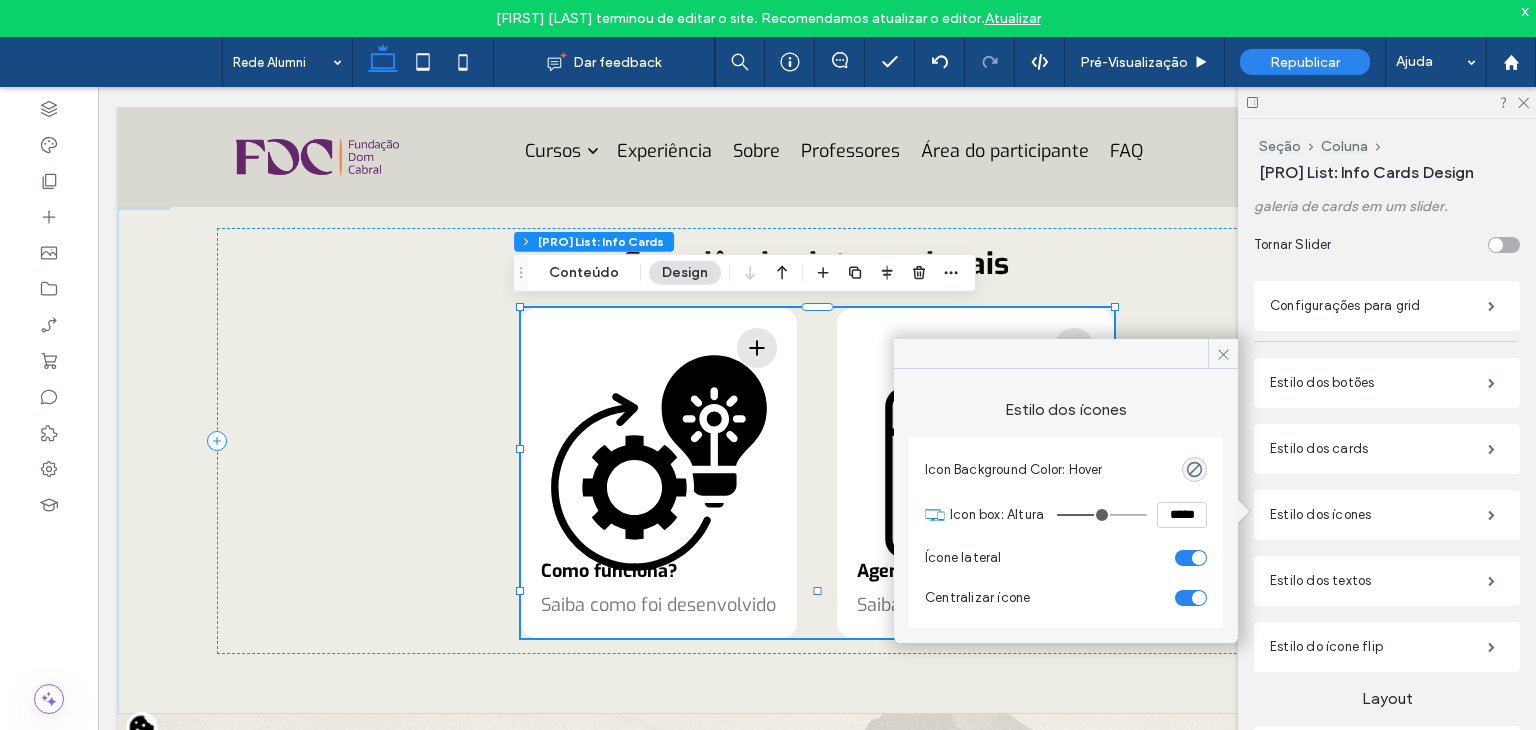 type on "***" 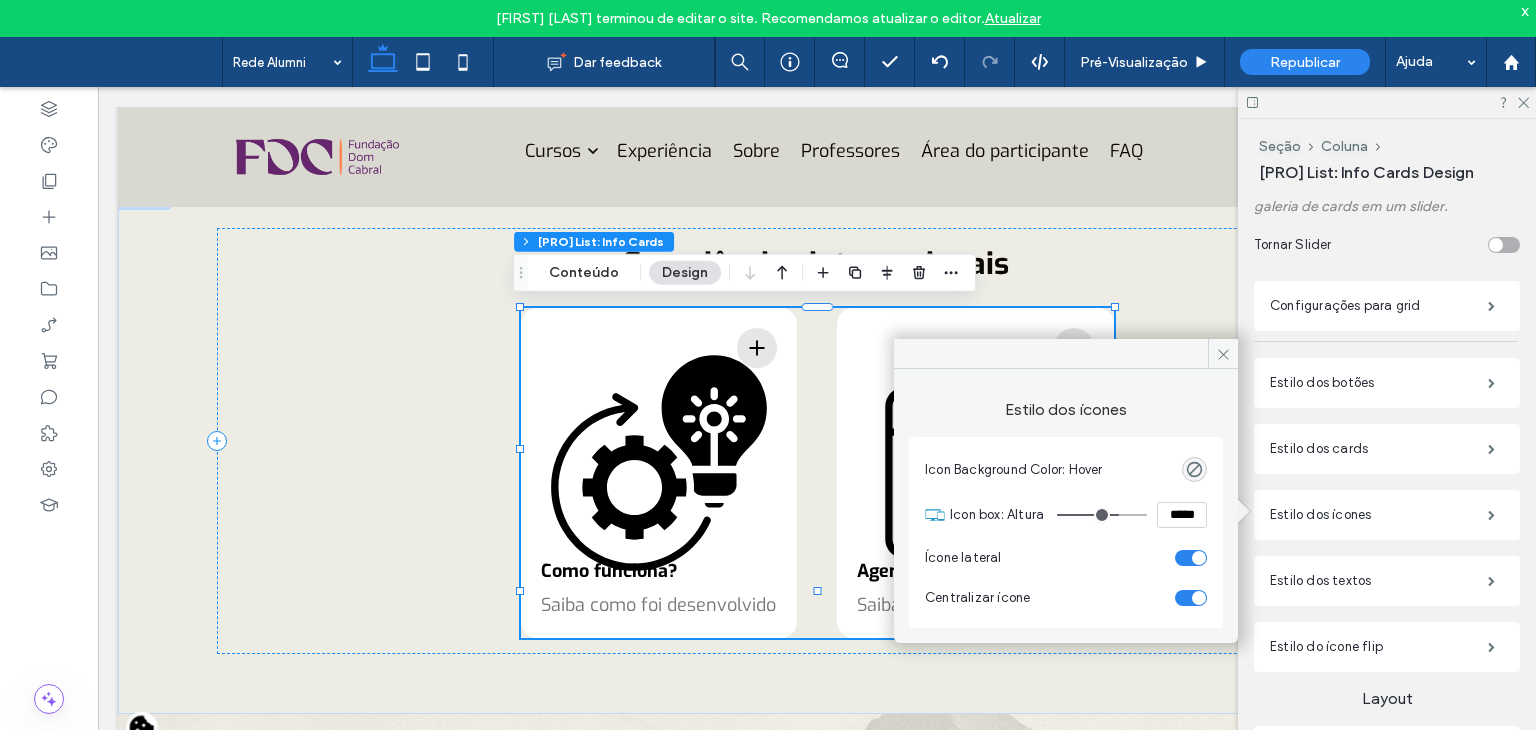 type on "***" 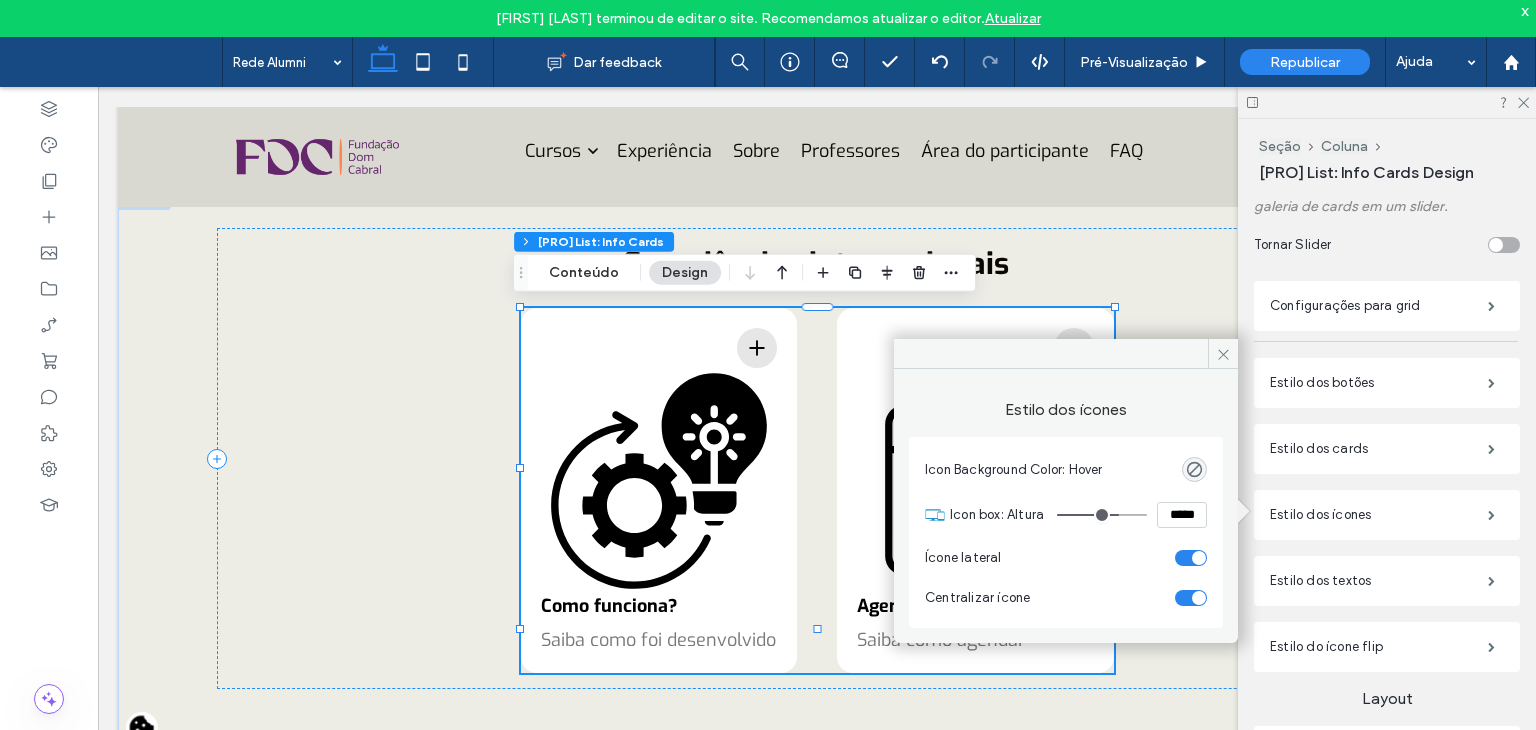 type on "***" 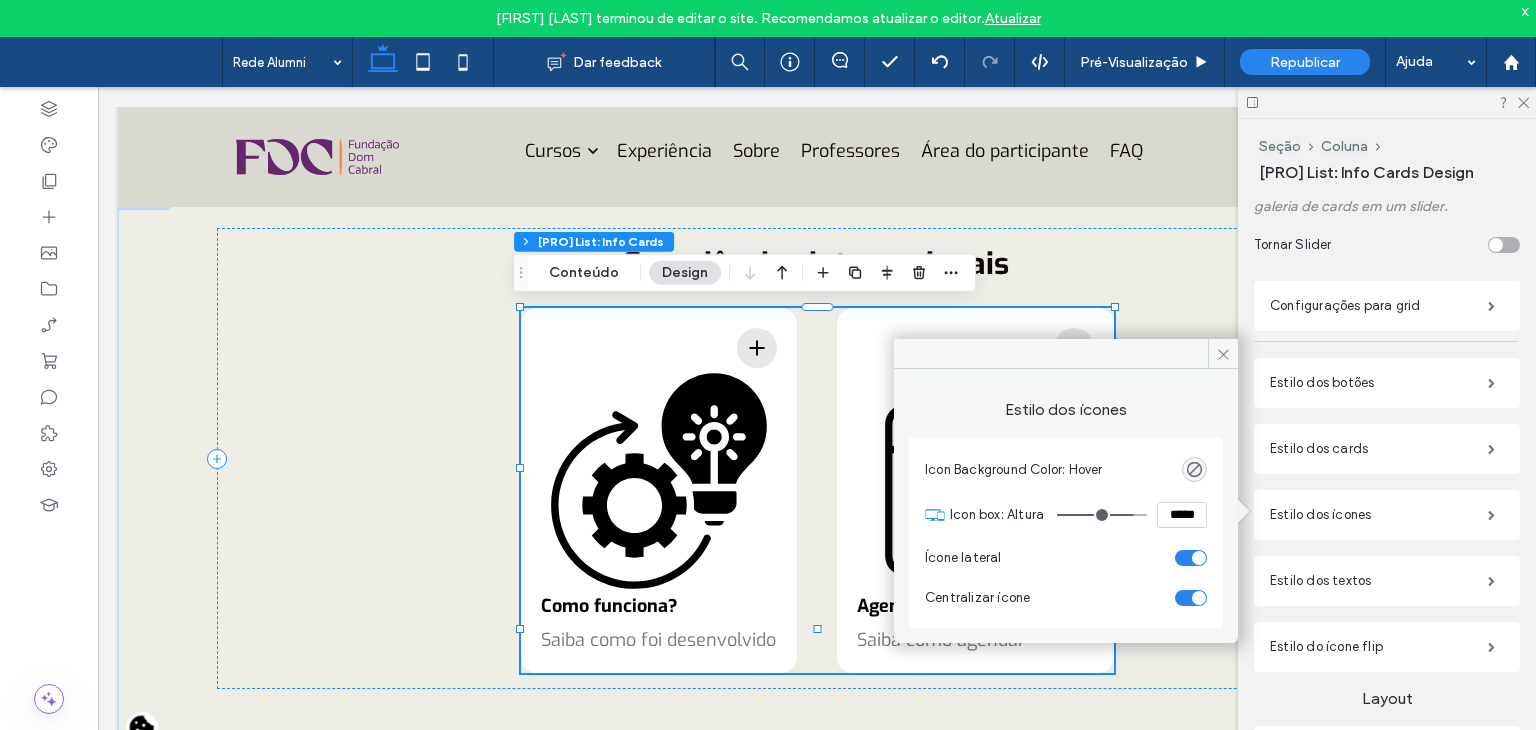 type on "***" 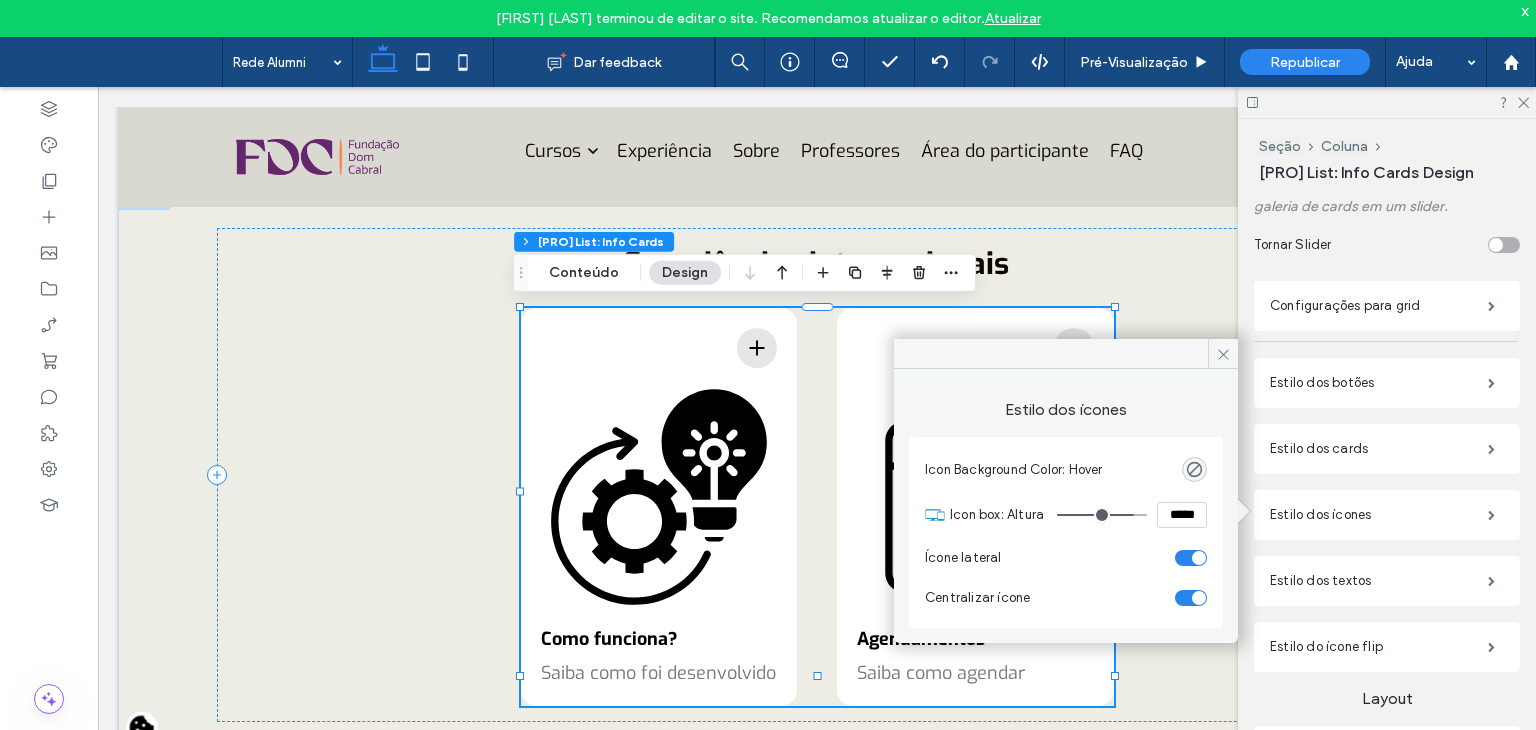 type on "***" 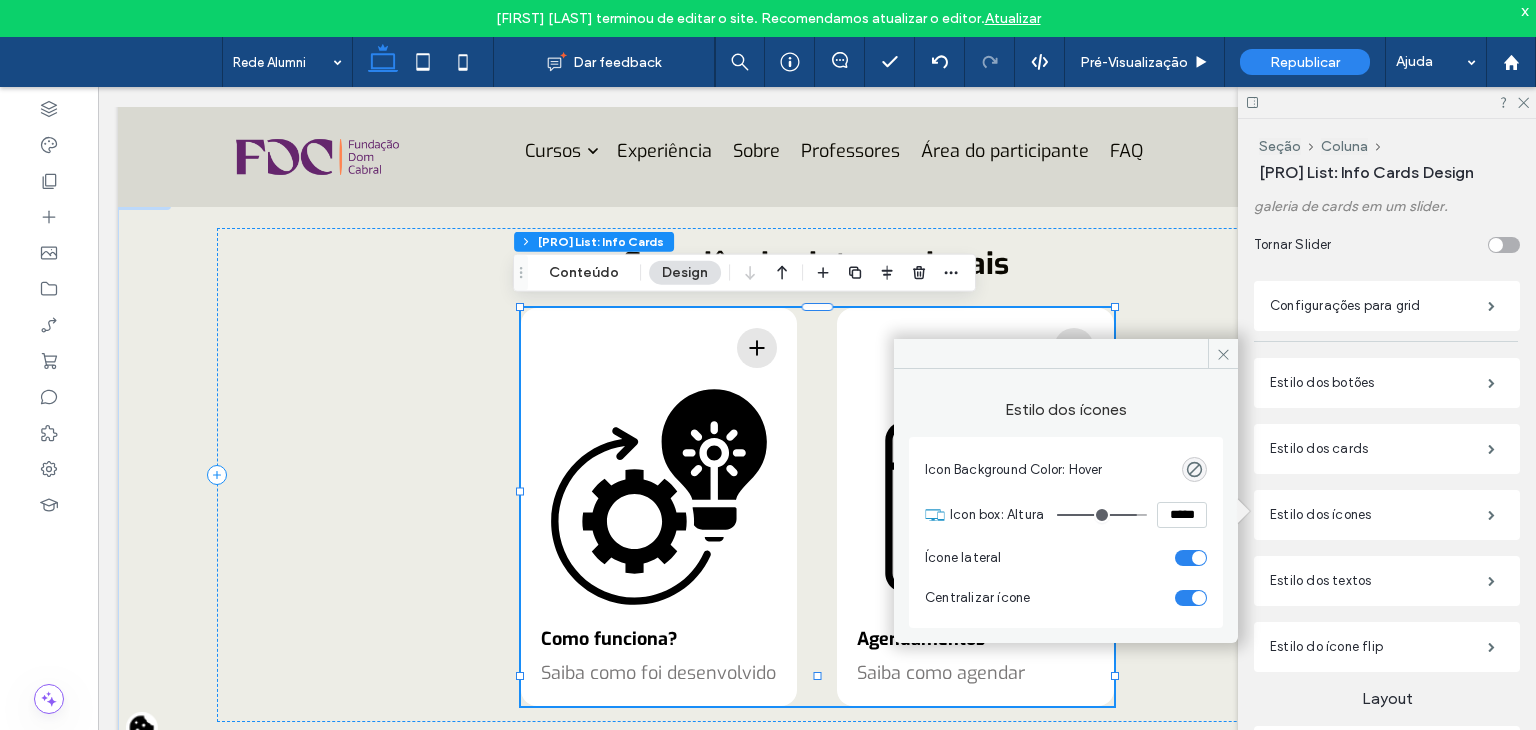 type on "***" 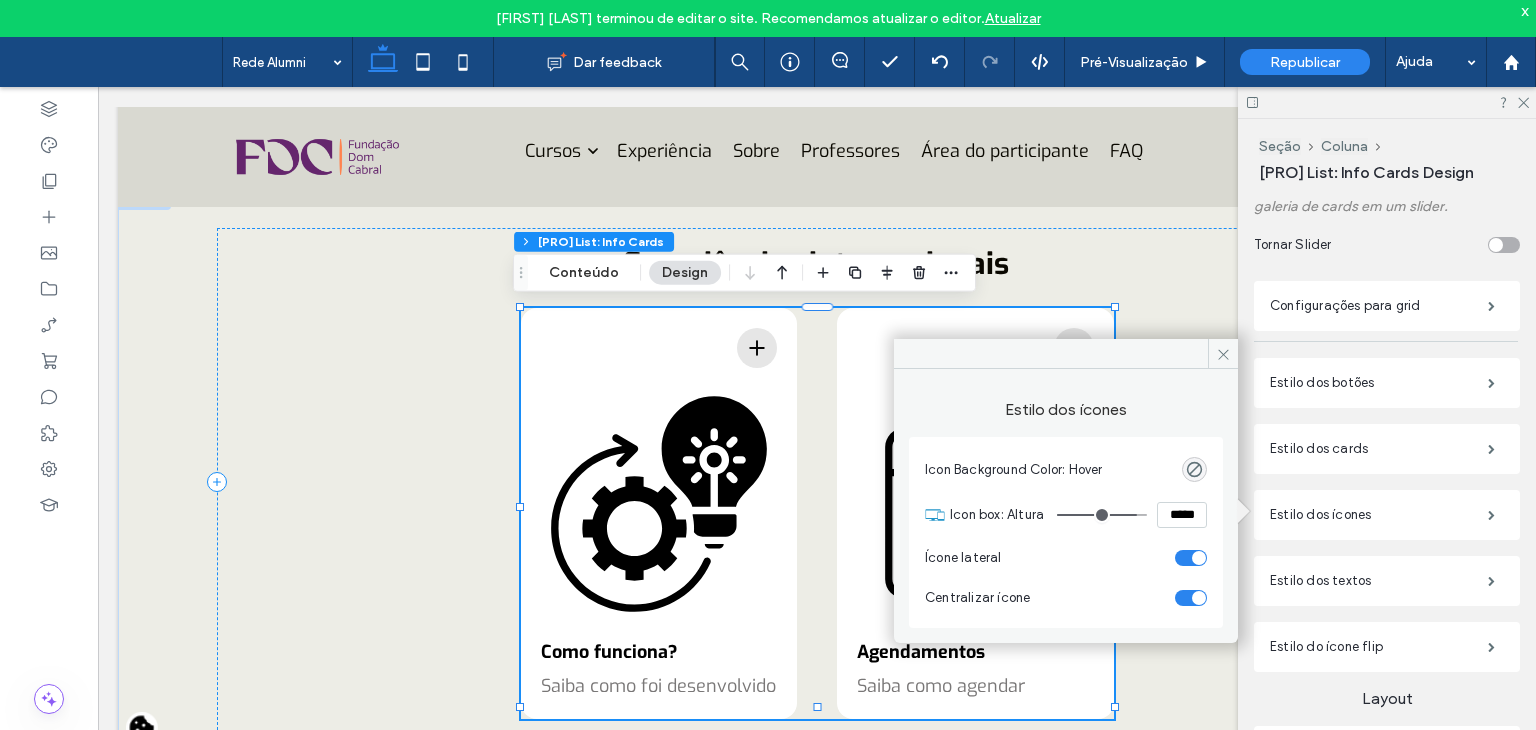 type on "***" 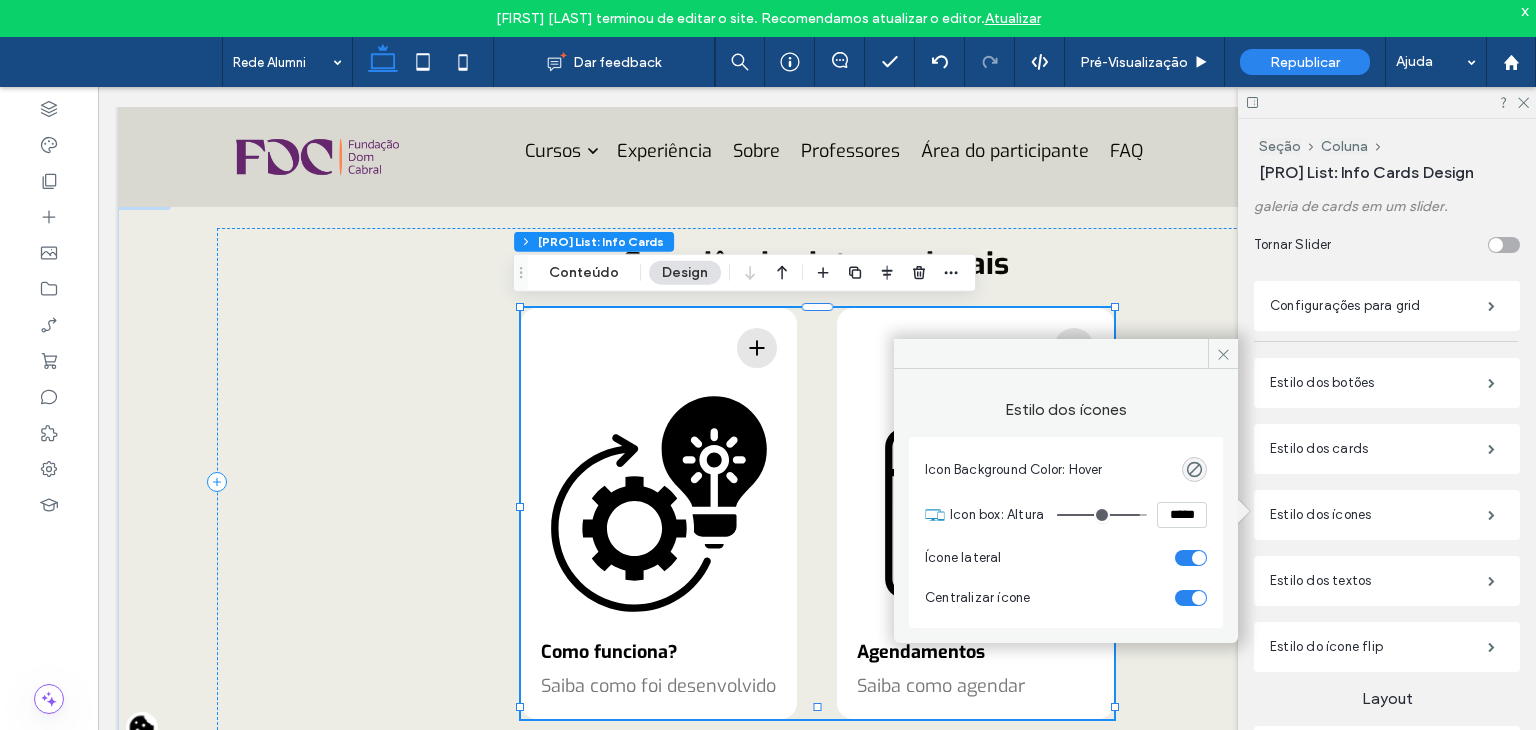 type on "***" 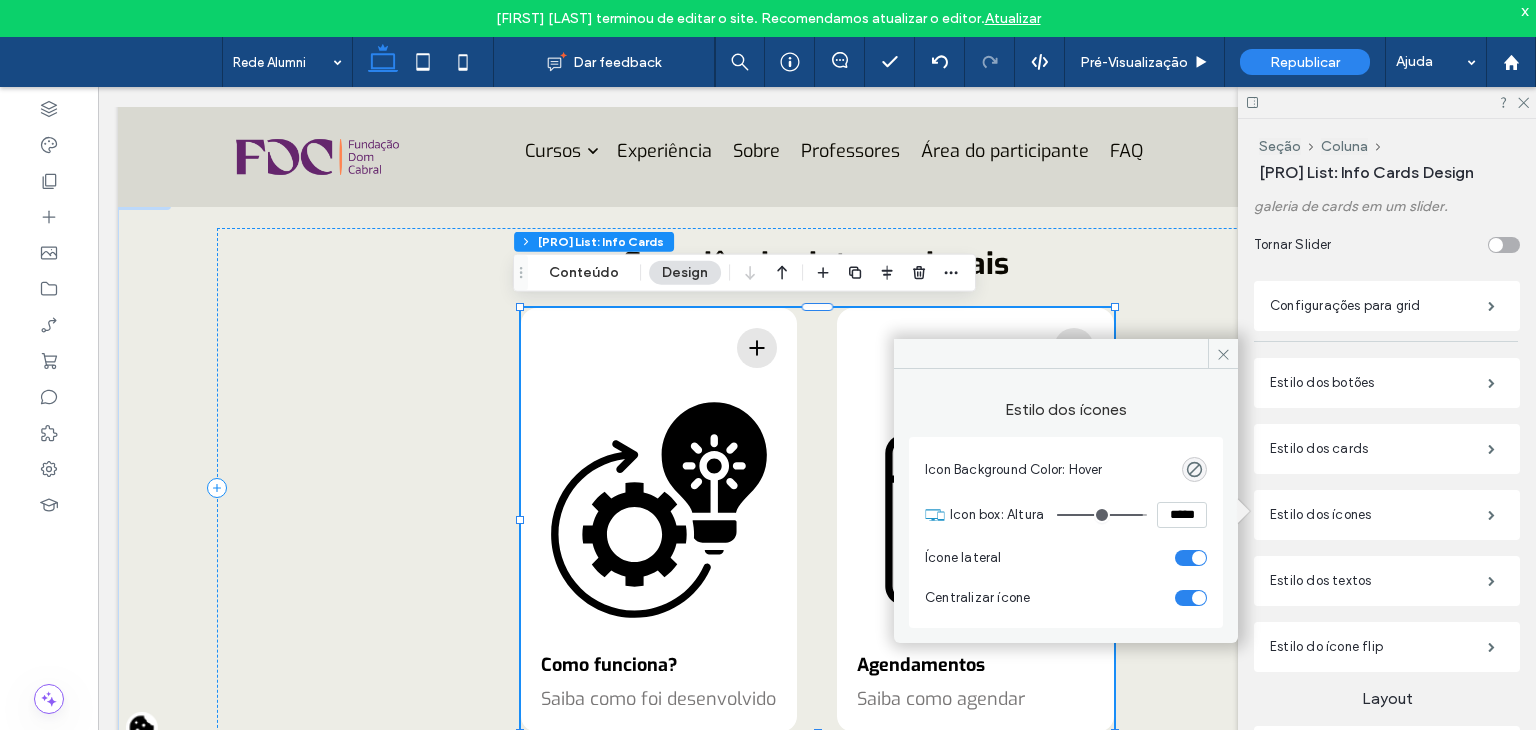 type on "***" 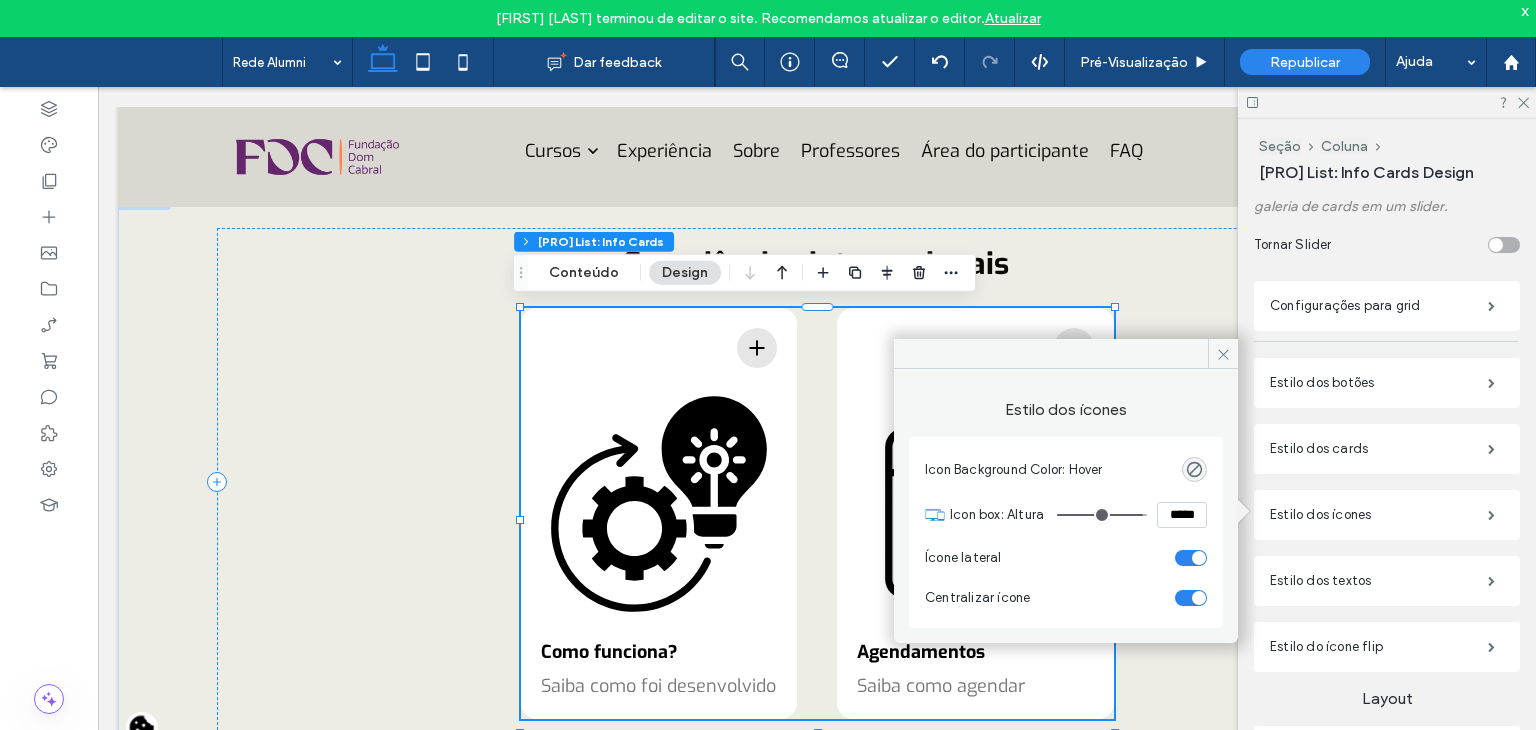 type on "***" 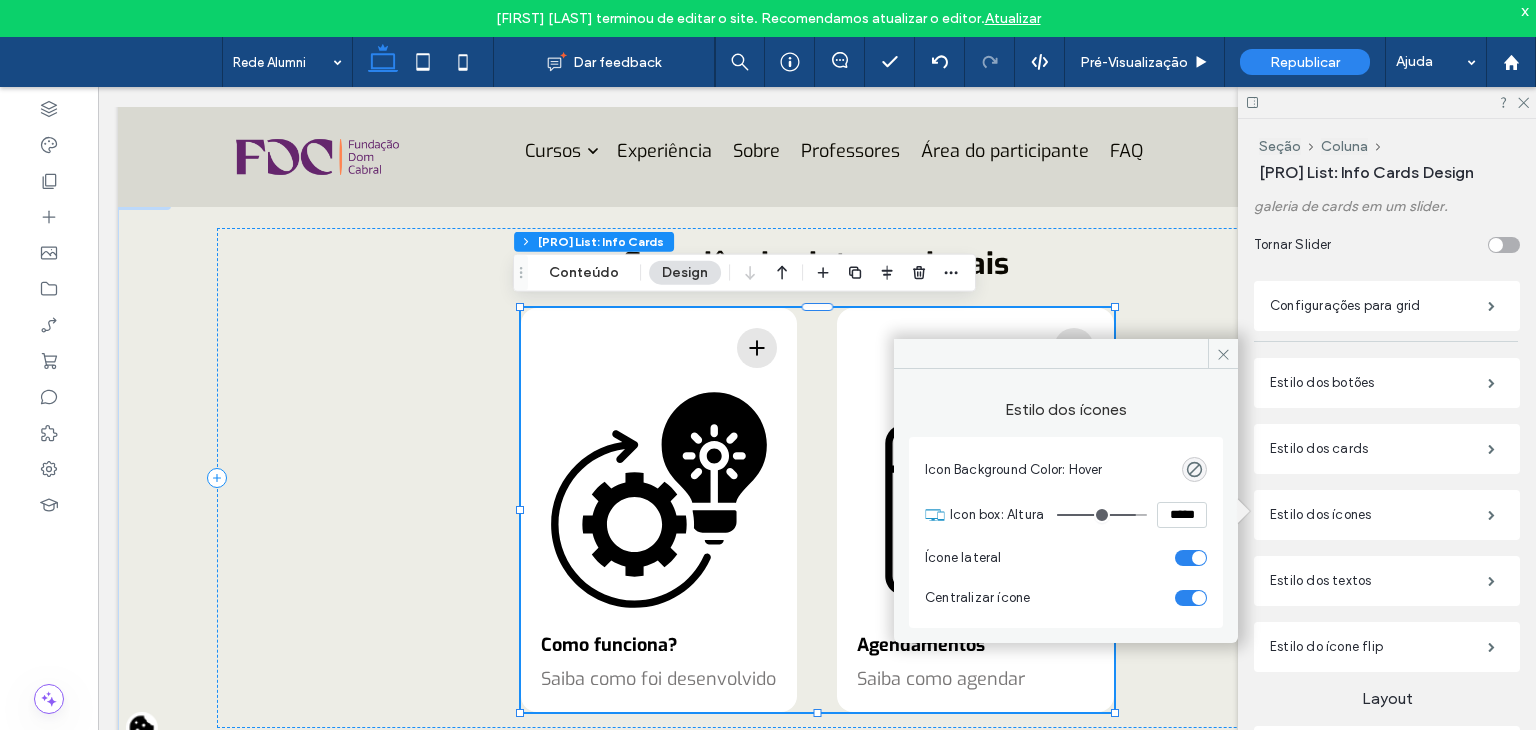 type on "***" 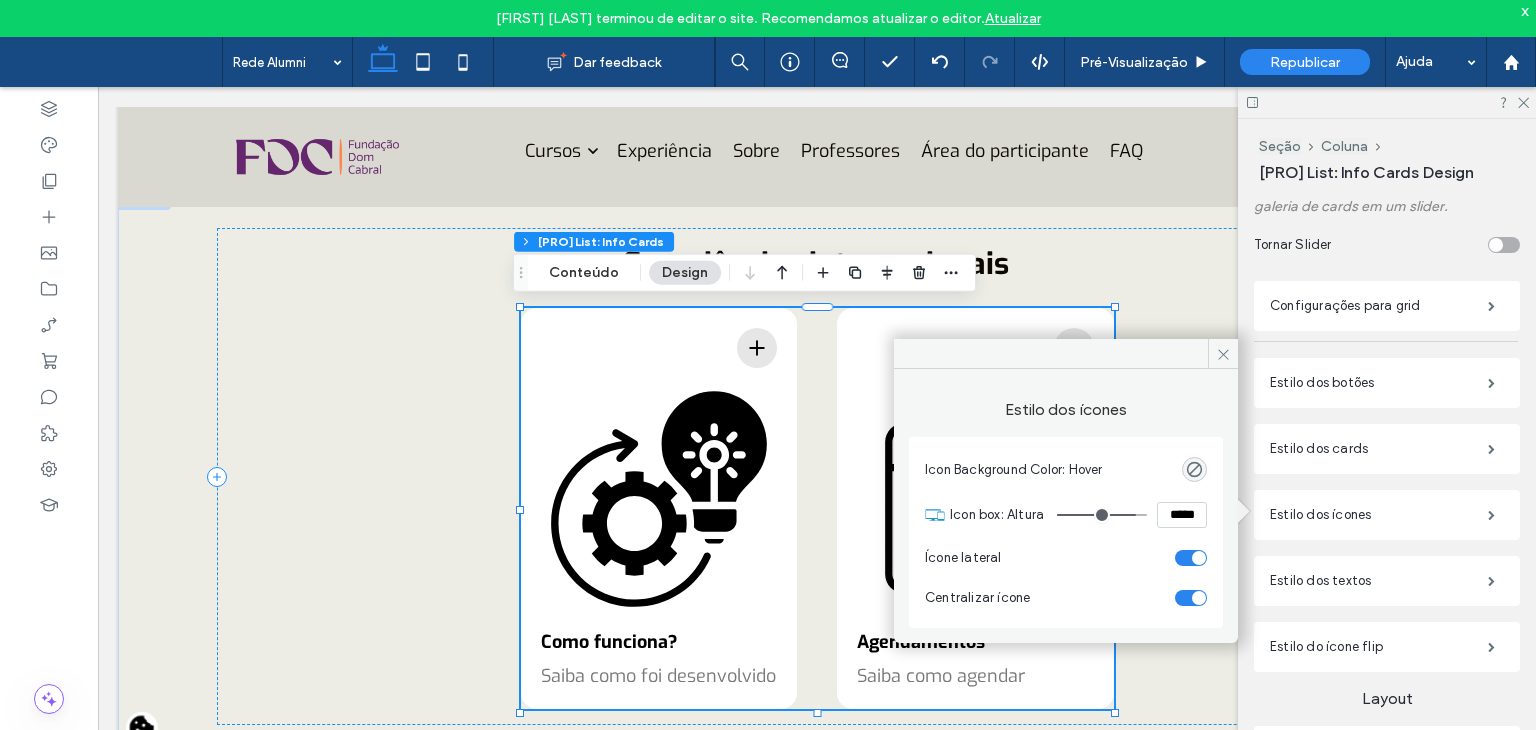 type on "***" 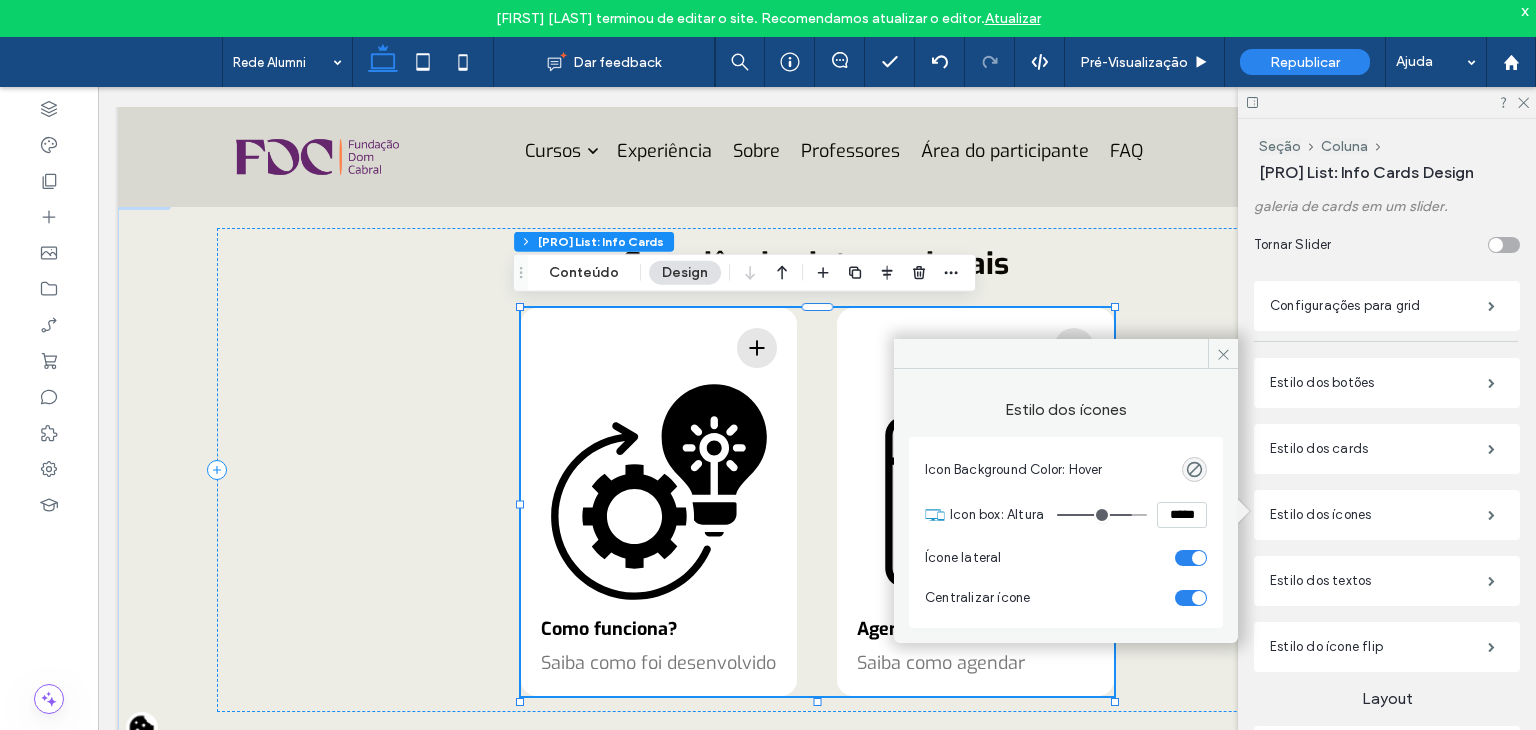 type on "***" 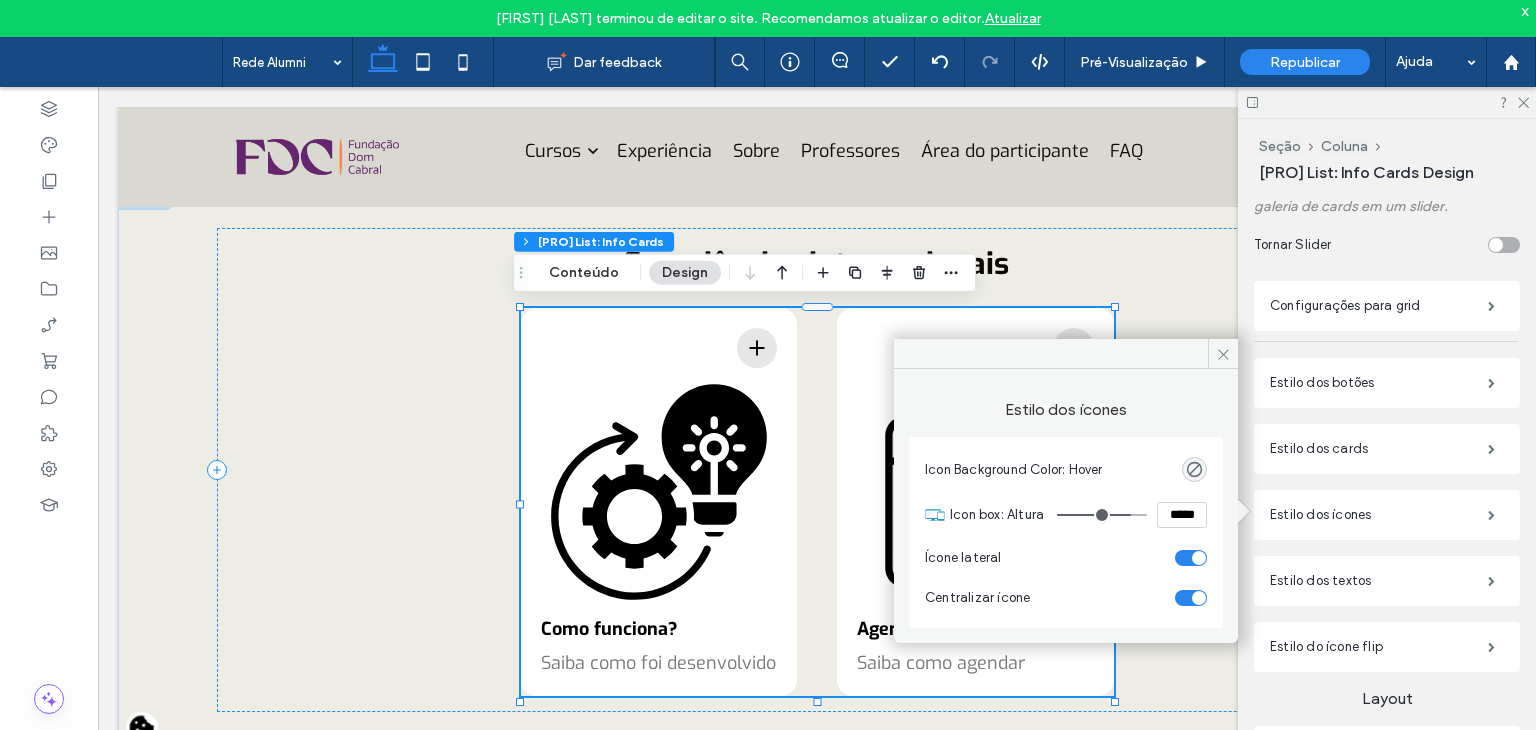 type on "***" 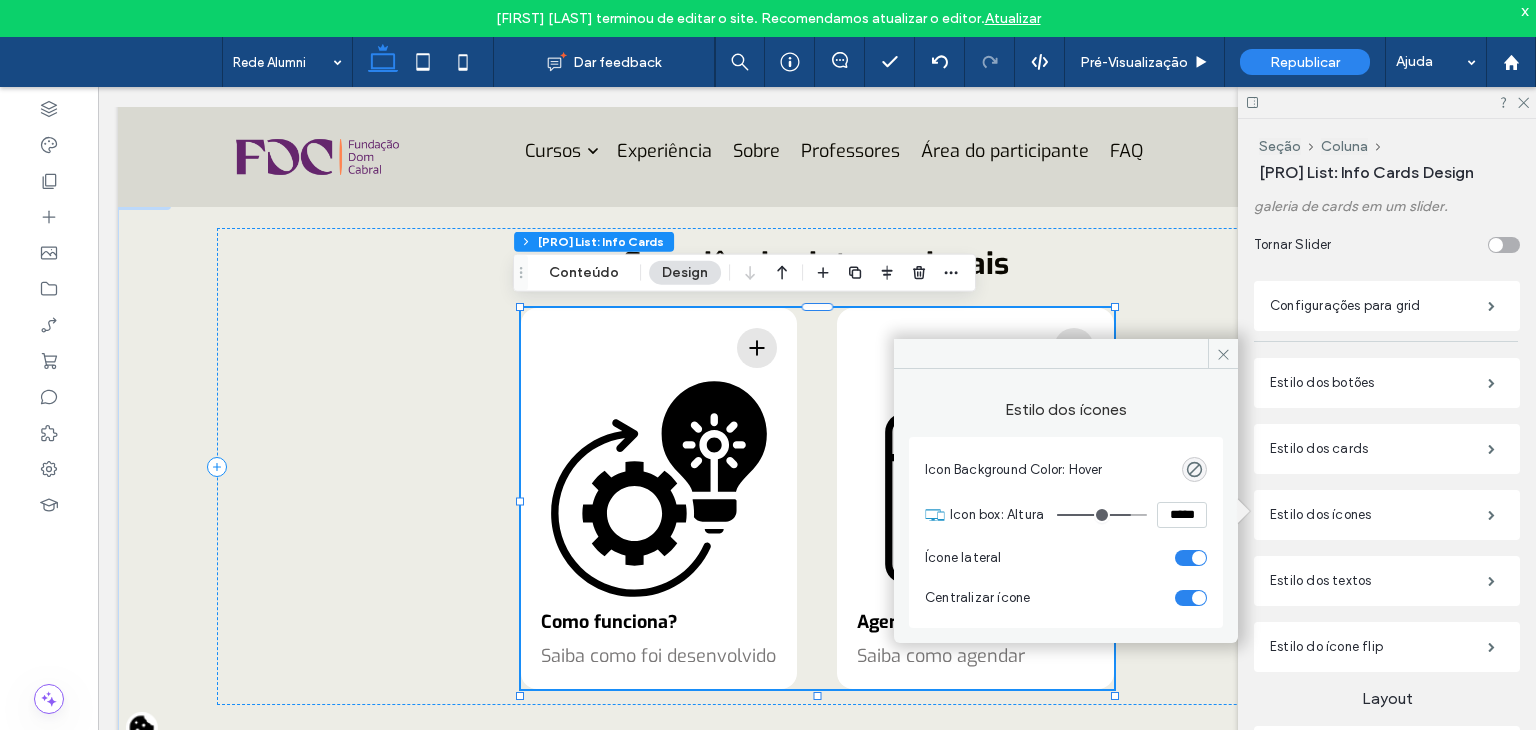 type on "***" 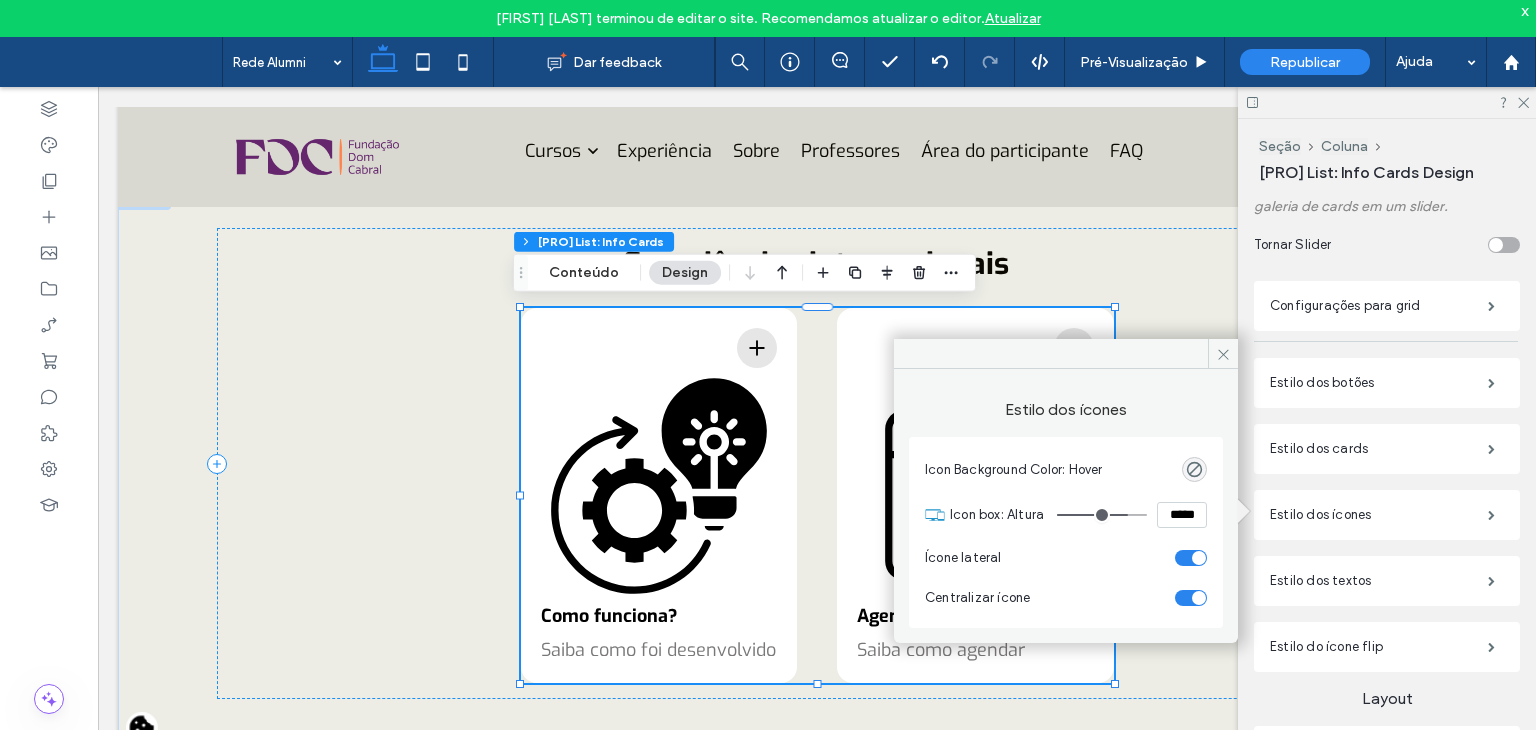 type on "***" 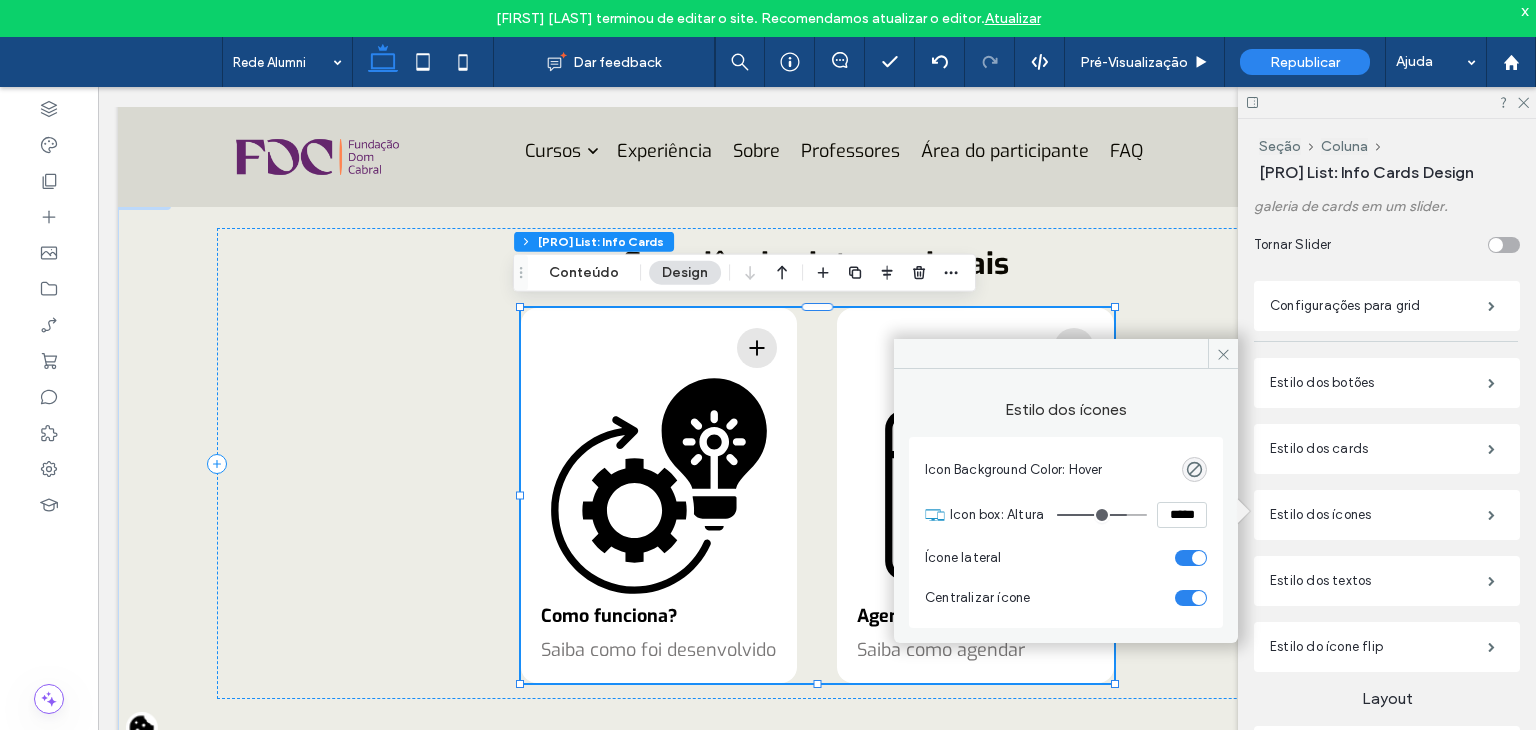 type on "***" 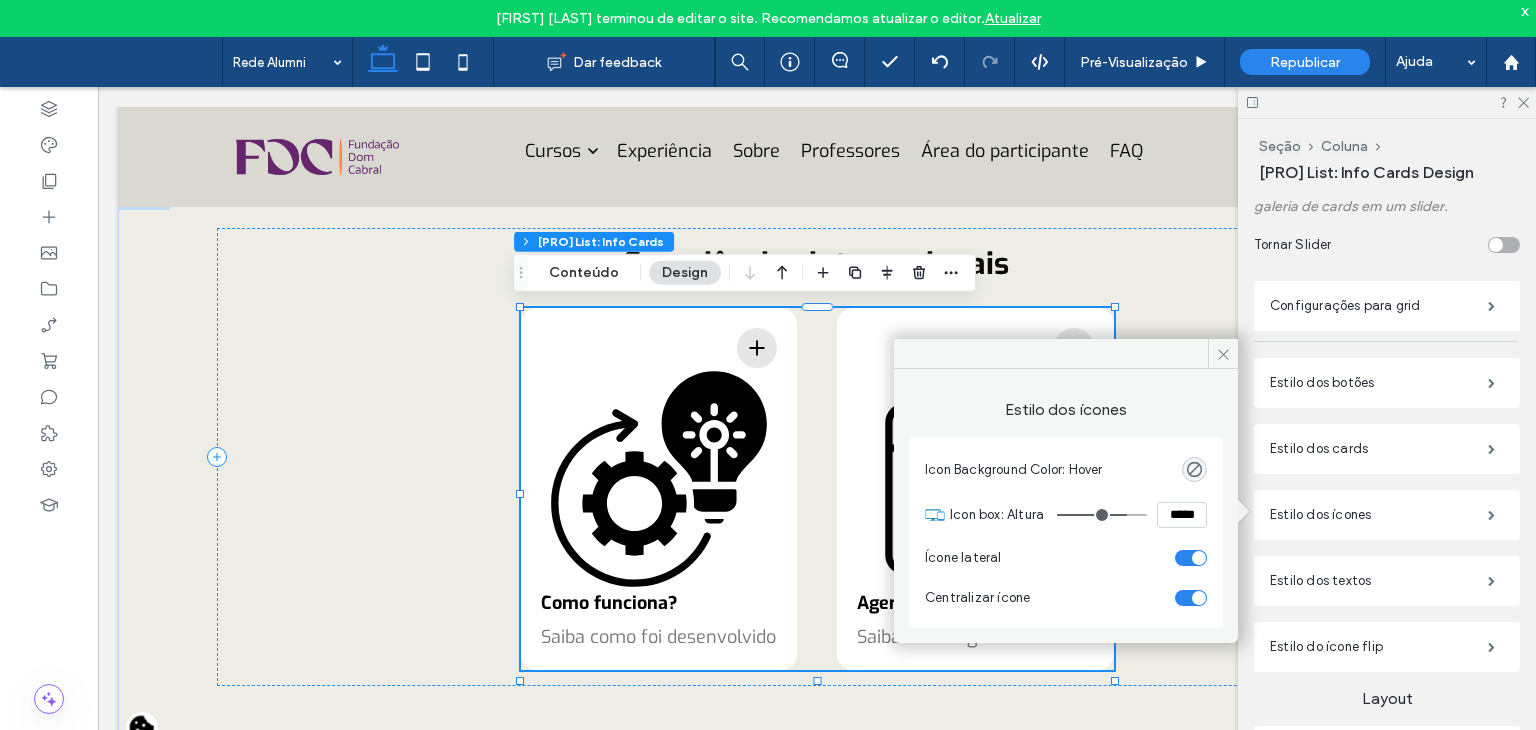 type on "***" 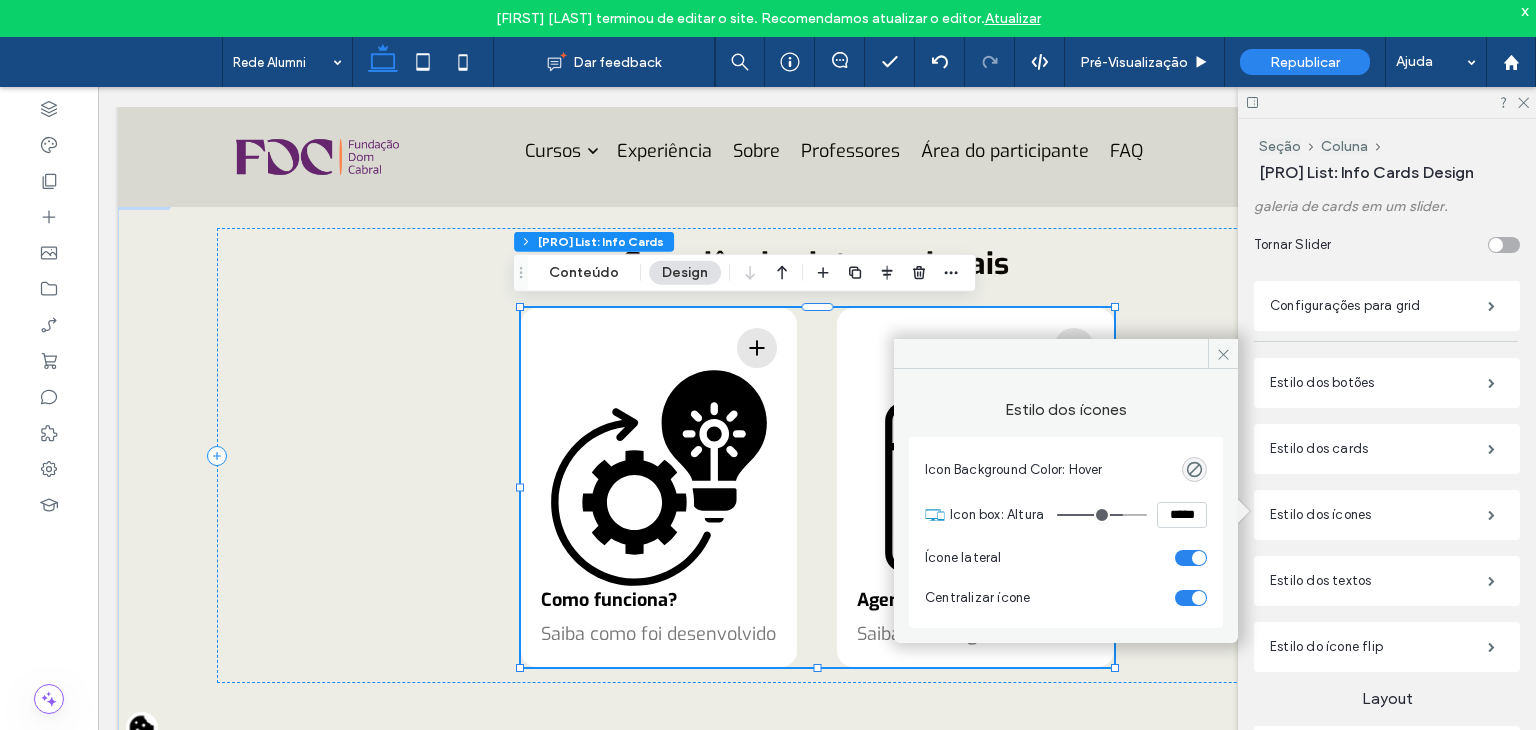 type on "***" 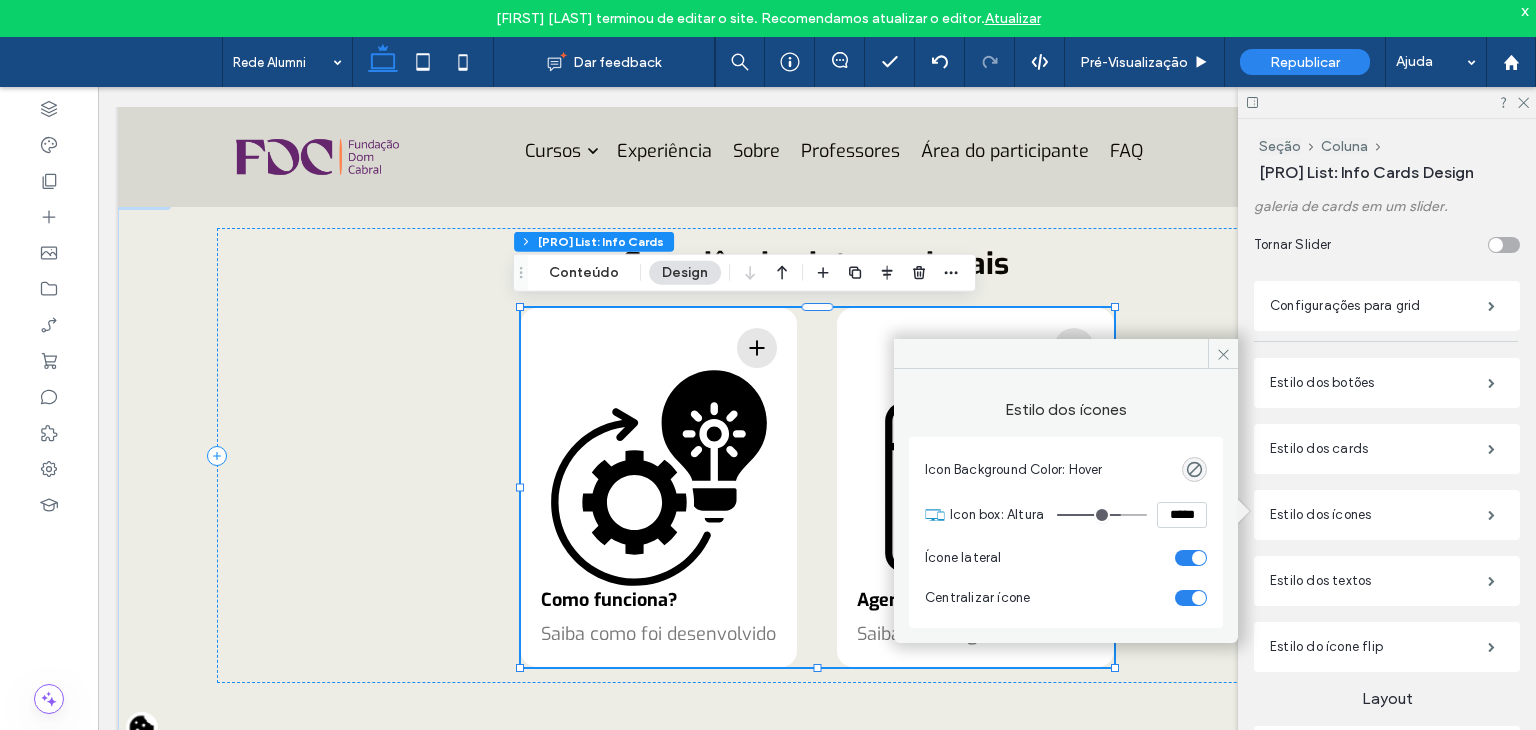 type on "***" 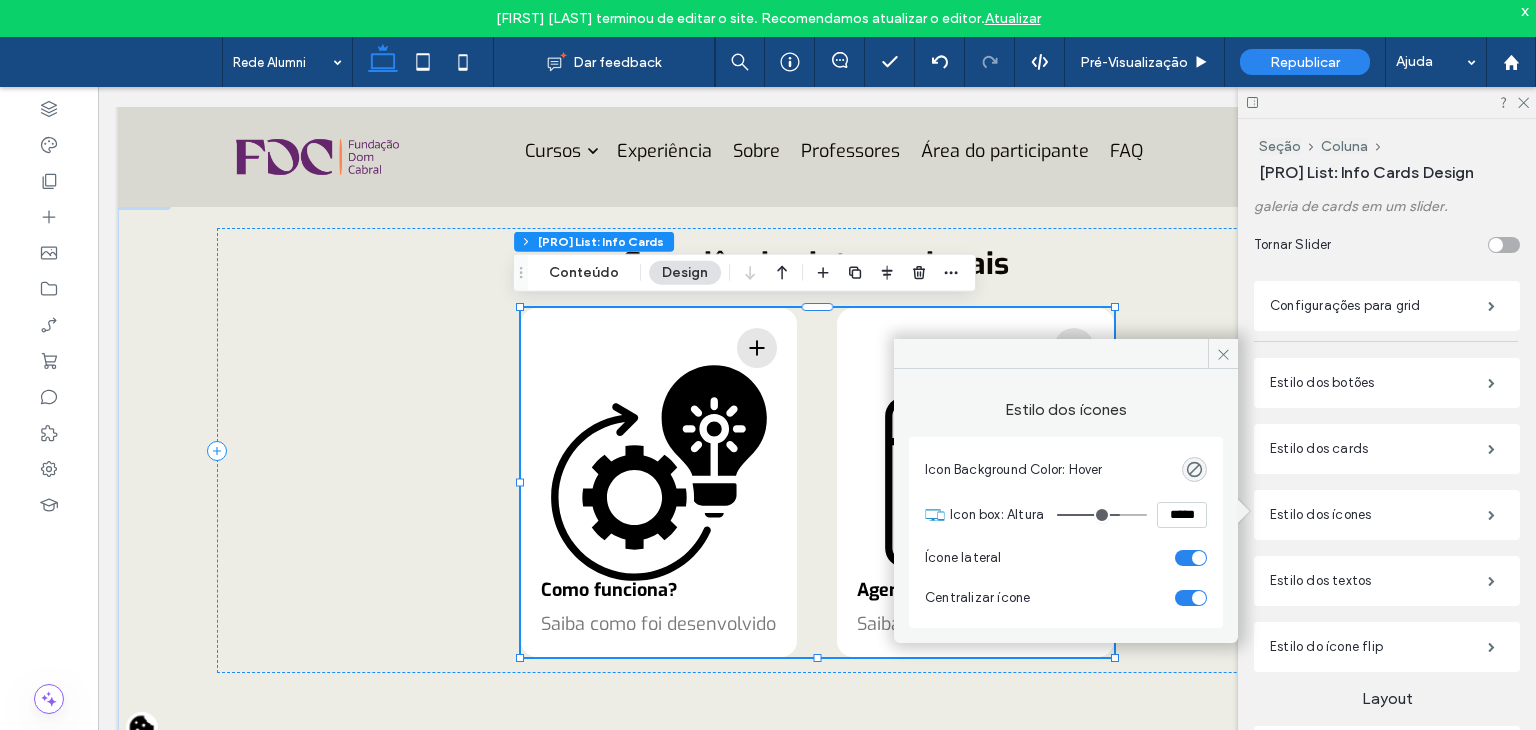 type on "***" 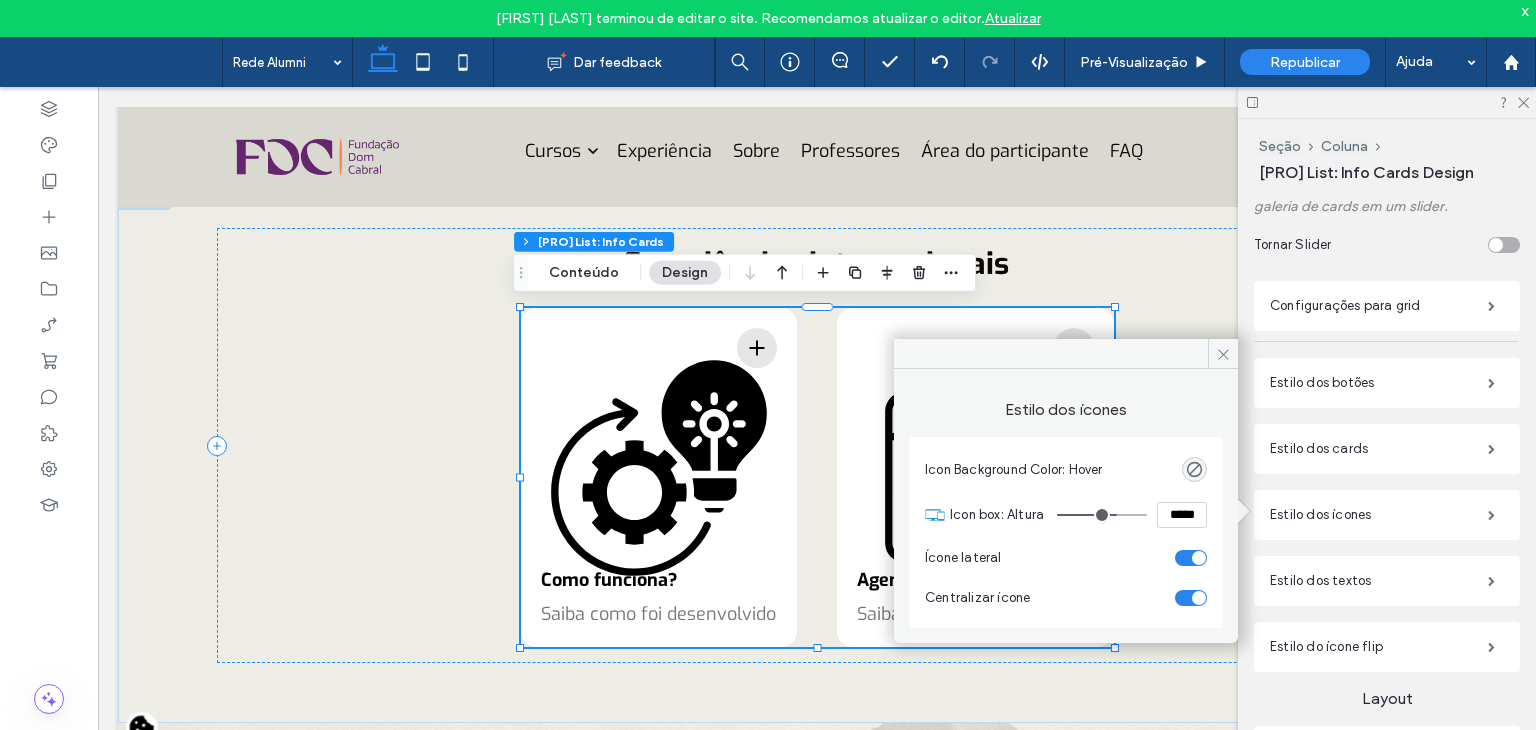 type on "***" 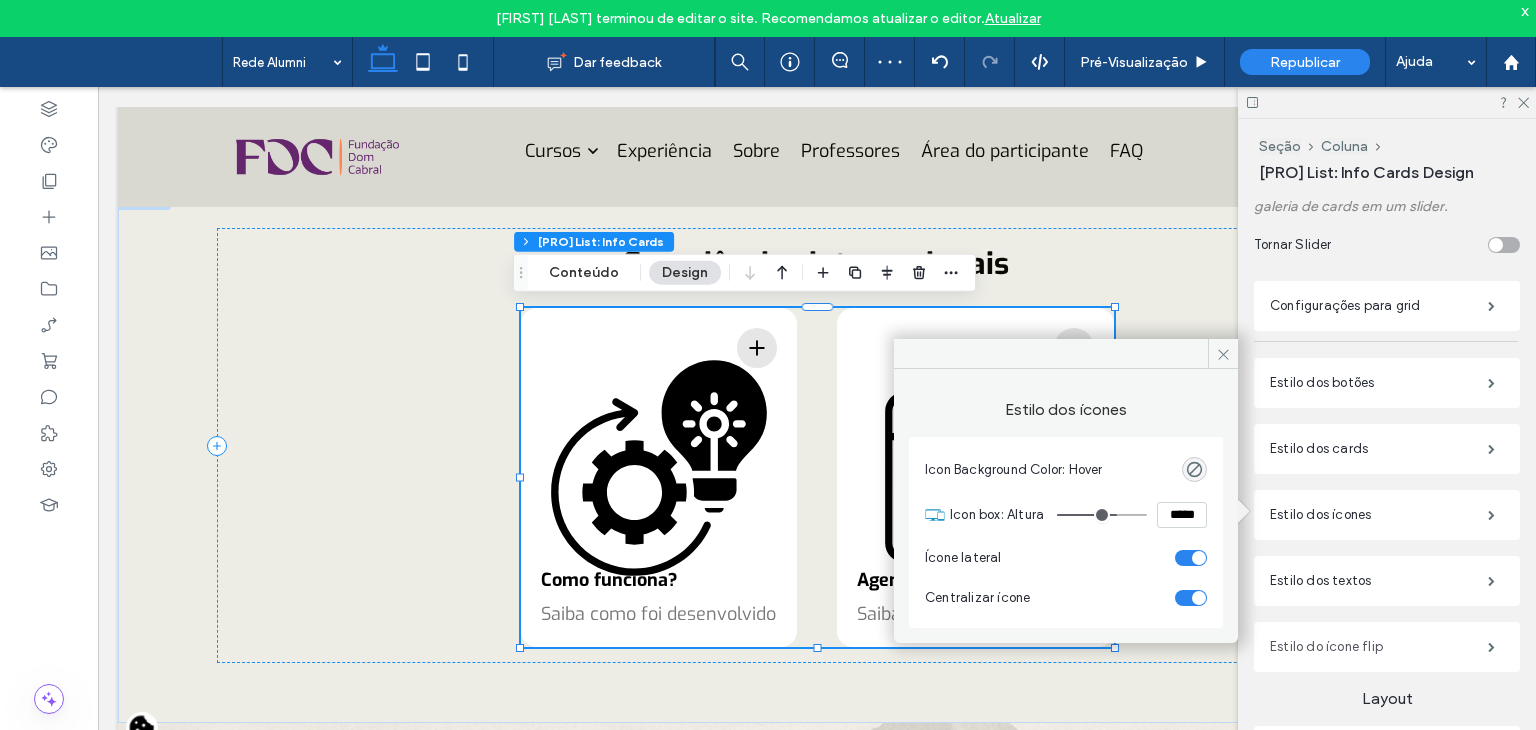 click on "Estilo do ícone flip" at bounding box center (1379, 647) 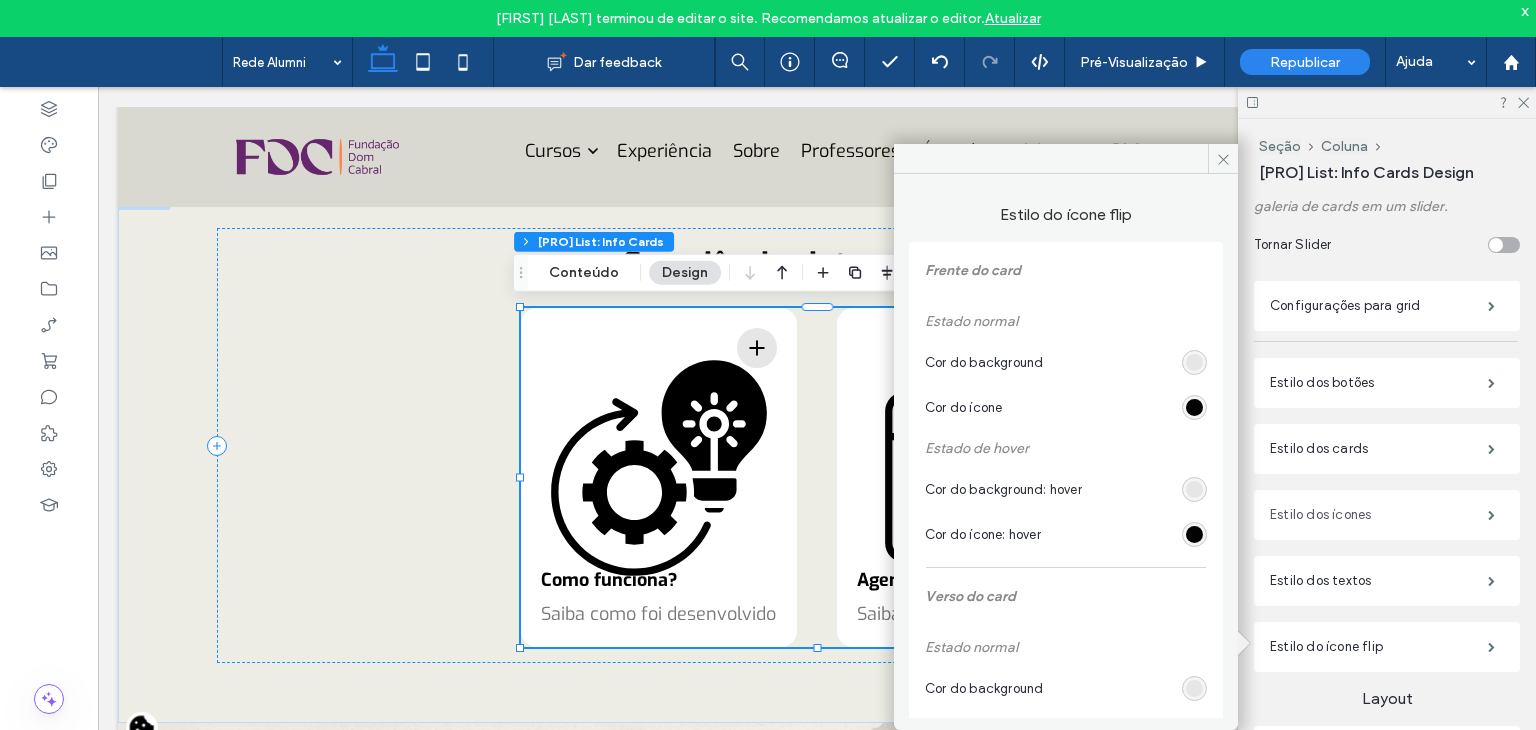 click on "Estilo dos ícones" at bounding box center [1379, 515] 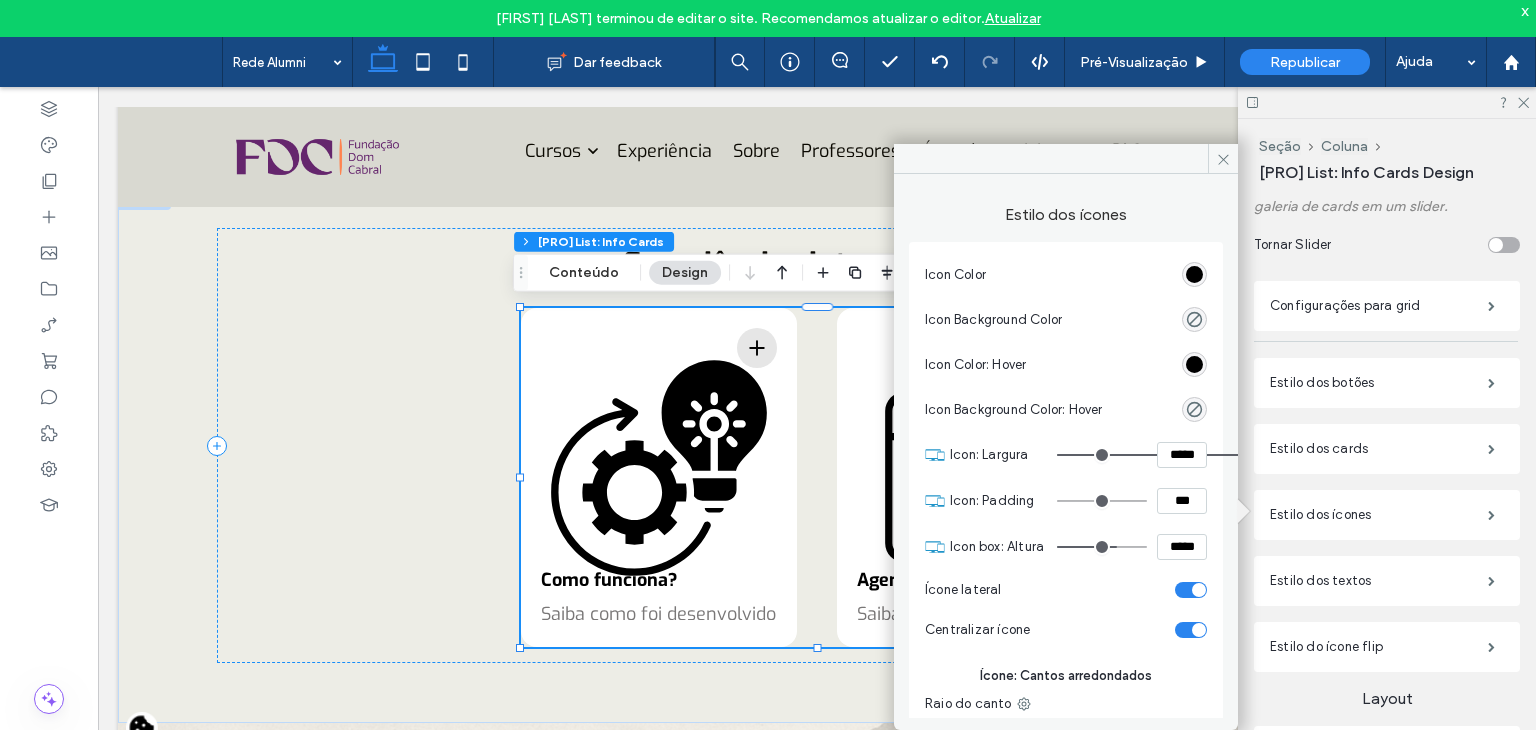 type on "**" 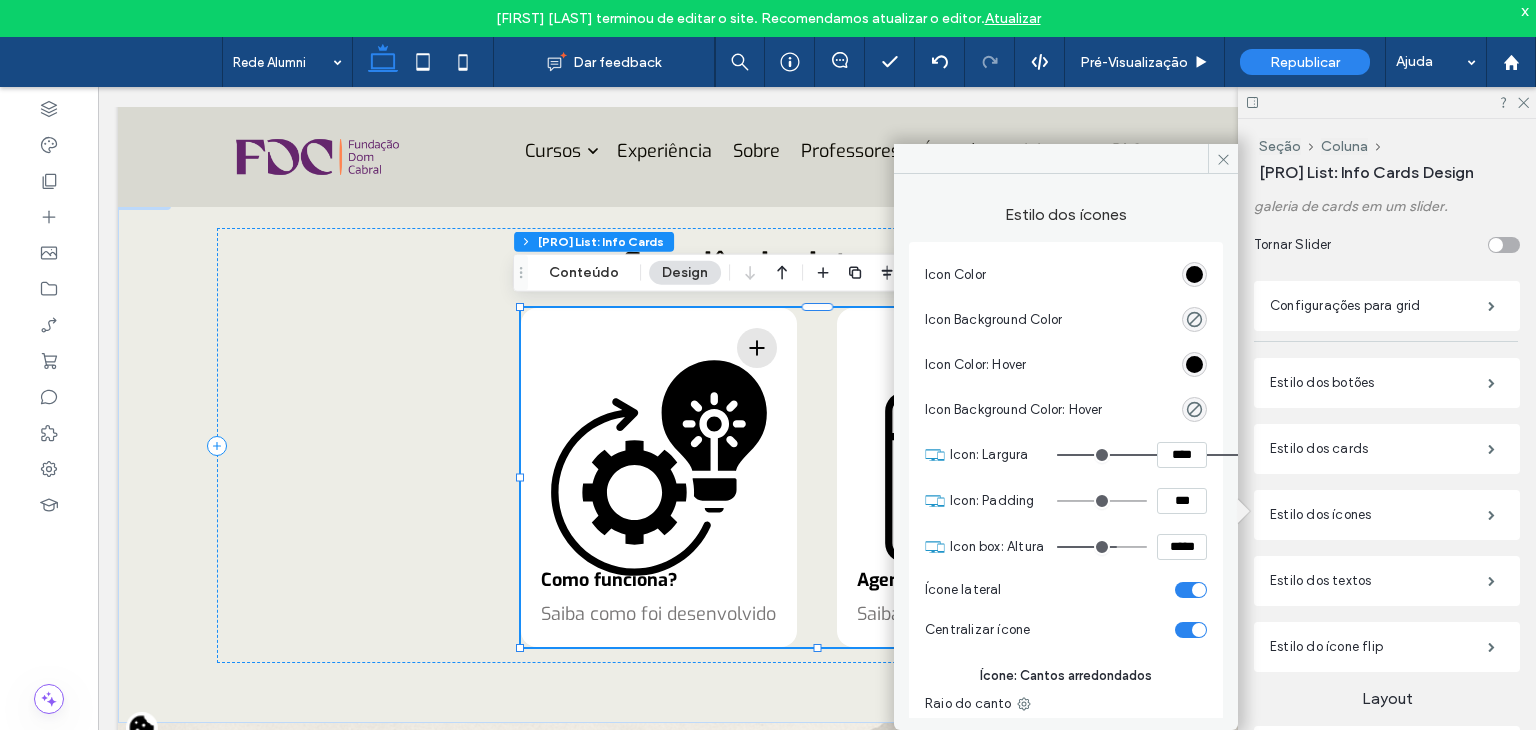type on "**" 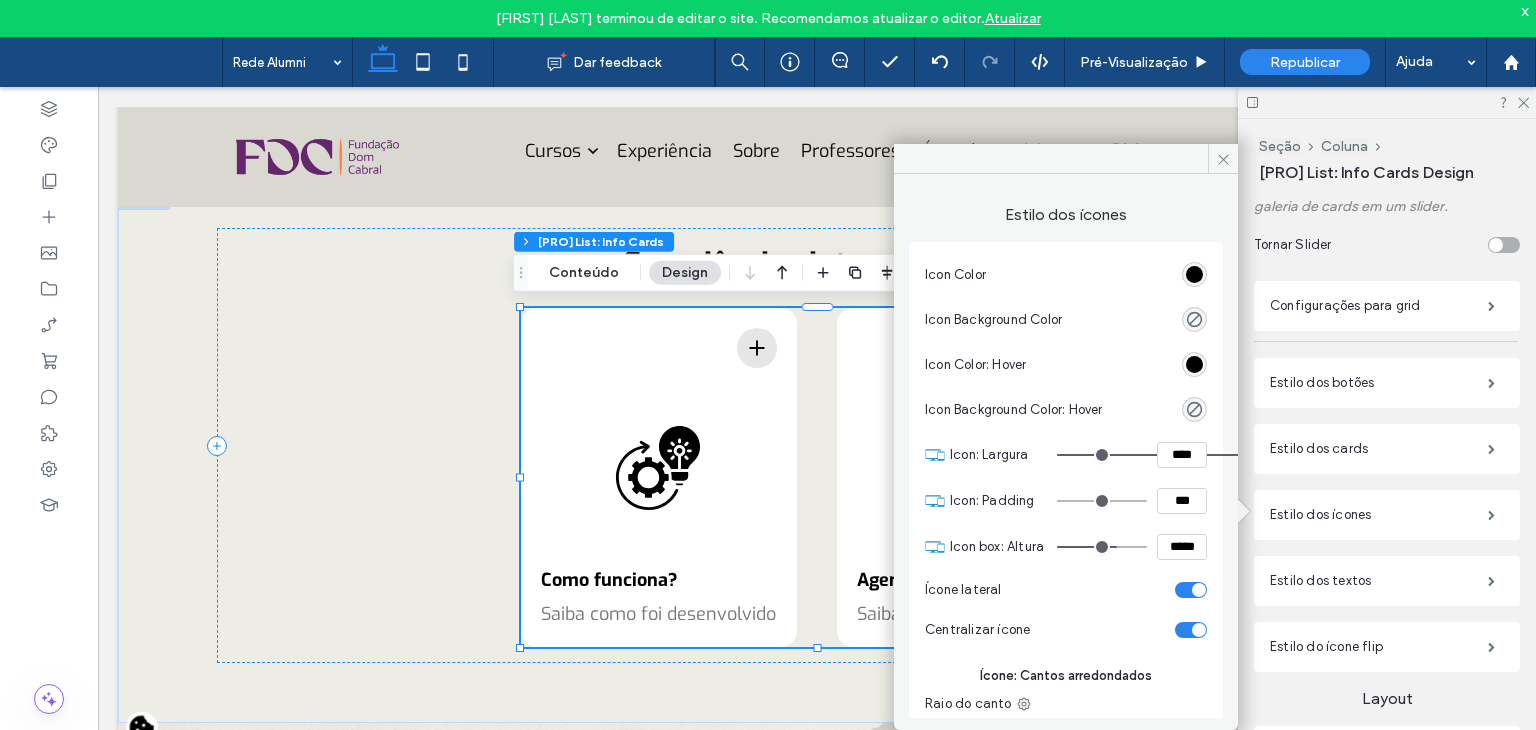type on "**" 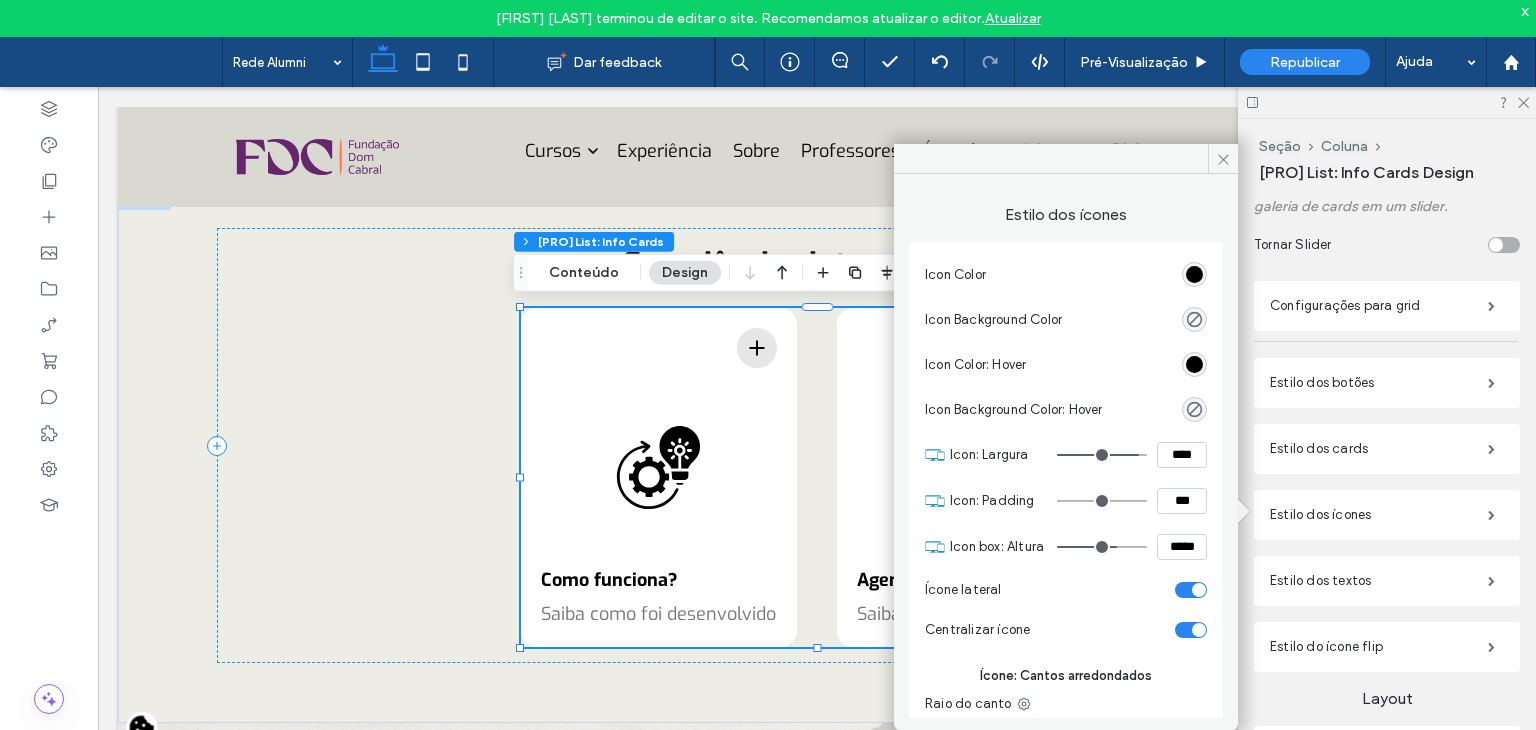 click at bounding box center (1102, 455) 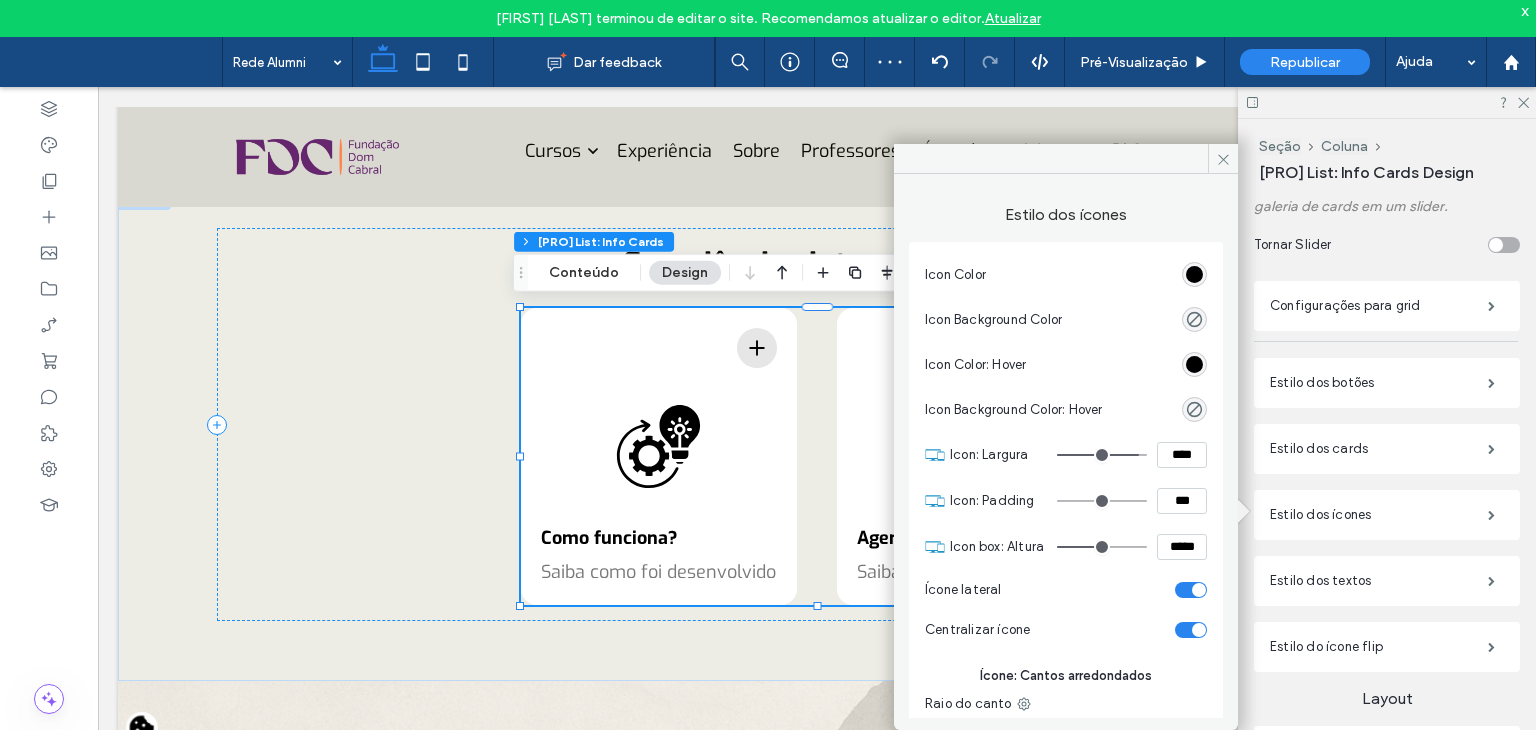 click at bounding box center [1102, 547] 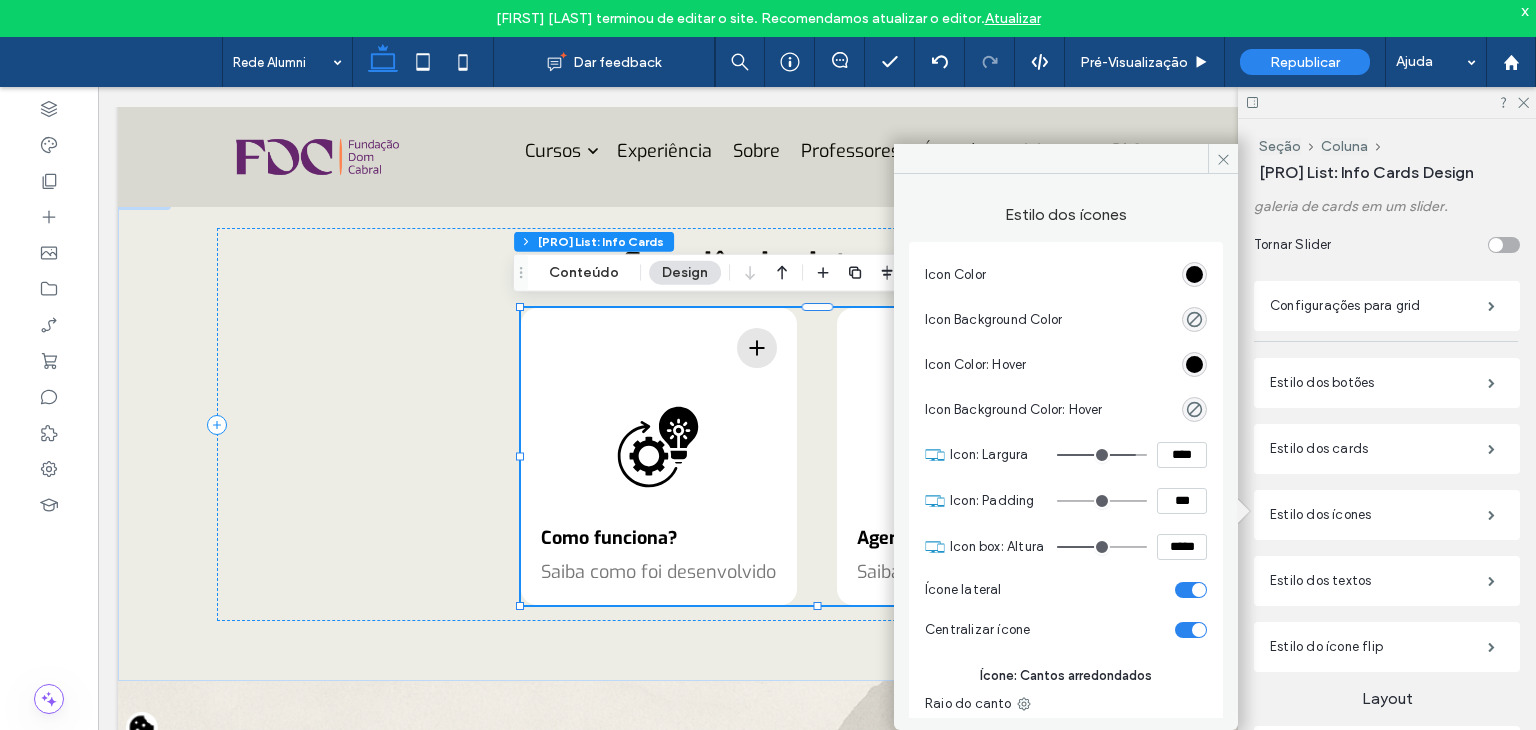 click at bounding box center (1102, 455) 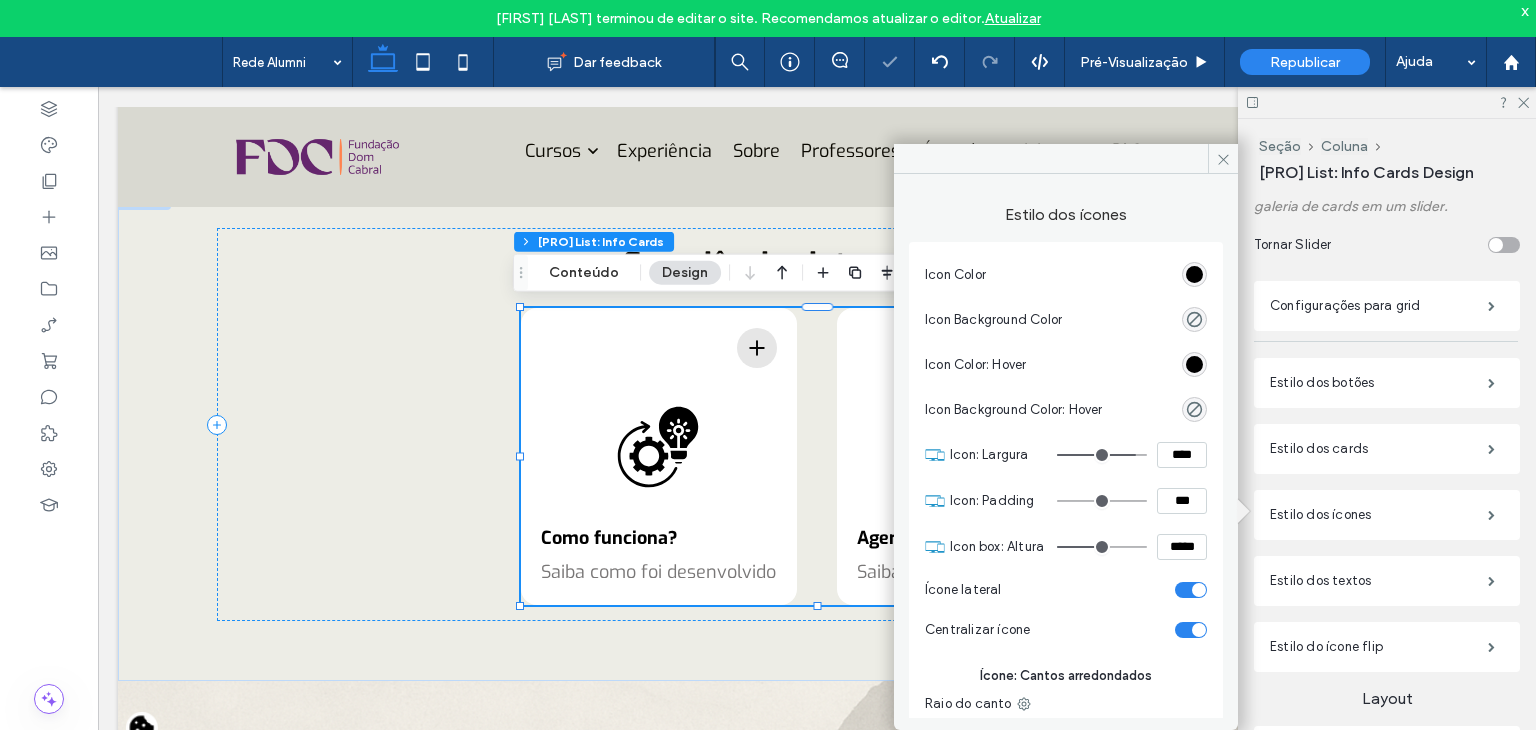 click at bounding box center [1199, 630] 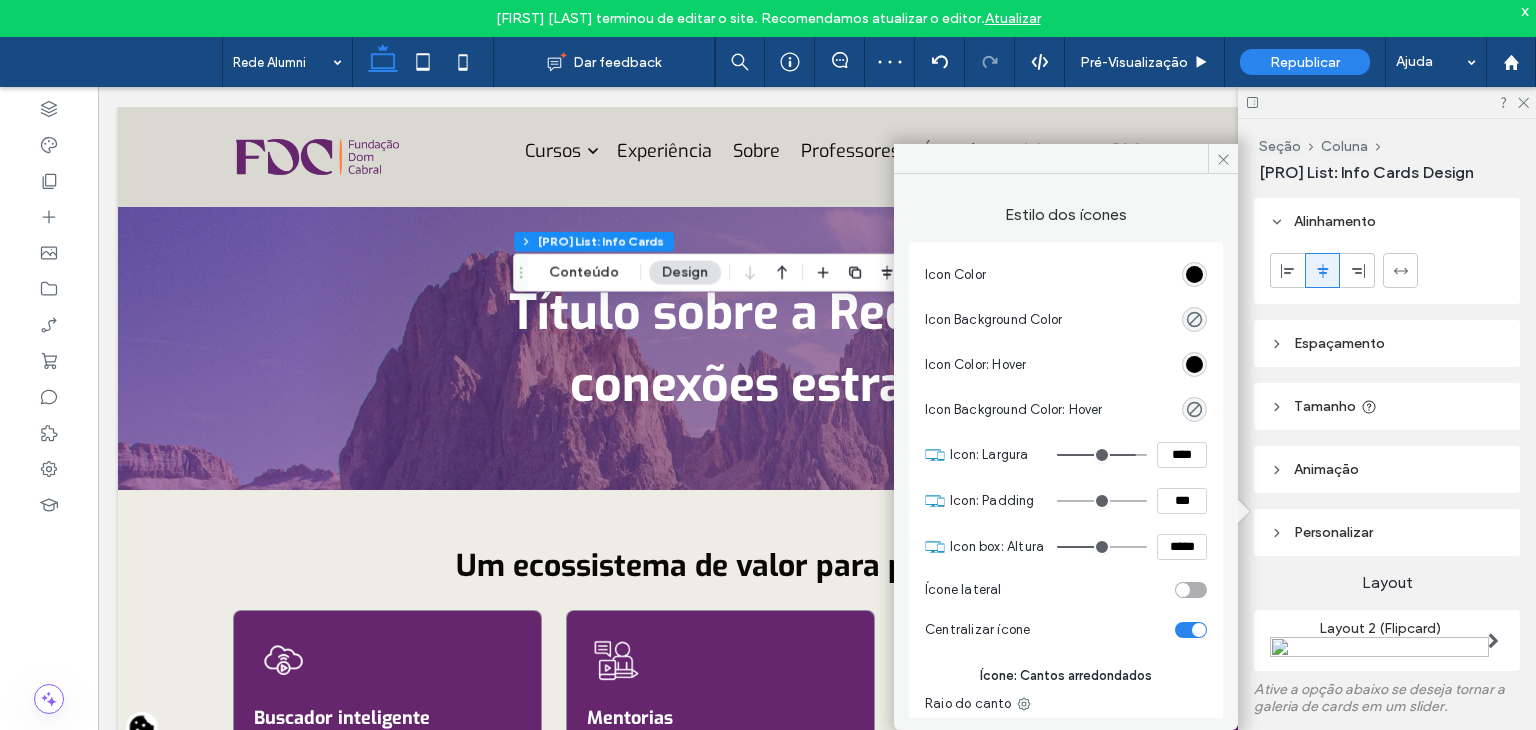 scroll, scrollTop: 1600, scrollLeft: 0, axis: vertical 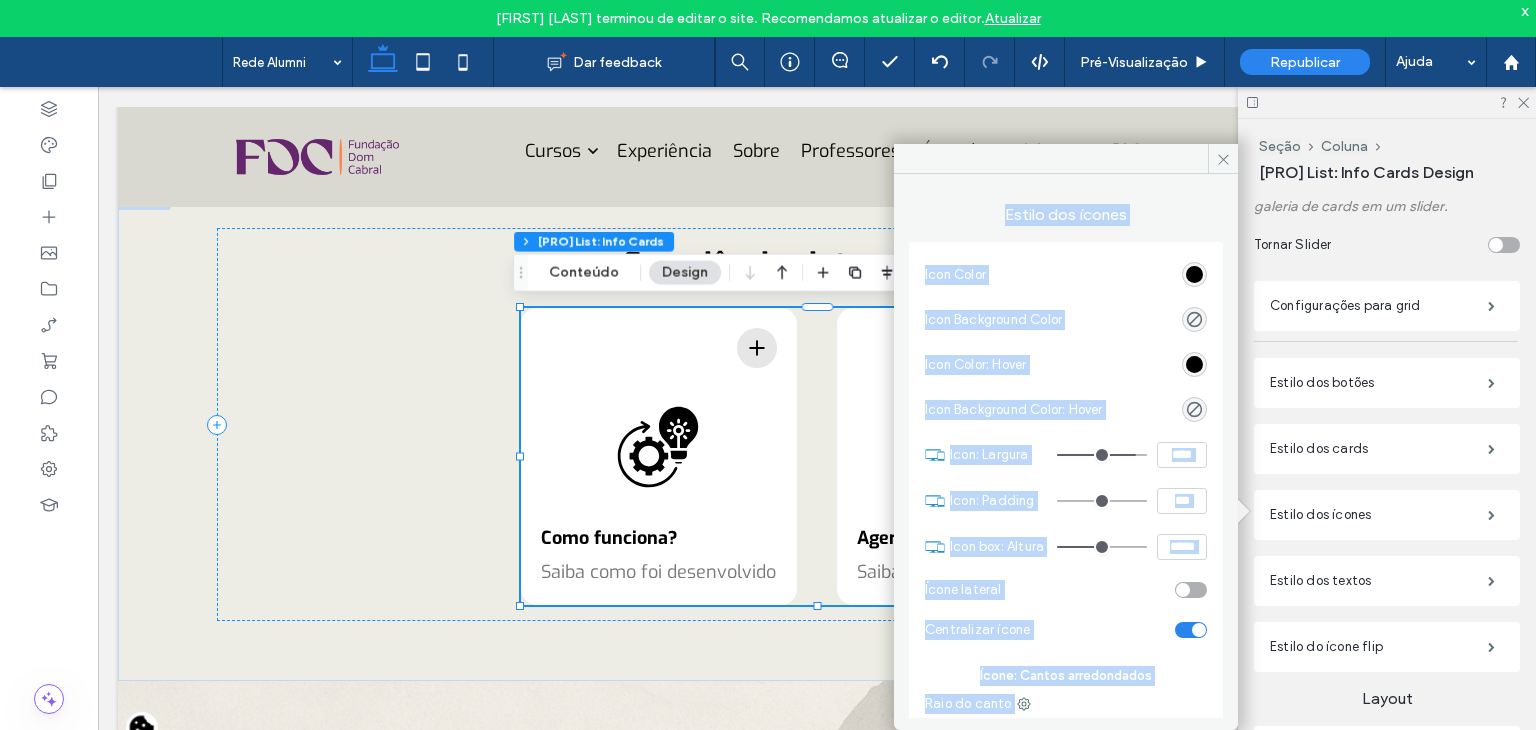 drag, startPoint x: 1105, startPoint y: 161, endPoint x: 1252, endPoint y: 194, distance: 150.65855 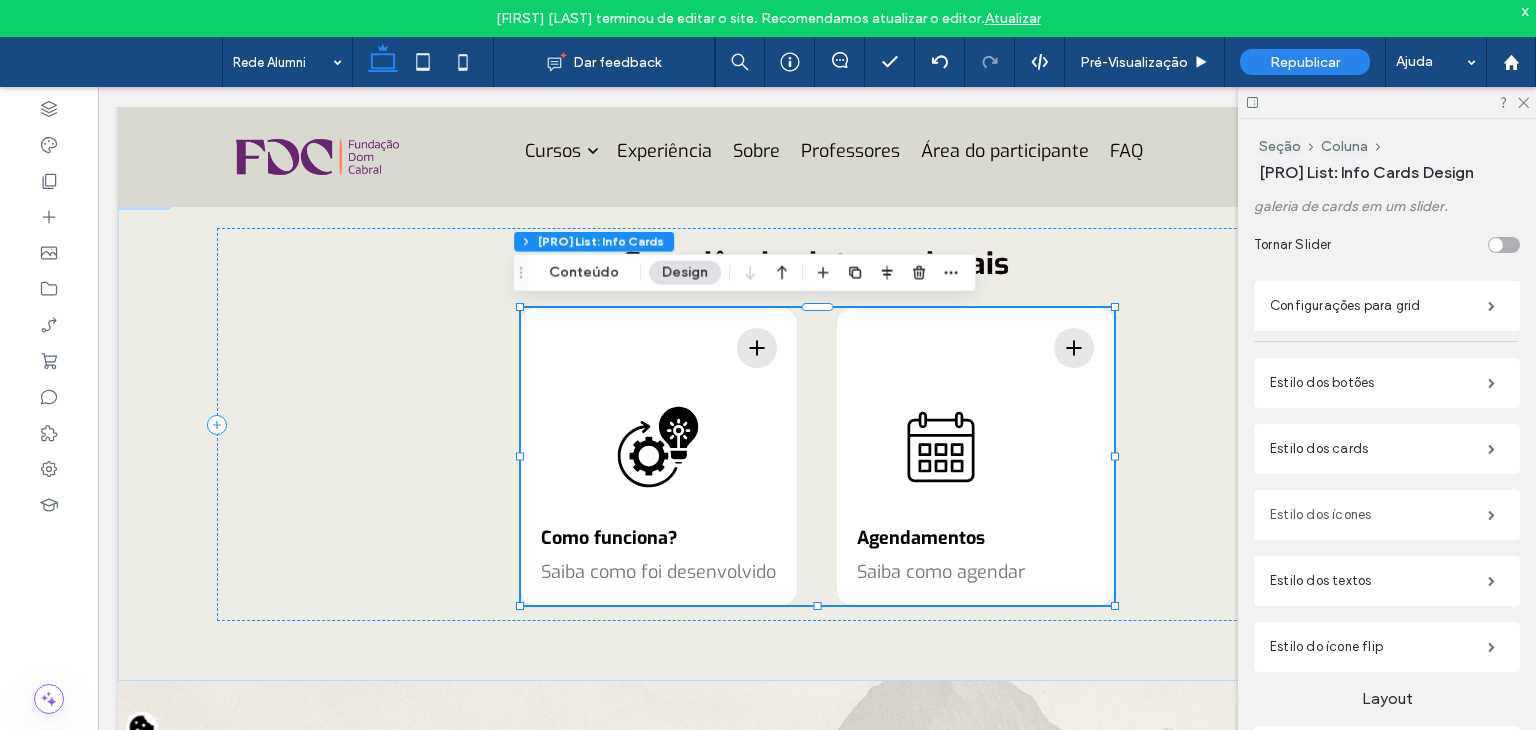 click on "Estilo dos ícones" at bounding box center [1379, 515] 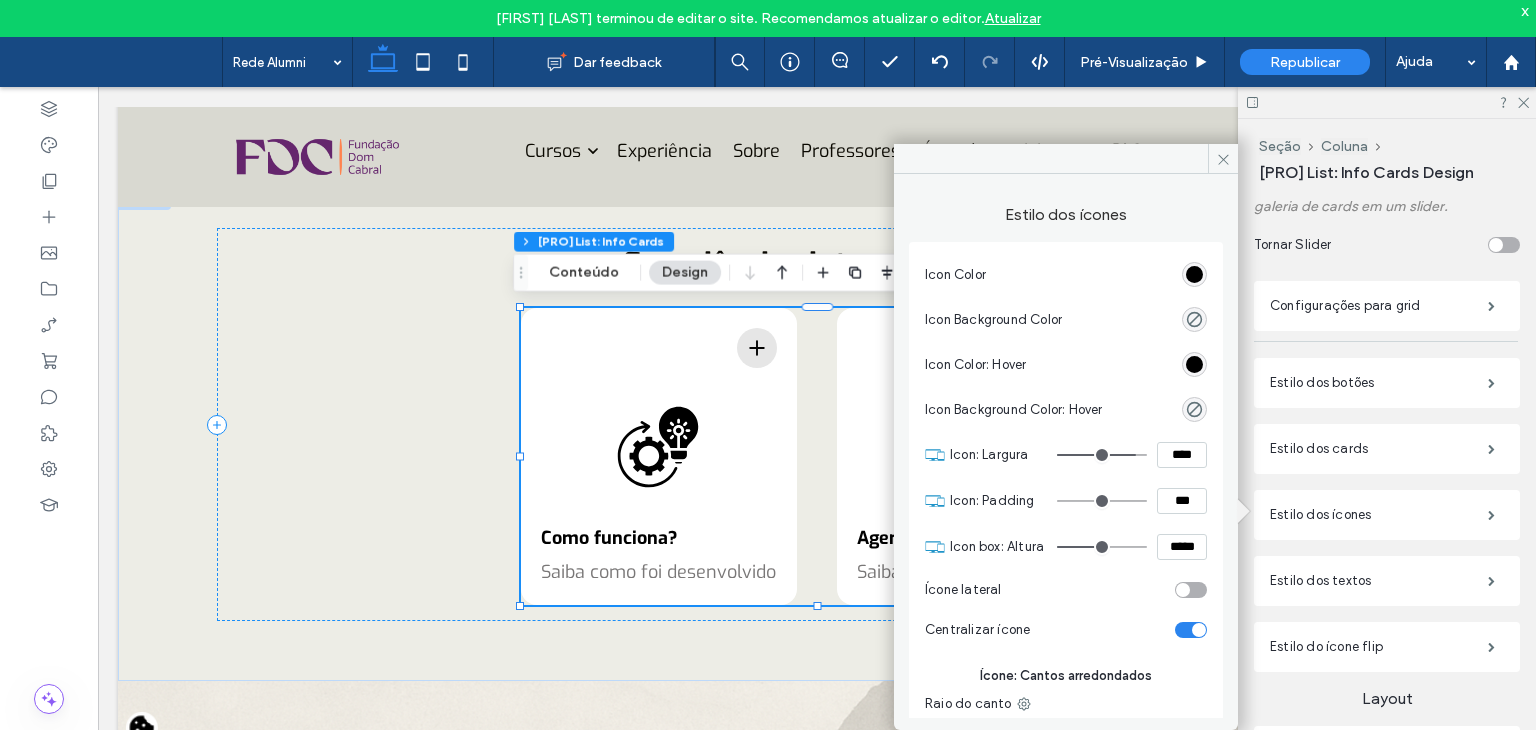 click at bounding box center (1191, 590) 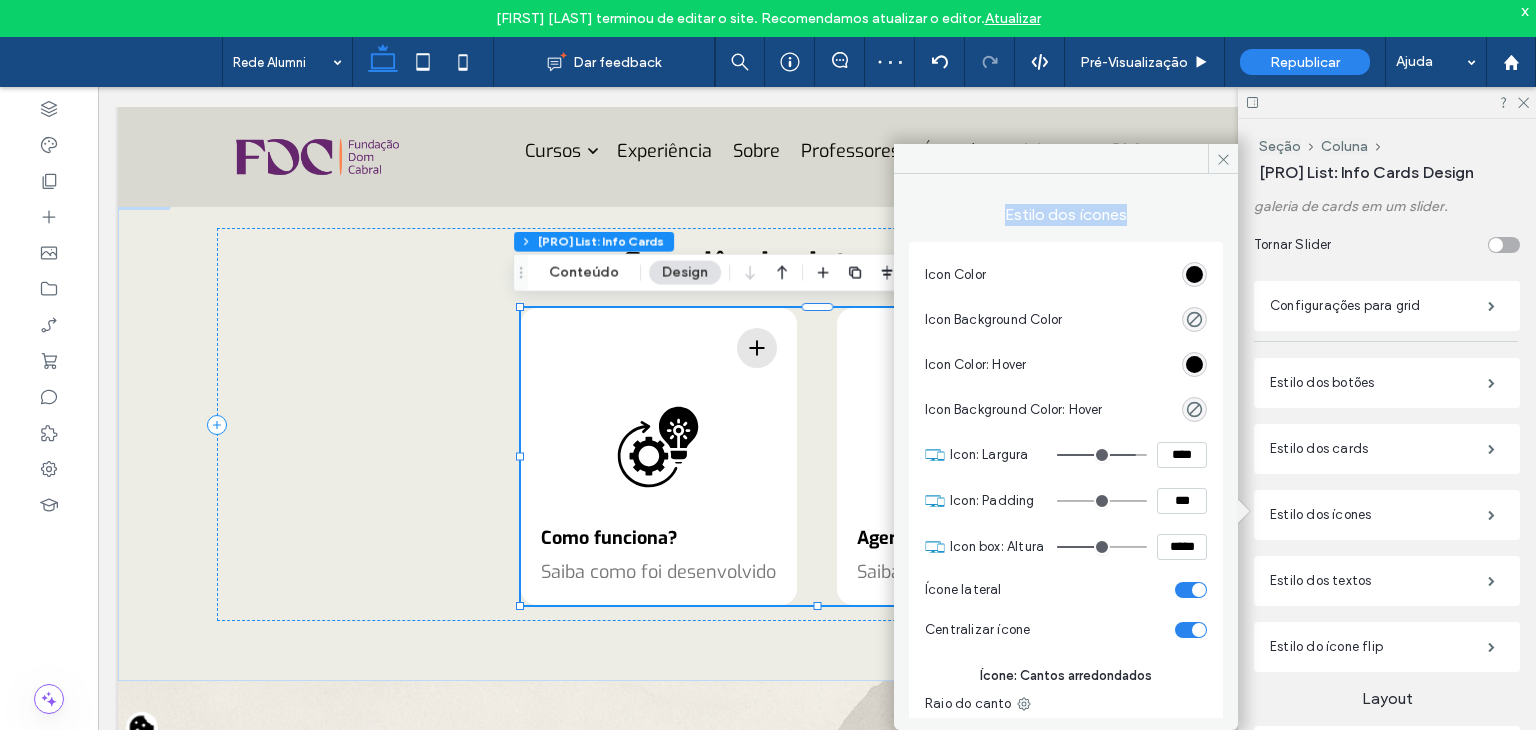 drag, startPoint x: 1075, startPoint y: 158, endPoint x: 1192, endPoint y: 174, distance: 118.08895 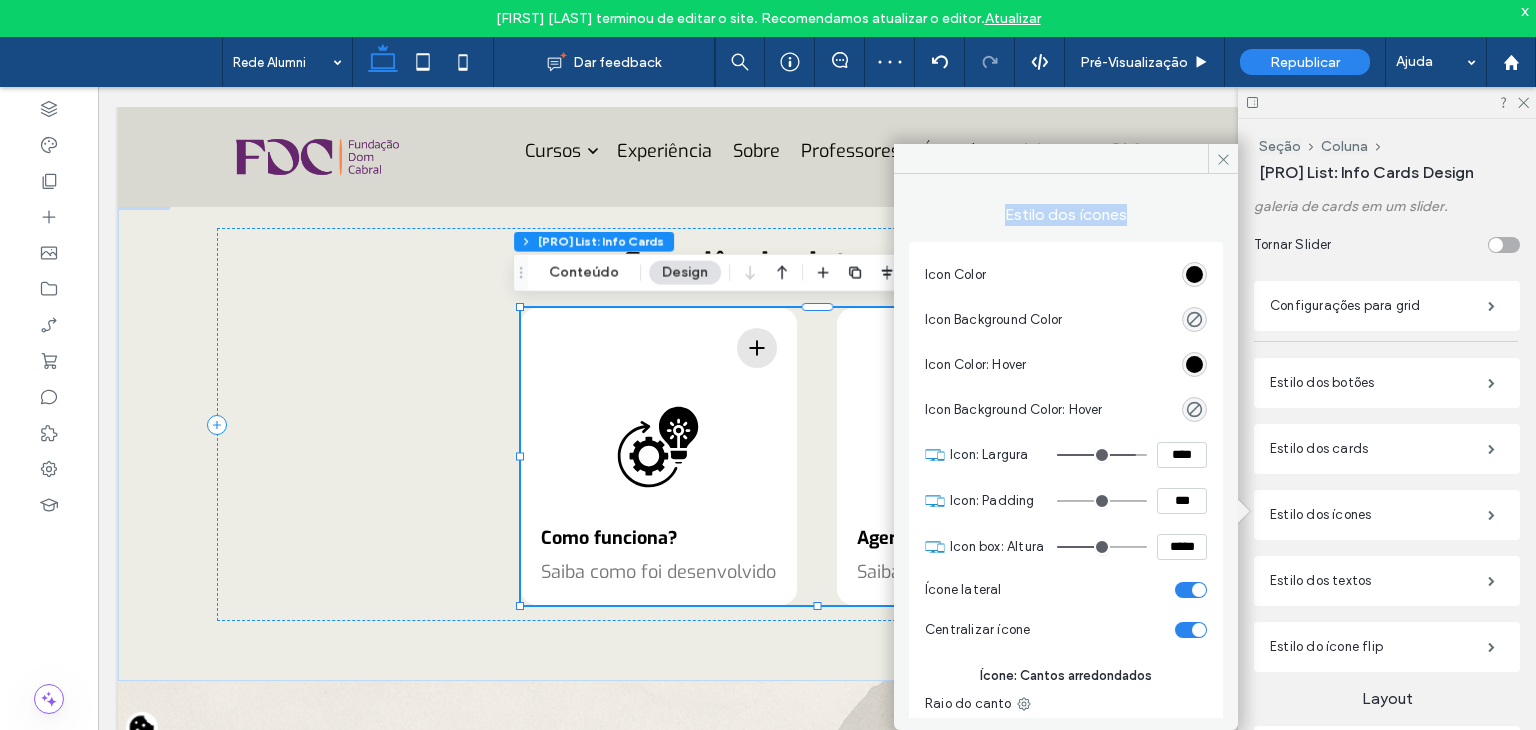click on "Estilo dos ícones Icon Color Icon Background Color Icon Color: Hover Icon Background Color: Hover   Icon: Largura ****   Icon: Padding ***   Icon box: Altura ***** Ícone lateral Centralizar ícone Ícone: Cantos arredondados Raio do canto * px" at bounding box center (1066, 437) 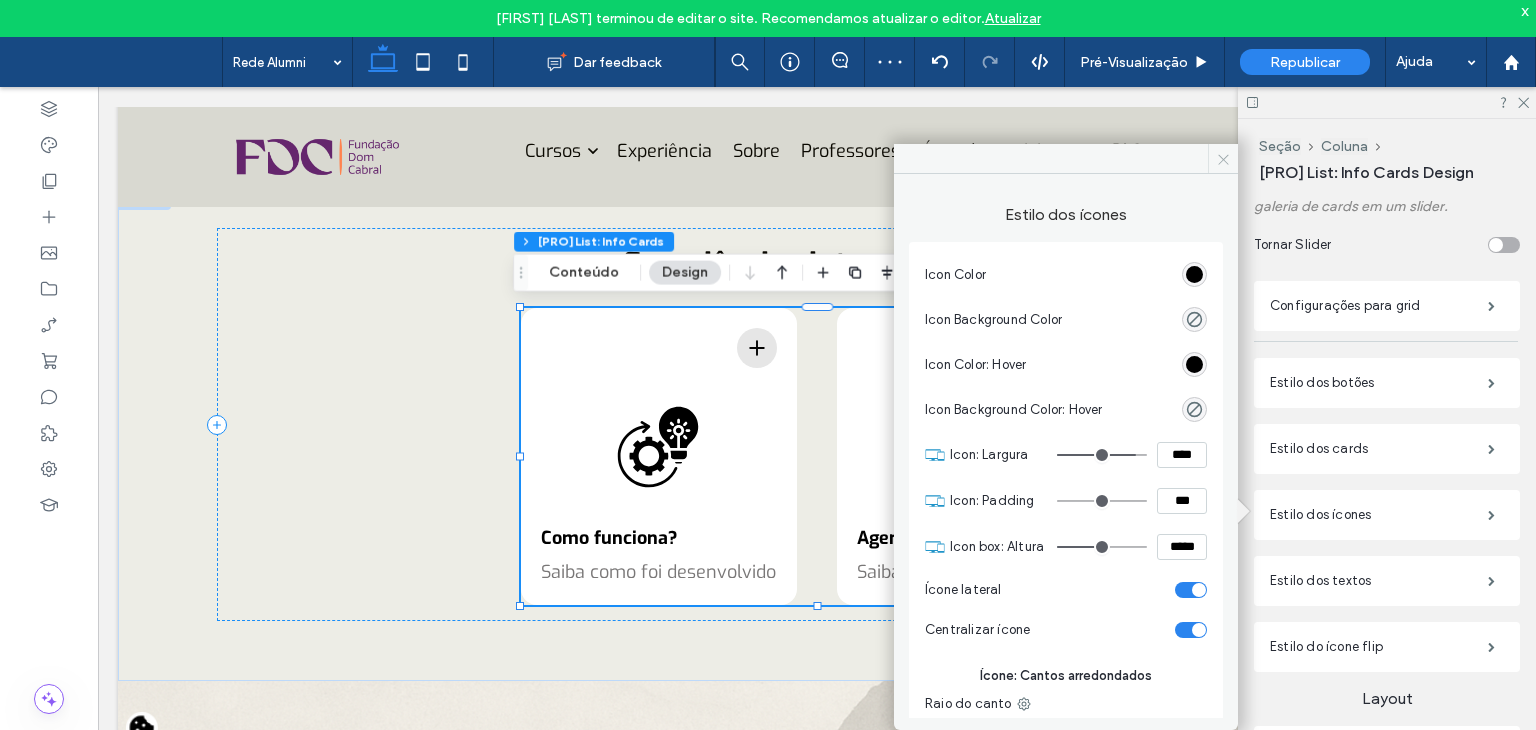 click 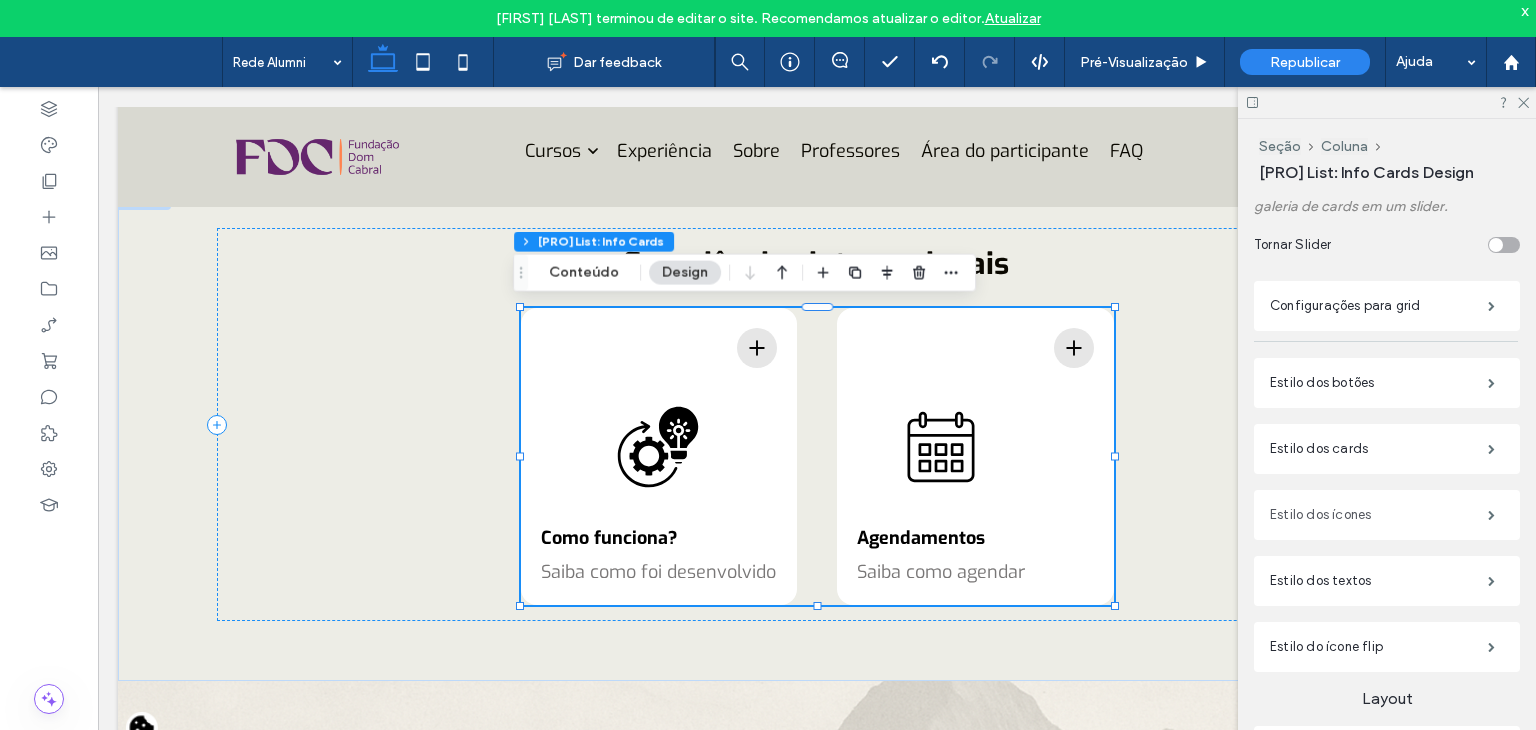 click on "Estilo dos ícones" at bounding box center (1379, 515) 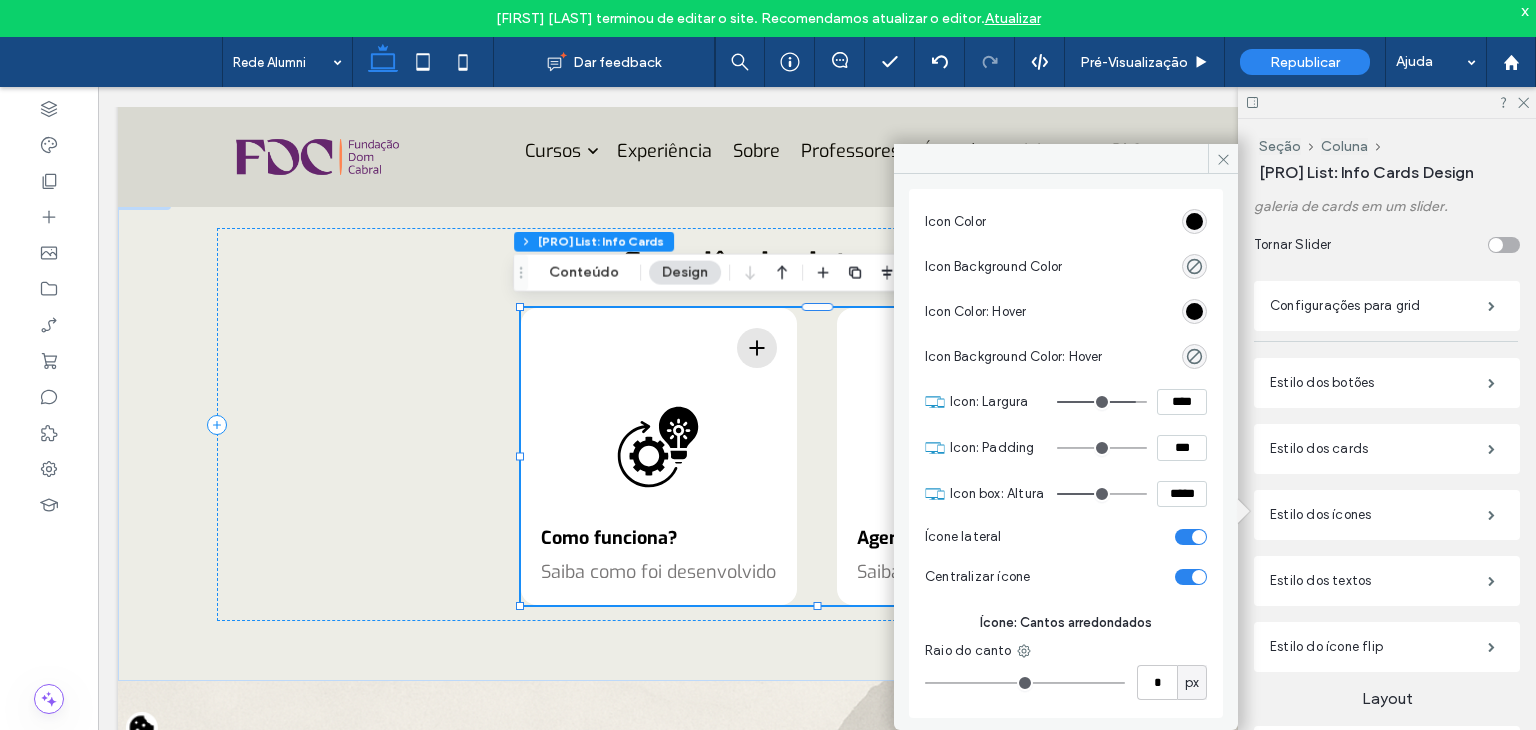 scroll, scrollTop: 69, scrollLeft: 0, axis: vertical 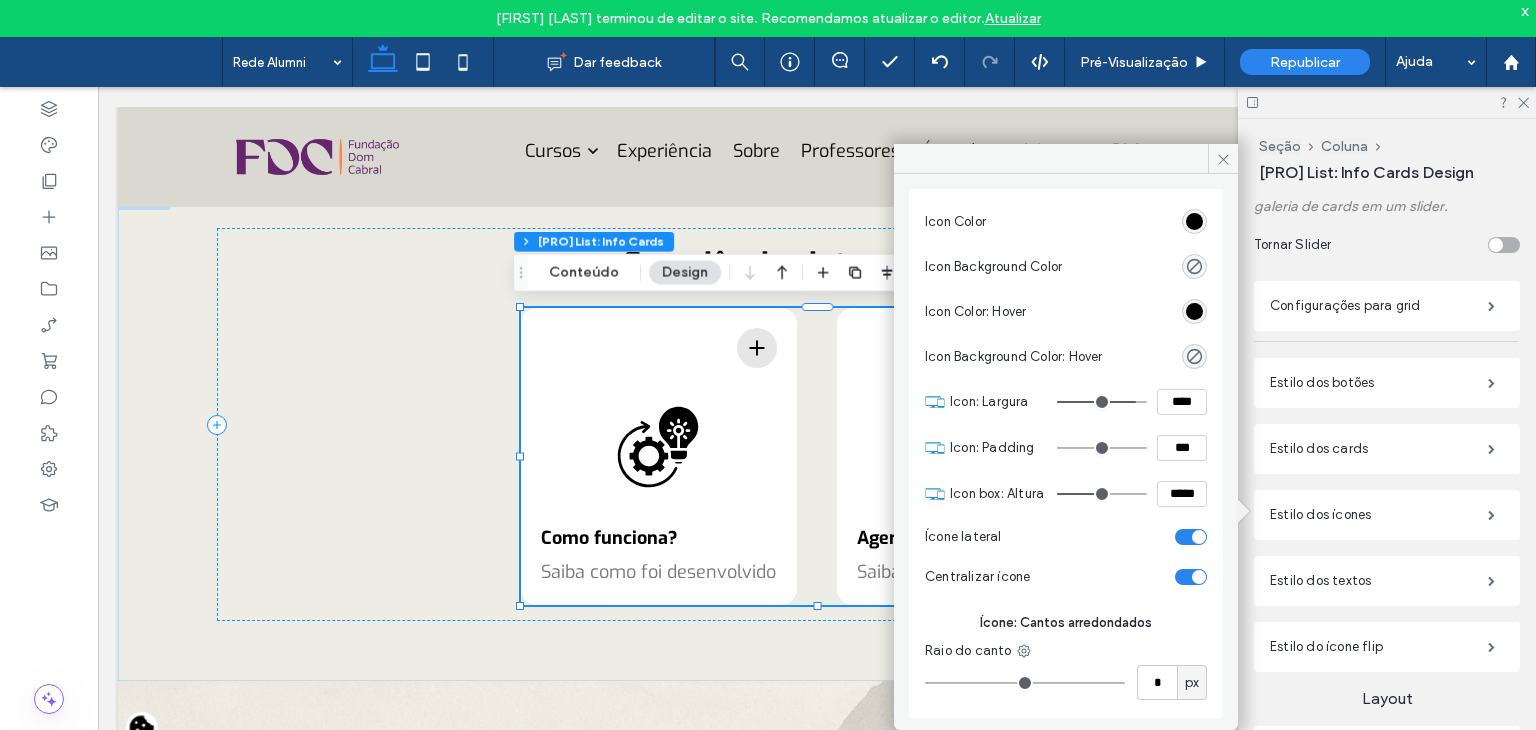 type on "**" 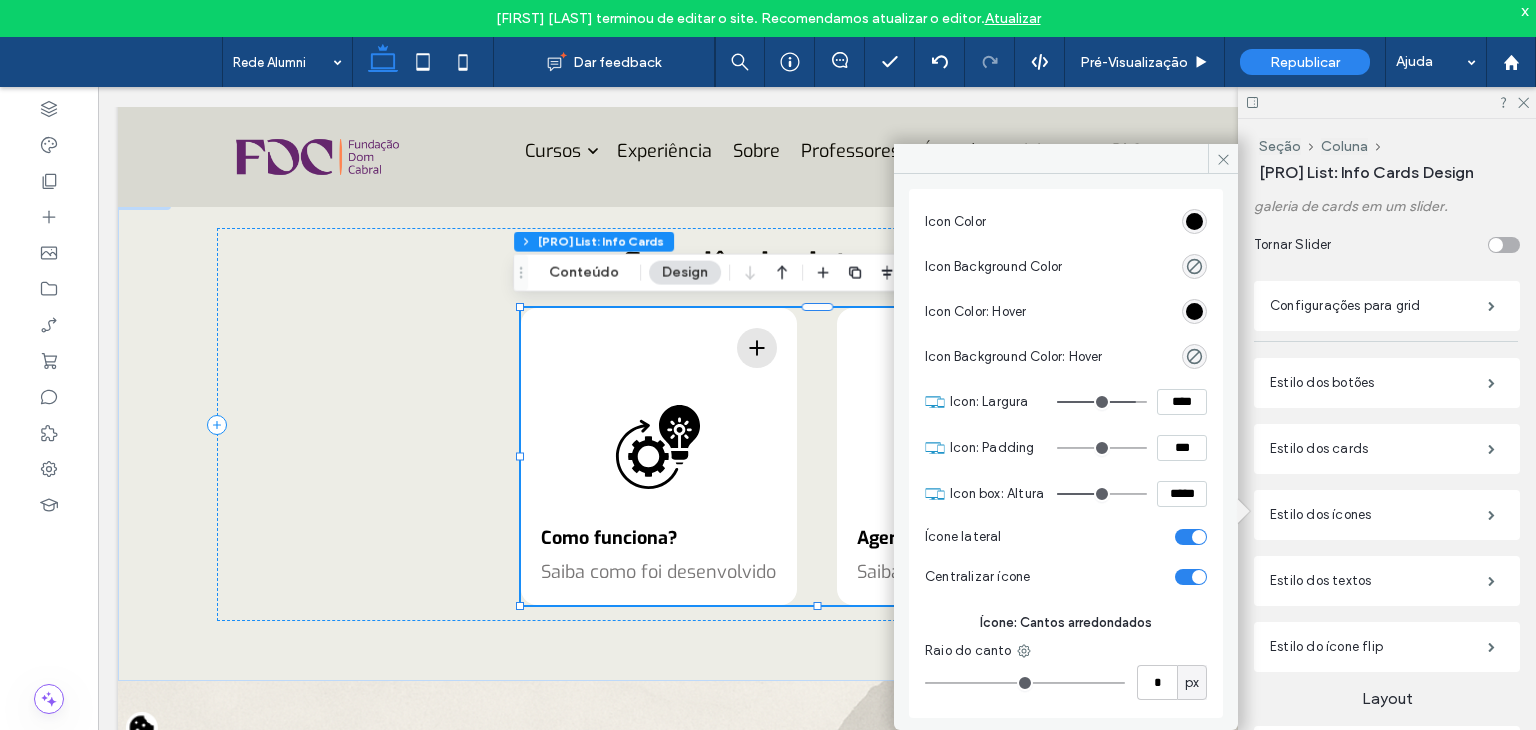 type on "**" 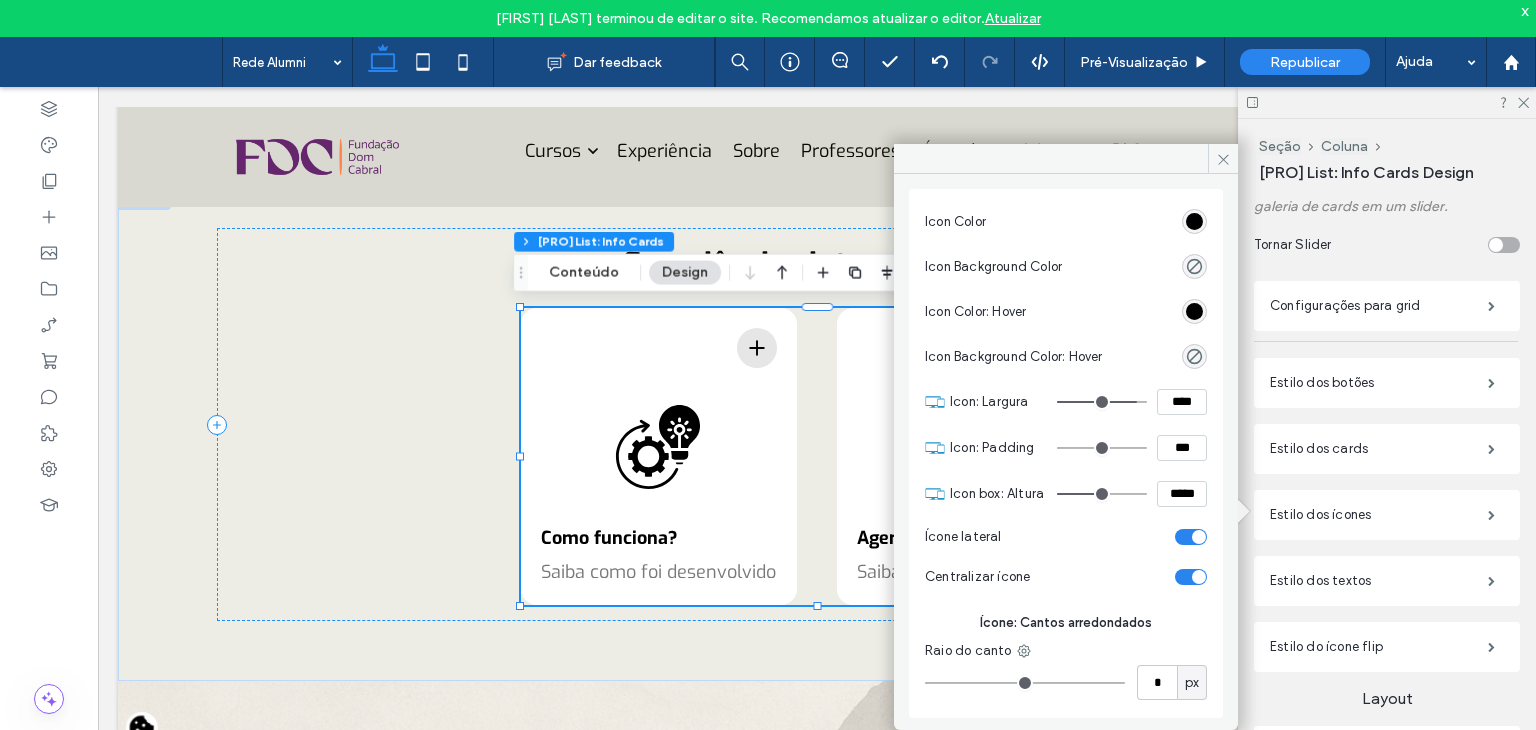 type on "**" 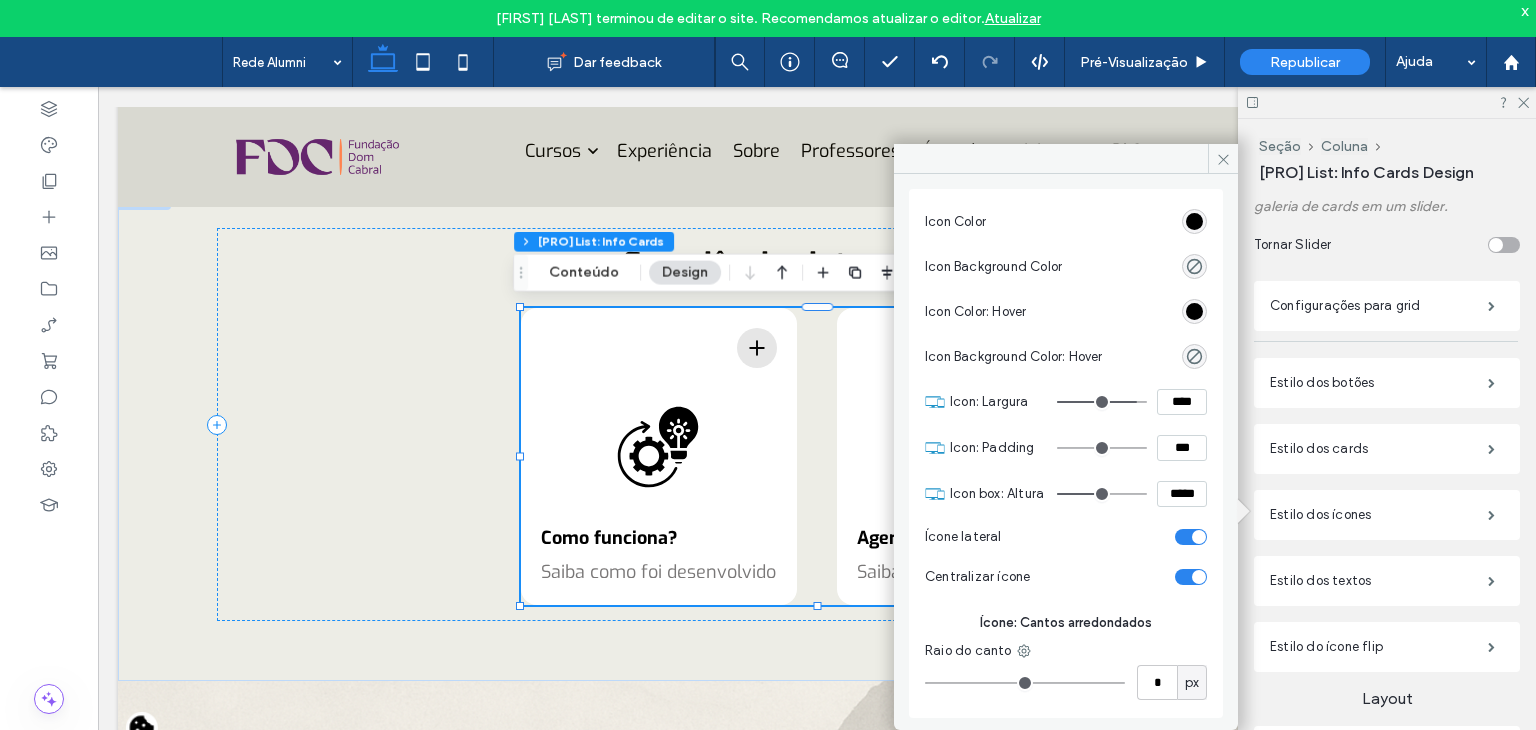 type on "**" 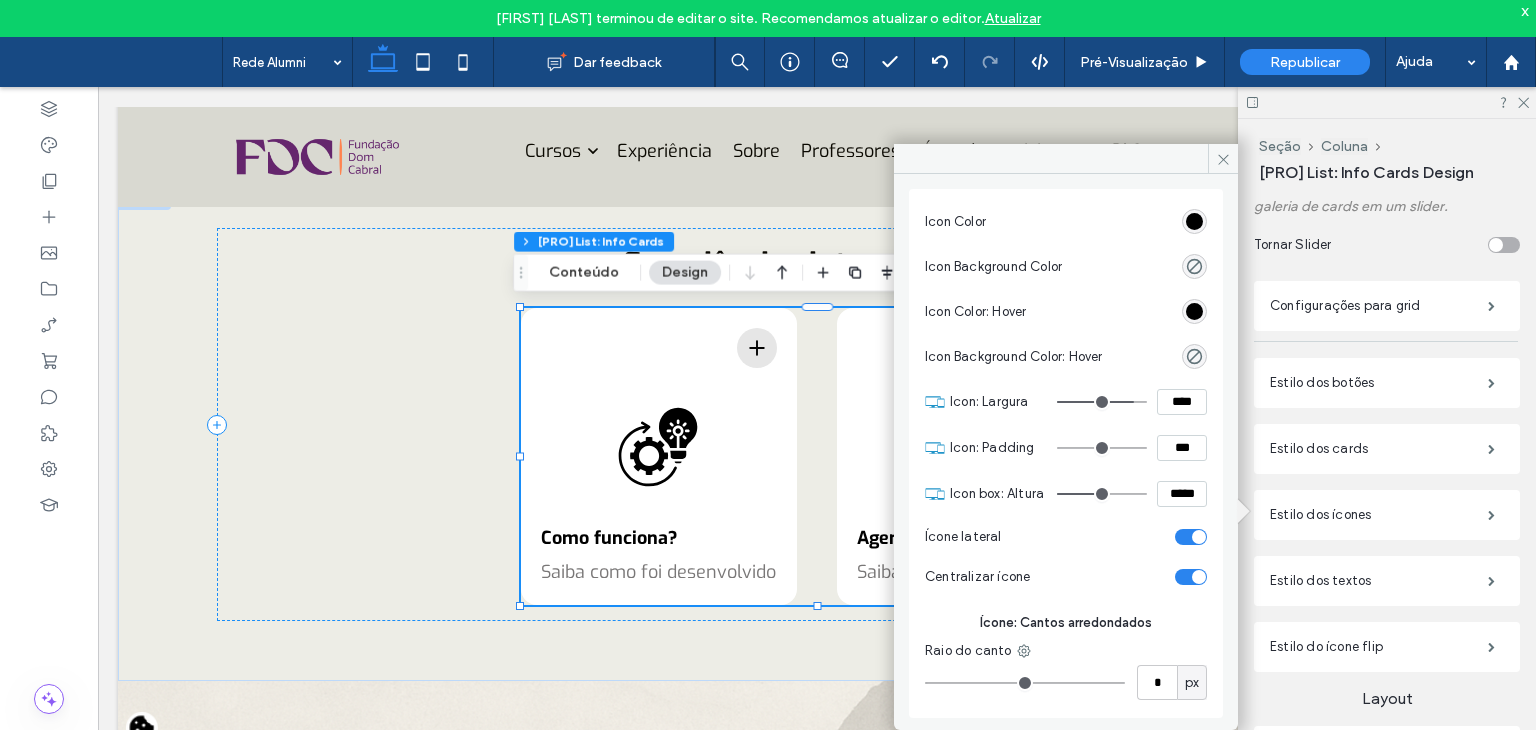 type on "**" 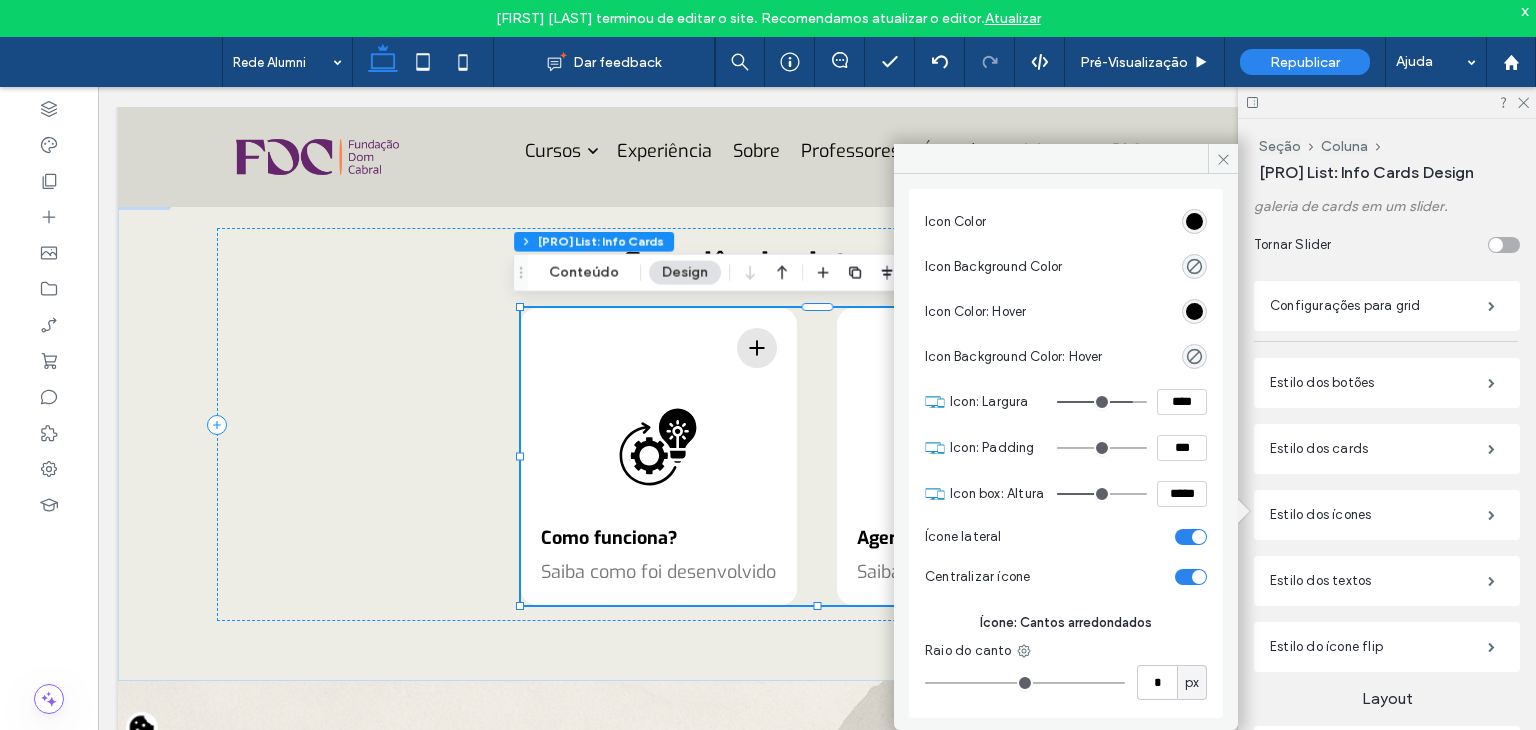 type on "**" 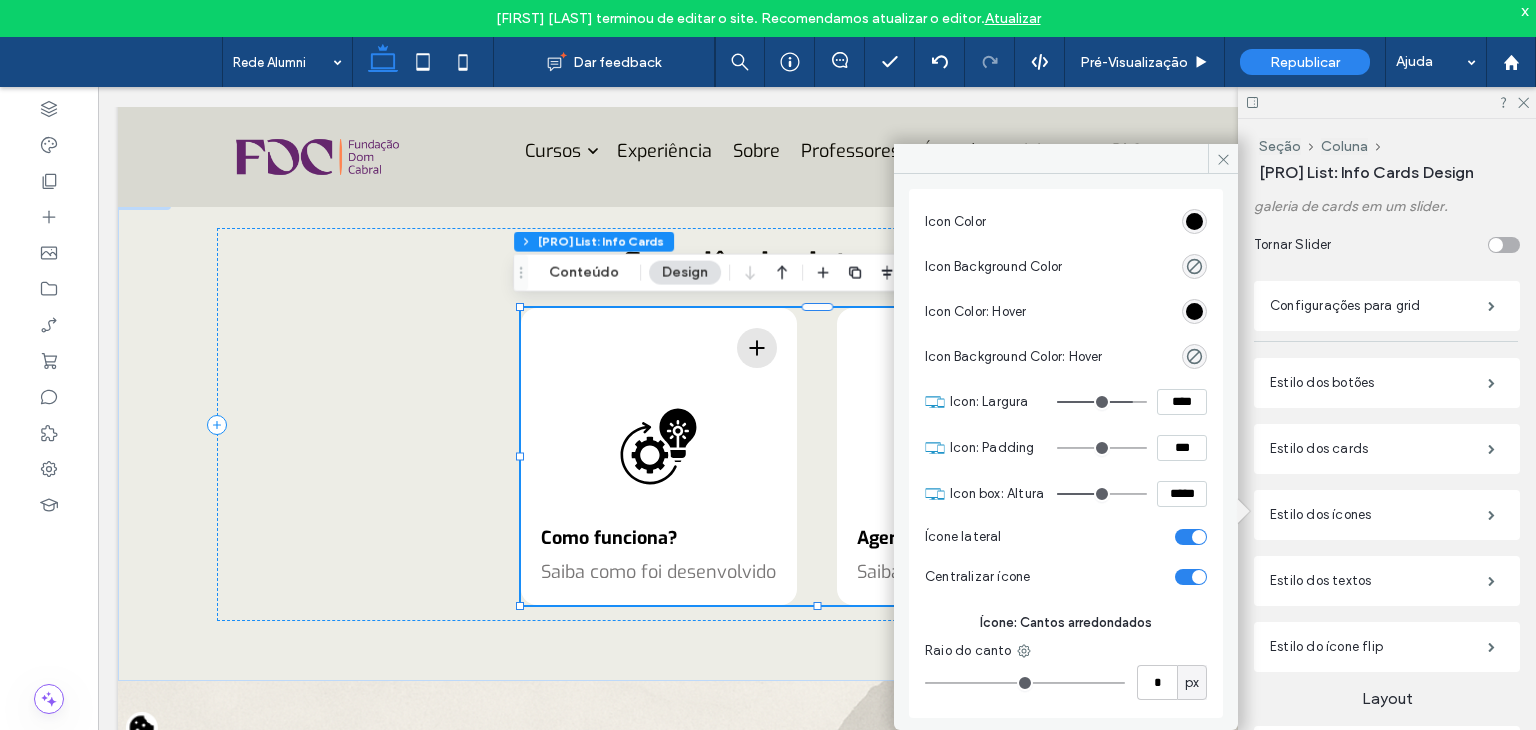type on "**" 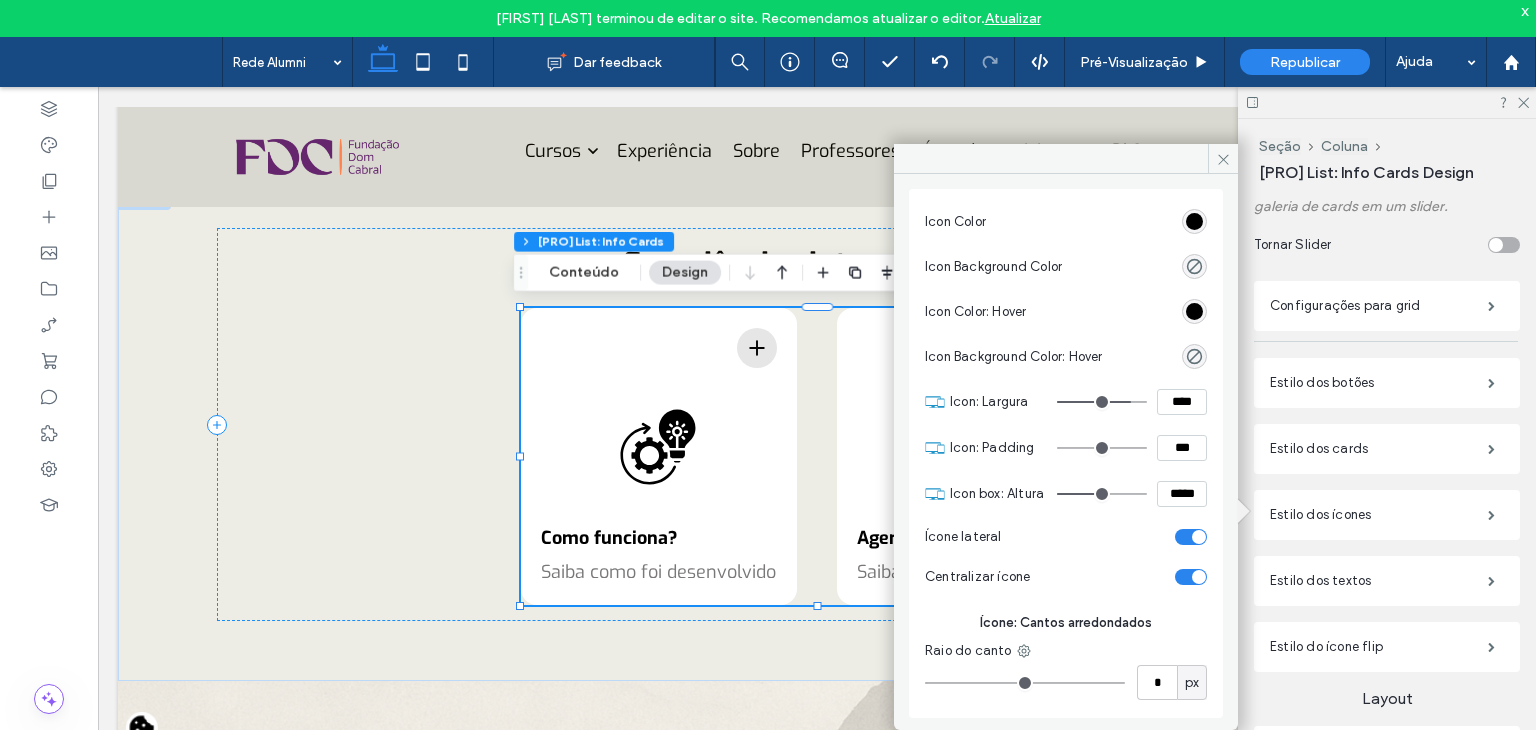 type on "**" 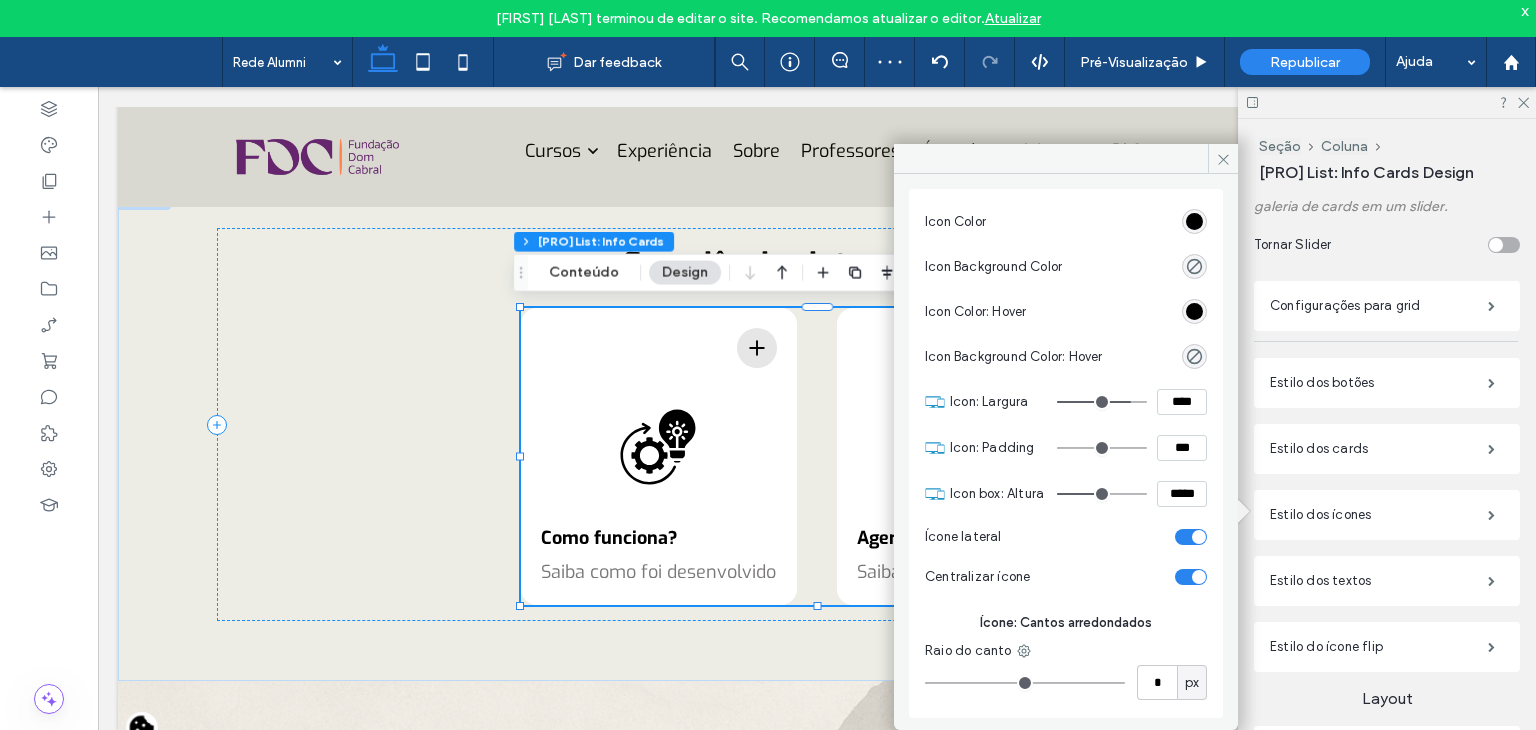 type on "***" 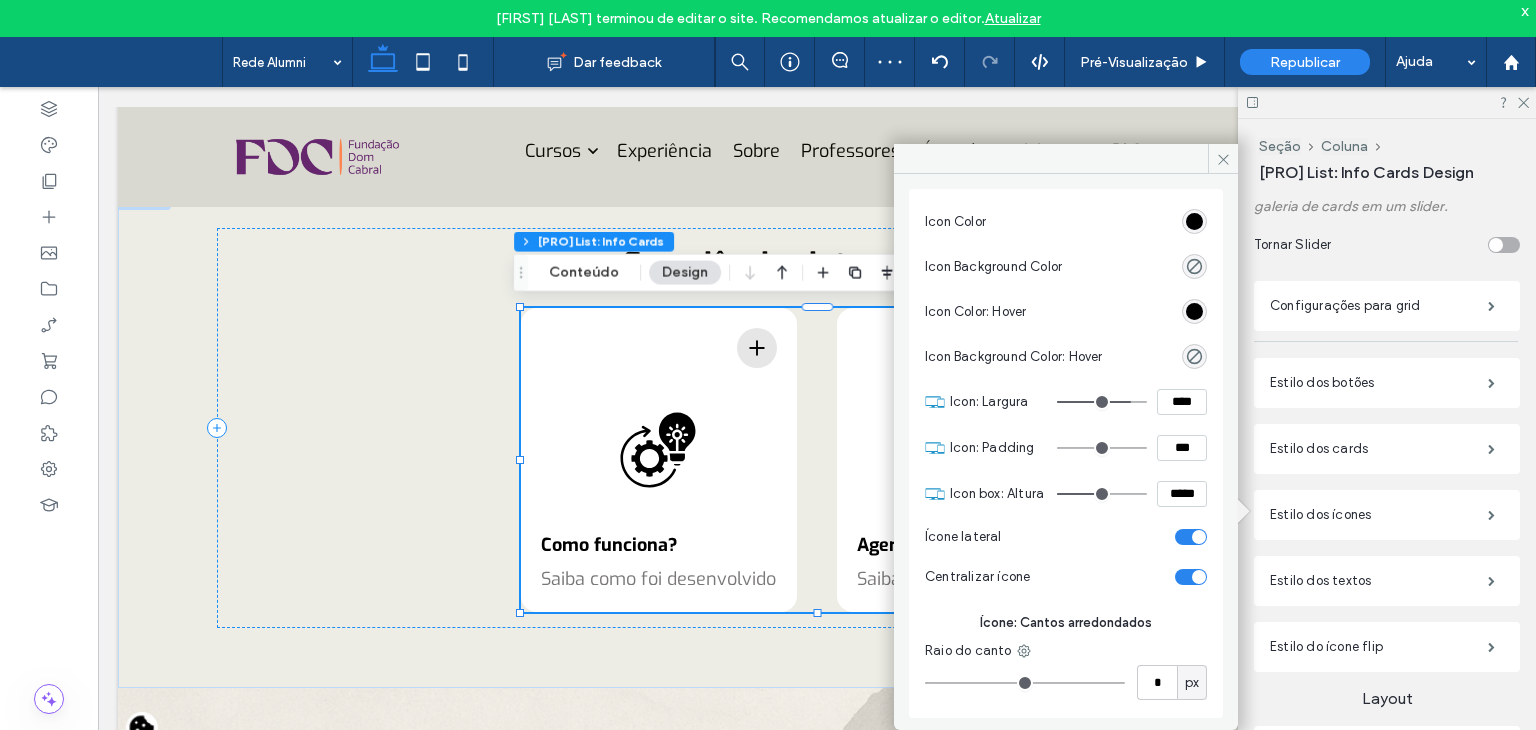 type on "***" 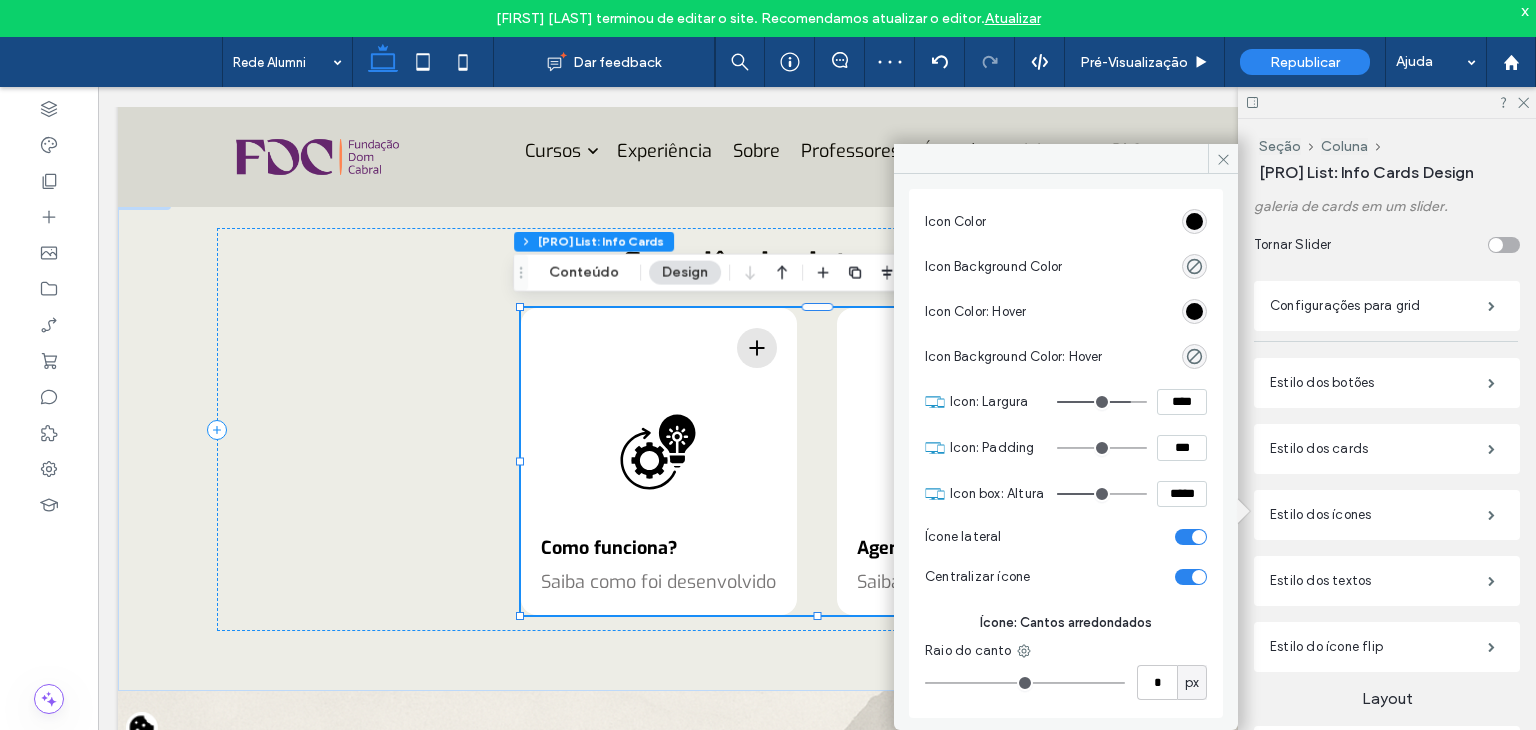type on "***" 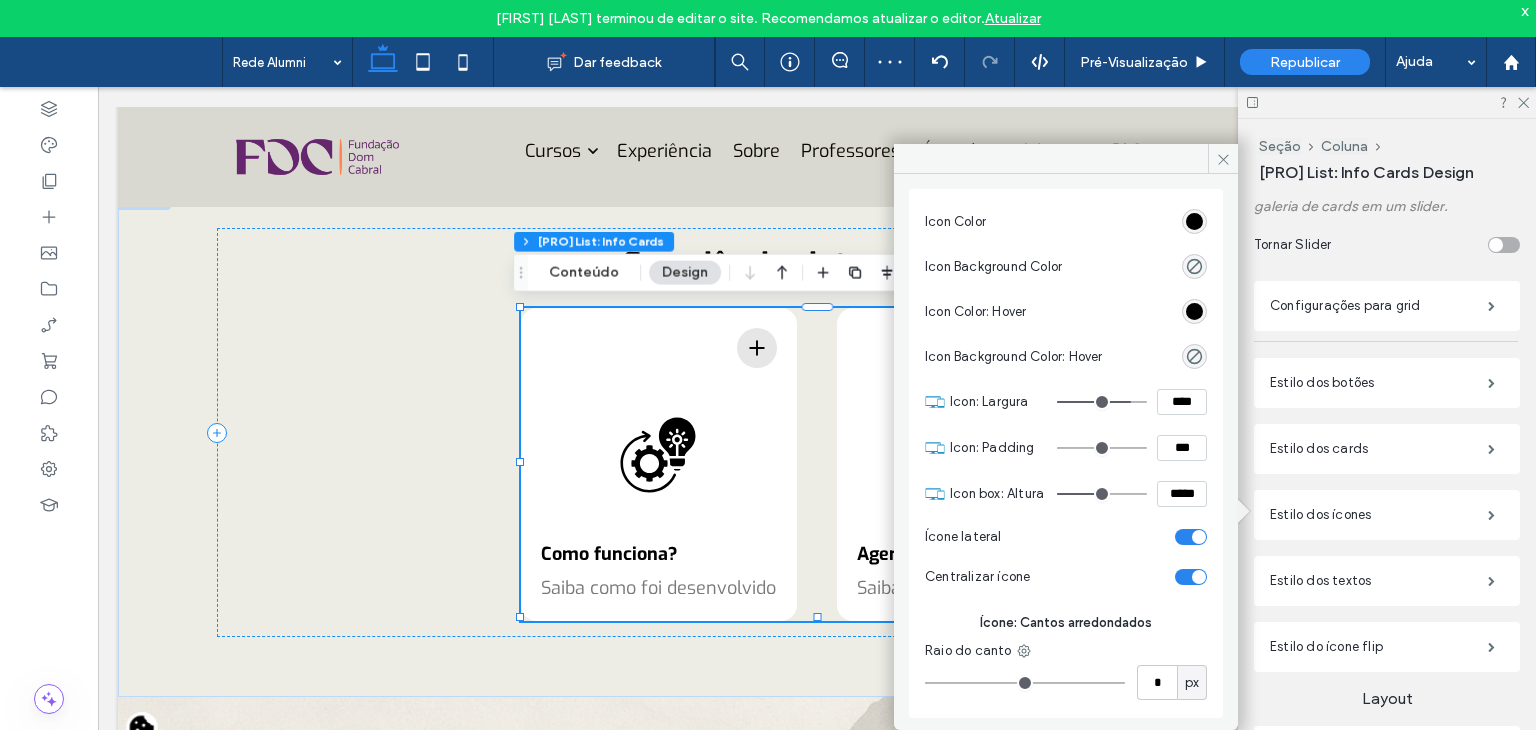 type on "***" 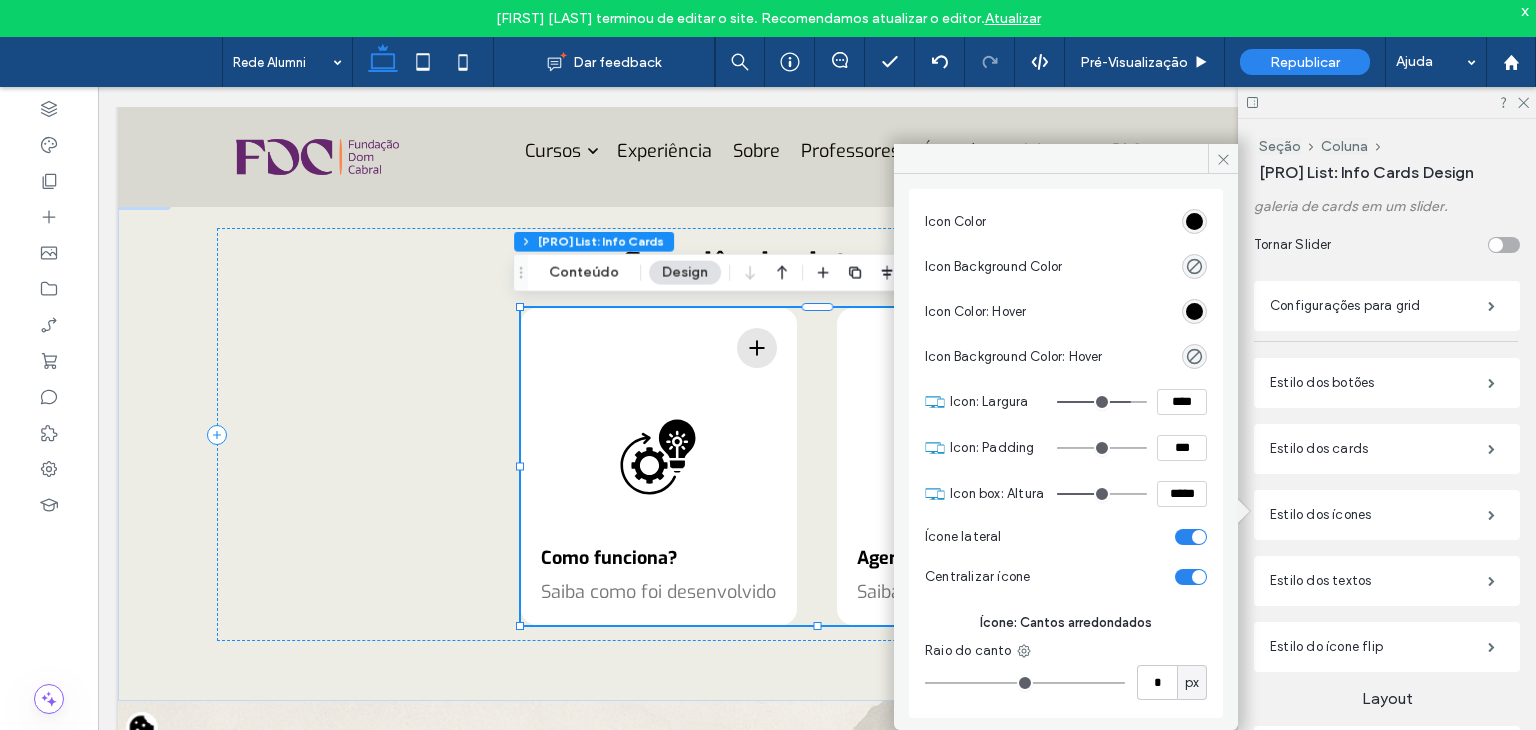 type on "***" 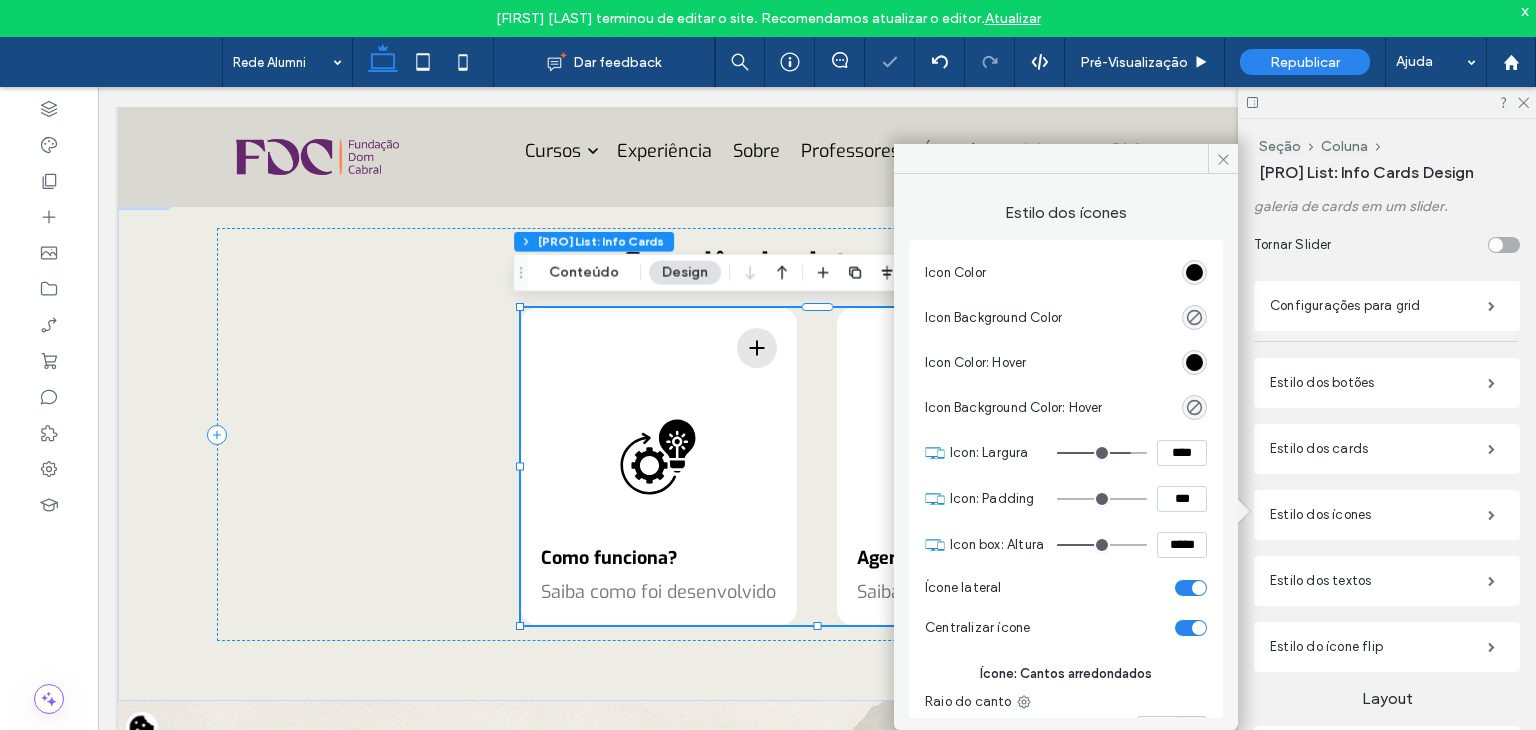 scroll, scrollTop: 0, scrollLeft: 0, axis: both 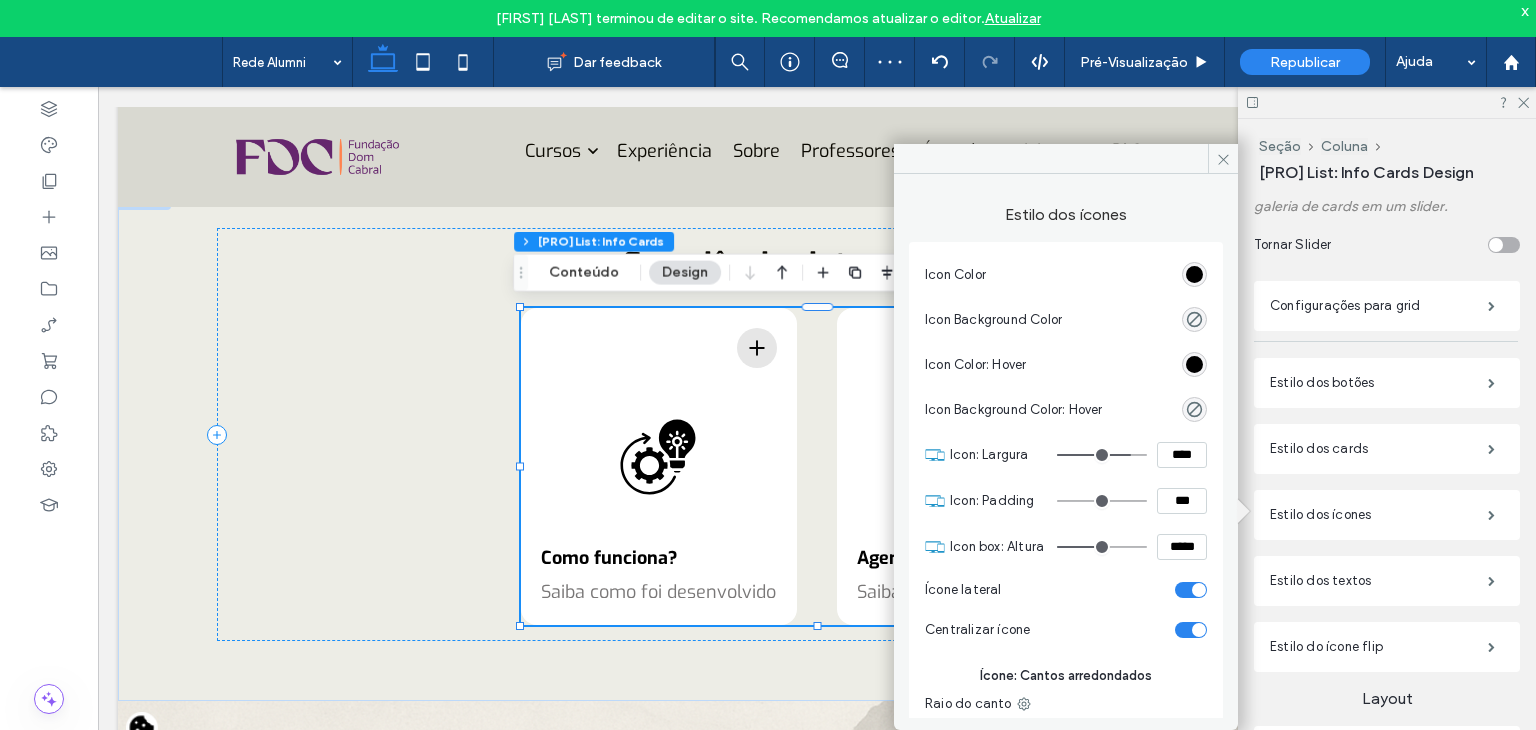 type on "*" 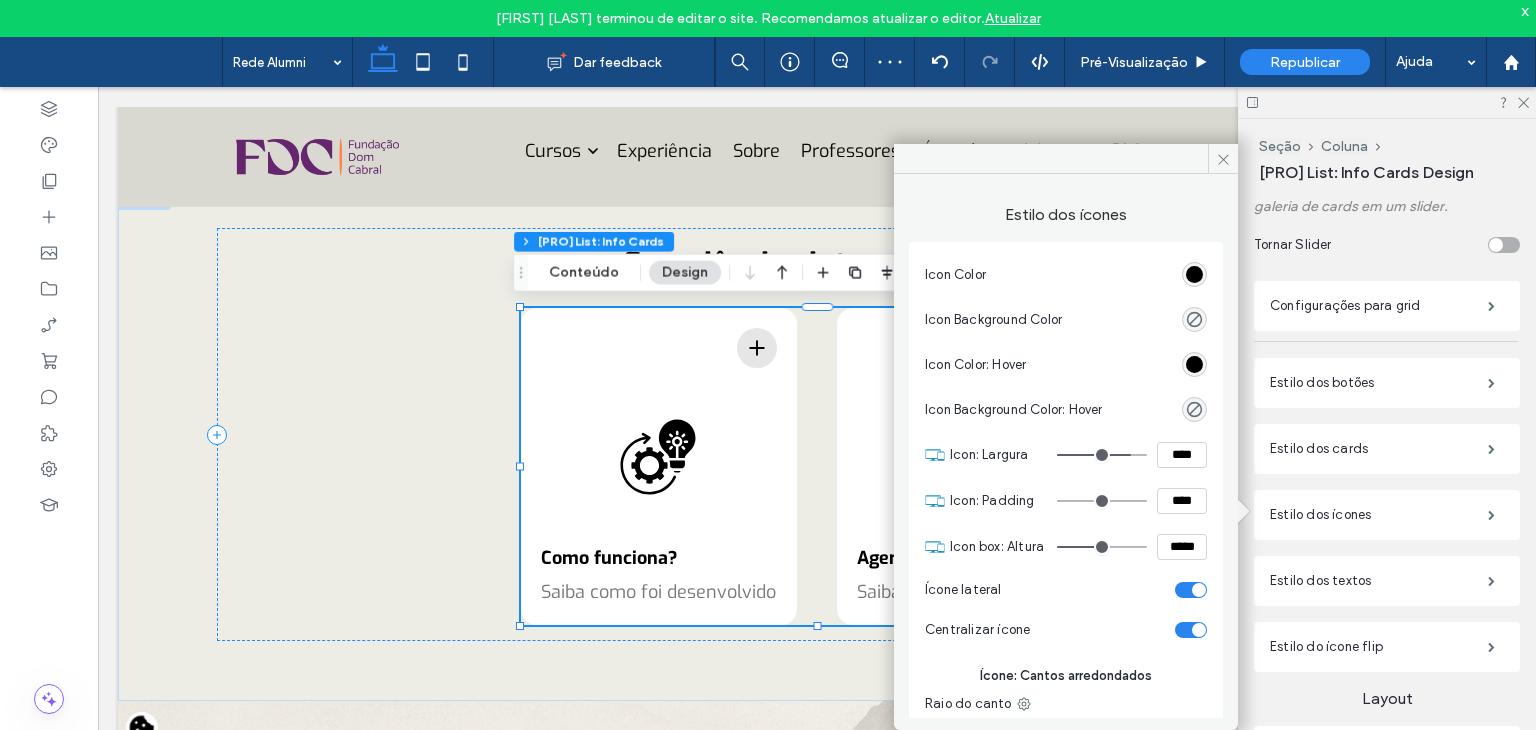 type on "**" 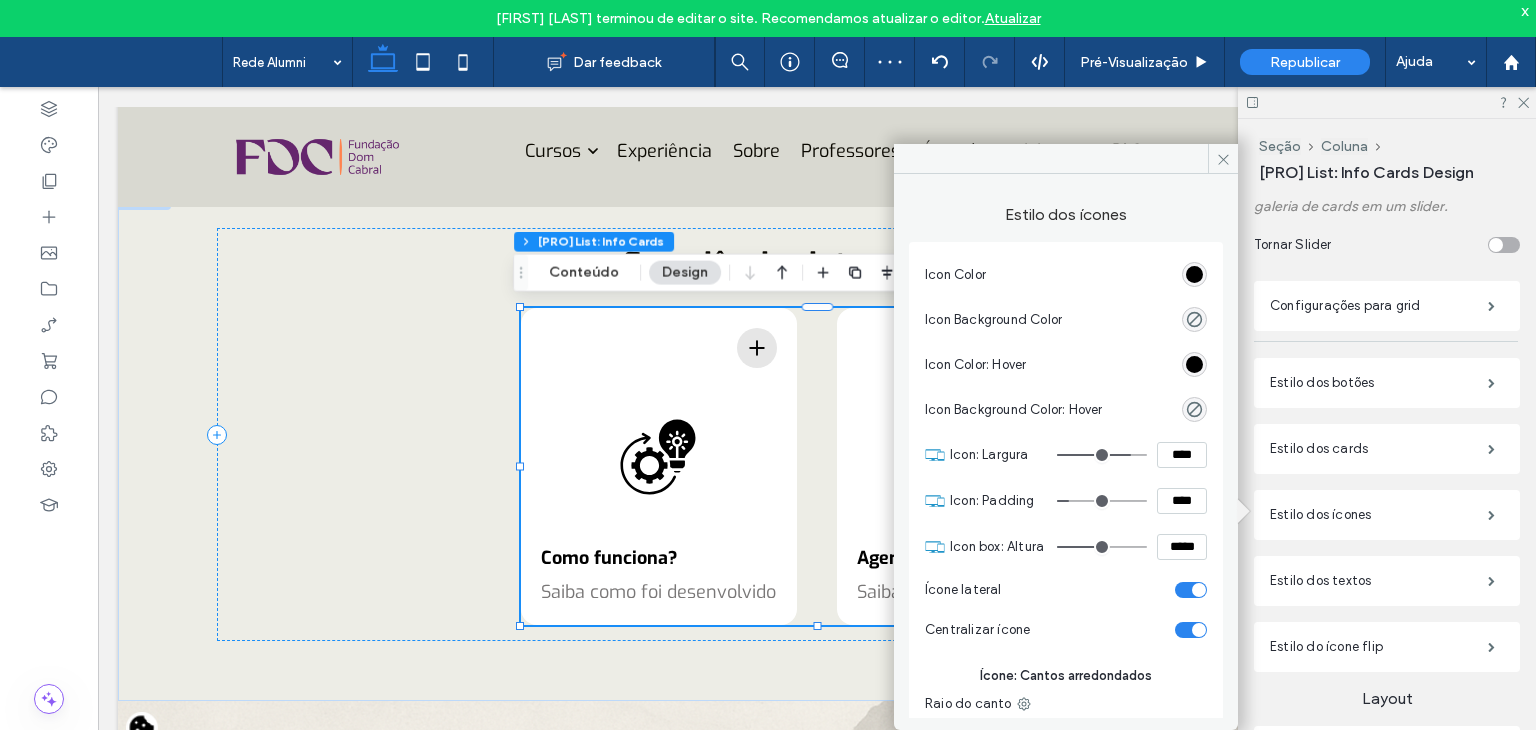 type on "**" 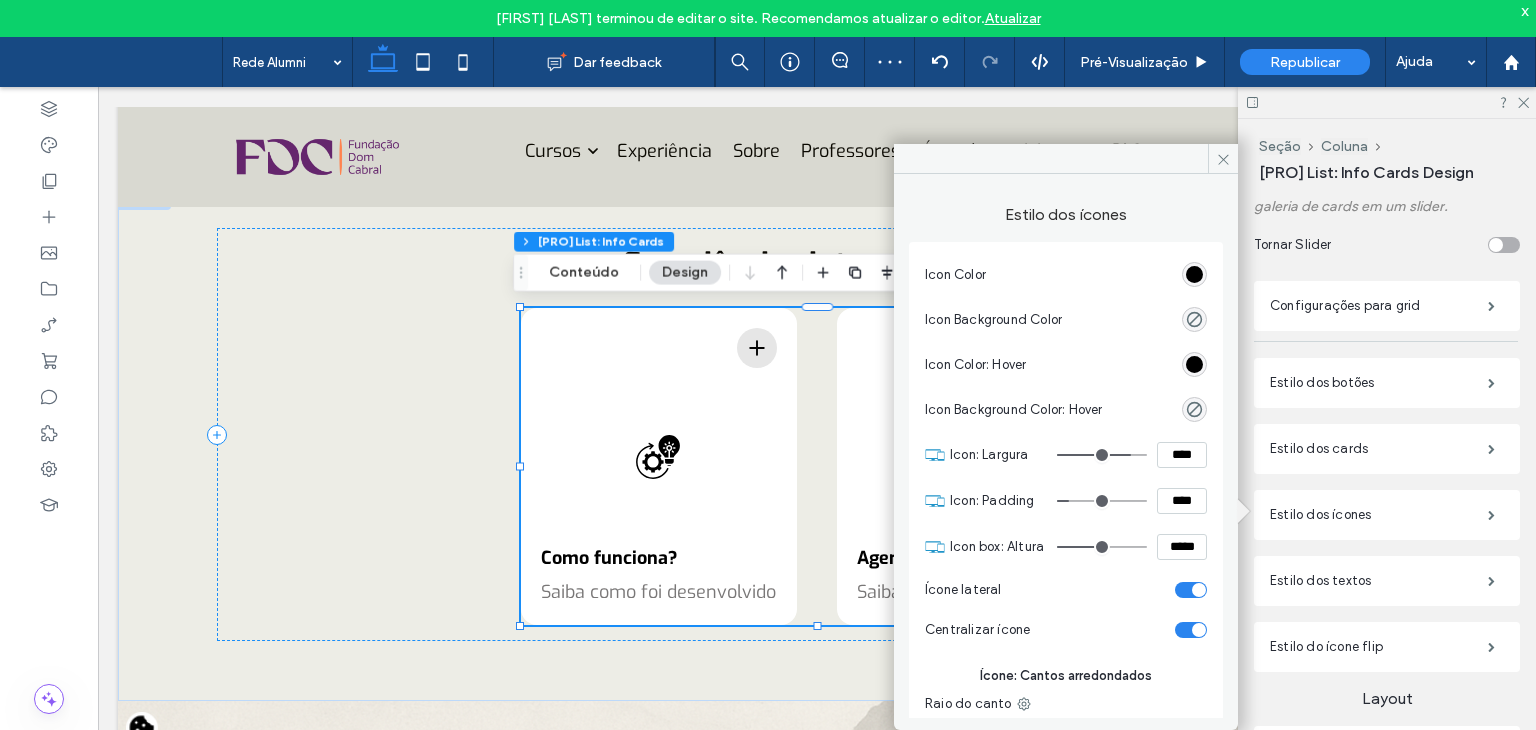 type on "**" 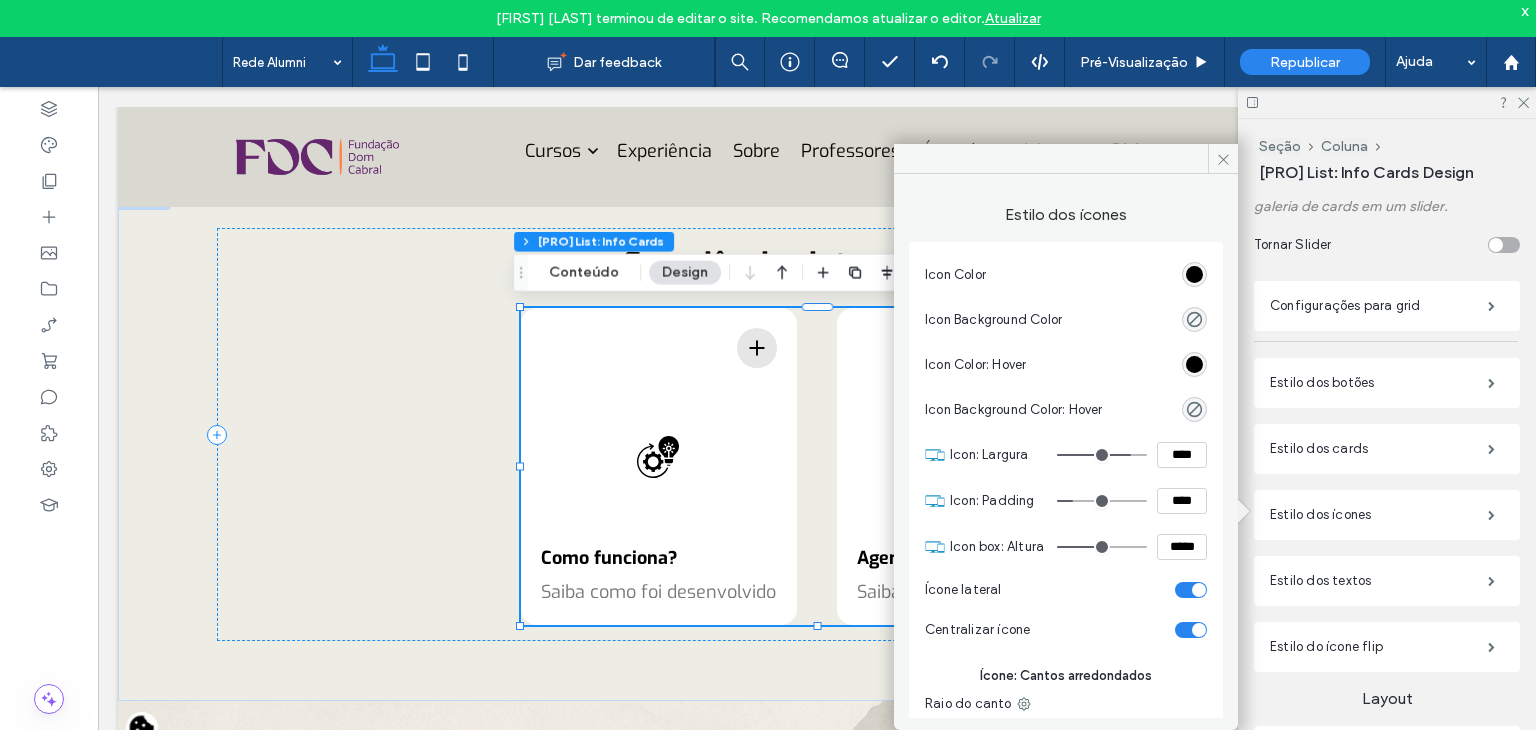 drag, startPoint x: 1056, startPoint y: 501, endPoint x: 1068, endPoint y: 498, distance: 12.369317 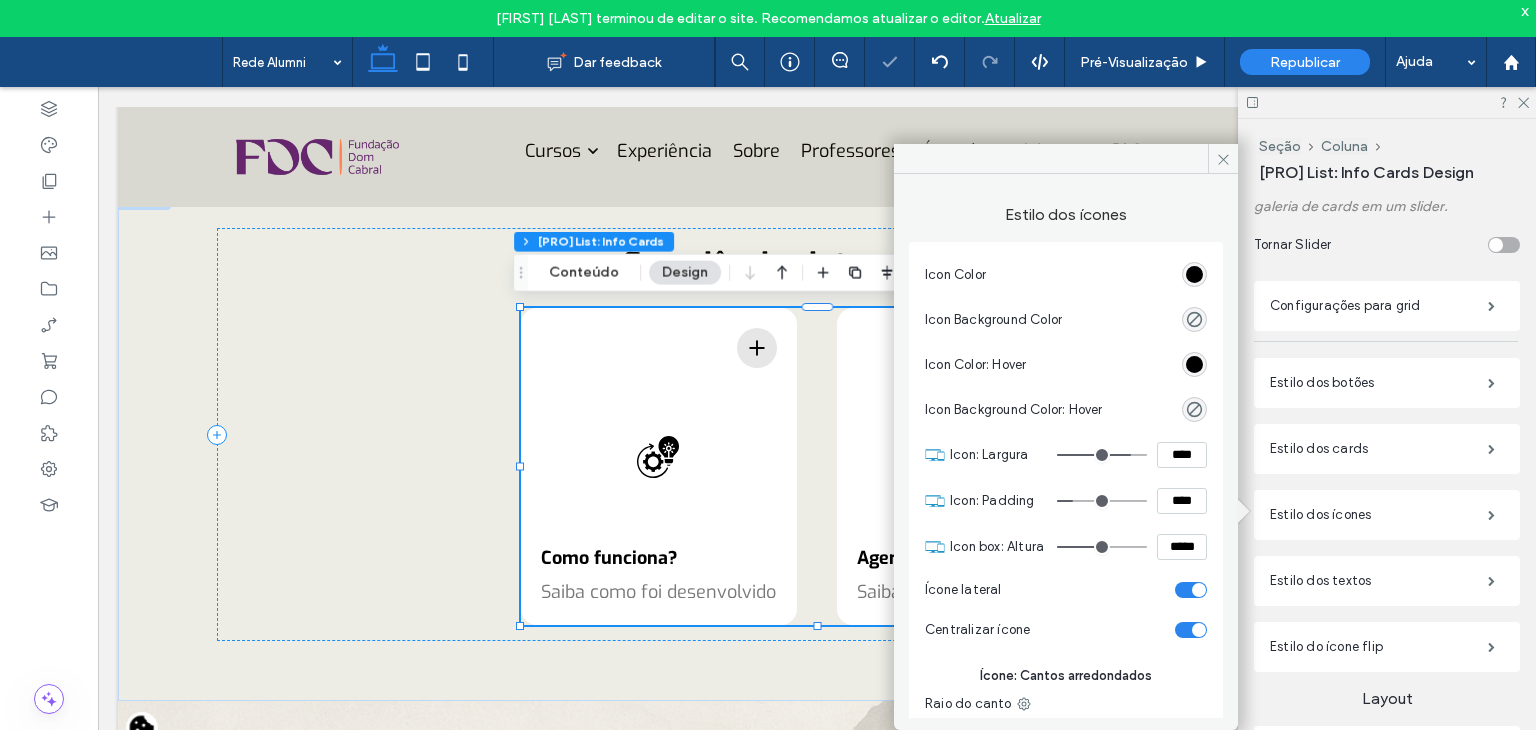 type on "**" 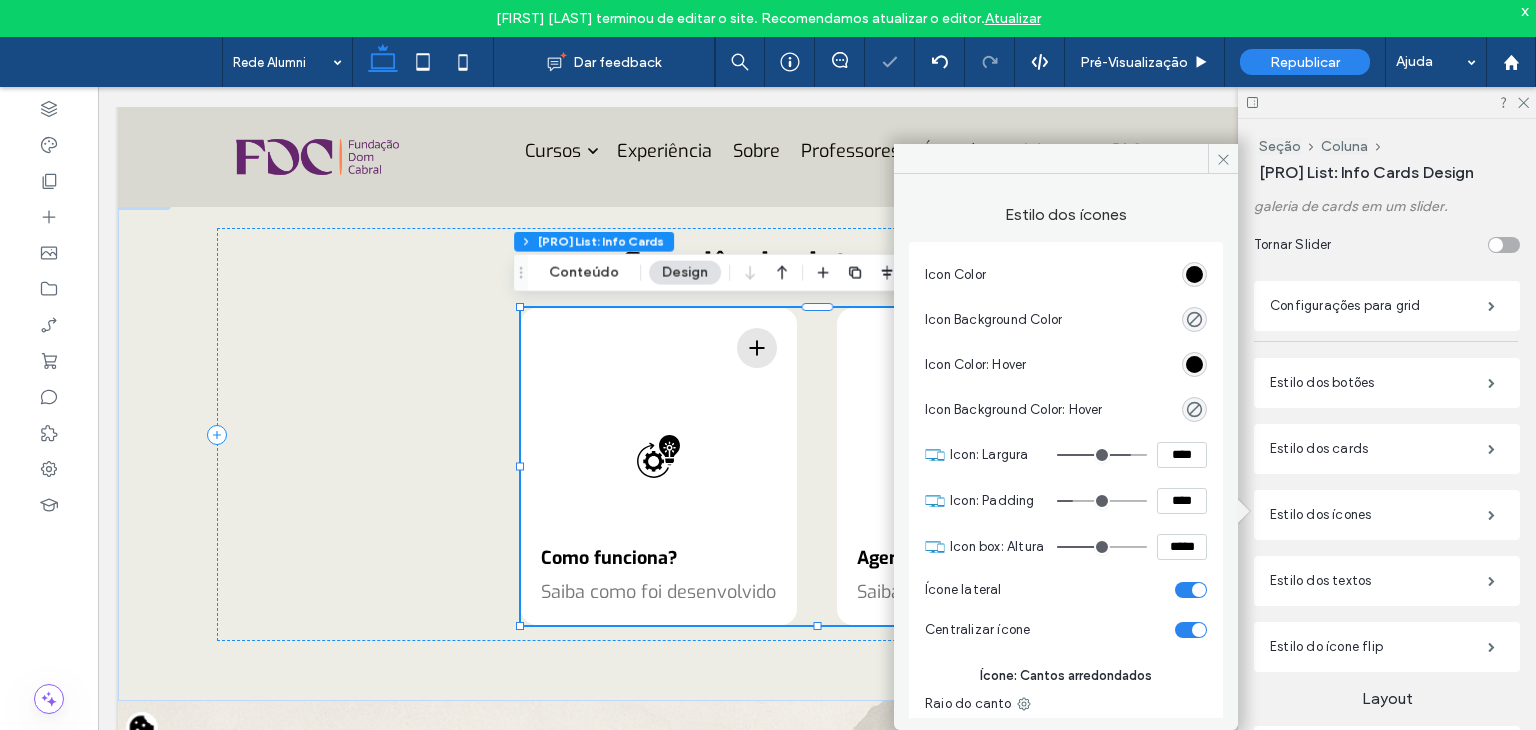 type on "**" 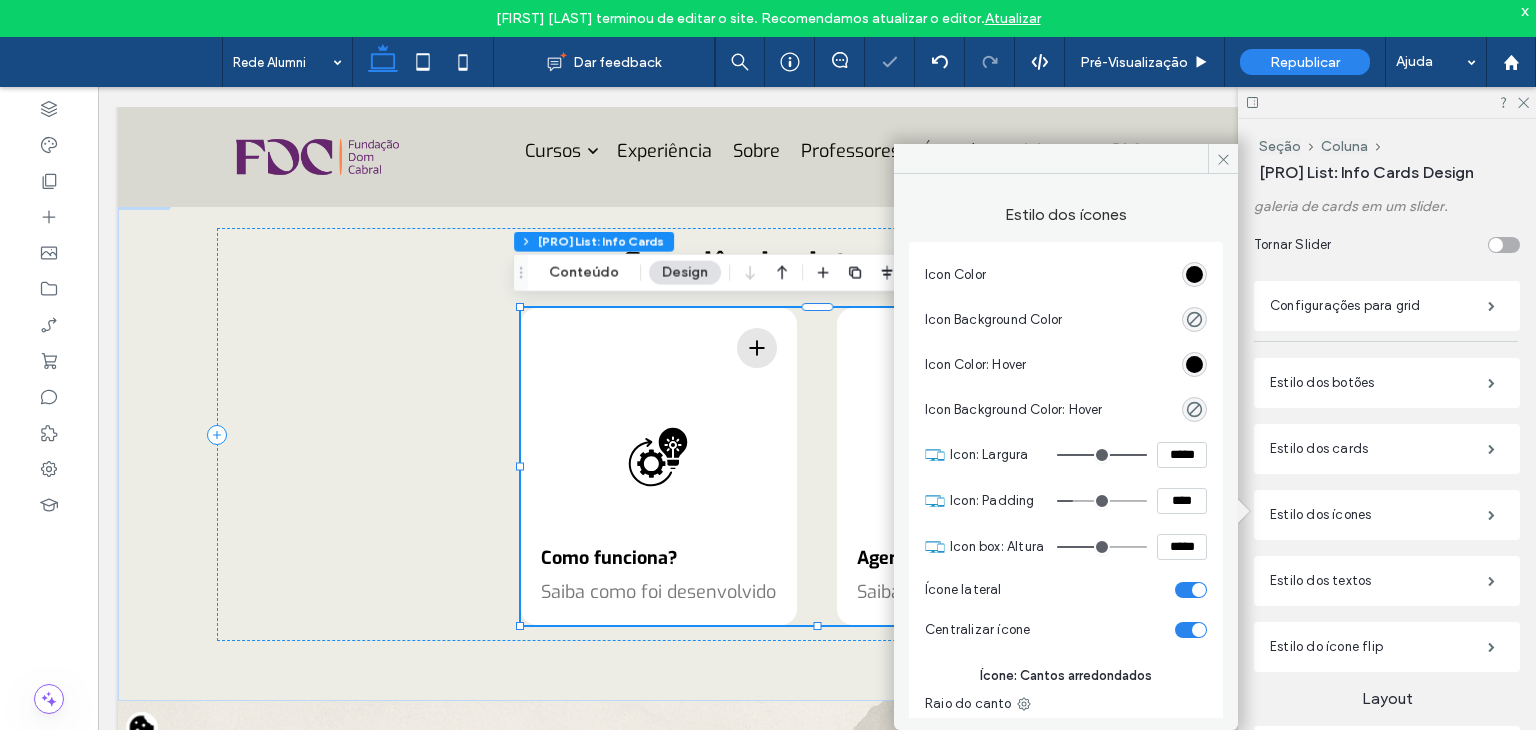 drag, startPoint x: 1112, startPoint y: 459, endPoint x: 1137, endPoint y: 459, distance: 25 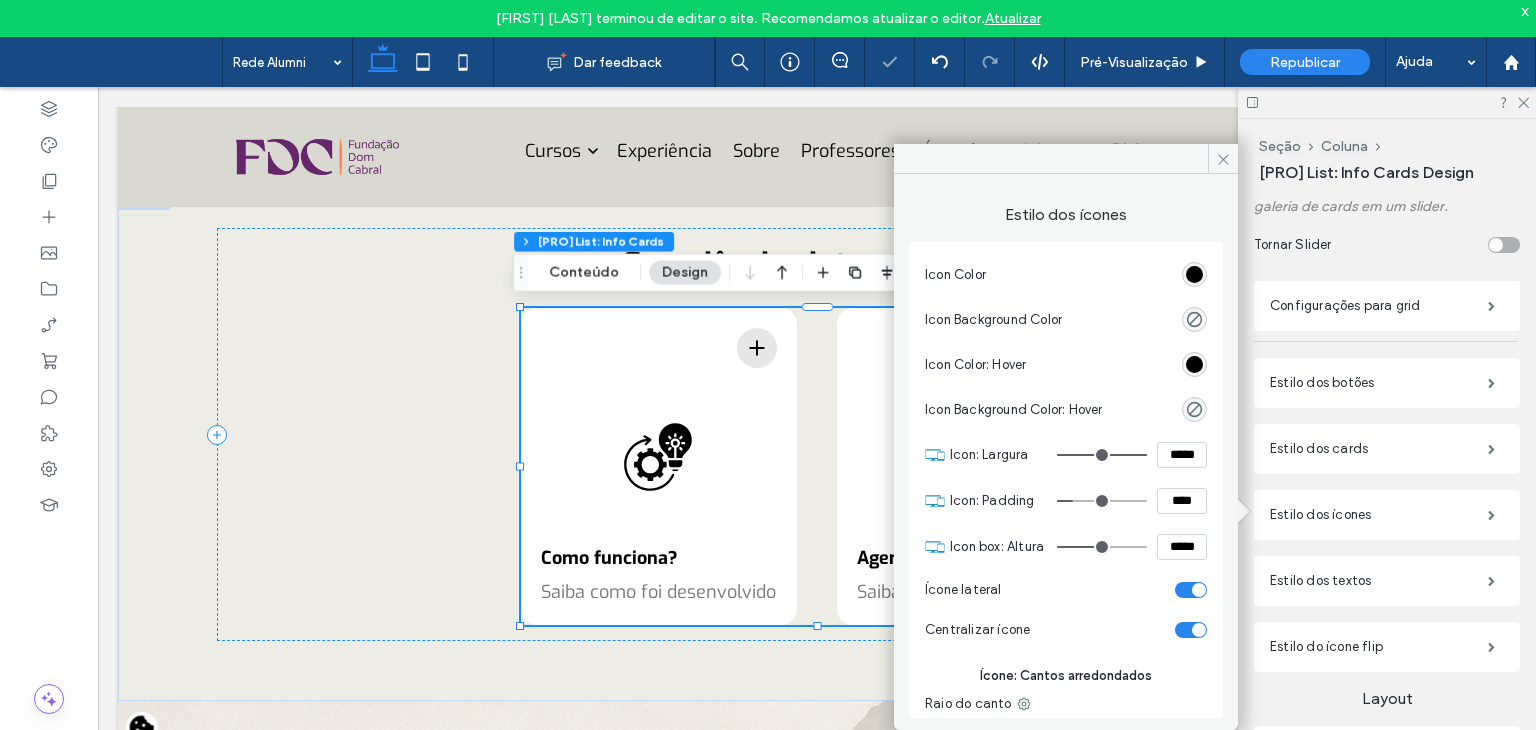 type on "**" 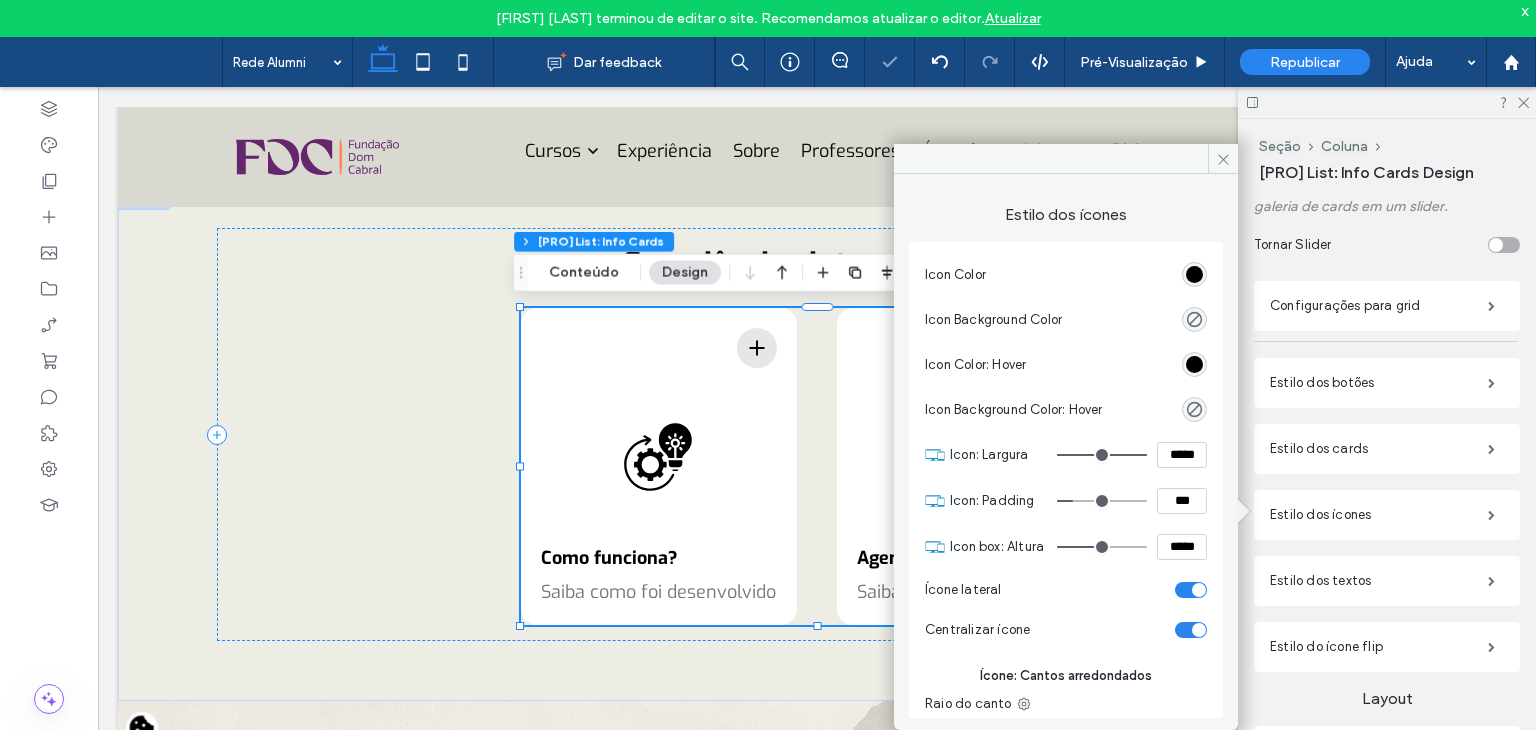 type on "*" 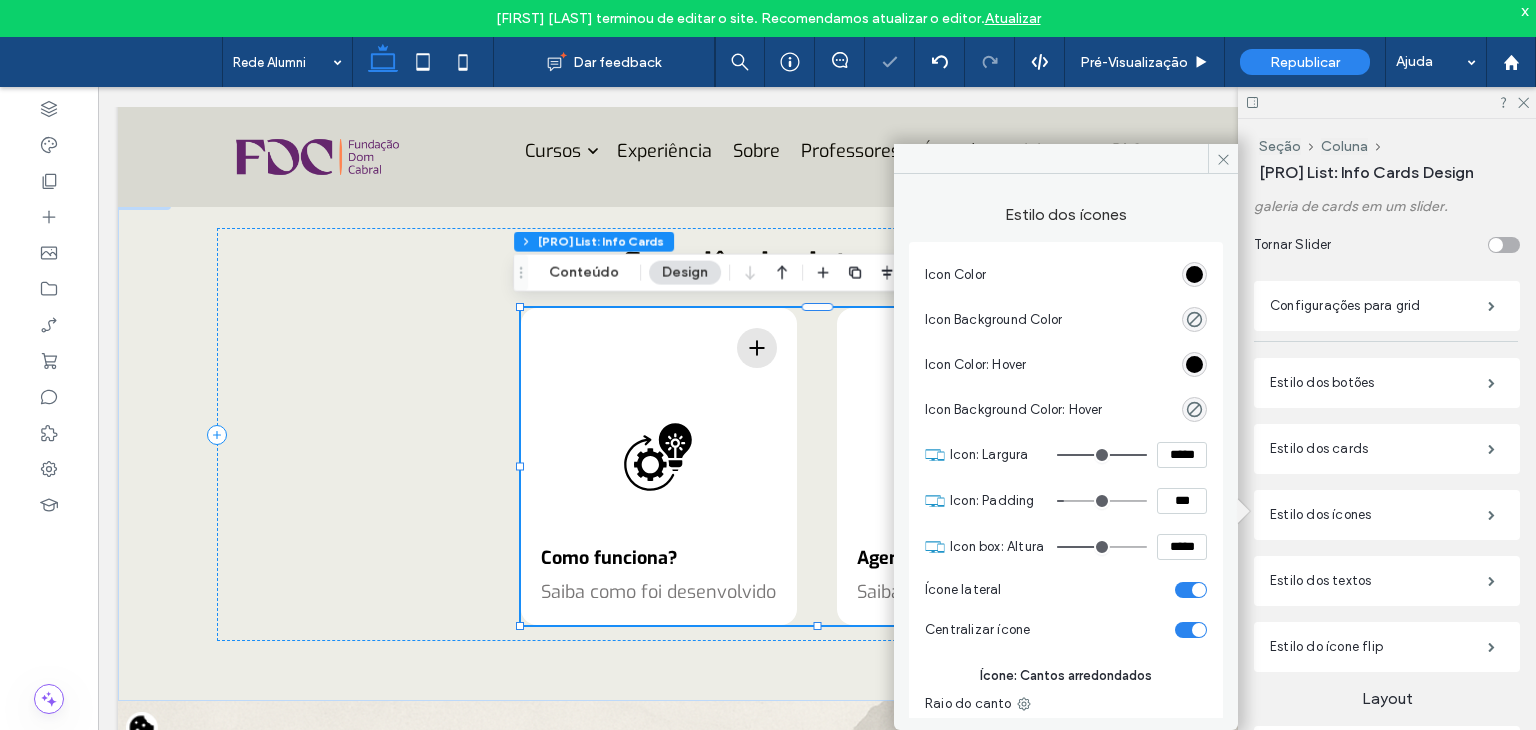 type on "*" 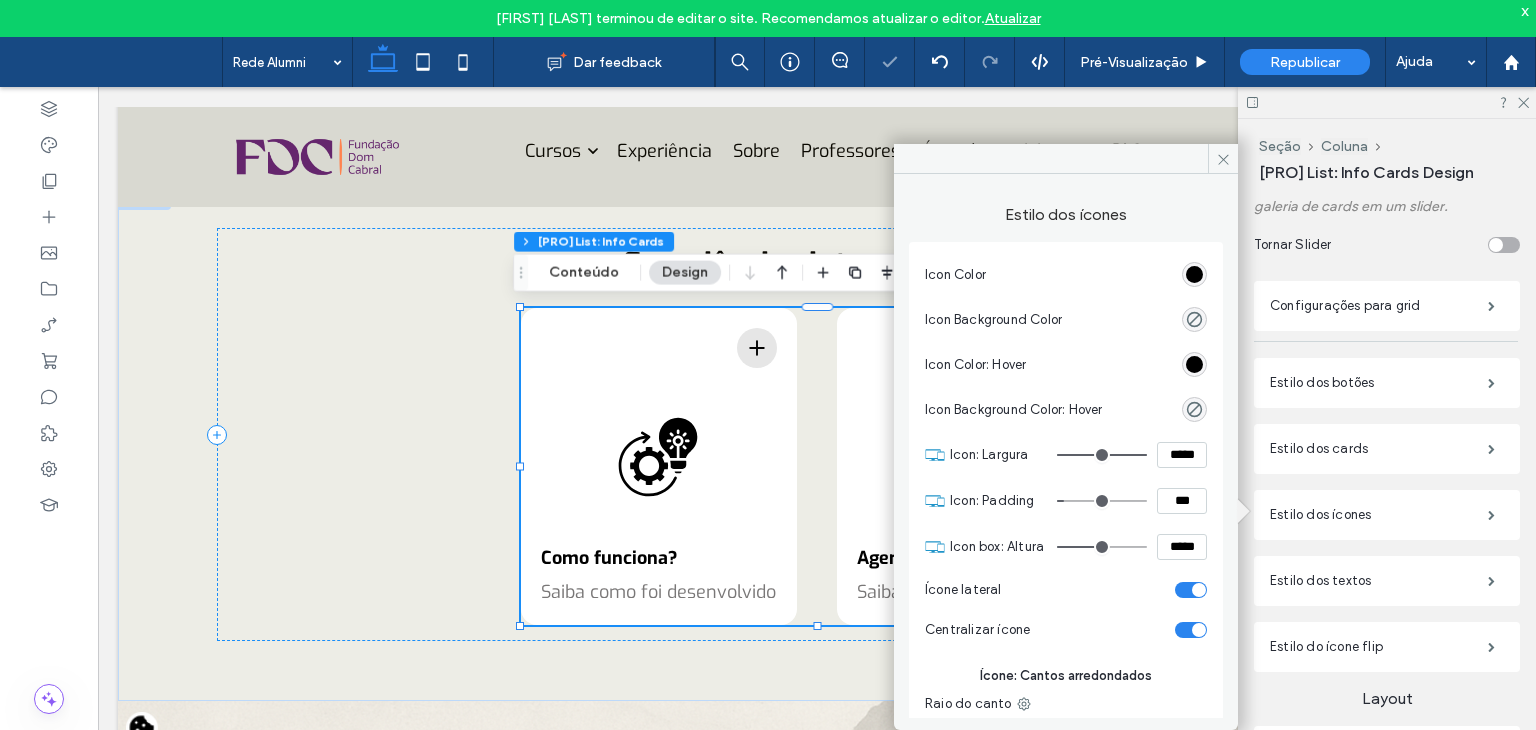 type on "*" 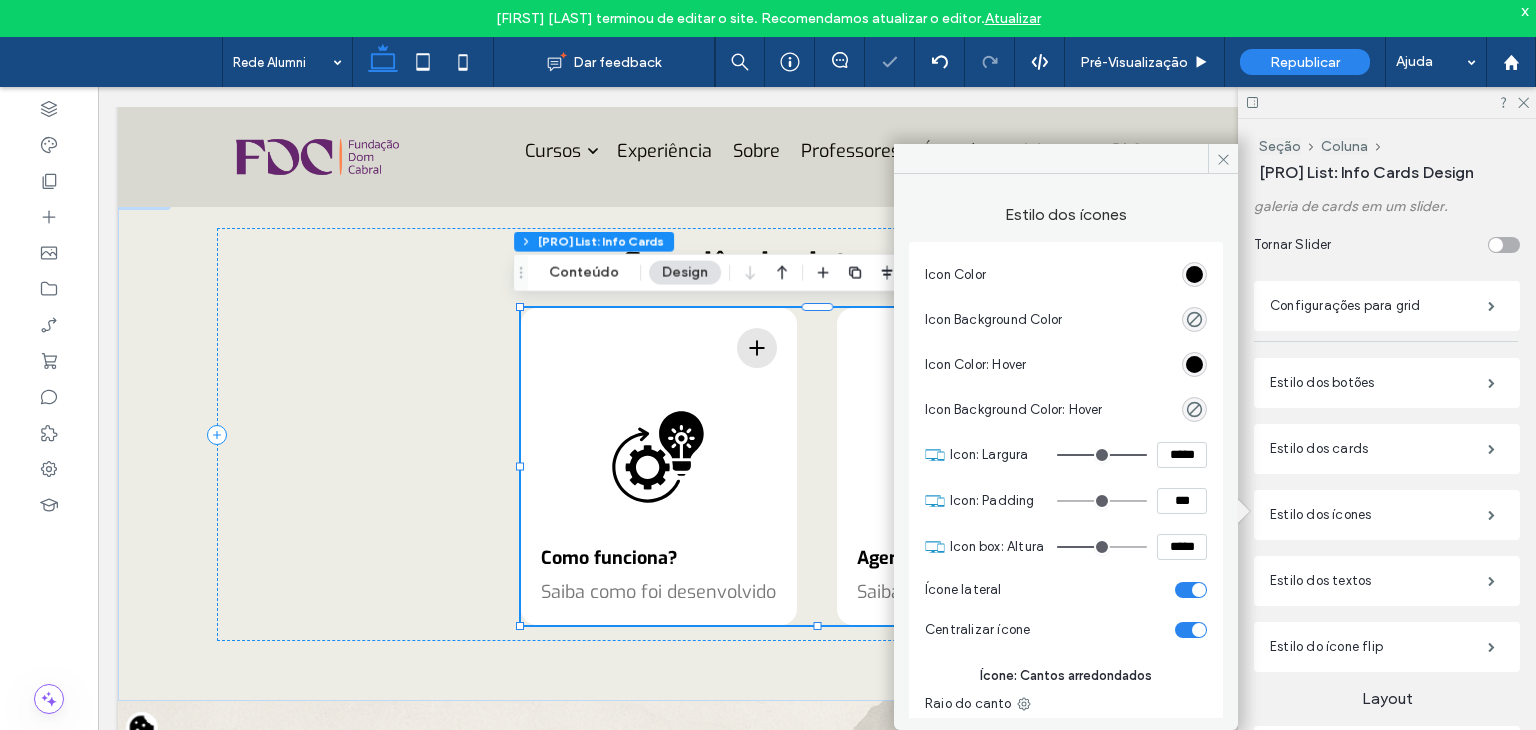 drag, startPoint x: 1075, startPoint y: 500, endPoint x: 1048, endPoint y: 503, distance: 27.166155 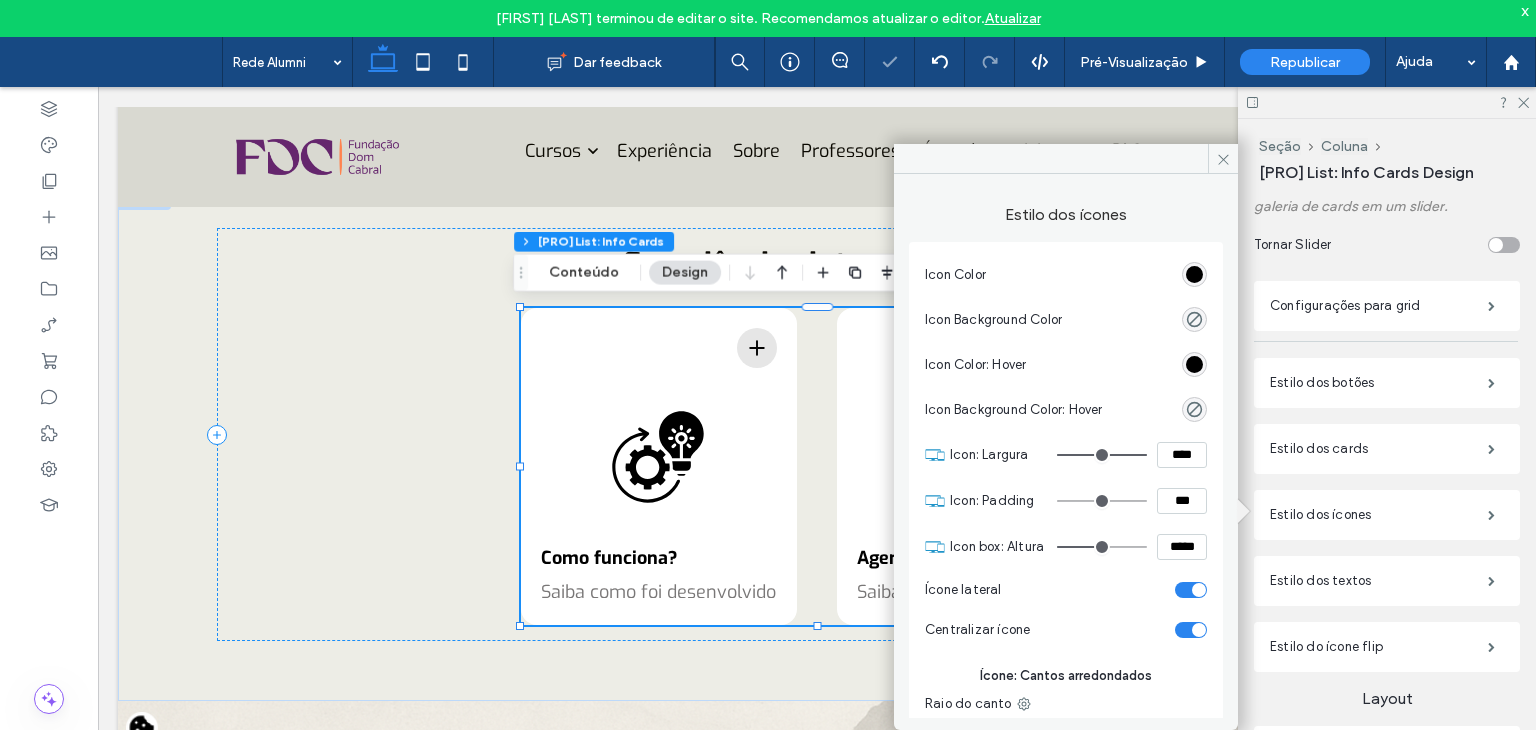 type on "**" 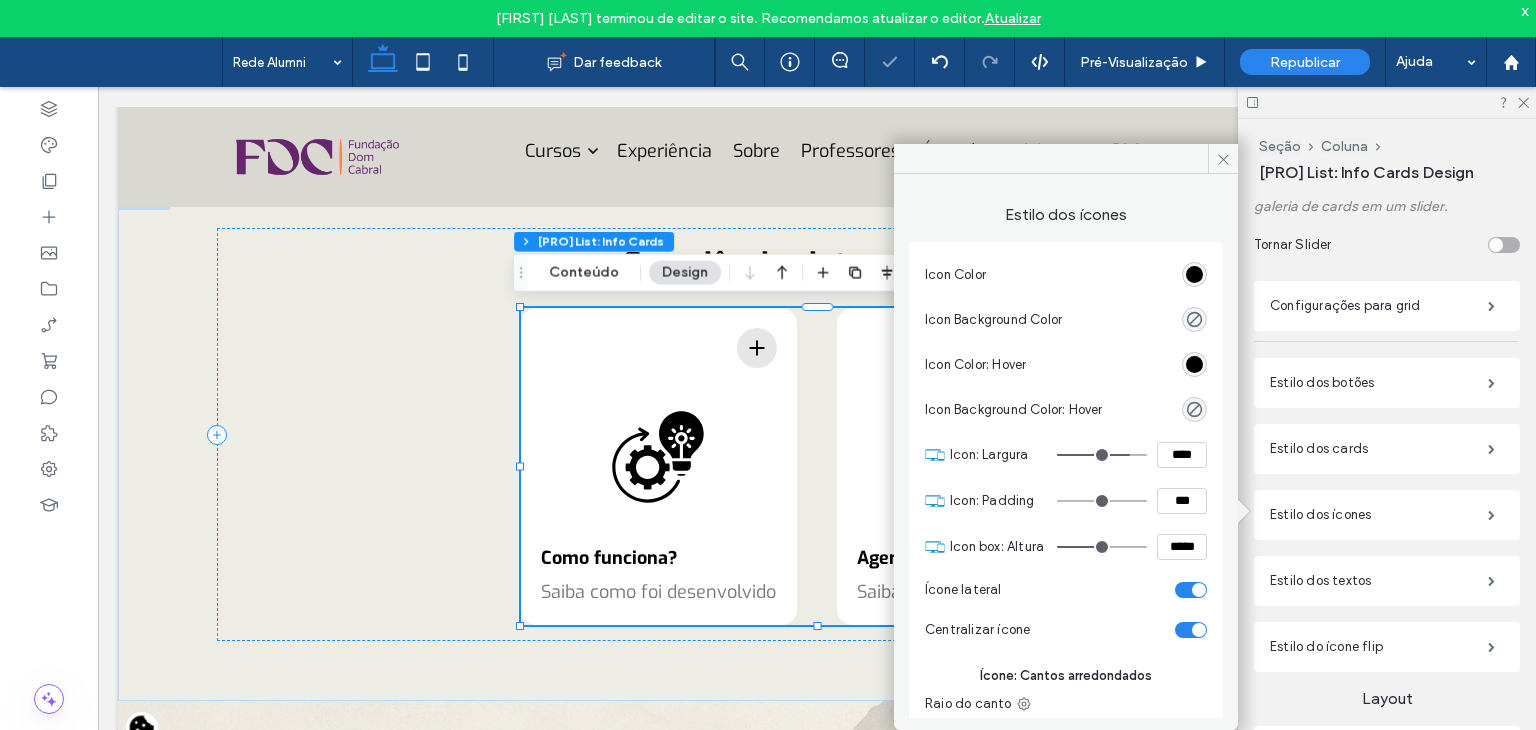 type on "**" 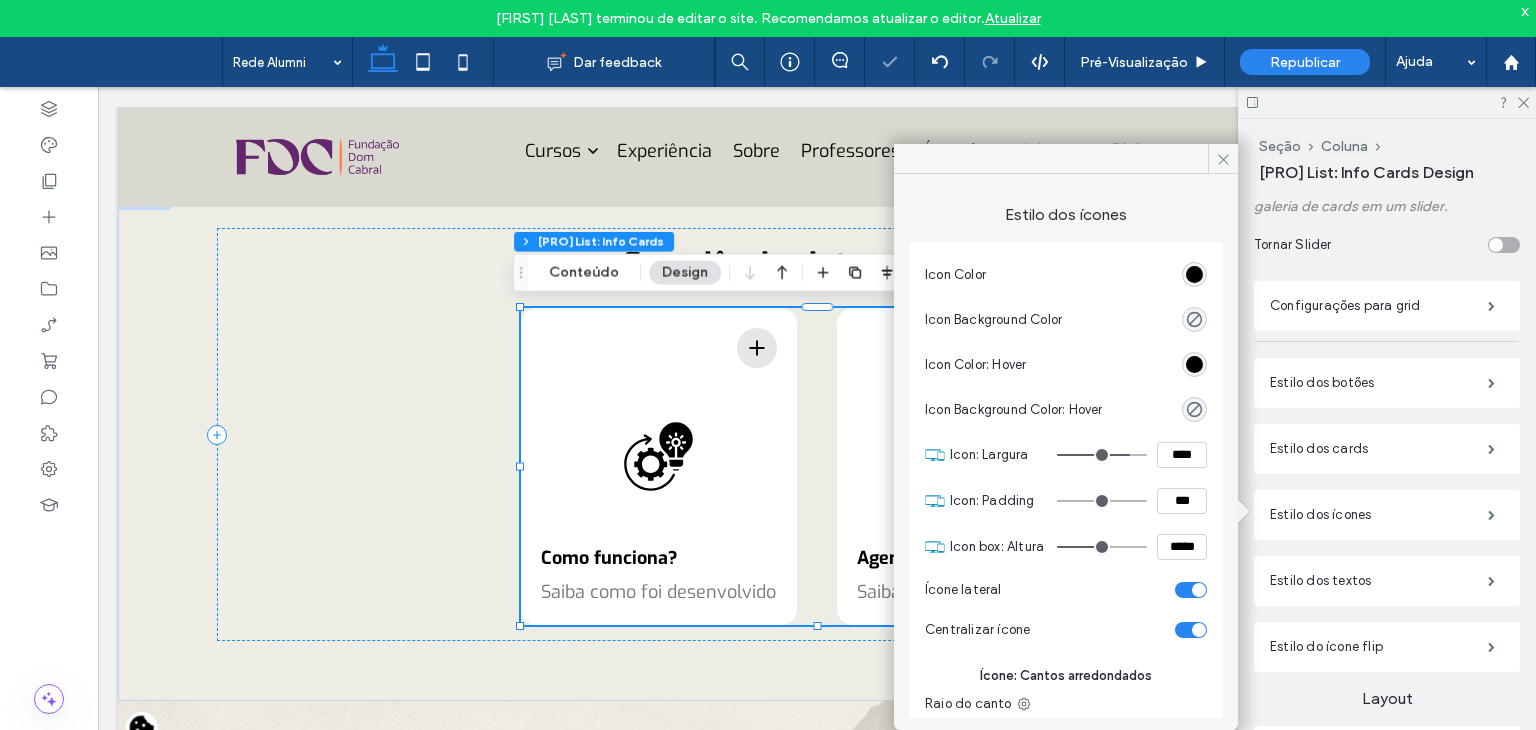 type on "**" 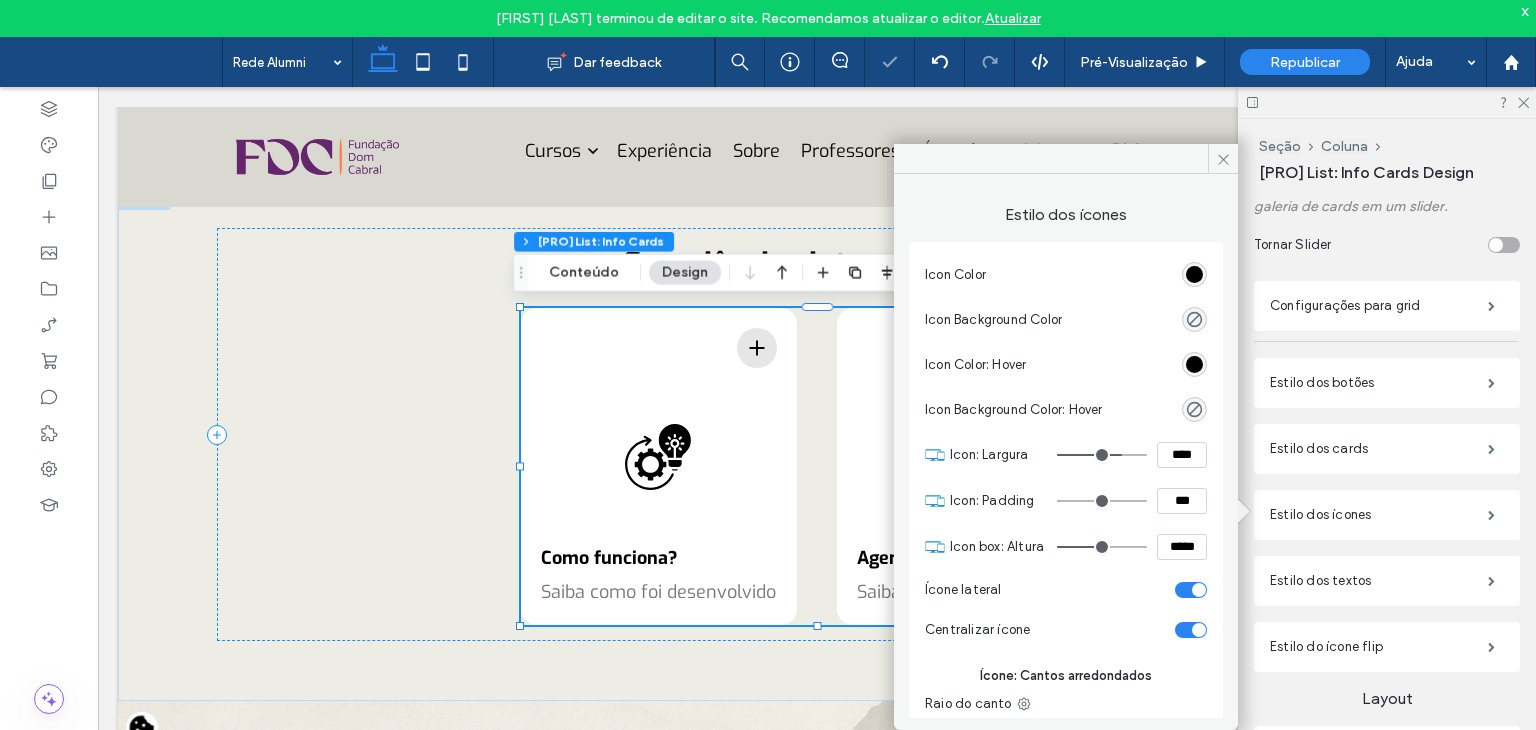 type on "**" 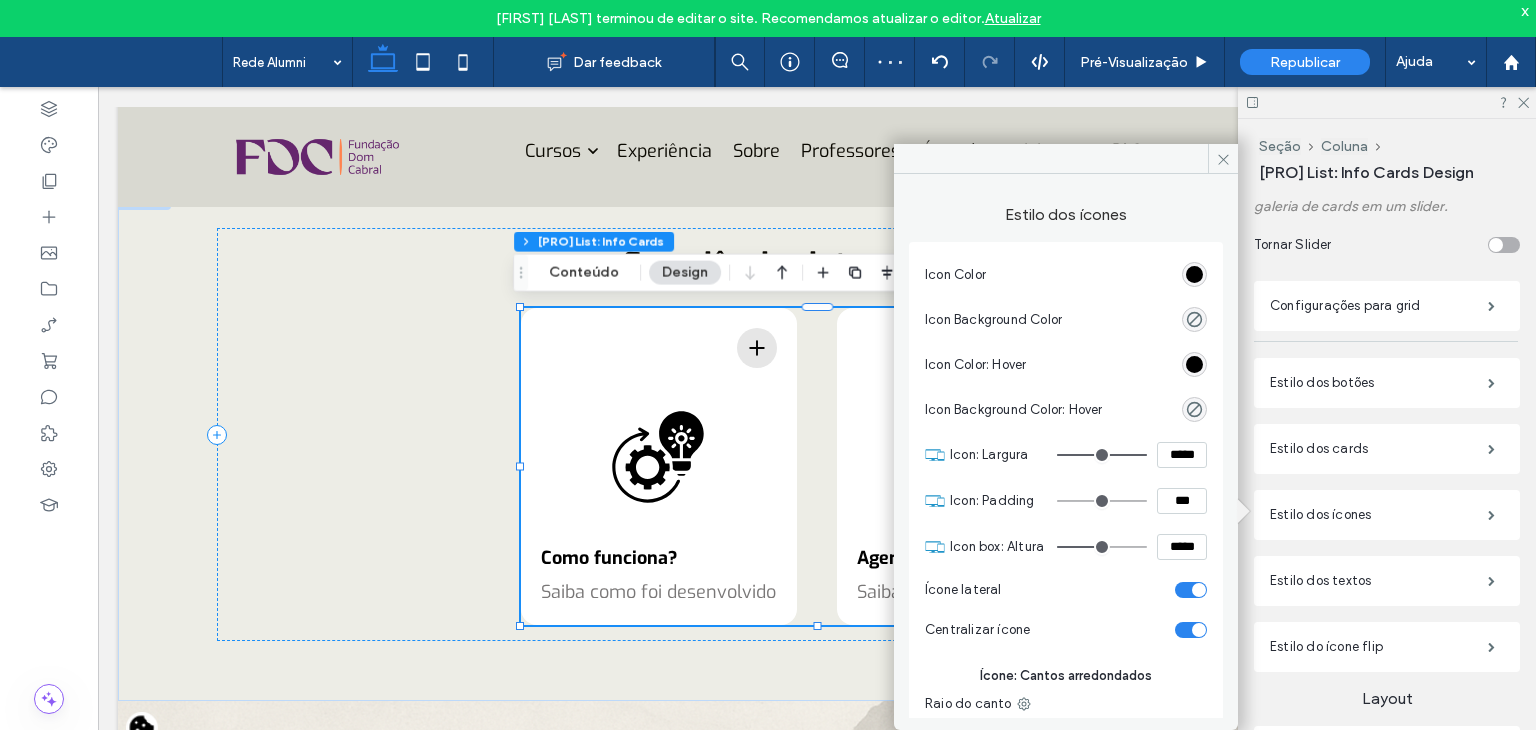 drag, startPoint x: 1122, startPoint y: 453, endPoint x: 1140, endPoint y: 452, distance: 18.027756 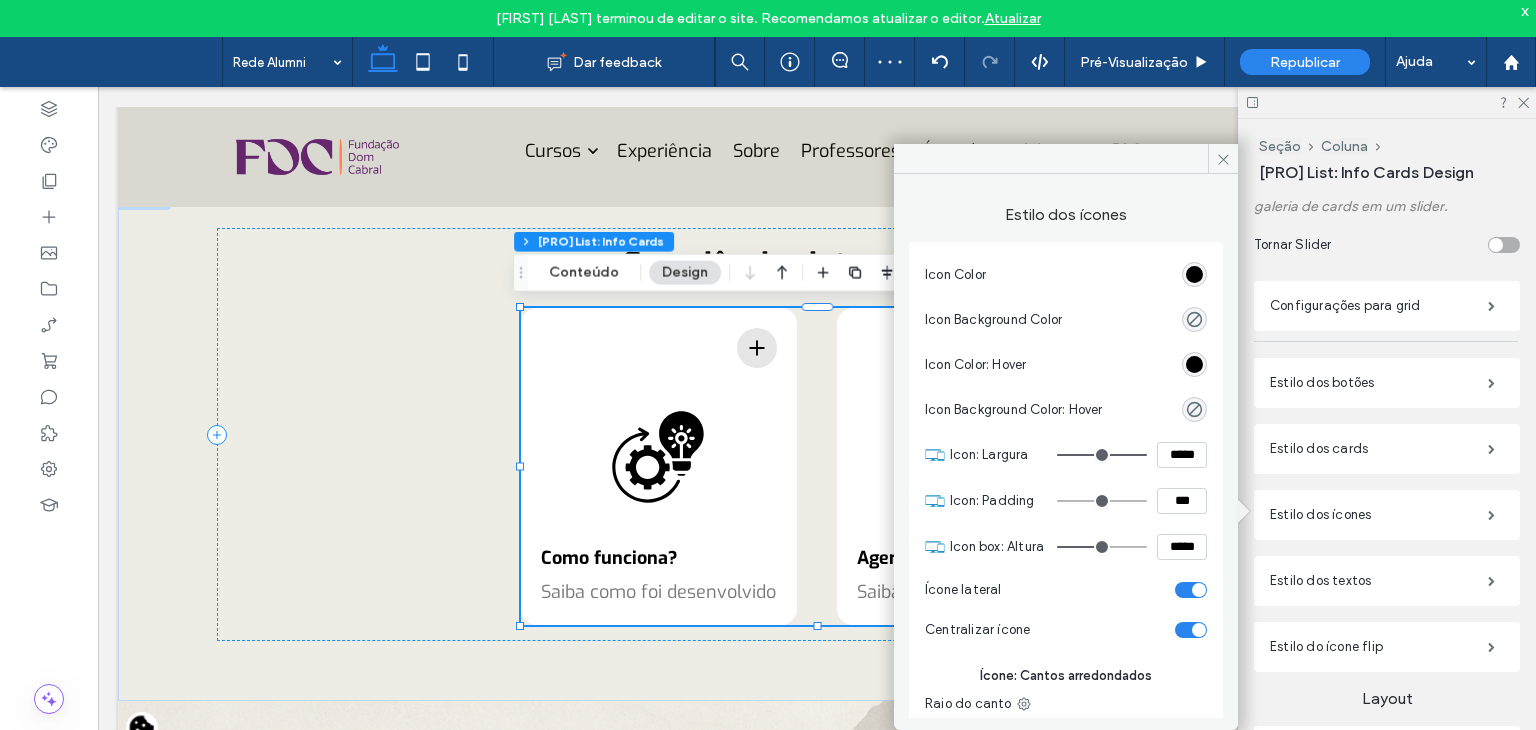 click at bounding box center (1102, 455) 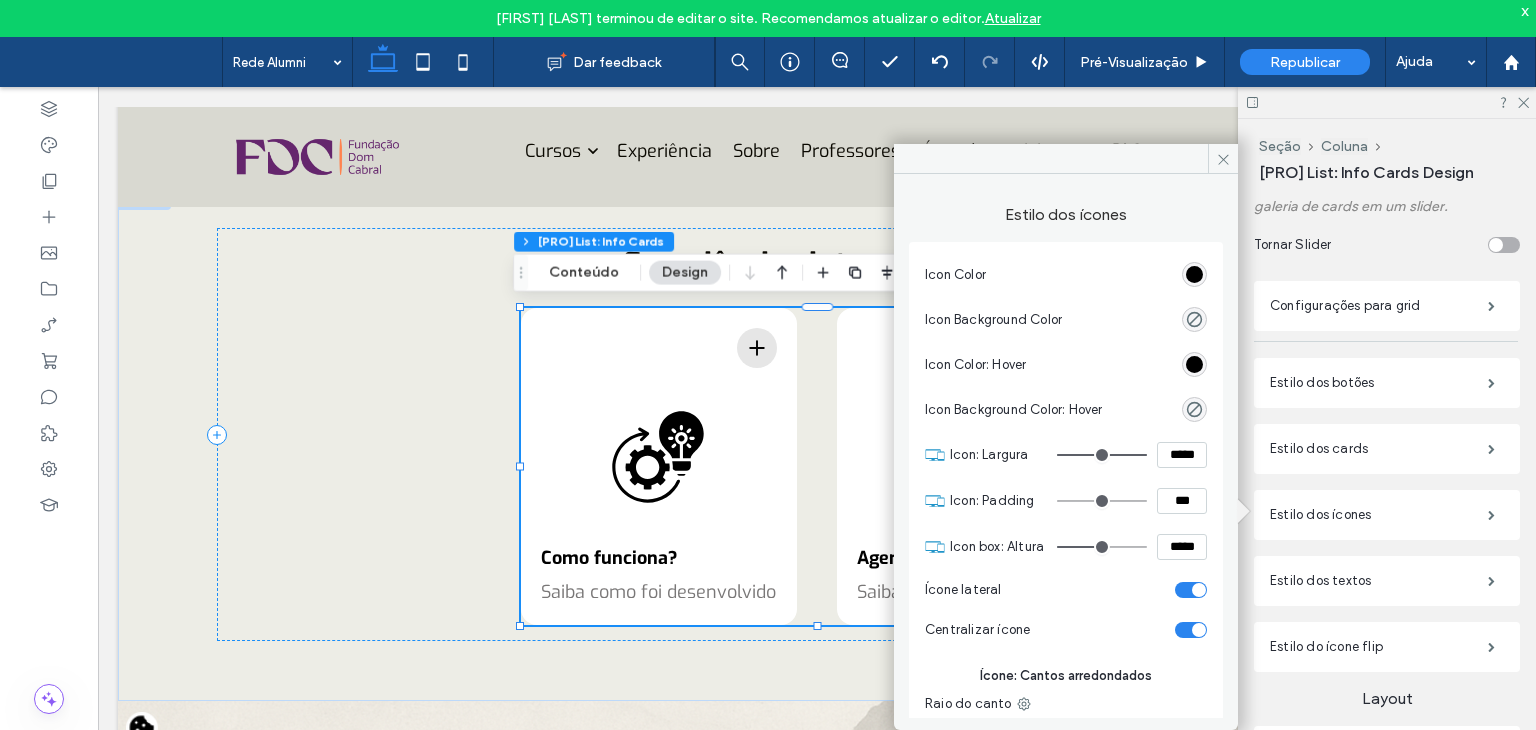 click at bounding box center (1102, 547) 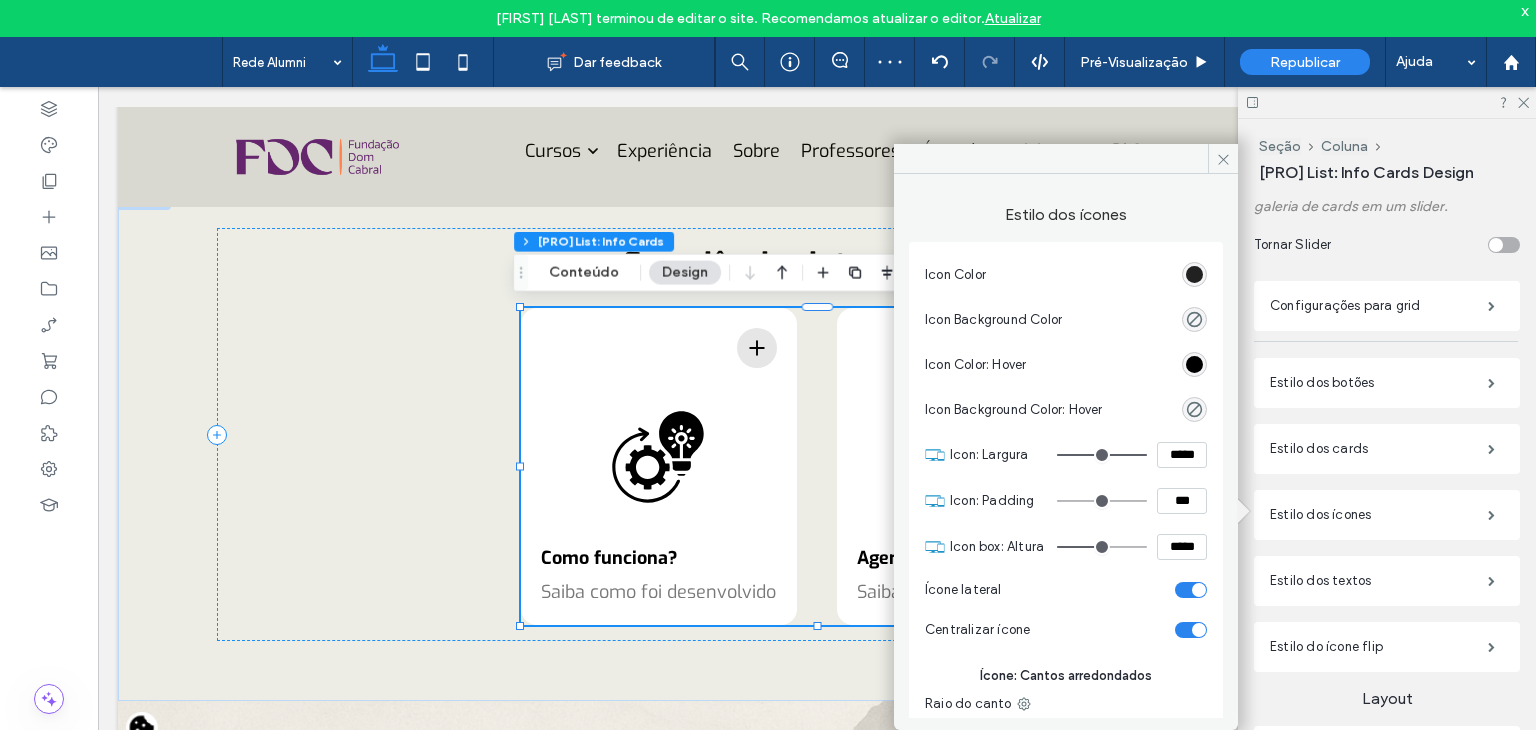 click at bounding box center [1194, 274] 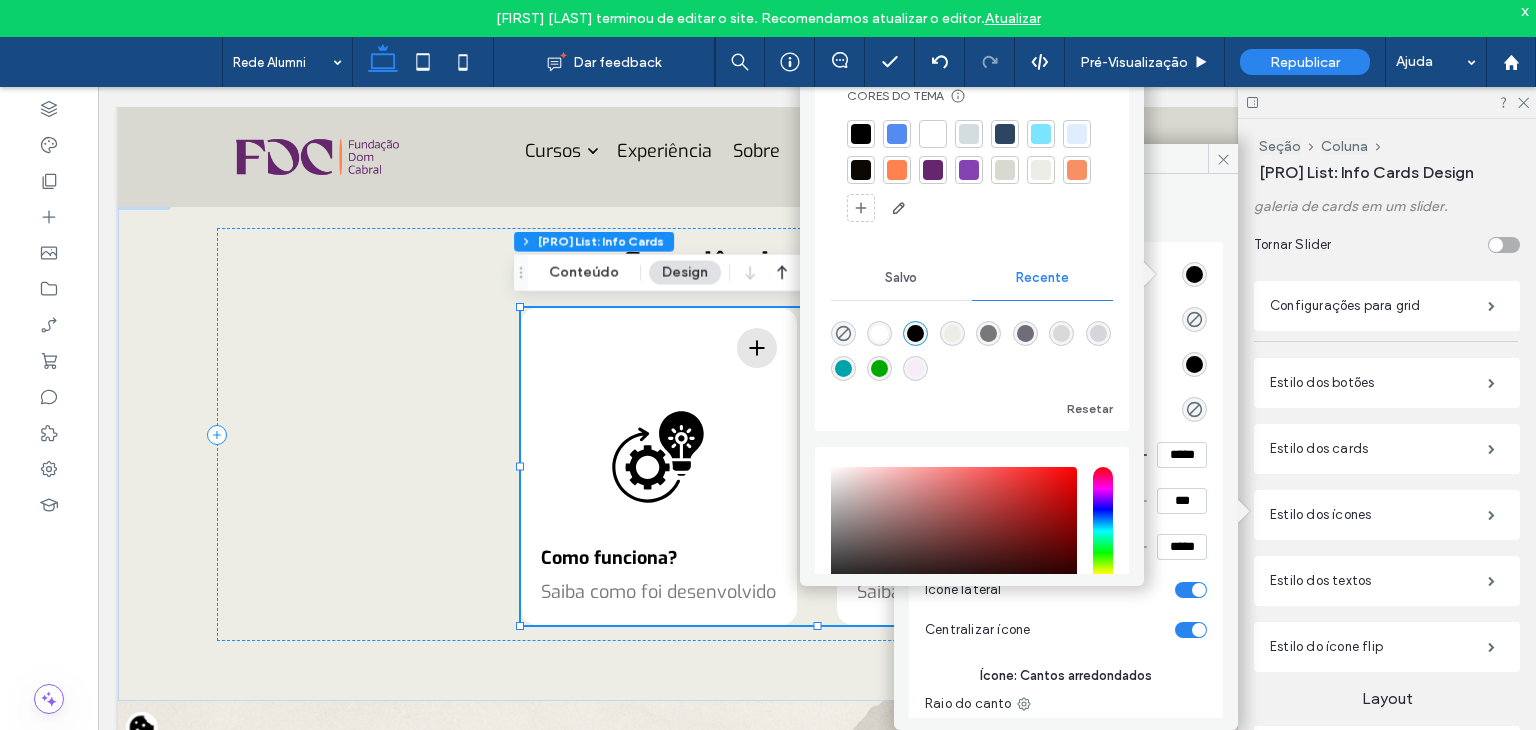 click at bounding box center (933, 170) 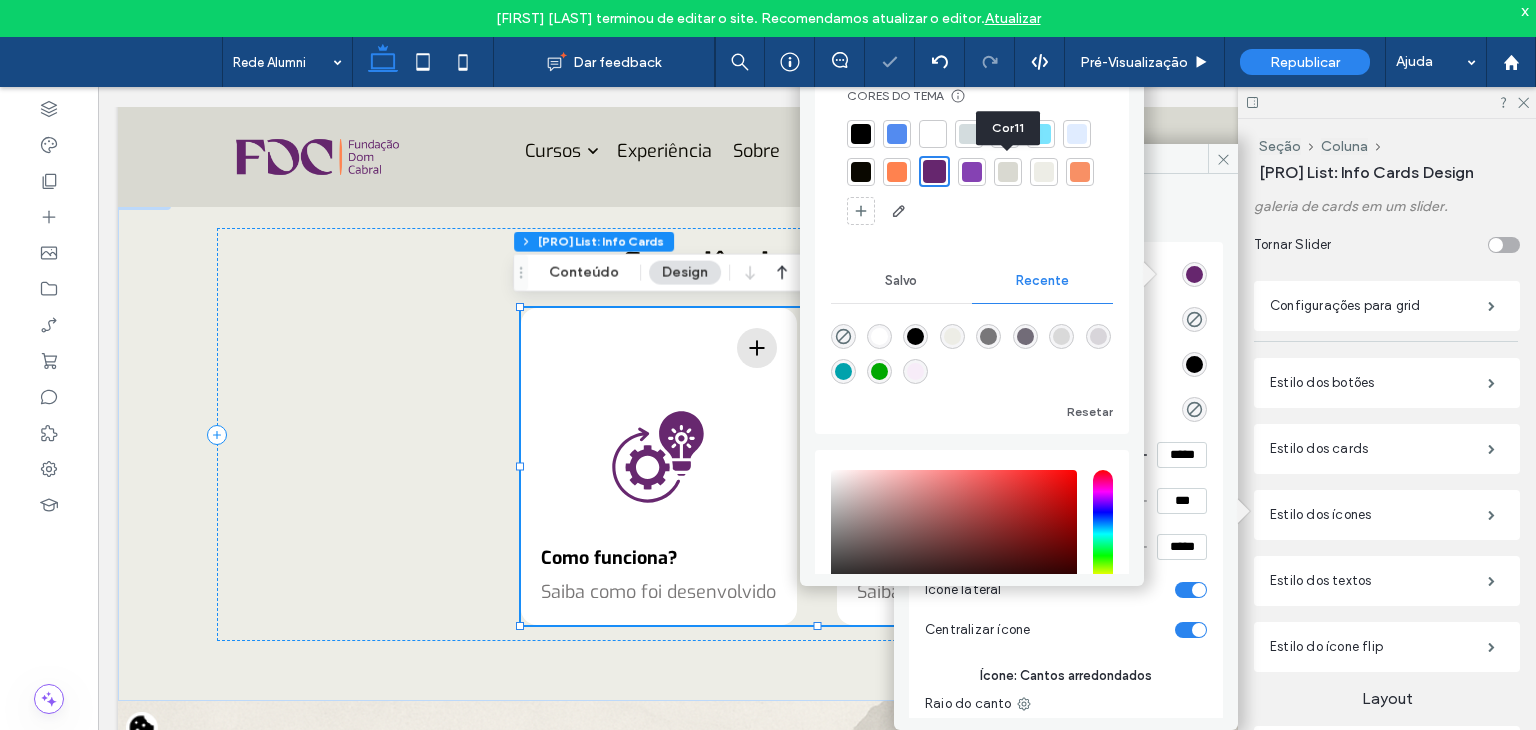 click at bounding box center (972, 172) 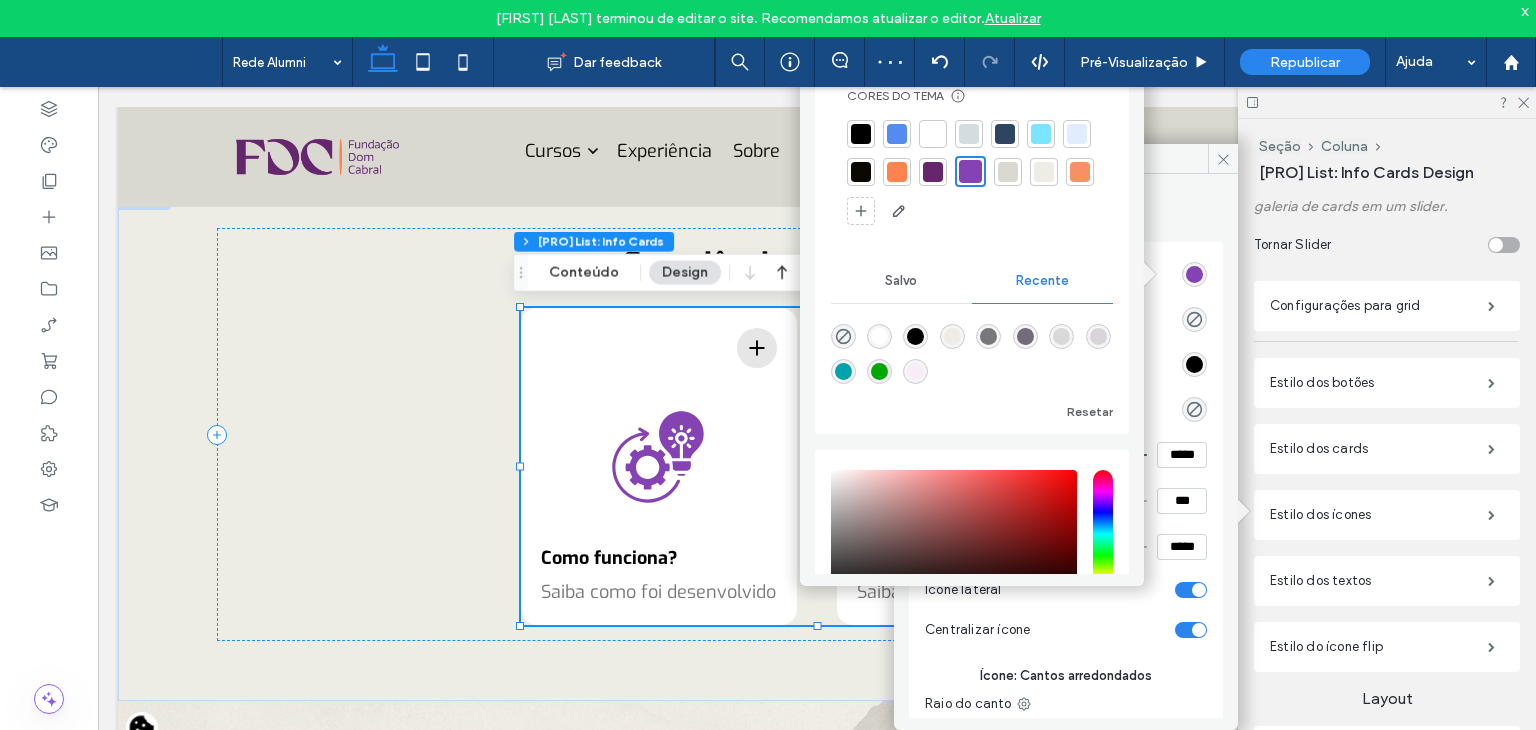 click on "Estilo dos ícones Icon Color Icon Background Color Icon Color: Hover Icon Background Color: Hover   Icon: Largura *****   Icon: Padding ***   Icon box: Altura ***** Ícone lateral Centralizar ícone Ícone: Cantos arredondados Raio do canto * px" at bounding box center (1066, 477) 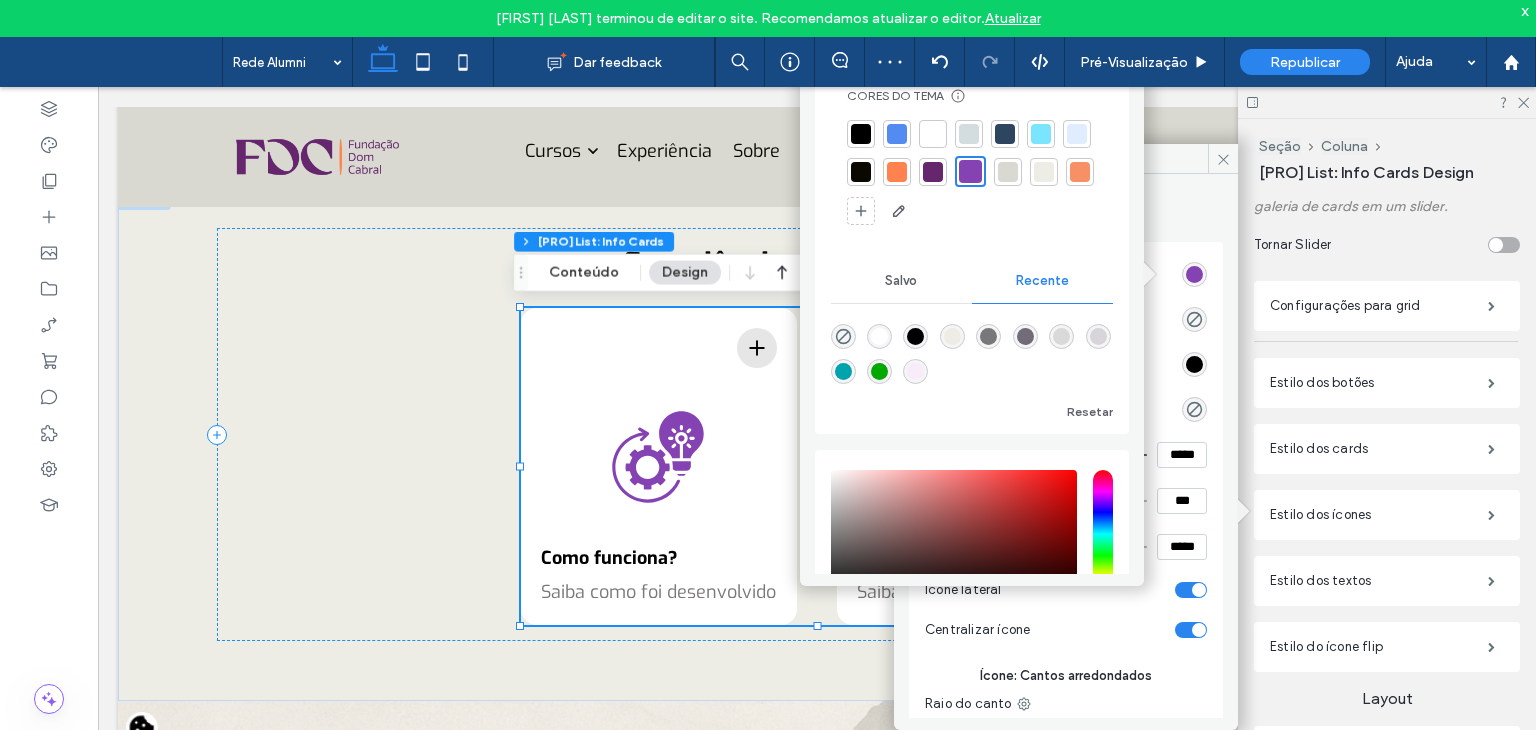 click on "Icon Background Color" at bounding box center [1066, 319] 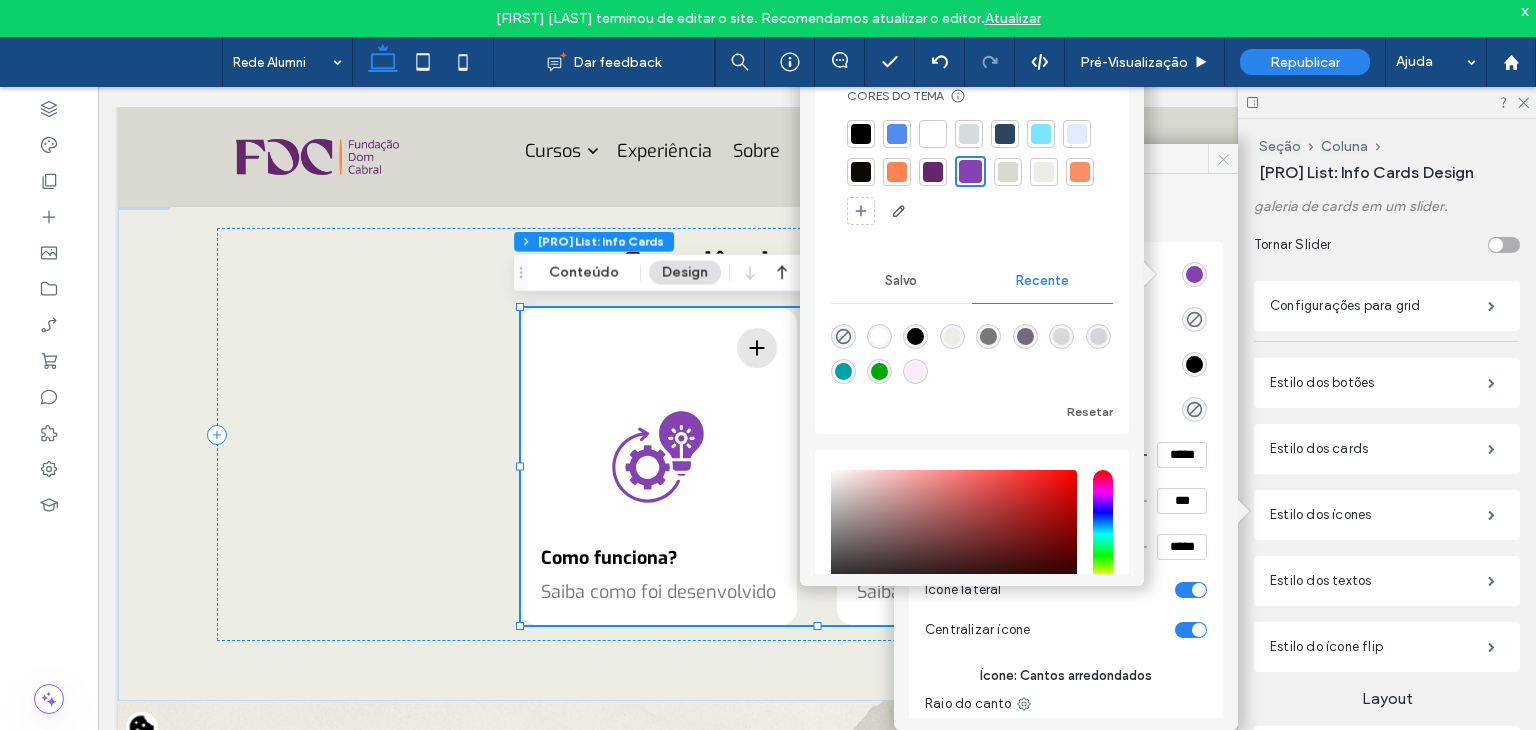 click 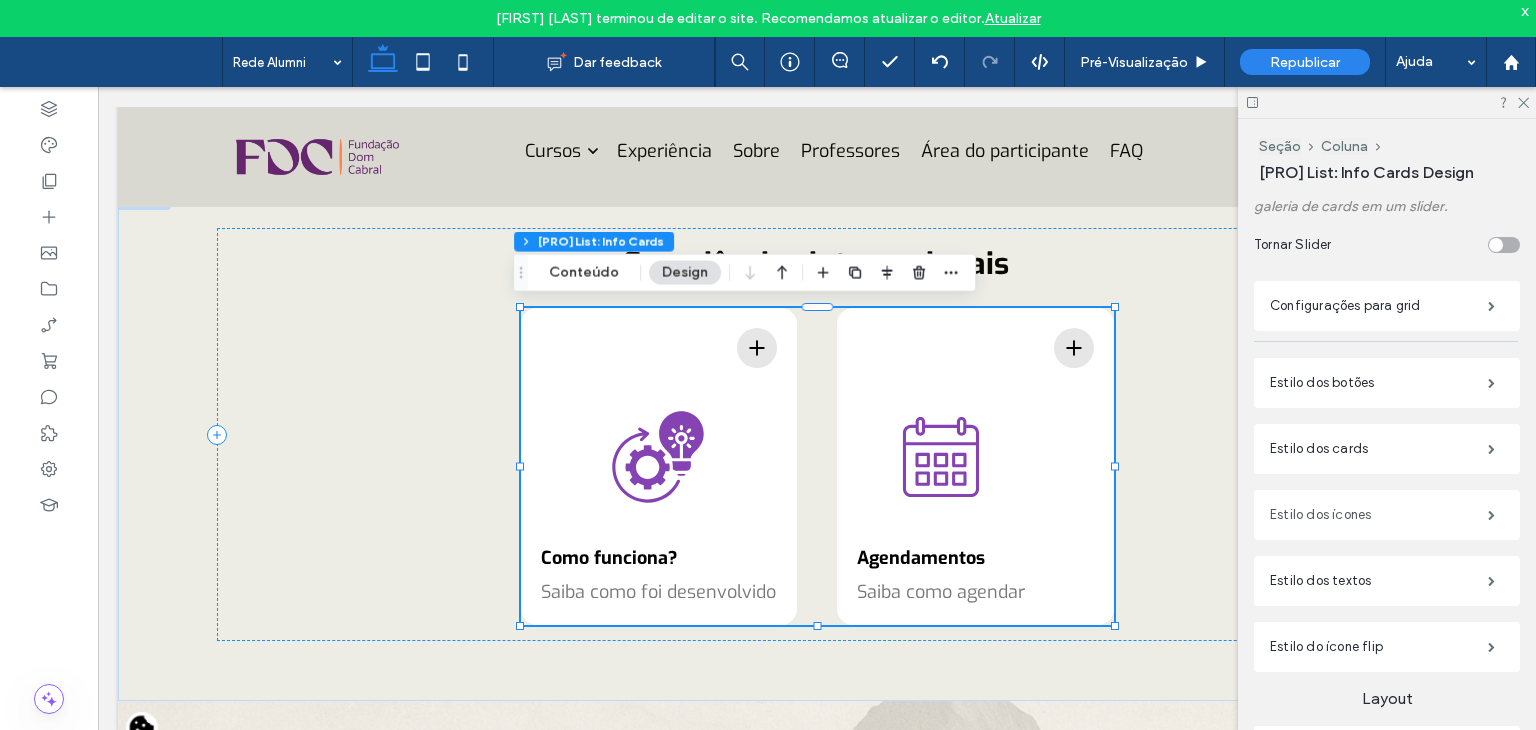 click on "Estilo dos ícones" at bounding box center [1379, 515] 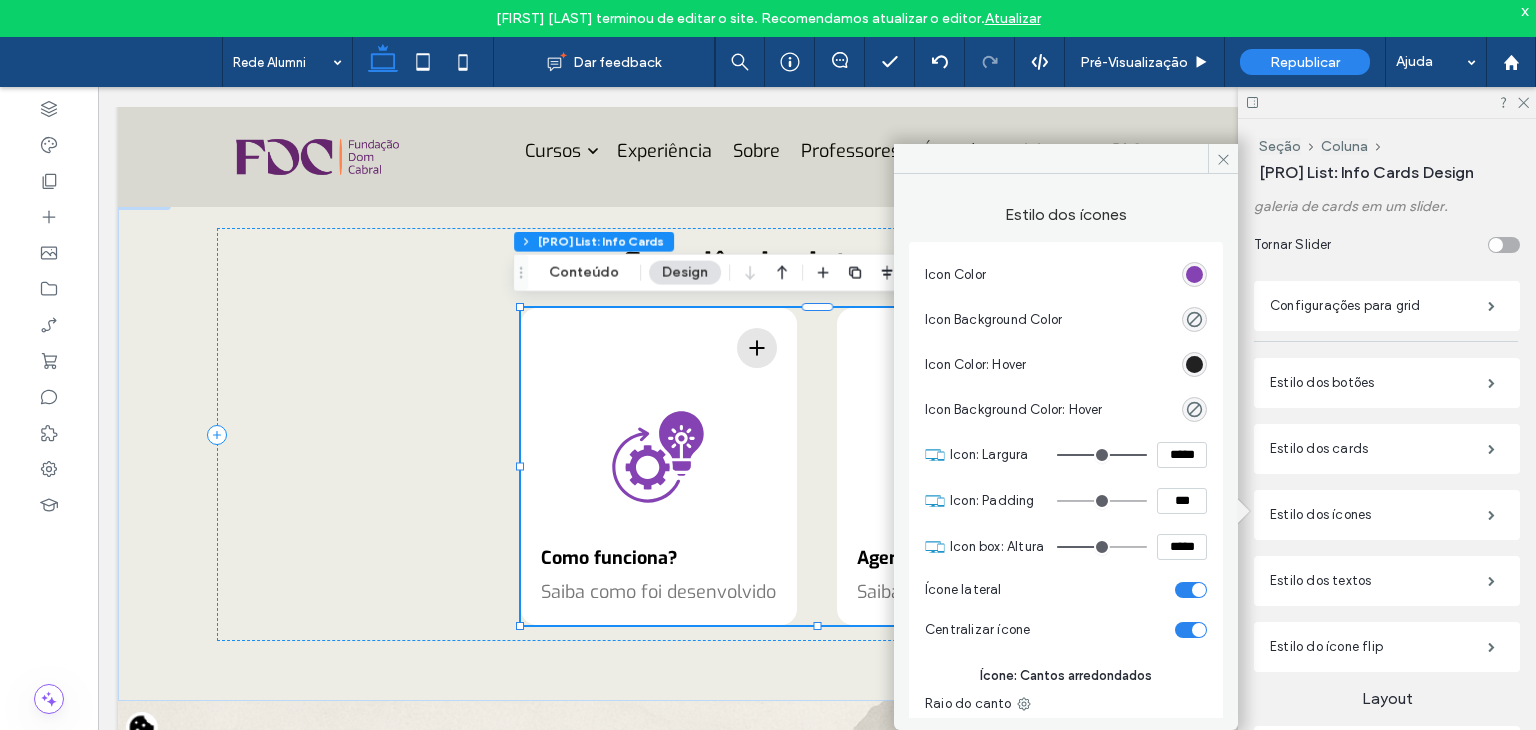 click at bounding box center (1194, 364) 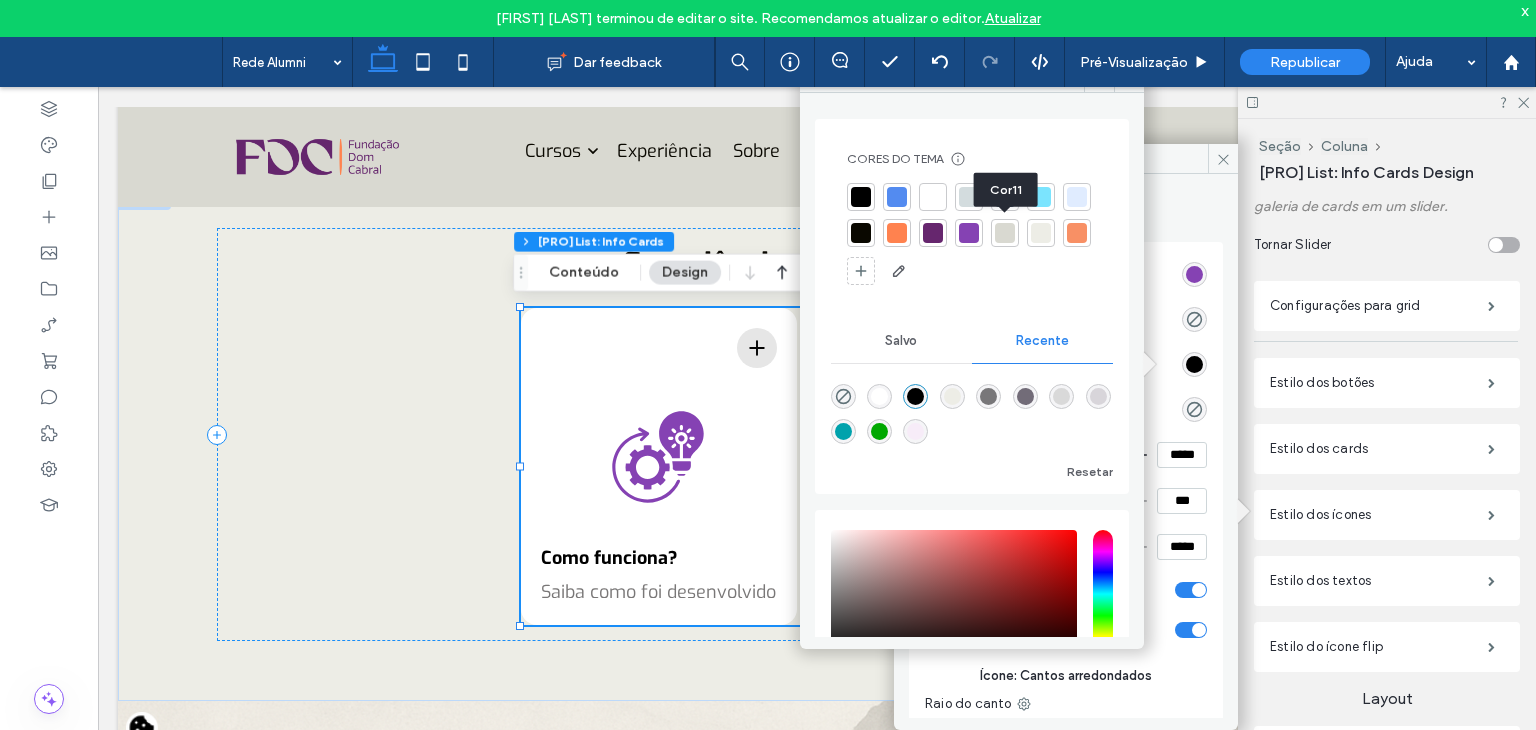 click at bounding box center (969, 233) 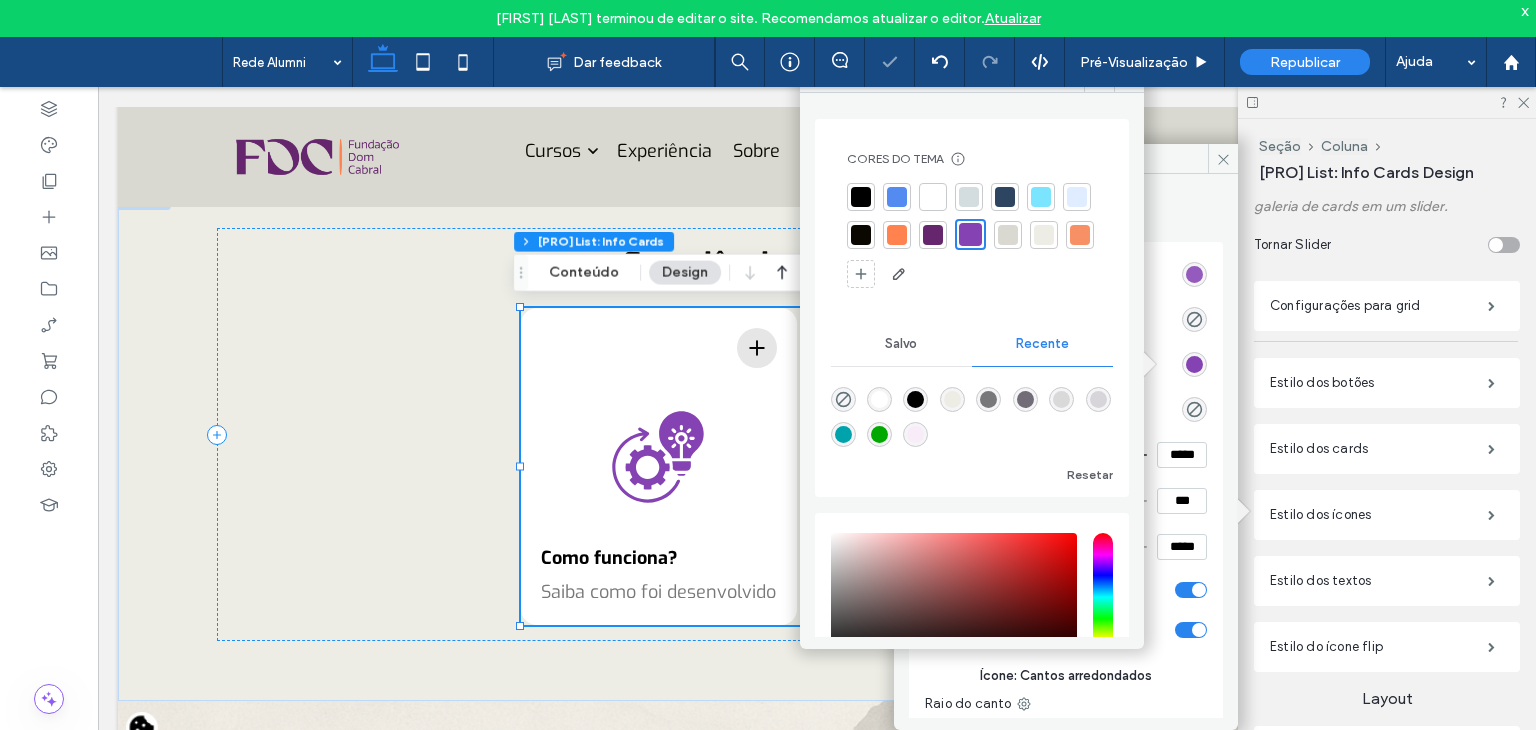 click at bounding box center (1194, 274) 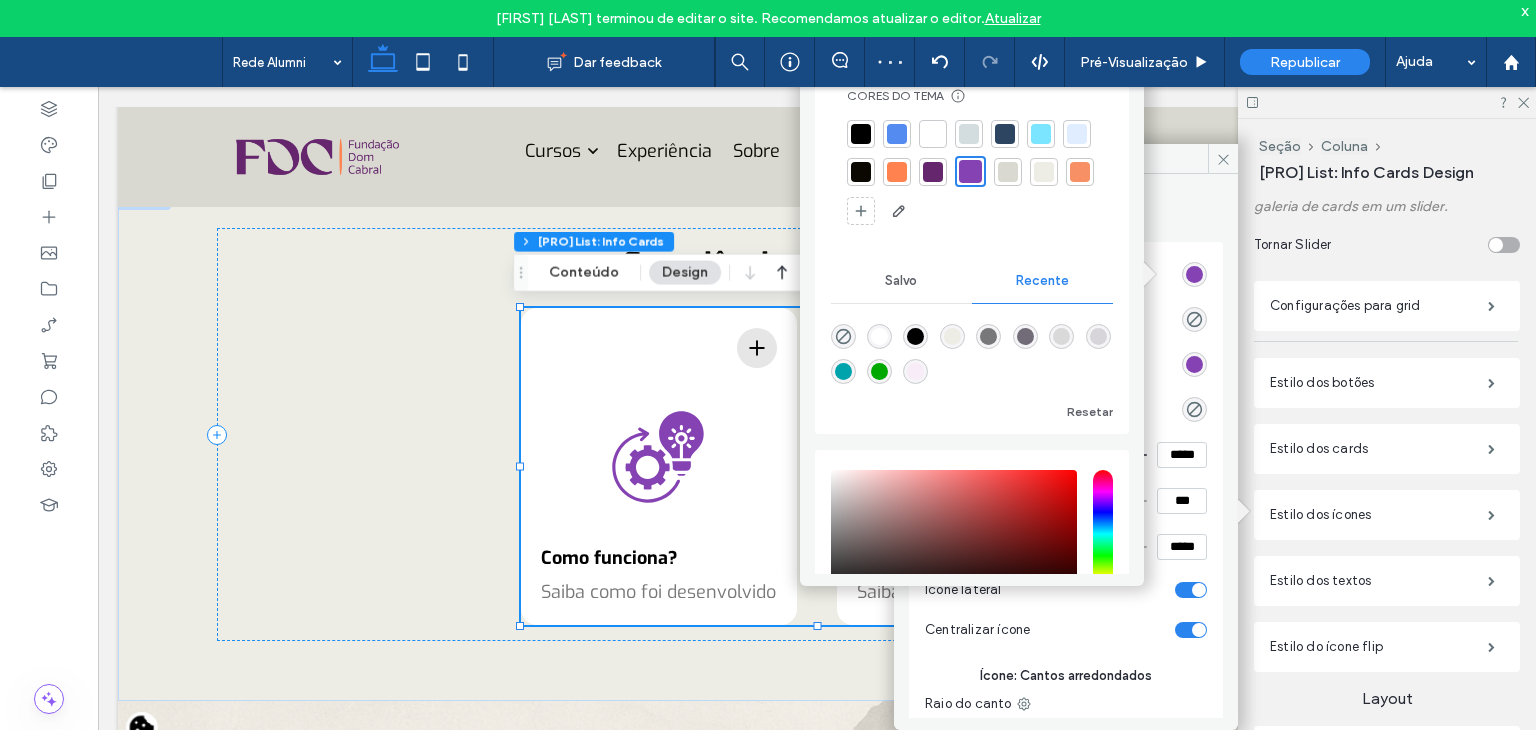 click at bounding box center (933, 172) 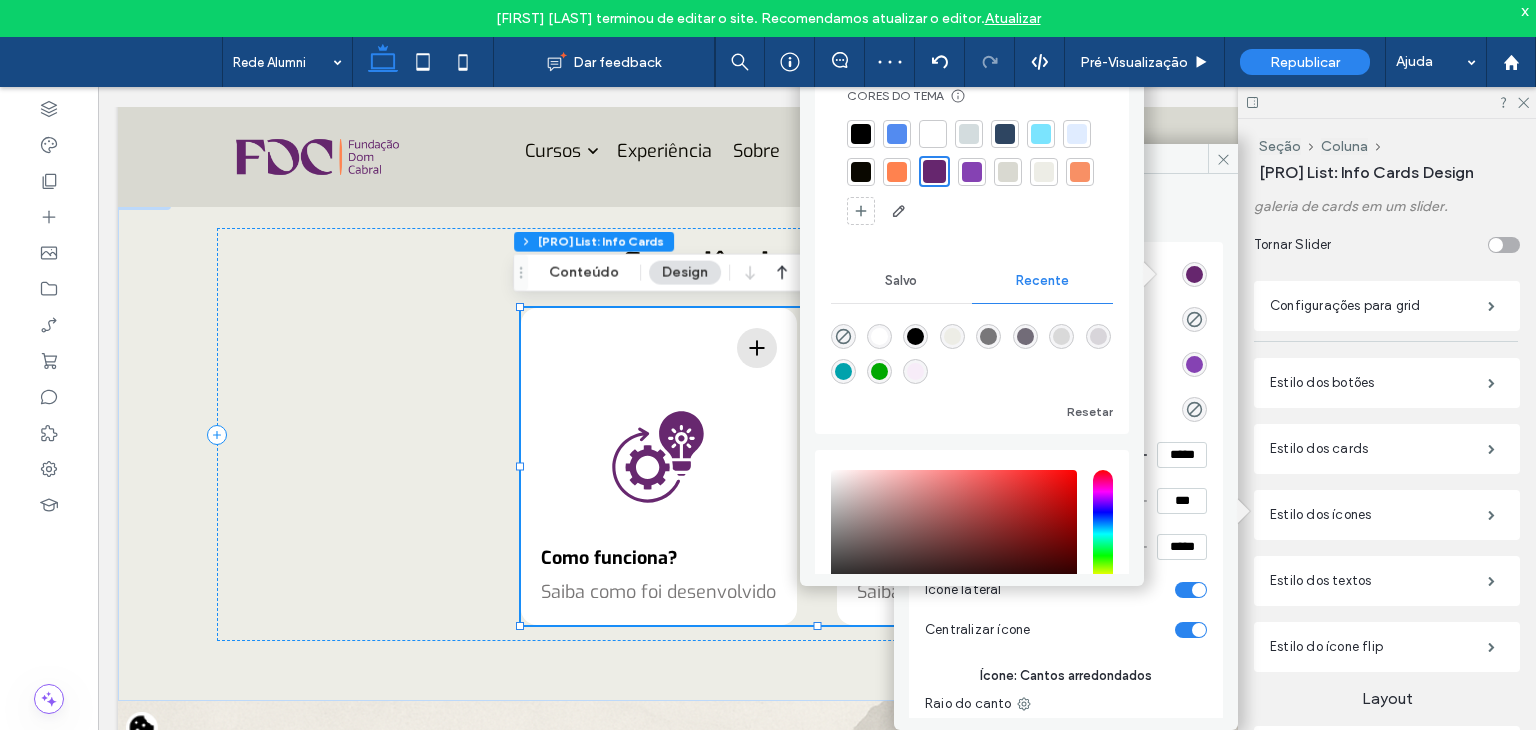 click on "Estilo dos ícones" at bounding box center [1066, 205] 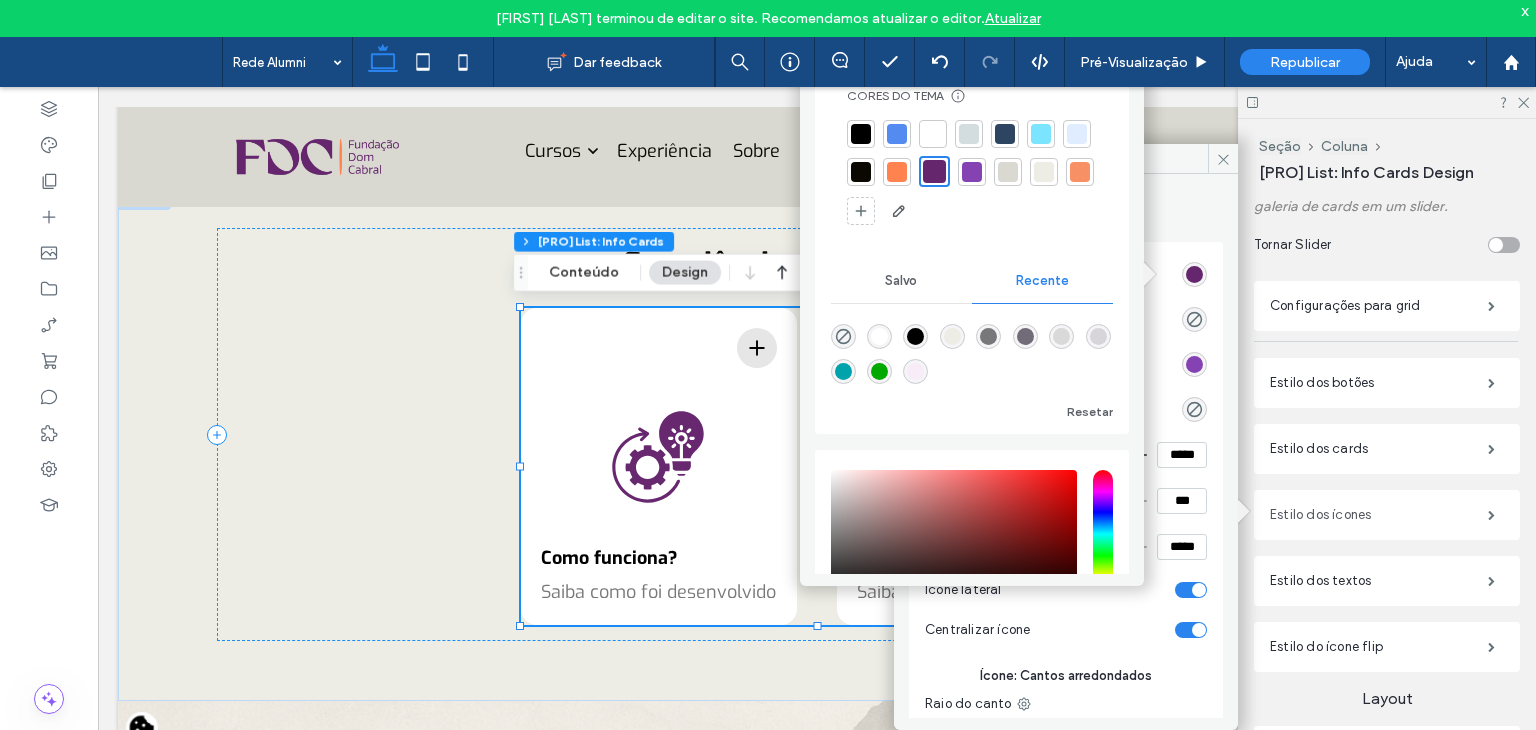 click on "Estilo dos ícones" at bounding box center (1379, 515) 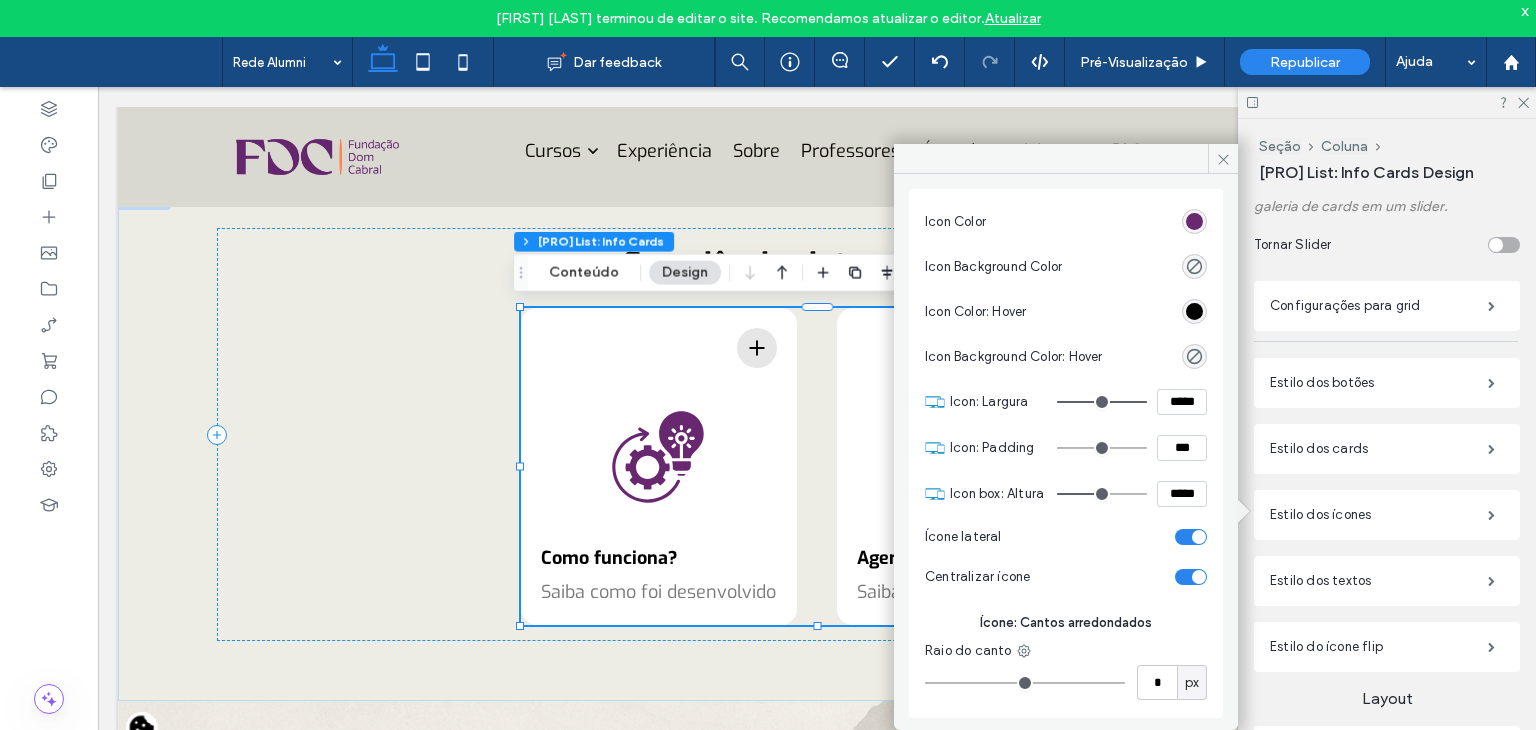 scroll, scrollTop: 69, scrollLeft: 0, axis: vertical 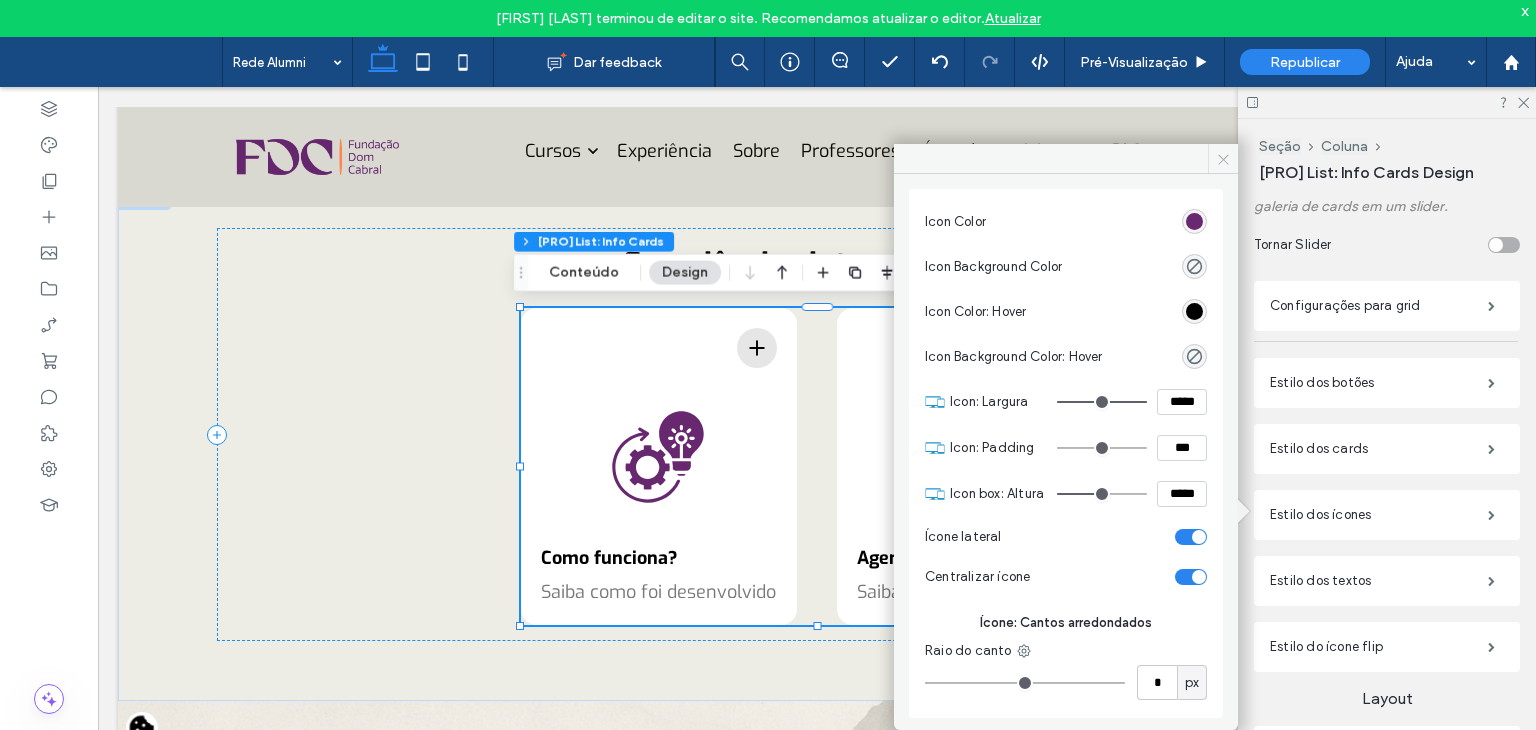 click 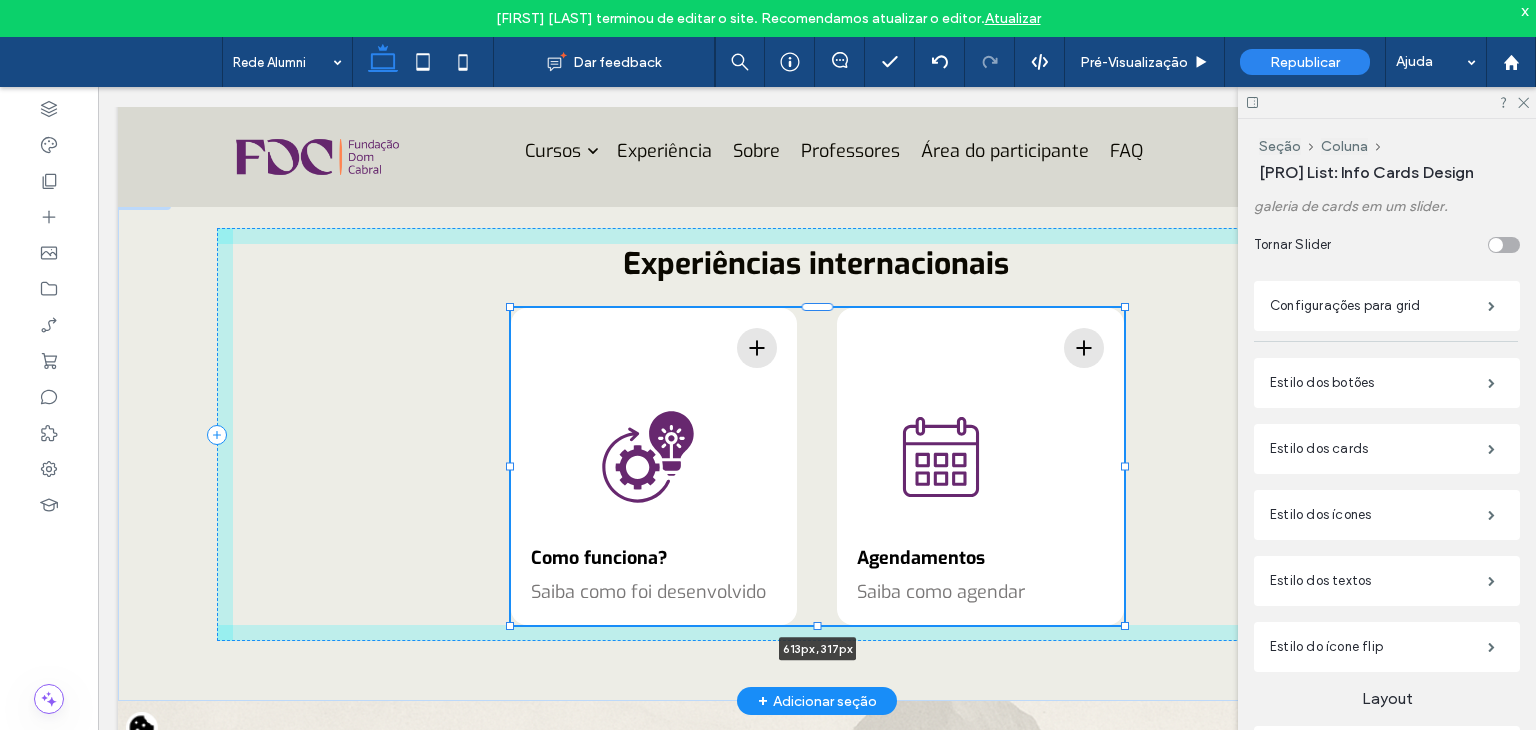 drag, startPoint x: 1110, startPoint y: 465, endPoint x: 1120, endPoint y: 469, distance: 10.770329 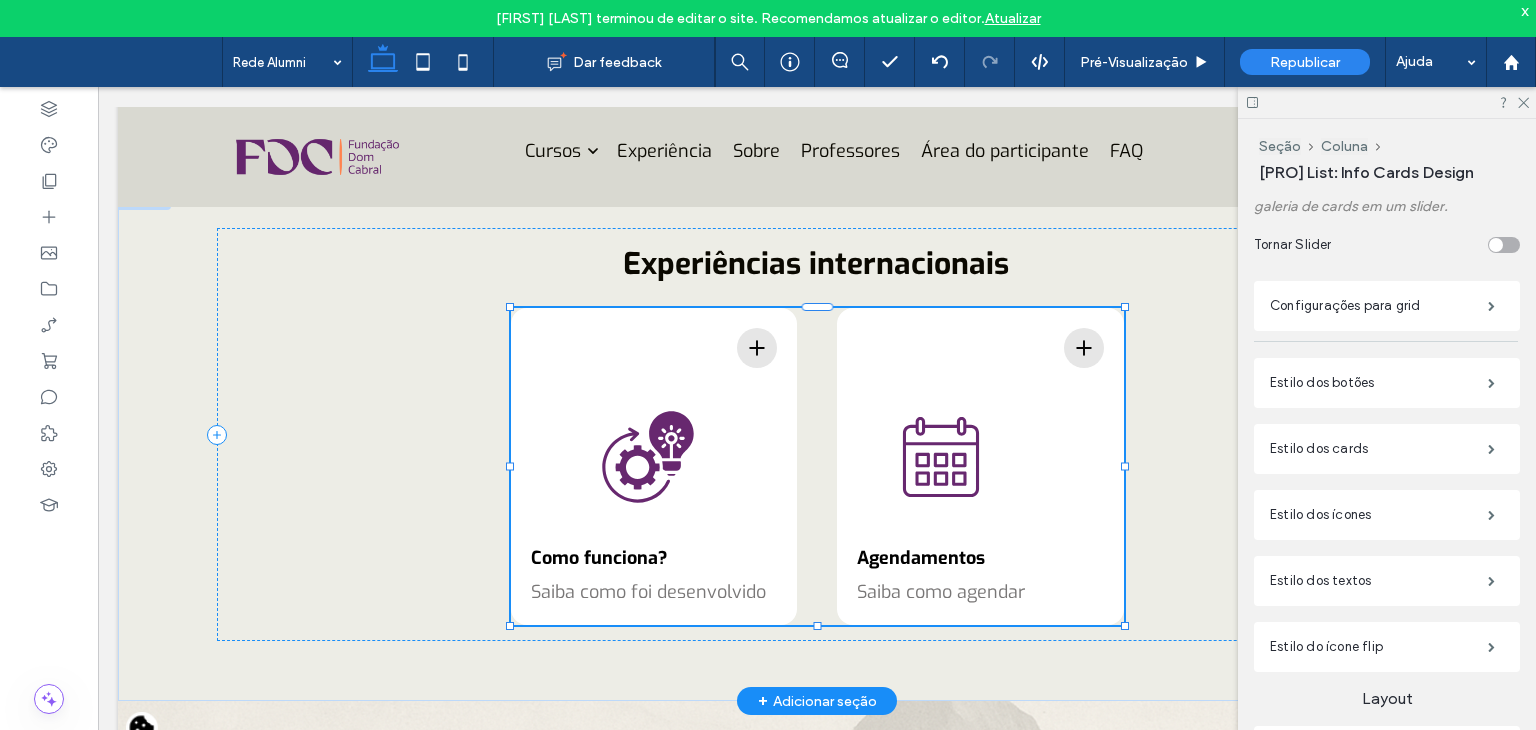 scroll, scrollTop: 0, scrollLeft: 0, axis: both 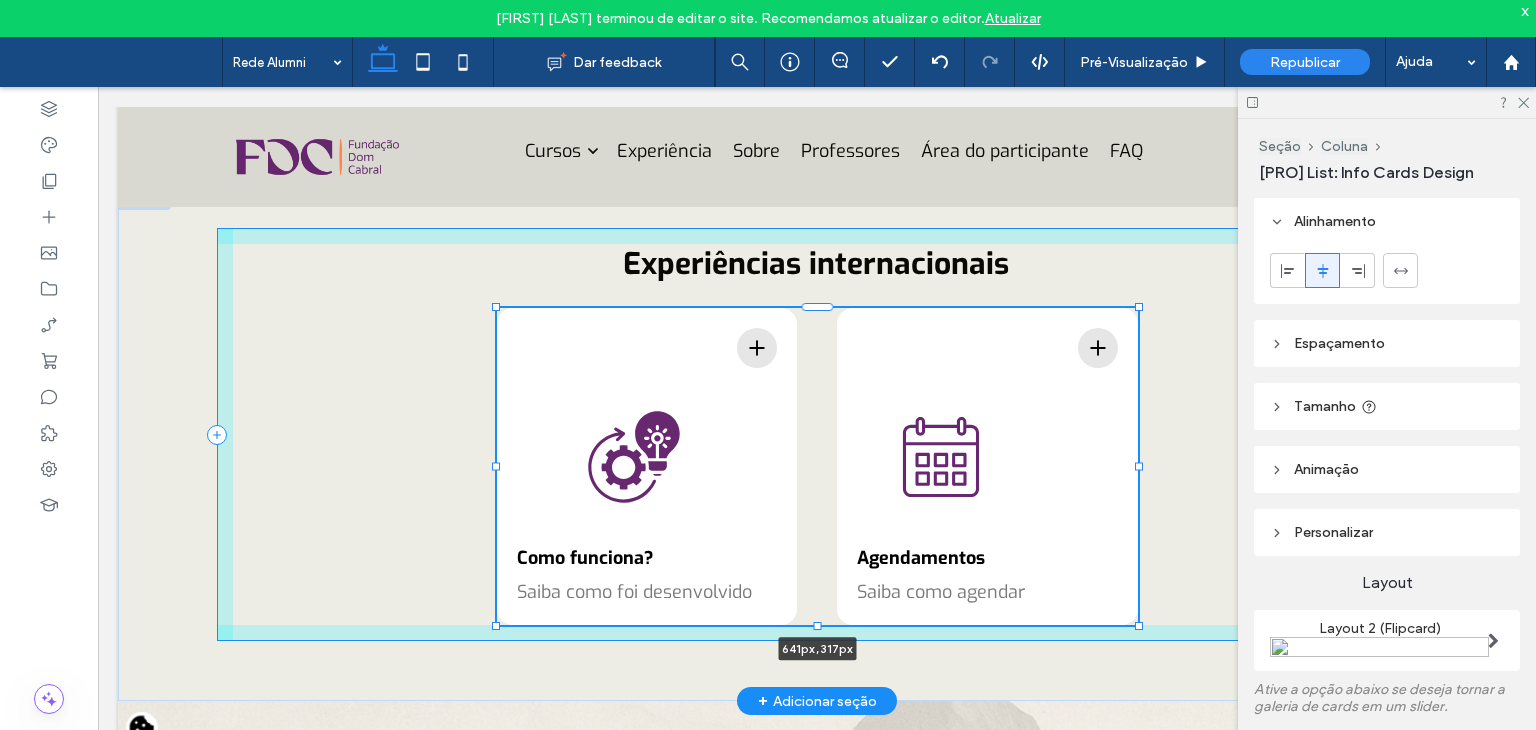 drag, startPoint x: 1118, startPoint y: 460, endPoint x: 1132, endPoint y: 461, distance: 14.035668 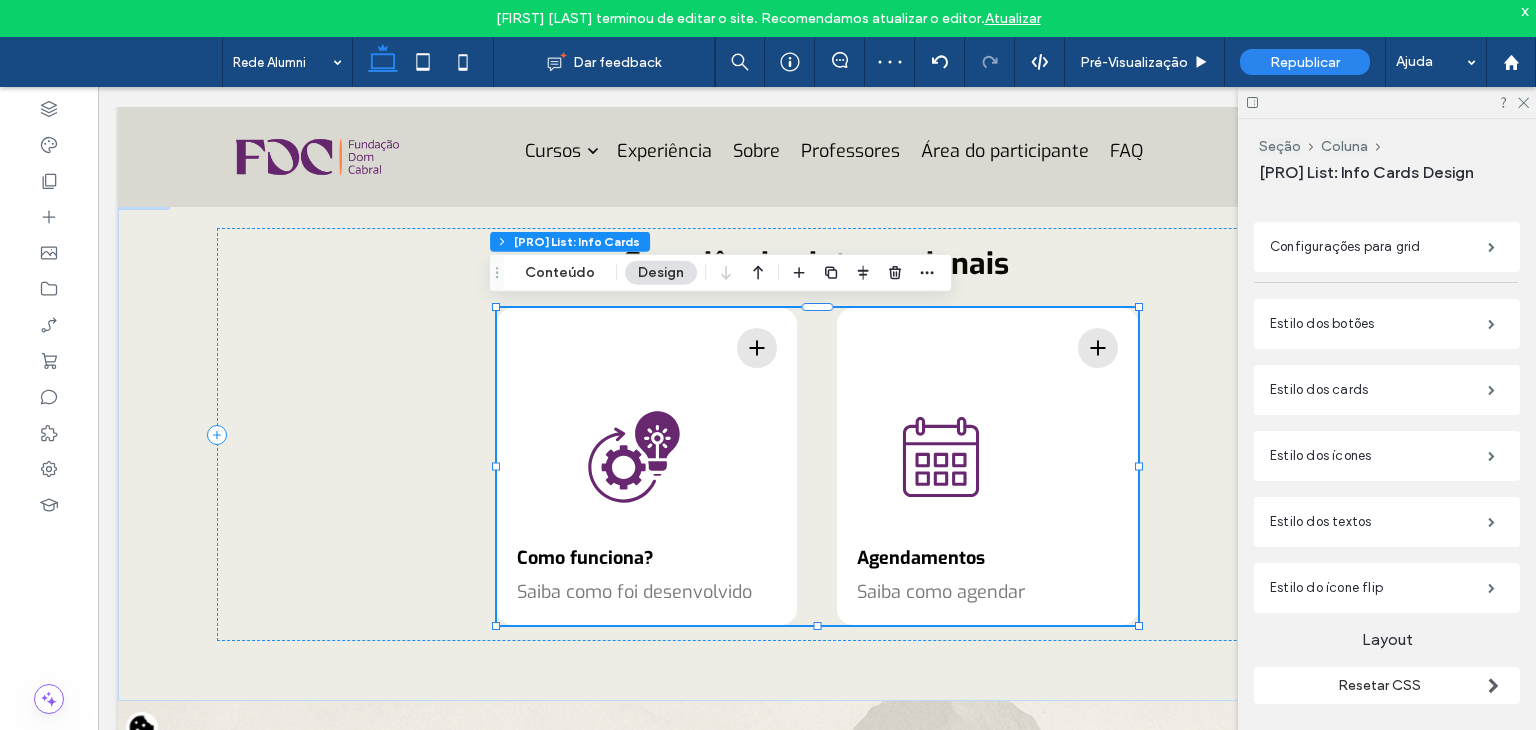 scroll, scrollTop: 580, scrollLeft: 0, axis: vertical 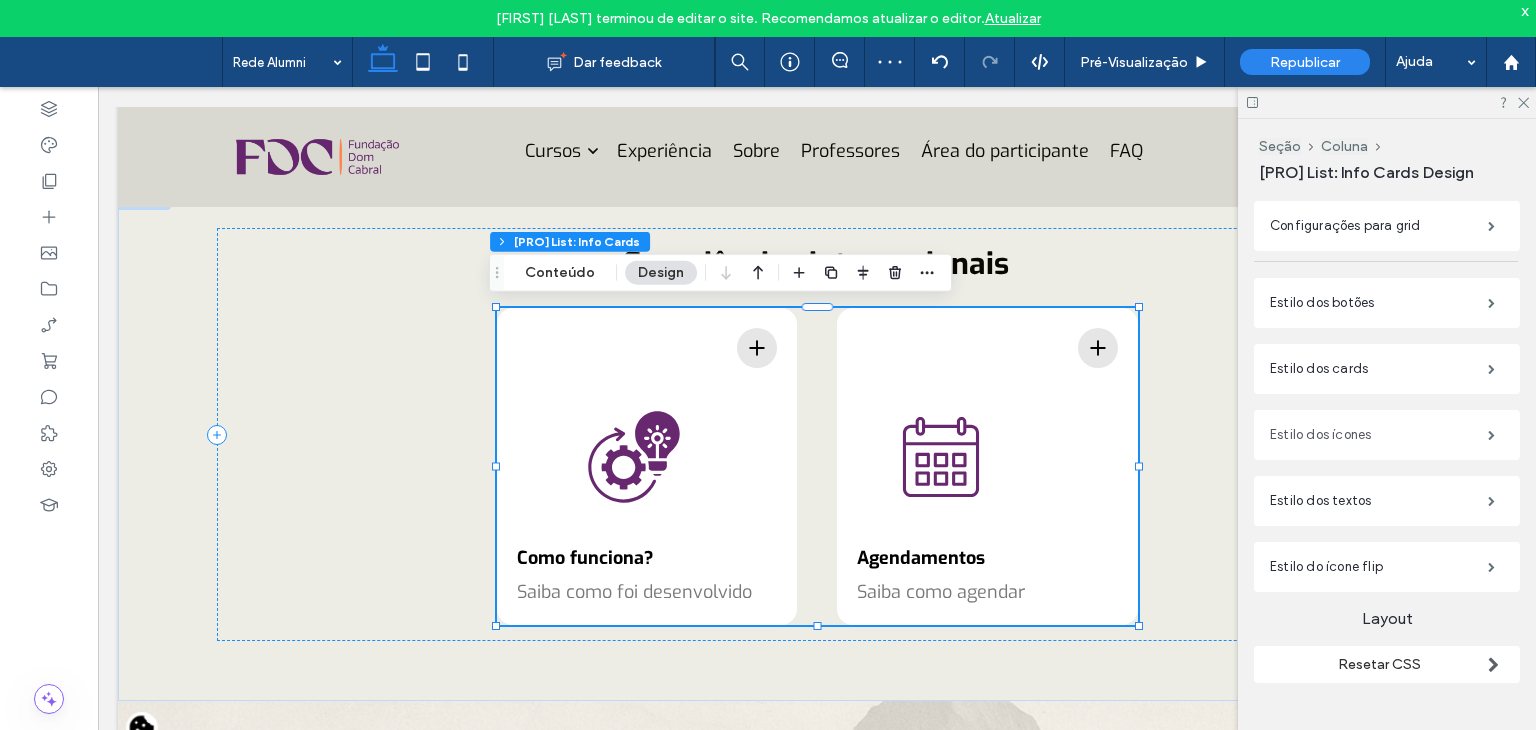 click on "Estilo dos ícones" at bounding box center [1379, 435] 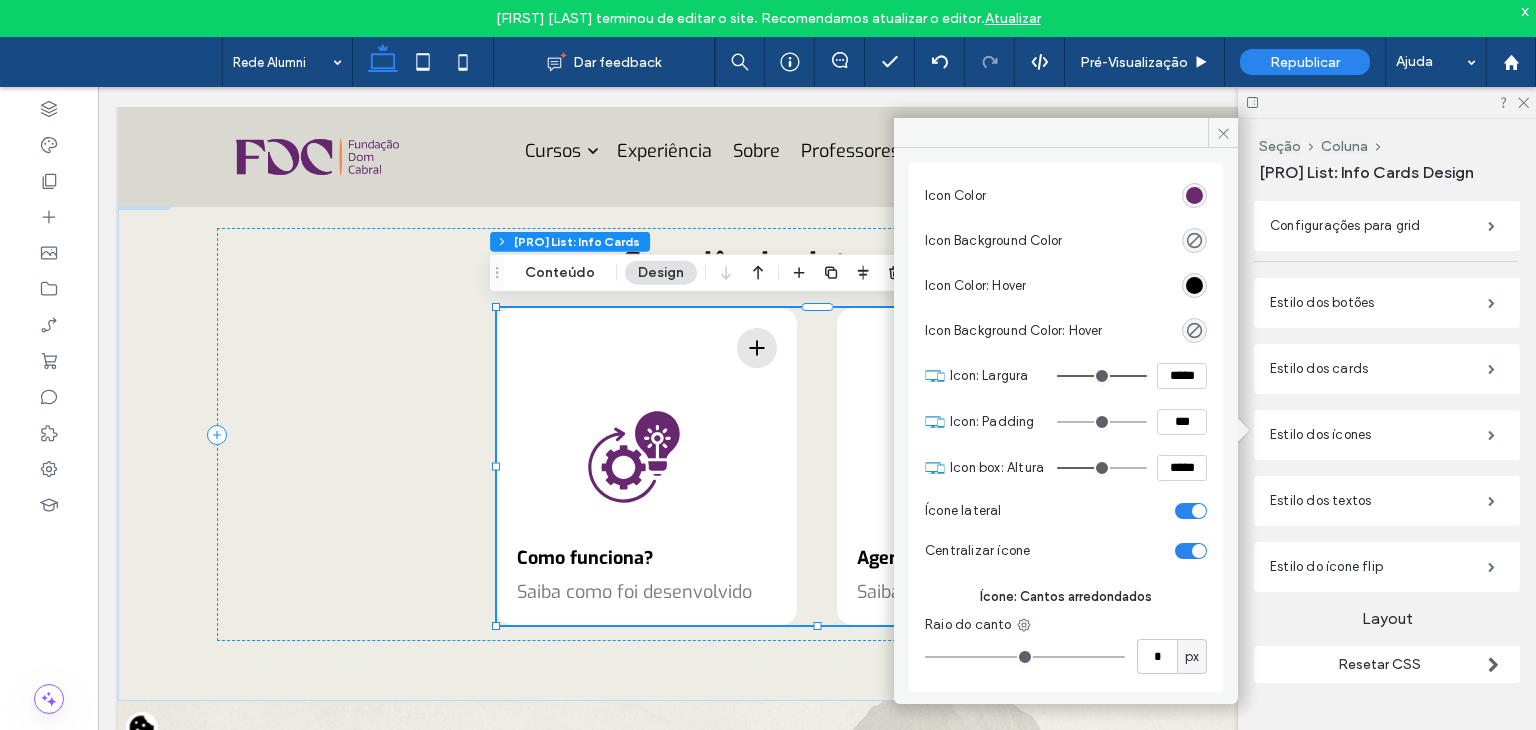 scroll, scrollTop: 70, scrollLeft: 0, axis: vertical 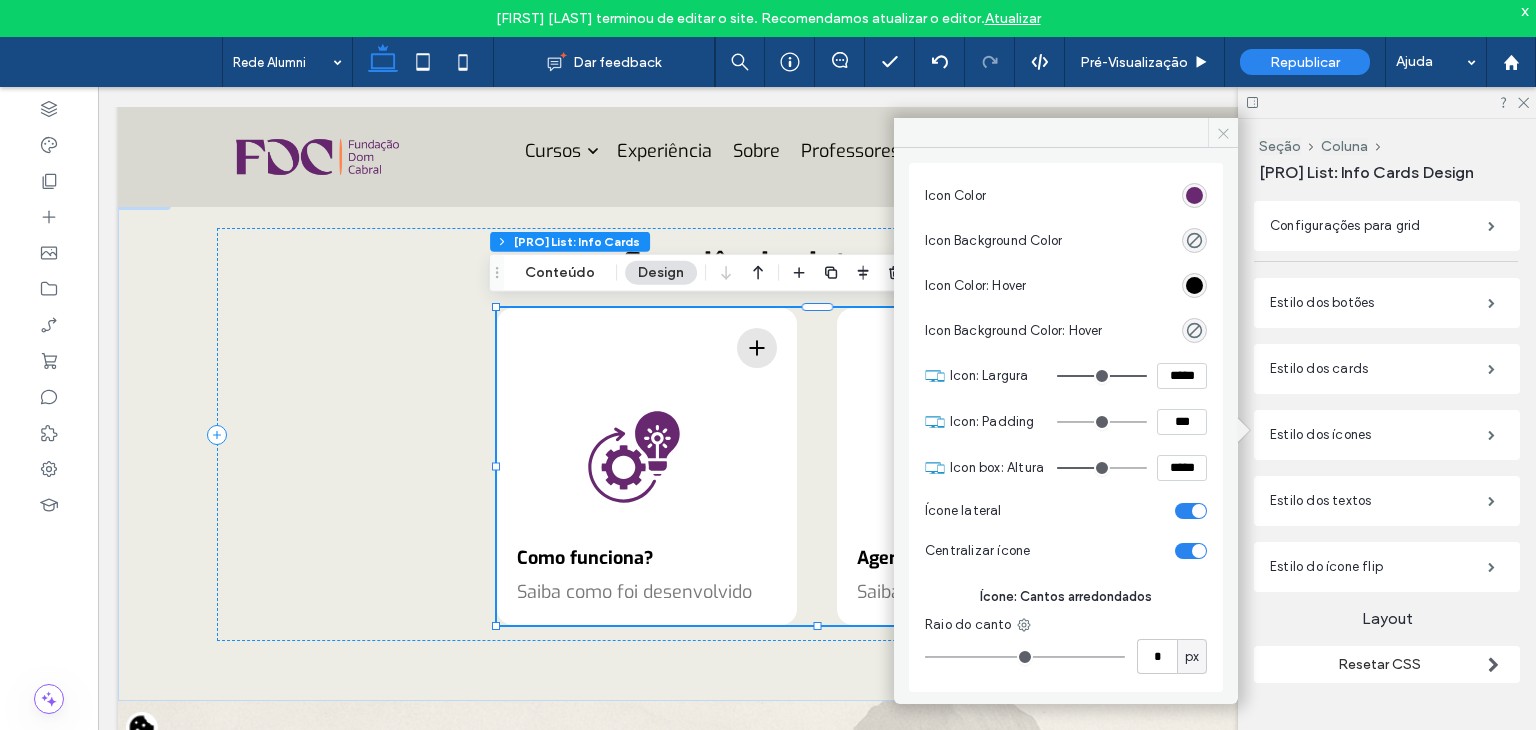 click at bounding box center (1223, 133) 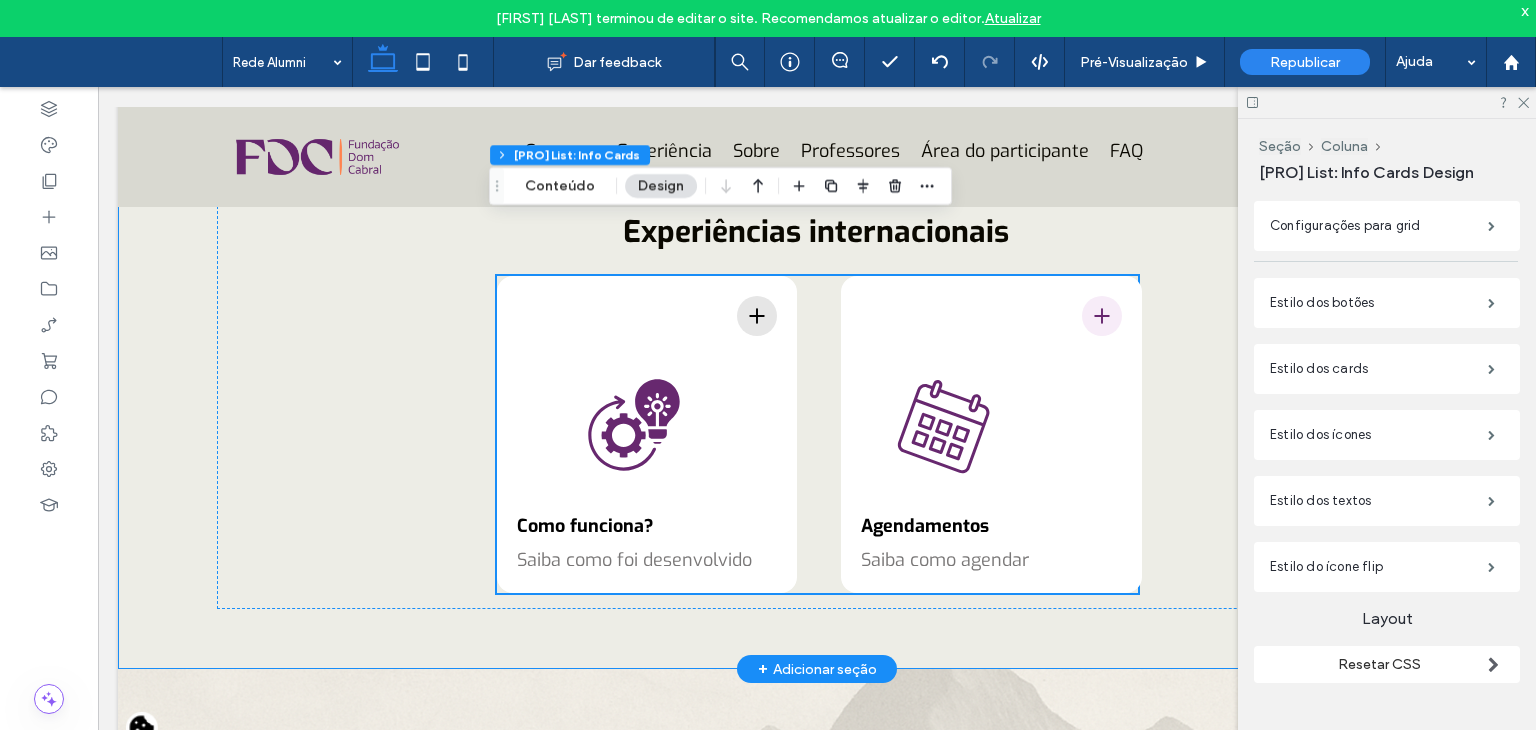 scroll, scrollTop: 1600, scrollLeft: 0, axis: vertical 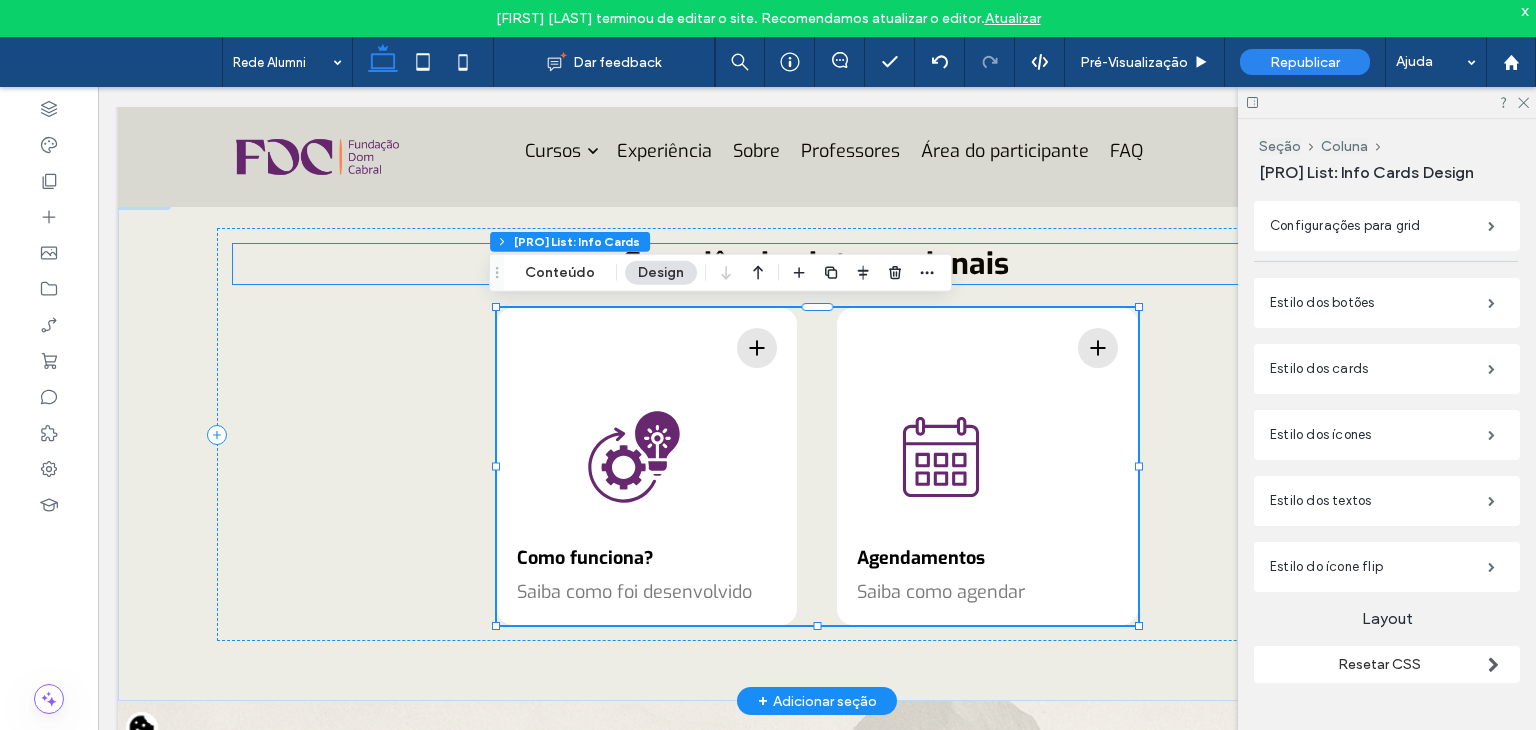 click on "Experiências internacionais" at bounding box center (816, 264) 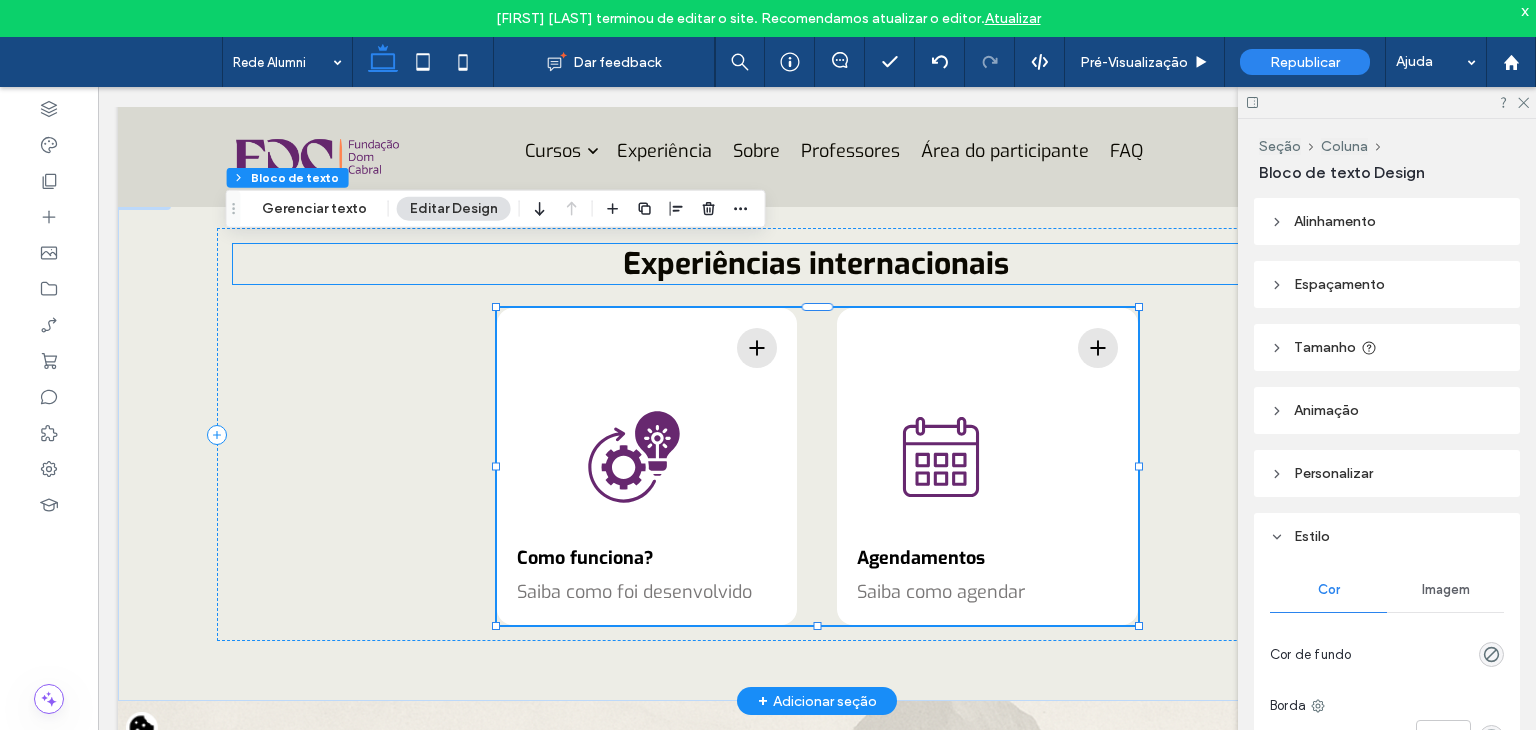 click on "Experiências internacionais" at bounding box center [816, 264] 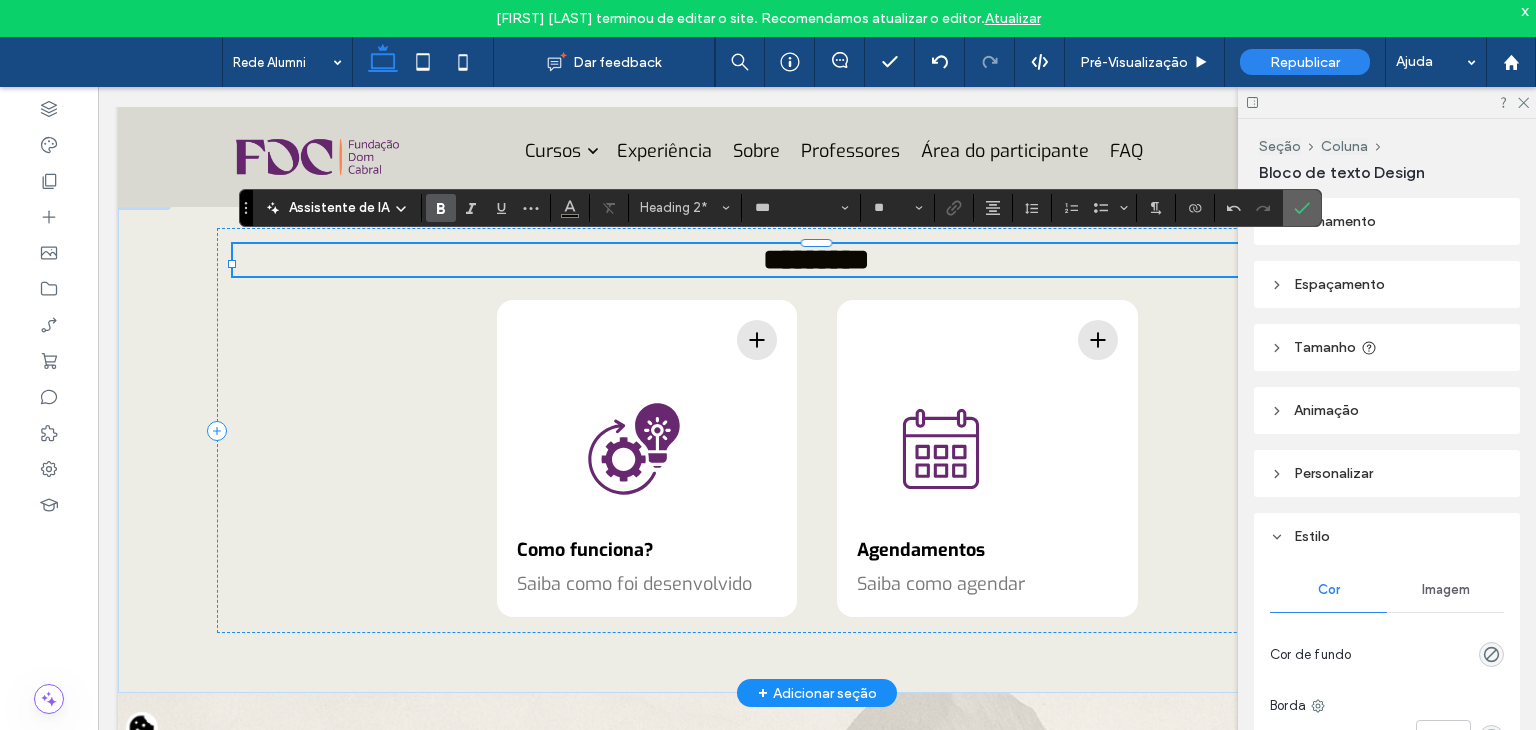 click 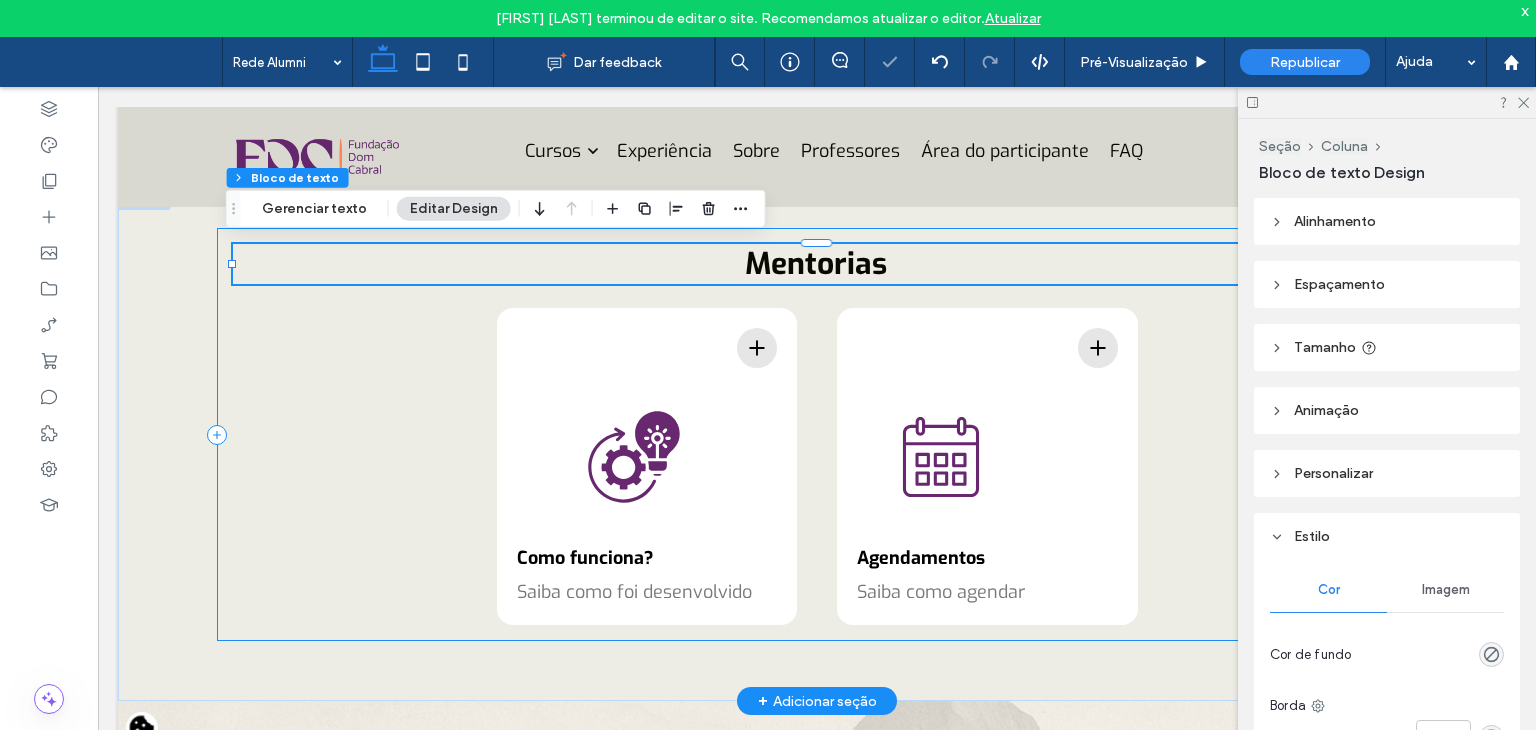click on "Mentorias
Como funciona?
Saiba como foi desenvolvido
Lorem Ipsum
Lorem ipsum dolor sit amet, consectetur adipiscing elit. Integer in nulla volutpat, vehicula leo vitae, semper tortor.
Agendamentos
Saiba como agendar
Lorem Ipsum
Lorem ipsum dolor sit amet, consectetur adipiscing elit. Integer in nulla volutpat, vehicula leo vitae, semper tortor." at bounding box center (817, 434) 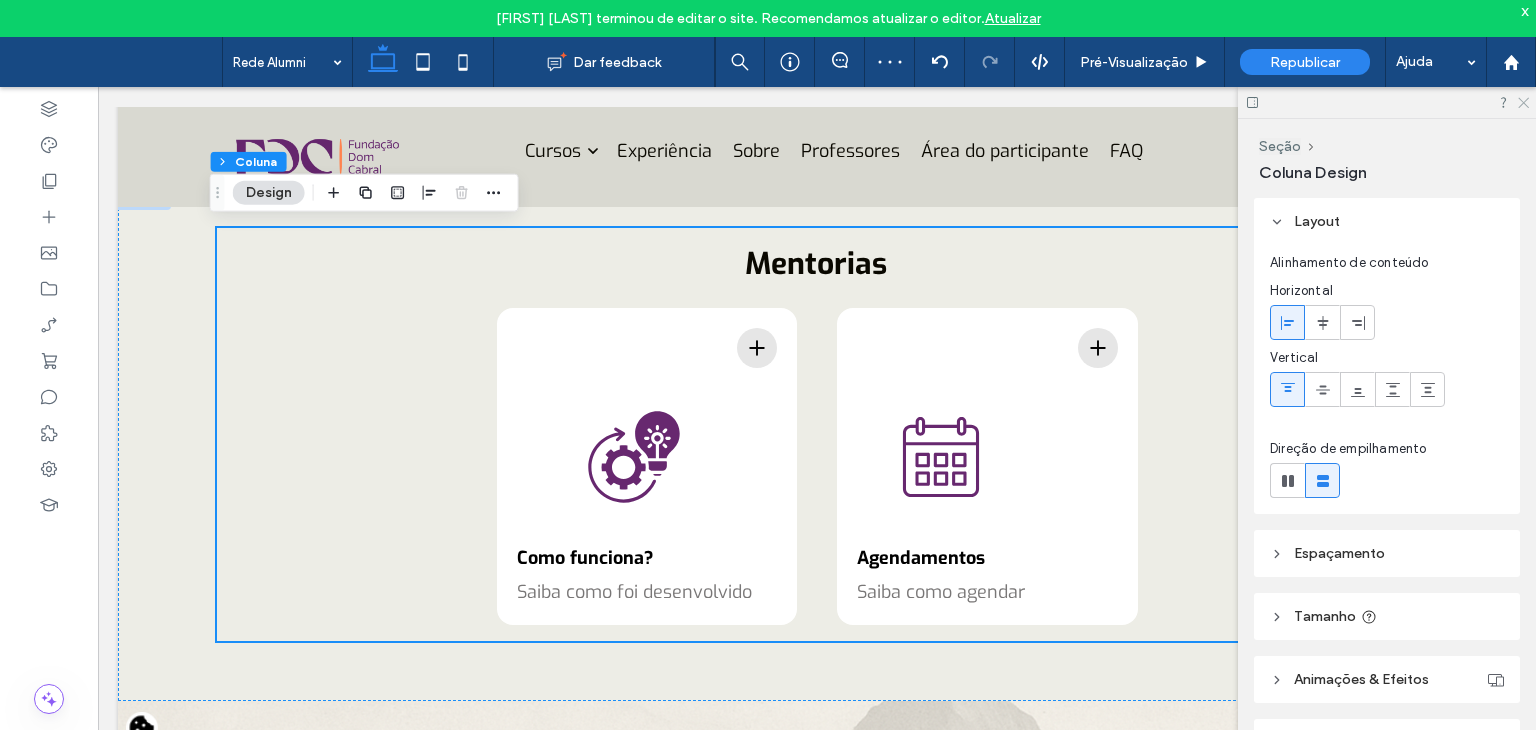click 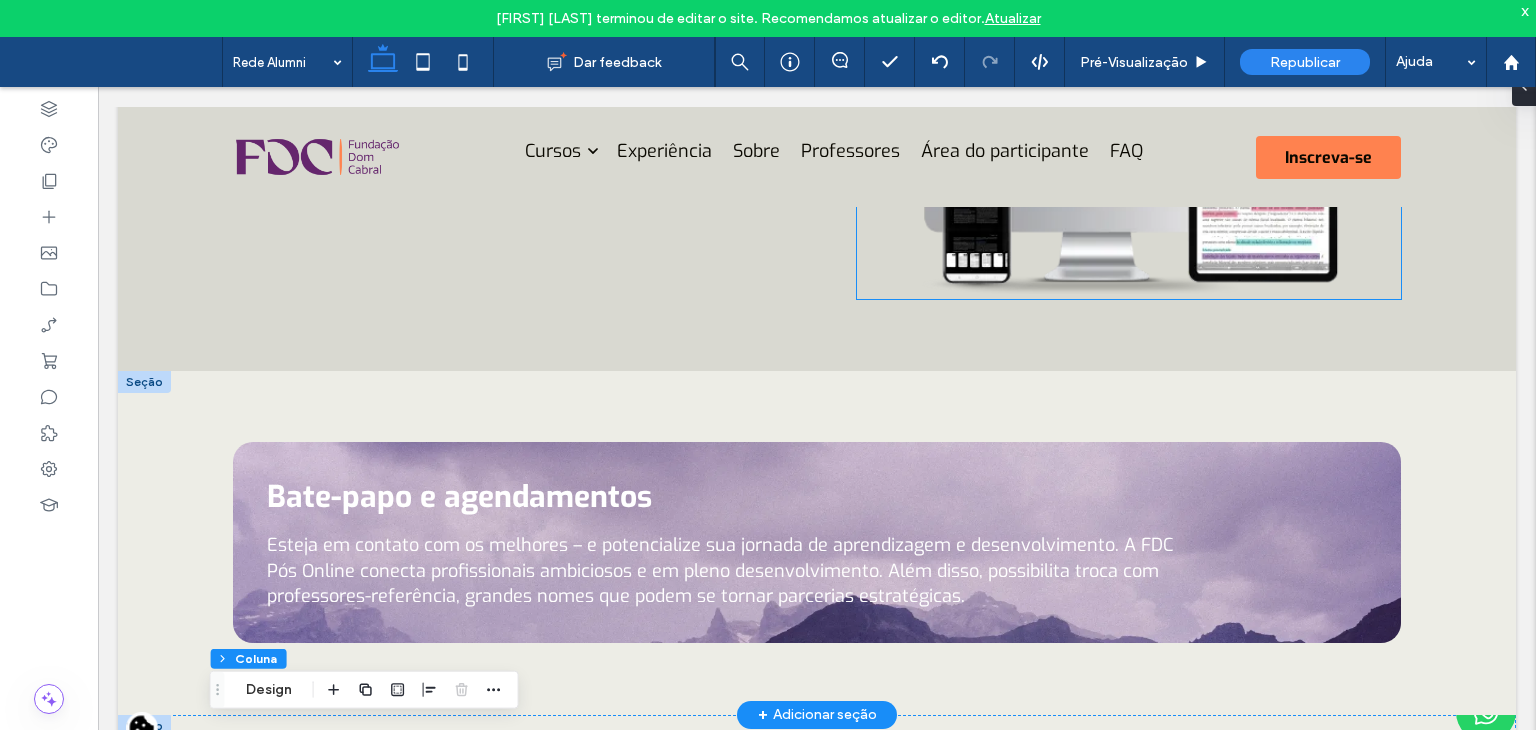 scroll, scrollTop: 1100, scrollLeft: 0, axis: vertical 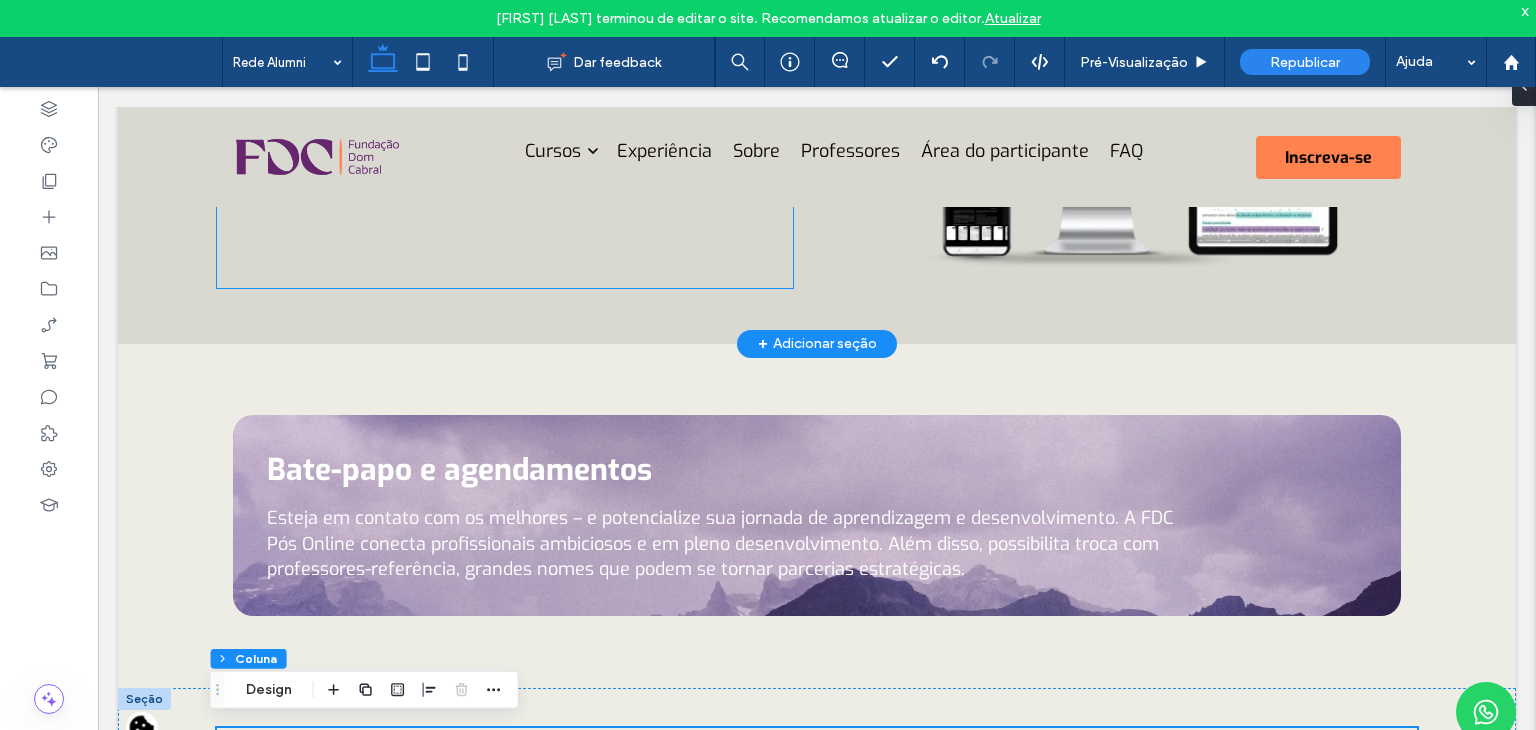 click on "Buscador inteligente com filtros de cargo e áreas. A experiência FDC Pós Online é complementada por uma bibliografia referenciada, atualizada, que norteia a ciência e atuação profissional. São diversas bibliotecas de origem internacional que constroem  um acervo inigualável para sua aprendizagem ." at bounding box center [505, 116] 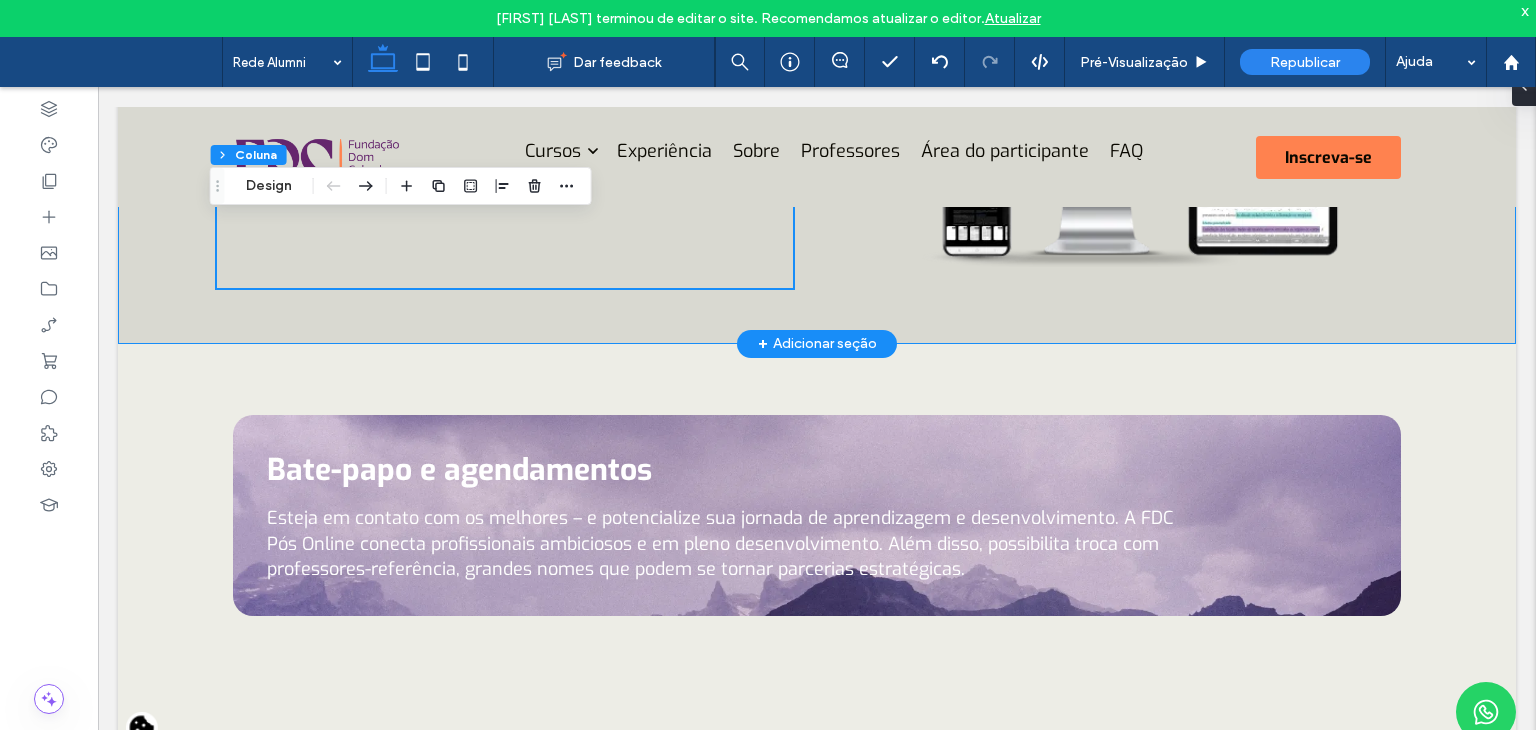 click on "Buscador inteligente com filtros de cargo e áreas. A experiência FDC Pós Online é complementada por uma bibliografia referenciada, atualizada, que norteia a ciência e atuação profissional. São diversas bibliotecas de origem internacional que constroem  um acervo inigualável para sua aprendizagem ." at bounding box center (817, 116) 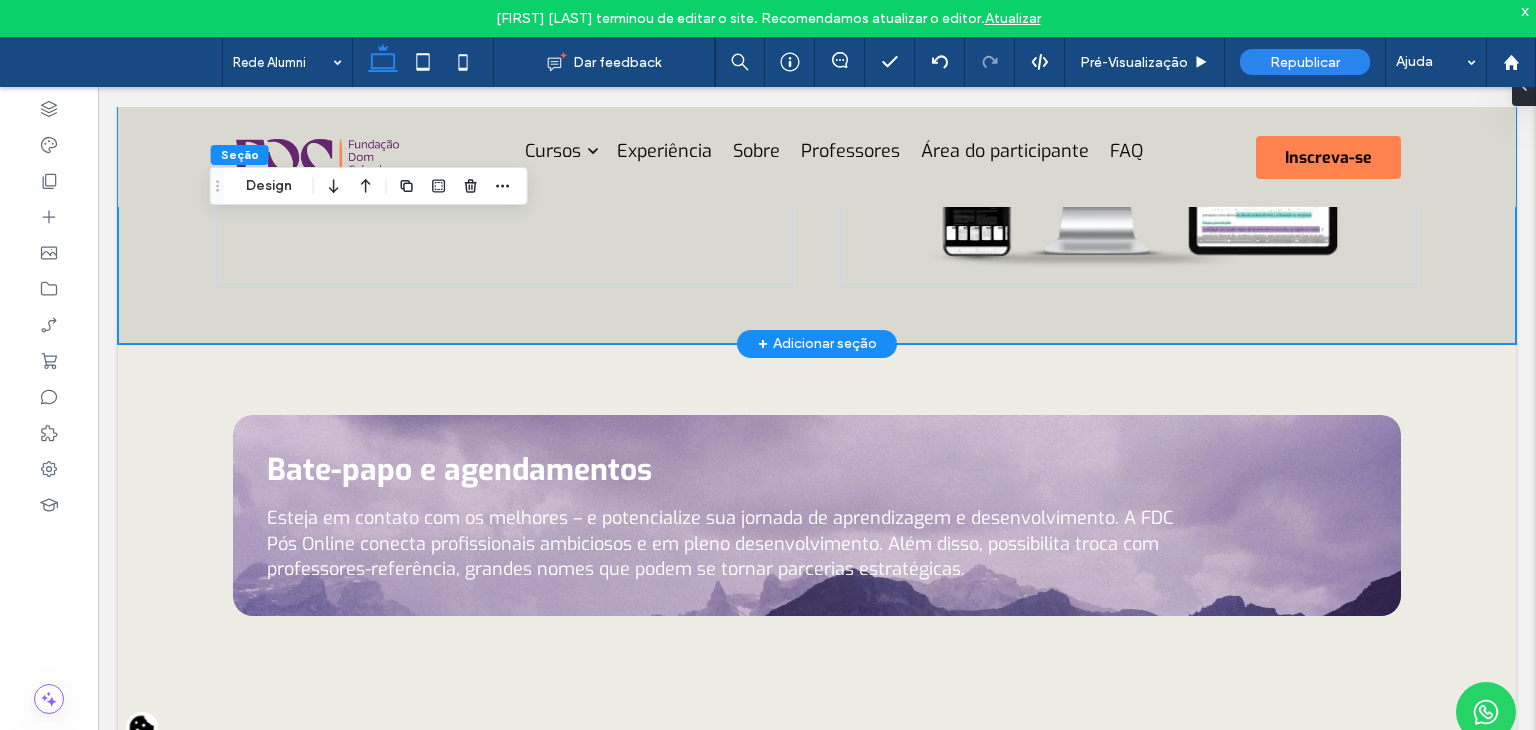 click on "Buscador inteligente com filtros de cargo e áreas. A experiência FDC Pós Online é complementada por uma bibliografia referenciada, atualizada, que norteia a ciência e atuação profissional. São diversas bibliotecas de origem internacional que constroem  um acervo inigualável para sua aprendizagem ." at bounding box center (817, 116) 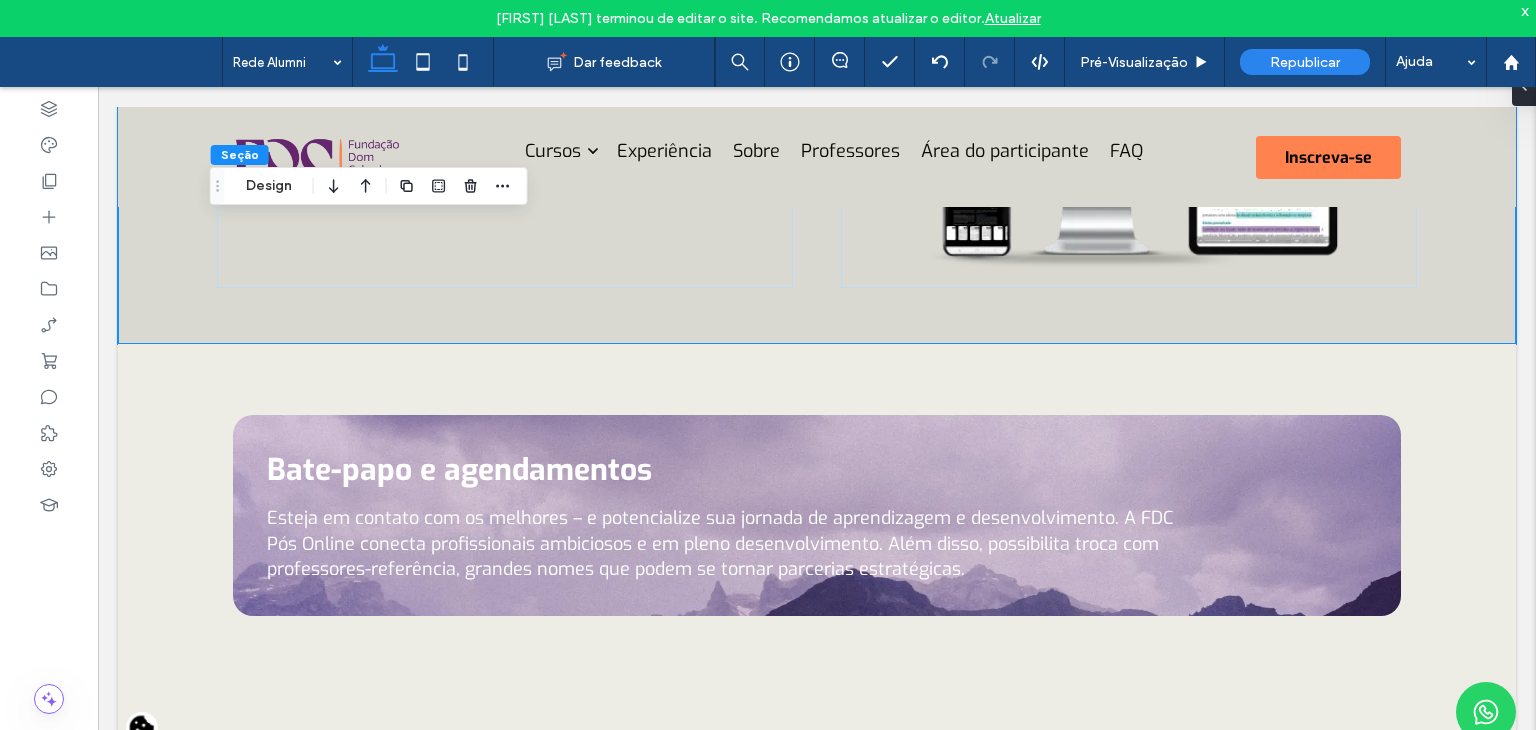 click on "Seção Design" at bounding box center [369, 186] 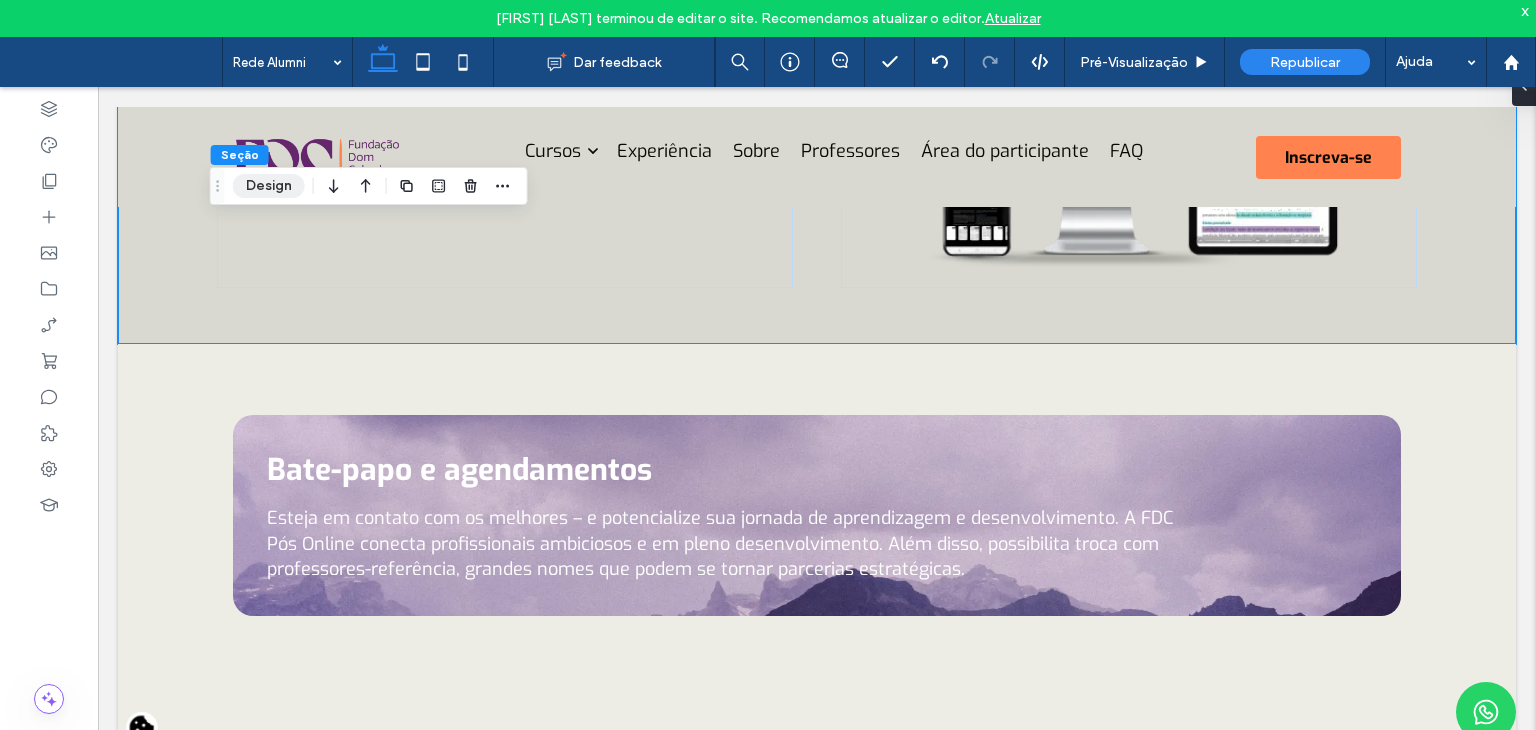 click on "Design" at bounding box center [269, 186] 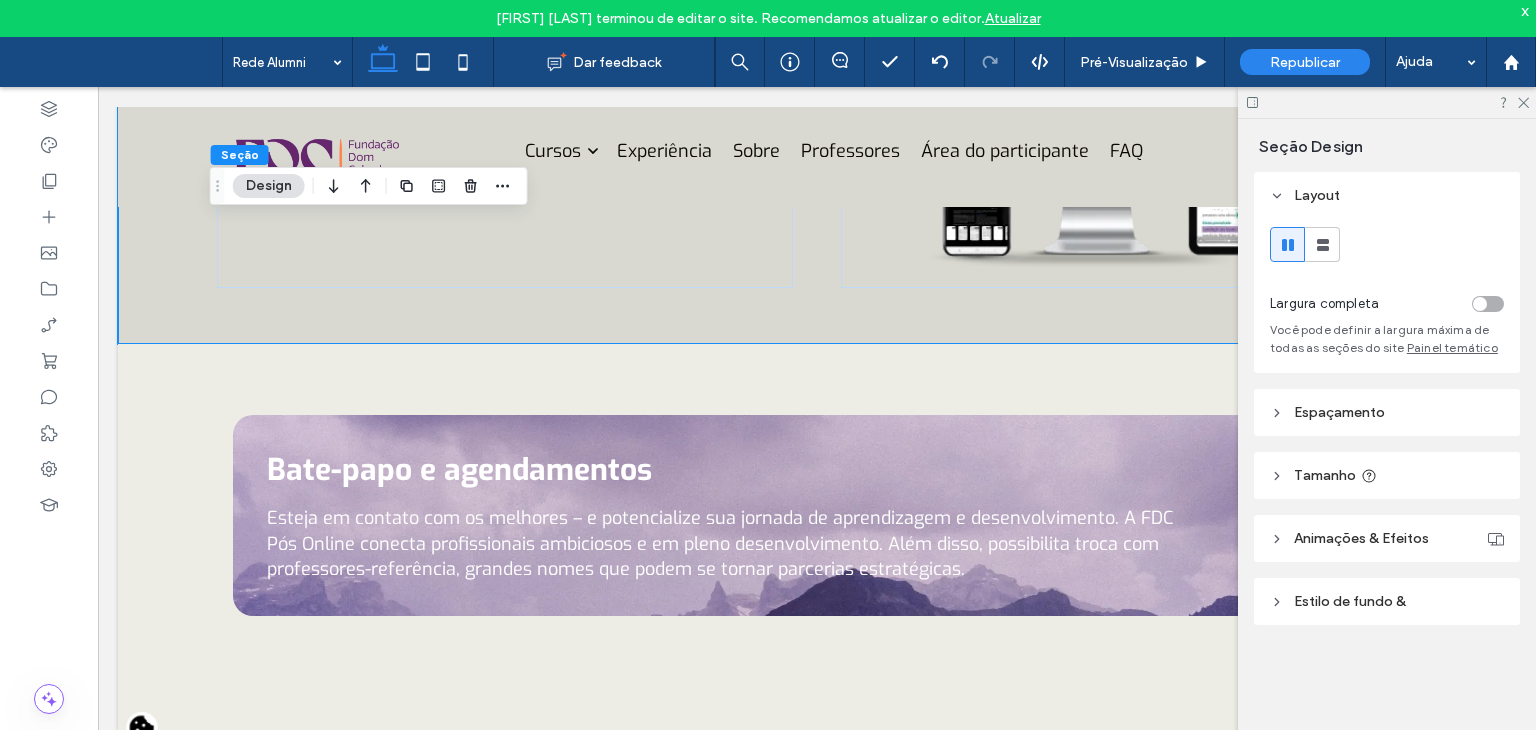 click on "Estilo de fundo &" at bounding box center [1387, 601] 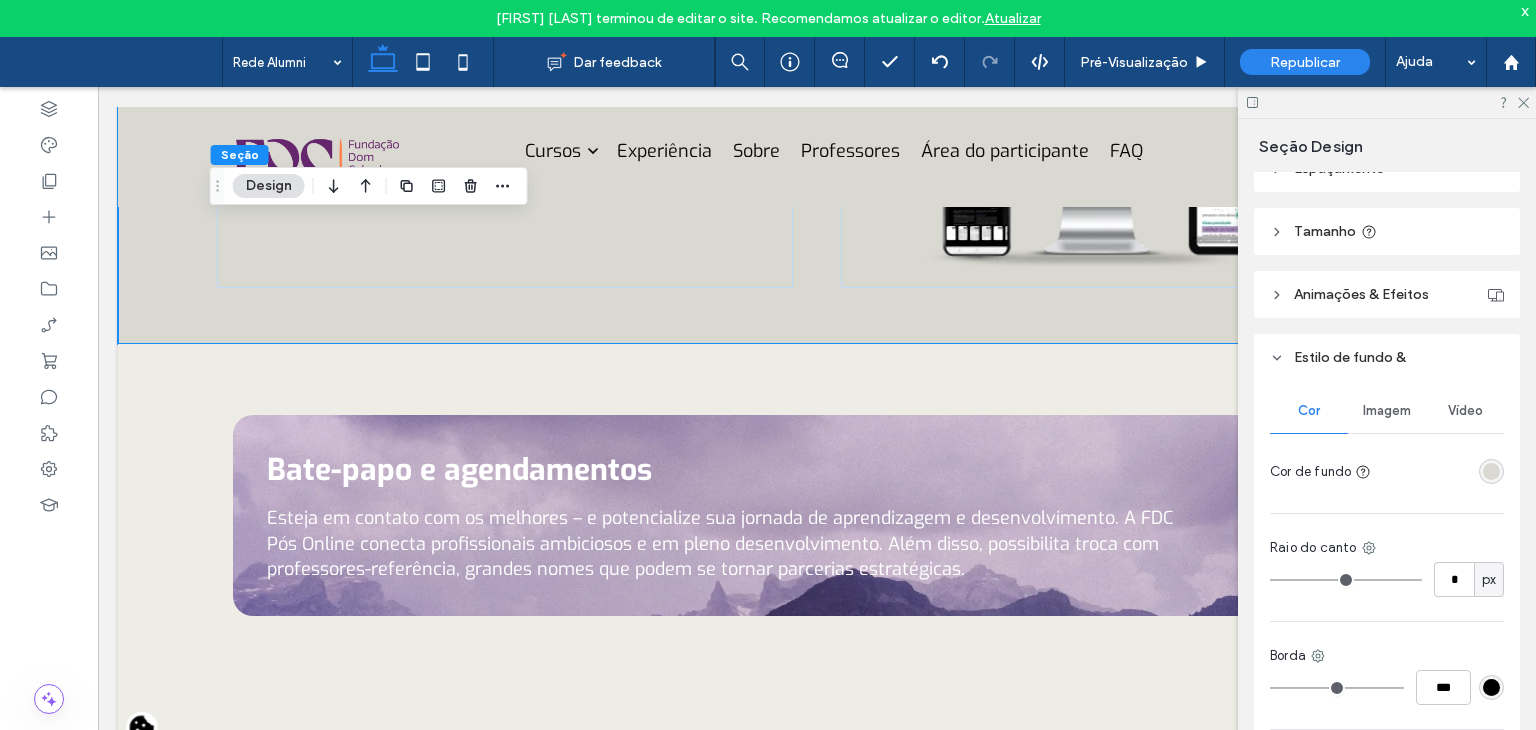 scroll, scrollTop: 370, scrollLeft: 0, axis: vertical 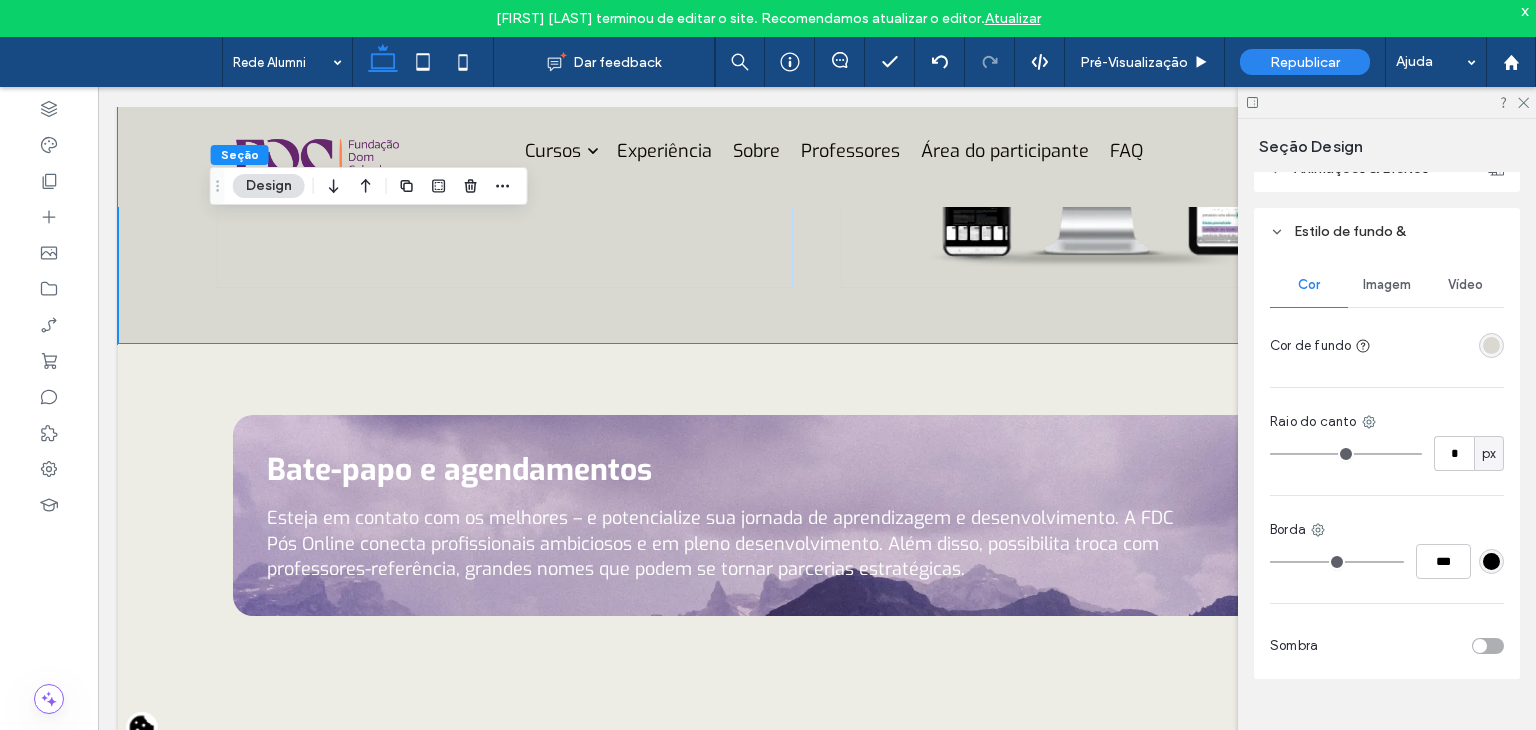 click at bounding box center (1491, 345) 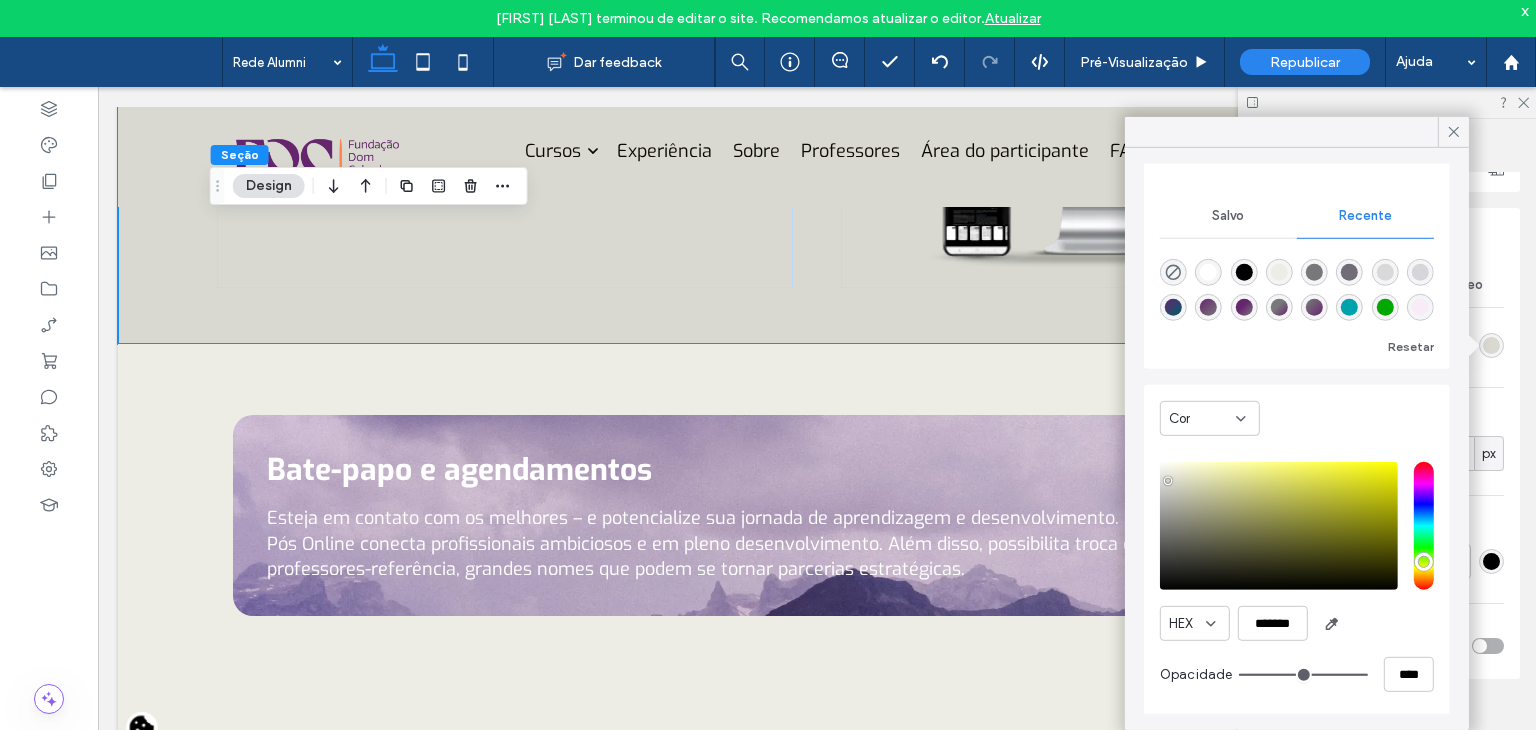 scroll, scrollTop: 192, scrollLeft: 0, axis: vertical 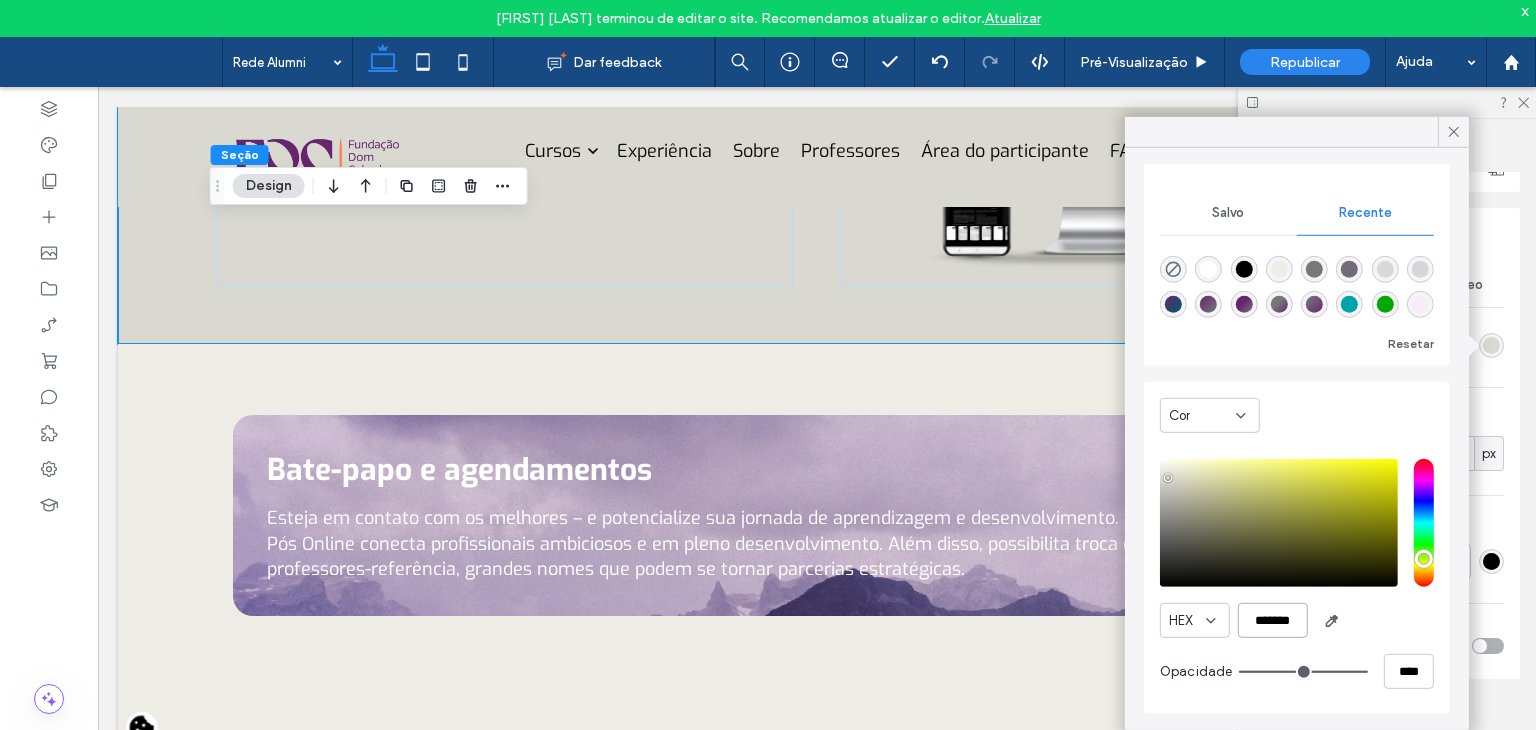 click on "*******" at bounding box center (1273, 620) 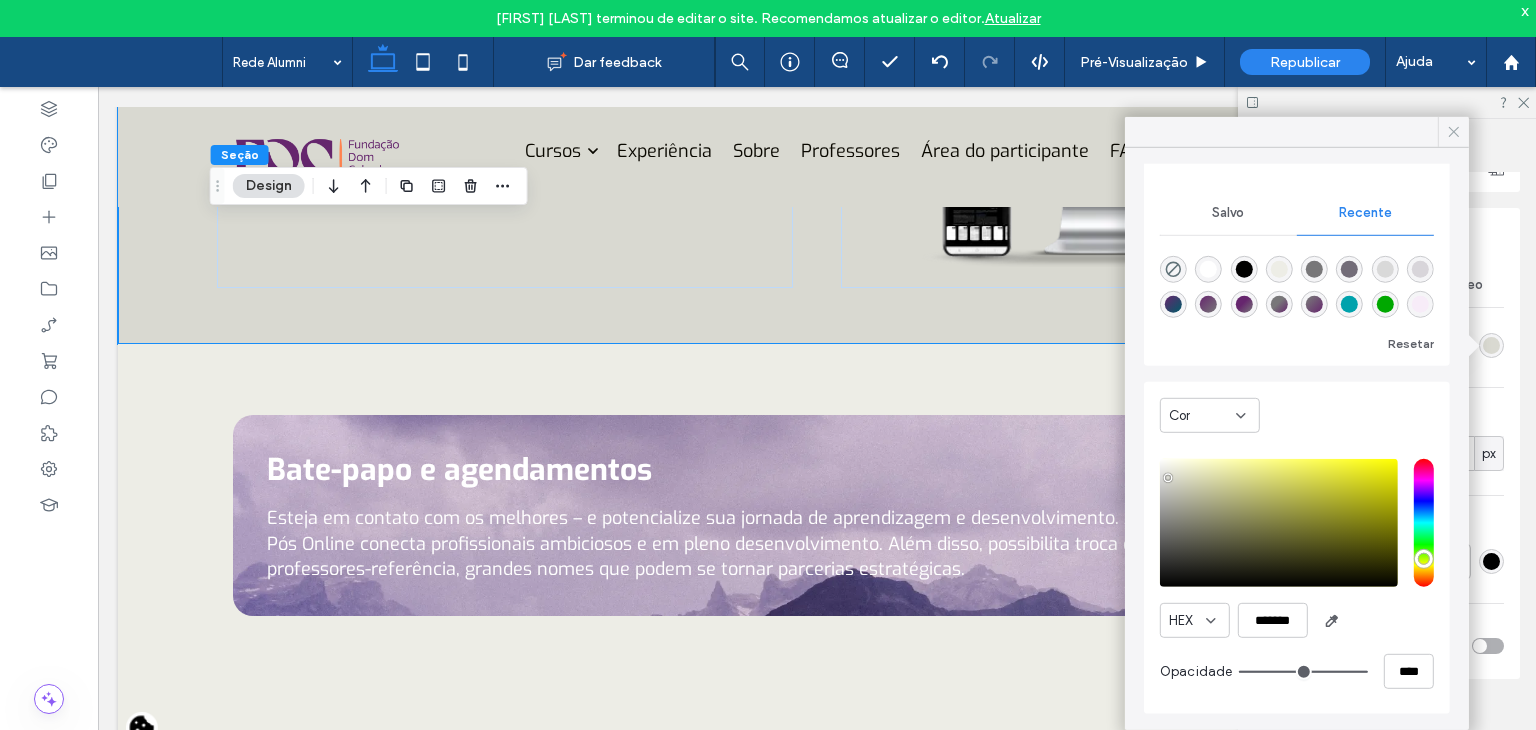 click 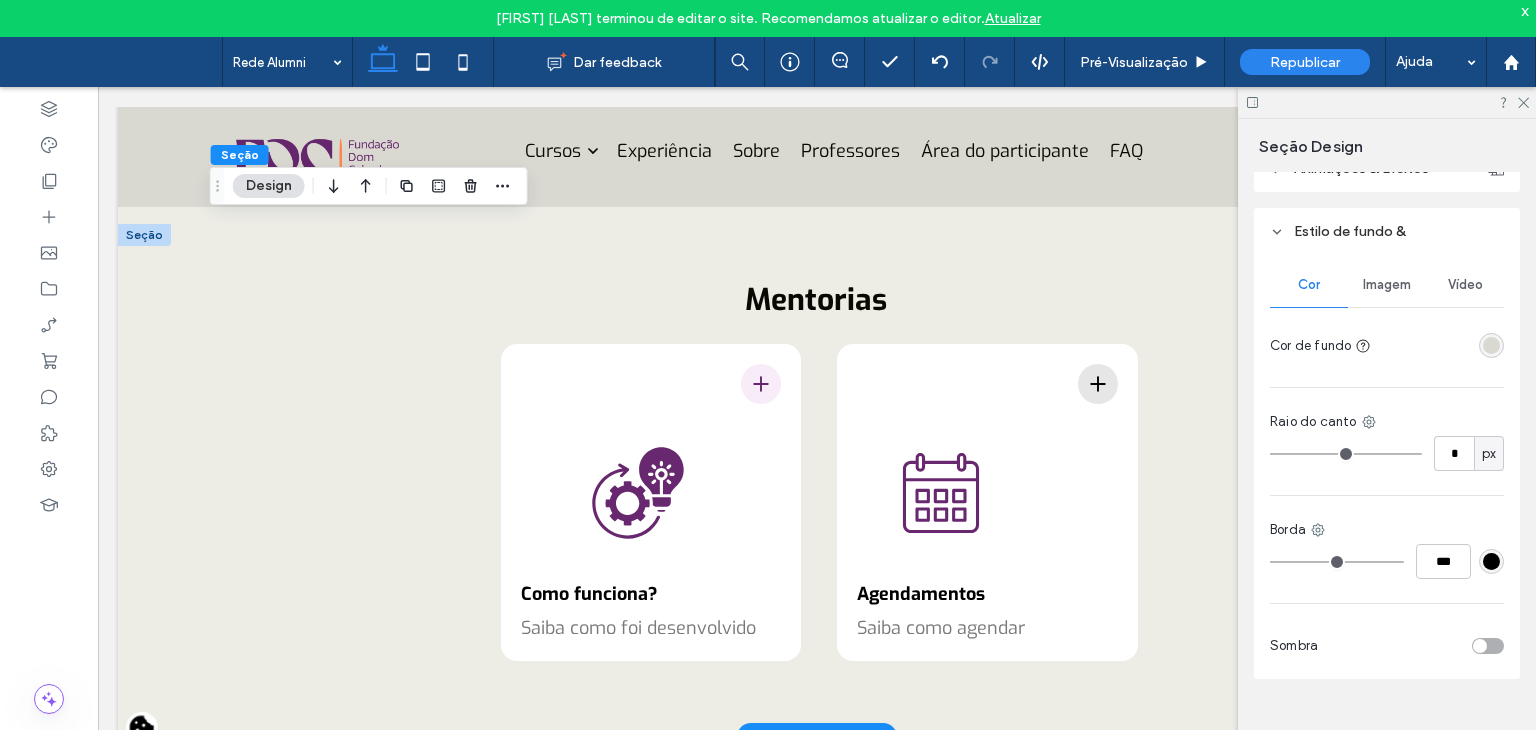 scroll, scrollTop: 1600, scrollLeft: 0, axis: vertical 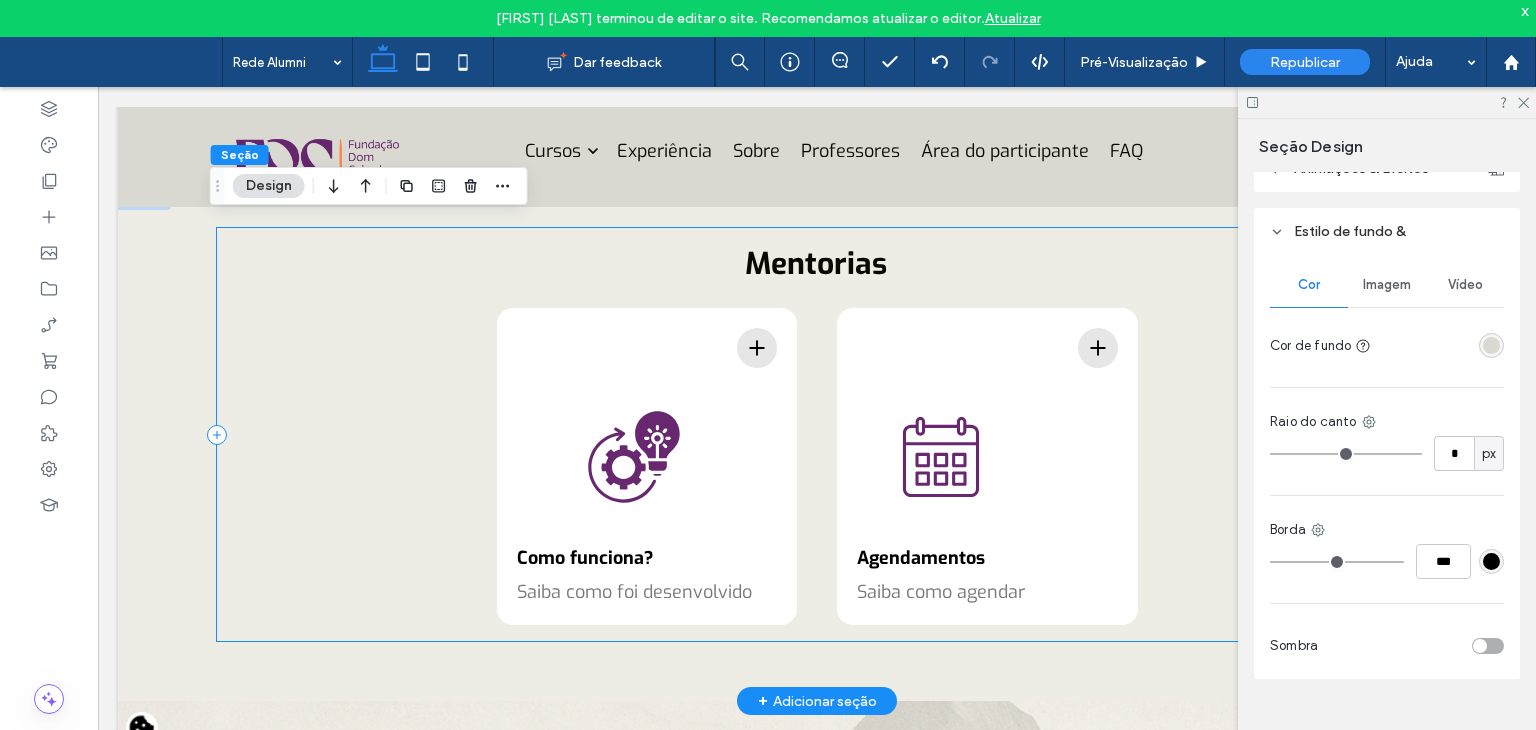 click on "Mentorias
Como funciona?
Saiba como foi desenvolvido
Lorem Ipsum
Lorem ipsum dolor sit amet, consectetur adipiscing elit. Integer in nulla volutpat, vehicula leo vitae, semper tortor.
Agendamentos
Saiba como agendar
Lorem Ipsum
Lorem ipsum dolor sit amet, consectetur adipiscing elit. Integer in nulla volutpat, vehicula leo vitae, semper tortor." at bounding box center (817, 434) 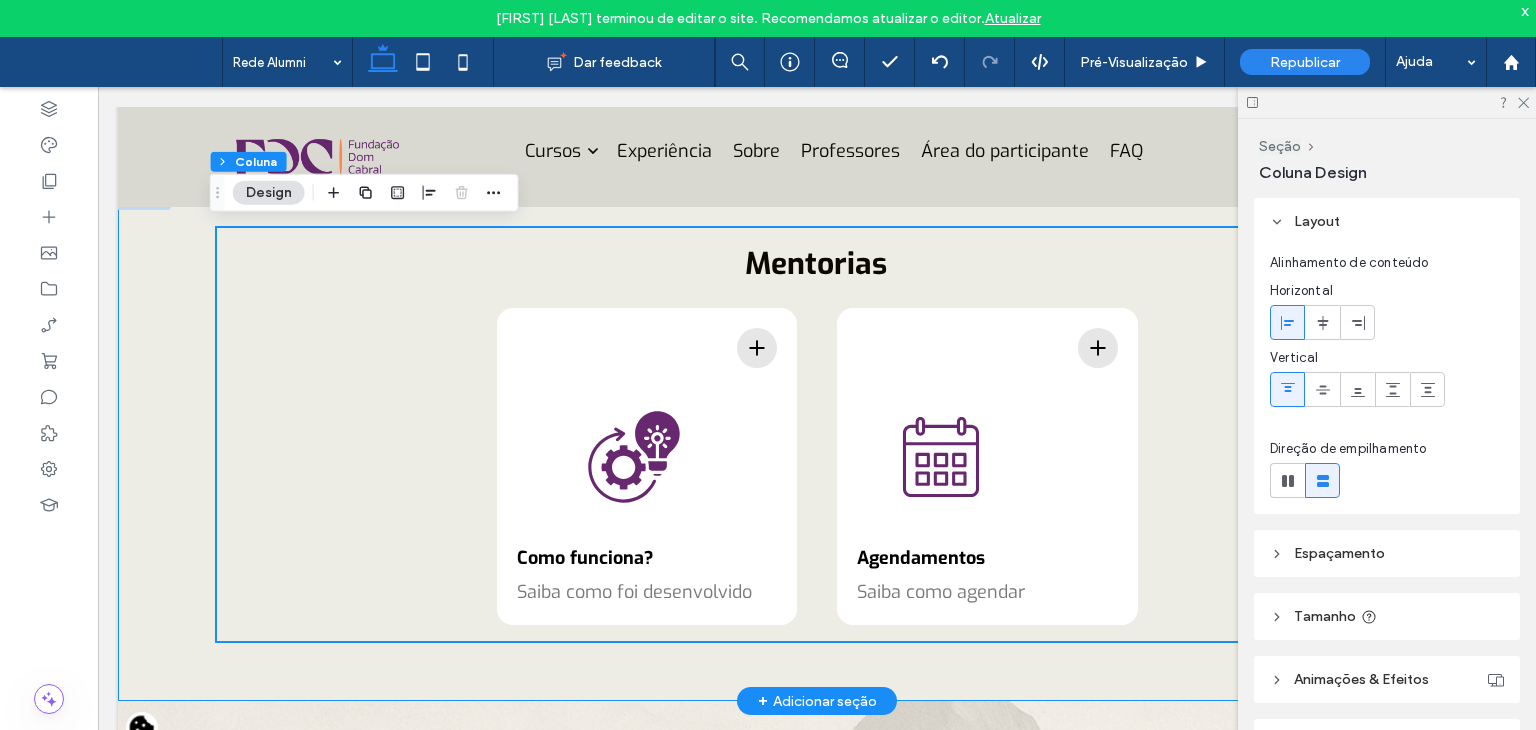 click on "Mentorias
Como funciona?
Saiba como foi desenvolvido
Lorem Ipsum
Lorem ipsum dolor sit amet, consectetur adipiscing elit. Integer in nulla volutpat, vehicula leo vitae, semper tortor.
Agendamentos
Saiba como agendar
Lorem Ipsum
Lorem ipsum dolor sit amet, consectetur adipiscing elit. Integer in nulla volutpat, vehicula leo vitae, semper tortor." at bounding box center (817, 444) 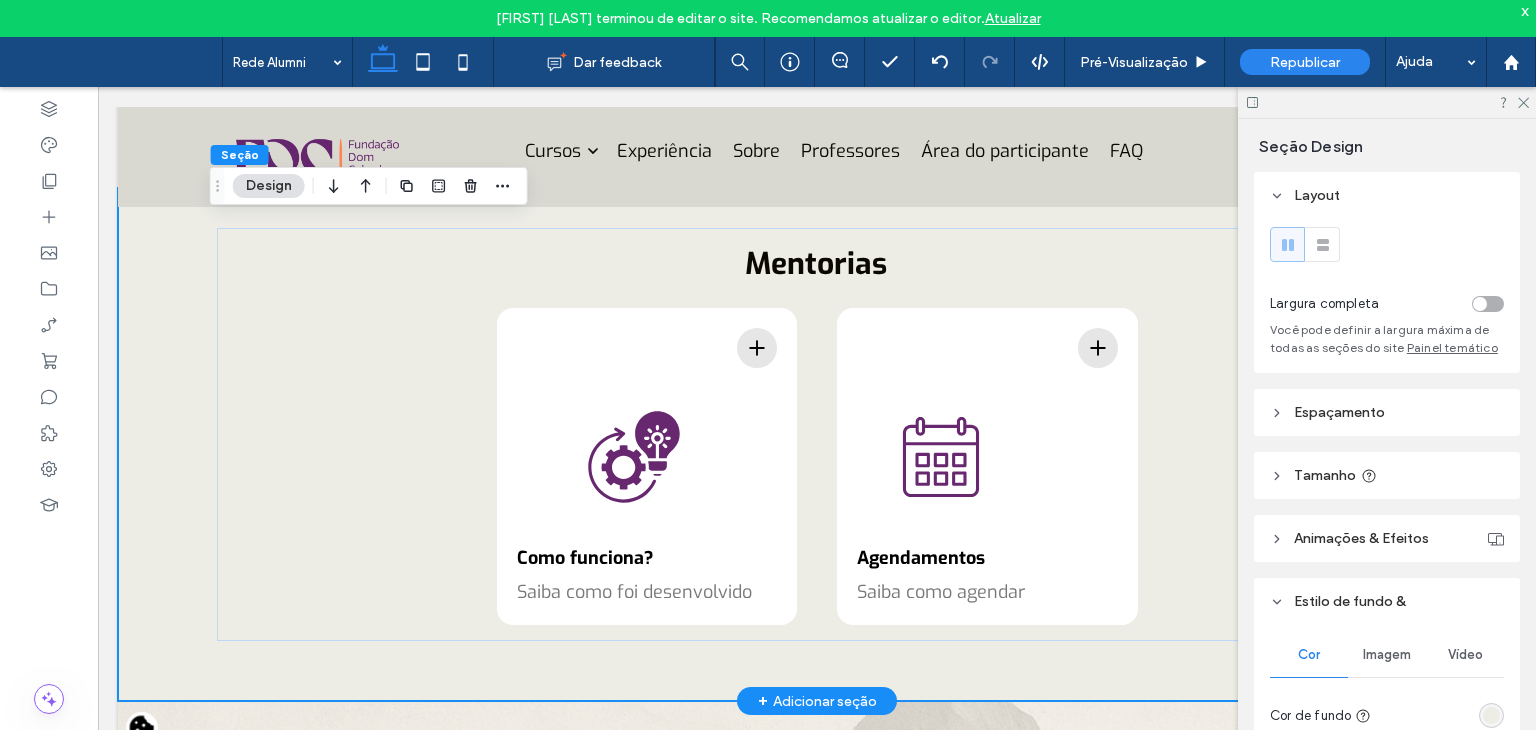 click on "Mentorias
Como funciona?
Saiba como foi desenvolvido
Lorem Ipsum
Lorem ipsum dolor sit amet, consectetur adipiscing elit. Integer in nulla volutpat, vehicula leo vitae, semper tortor.
Agendamentos
Saiba como agendar
Lorem Ipsum
Lorem ipsum dolor sit amet, consectetur adipiscing elit. Integer in nulla volutpat, vehicula leo vitae, semper tortor." at bounding box center [817, 444] 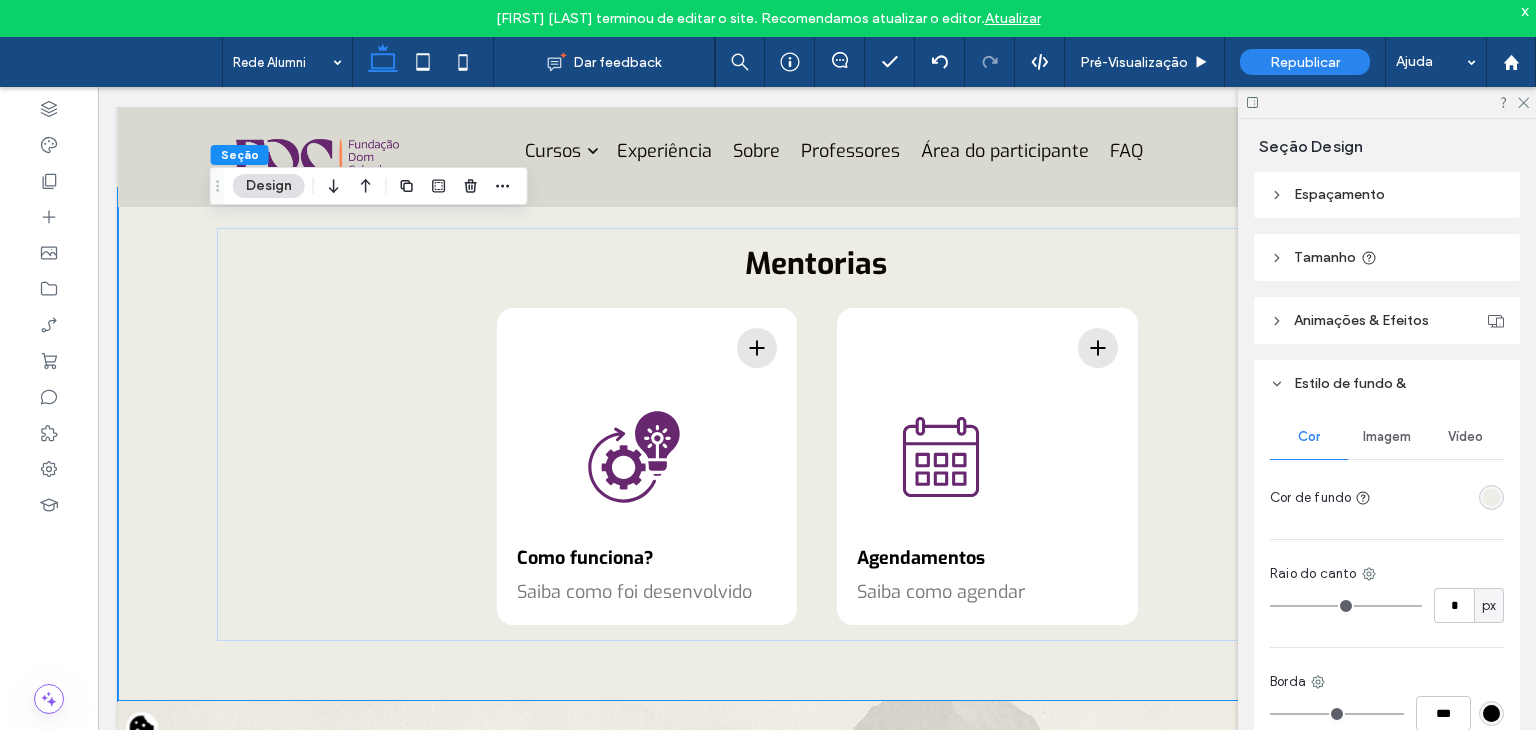 scroll, scrollTop: 370, scrollLeft: 0, axis: vertical 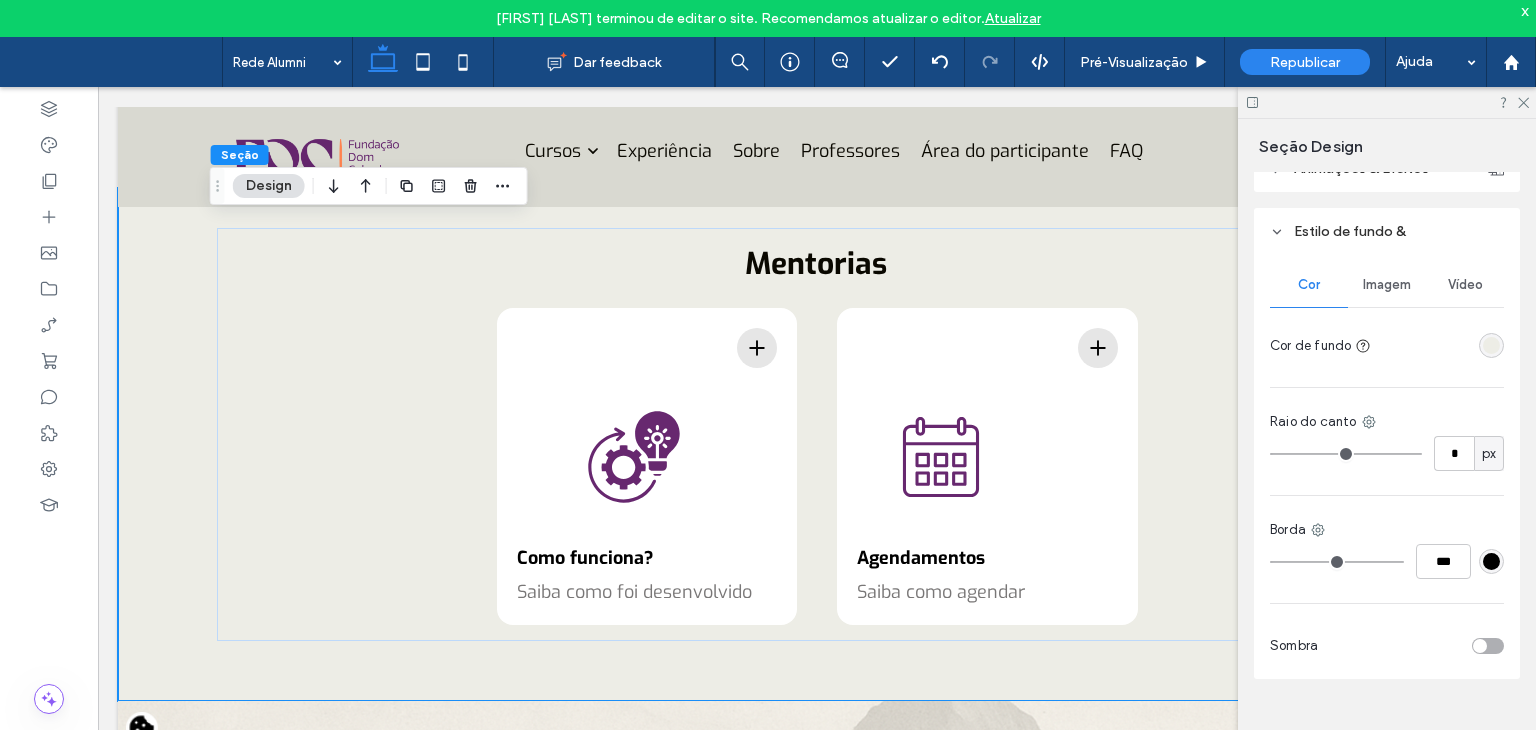 click at bounding box center (1491, 345) 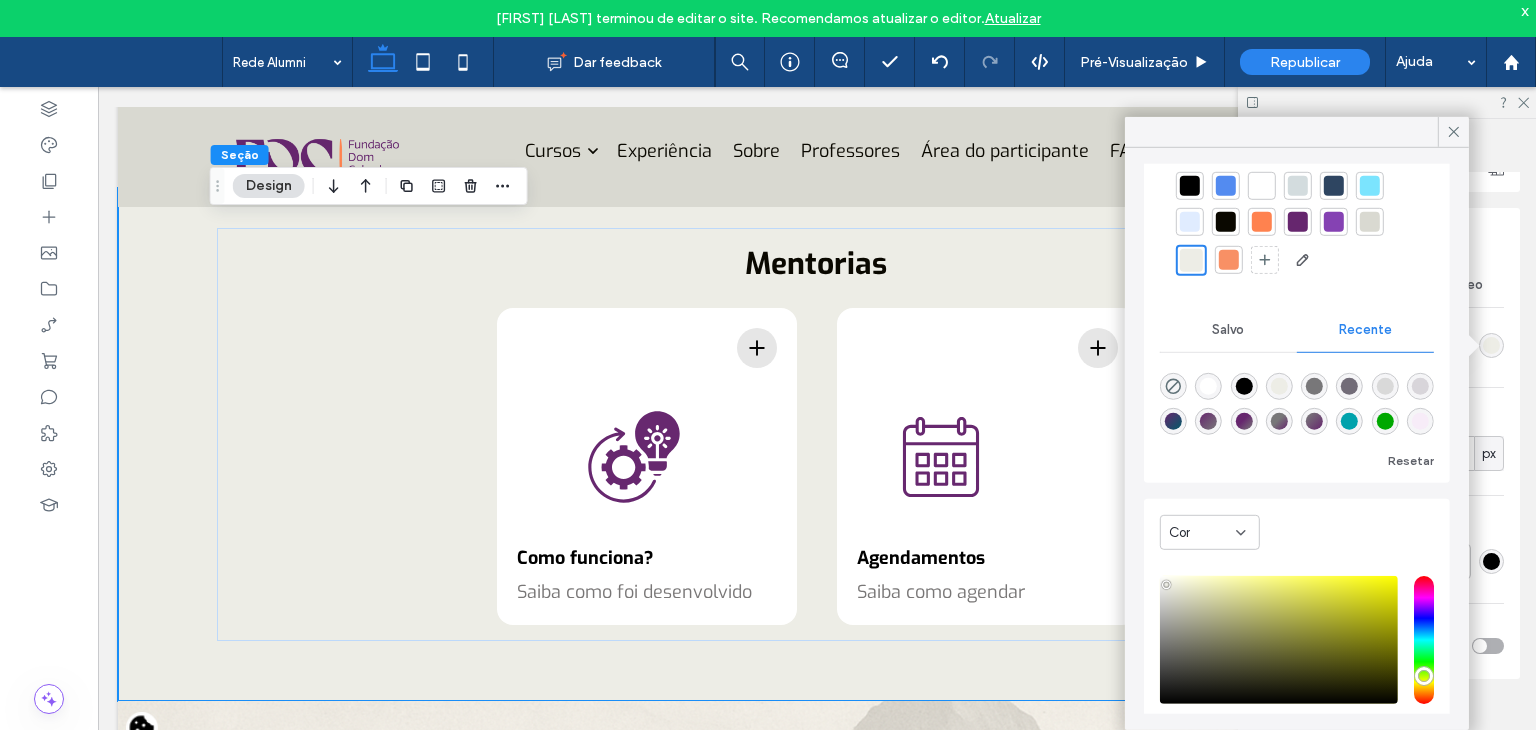 scroll, scrollTop: 188, scrollLeft: 0, axis: vertical 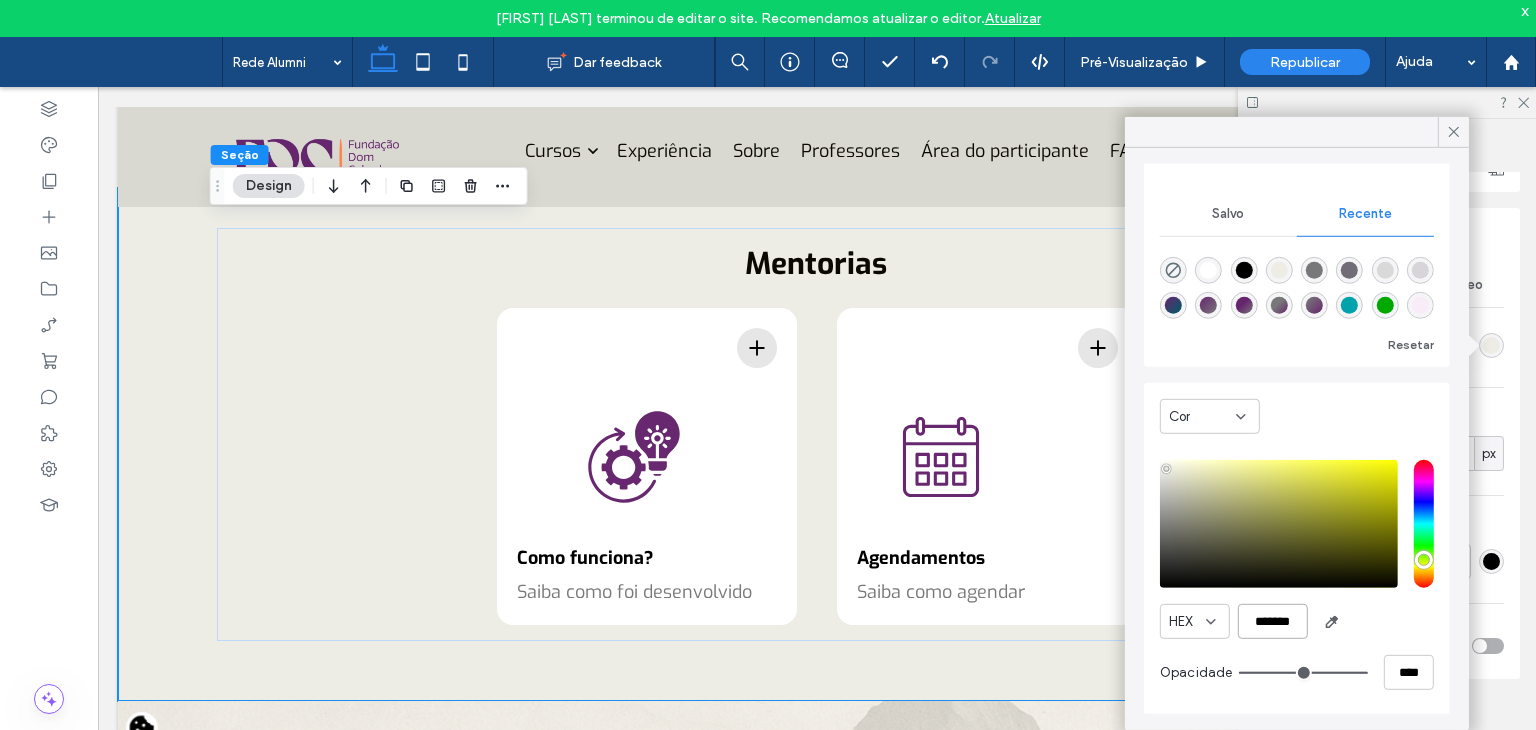click on "*******" at bounding box center (1273, 621) 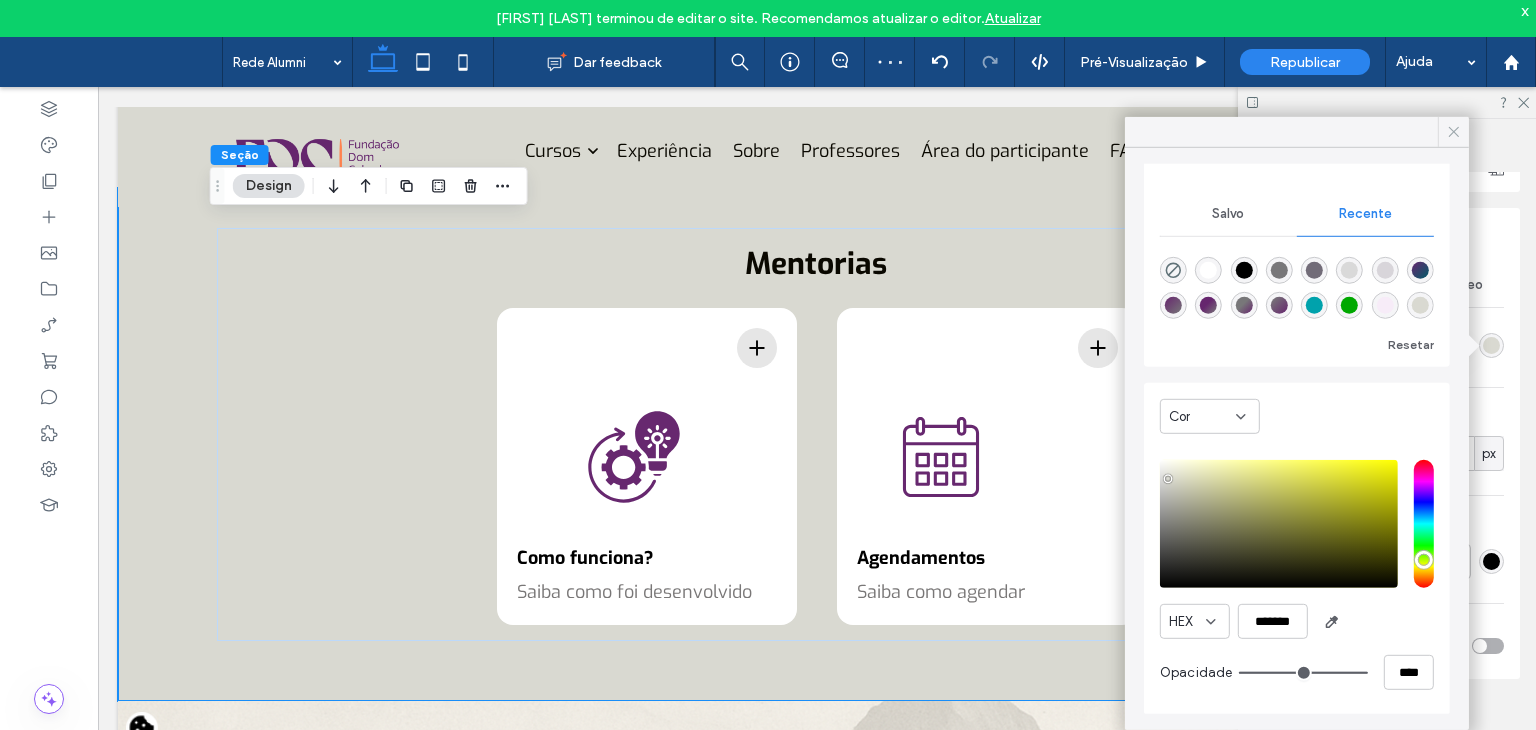 click 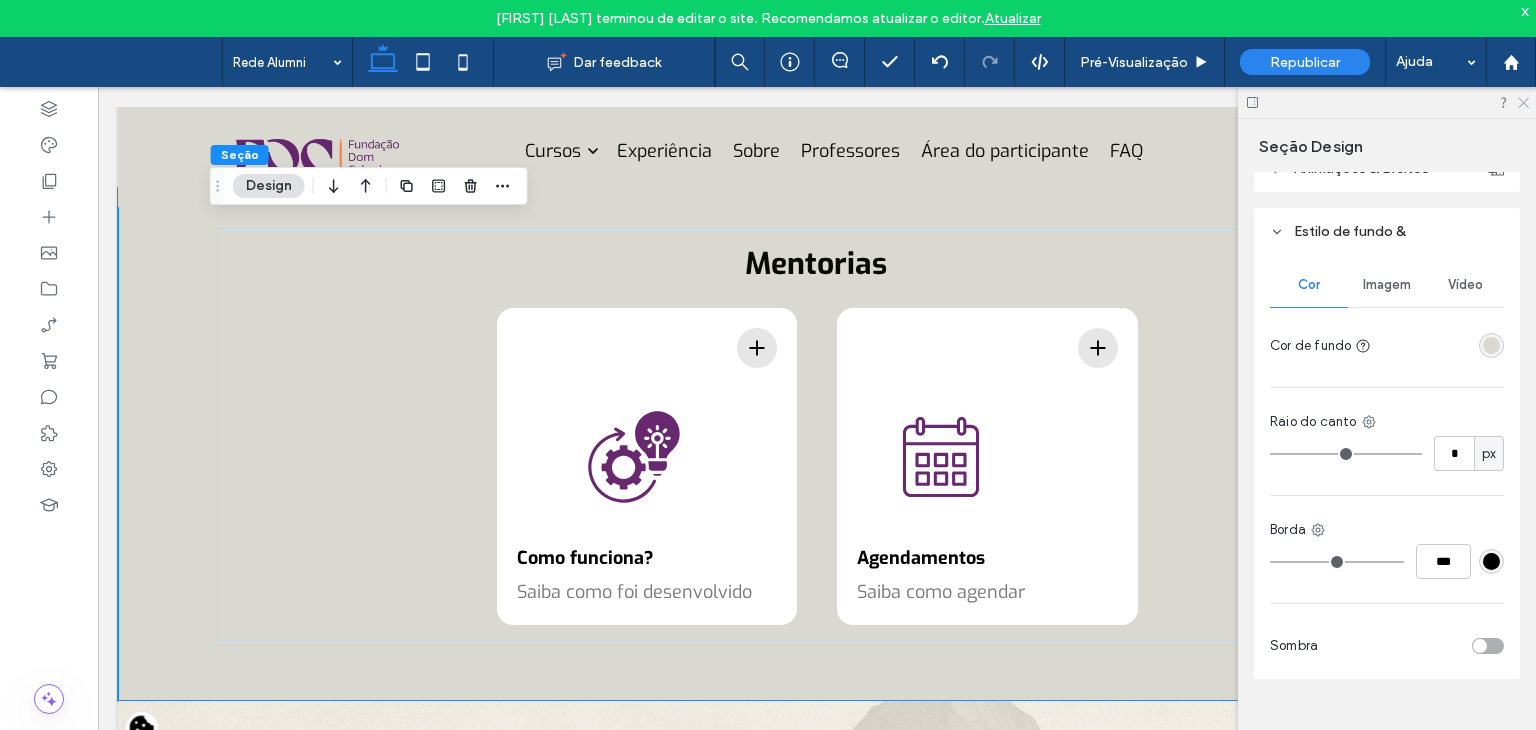 click 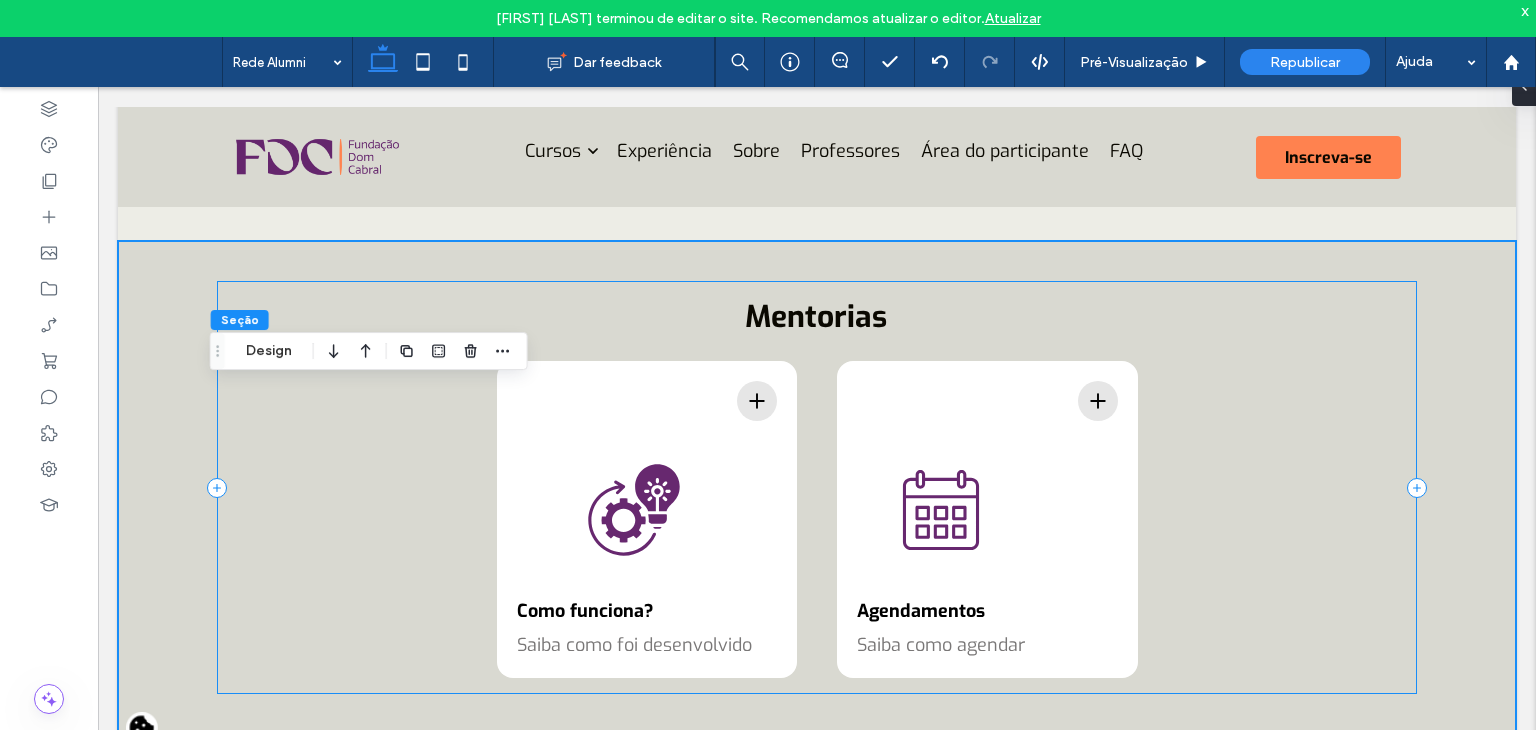 scroll, scrollTop: 1600, scrollLeft: 0, axis: vertical 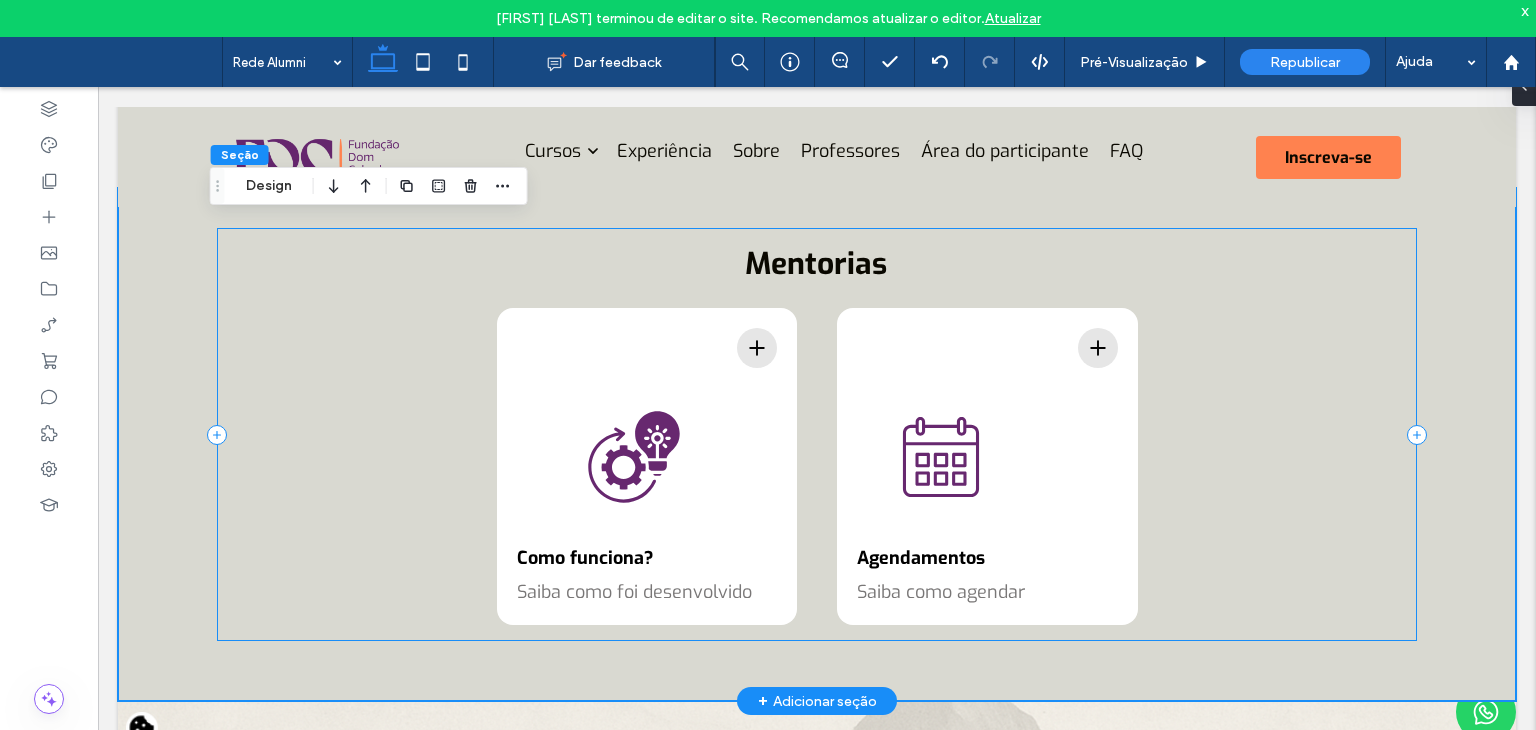click on "Mentorias
Como funciona?
Saiba como foi desenvolvido
Lorem Ipsum
Lorem ipsum dolor sit amet, consectetur adipiscing elit. Integer in nulla volutpat, vehicula leo vitae, semper tortor.
Agendamentos
Saiba como agendar
Lorem Ipsum
Lorem ipsum dolor sit amet, consectetur adipiscing elit. Integer in nulla volutpat, vehicula leo vitae, semper tortor." at bounding box center [817, 434] 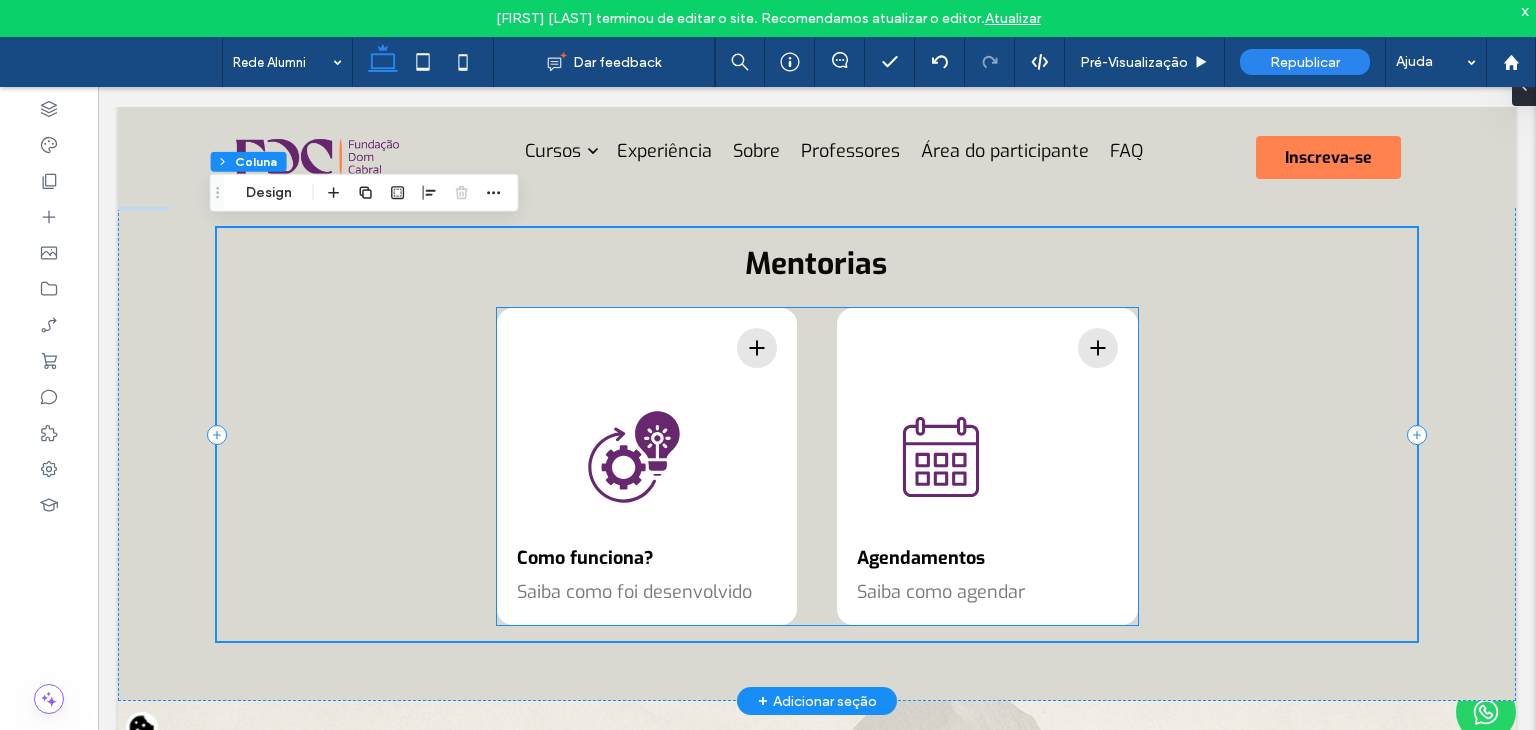 click on "Como funciona?
Saiba como foi desenvolvido
Lorem Ipsum
Lorem ipsum dolor sit amet, consectetur adipiscing elit. Integer in nulla volutpat, vehicula leo vitae, semper tortor.
Agendamentos
Saiba como agendar
Lorem Ipsum
Lorem ipsum dolor sit amet, consectetur adipiscing elit. Integer in nulla volutpat, vehicula leo vitae, semper tortor." at bounding box center [817, 466] 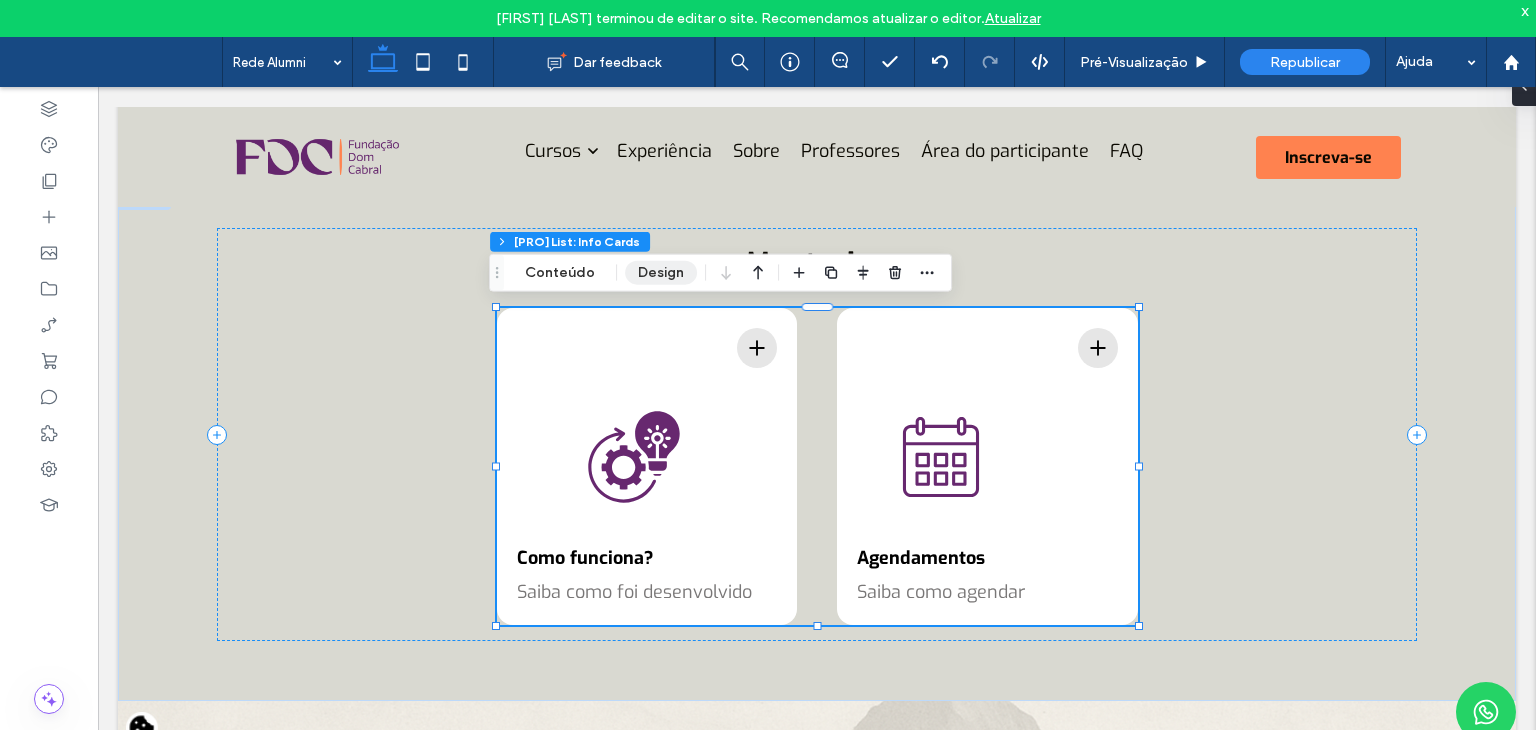 click on "Design" at bounding box center (661, 273) 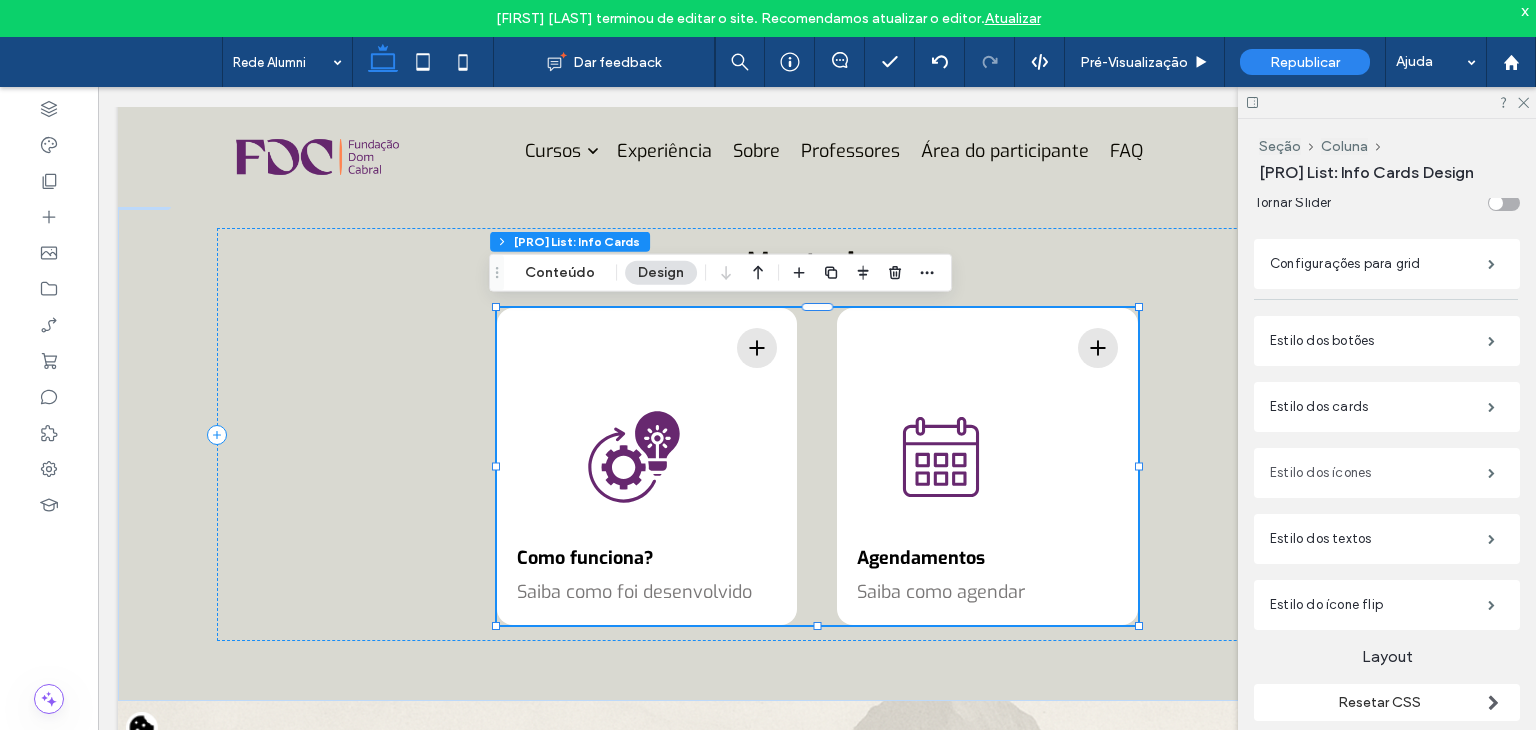 scroll, scrollTop: 580, scrollLeft: 0, axis: vertical 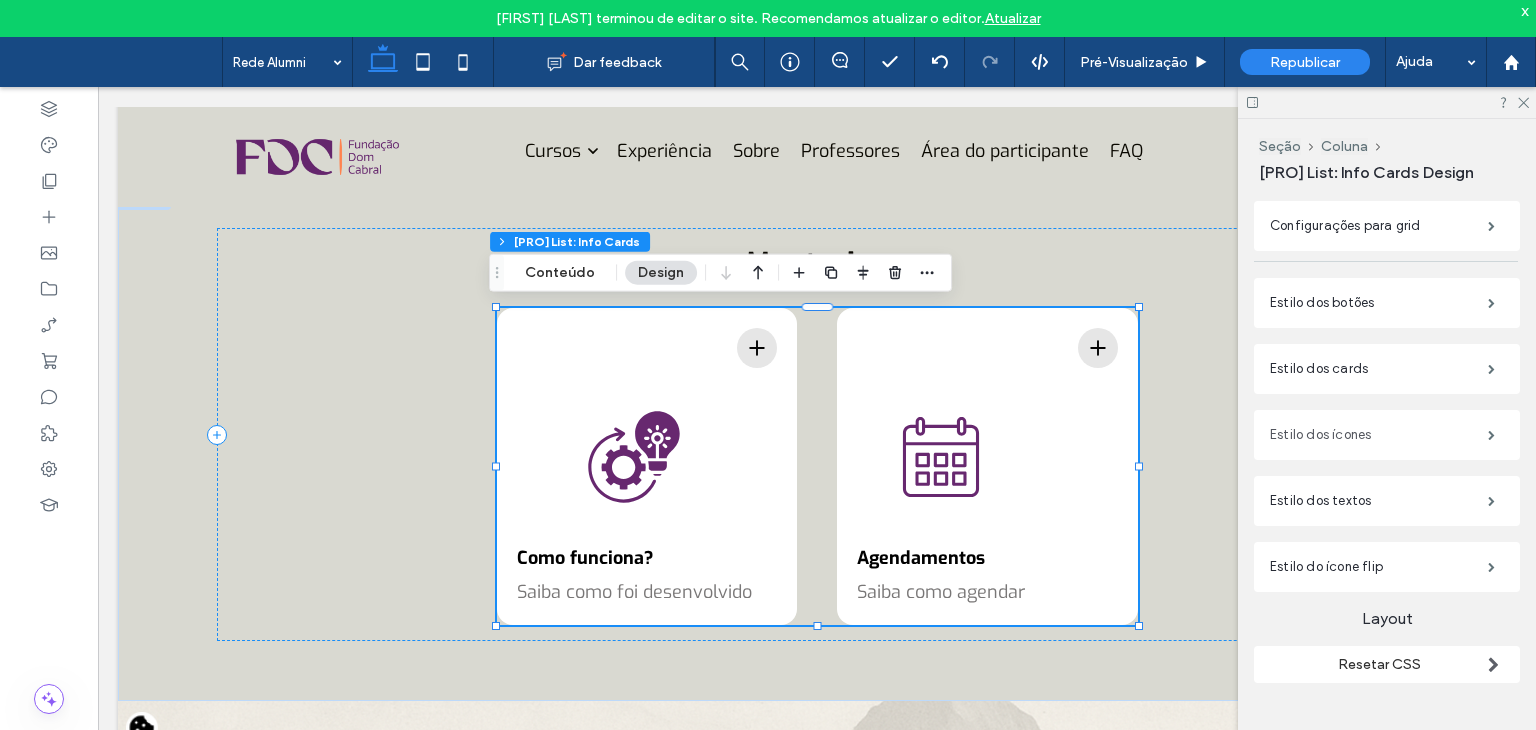 click on "Estilo dos ícones" at bounding box center (1379, 435) 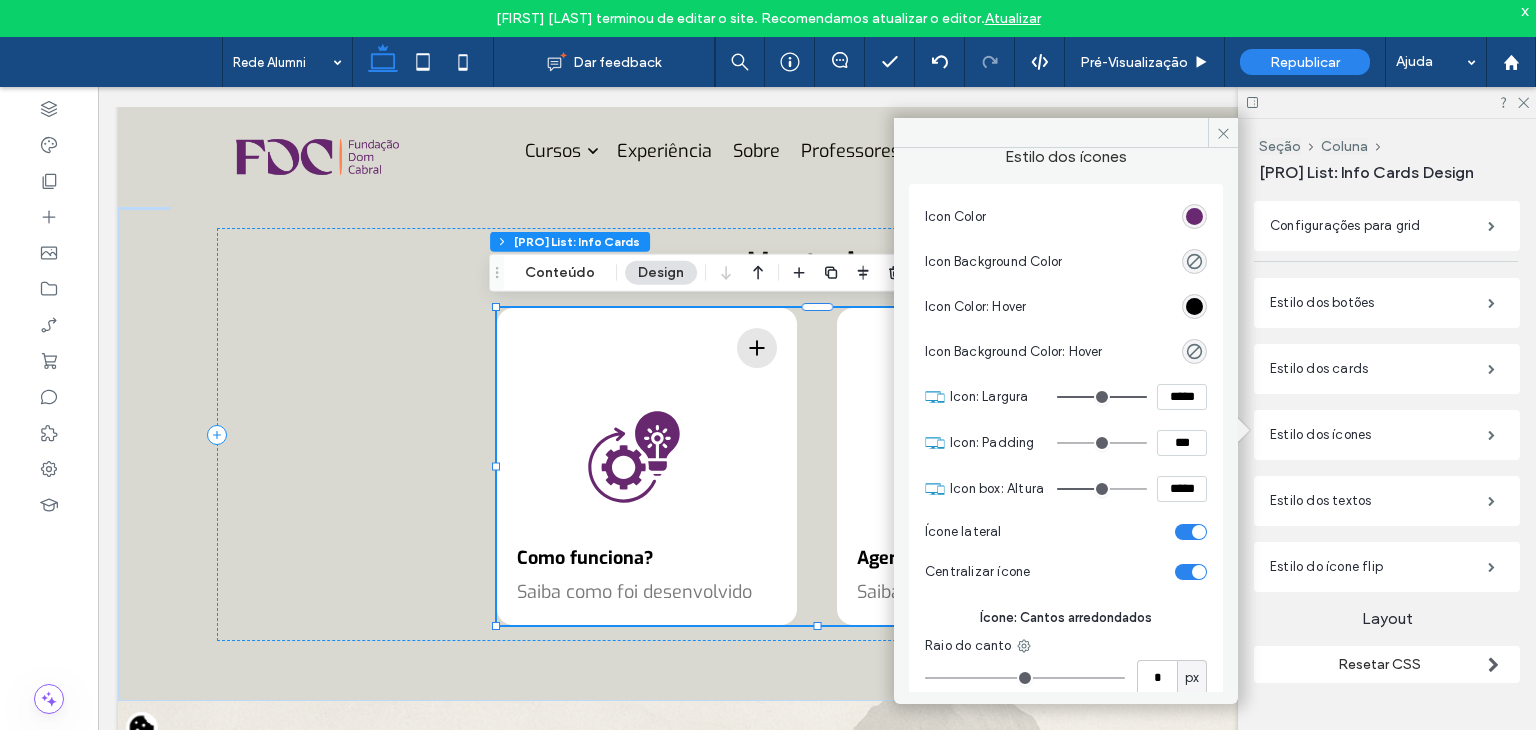 scroll, scrollTop: 70, scrollLeft: 0, axis: vertical 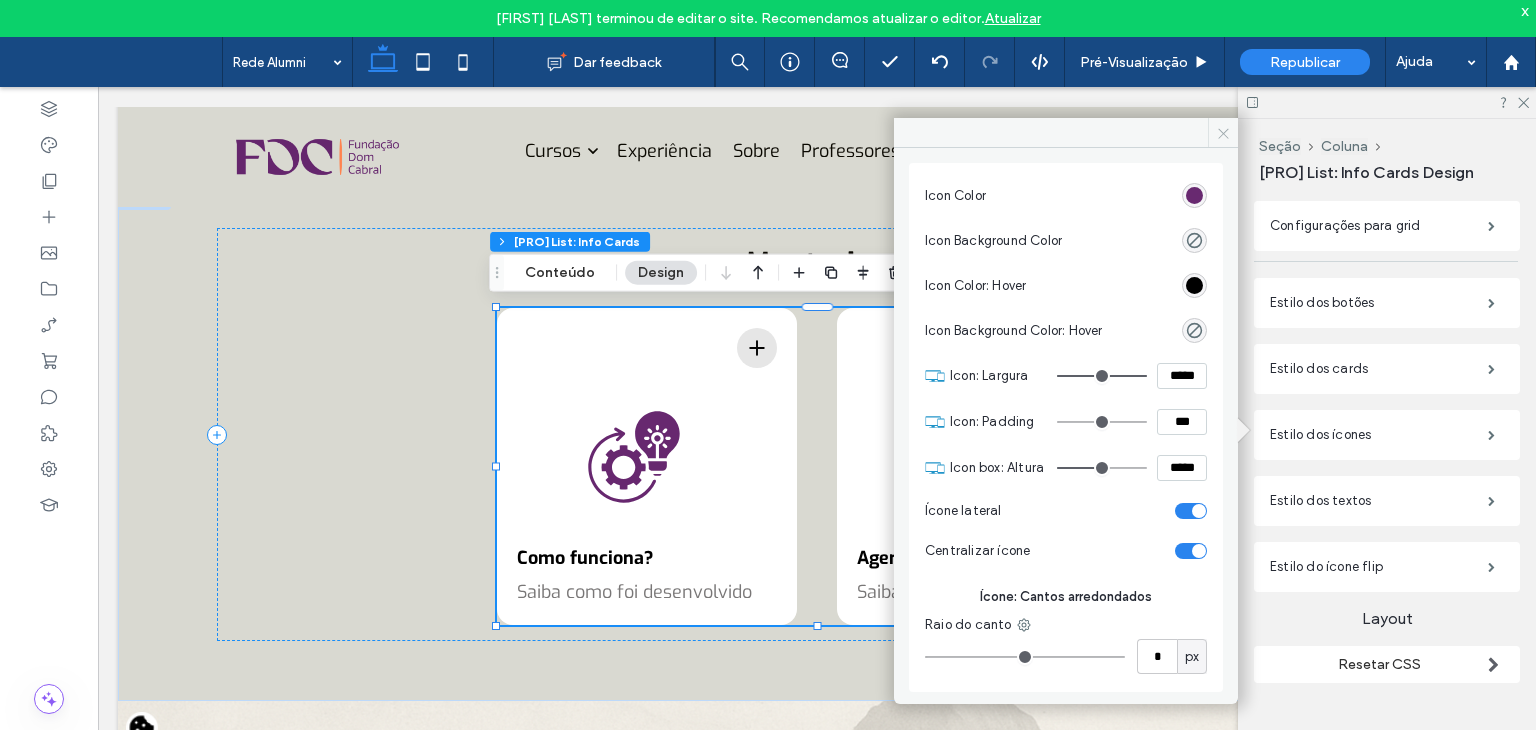 click 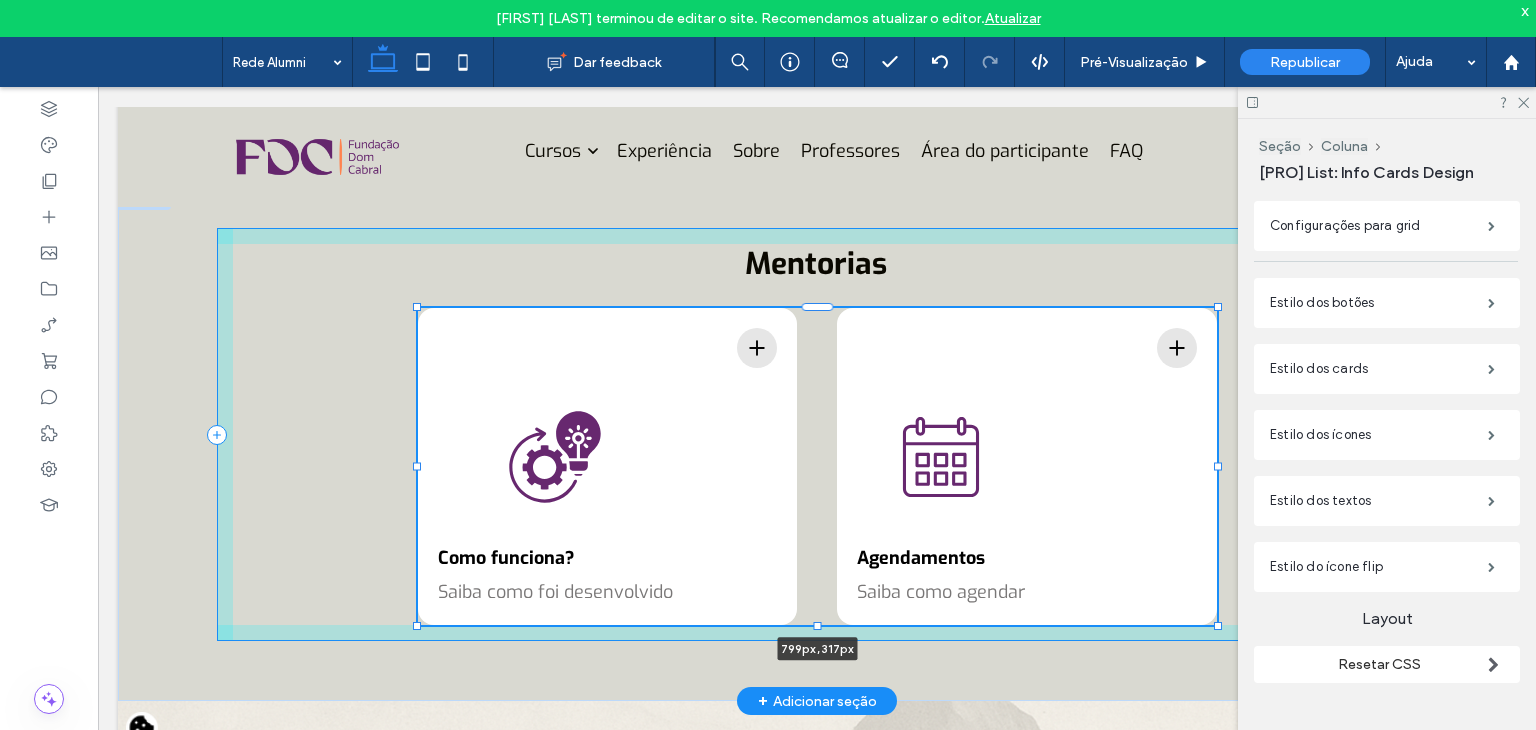 drag, startPoint x: 1132, startPoint y: 460, endPoint x: 1211, endPoint y: 462, distance: 79.025314 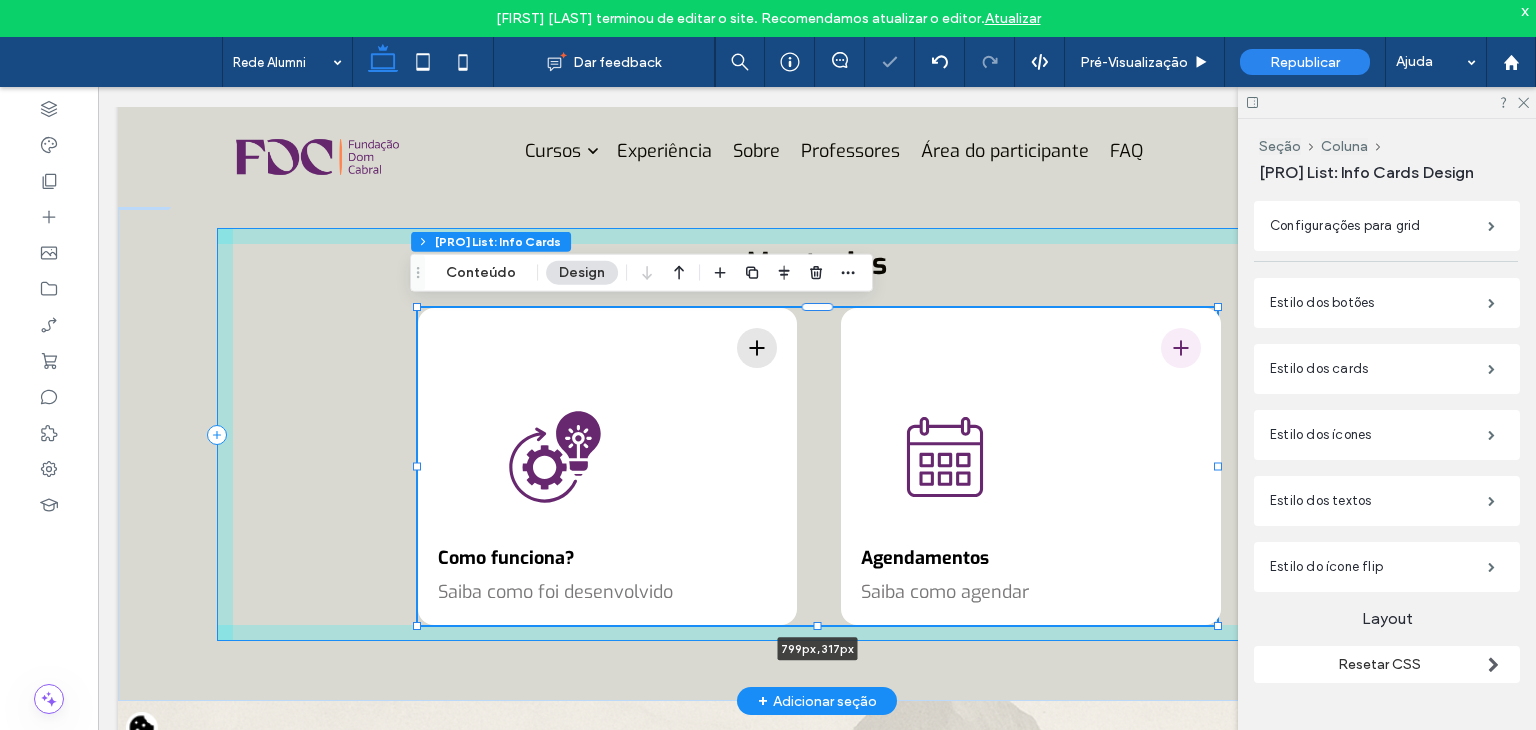 scroll, scrollTop: 0, scrollLeft: 0, axis: both 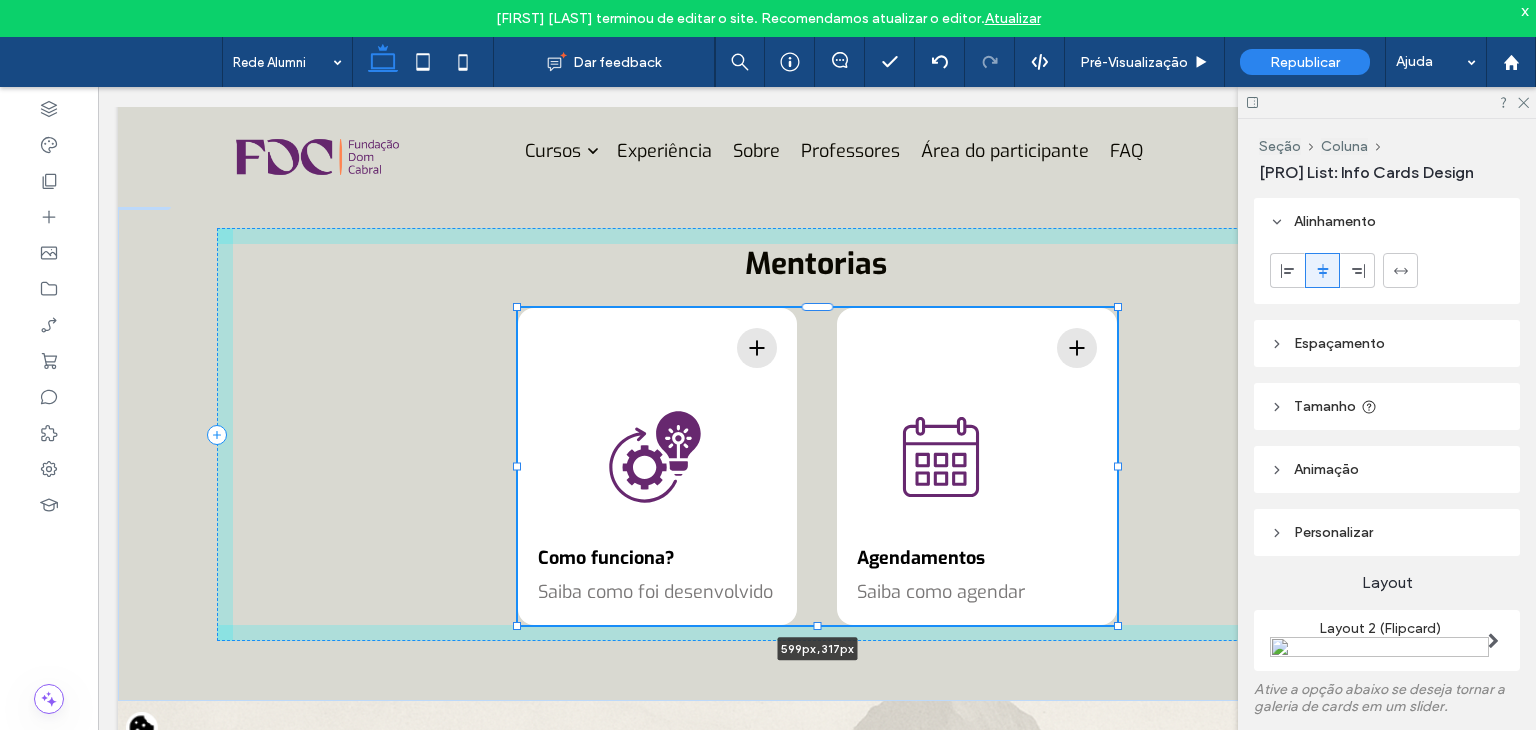 drag, startPoint x: 1211, startPoint y: 461, endPoint x: 1111, endPoint y: 470, distance: 100.40418 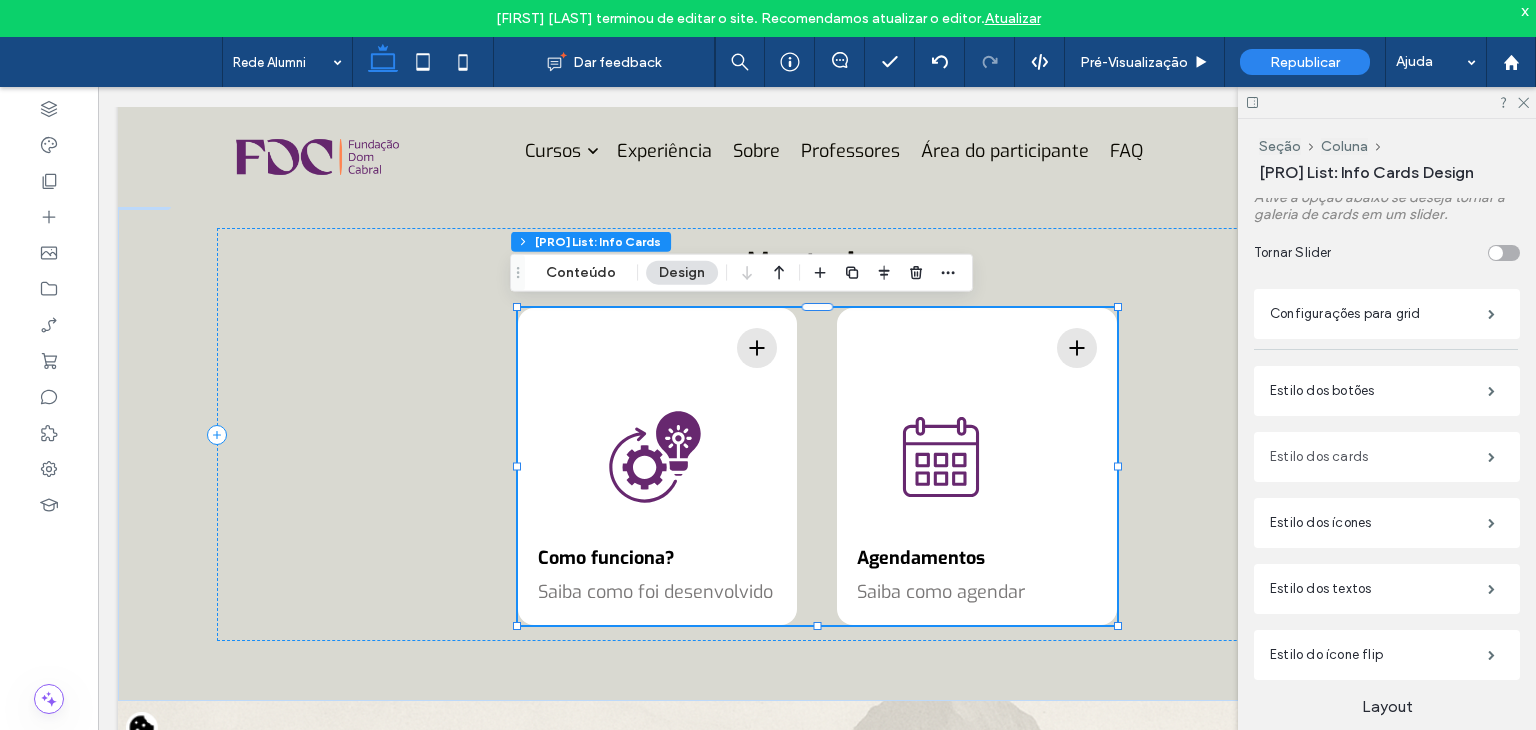 scroll, scrollTop: 500, scrollLeft: 0, axis: vertical 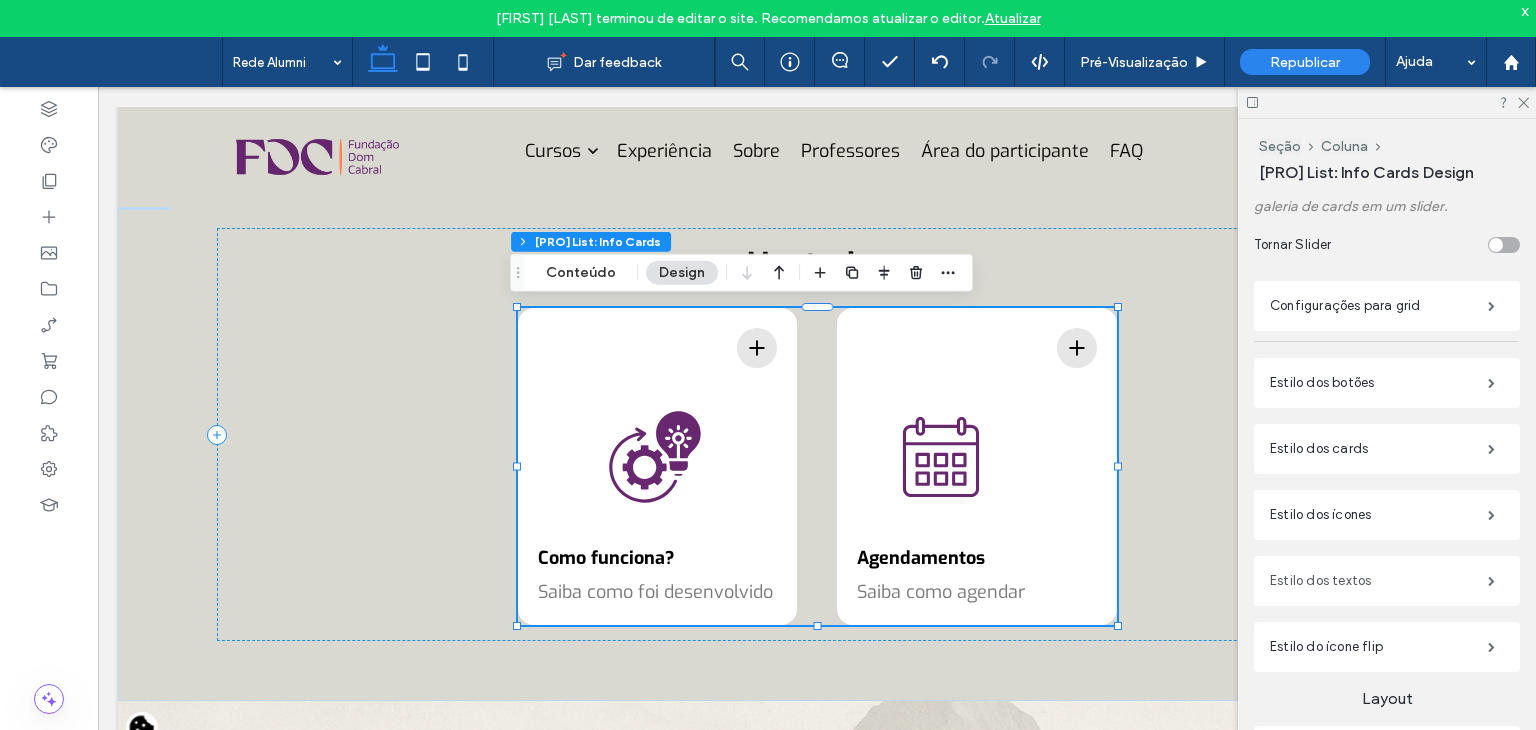 click on "Estilo dos textos" at bounding box center (1379, 581) 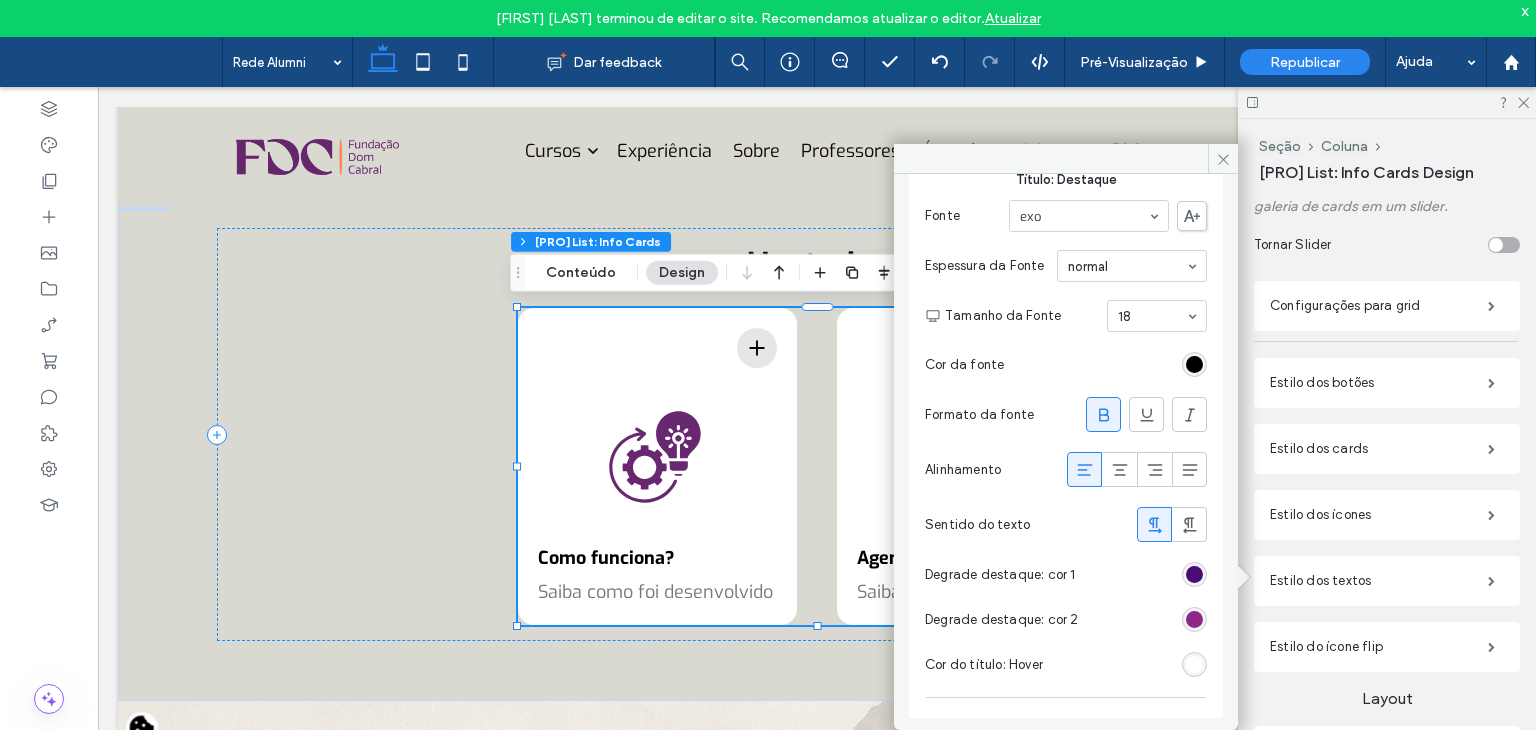 scroll, scrollTop: 100, scrollLeft: 0, axis: vertical 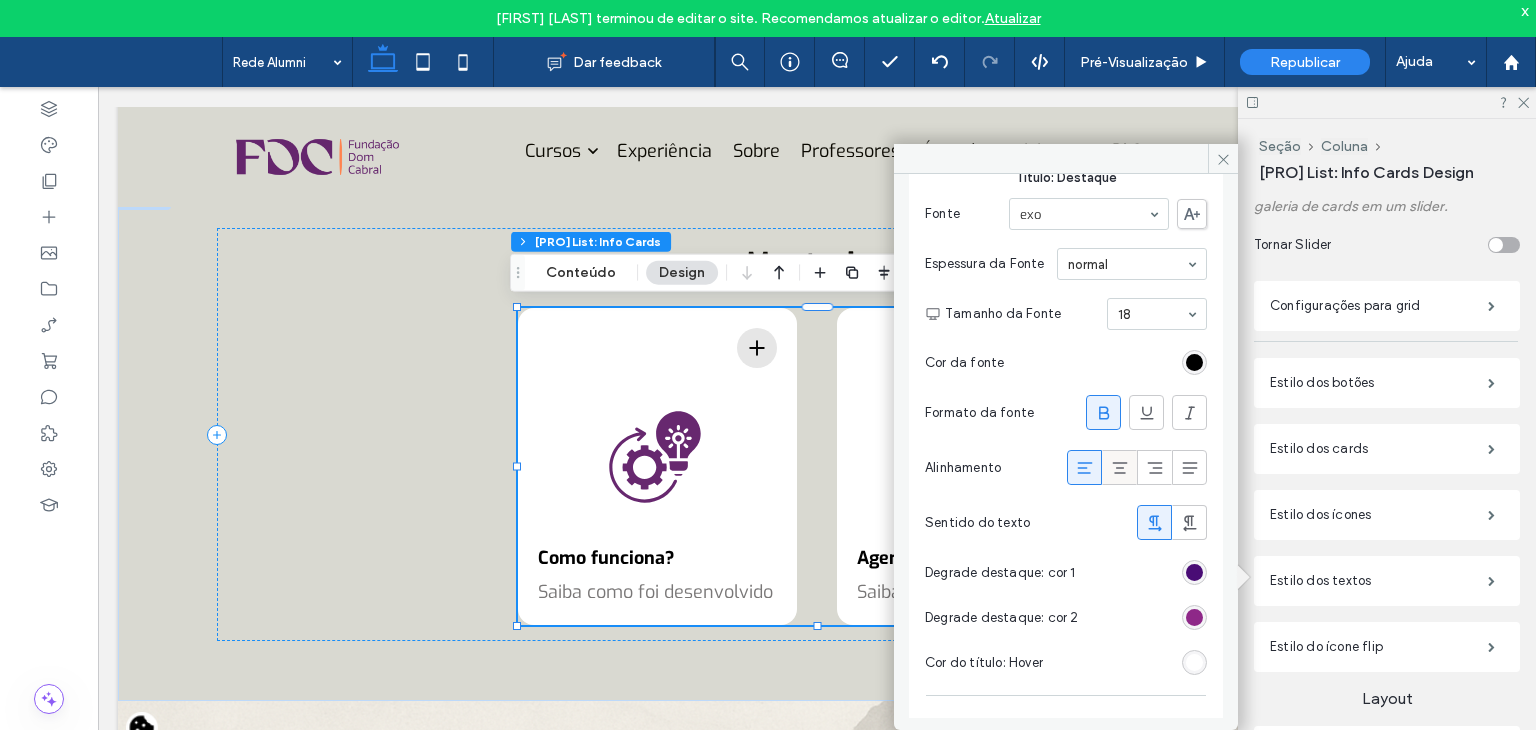 click 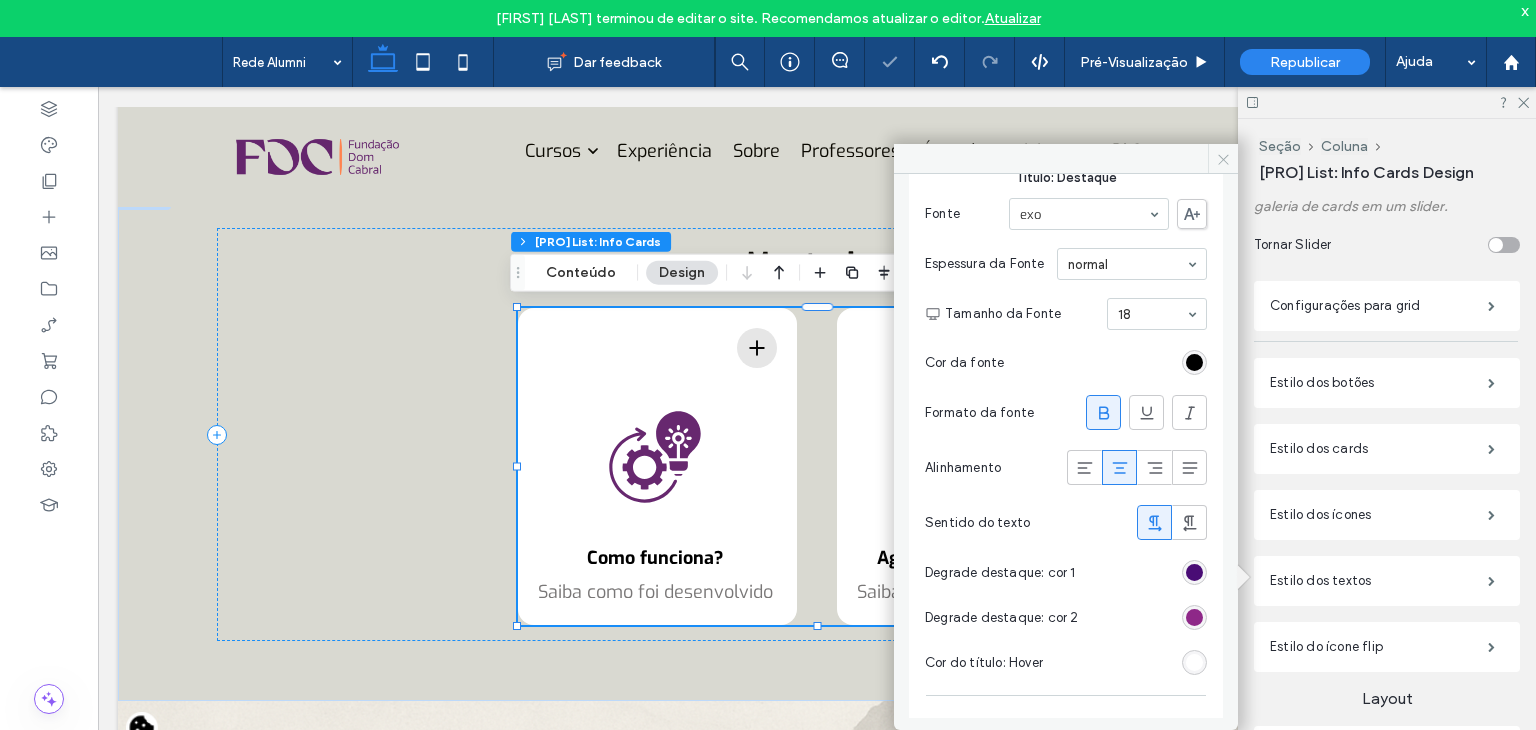 click at bounding box center (1223, 159) 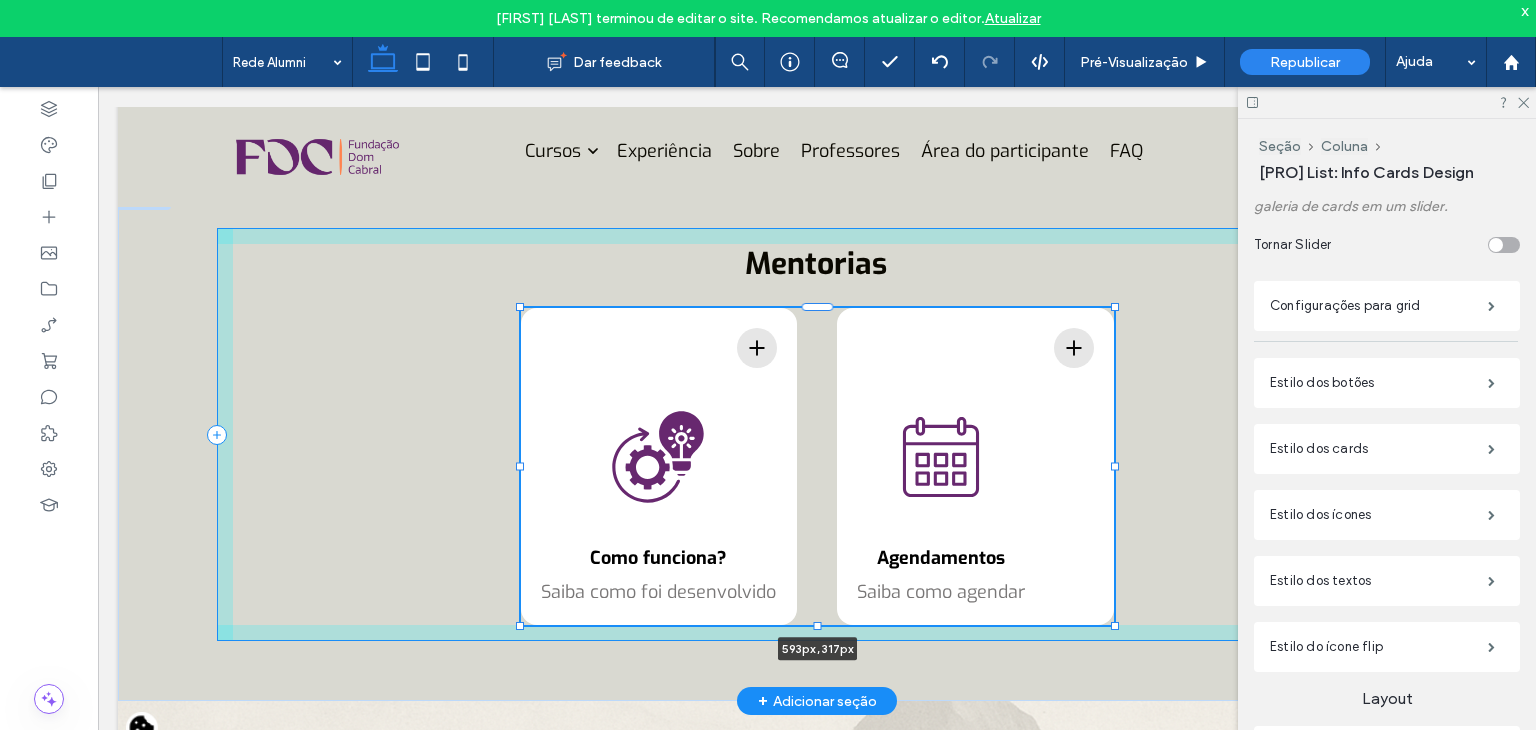 click on "Mentorias
Como funciona?
Saiba como foi desenvolvido
Lorem Ipsum
Lorem ipsum dolor sit amet, consectetur adipiscing elit. Integer in nulla volutpat, vehicula leo vitae, semper tortor.
Agendamentos
Saiba como agendar
Lorem Ipsum
Lorem ipsum dolor sit amet, consectetur adipiscing elit. Integer in nulla volutpat, vehicula leo vitae, semper tortor.
593px , 317px" at bounding box center (817, 444) 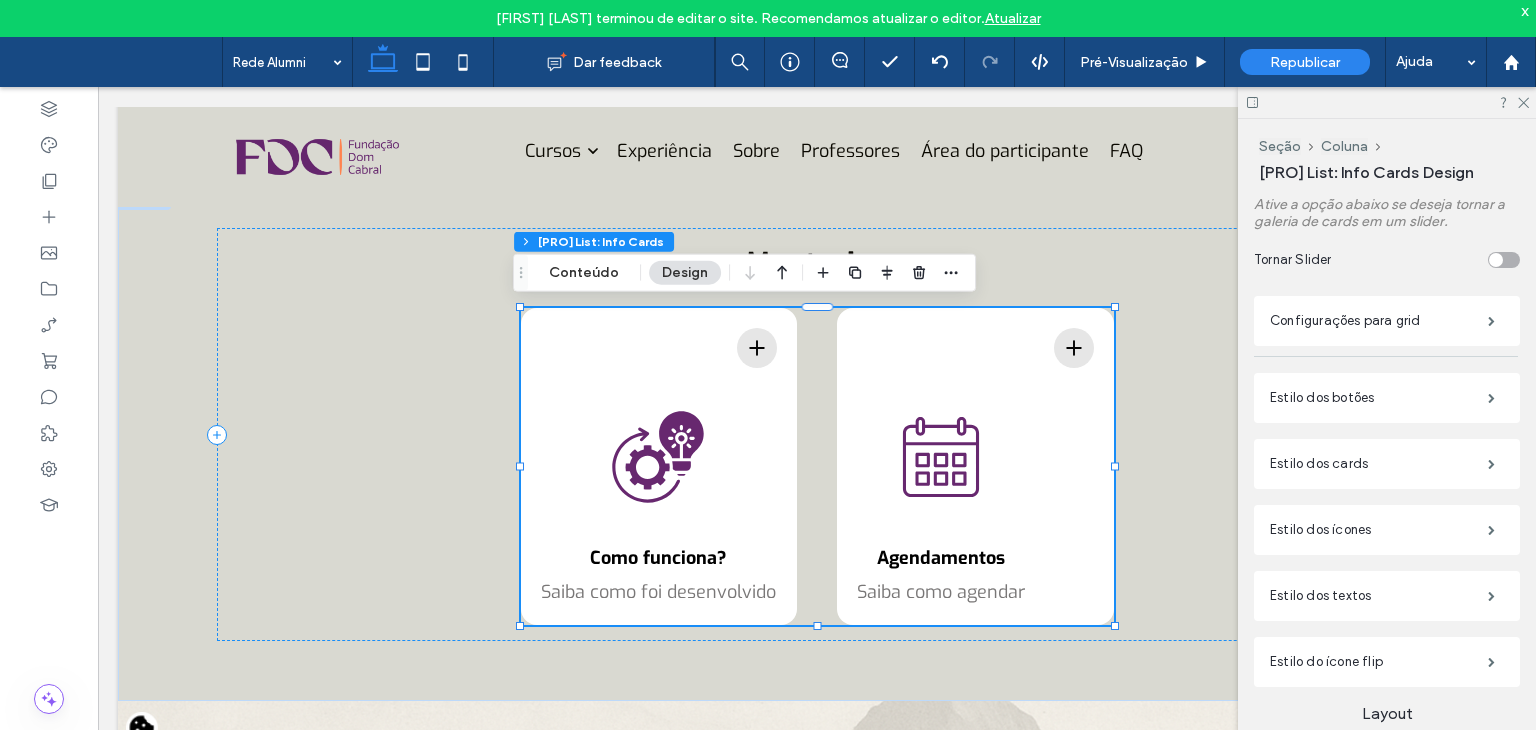 scroll, scrollTop: 480, scrollLeft: 0, axis: vertical 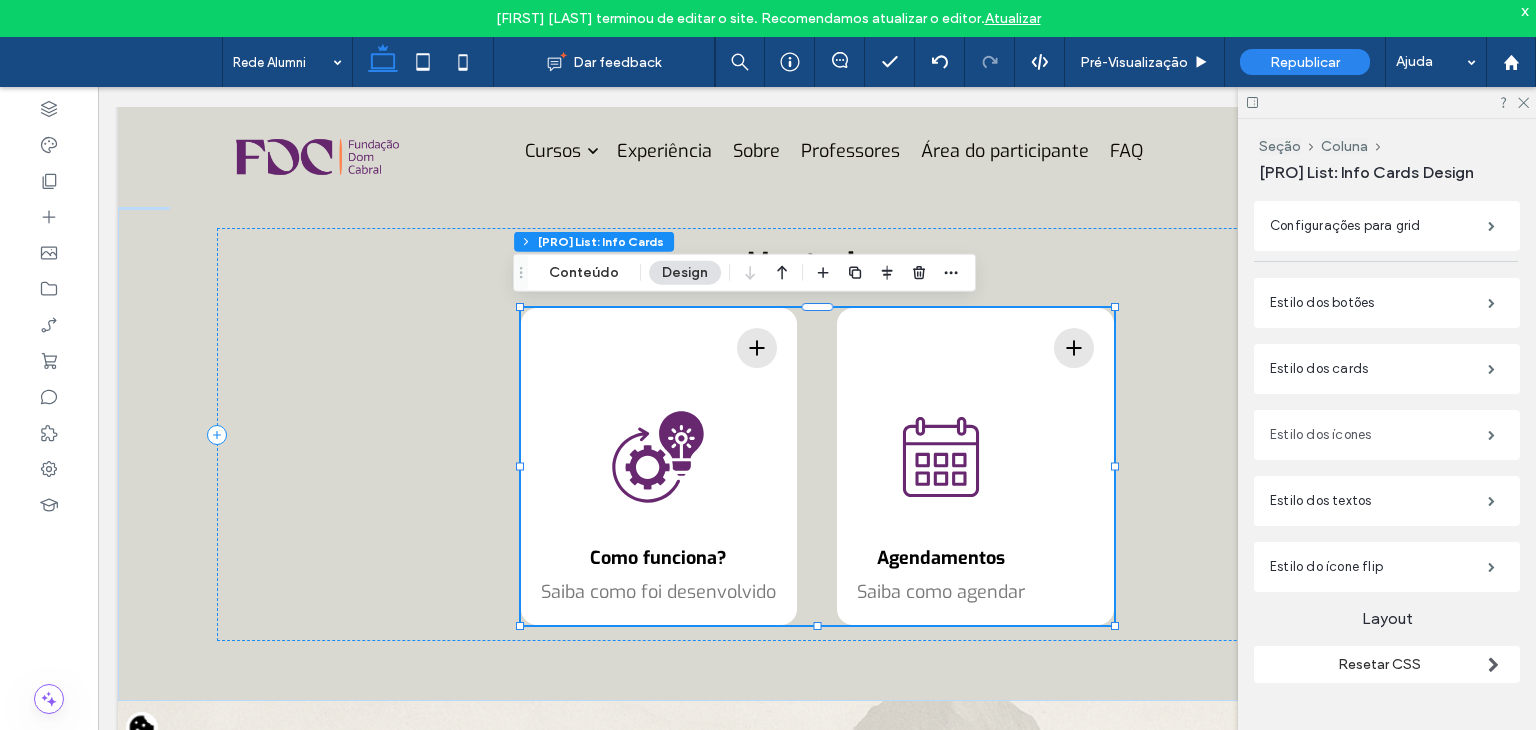 click on "Estilo dos ícones" at bounding box center (1379, 435) 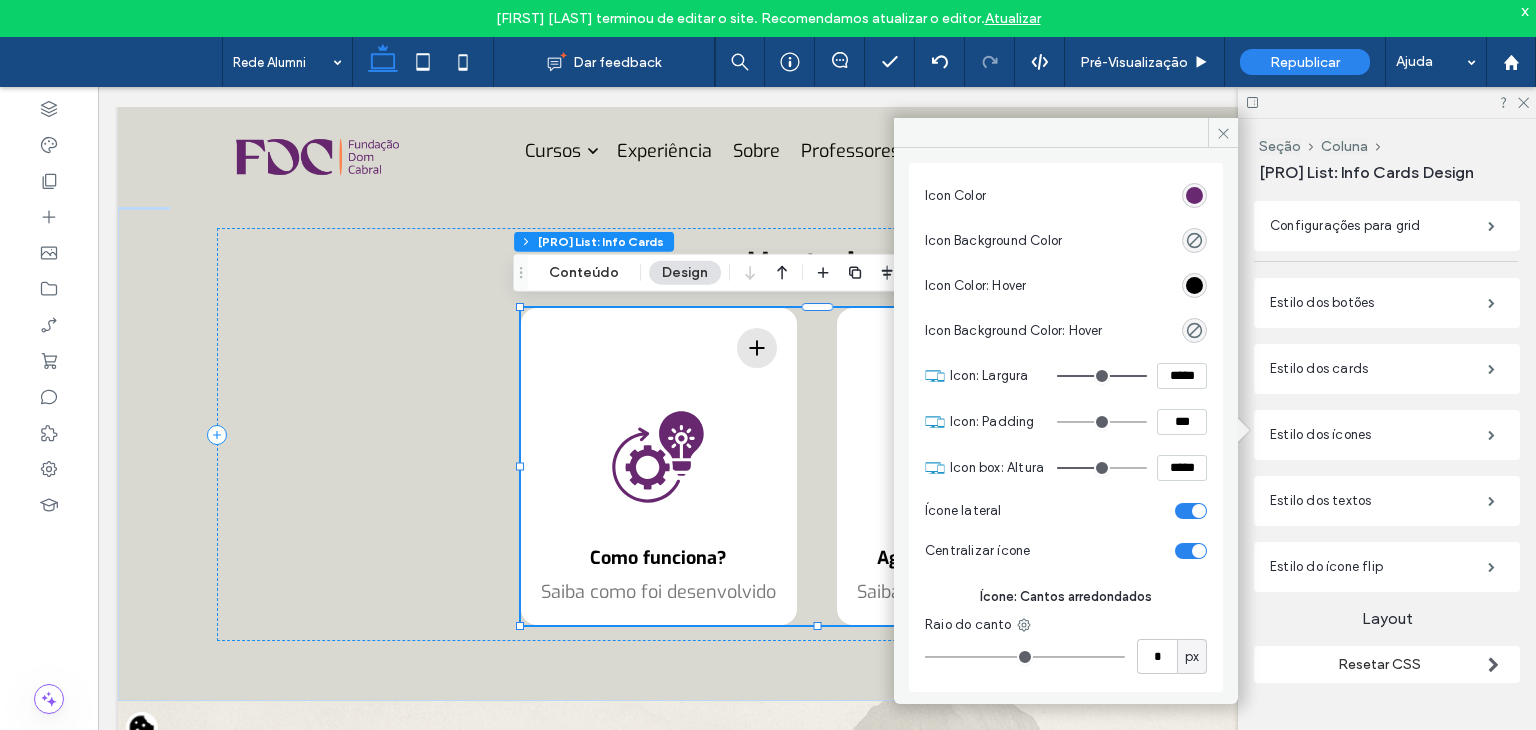 scroll, scrollTop: 70, scrollLeft: 0, axis: vertical 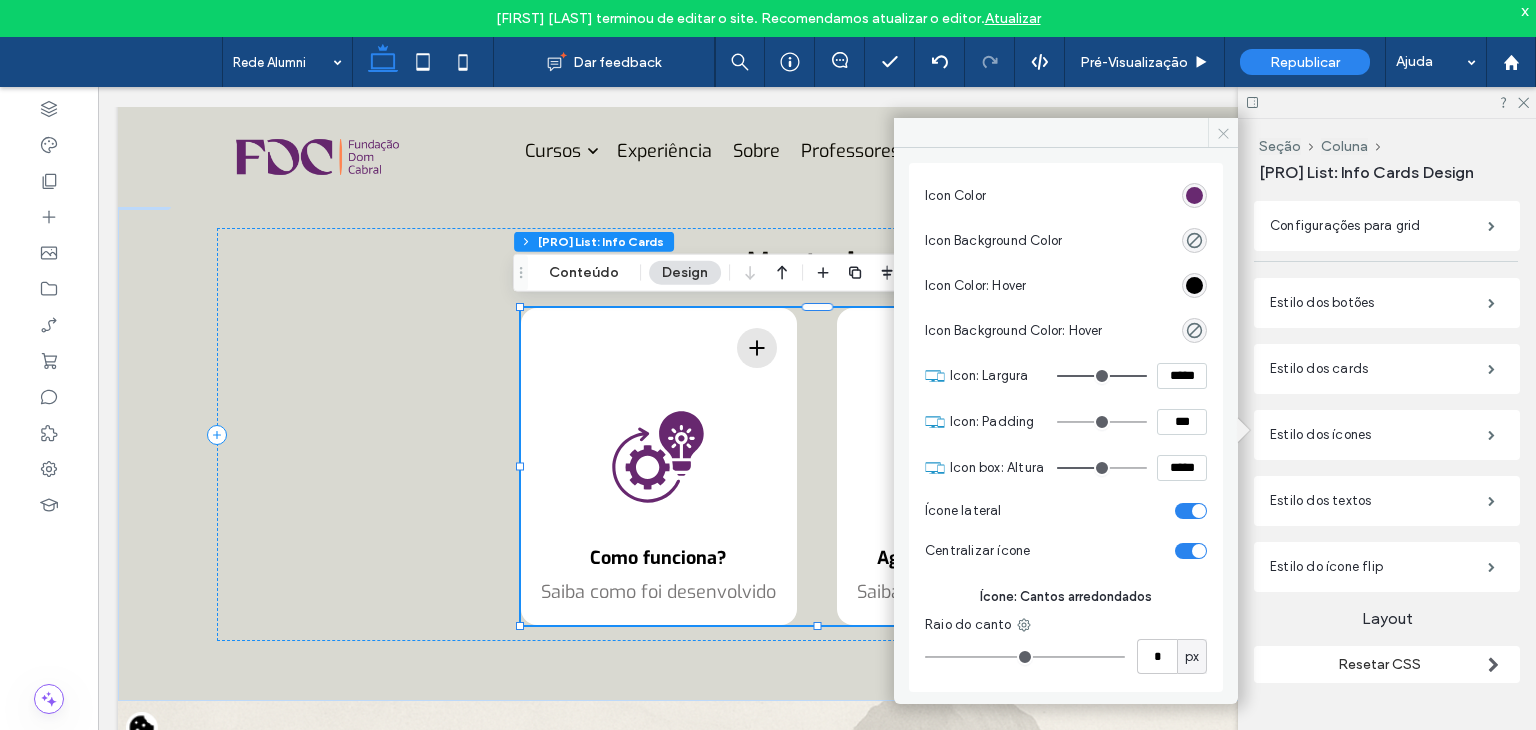 click 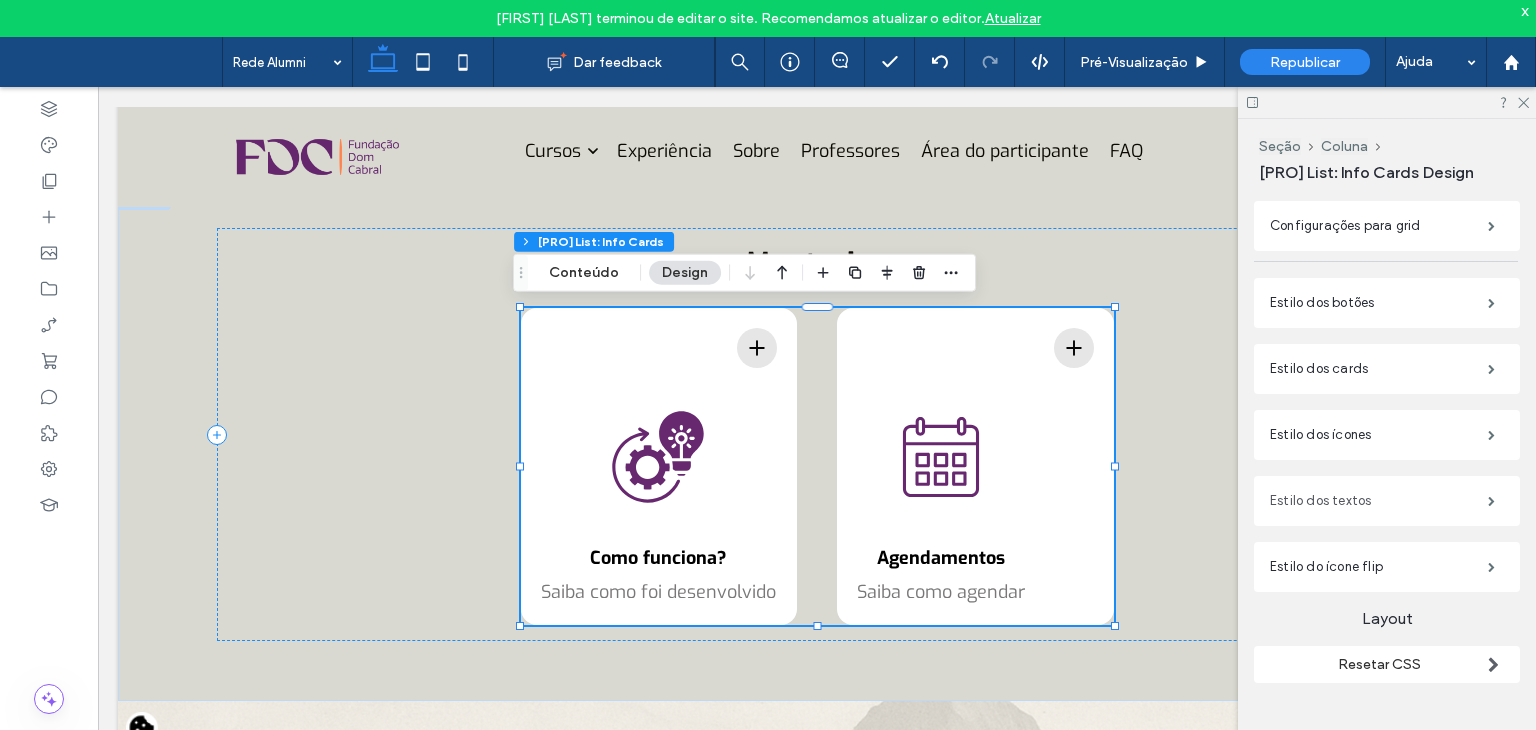 scroll, scrollTop: 580, scrollLeft: 0, axis: vertical 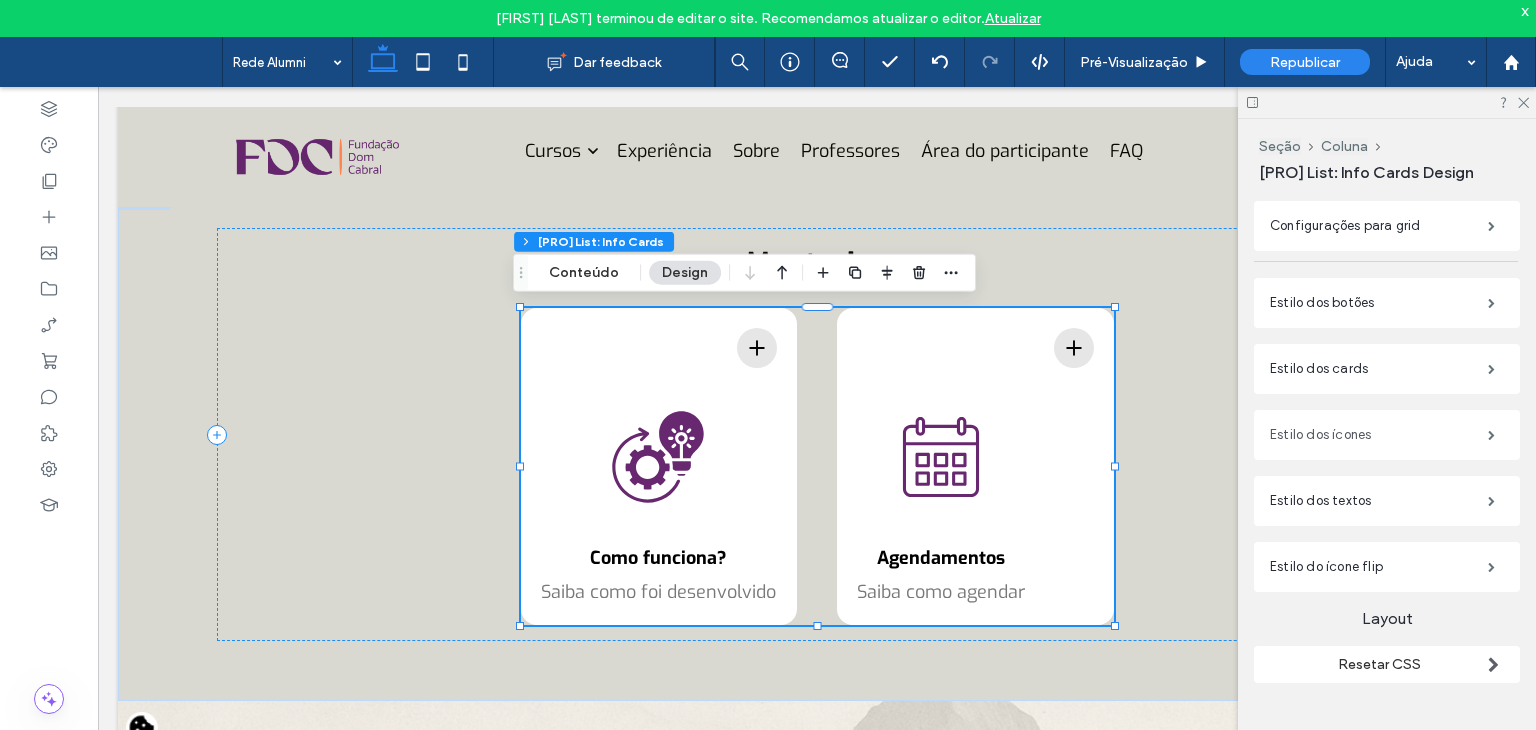 click on "Estilo dos ícones" at bounding box center (1379, 435) 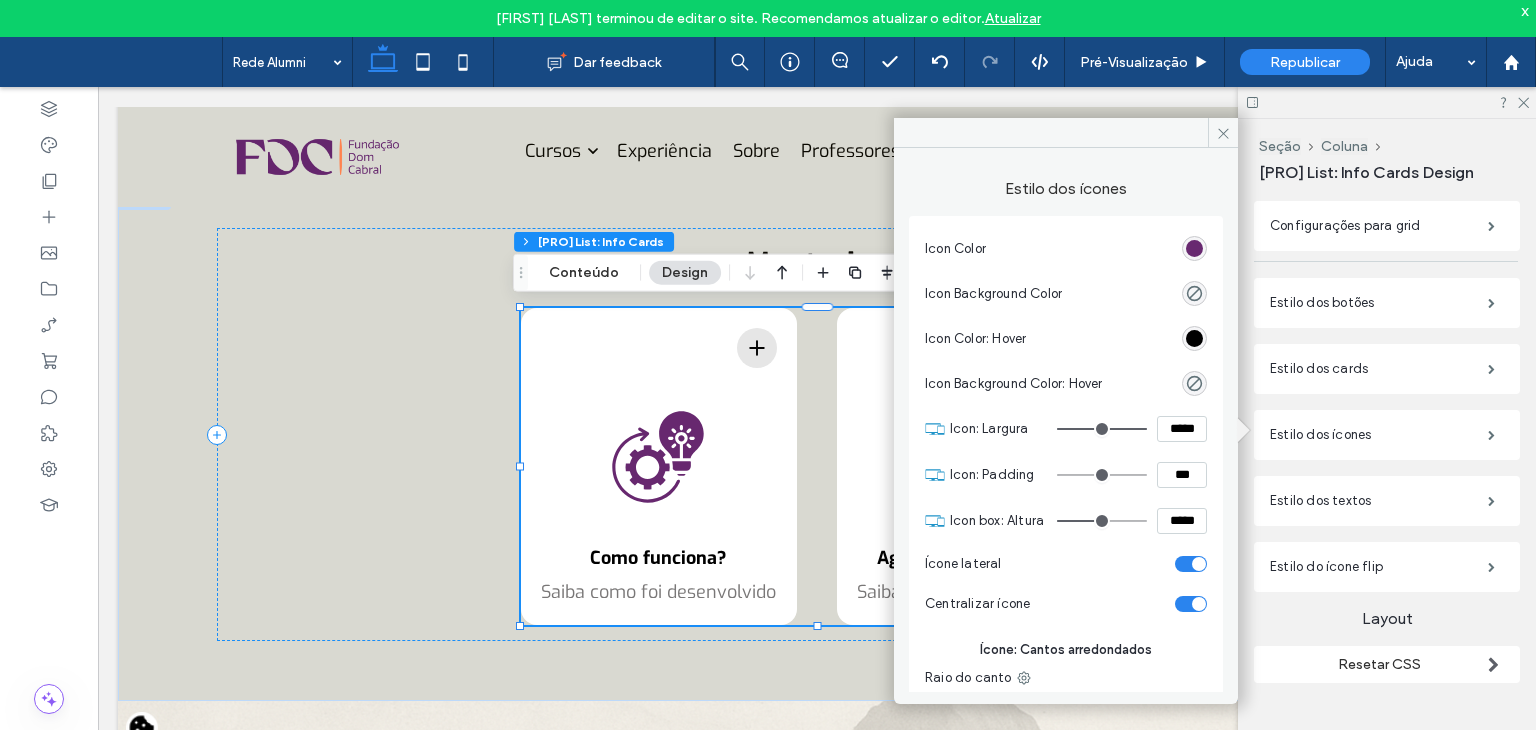 scroll, scrollTop: 0, scrollLeft: 0, axis: both 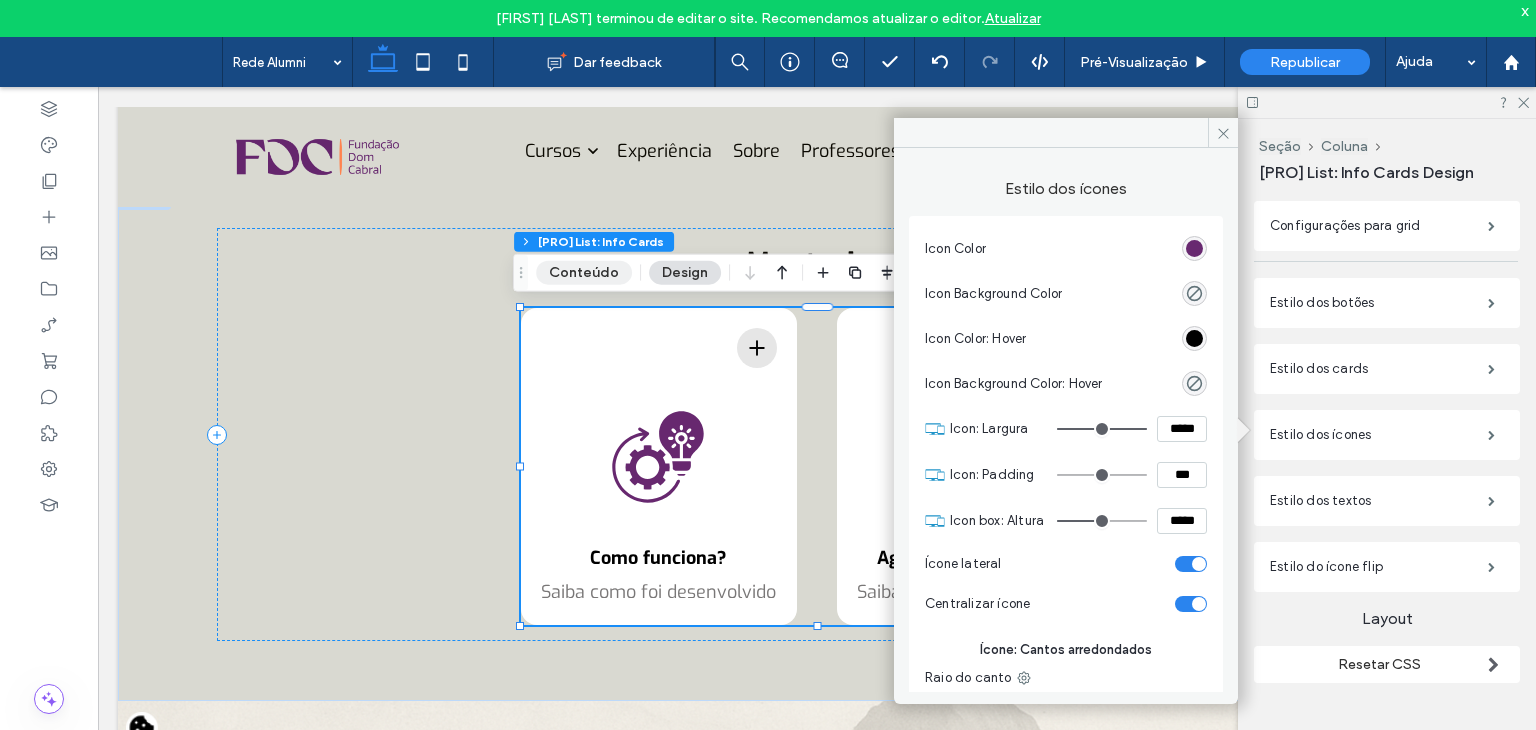 click on "Conteúdo" at bounding box center (584, 273) 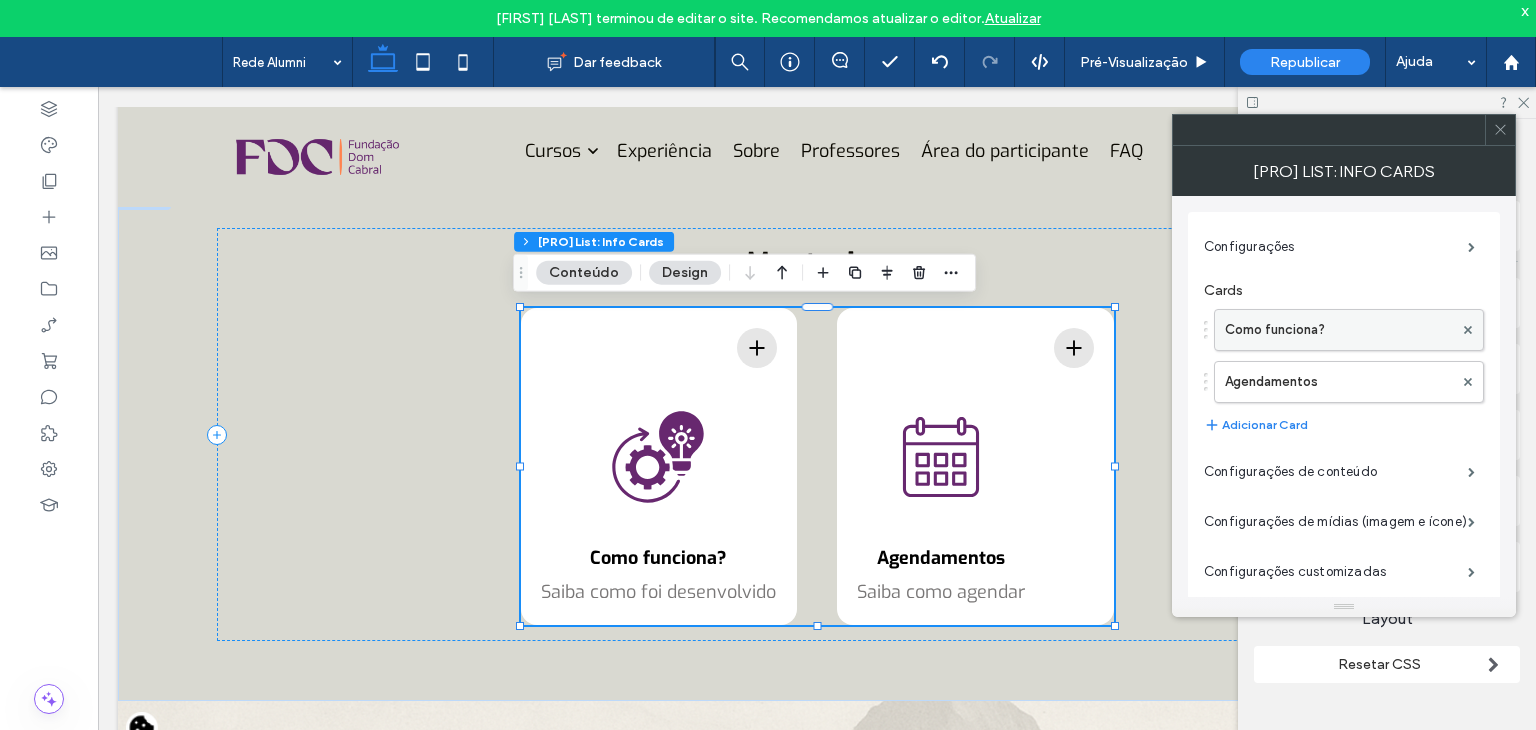 click on "Como funciona?" at bounding box center [1339, 330] 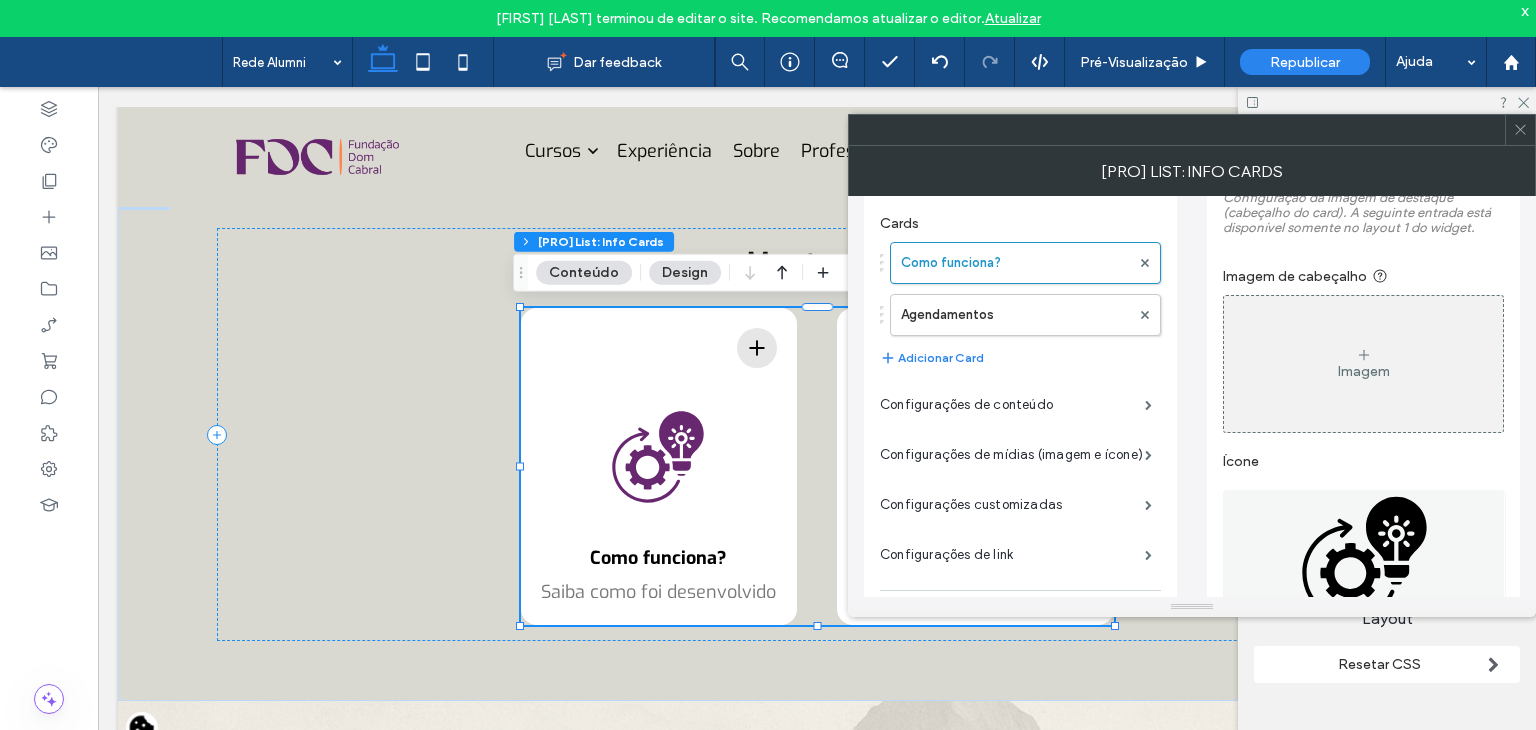 scroll, scrollTop: 300, scrollLeft: 0, axis: vertical 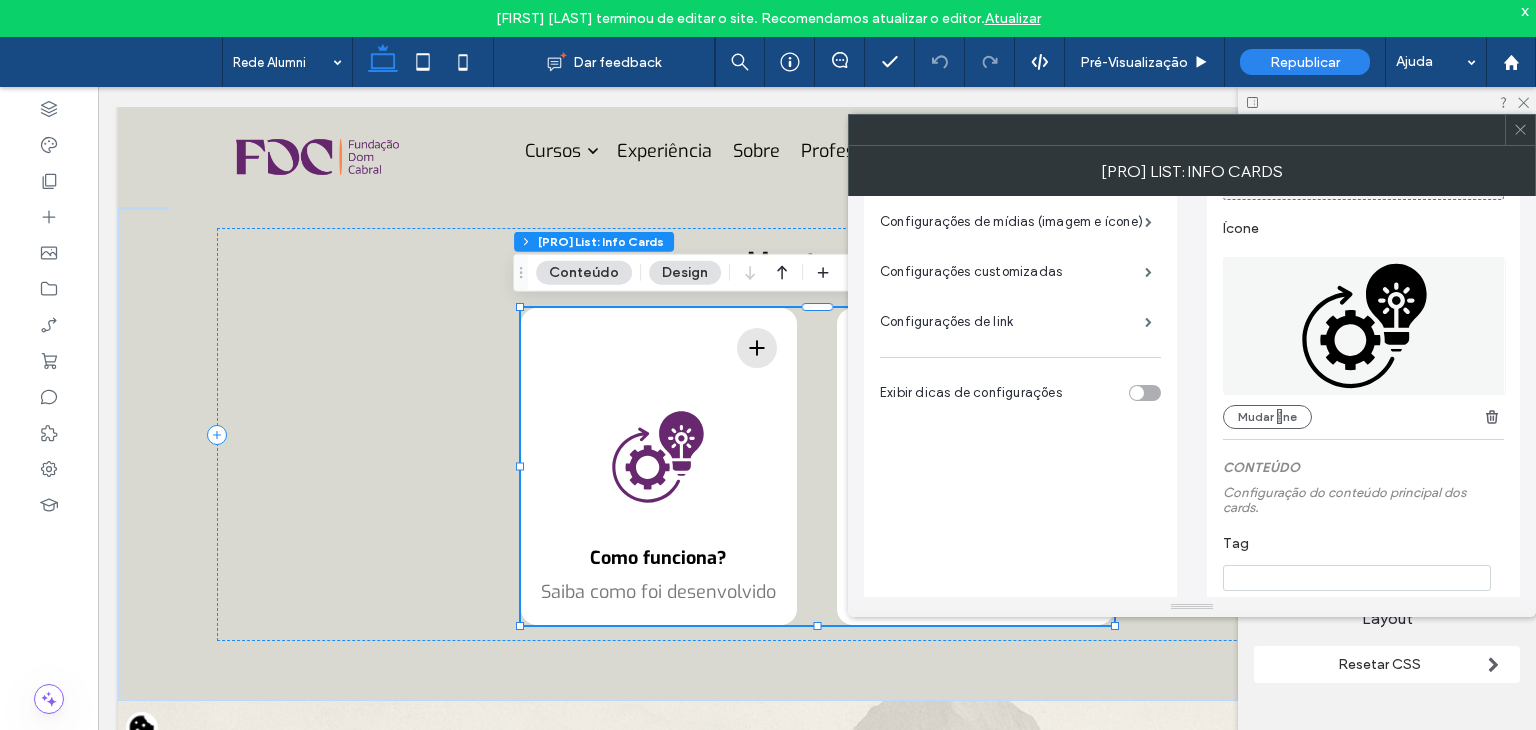 click 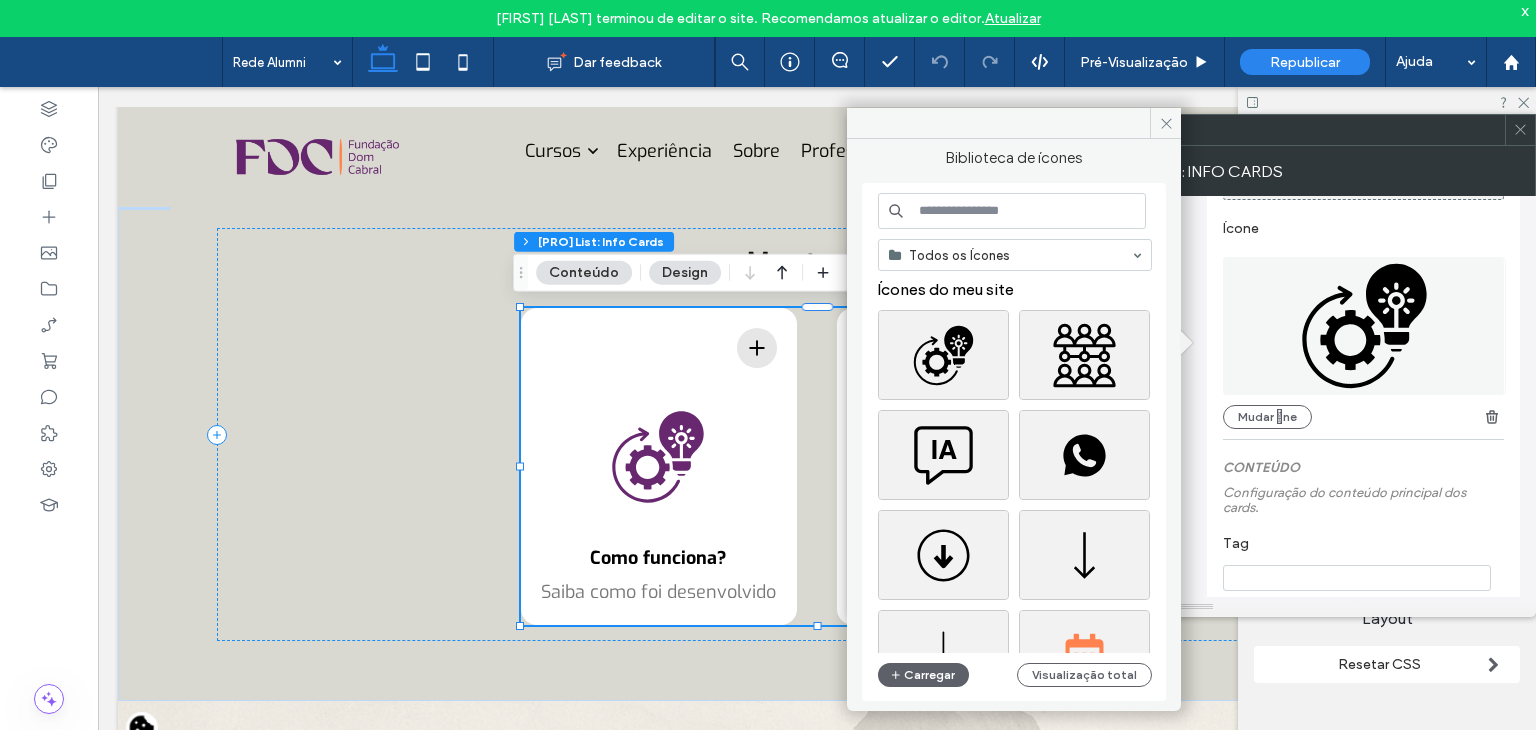 scroll, scrollTop: 0, scrollLeft: 0, axis: both 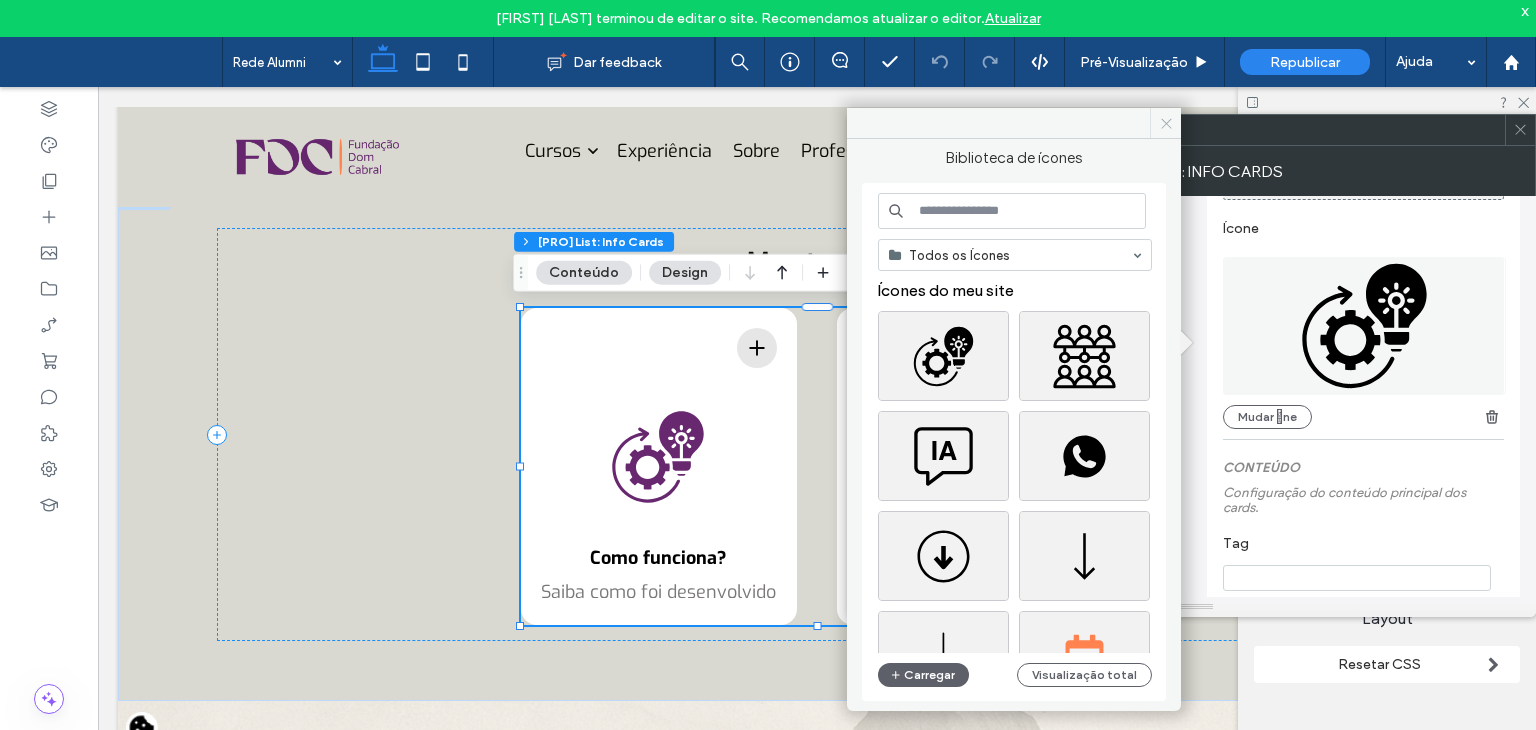click 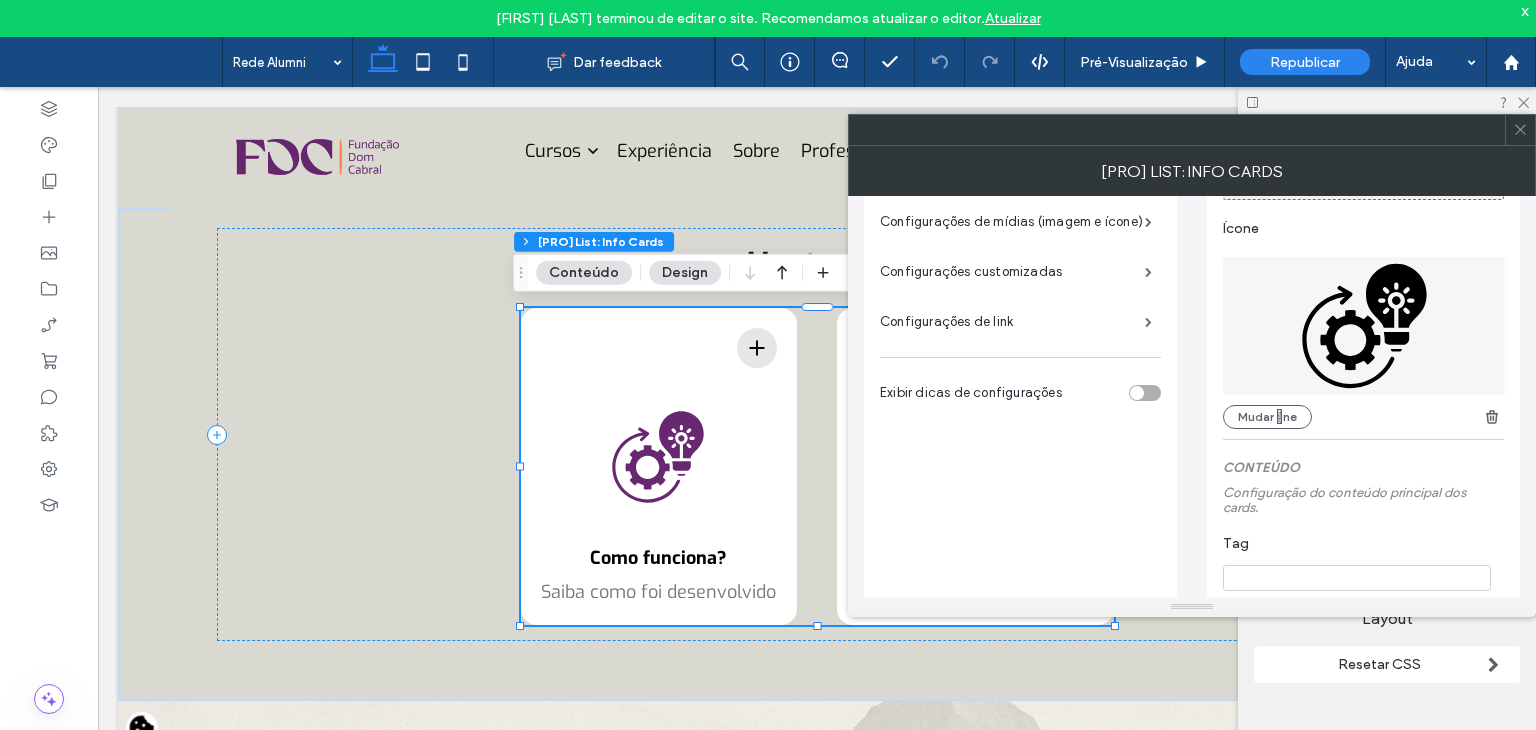 click 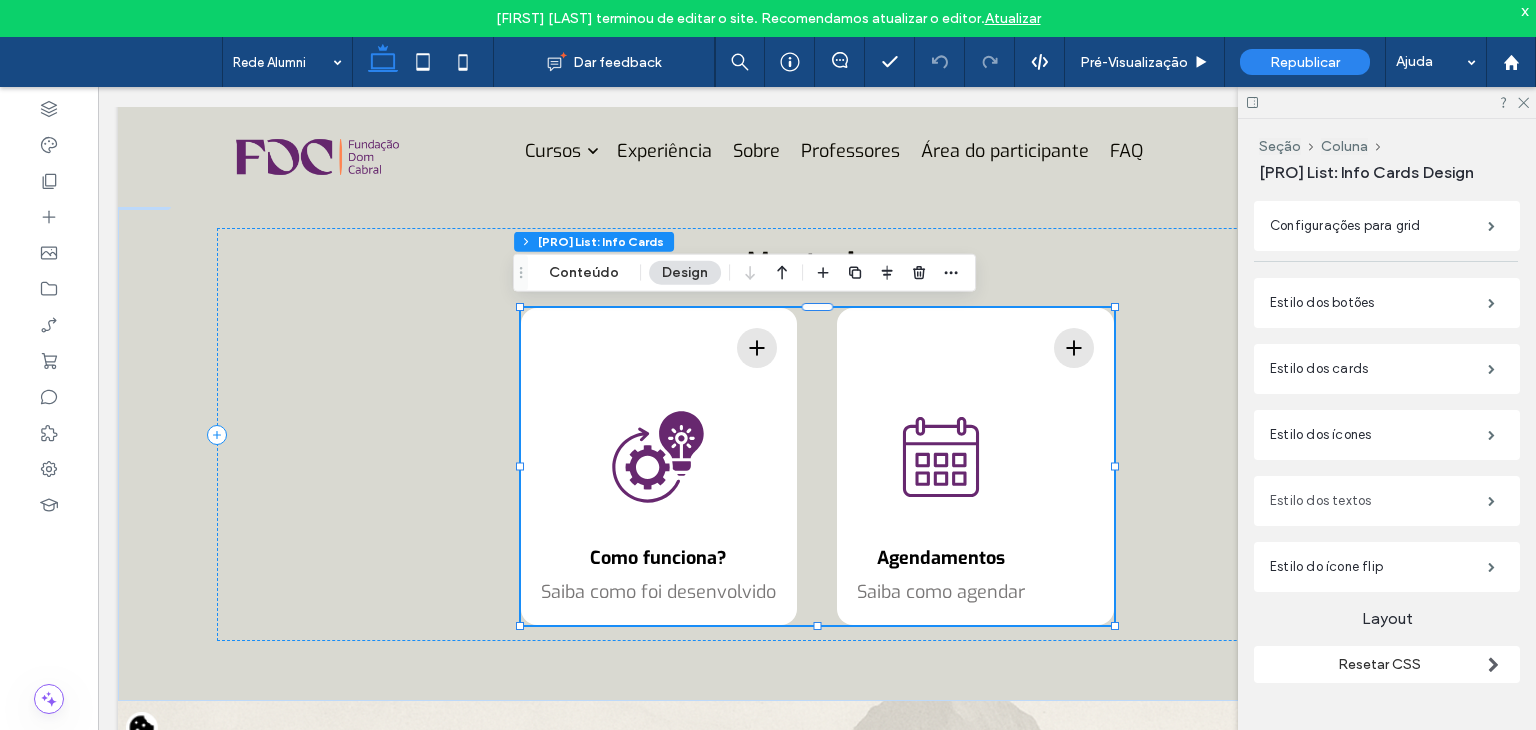 click on "Estilo dos textos" at bounding box center [1379, 501] 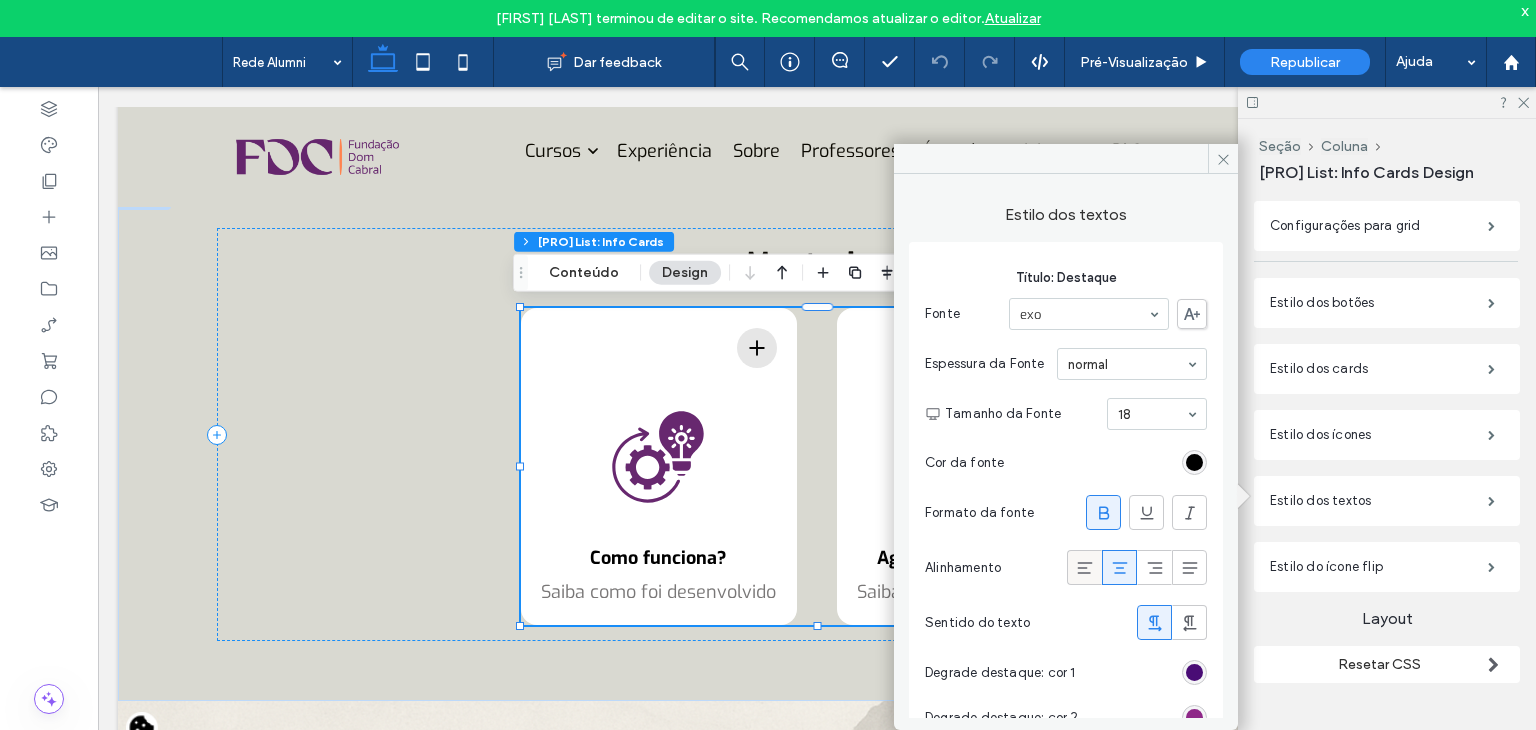 click 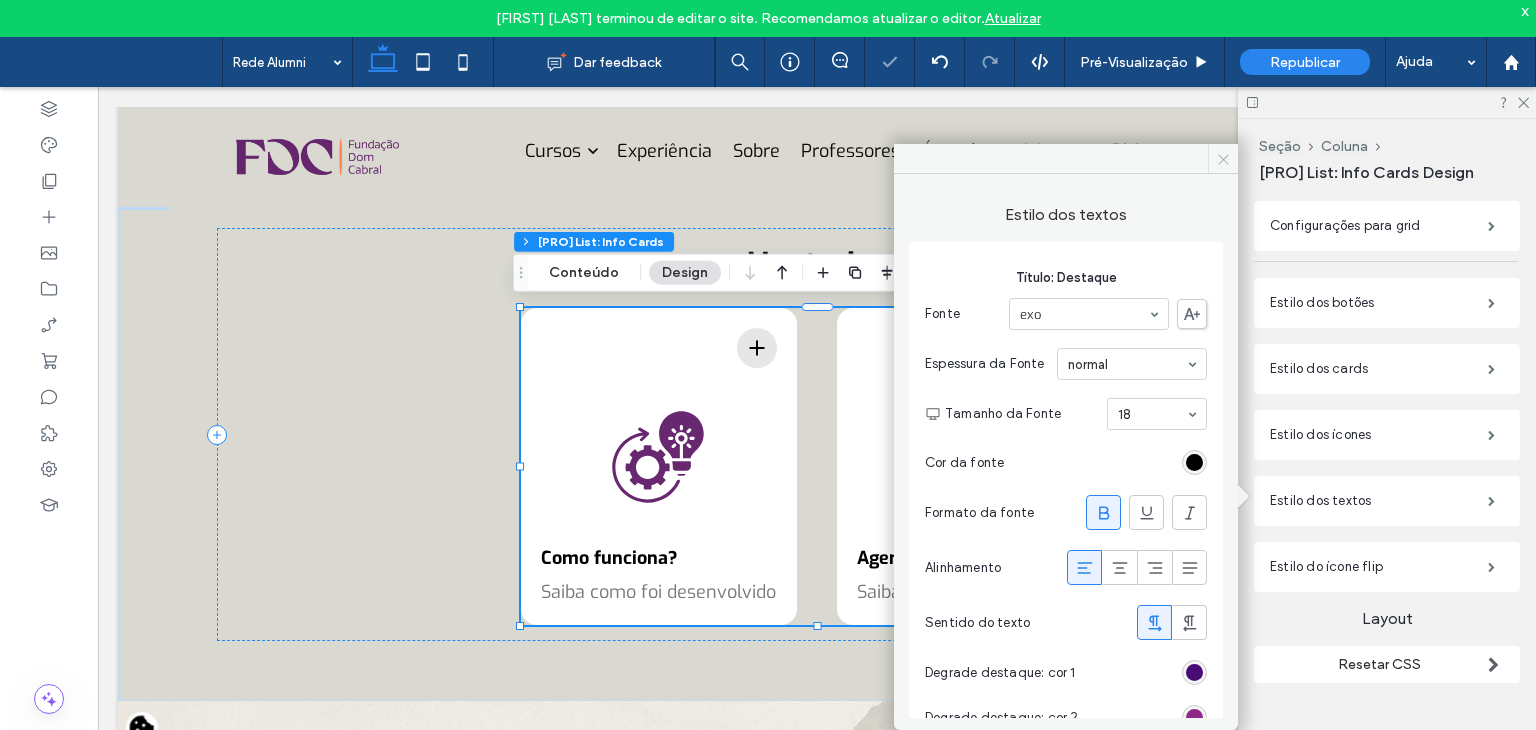 click 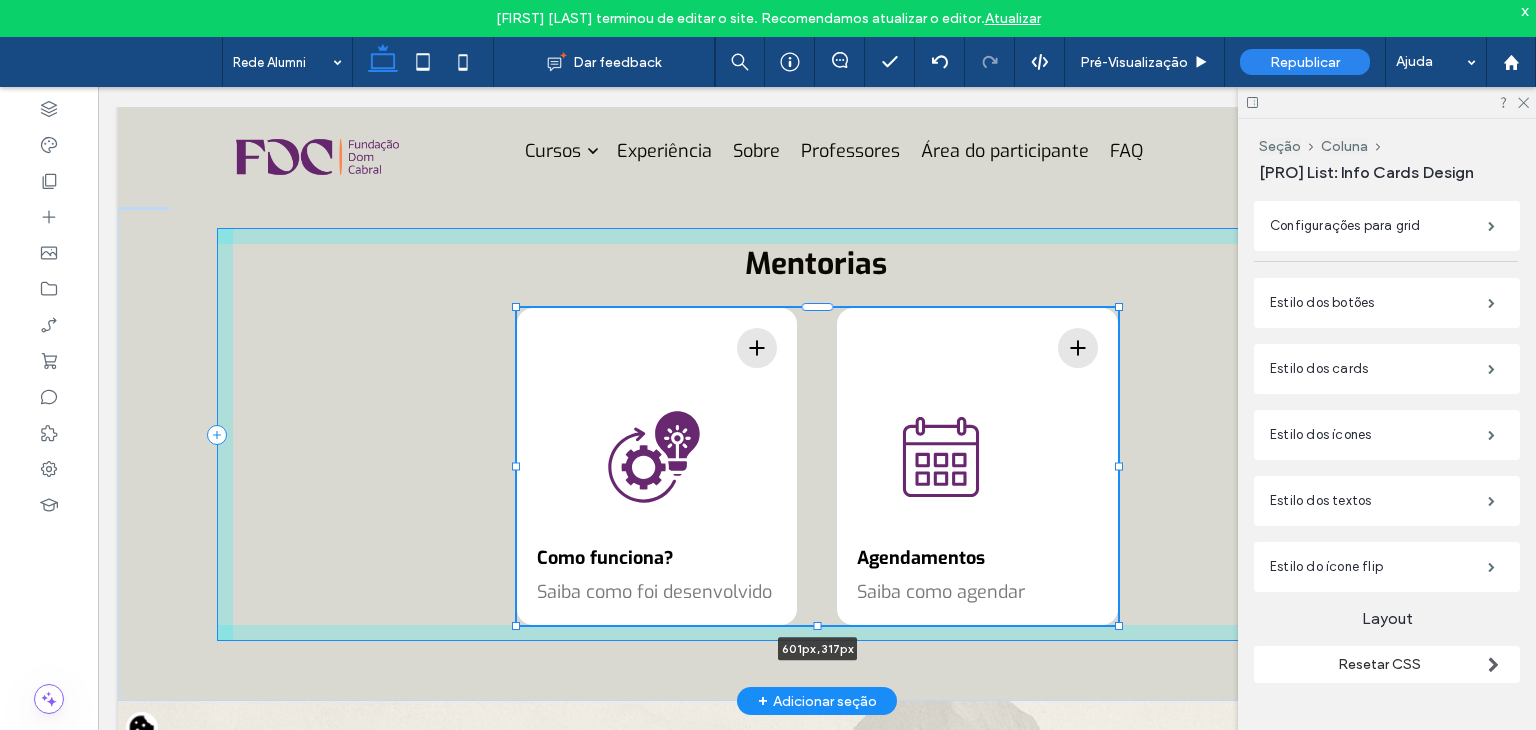 click on "Mentorias
Como funciona?
Saiba como foi desenvolvido
Lorem Ipsum
Lorem ipsum dolor sit amet, consectetur adipiscing elit. Integer in nulla volutpat, vehicula leo vitae, semper tortor.
Agendamentos
Saiba como agendar
Lorem Ipsum
Lorem ipsum dolor sit amet, consectetur adipiscing elit. Integer in nulla volutpat, vehicula leo vitae, semper tortor.
601px , 317px" at bounding box center [817, 444] 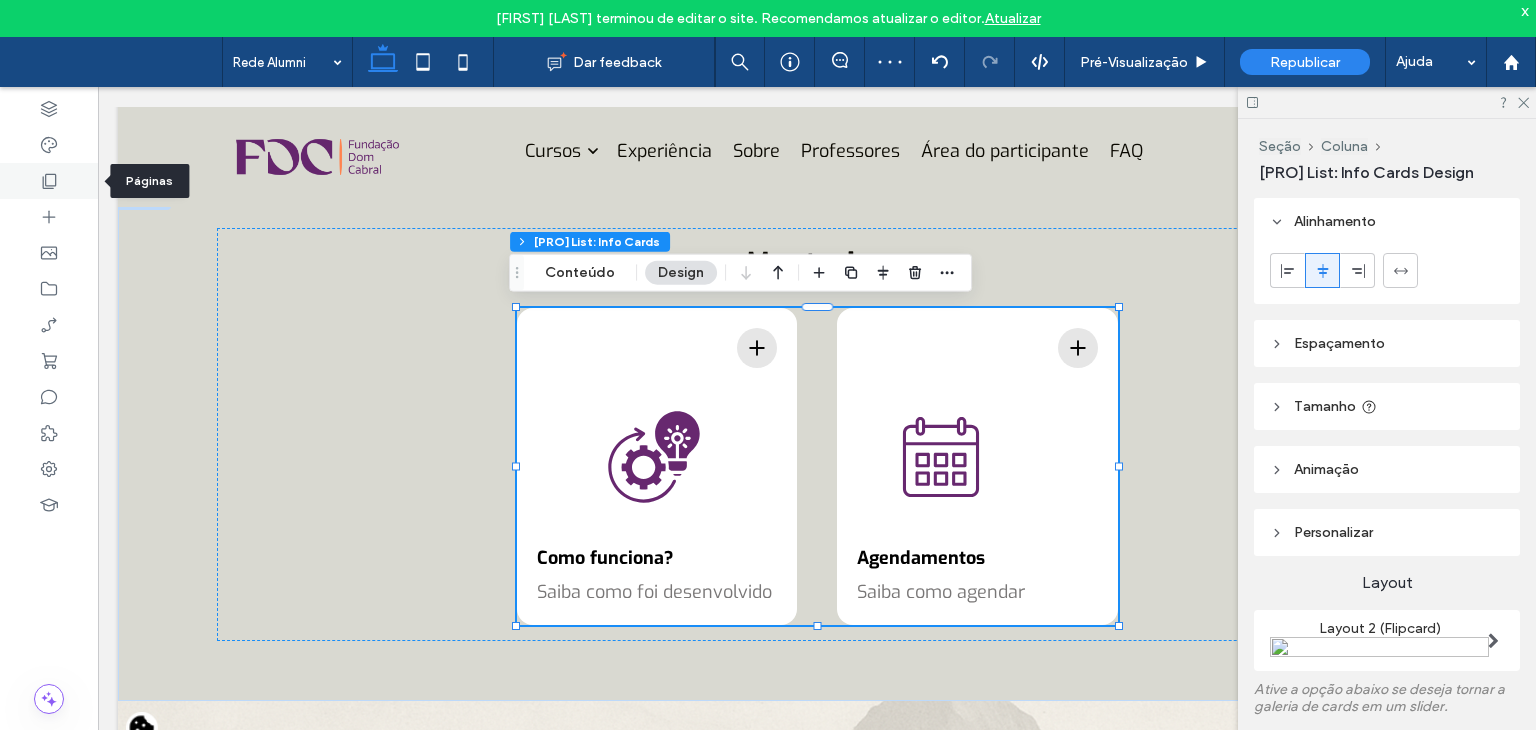 click 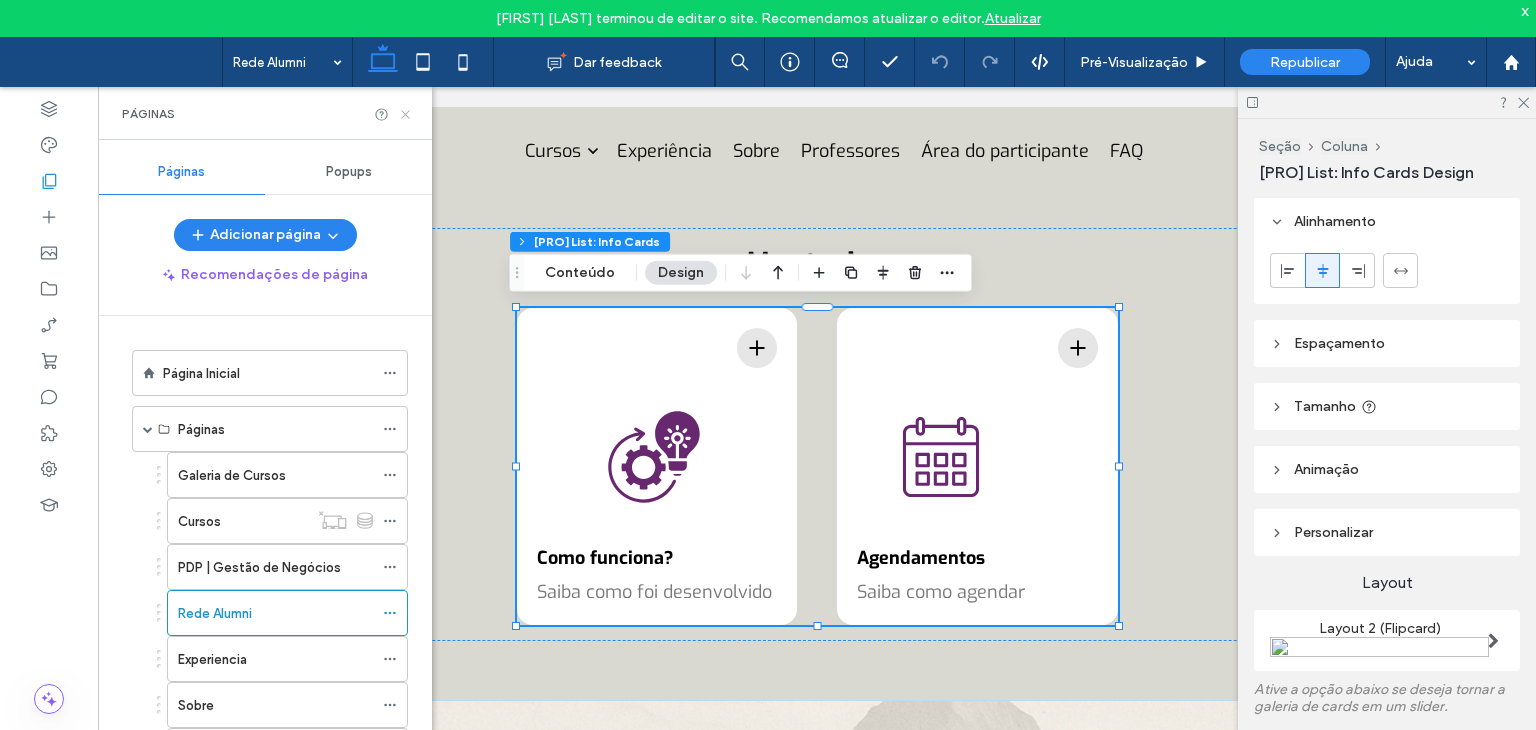 click 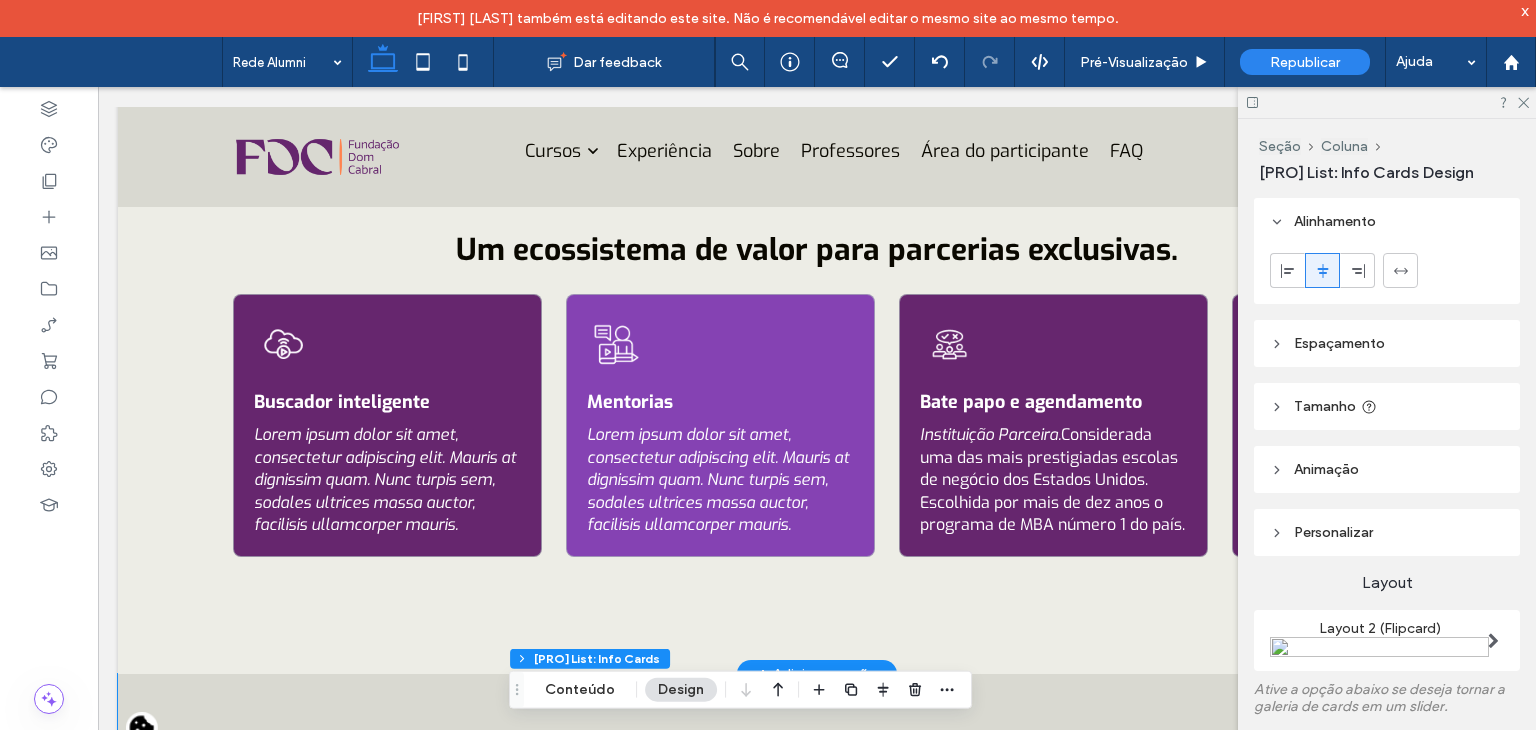 scroll, scrollTop: 300, scrollLeft: 0, axis: vertical 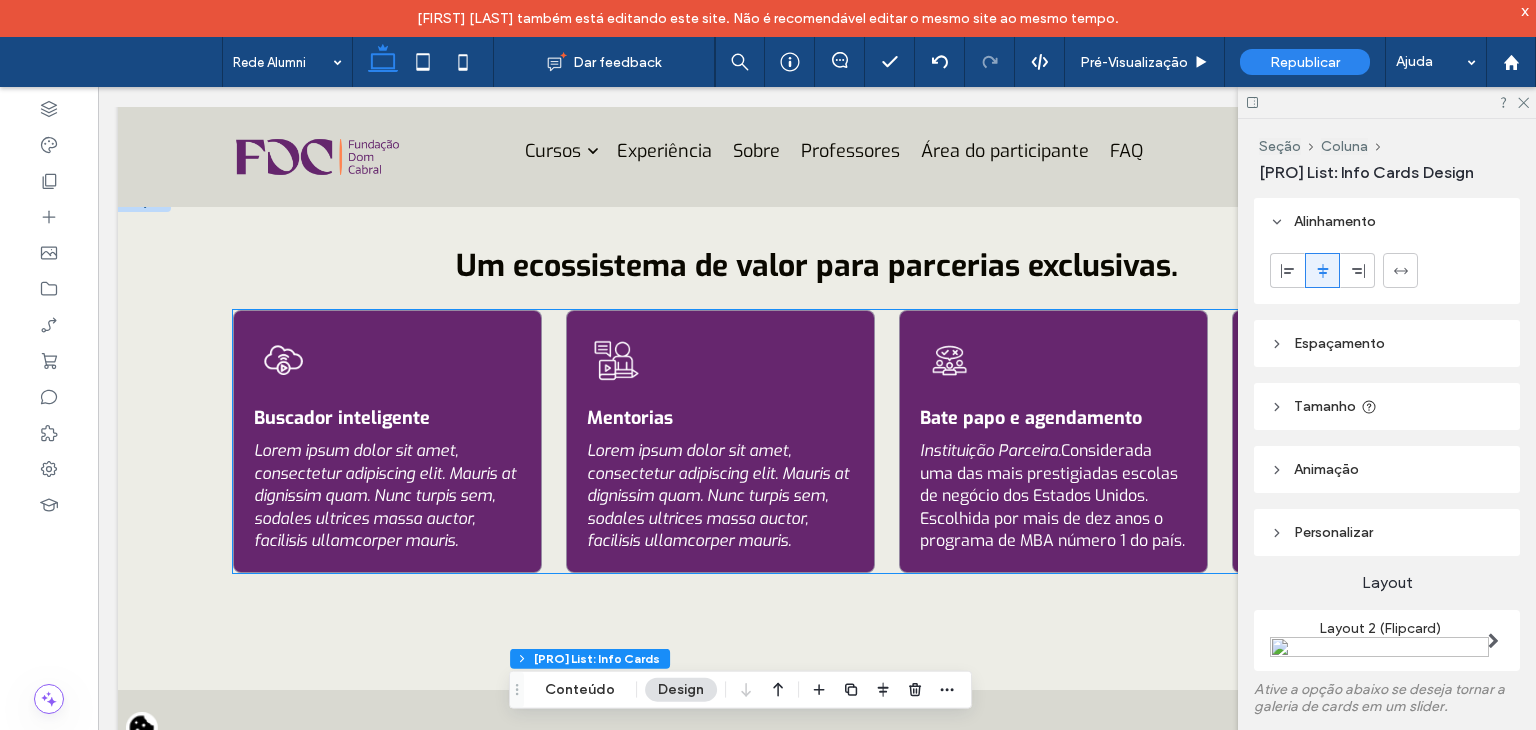 click on "Buscador inteligente
Lorem ipsum dolor sit amet, consectetur adipiscing elit. Mauris at dignissim quam. Nunc turpis sem, sodales ultrices massa auctor, facilisis ullamcorper mauris.
Mentorias
Lorem ipsum dolor sit amet, consectetur adipiscing elit. Mauris at dignissim quam. Nunc turpis sem, sodales ultrices massa auctor, facilisis ullamcorper mauris.
Bate papo e agendamento
Instituição Parceira.
Considerada uma das mais prestigiadas escolas de negócio dos Estados Unidos. Escolhida por mais de dez anos o programa de MBA número 1 do país.
Eventos exclusivos
Lorem ipsum dolor sit amet, consectetur adipiscing elit. Mauris at dignissim quam. Nunc turpis sem, sodales ultrices massa auctor, facilisis ullamcorper mauris." at bounding box center [817, 441] 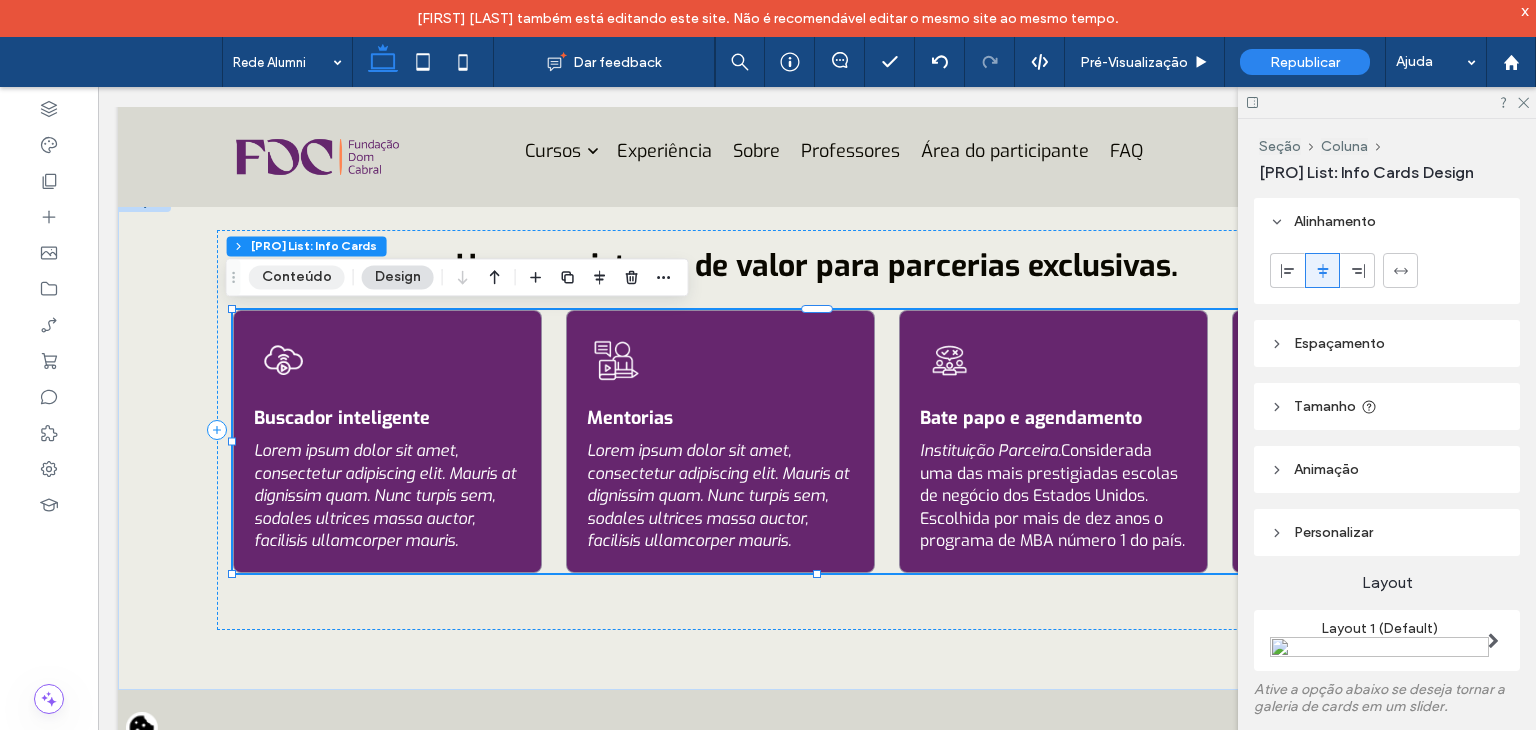 click on "Conteúdo" at bounding box center [297, 277] 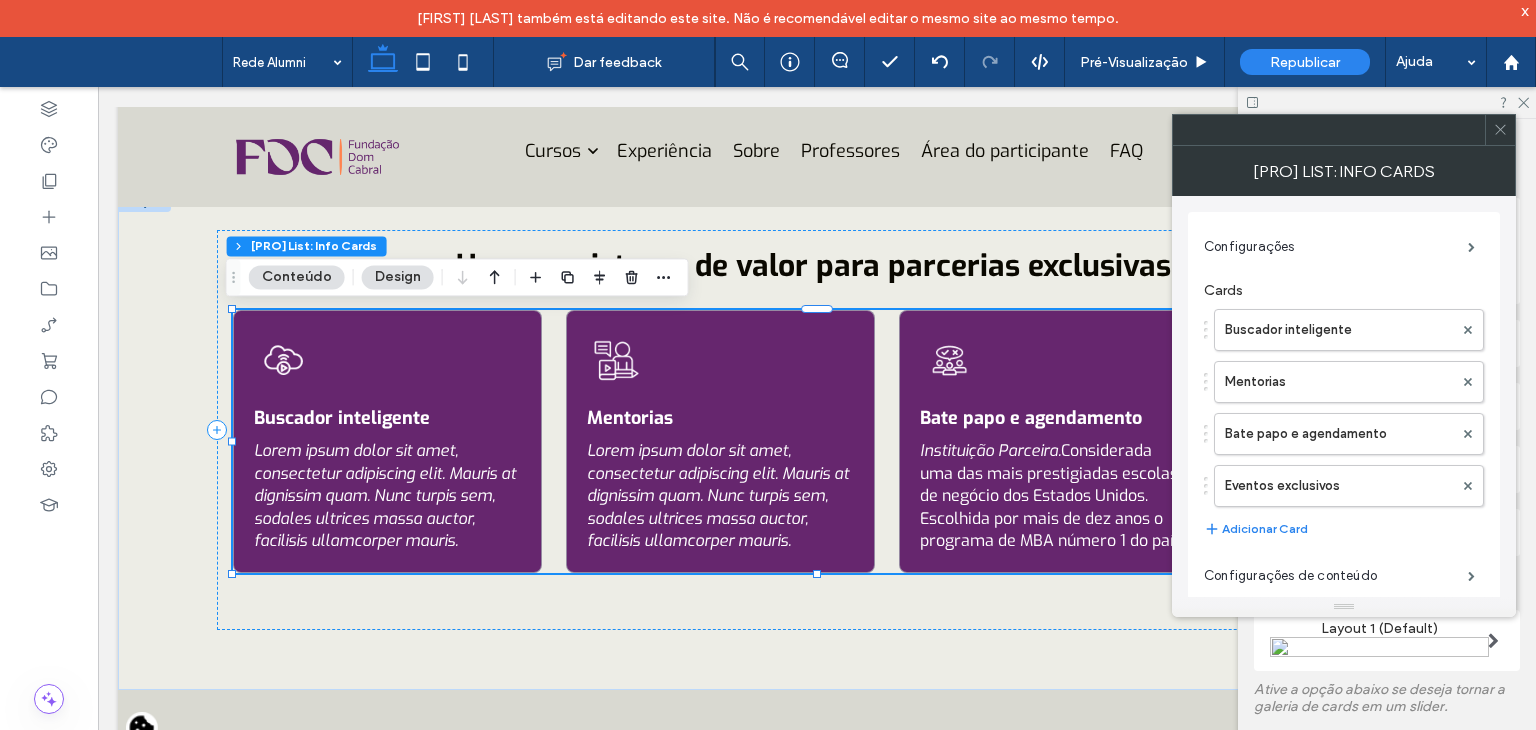 click on "Conteúdo" at bounding box center [297, 277] 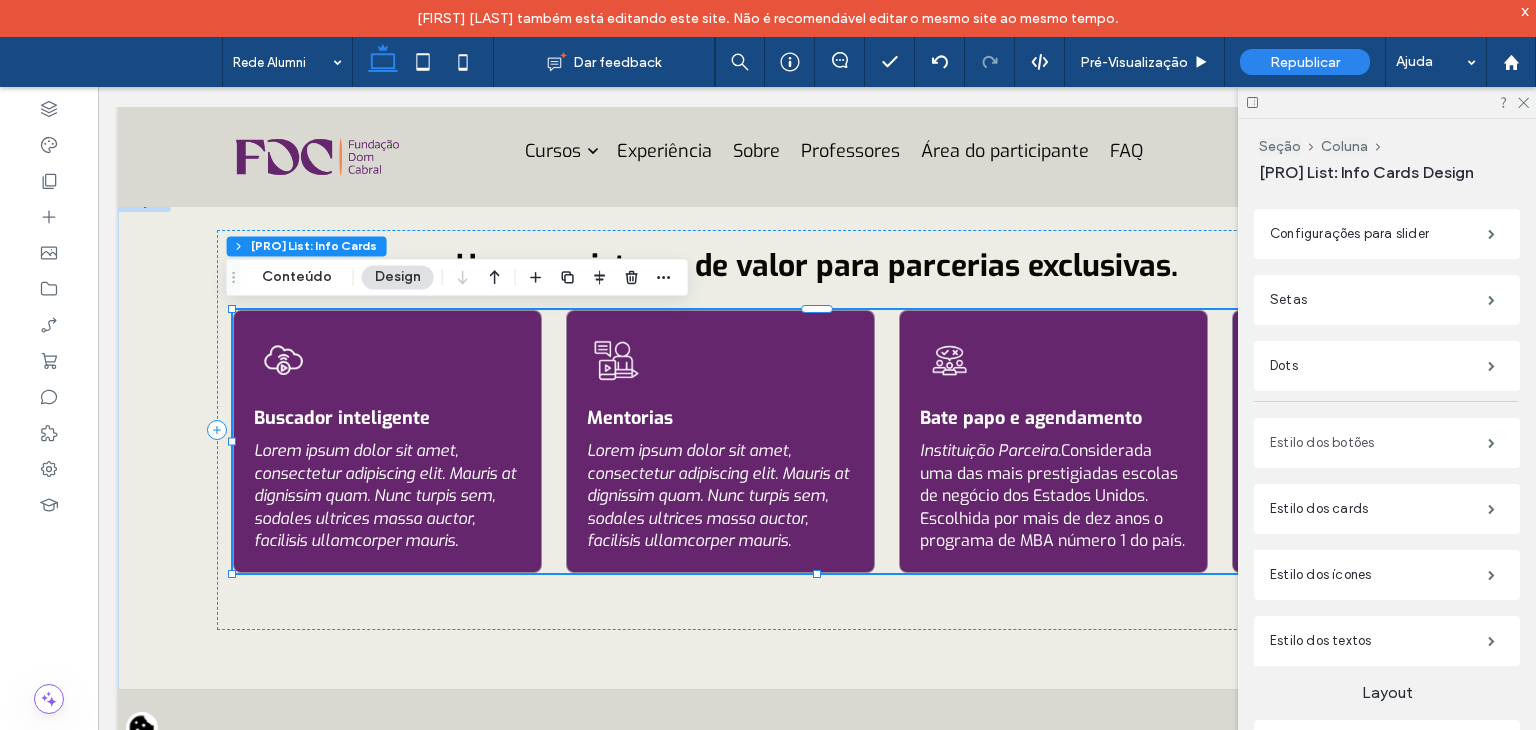 scroll, scrollTop: 600, scrollLeft: 0, axis: vertical 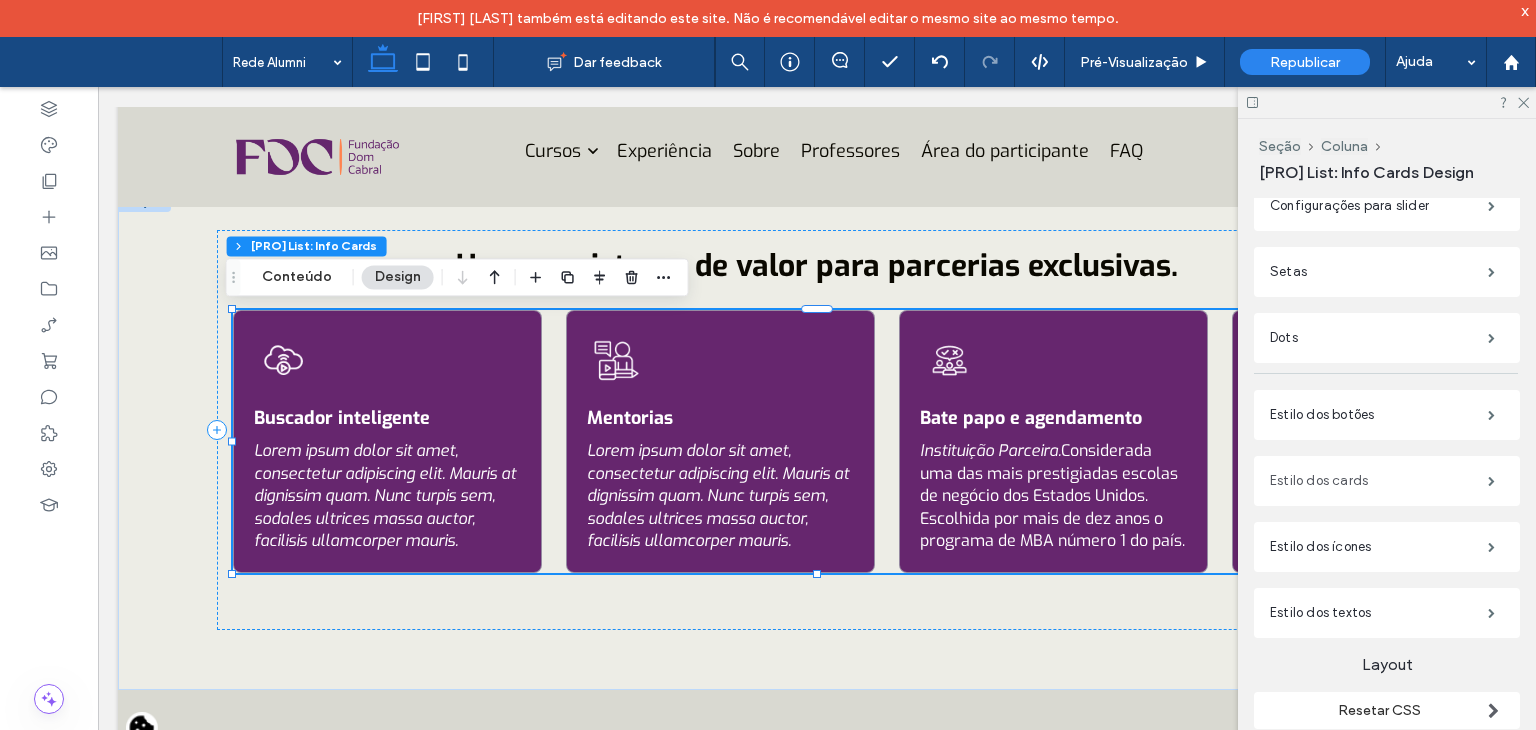 click on "Estilo dos cards" at bounding box center [1379, 481] 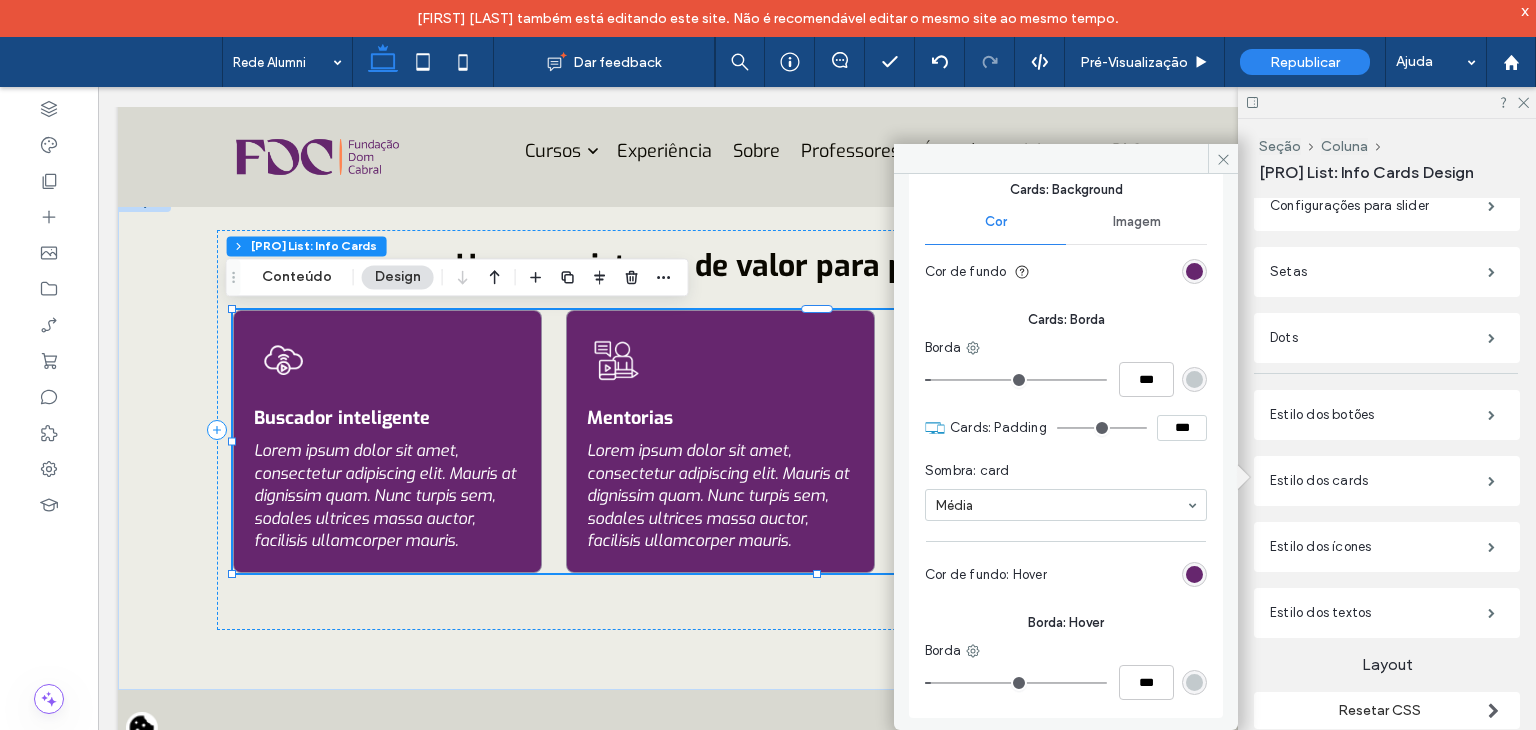 scroll, scrollTop: 322, scrollLeft: 0, axis: vertical 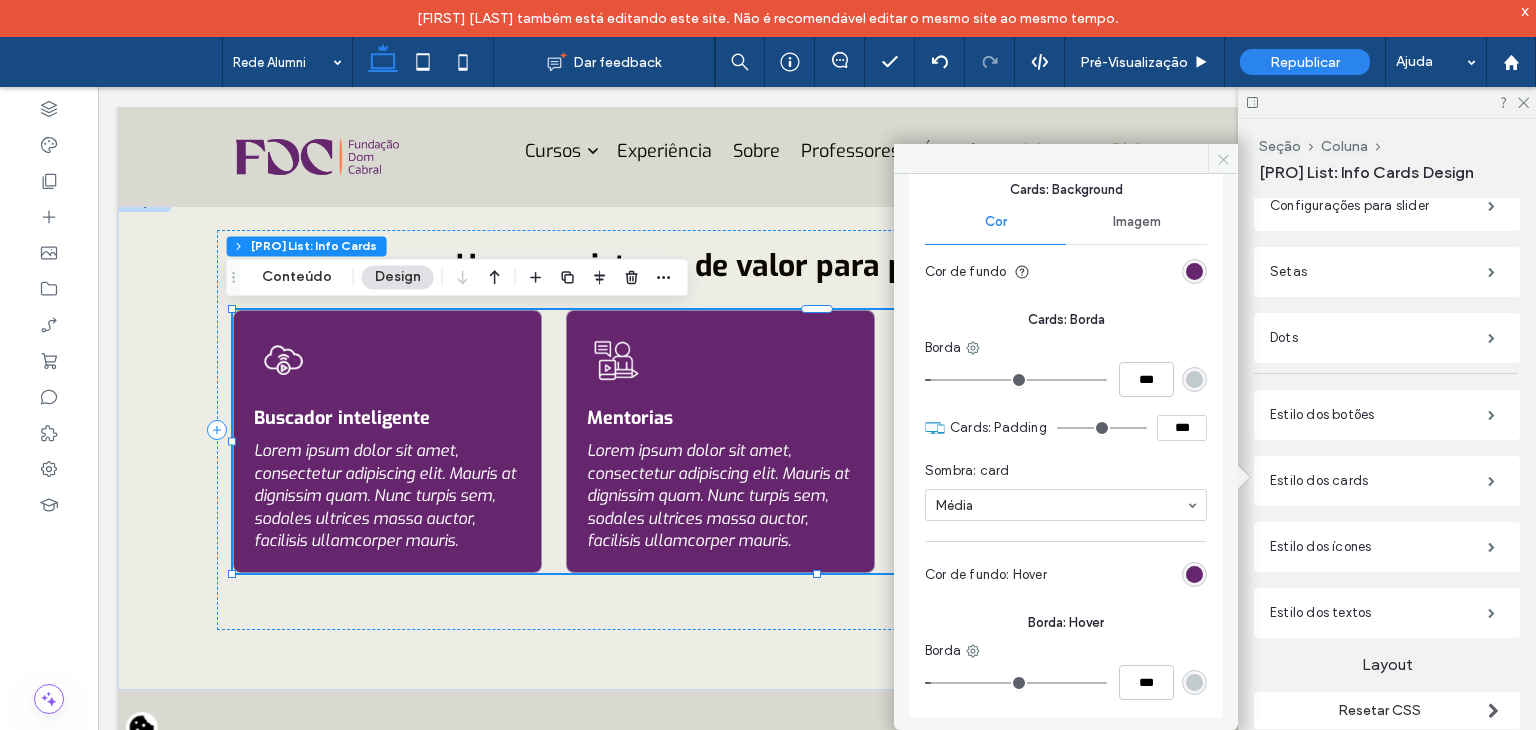 click 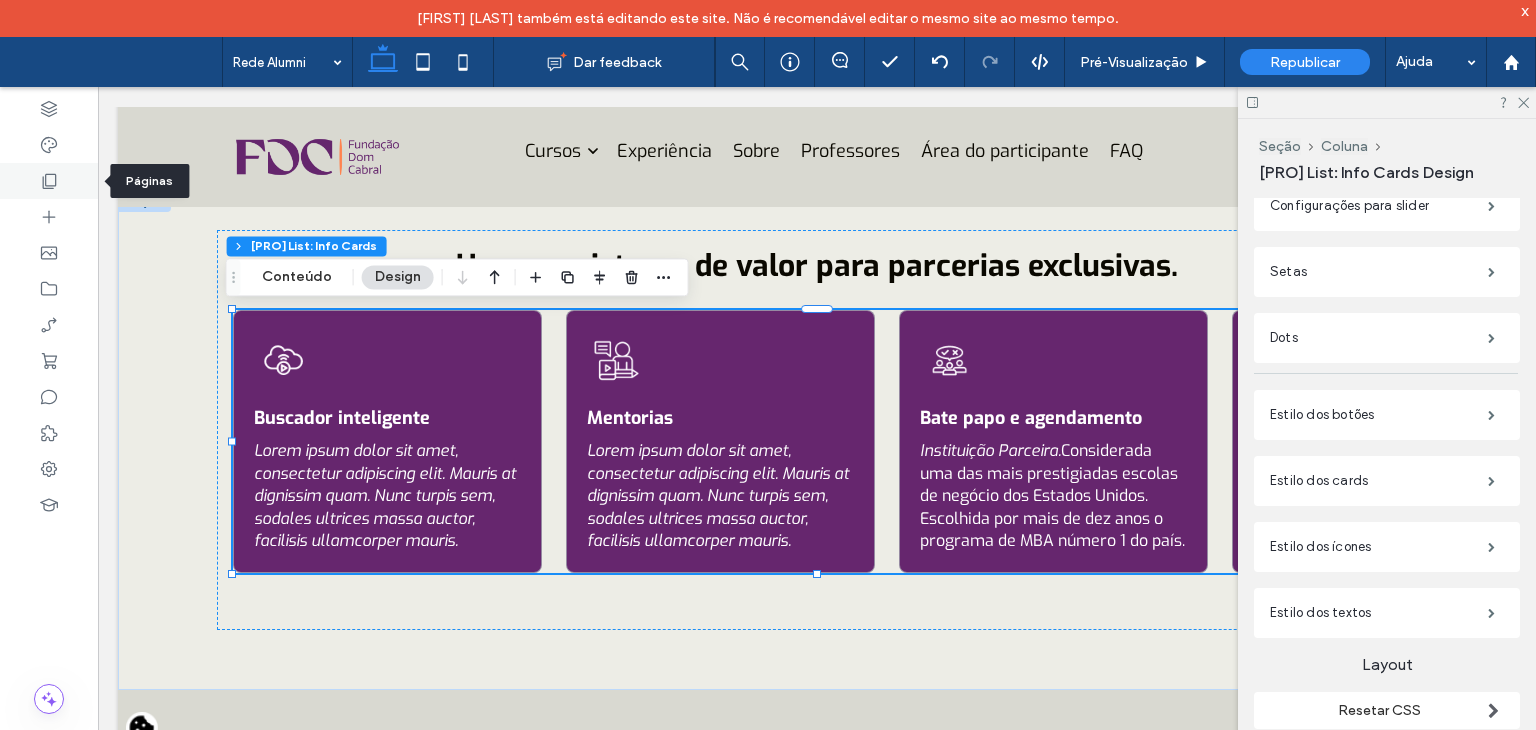 click 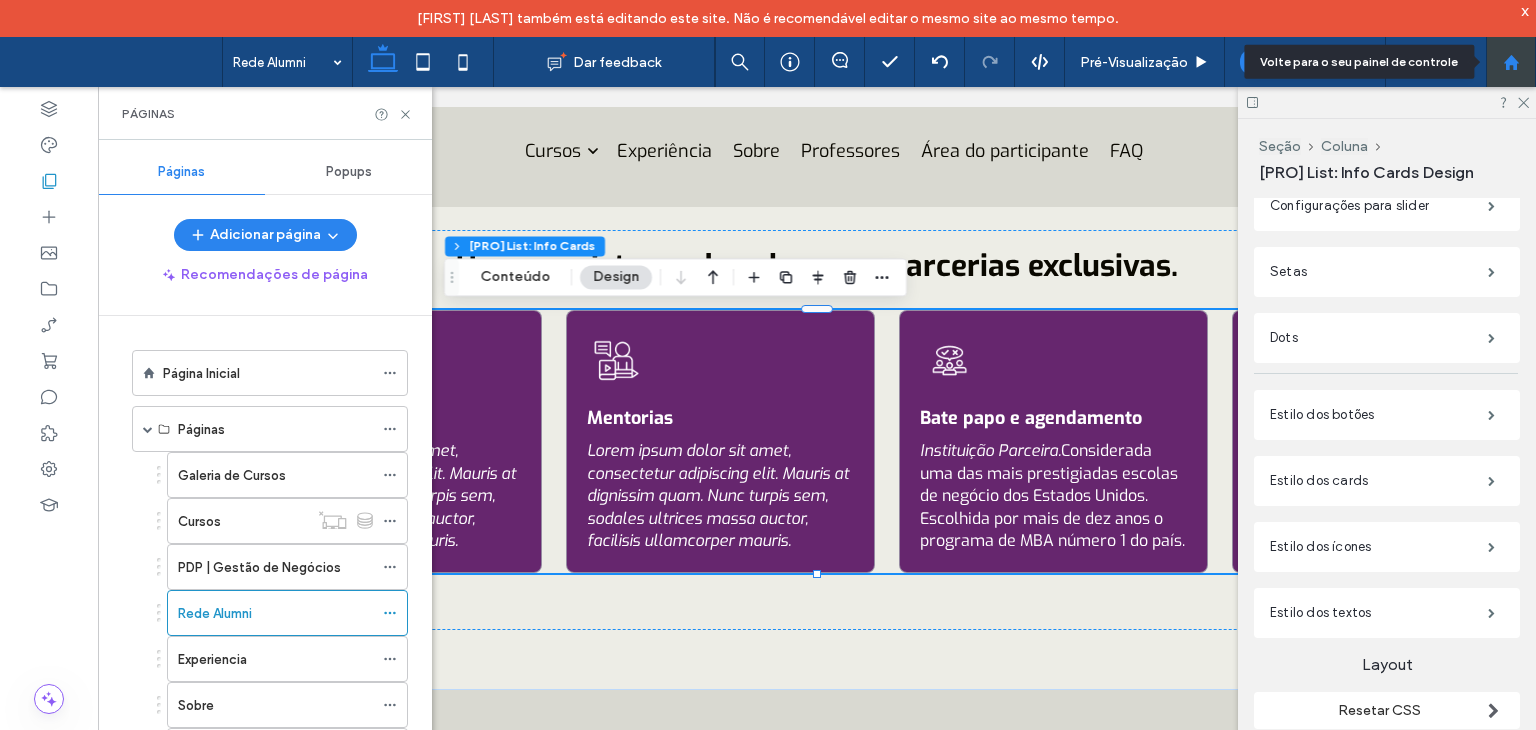 click 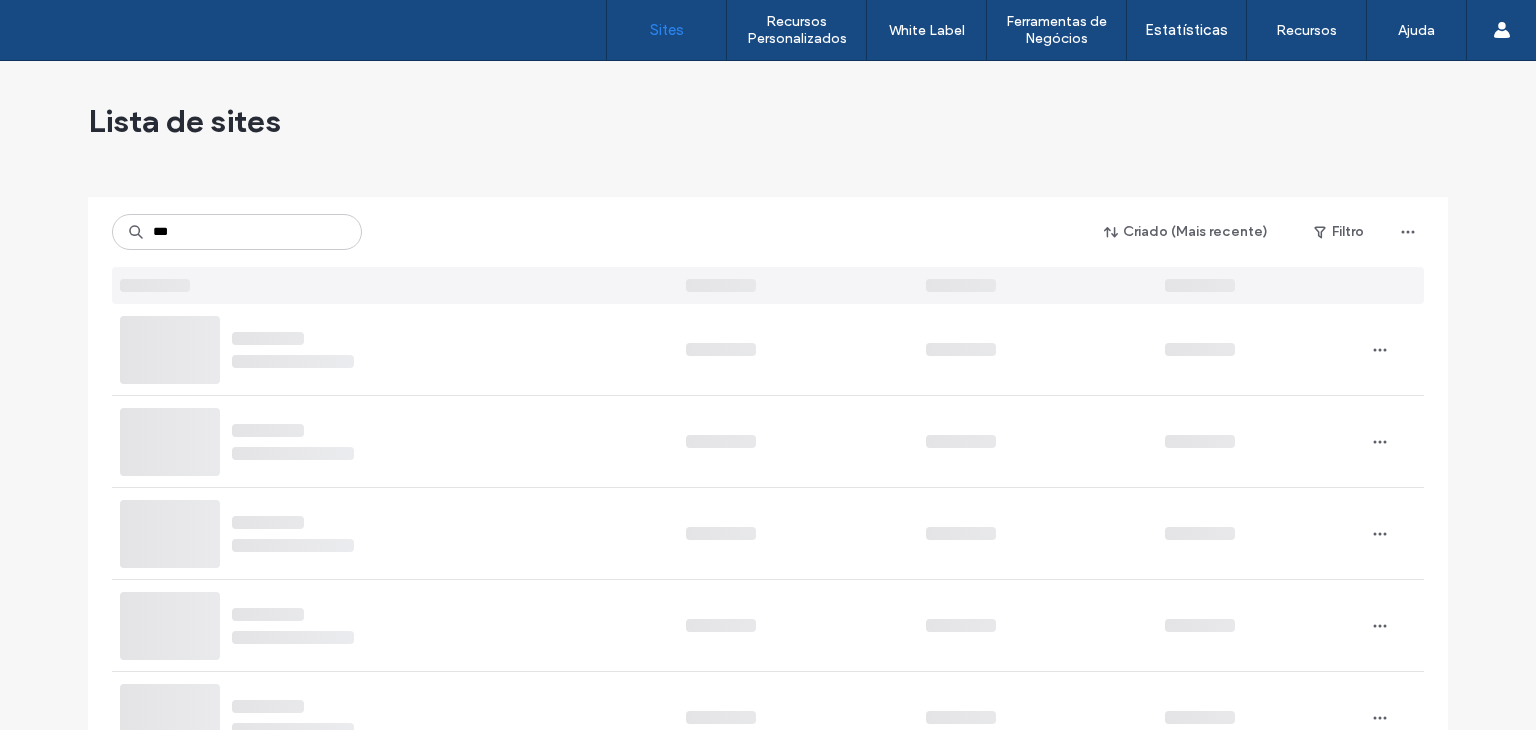 scroll, scrollTop: 0, scrollLeft: 0, axis: both 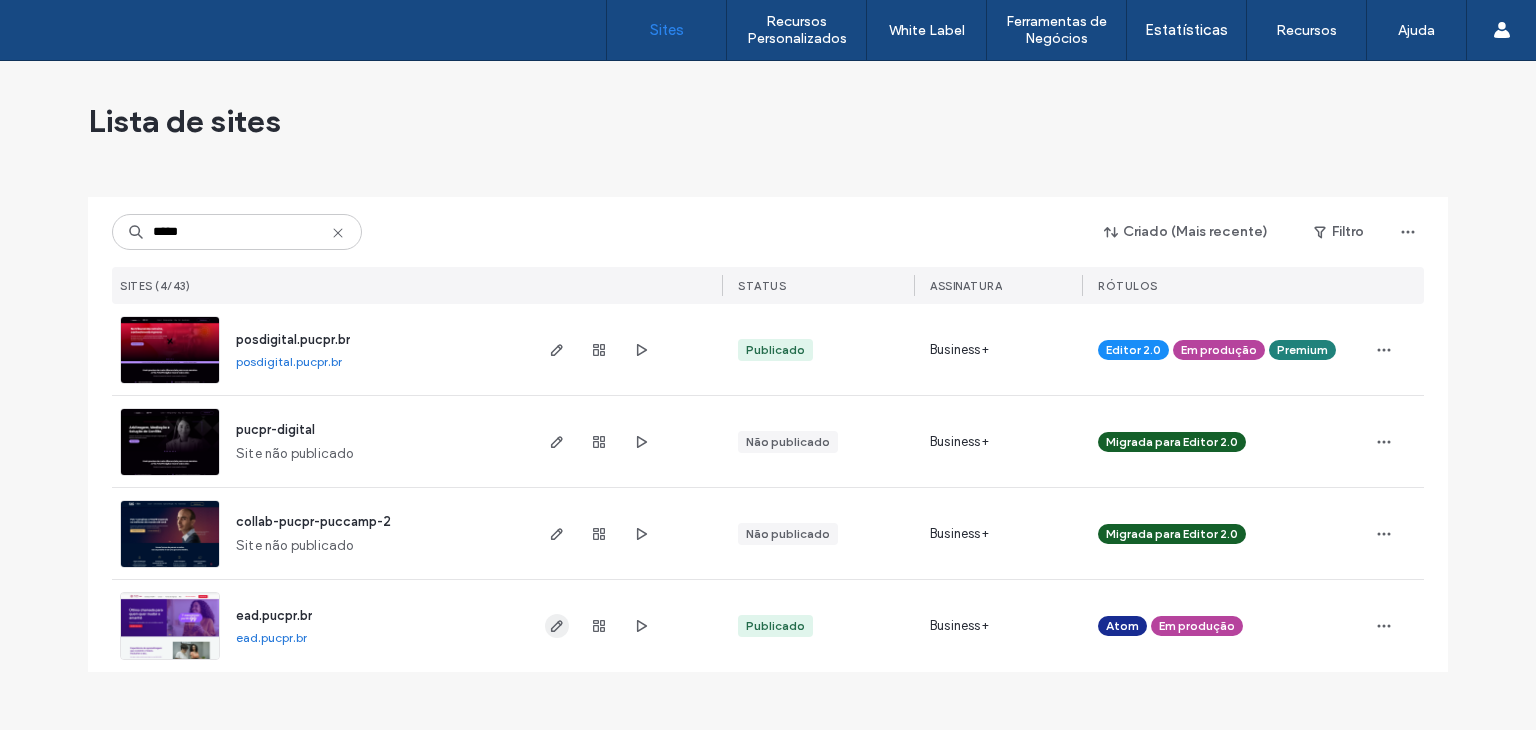 type on "*****" 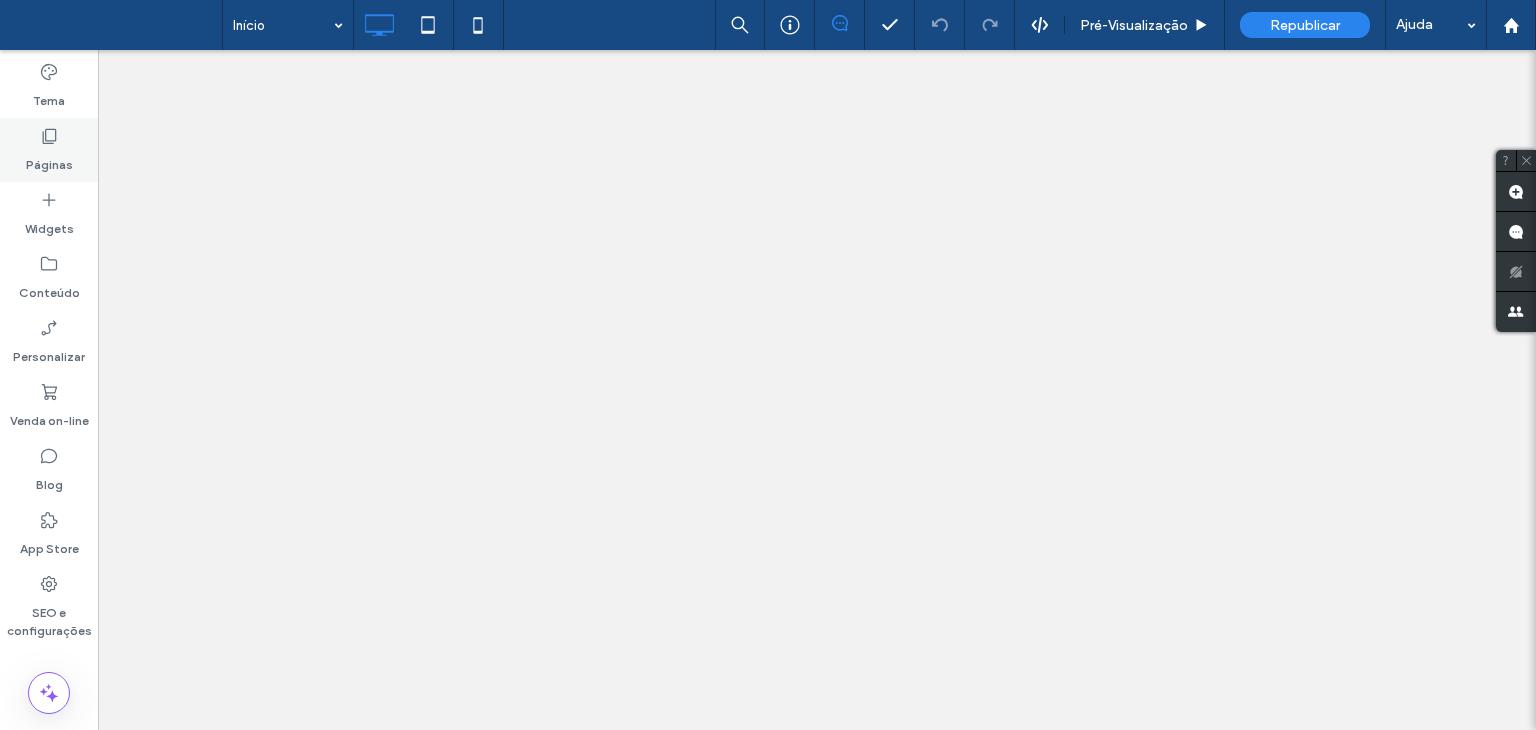 drag, startPoint x: 0, startPoint y: 0, endPoint x: 60, endPoint y: 146, distance: 157.84802 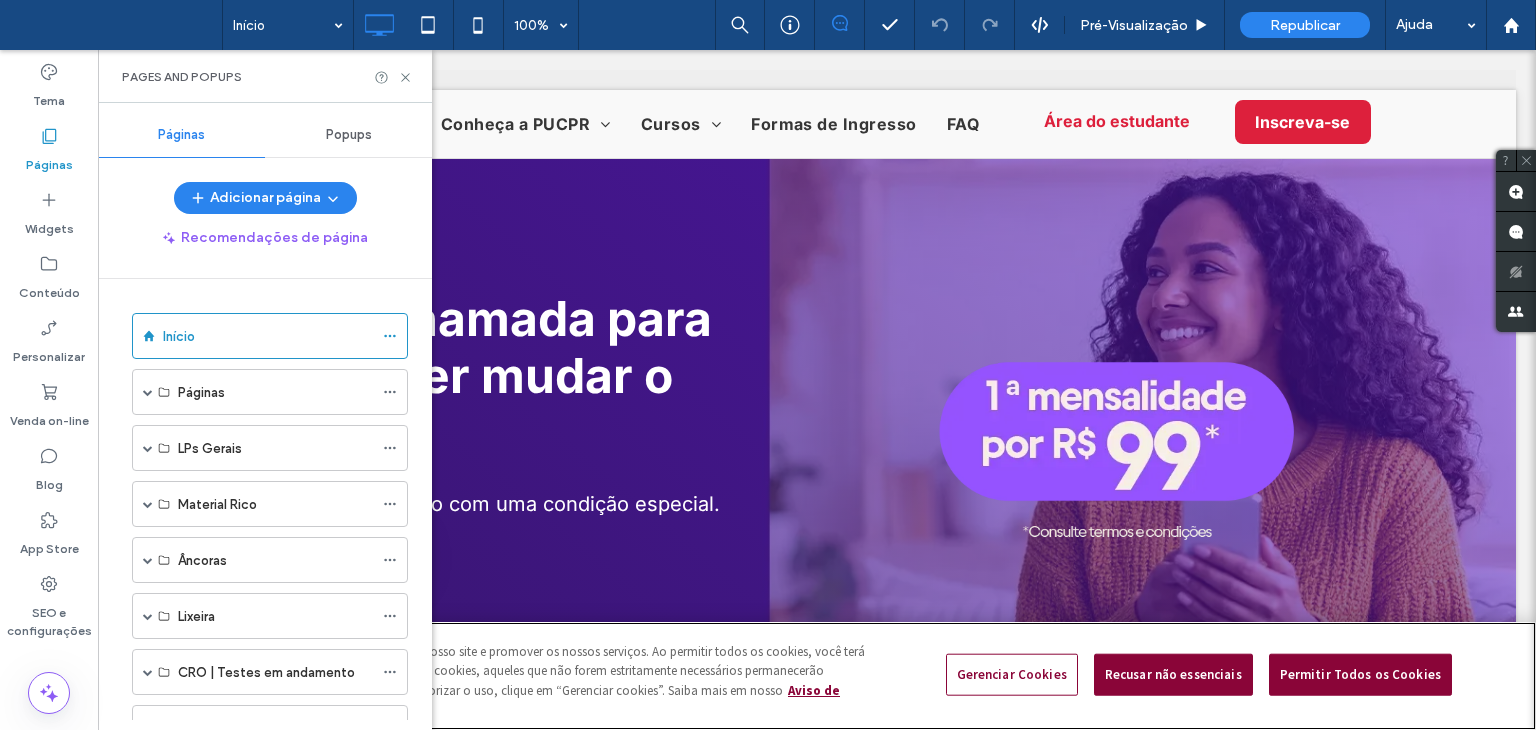 scroll, scrollTop: 0, scrollLeft: 0, axis: both 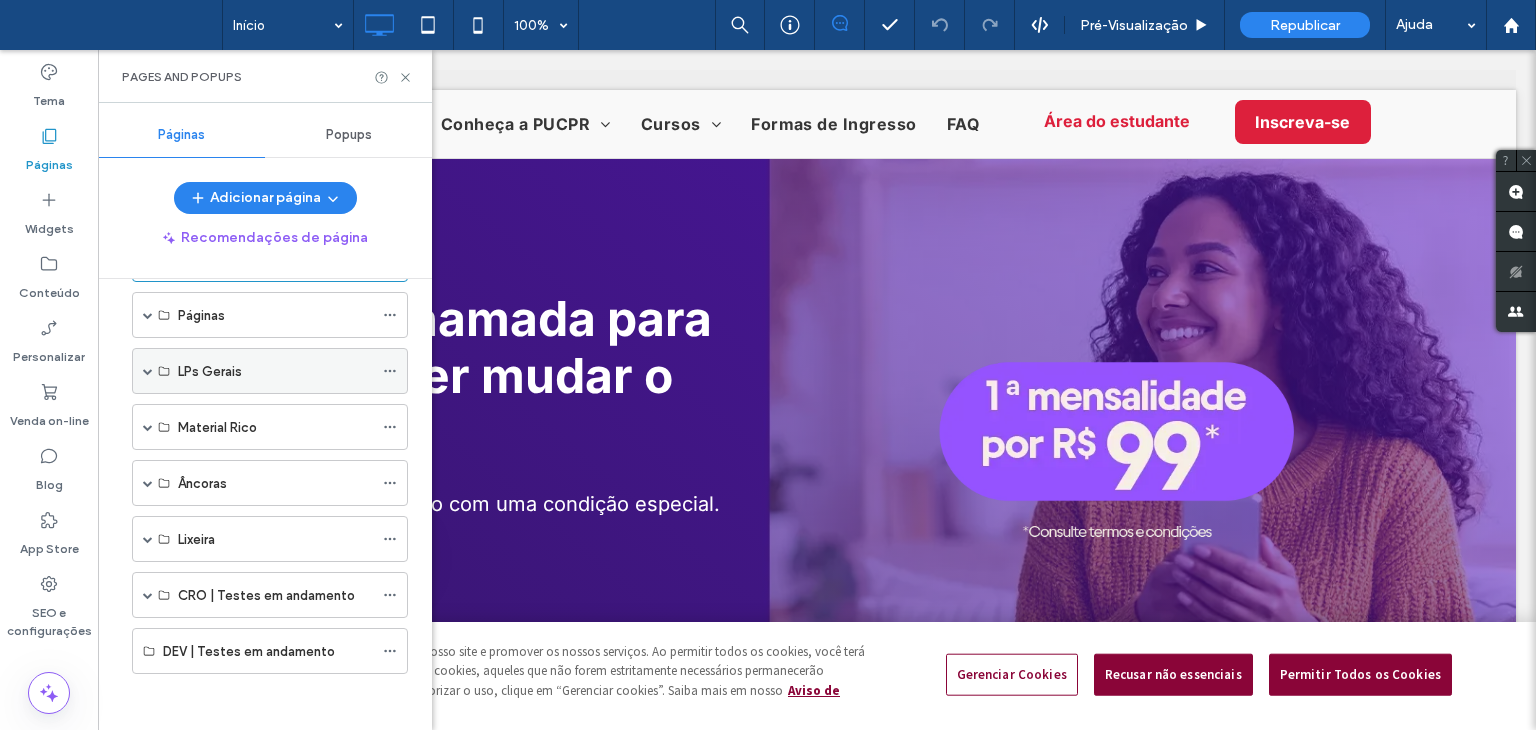 click at bounding box center (148, 371) 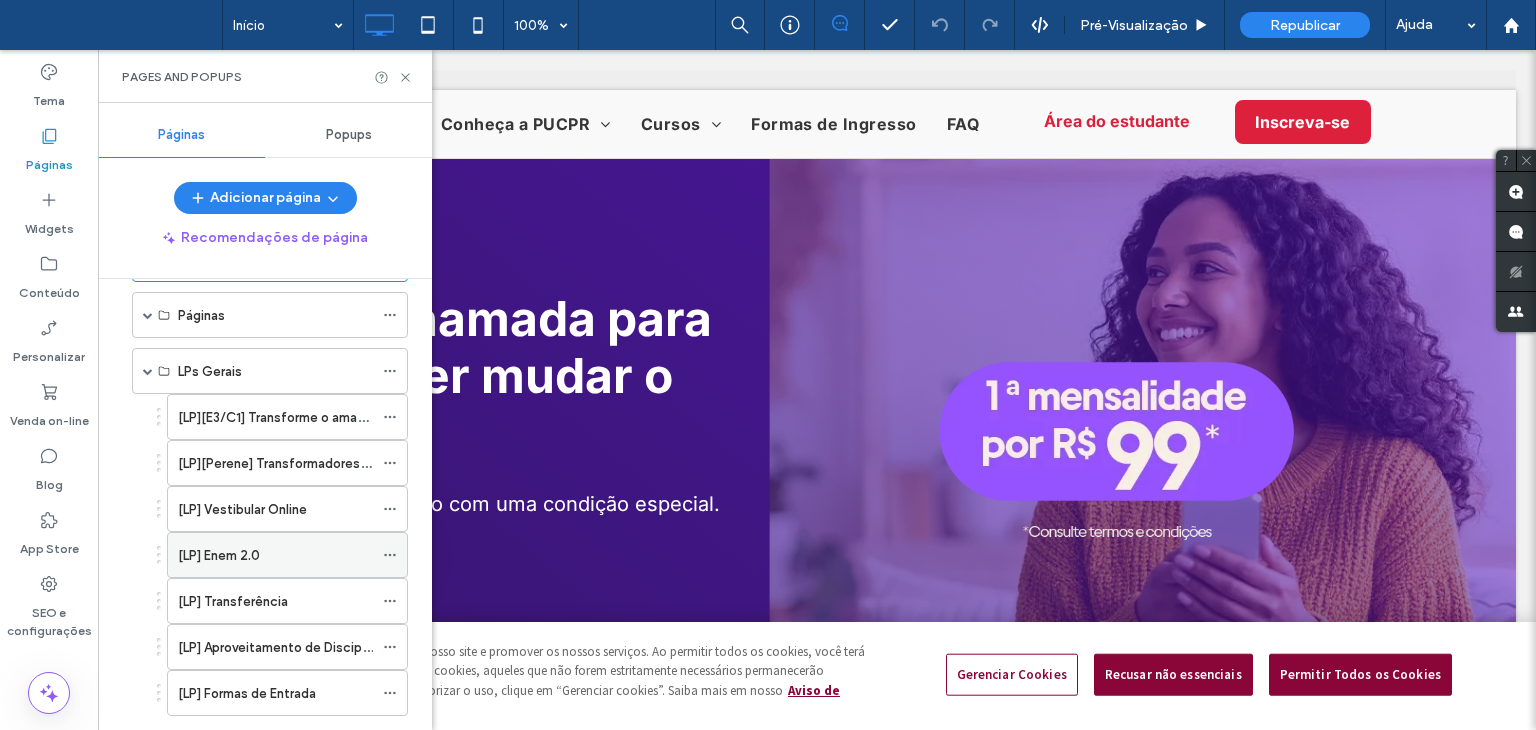 click on "[LP] Enem 2.0" at bounding box center (219, 555) 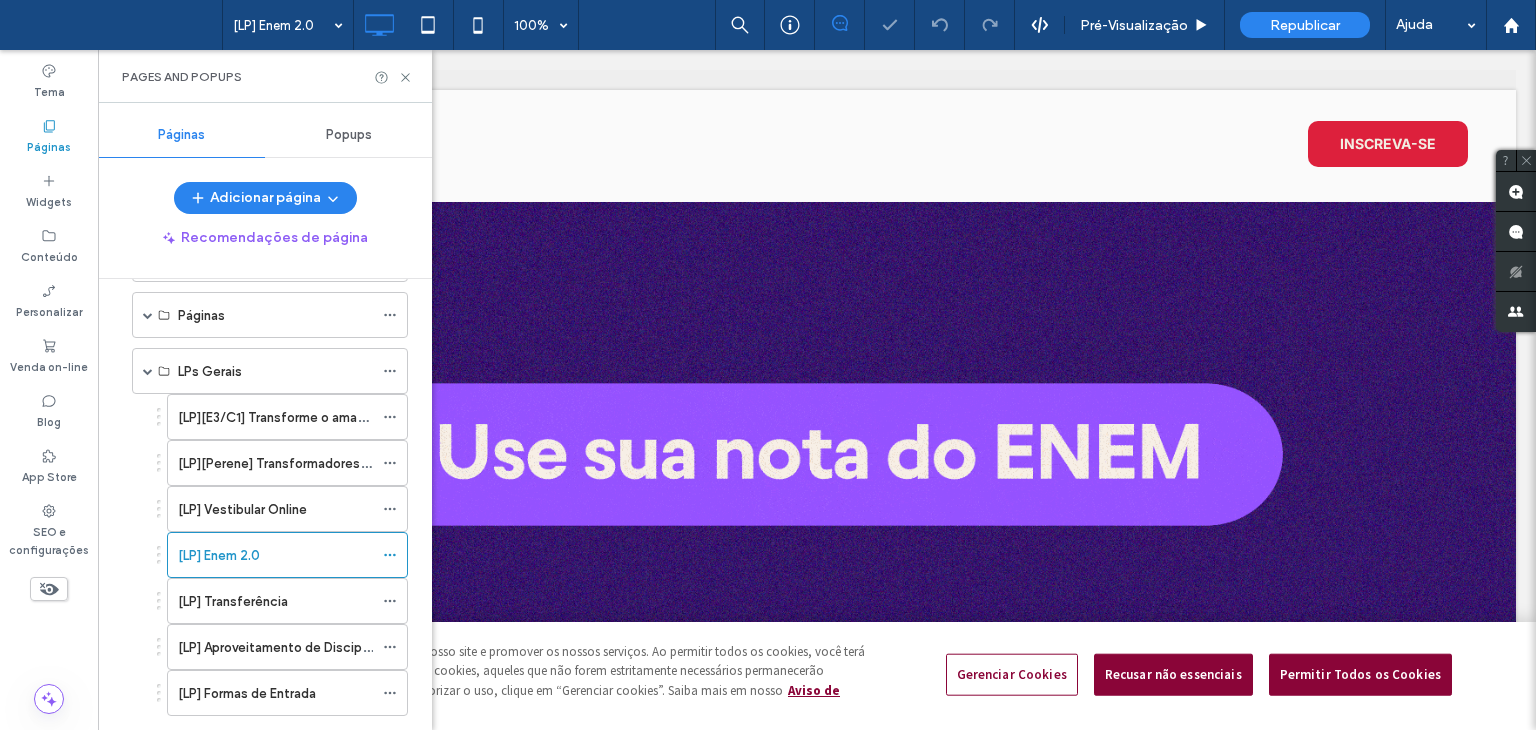 scroll, scrollTop: 0, scrollLeft: 0, axis: both 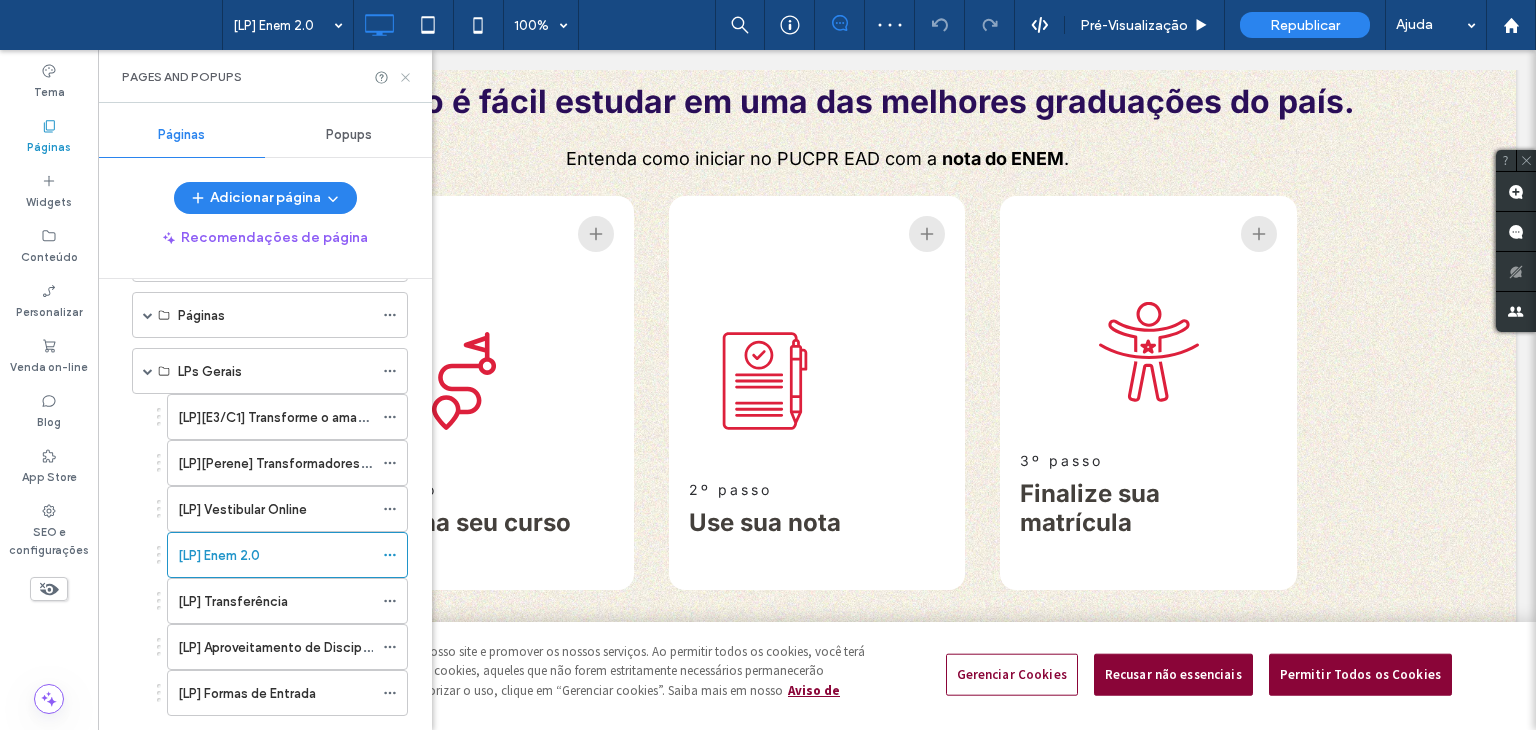 click 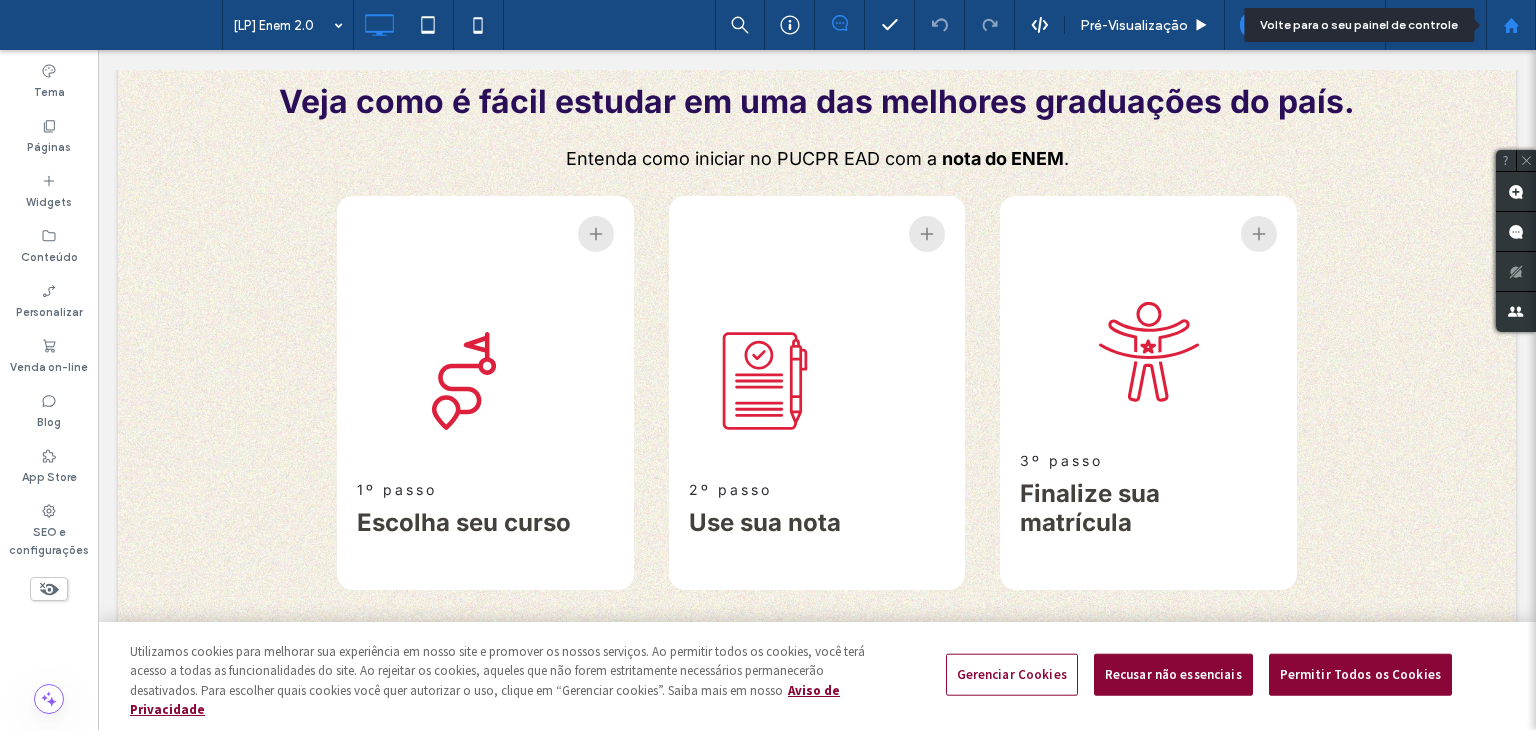 click 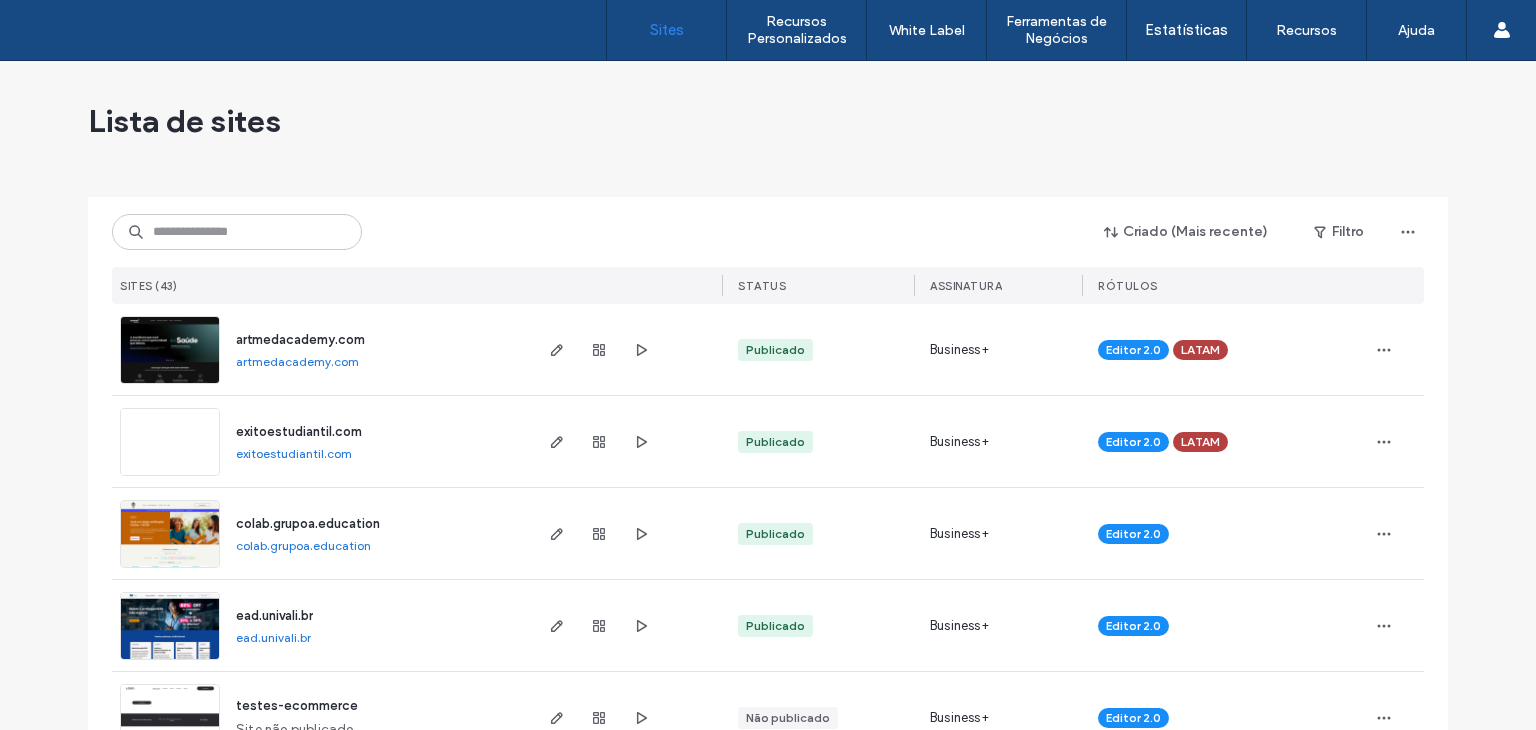 scroll, scrollTop: 0, scrollLeft: 0, axis: both 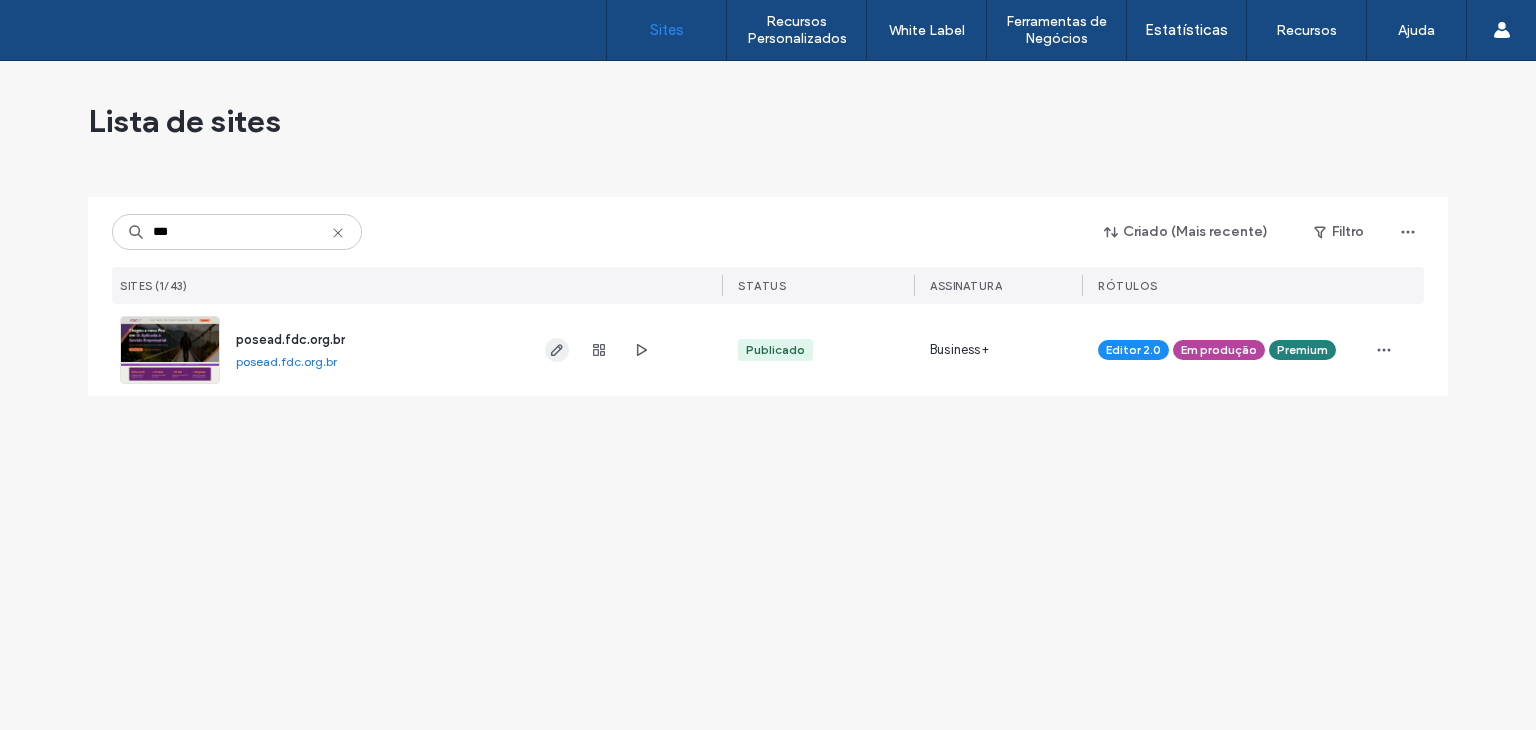 type on "***" 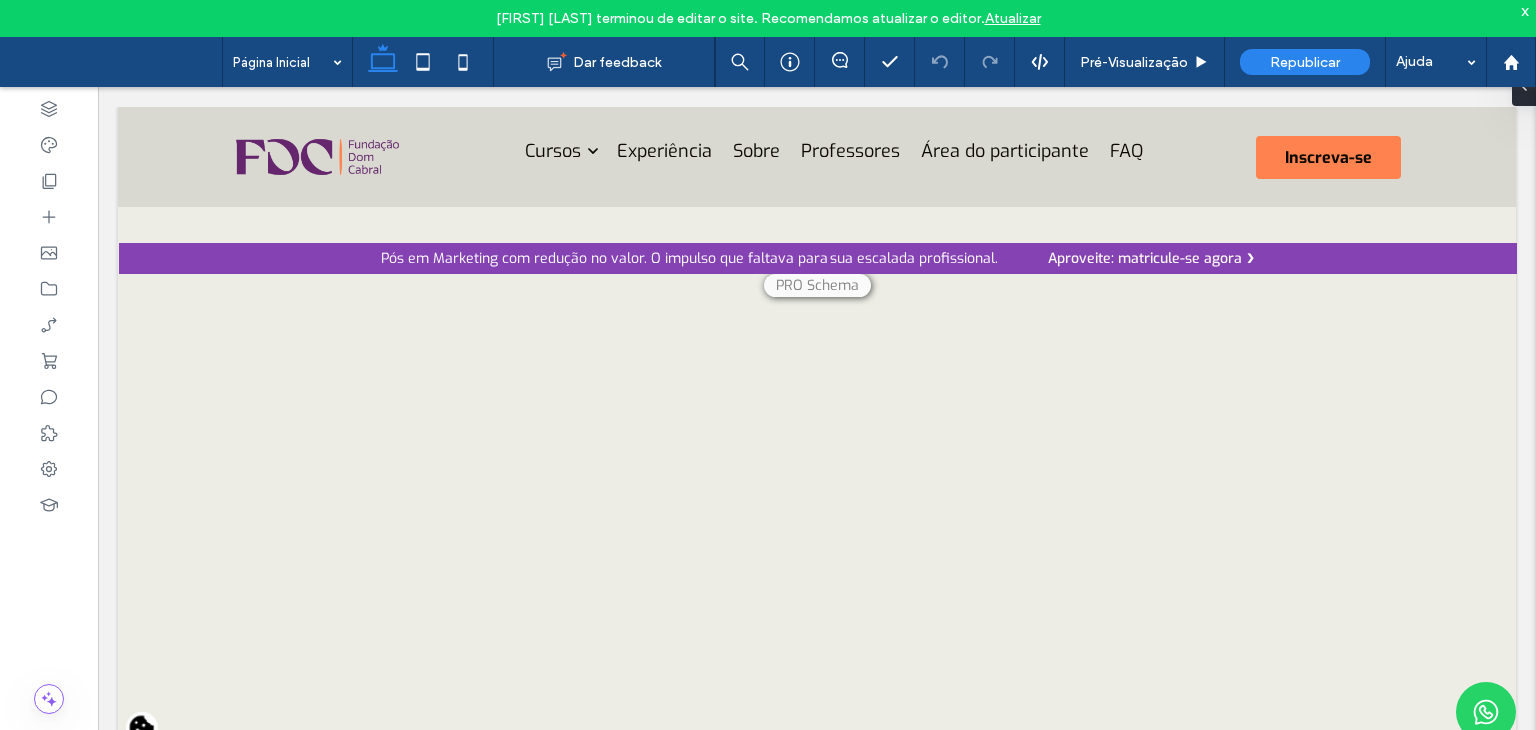 scroll, scrollTop: 0, scrollLeft: 0, axis: both 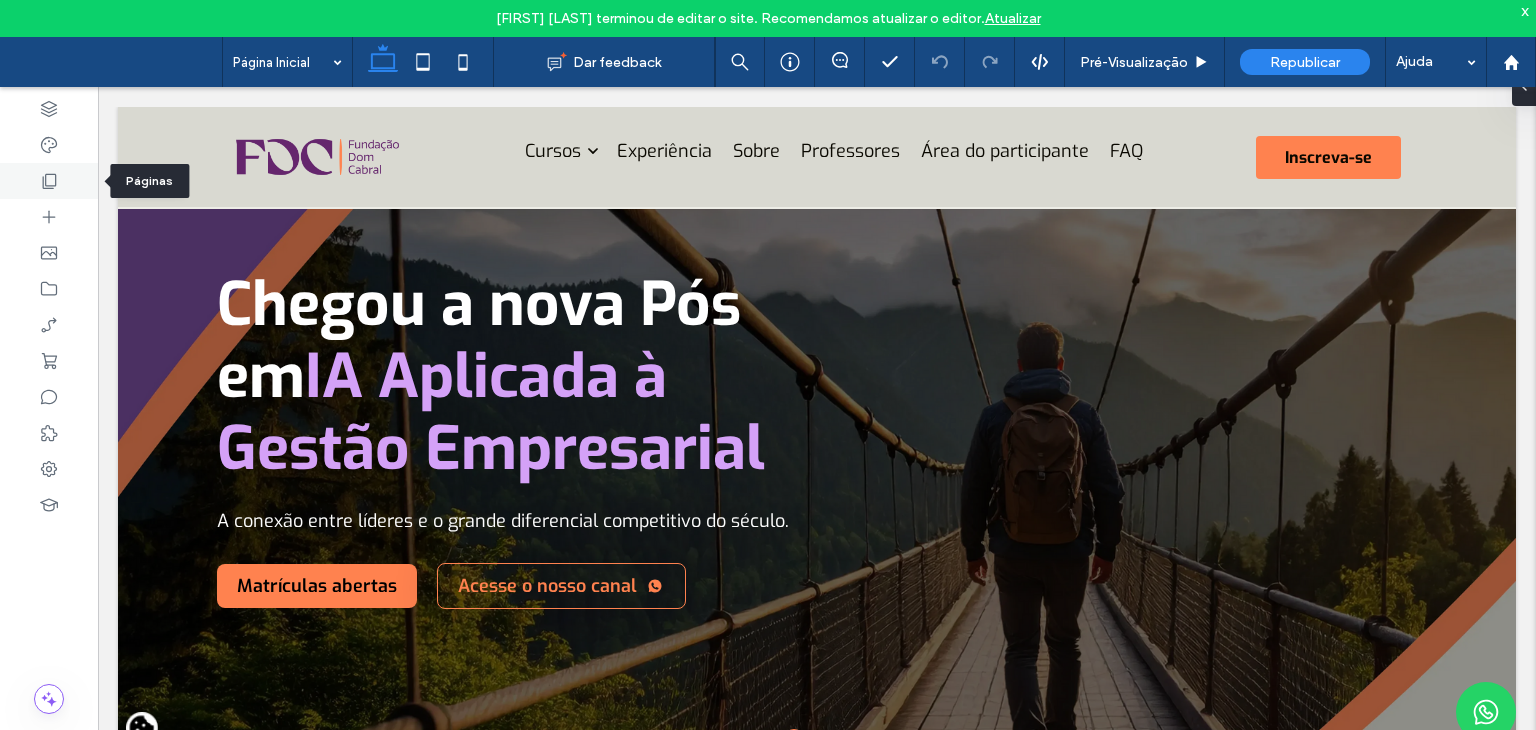 click at bounding box center (49, 181) 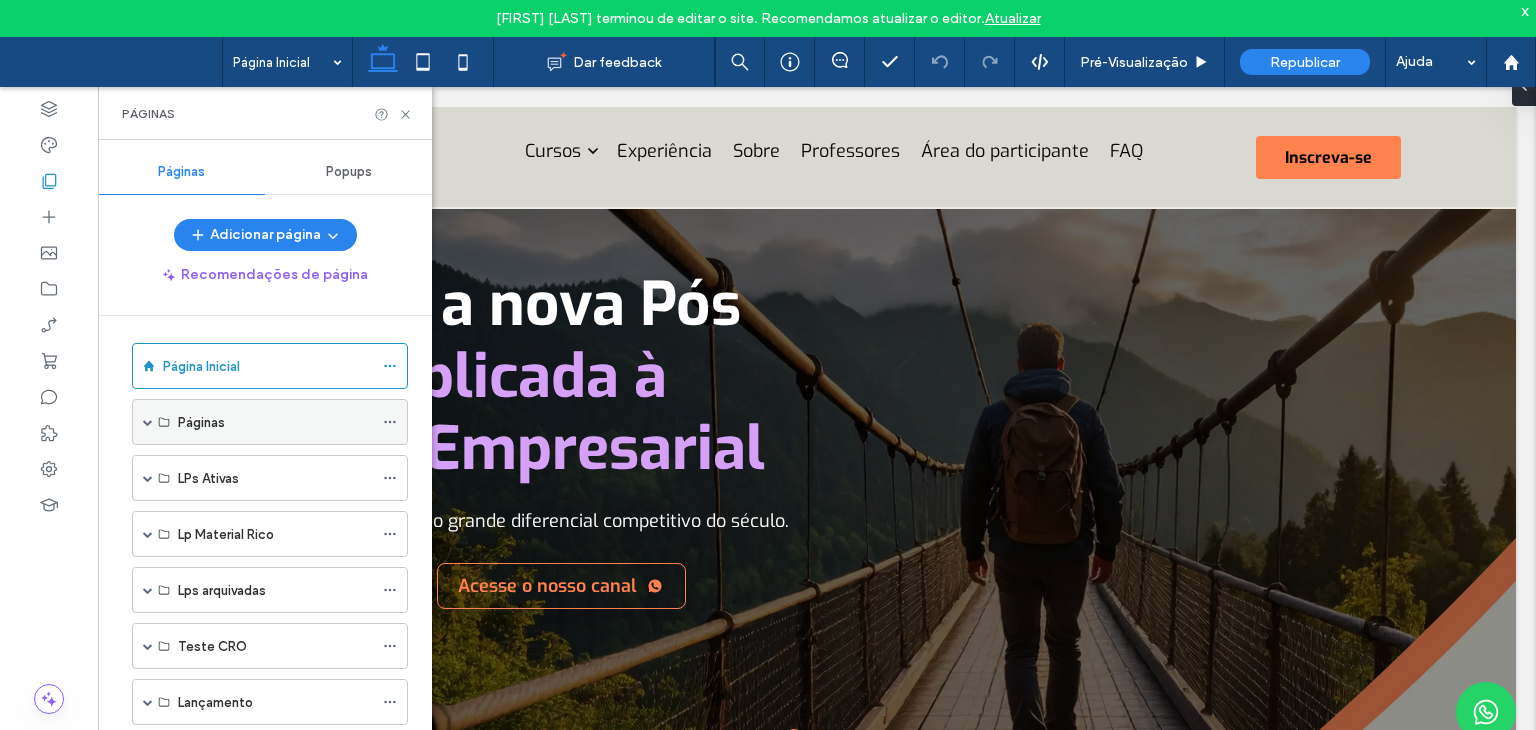 scroll, scrollTop: 0, scrollLeft: 0, axis: both 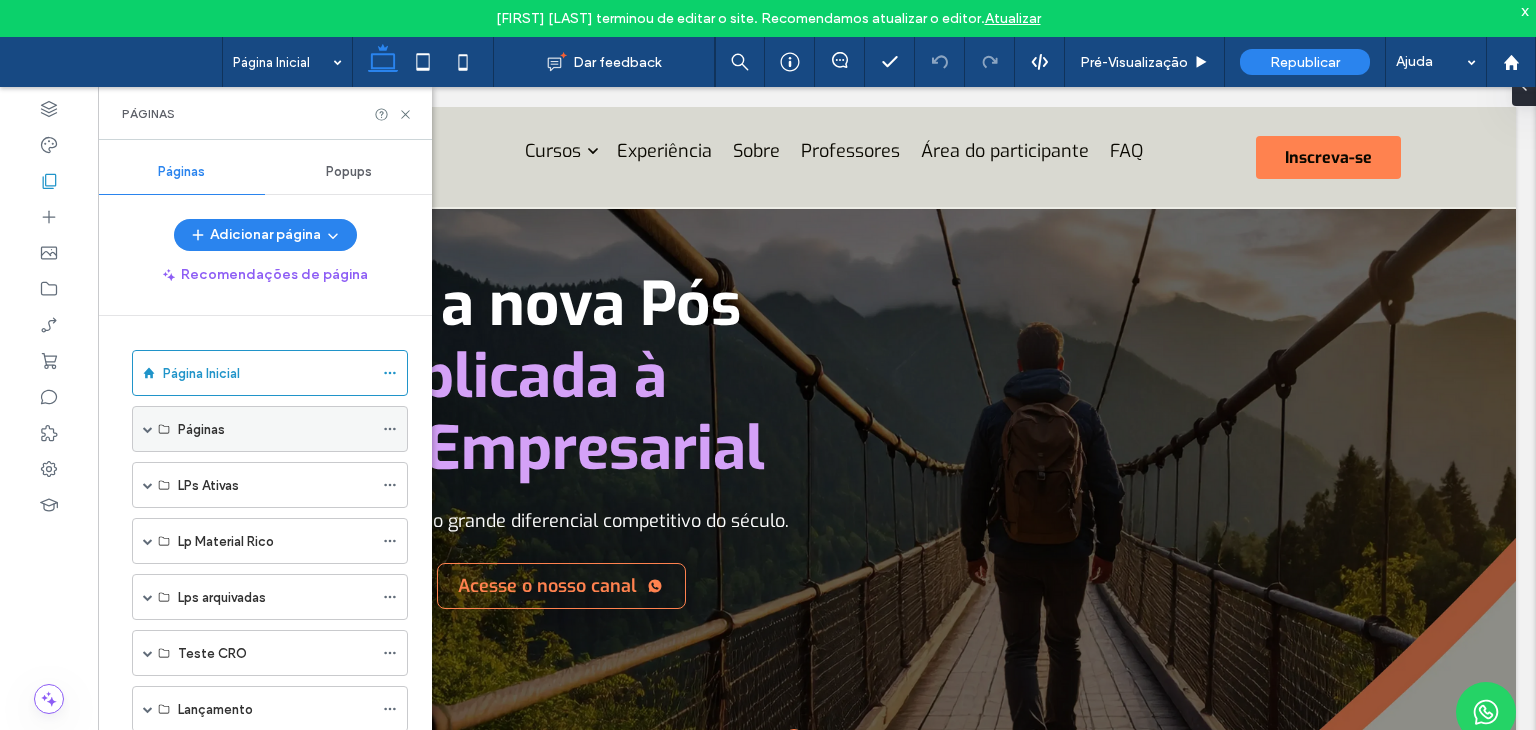 click at bounding box center (148, 429) 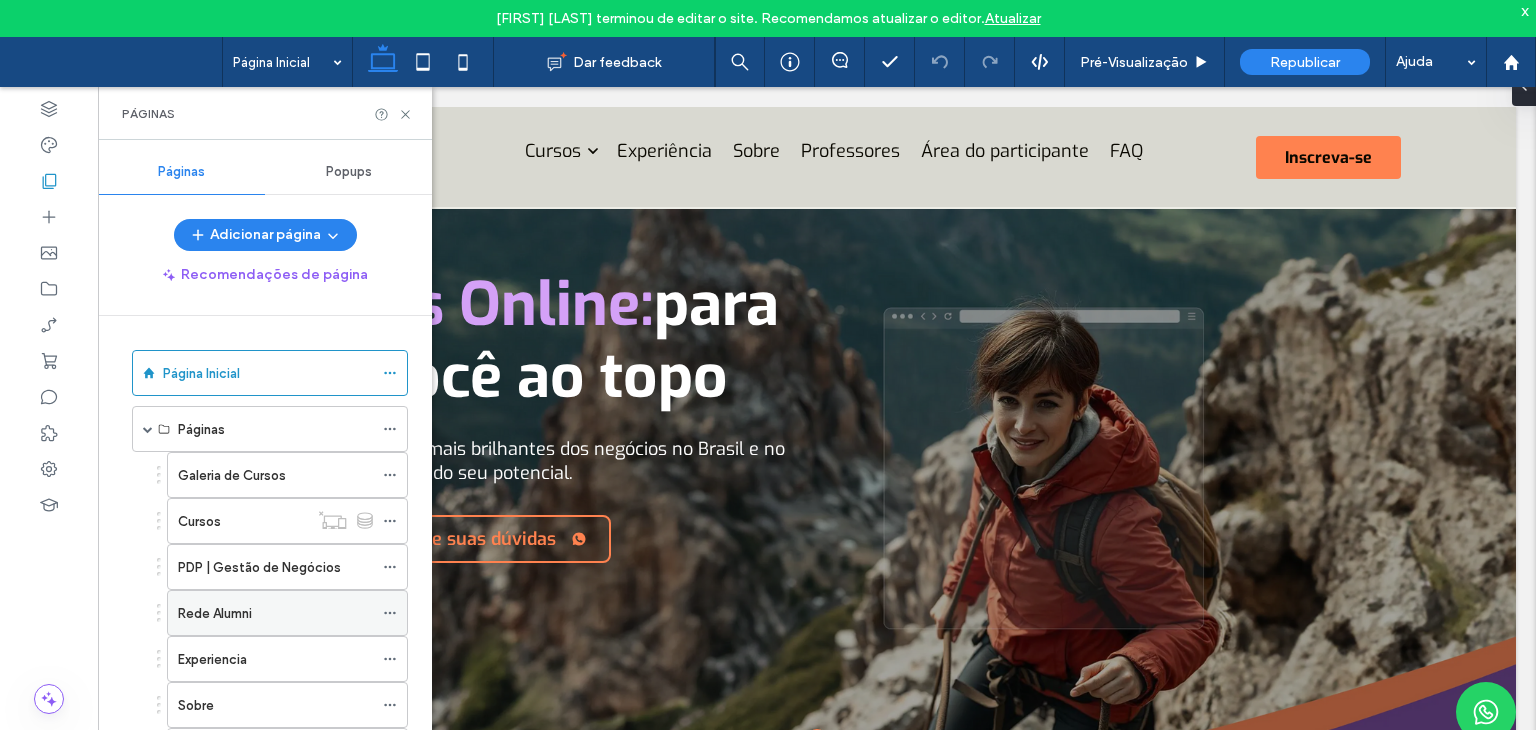 click on "Rede Alumni" at bounding box center (275, 613) 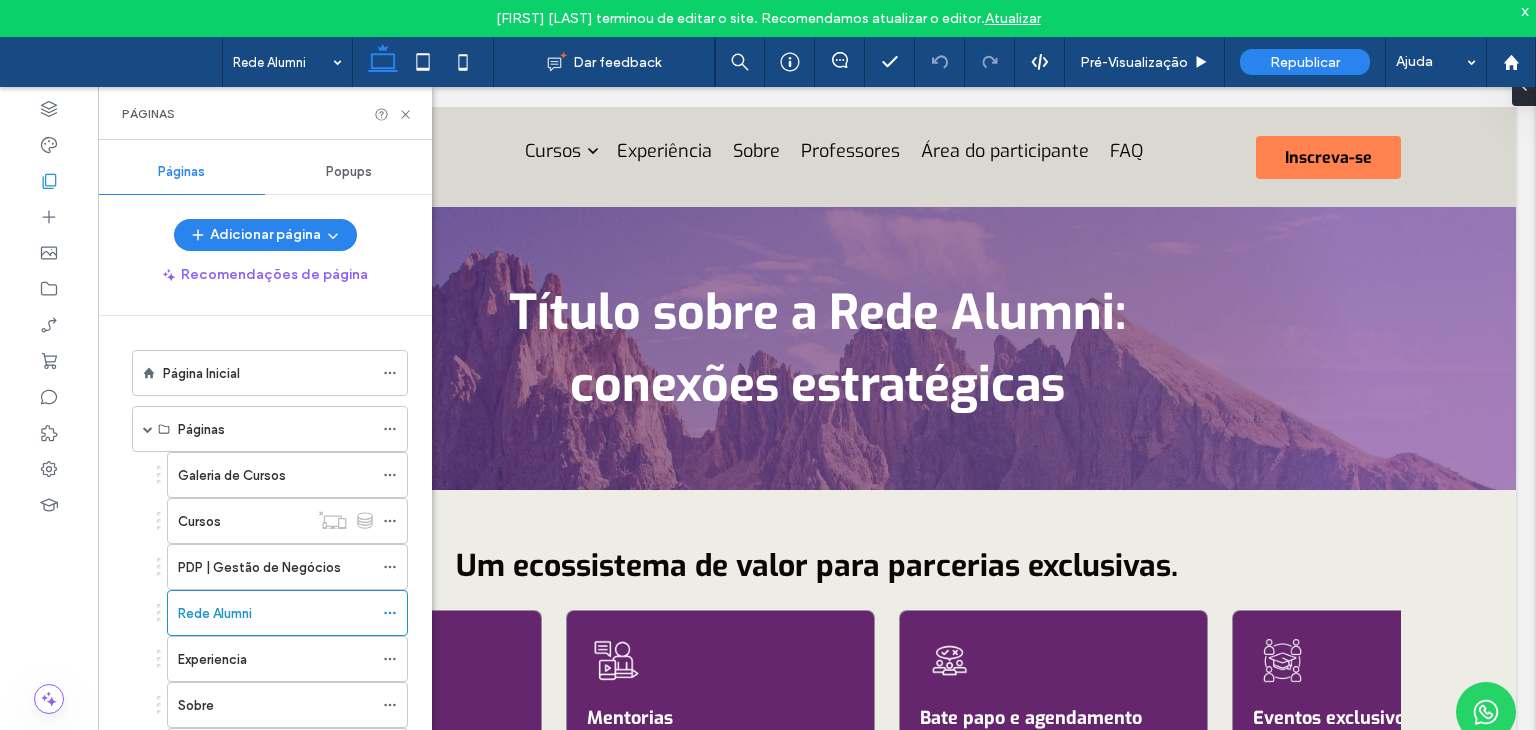 scroll, scrollTop: 0, scrollLeft: 0, axis: both 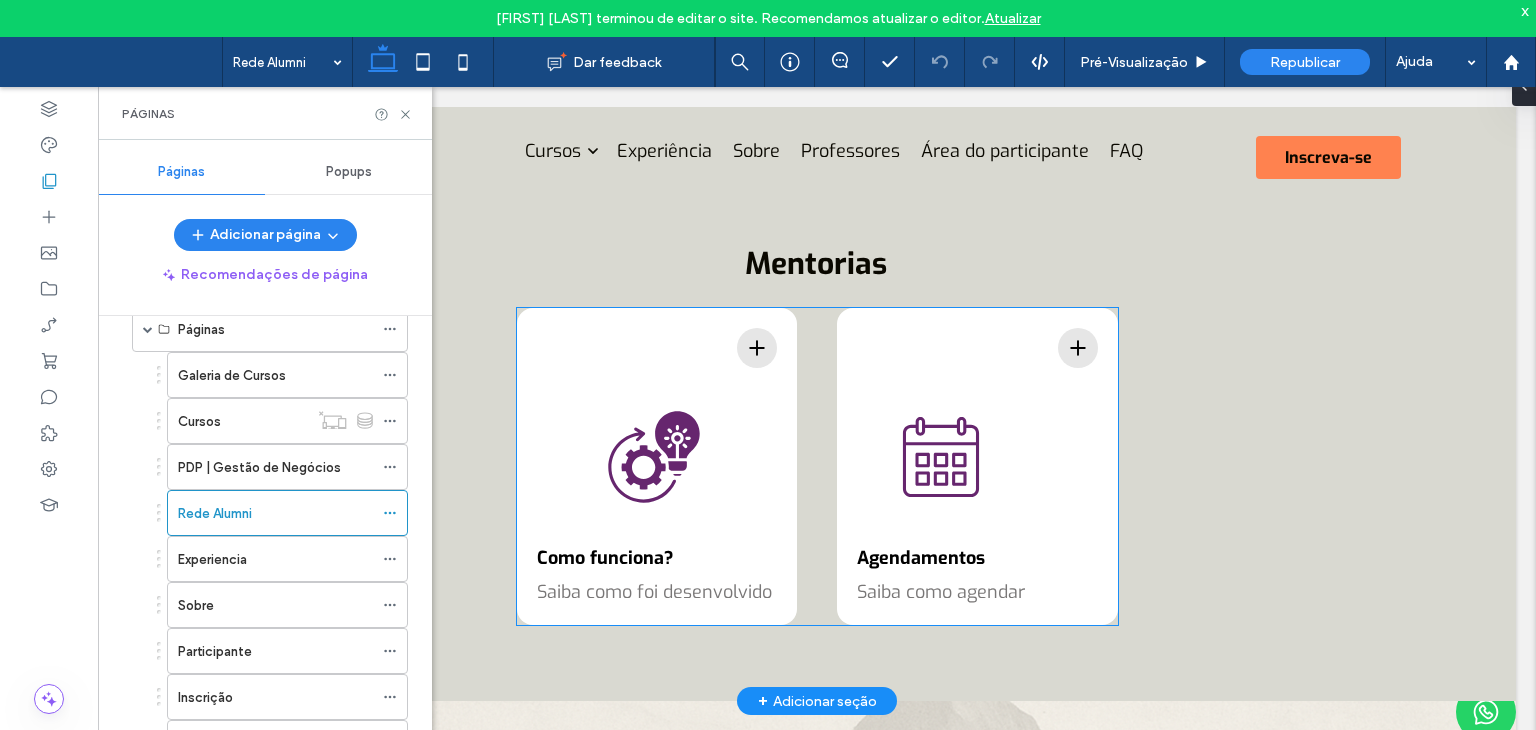 click on "Como funciona?
Saiba como foi desenvolvido
Lorem Ipsum
Lorem ipsum dolor sit amet, consectetur adipiscing elit. Integer in nulla volutpat, vehicula leo vitae, semper tortor.
Agendamentos
Saiba como agendar
Lorem Ipsum
Lorem ipsum dolor sit amet, consectetur adipiscing elit. Integer in nulla volutpat, vehicula leo vitae, semper tortor." at bounding box center [817, 466] 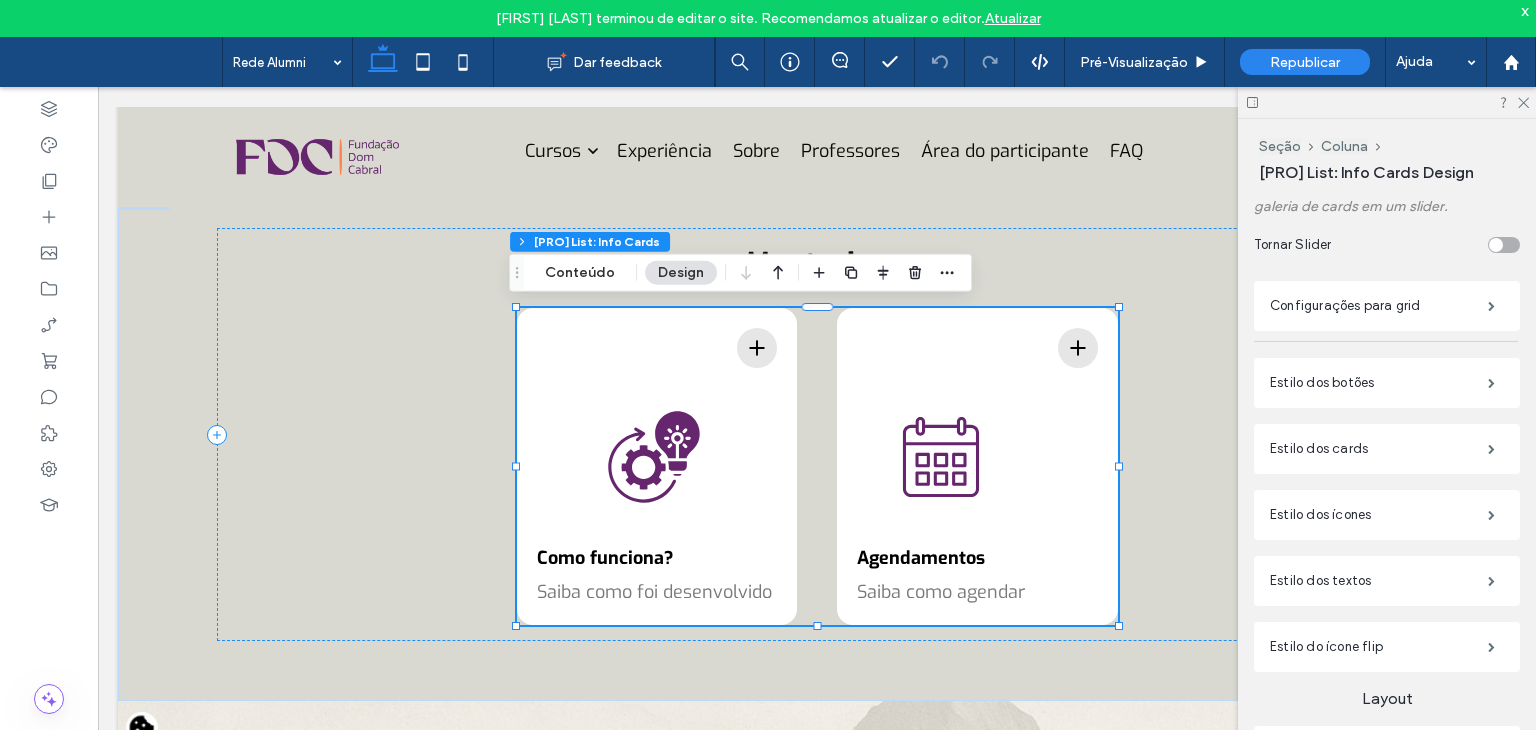 scroll, scrollTop: 580, scrollLeft: 0, axis: vertical 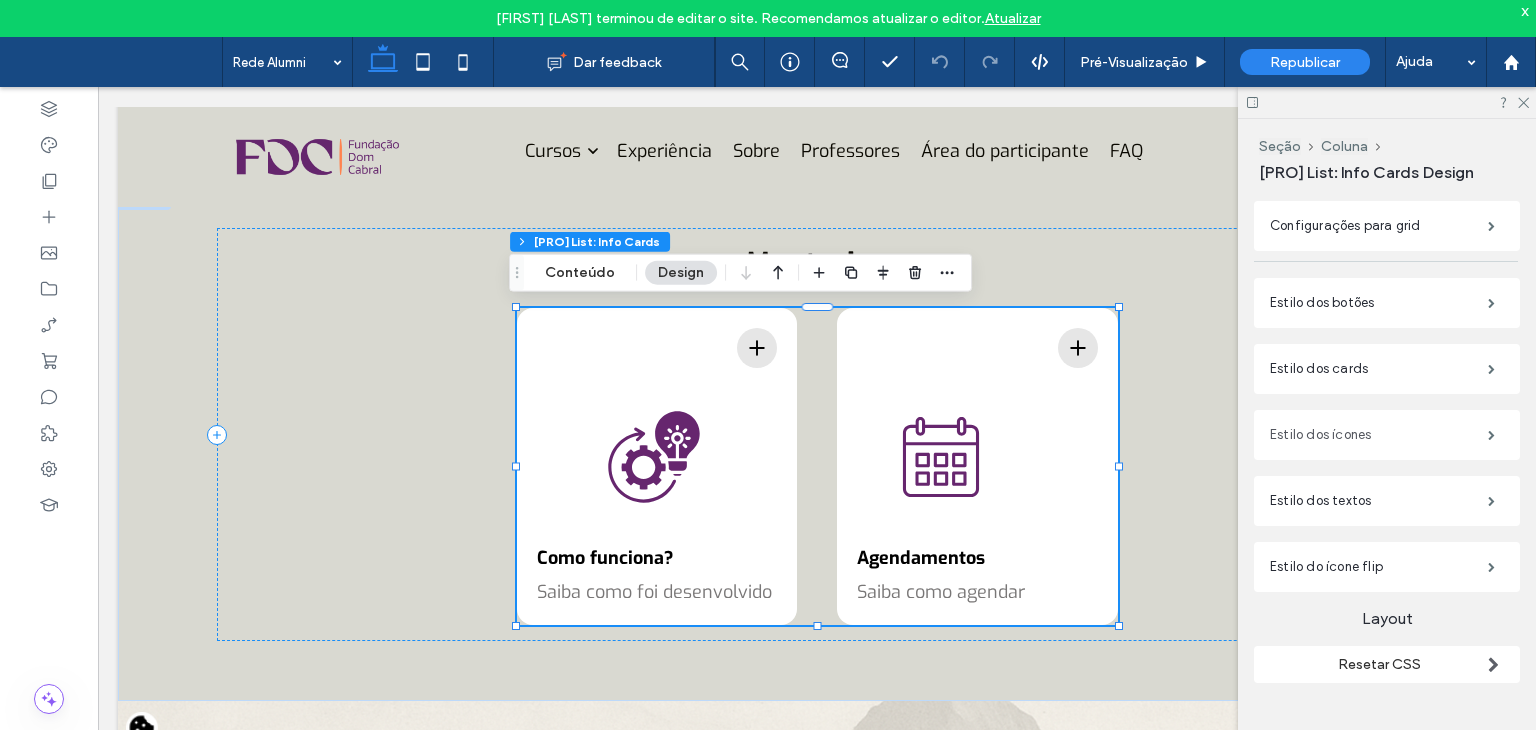 click on "Estilo dos ícones" at bounding box center (1379, 435) 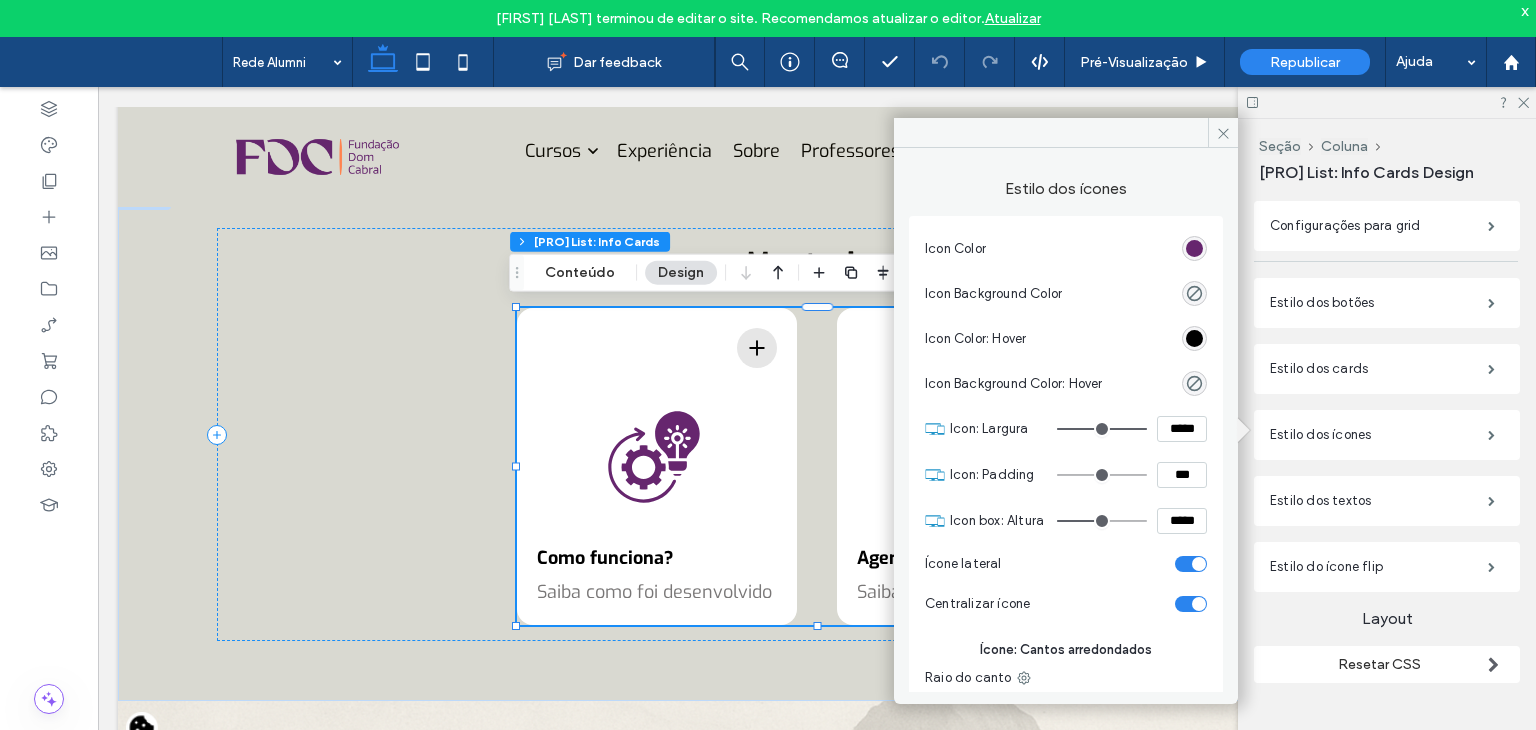 click at bounding box center [1199, 564] 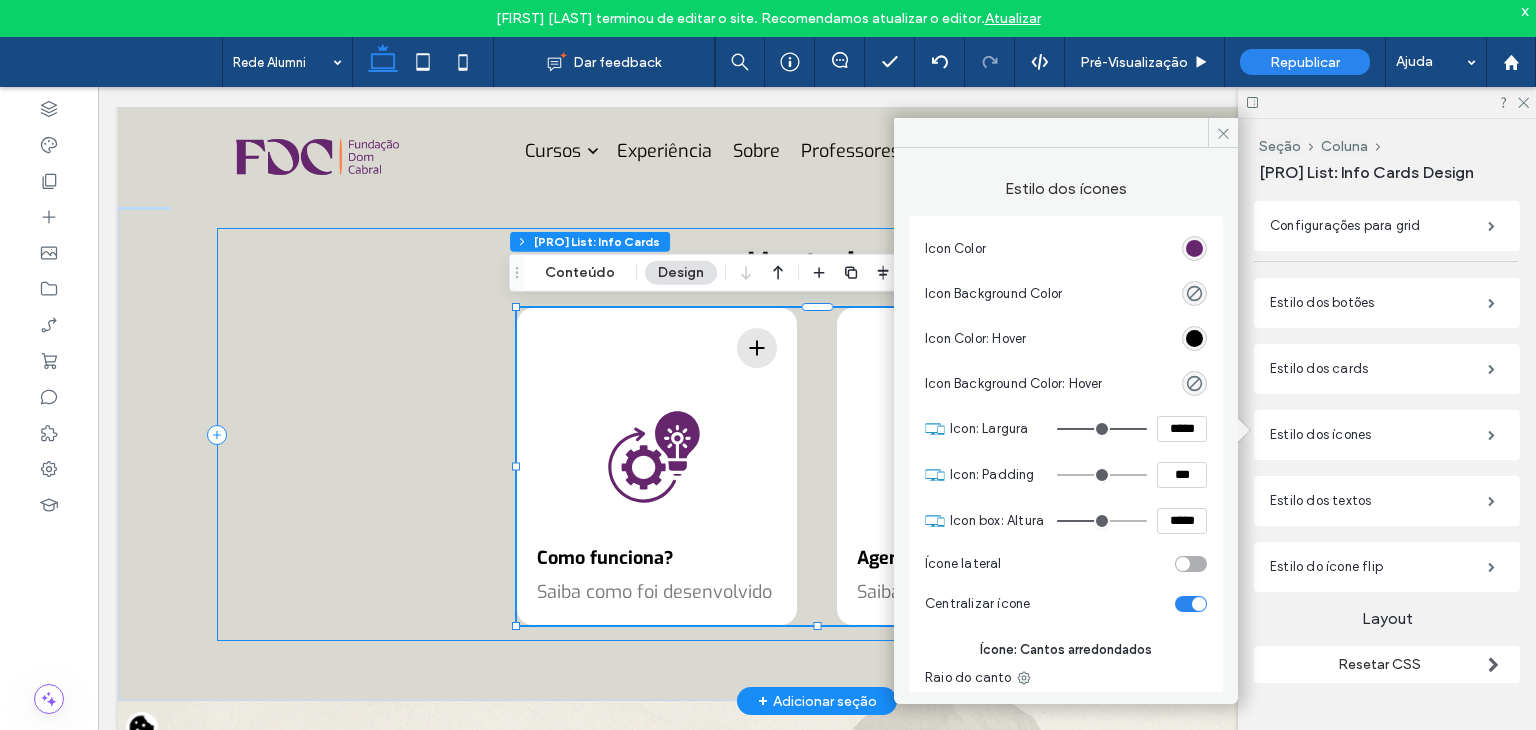 click on "Mentorias
Como funciona?
Saiba como foi desenvolvido
Lorem Ipsum
Lorem ipsum dolor sit amet, consectetur adipiscing elit. Integer in nulla volutpat, vehicula leo vitae, semper tortor.
Agendamentos
Saiba como agendar
Lorem Ipsum
Lorem ipsum dolor sit amet, consectetur adipiscing elit. Integer in nulla volutpat, vehicula leo vitae, semper tortor." at bounding box center (817, 434) 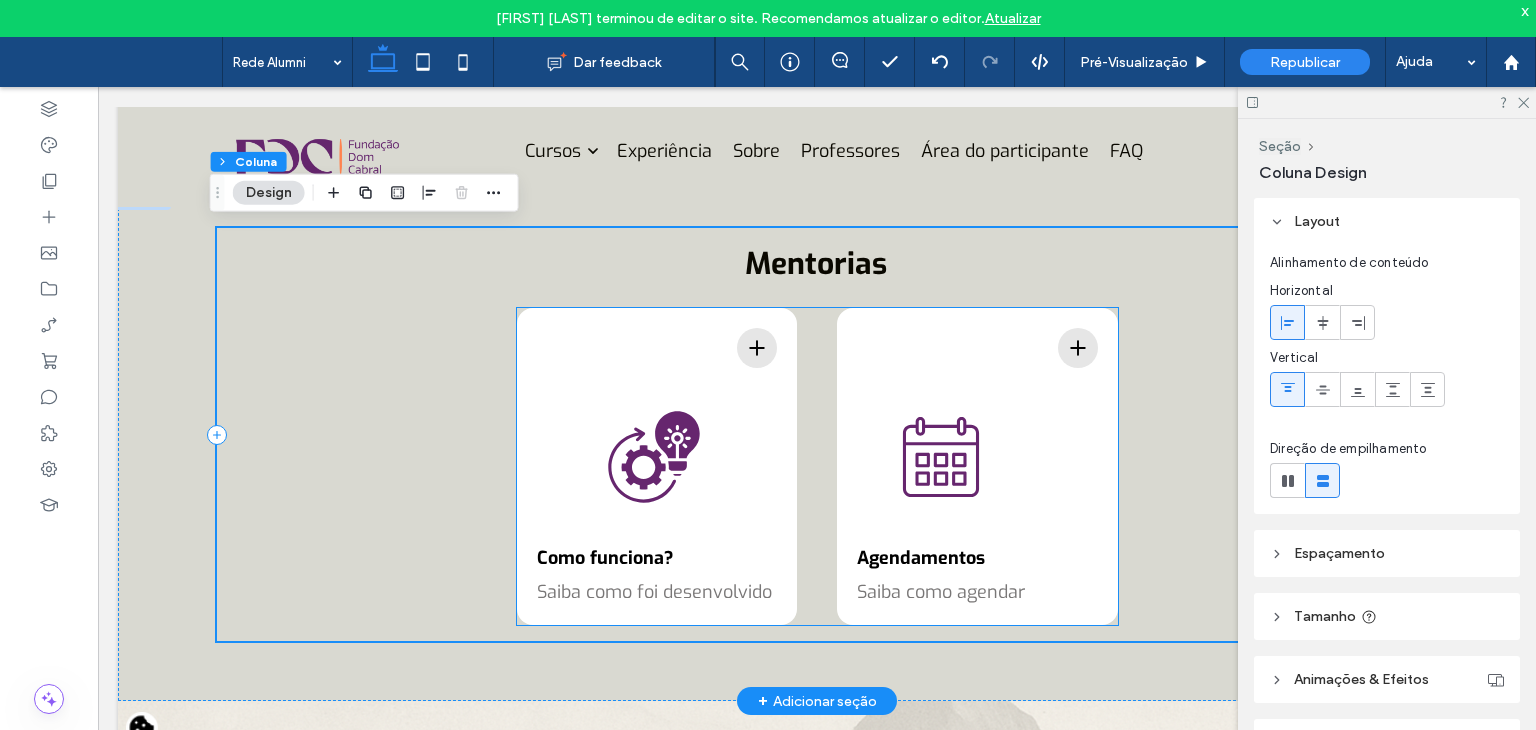 click on "Como funciona?
Saiba como foi desenvolvido
Lorem Ipsum
Lorem ipsum dolor sit amet, consectetur adipiscing elit. Integer in nulla volutpat, vehicula leo vitae, semper tortor.
Agendamentos
Saiba como agendar
Lorem Ipsum
Lorem ipsum dolor sit amet, consectetur adipiscing elit. Integer in nulla volutpat, vehicula leo vitae, semper tortor." at bounding box center (817, 466) 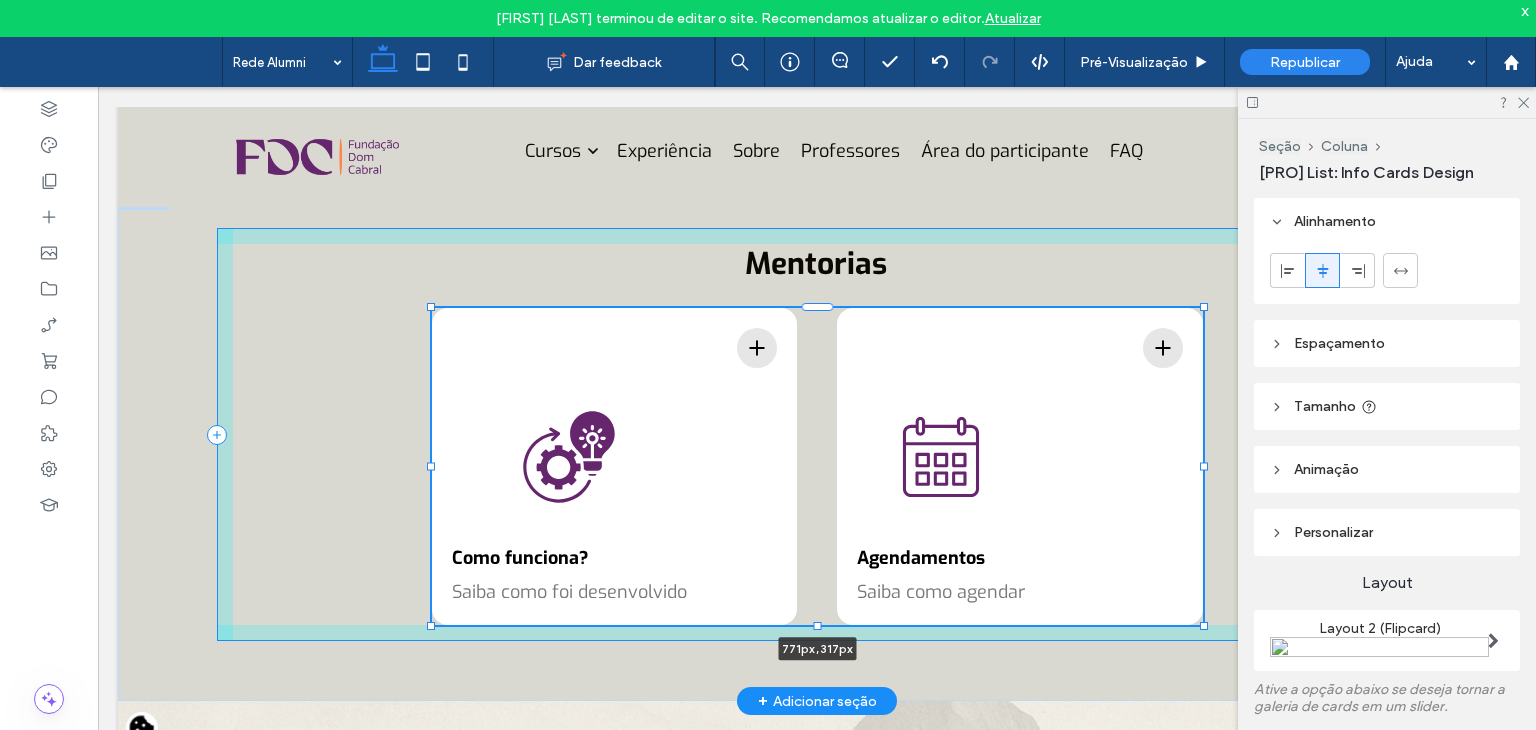 drag, startPoint x: 1108, startPoint y: 461, endPoint x: 1193, endPoint y: 462, distance: 85.00588 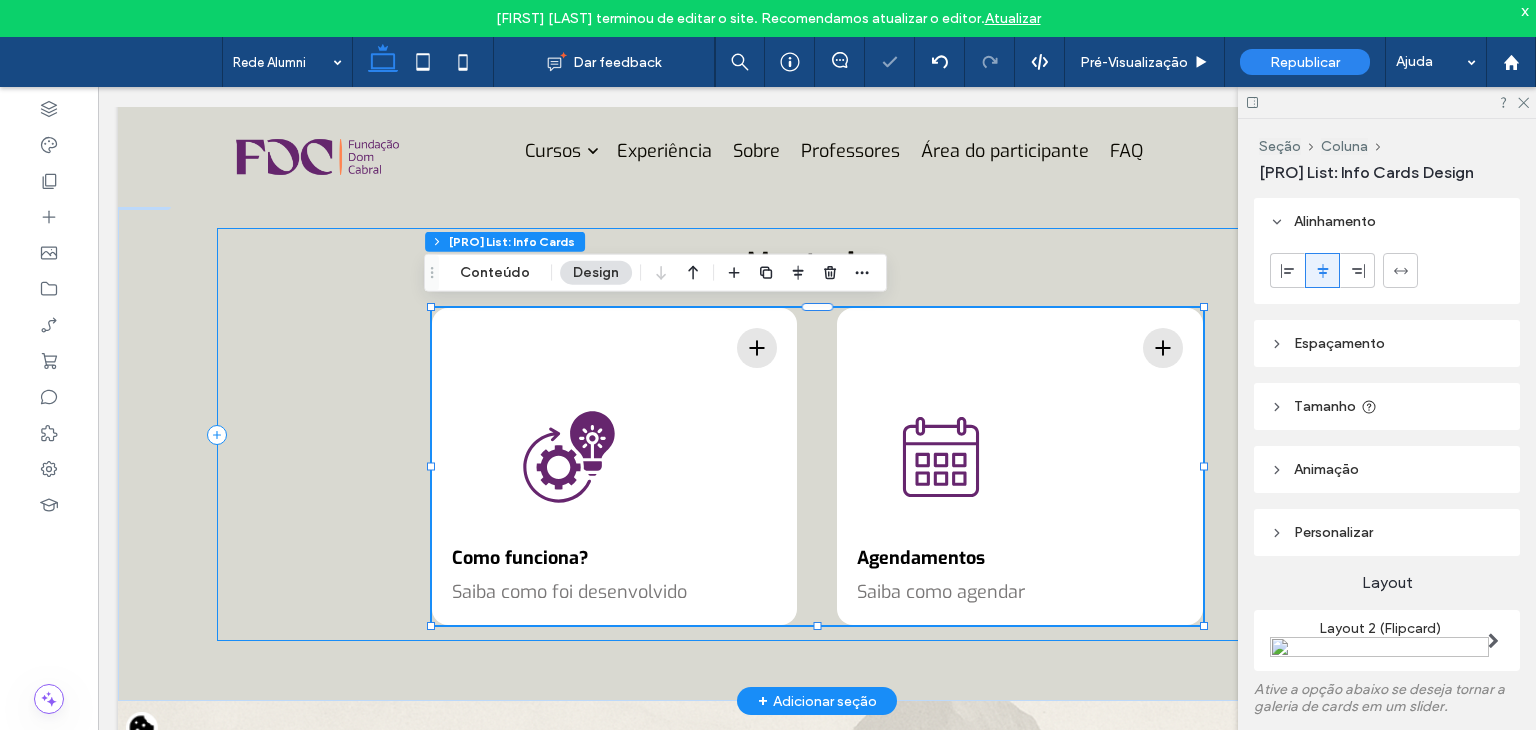click on "Mentorias
Como funciona?
Saiba como foi desenvolvido
Lorem Ipsum
Lorem ipsum dolor sit amet, consectetur adipiscing elit. Integer in nulla volutpat, vehicula leo vitae, semper tortor.
Agendamentos
Saiba como agendar
Lorem Ipsum
Lorem ipsum dolor sit amet, consectetur adipiscing elit. Integer in nulla volutpat, vehicula leo vitae, semper tortor.
771px , 317px" at bounding box center (817, 434) 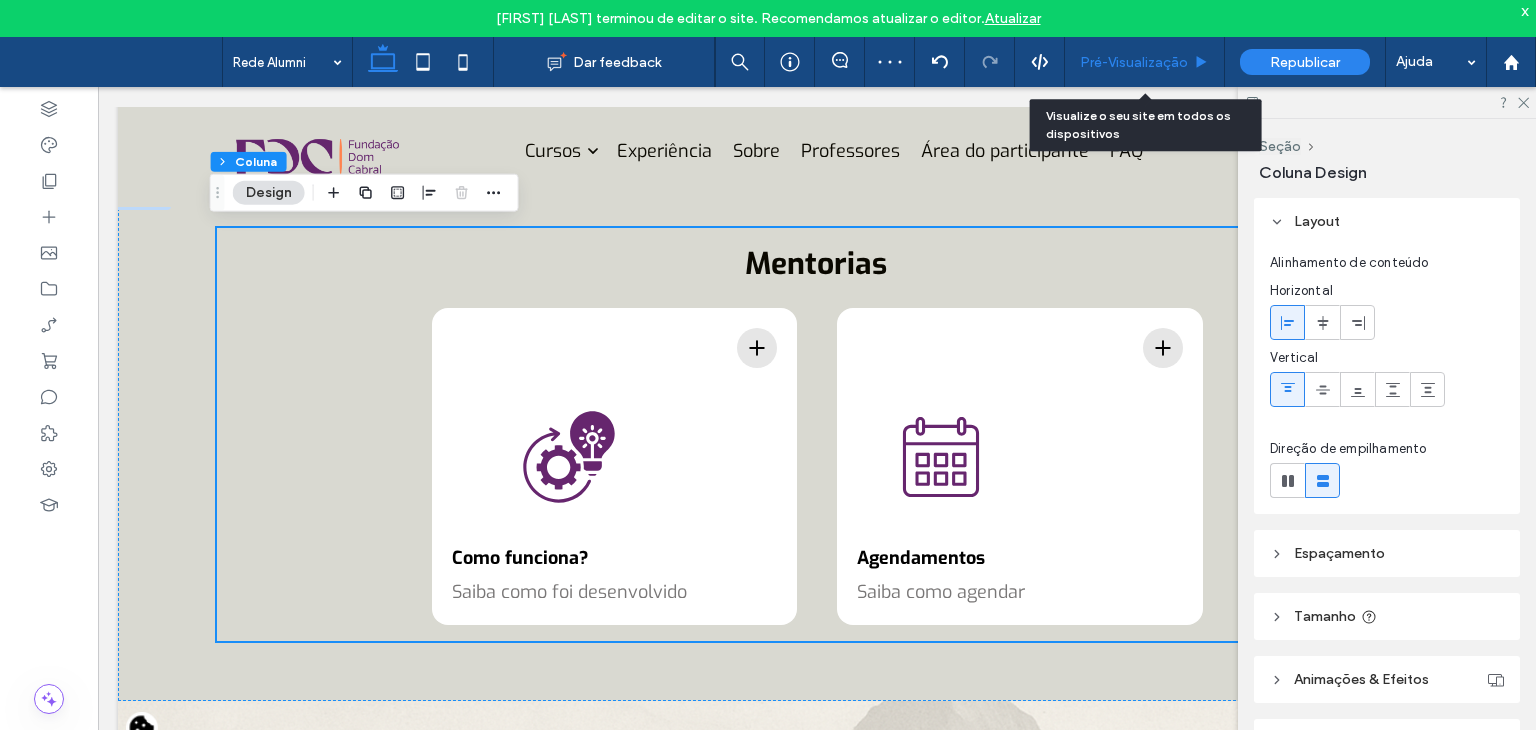 click on "Pré-Visualizaçāo" at bounding box center (1145, 62) 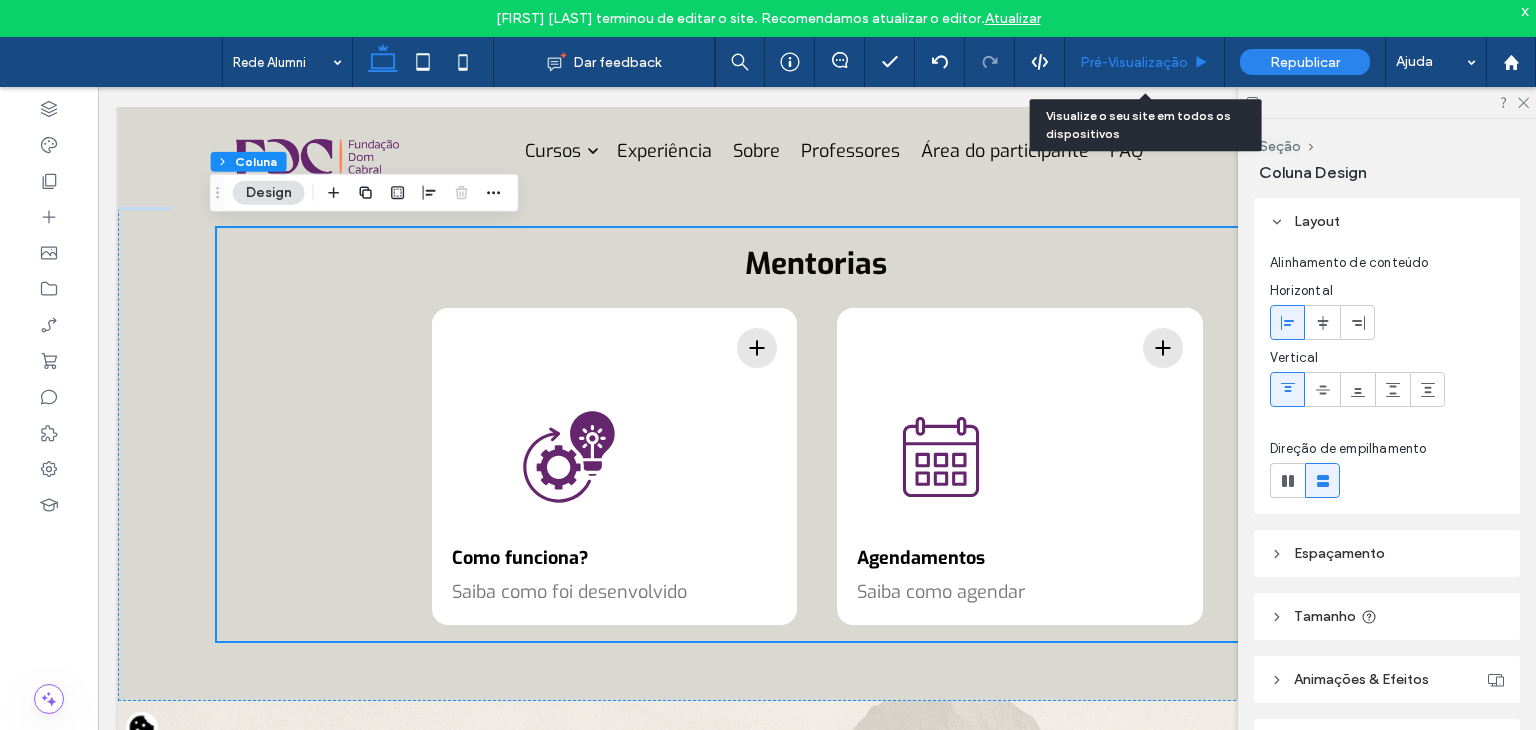click on "Pré-Visualizaçāo" at bounding box center (1145, 62) 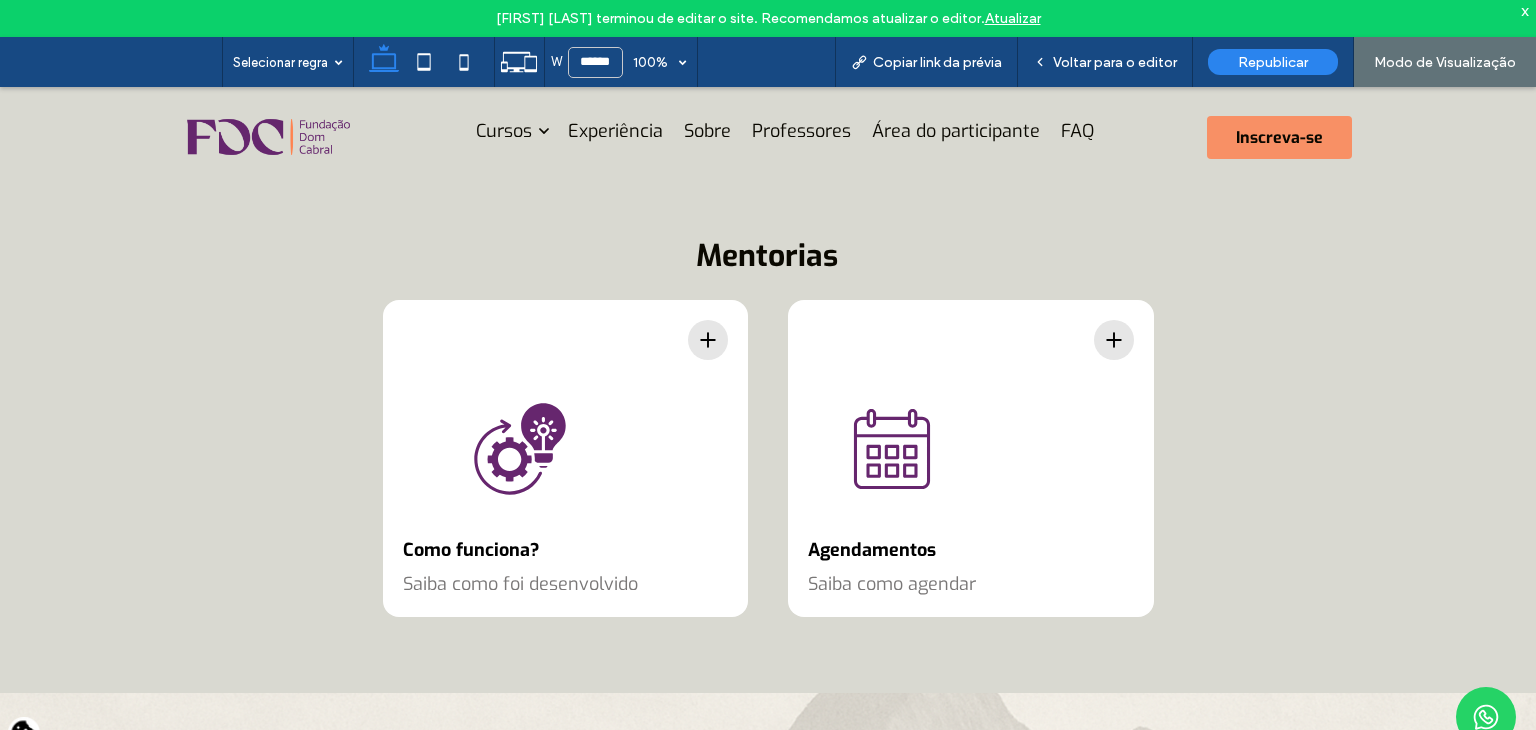 scroll, scrollTop: 1612, scrollLeft: 0, axis: vertical 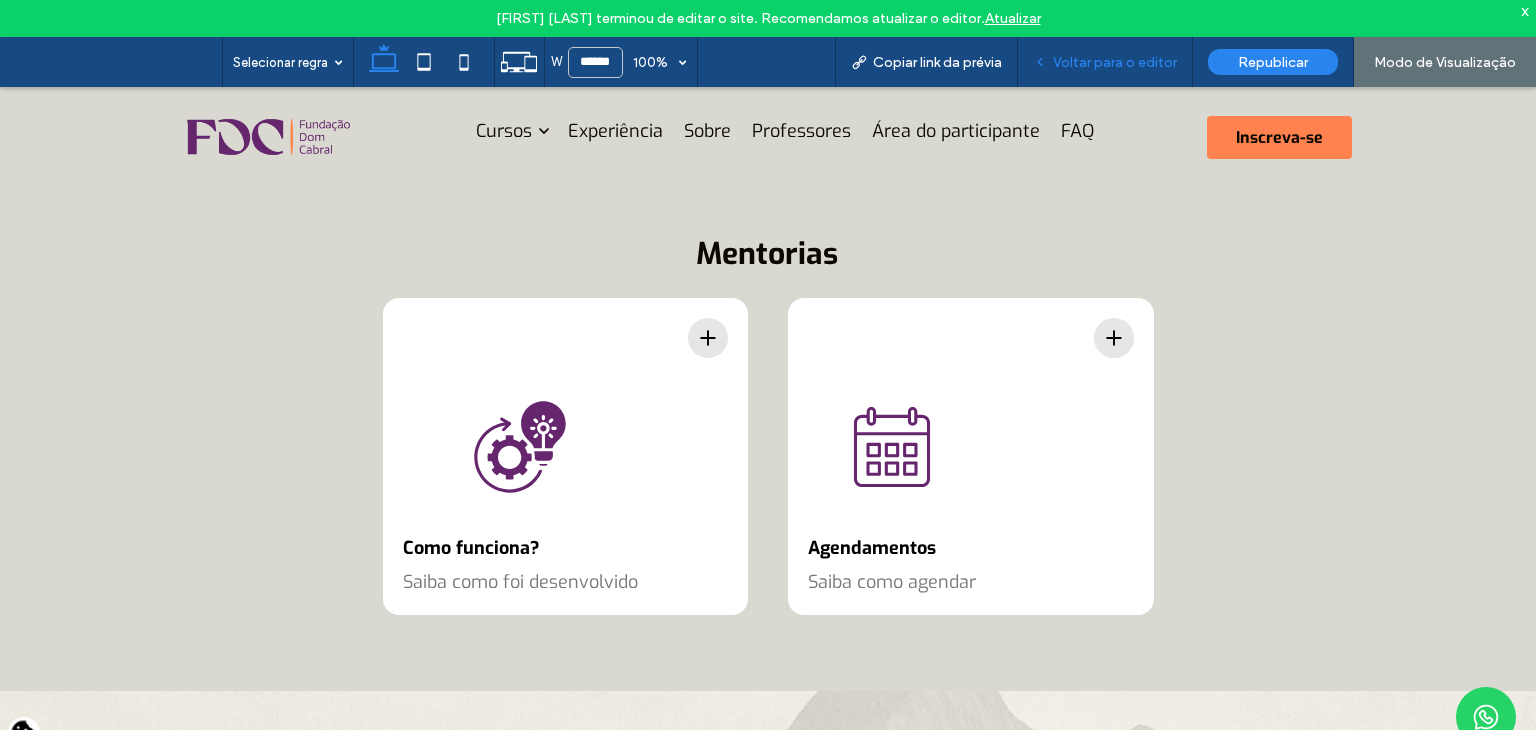 click on "Voltar para o editor" at bounding box center [1115, 62] 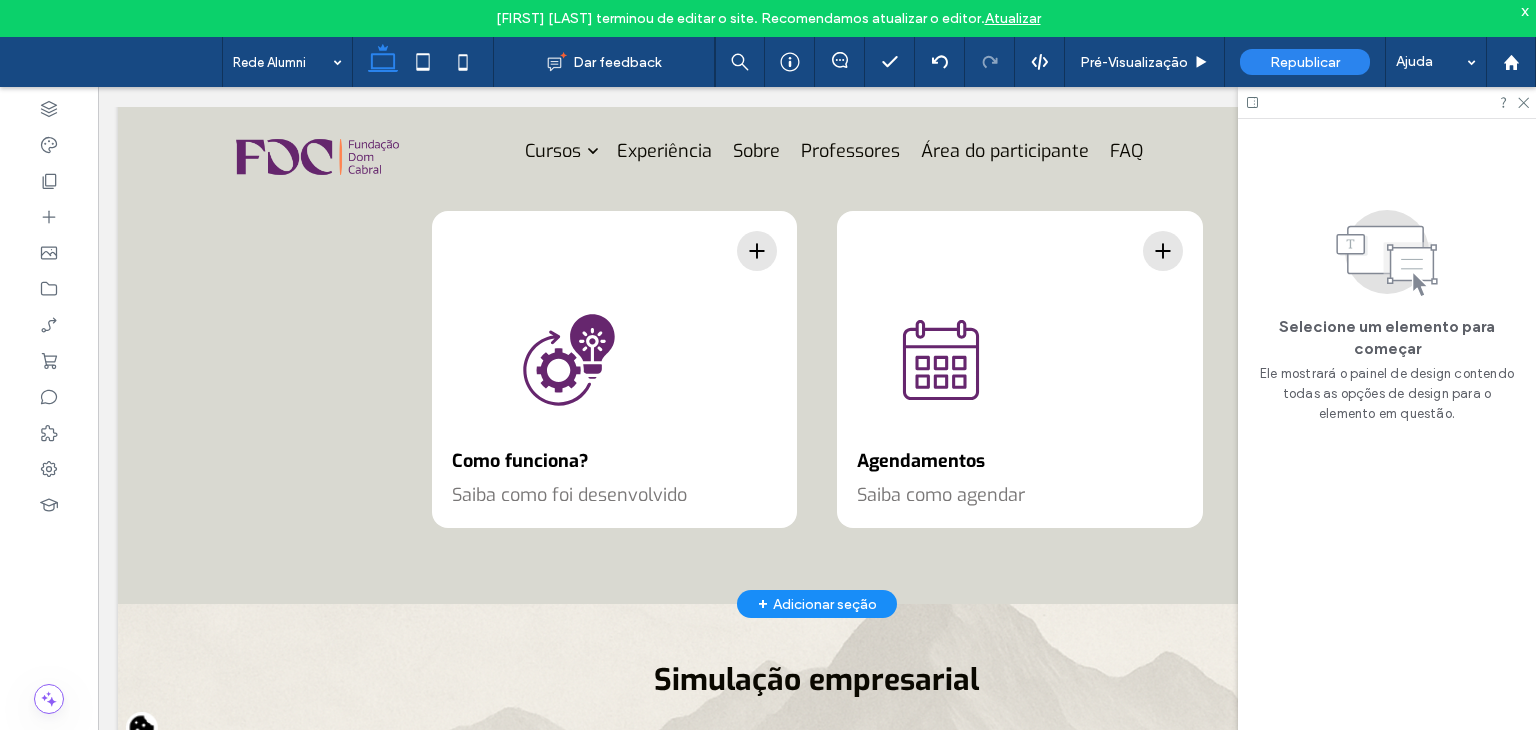 scroll, scrollTop: 1700, scrollLeft: 0, axis: vertical 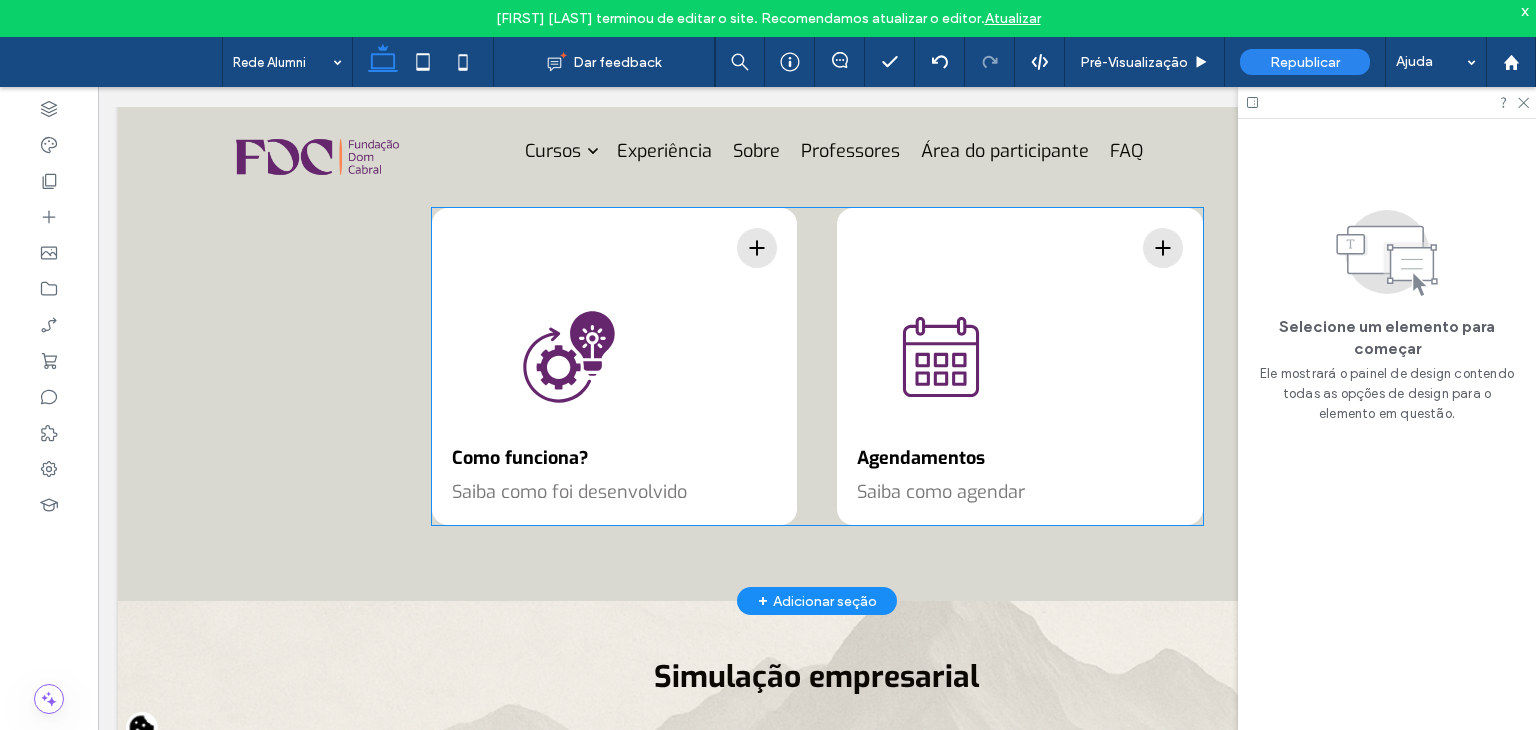 click on "Como funciona?
Saiba como foi desenvolvido
Lorem Ipsum
Lorem ipsum dolor sit amet, consectetur adipiscing elit. Integer in nulla volutpat, vehicula leo vitae, semper tortor.
Agendamentos
Saiba como agendar
Lorem Ipsum
Lorem ipsum dolor sit amet, consectetur adipiscing elit. Integer in nulla volutpat, vehicula leo vitae, semper tortor." at bounding box center (817, 366) 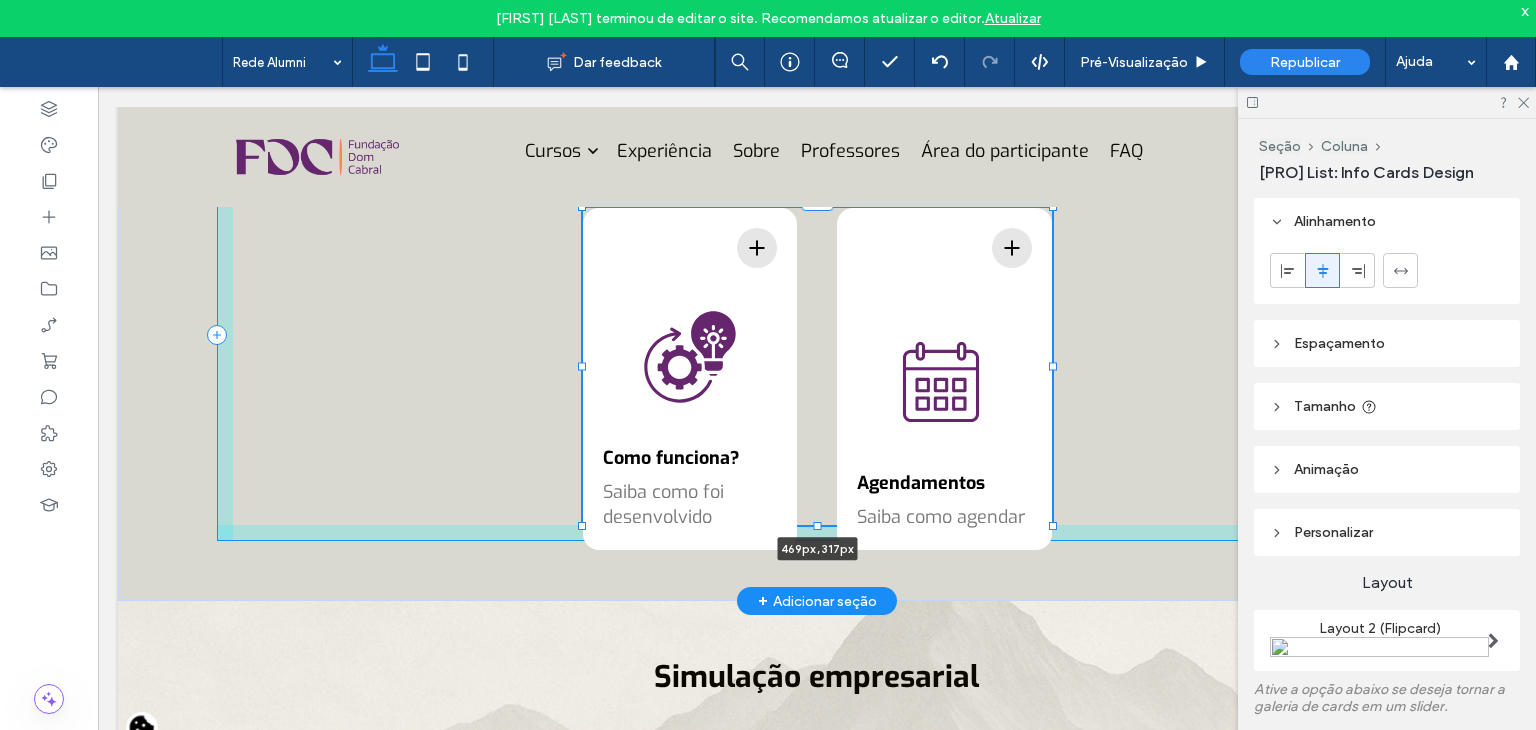 drag, startPoint x: 1199, startPoint y: 361, endPoint x: 1048, endPoint y: 393, distance: 154.35349 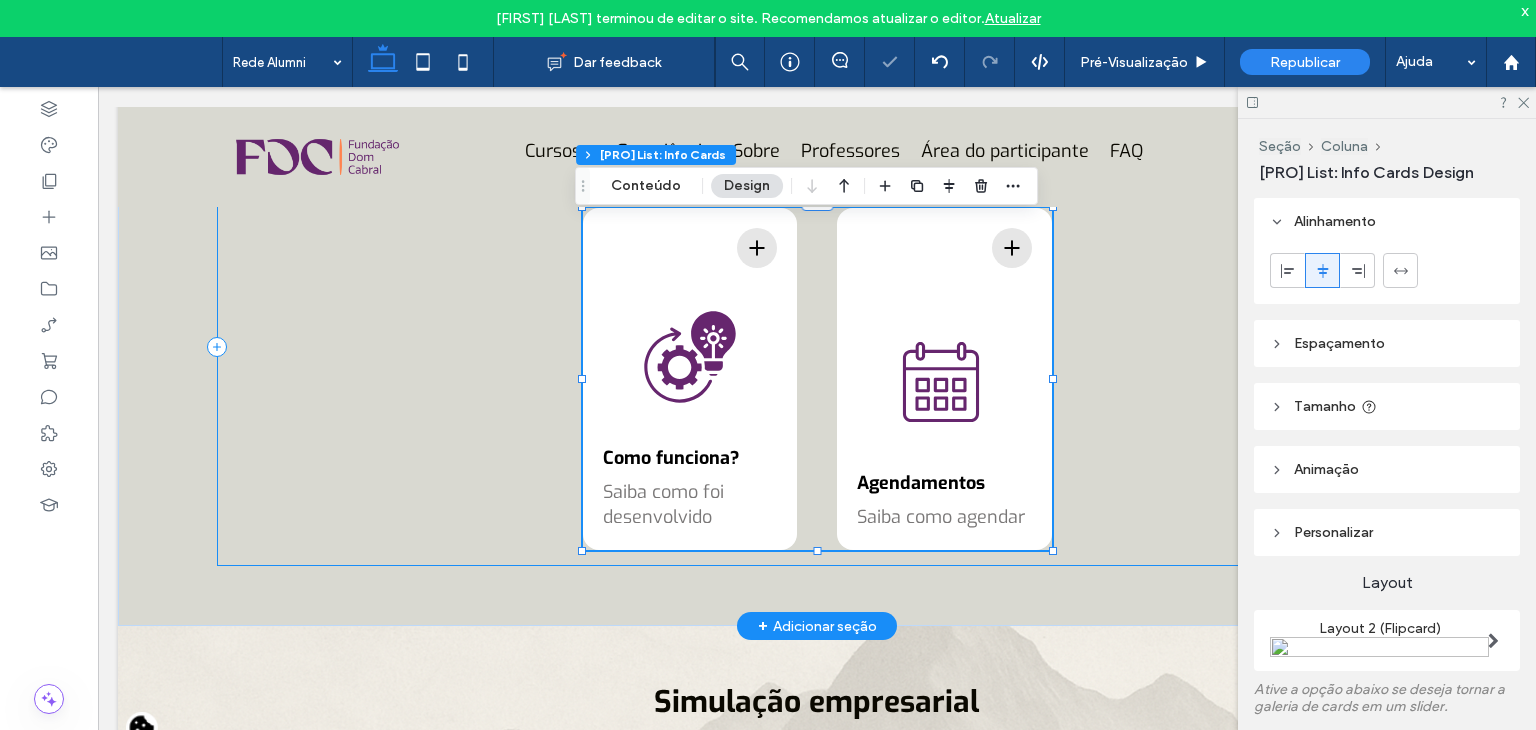 click on "Mentorias
Como funciona?
Saiba como foi desenvolvido
Lorem Ipsum
Lorem ipsum dolor sit amet, consectetur adipiscing elit. Integer in nulla volutpat, vehicula leo vitae, semper tortor.
Agendamentos
Saiba como agendar
Lorem Ipsum
Lorem ipsum dolor sit amet, consectetur adipiscing elit. Integer in nulla volutpat, vehicula leo vitae, semper tortor.
469px , 317px" at bounding box center [817, 347] 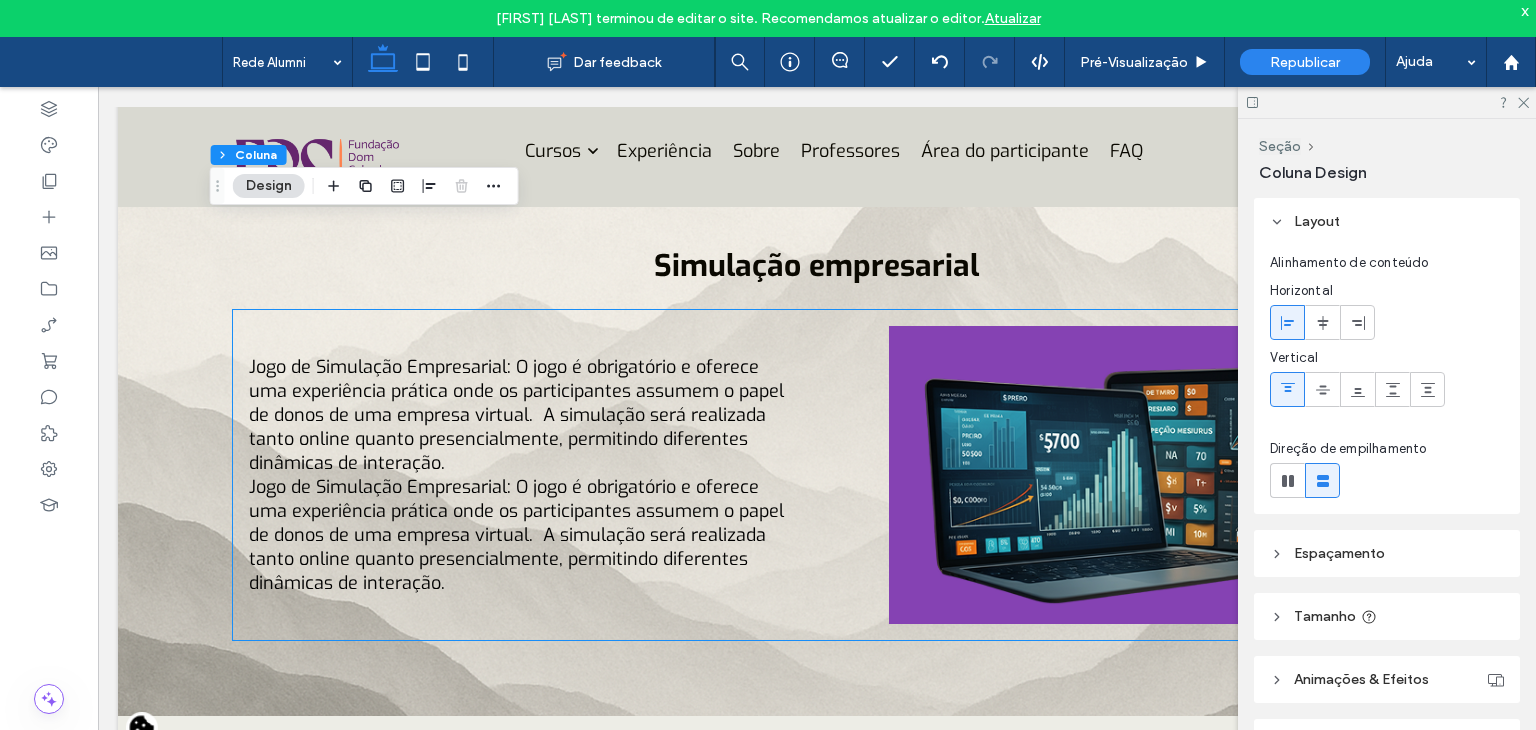 scroll, scrollTop: 2100, scrollLeft: 0, axis: vertical 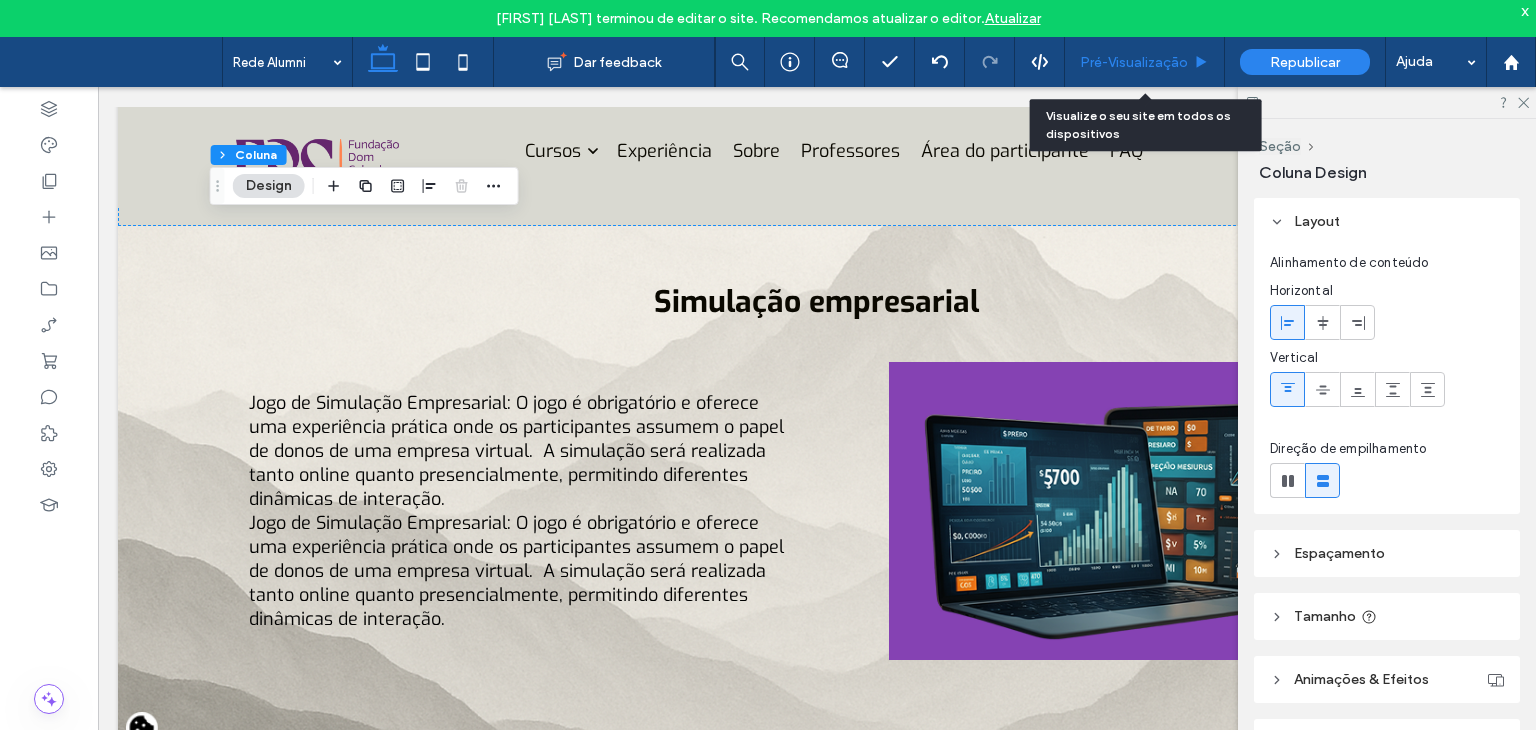 click on "Pré-Visualizaçāo" at bounding box center [1145, 62] 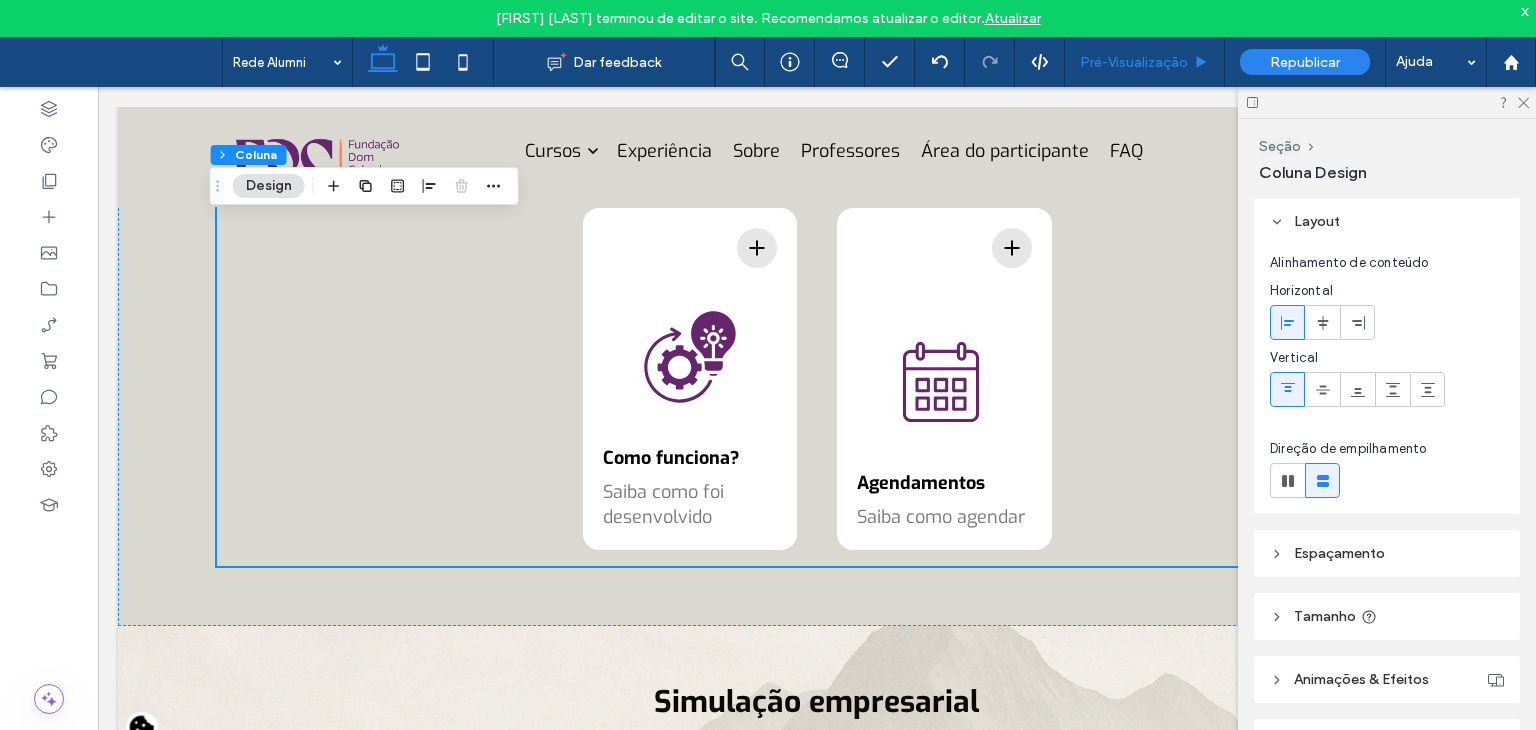 click on "Pré-Visualizaçāo" at bounding box center (1134, 62) 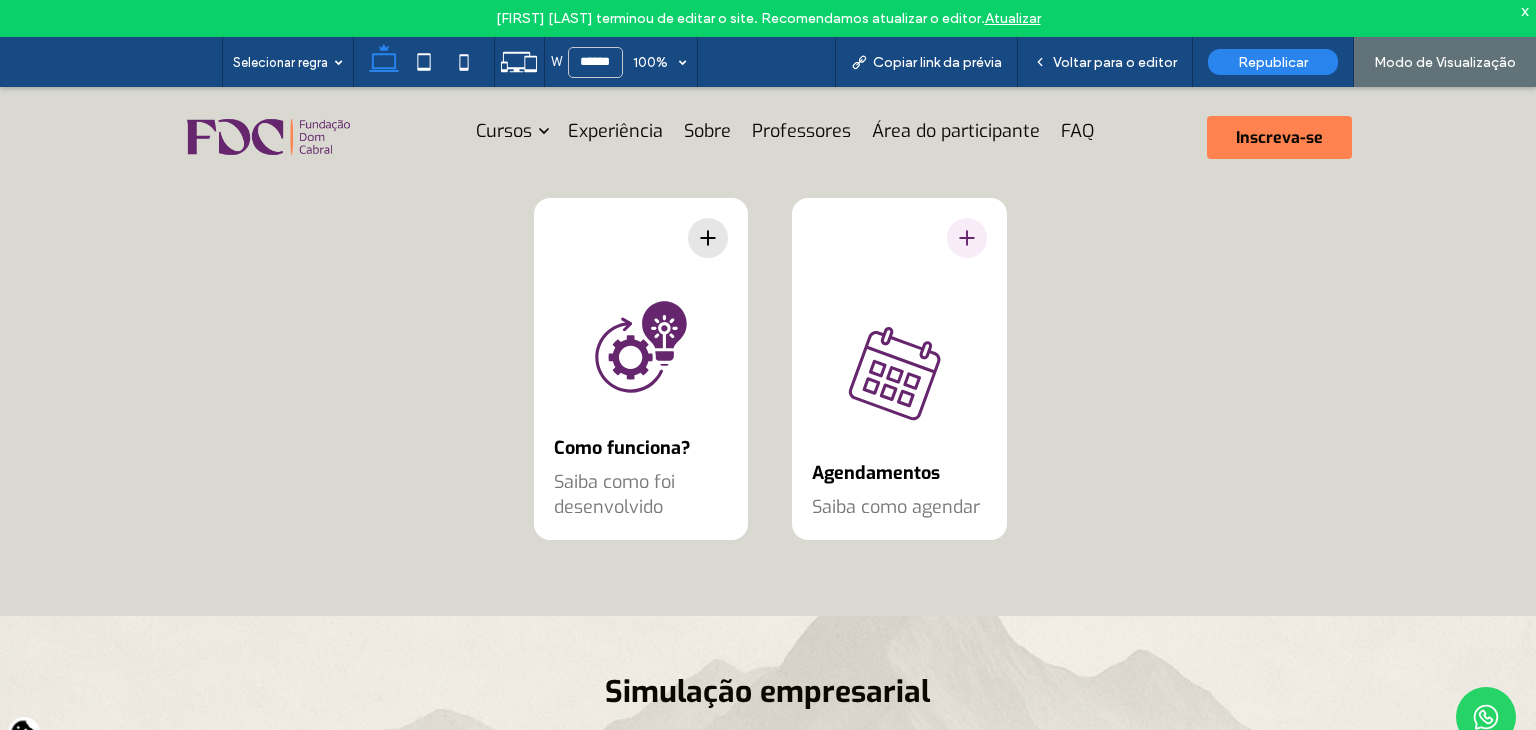 scroll, scrollTop: 1716, scrollLeft: 0, axis: vertical 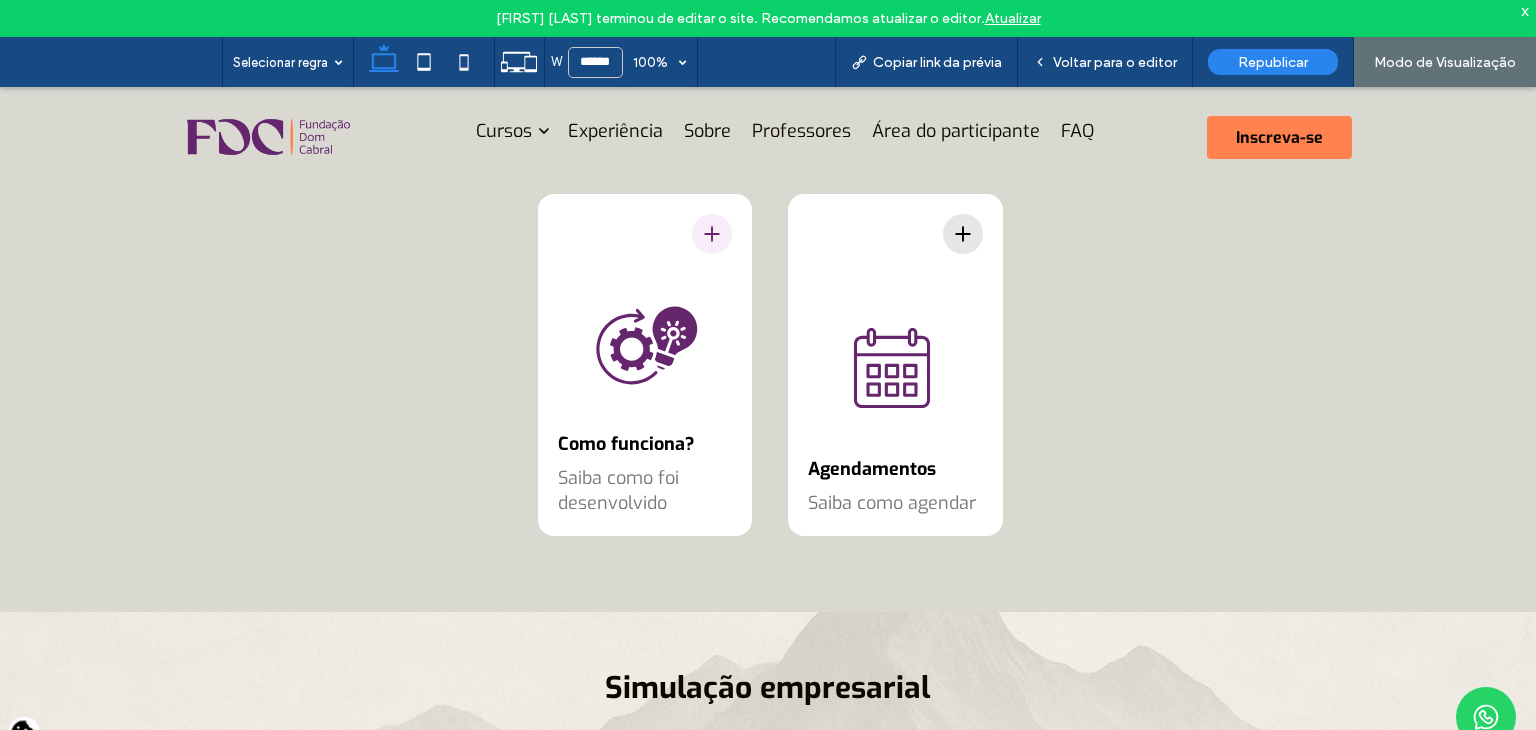click 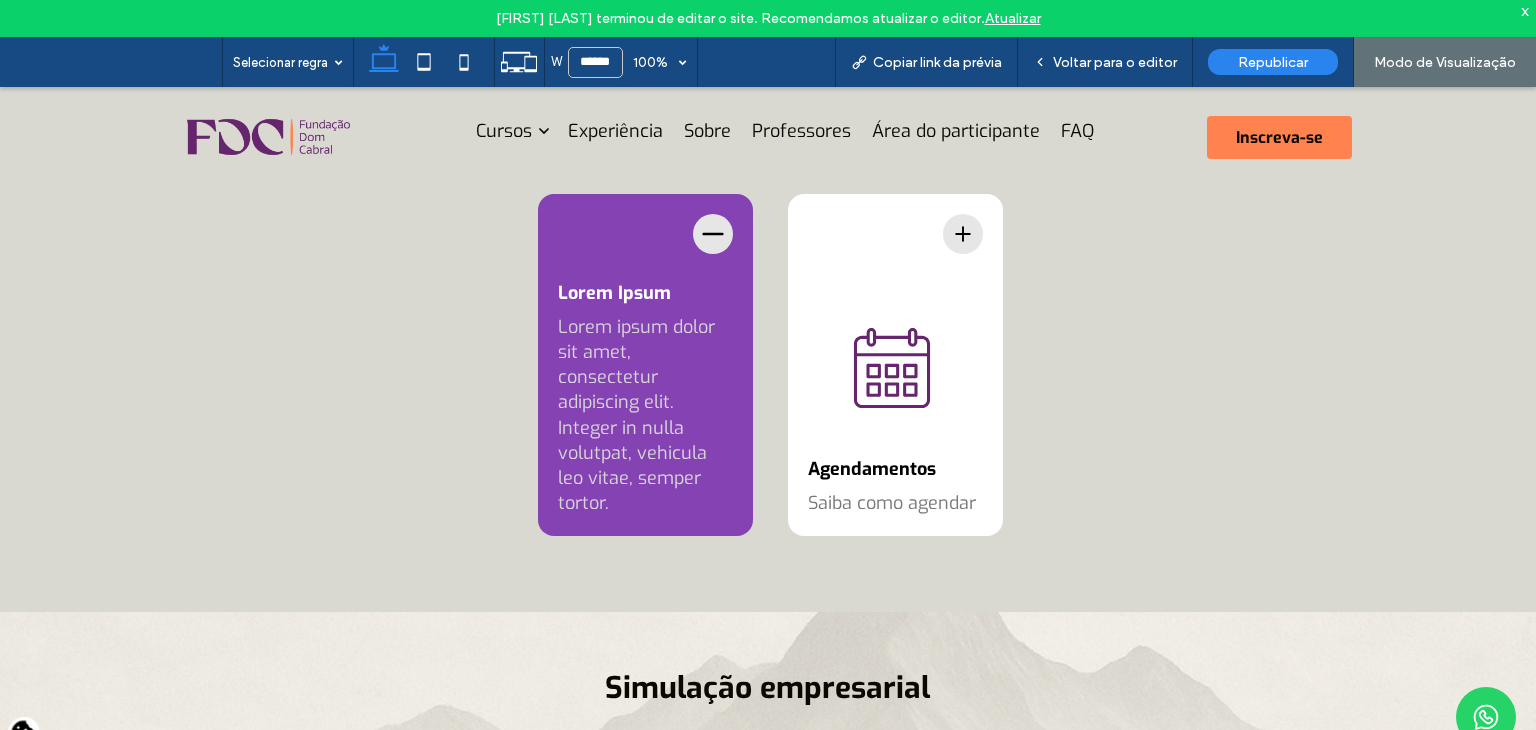 click on "Lorem ipsum dolor sit amet, consectetur adipiscing elit. Integer in nulla volutpat, vehicula leo vitae, semper tortor." at bounding box center [645, 416] 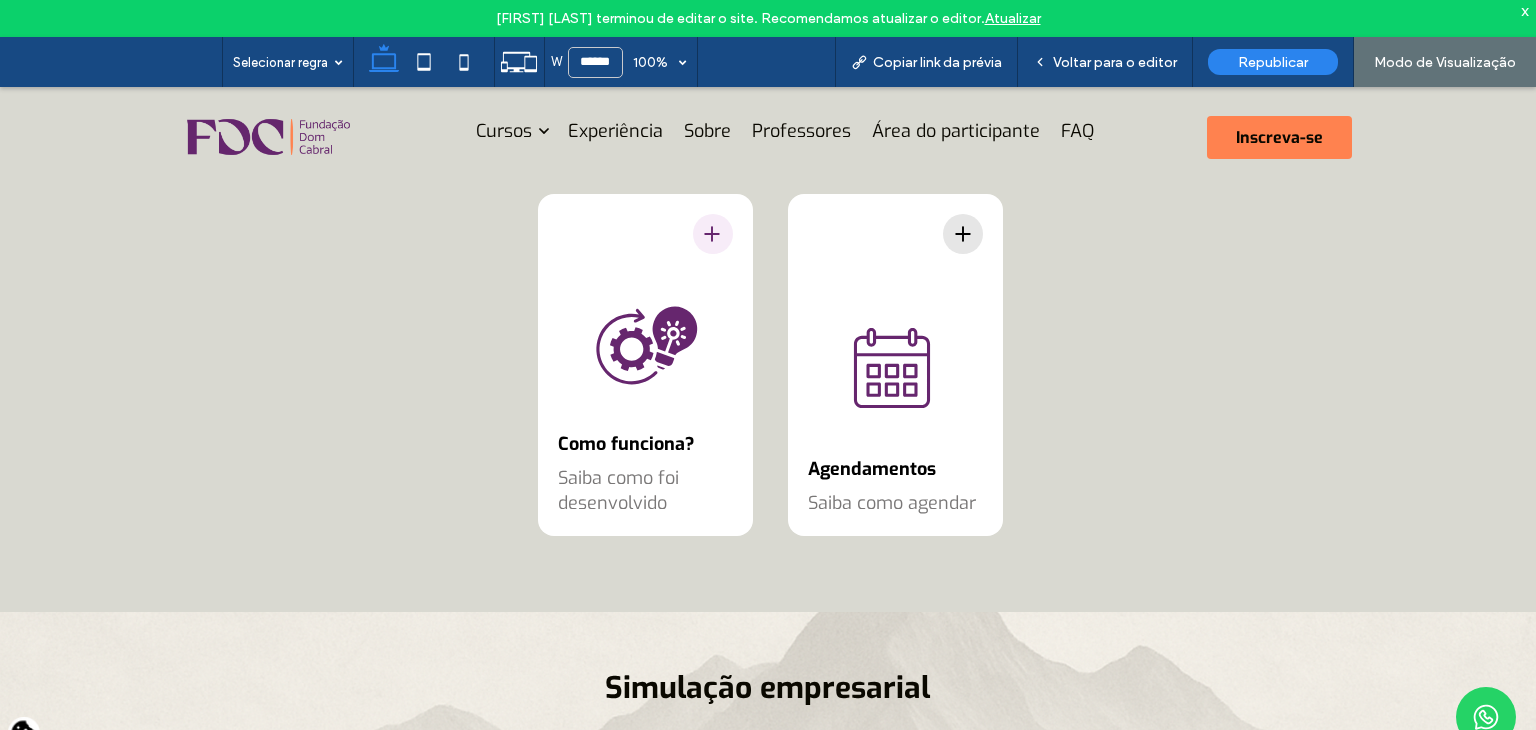 click 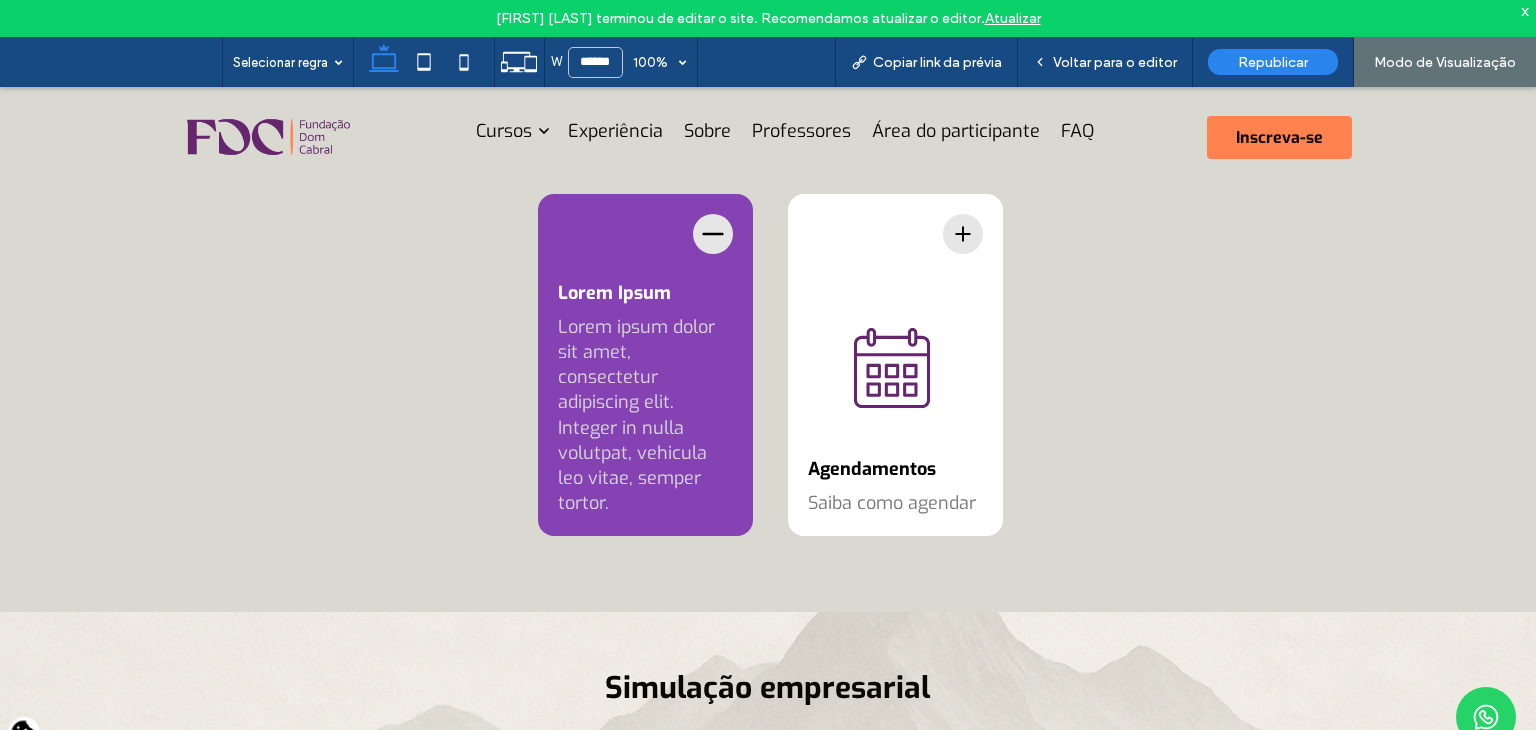 click on "Lorem ipsum dolor sit amet, consectetur adipiscing elit. Integer in nulla volutpat, vehicula leo vitae, semper tortor." at bounding box center (645, 416) 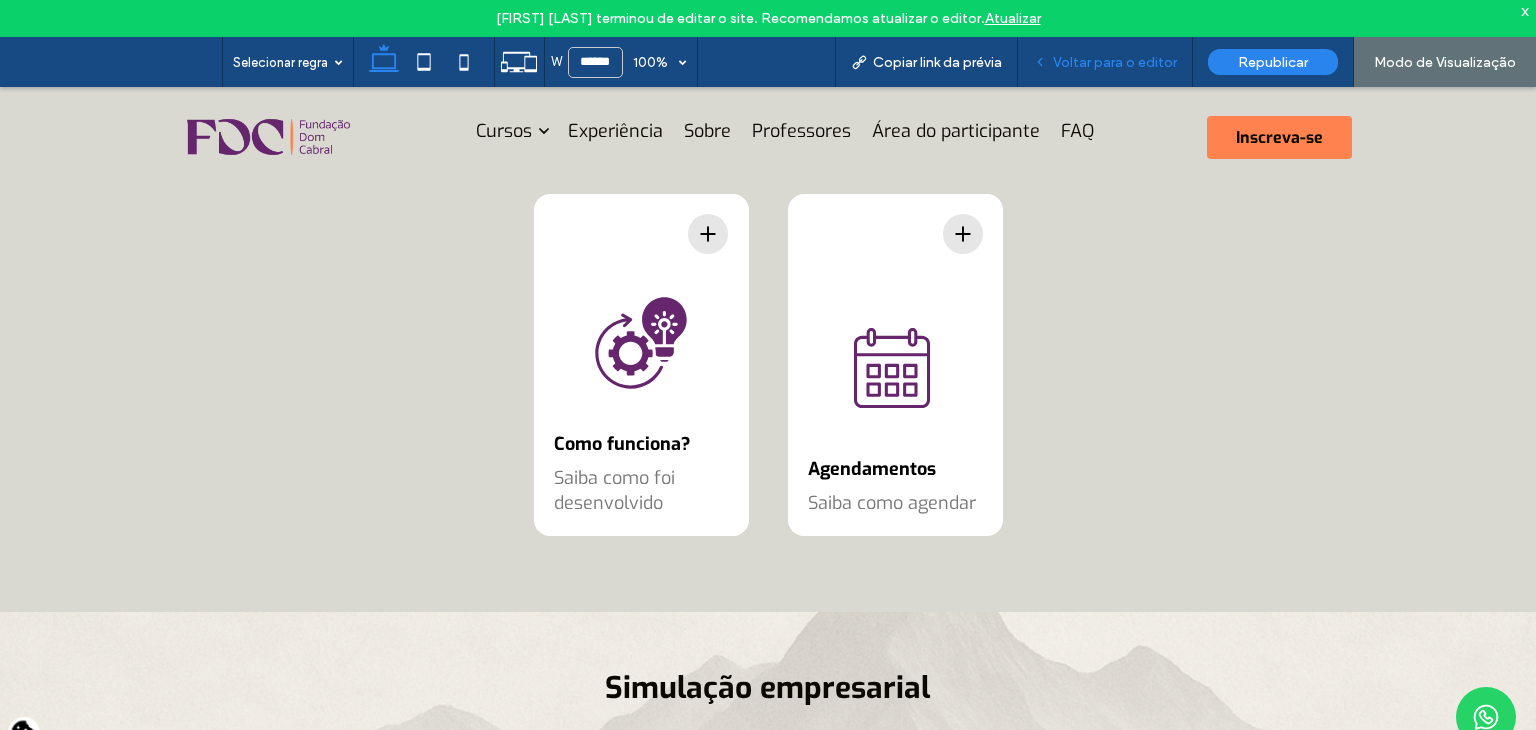 click on "Voltar para o editor" at bounding box center (1115, 62) 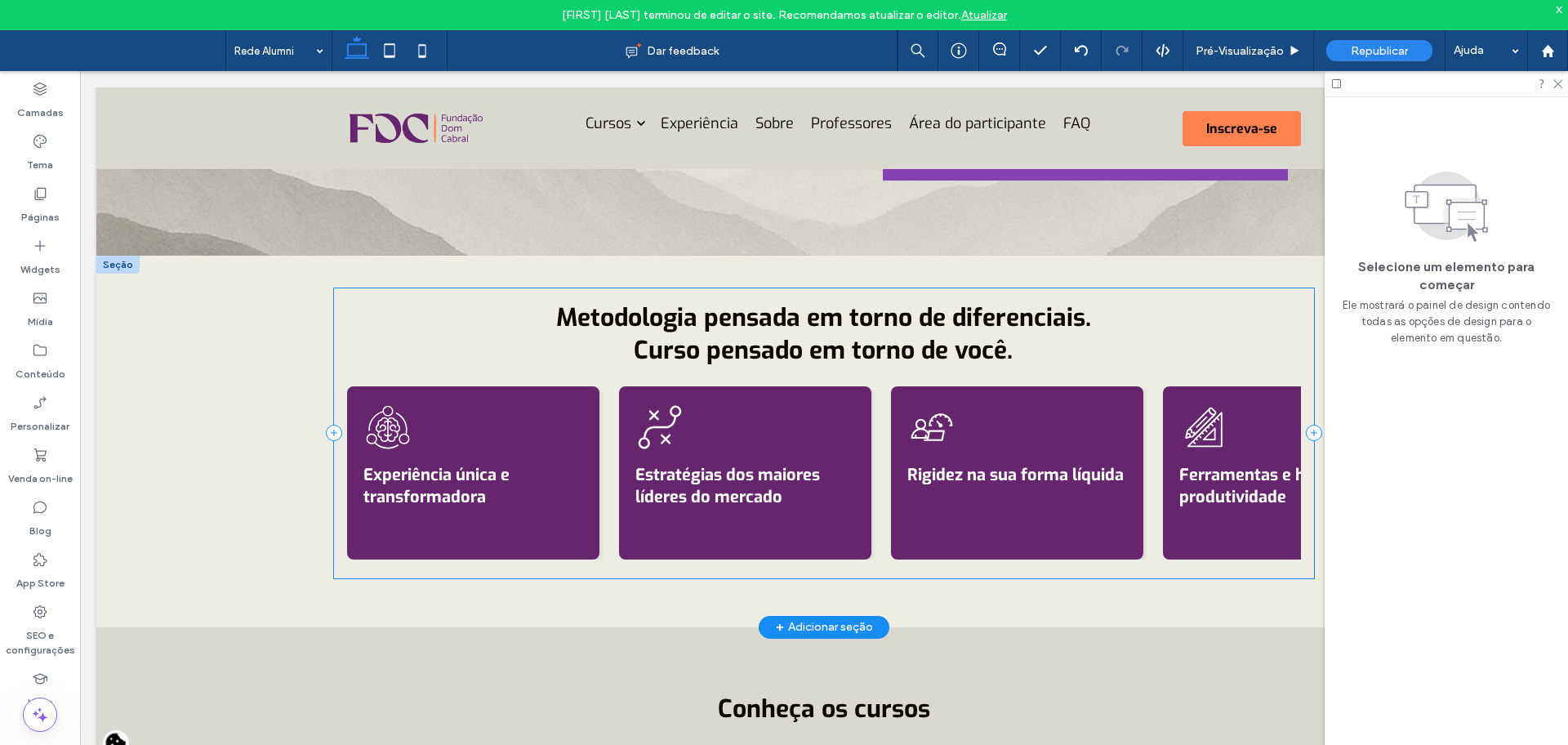 scroll, scrollTop: 2635, scrollLeft: 0, axis: vertical 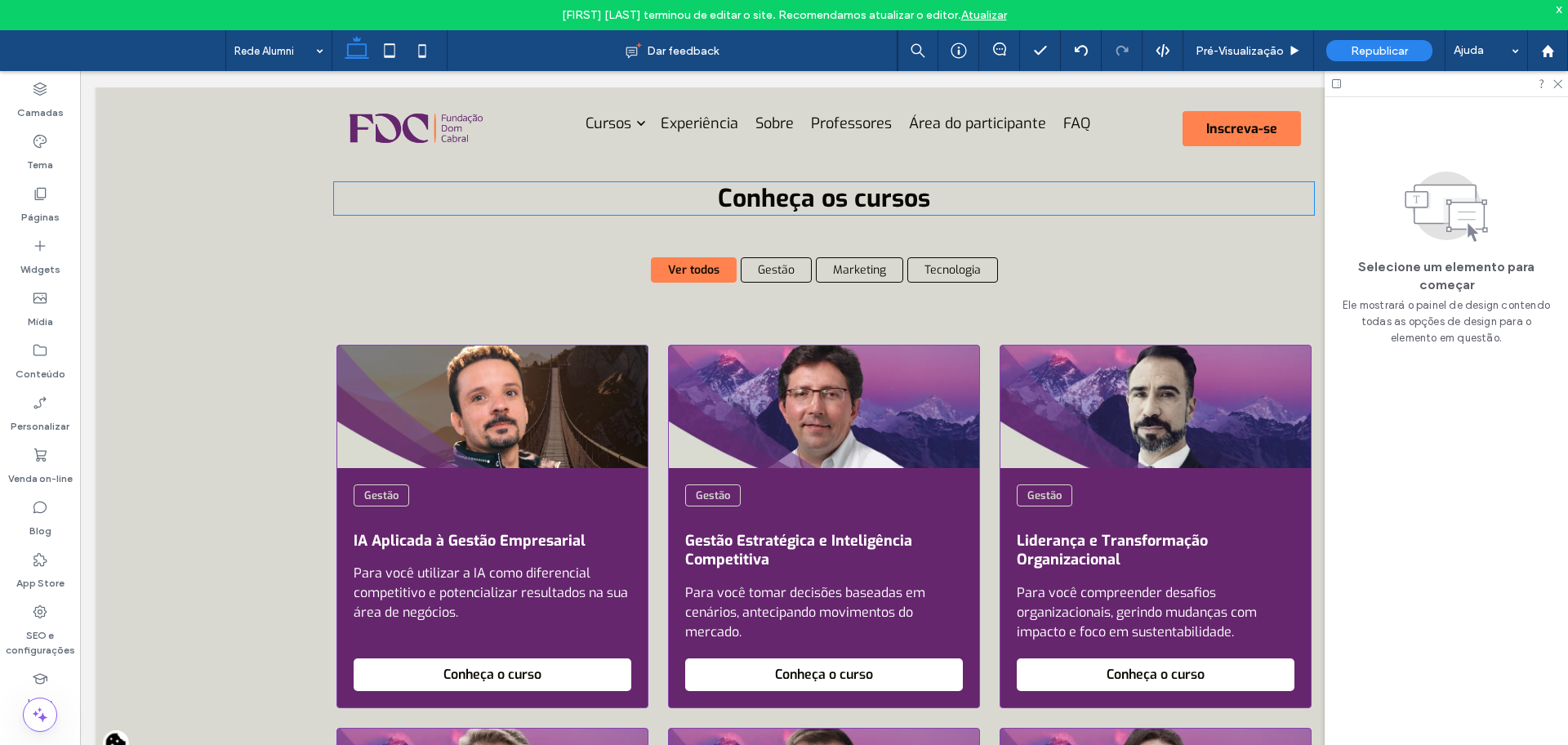 click on "Conheça os cursos" at bounding box center [824, 199] 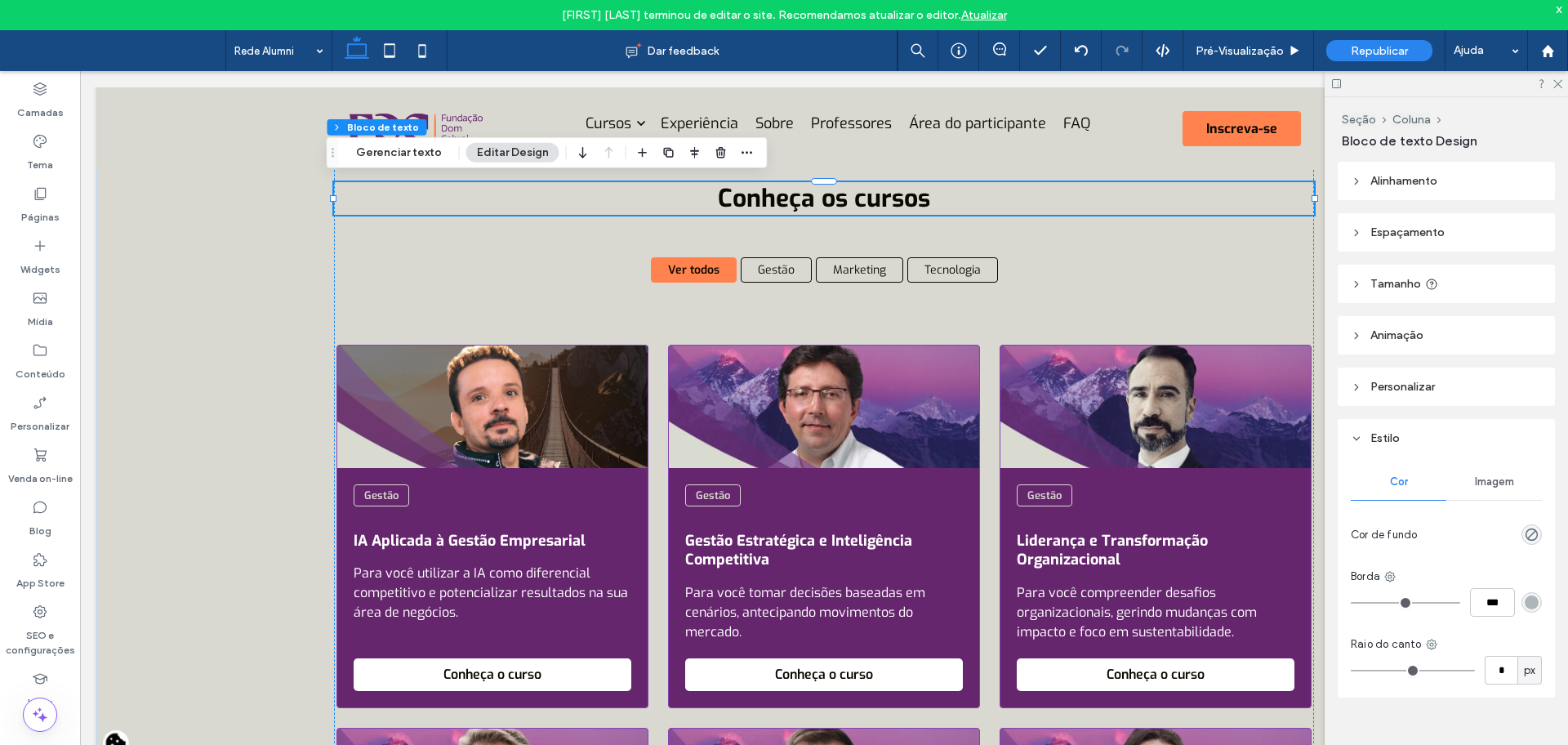 click on "Conheça os cursos" at bounding box center [824, 199] 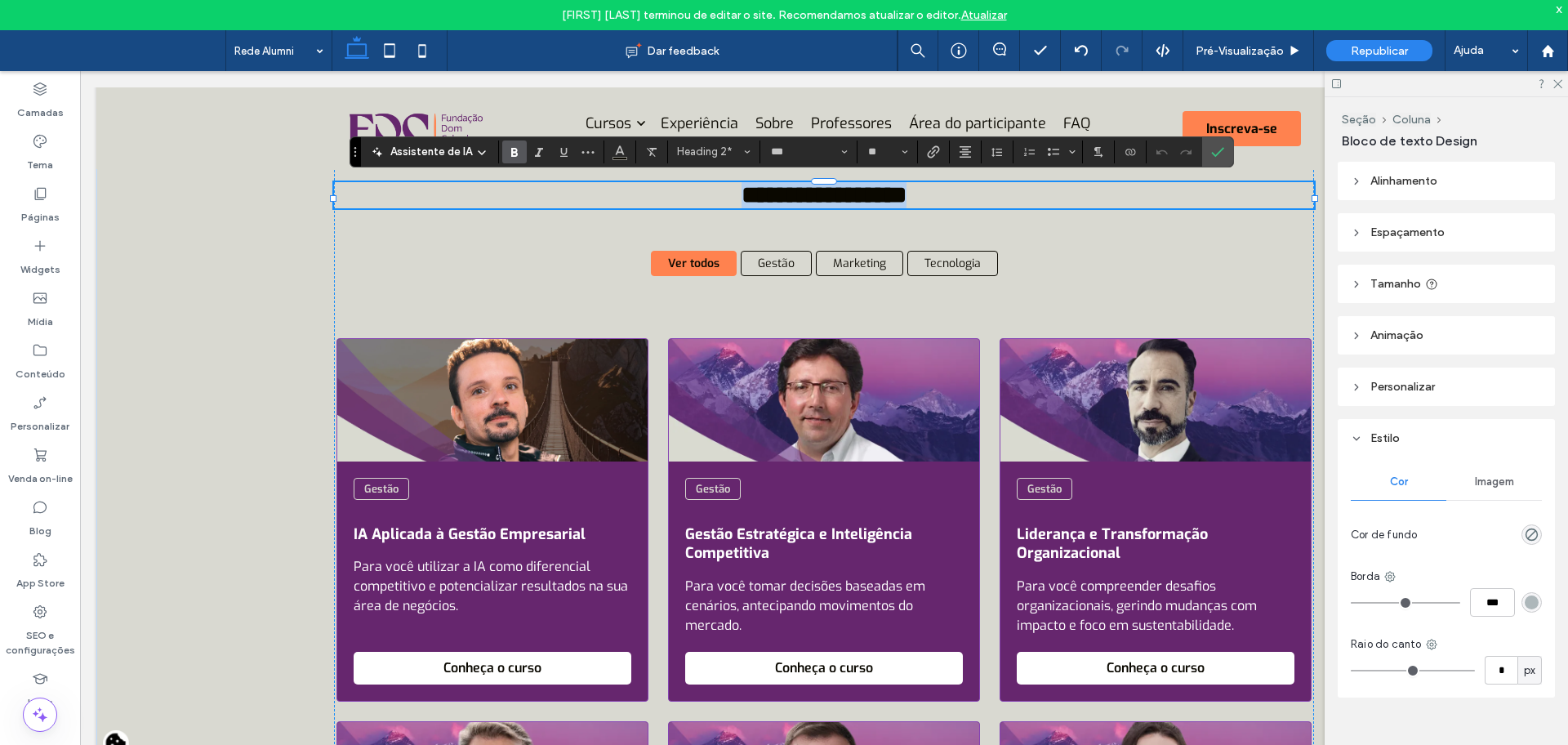 click on "**********" at bounding box center [824, 194] 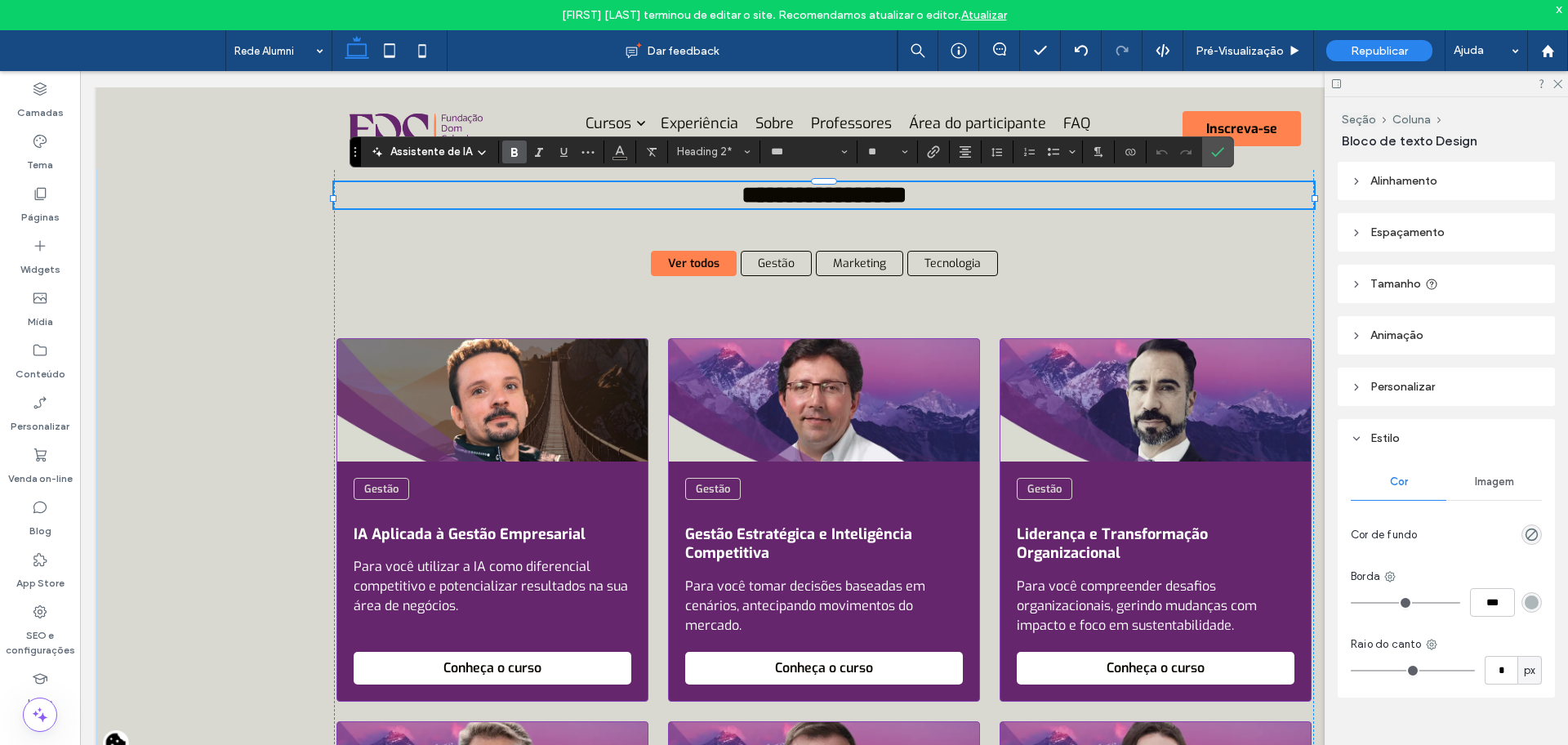 type on "***" 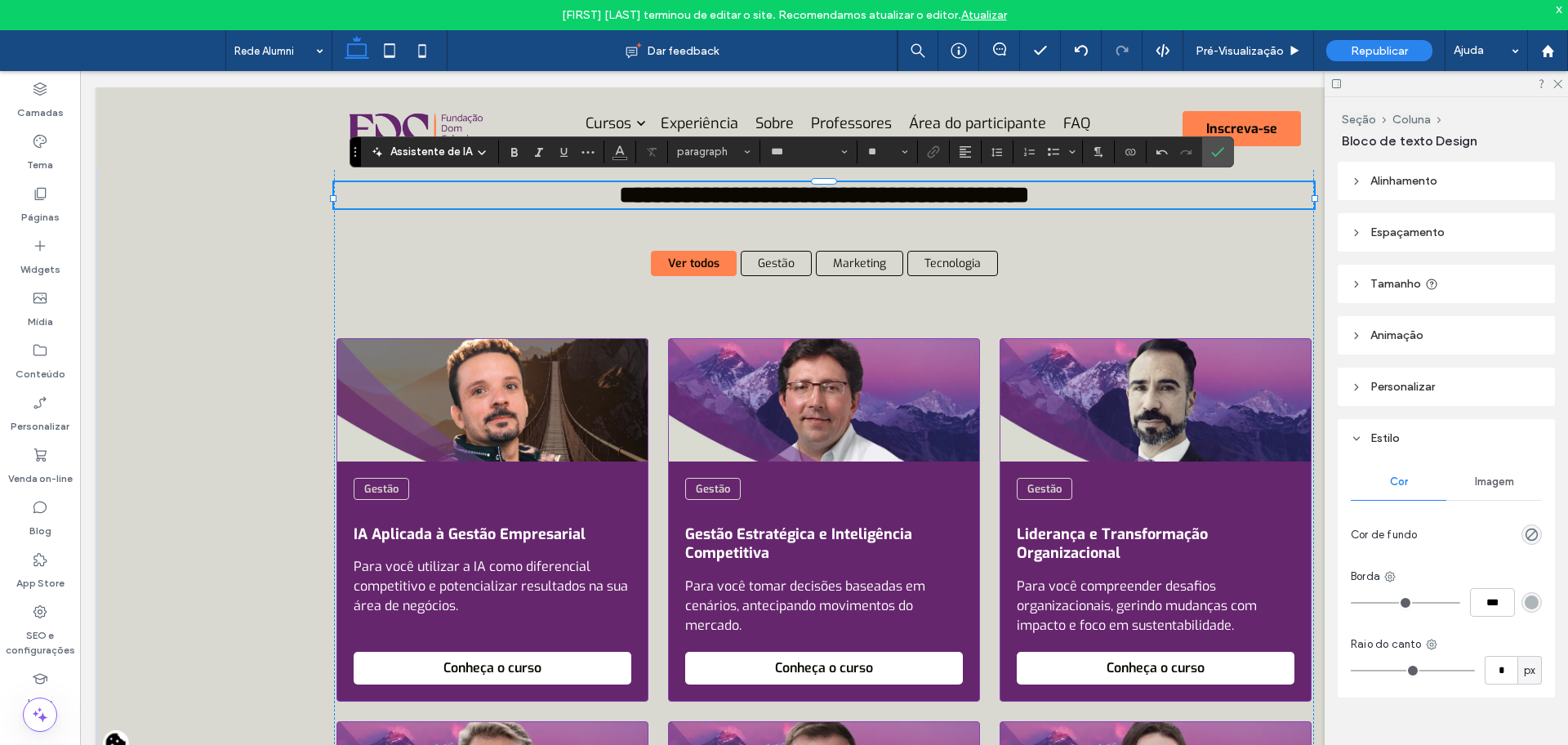 type on "***" 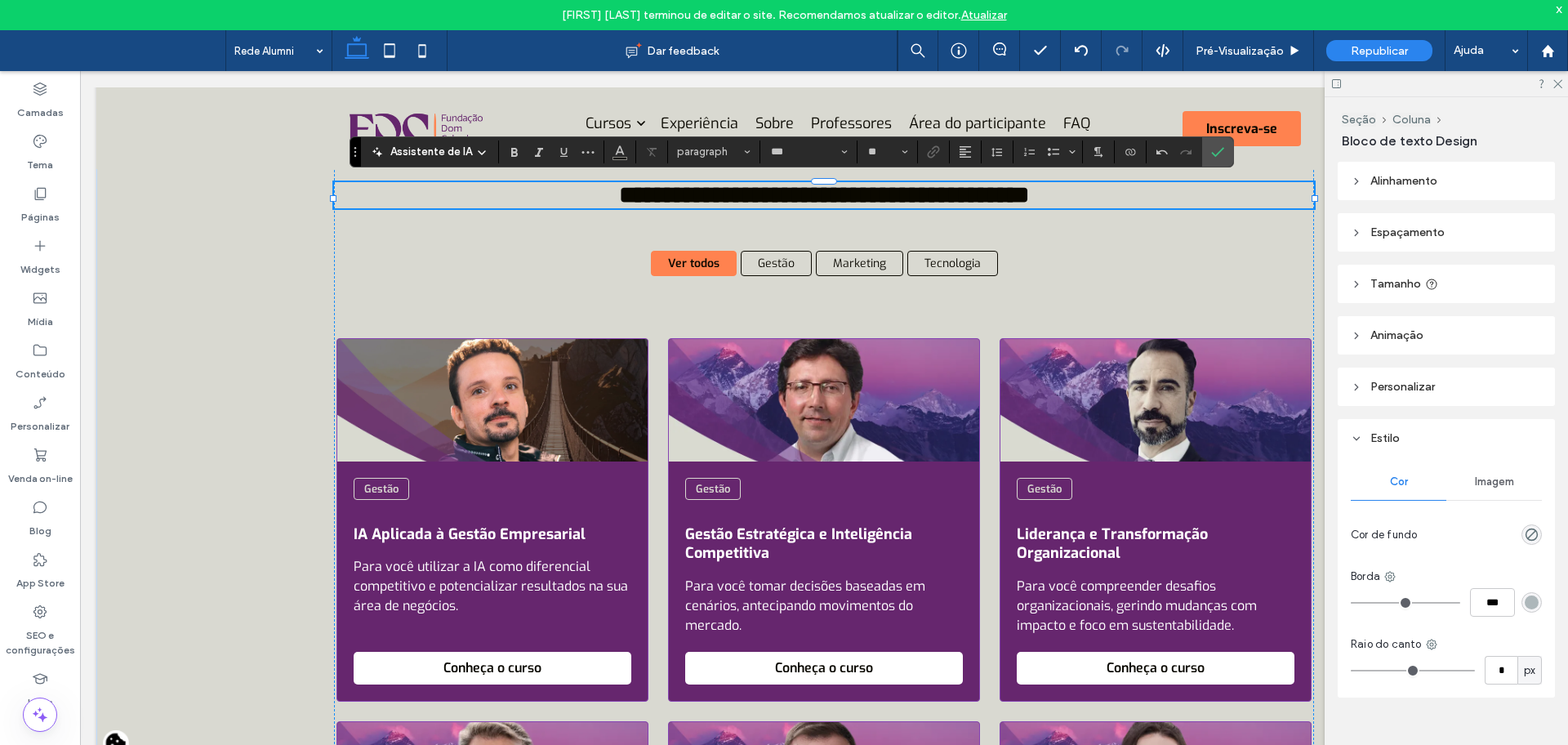 type on "**" 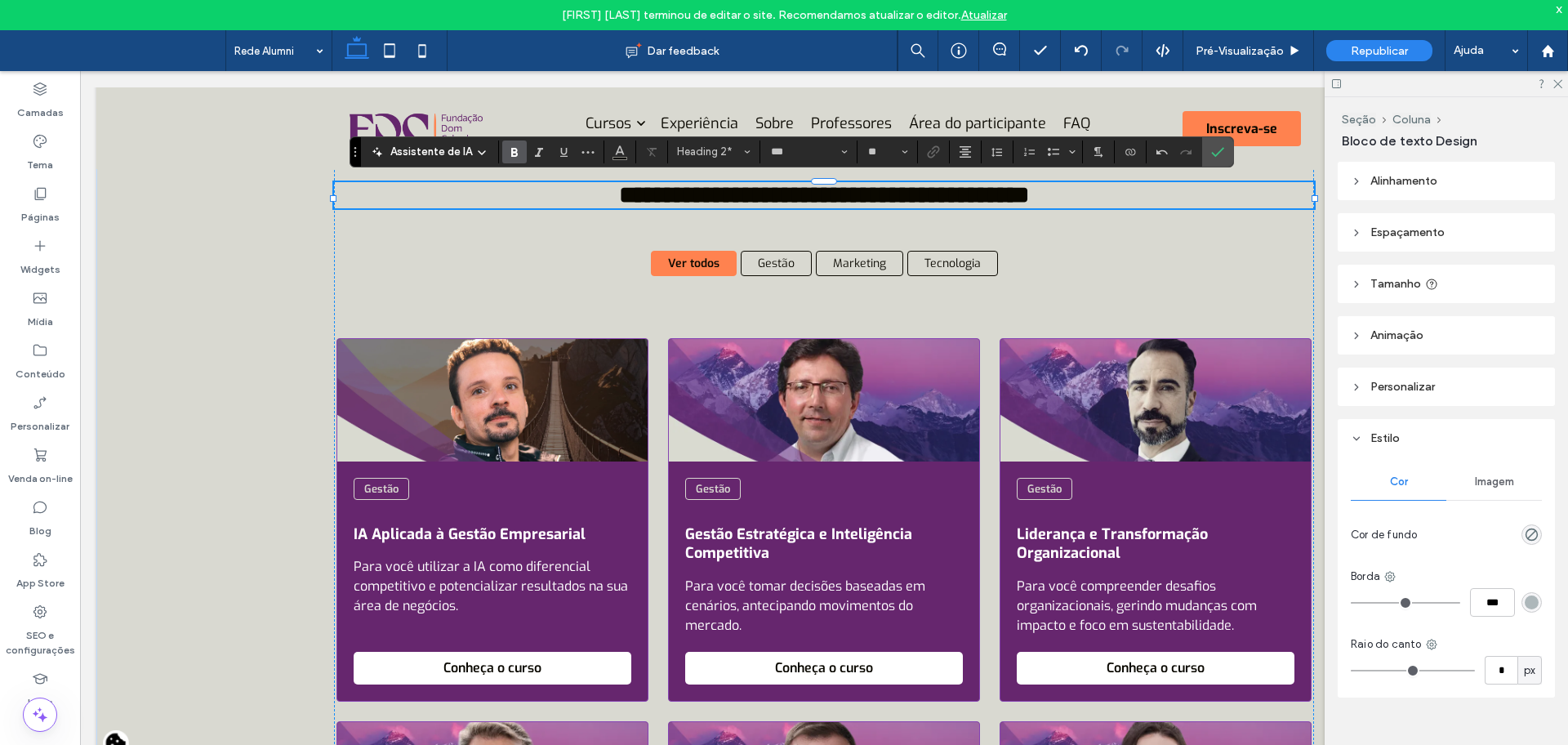 type 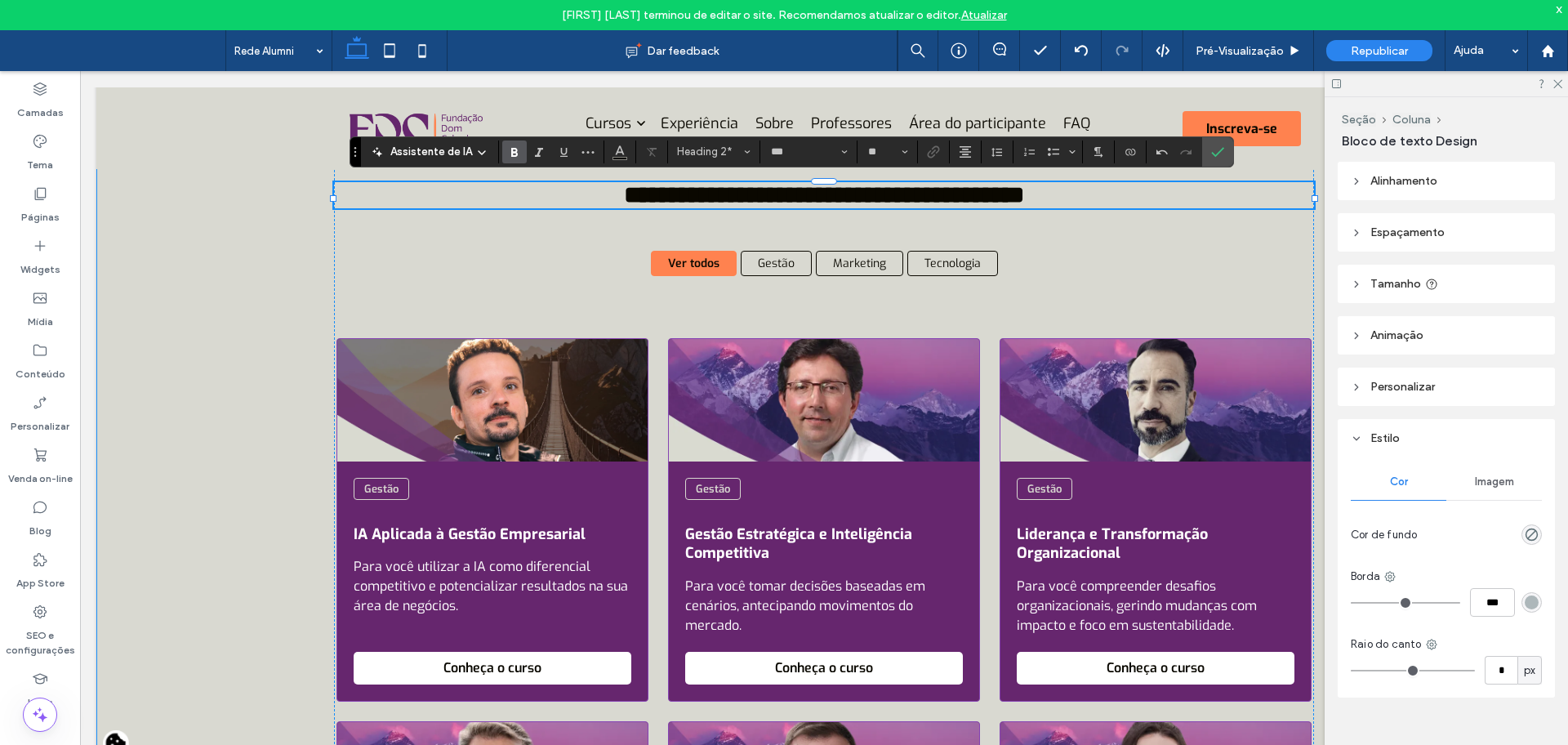 click on "**********" at bounding box center [824, 828] 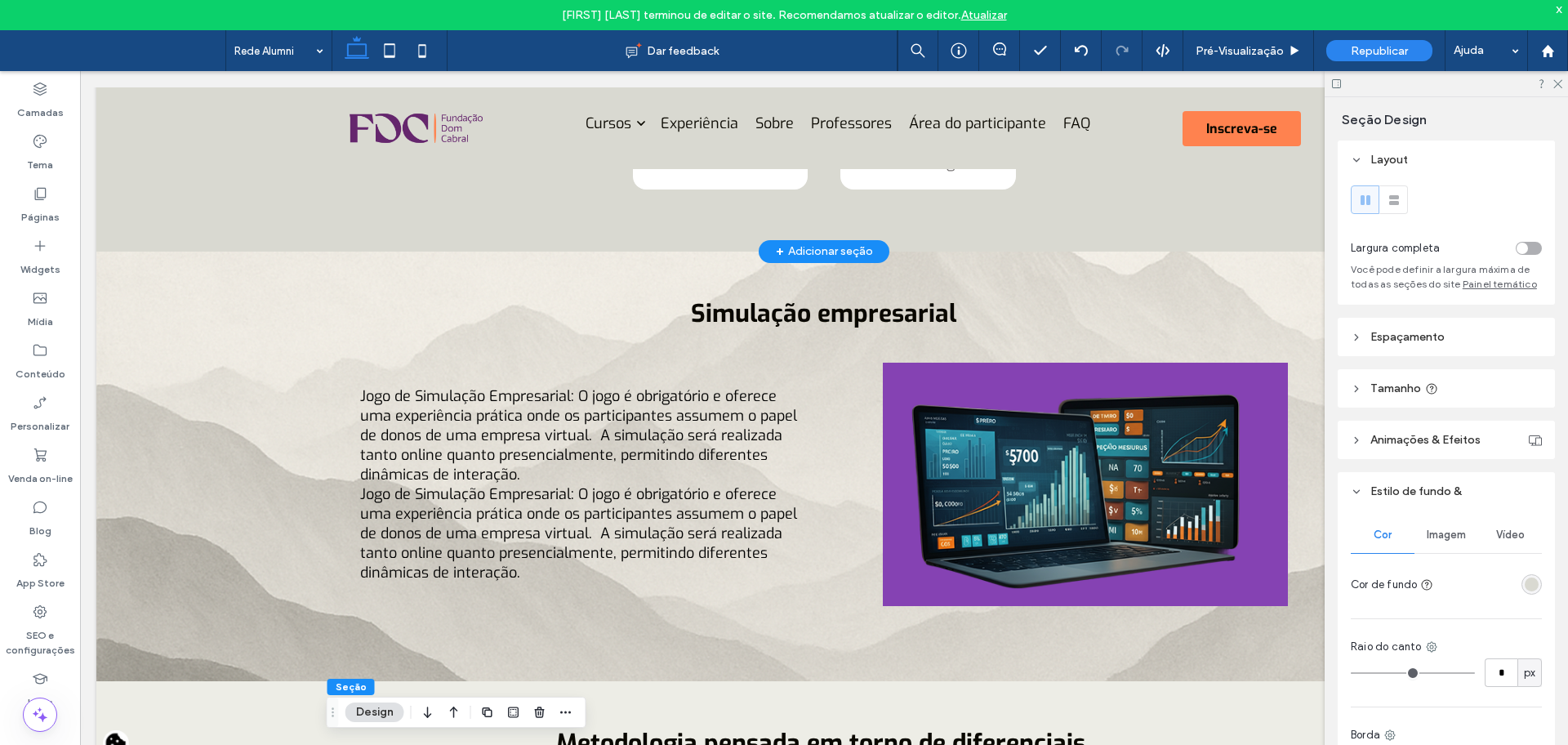 scroll, scrollTop: 1716, scrollLeft: 0, axis: vertical 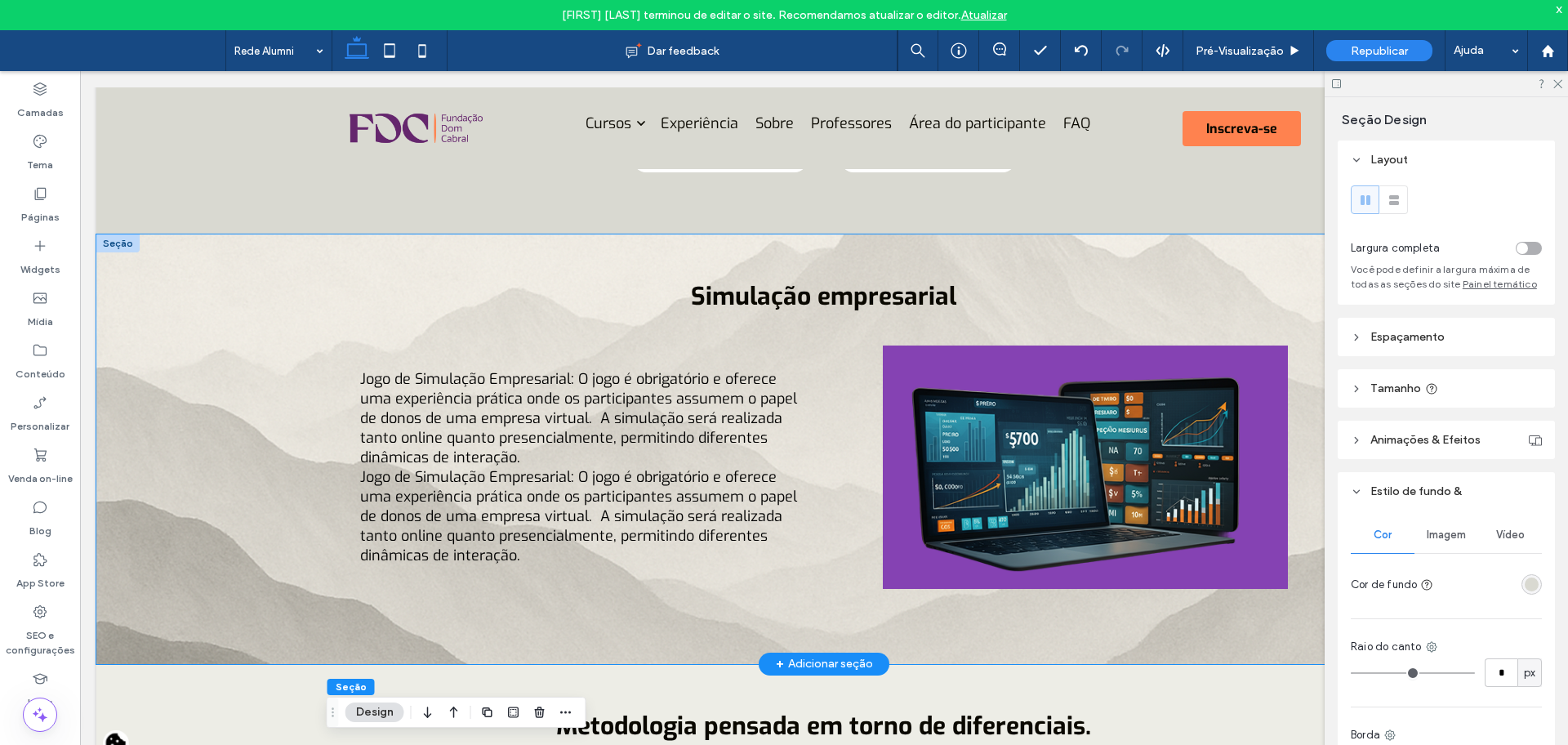 click on "Simulação empresarial
Jogo de Simulação Empresarial: O jogo é obrigatório e oferece uma experiência prática onde os participantes assumem o papel de donos de uma empresa virtual.  A simulação será realizada tanto online quanto presencialmente, permitindo diferentes dinâmicas de interação.  Jogo de Simulação Empresarial: O jogo é obrigatório e oferece uma experiência prática onde os participantes assumem o papel de donos de uma empresa virtual.  A simulação será realizada tanto online quanto presencialmente, permitindo diferentes dinâmicas de interação." at bounding box center [824, 449] 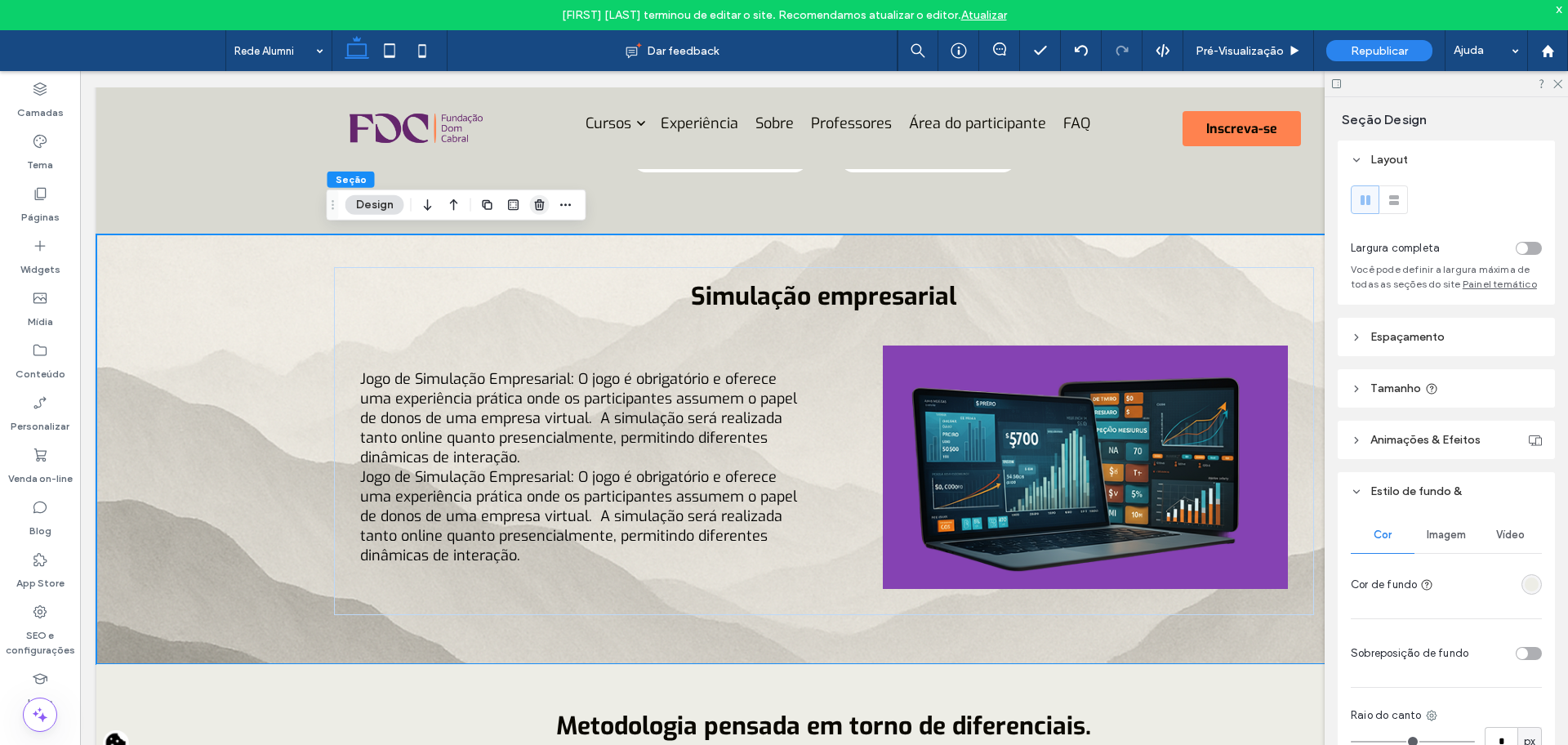 click 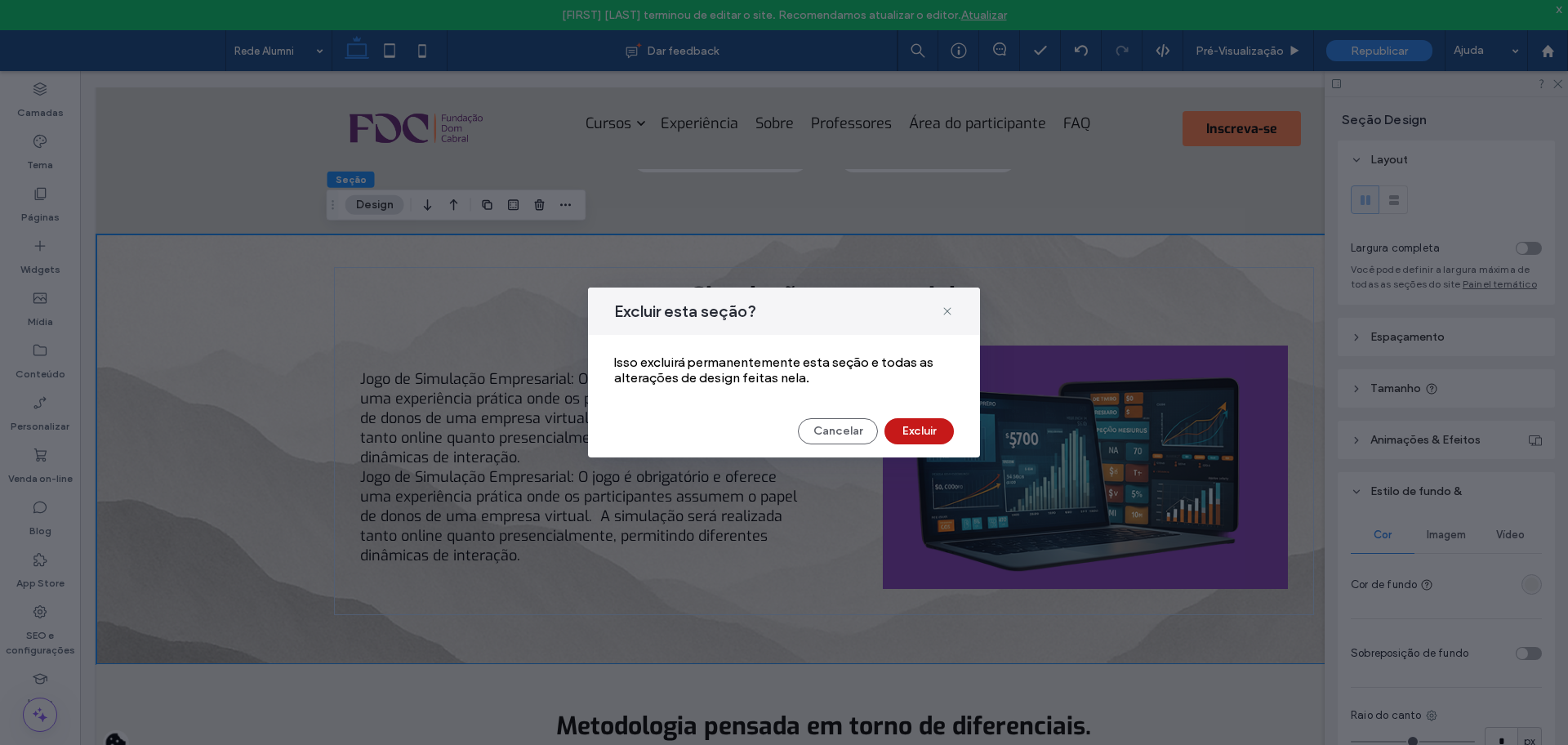 click on "Excluir" at bounding box center [919, 431] 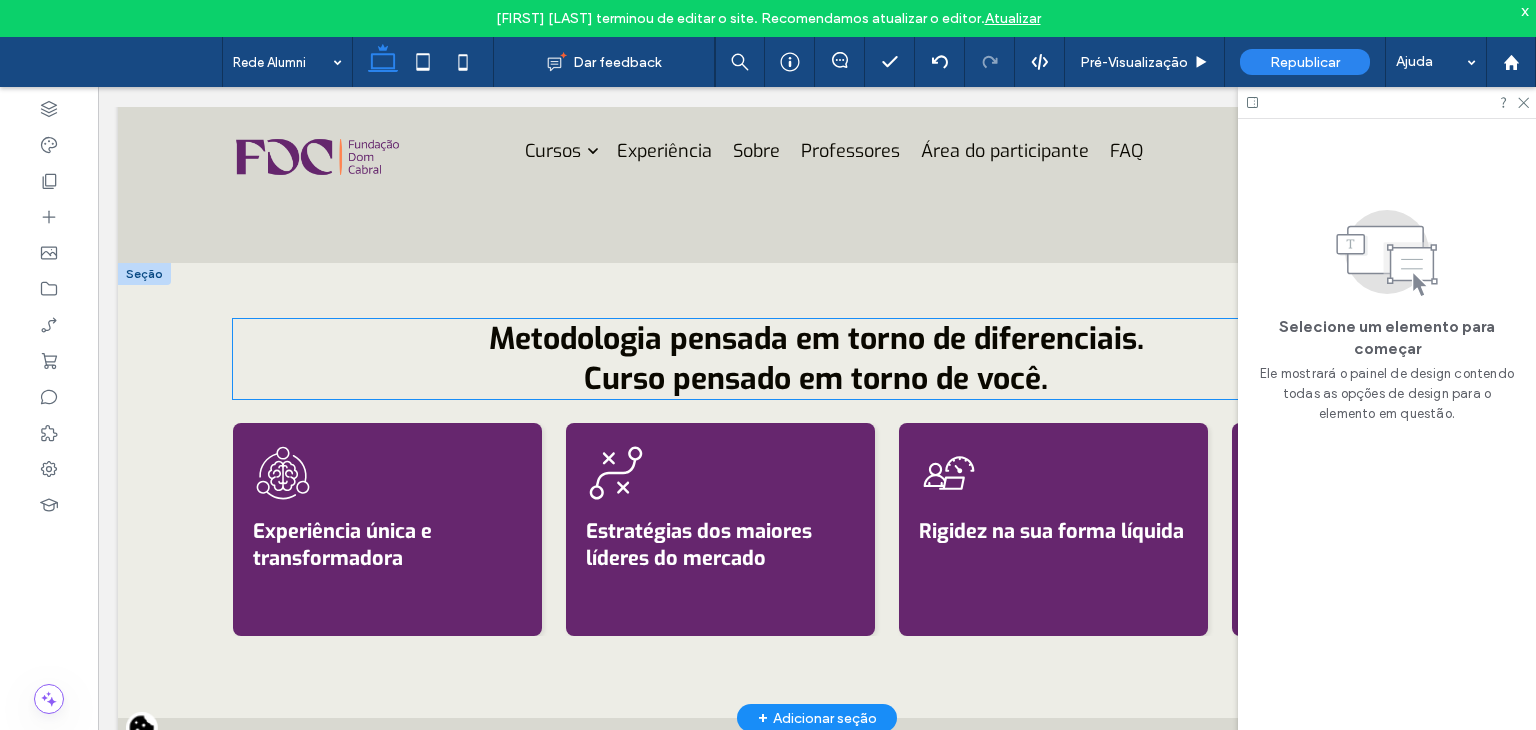 scroll, scrollTop: 2051, scrollLeft: 0, axis: vertical 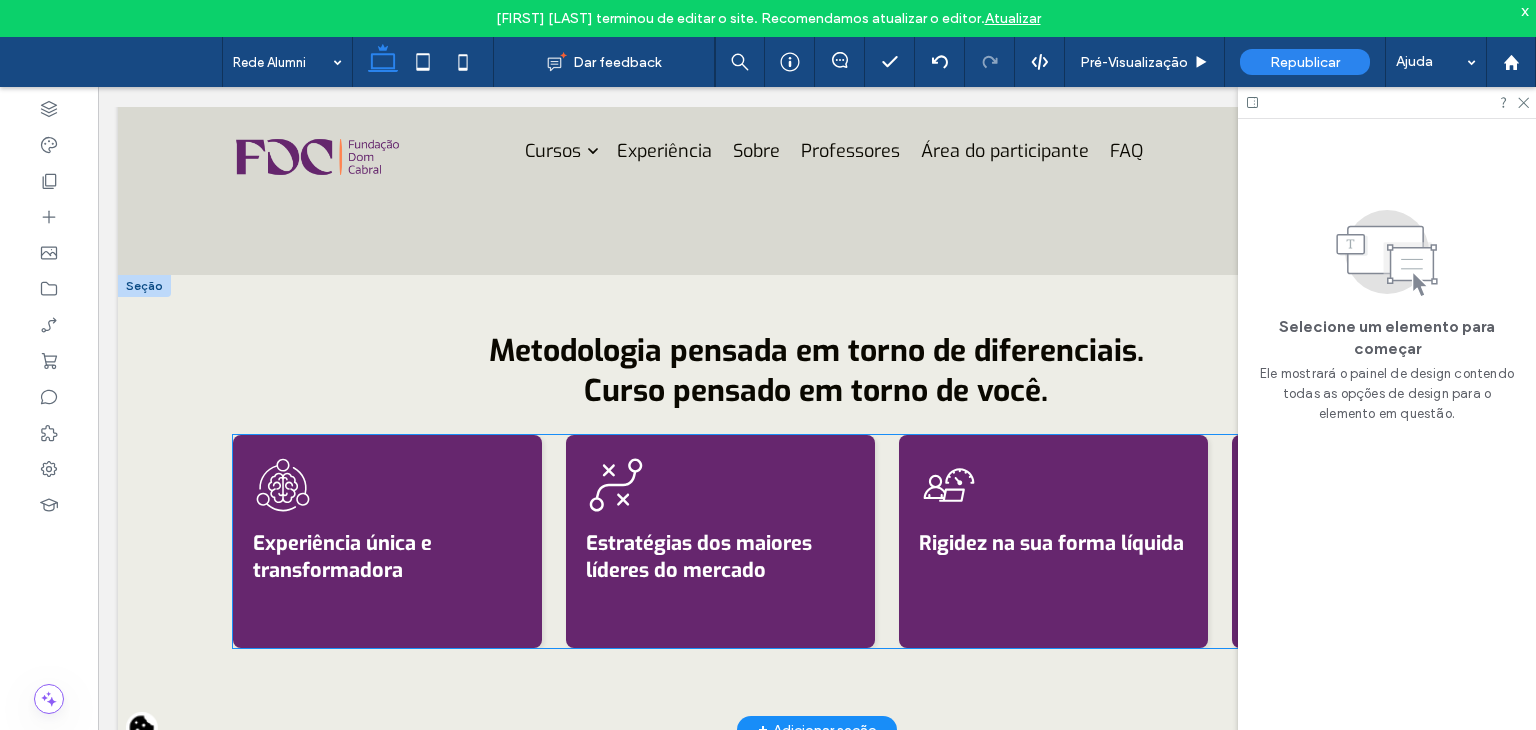 click on "Experiência única e transformadora
Estratégias dos maiores líderes do mercado
Rigidez na sua forma líquida
Ferramentas e hacks de produtividade
Formação sólida de hard e soft skills
Campus digital e plataforma intuitiva
Bootcamps imersivos para exercícios práticos
Formação em T: profundidade em gestão" at bounding box center (817, 541) 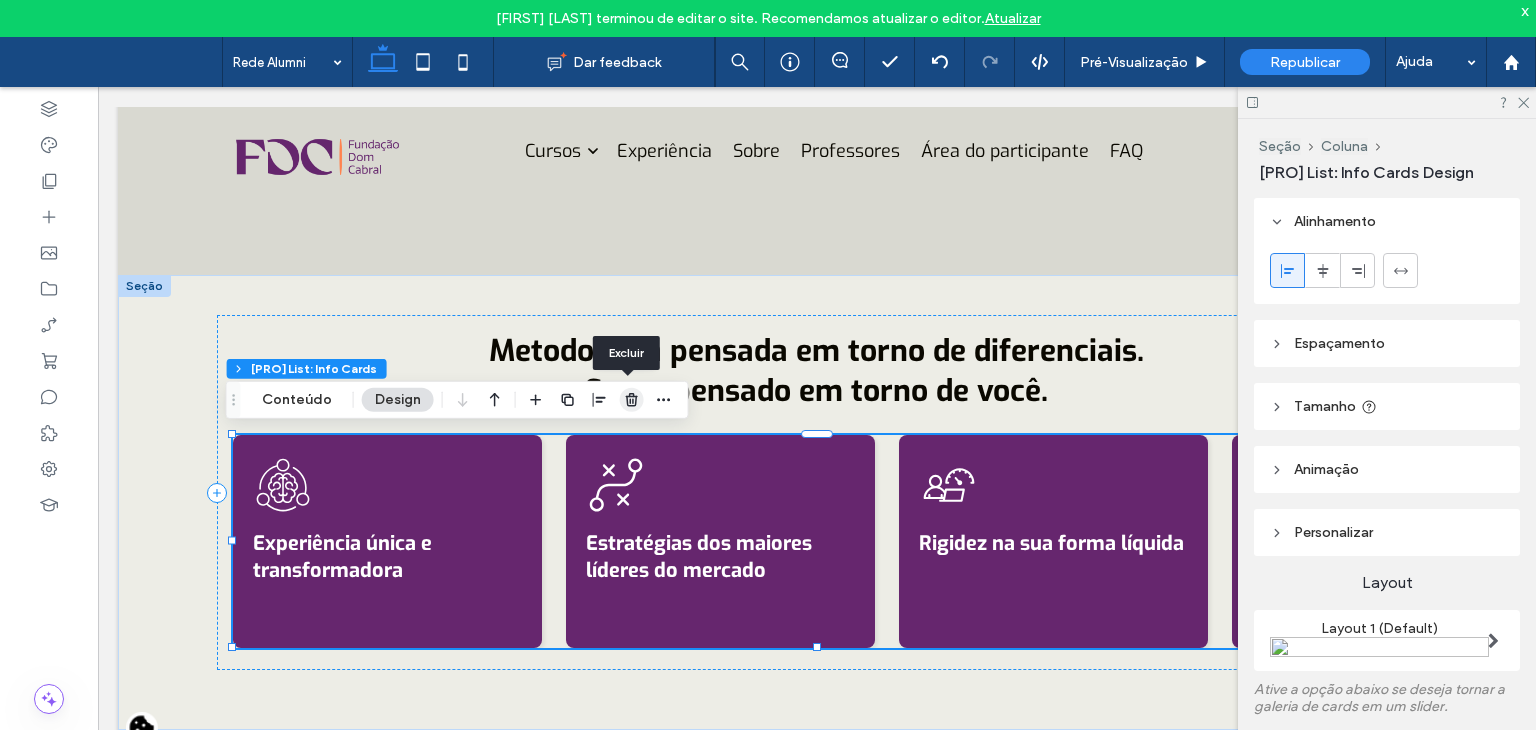 click 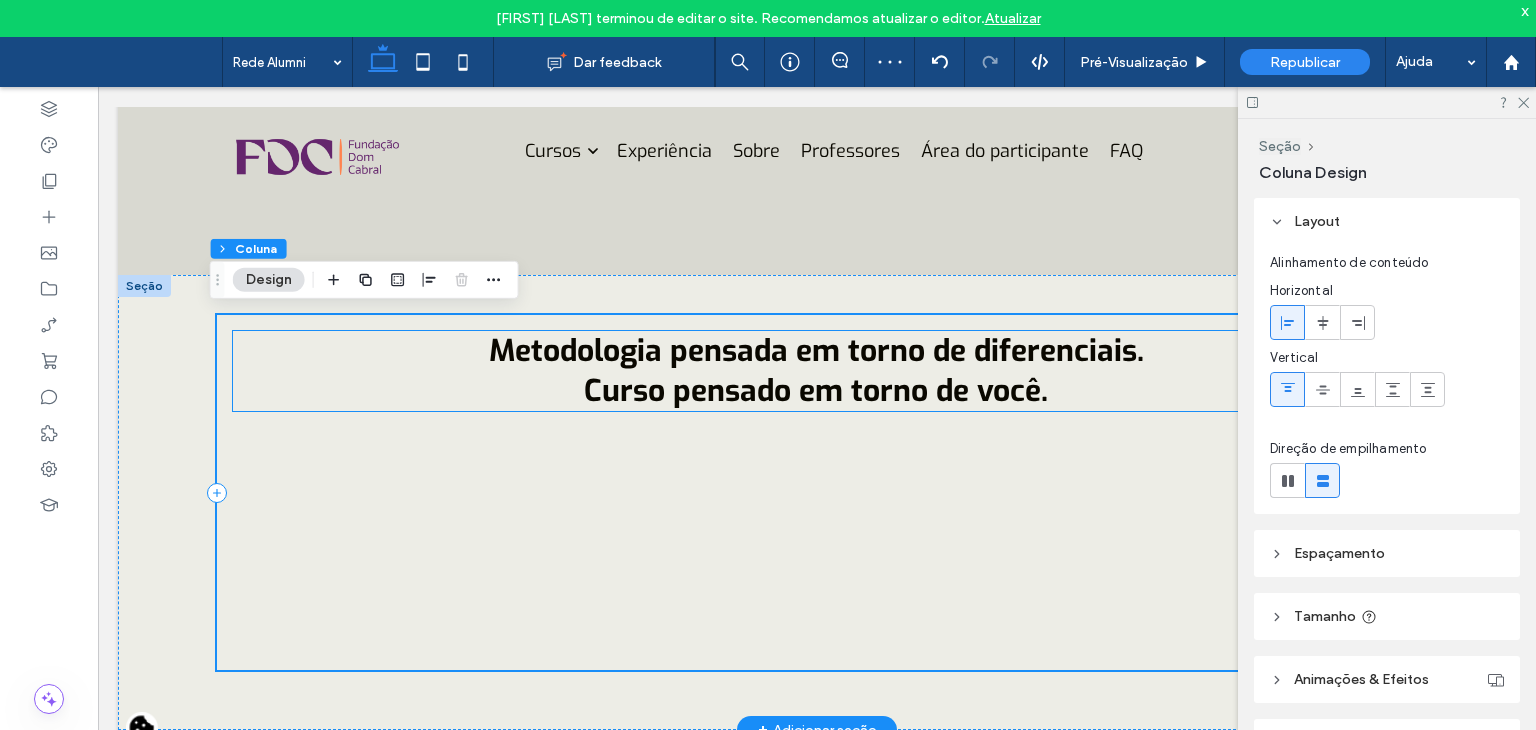 click on "Curso pensado em torno de você." at bounding box center [816, 391] 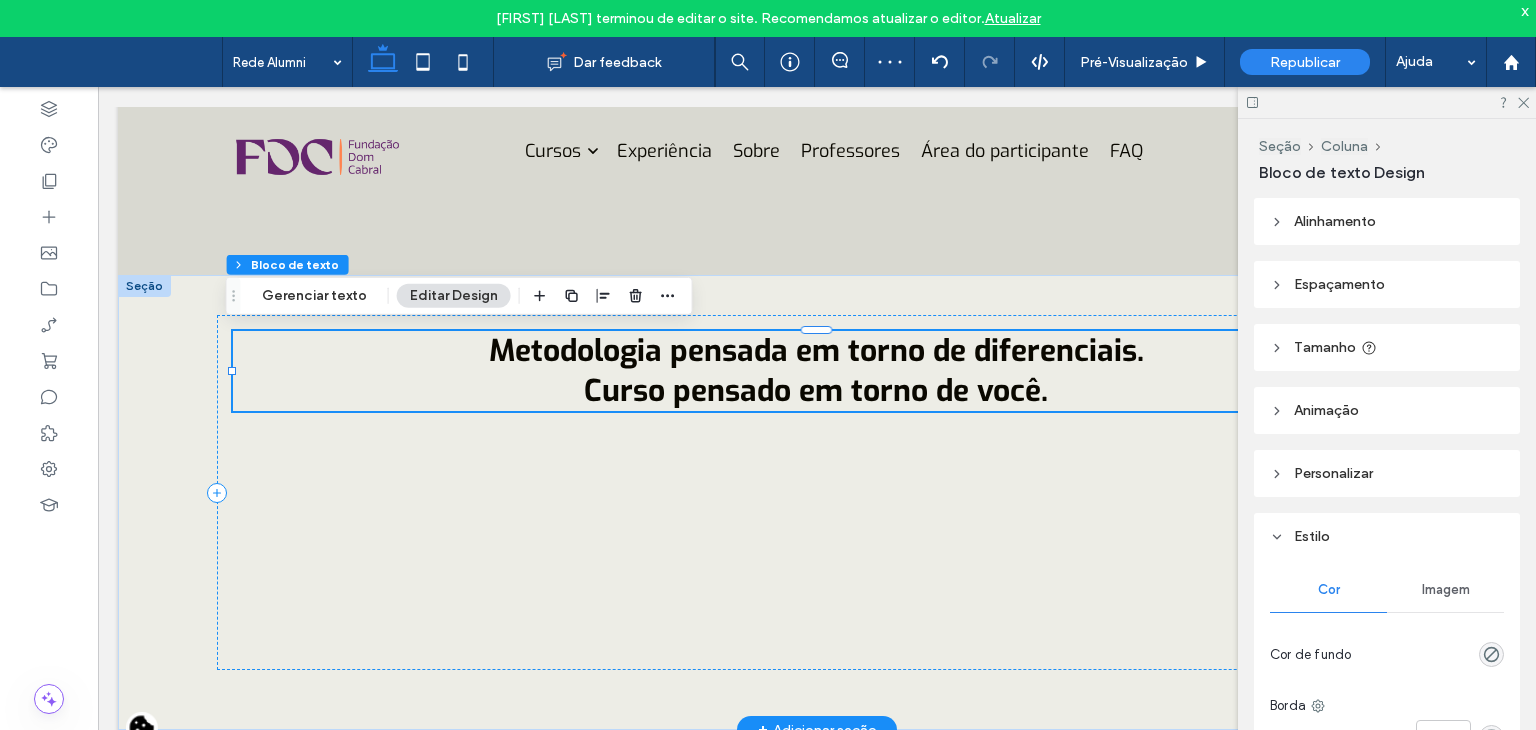 click on "Curso pensado em torno de você." at bounding box center (816, 391) 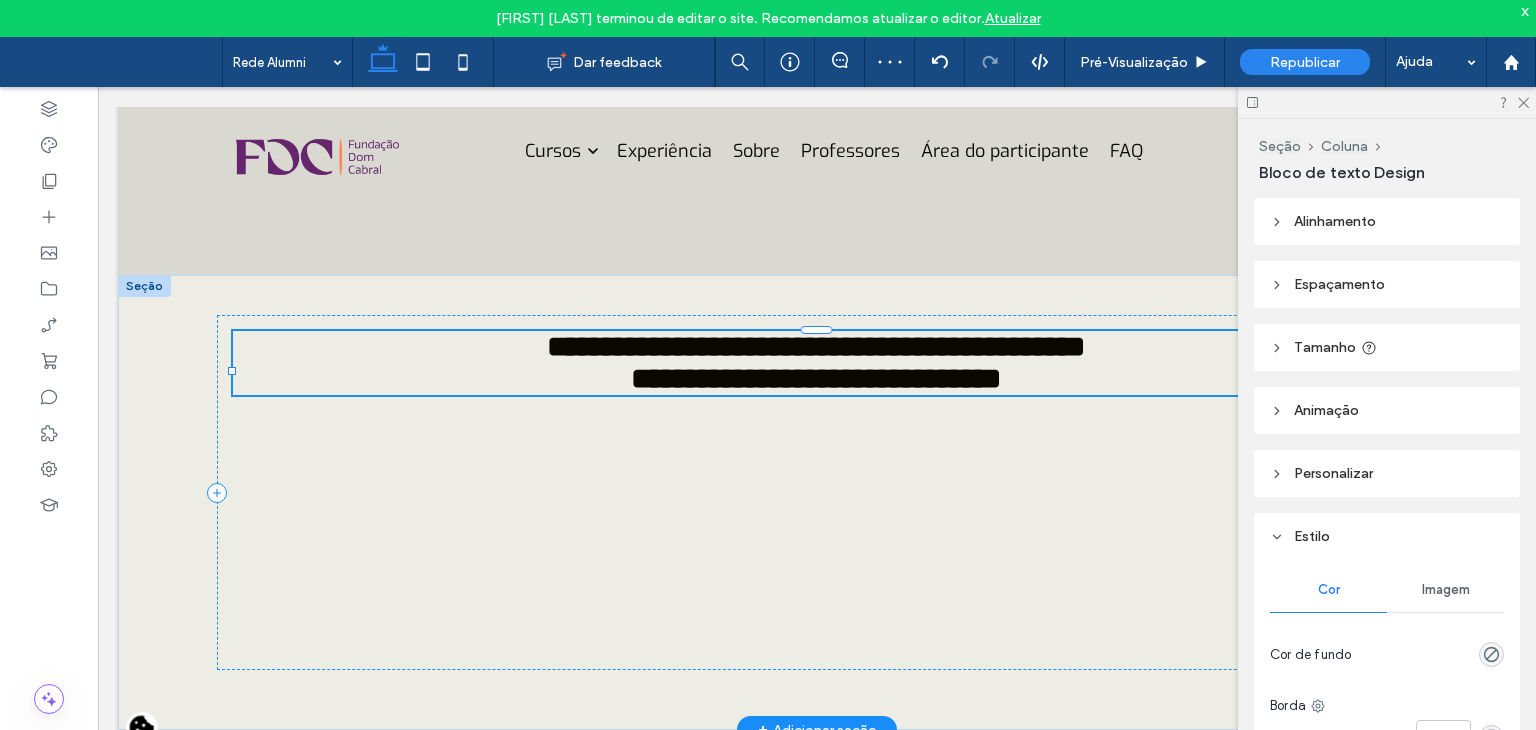 type on "***" 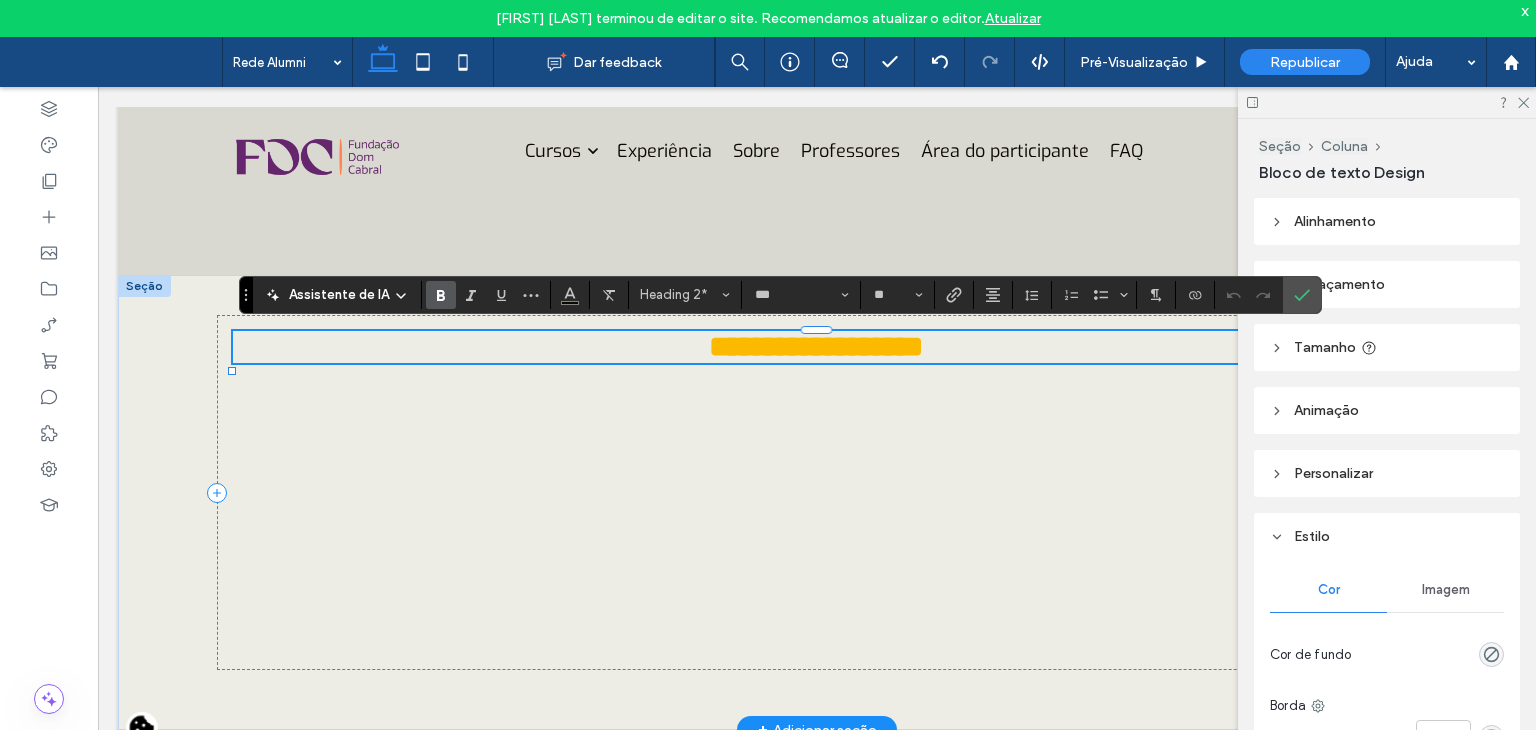 type on "***" 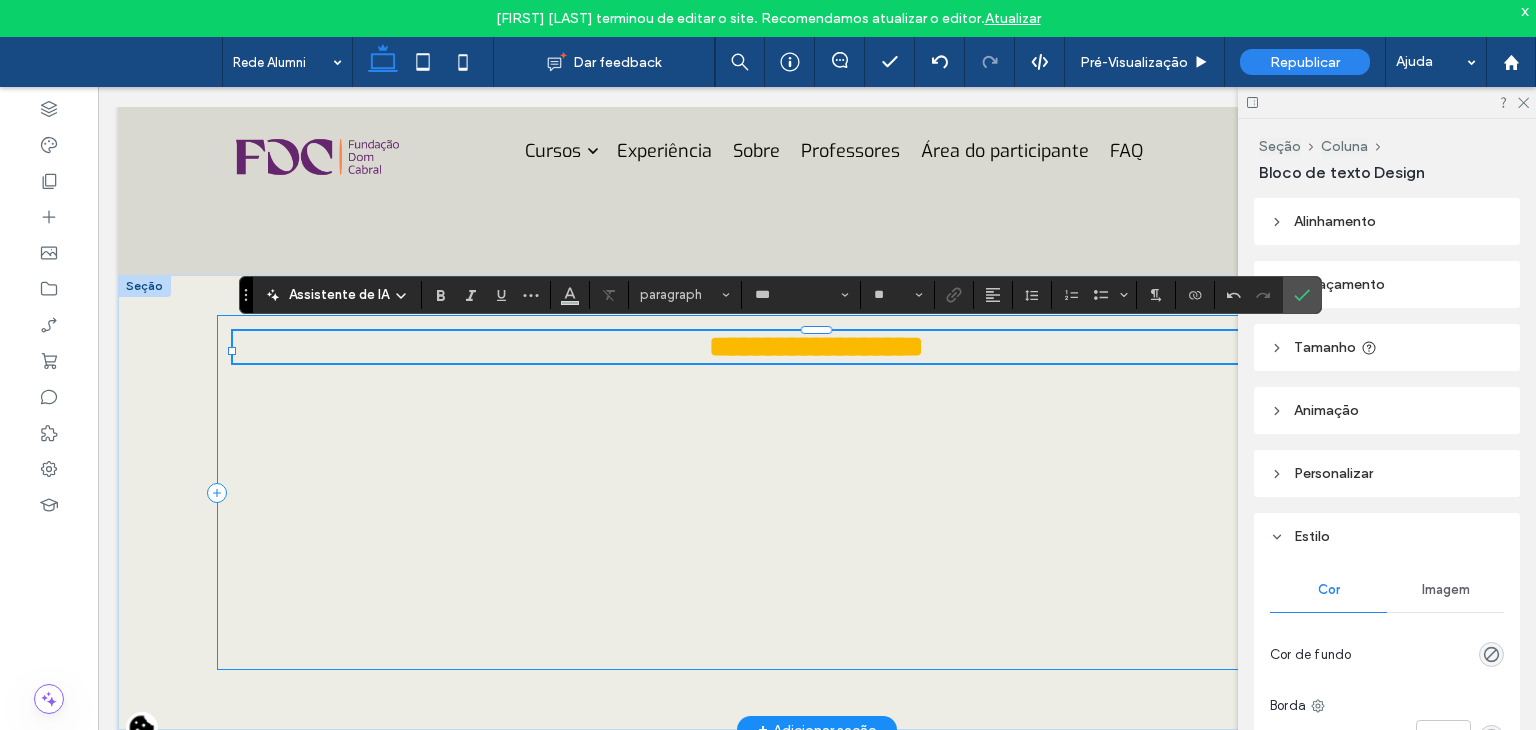type on "***" 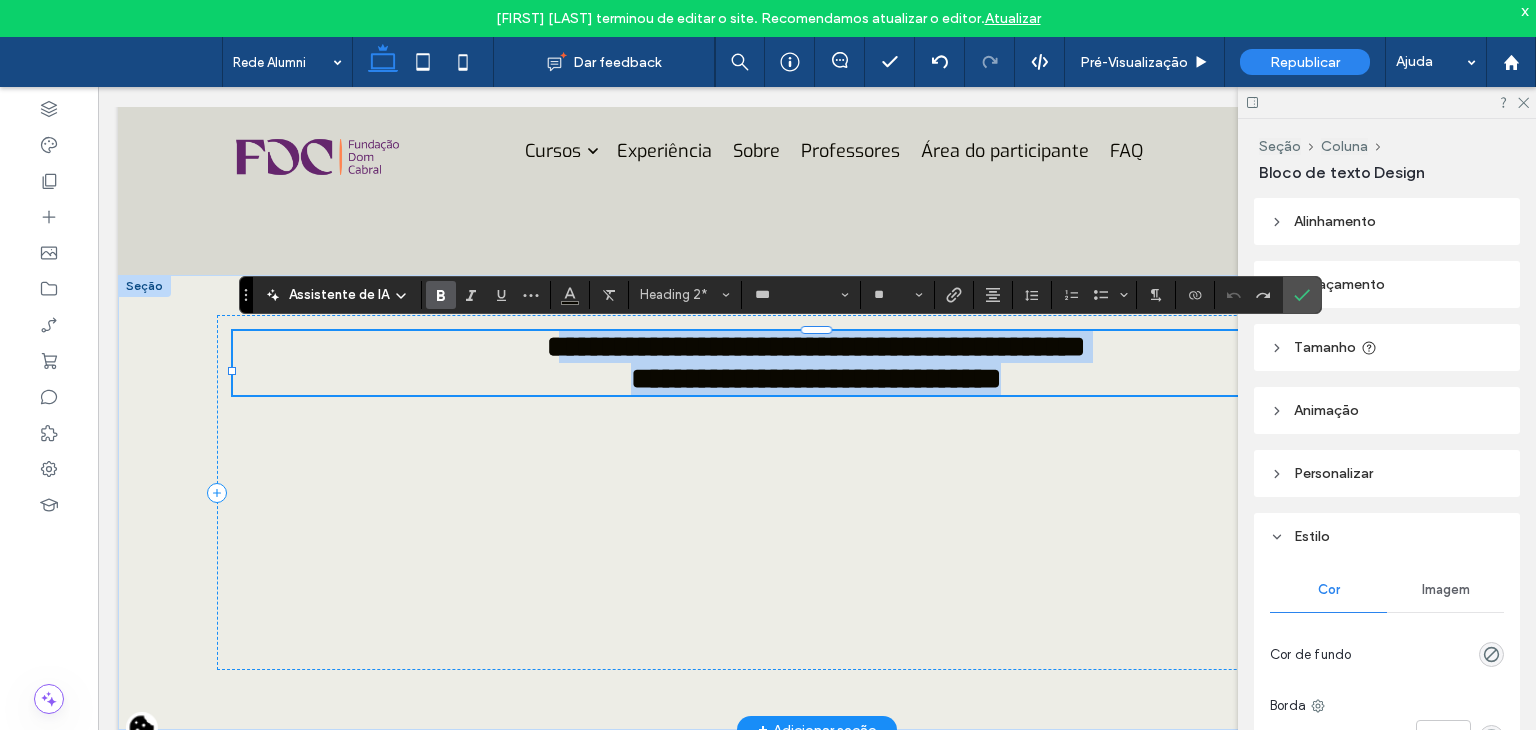 type on "***" 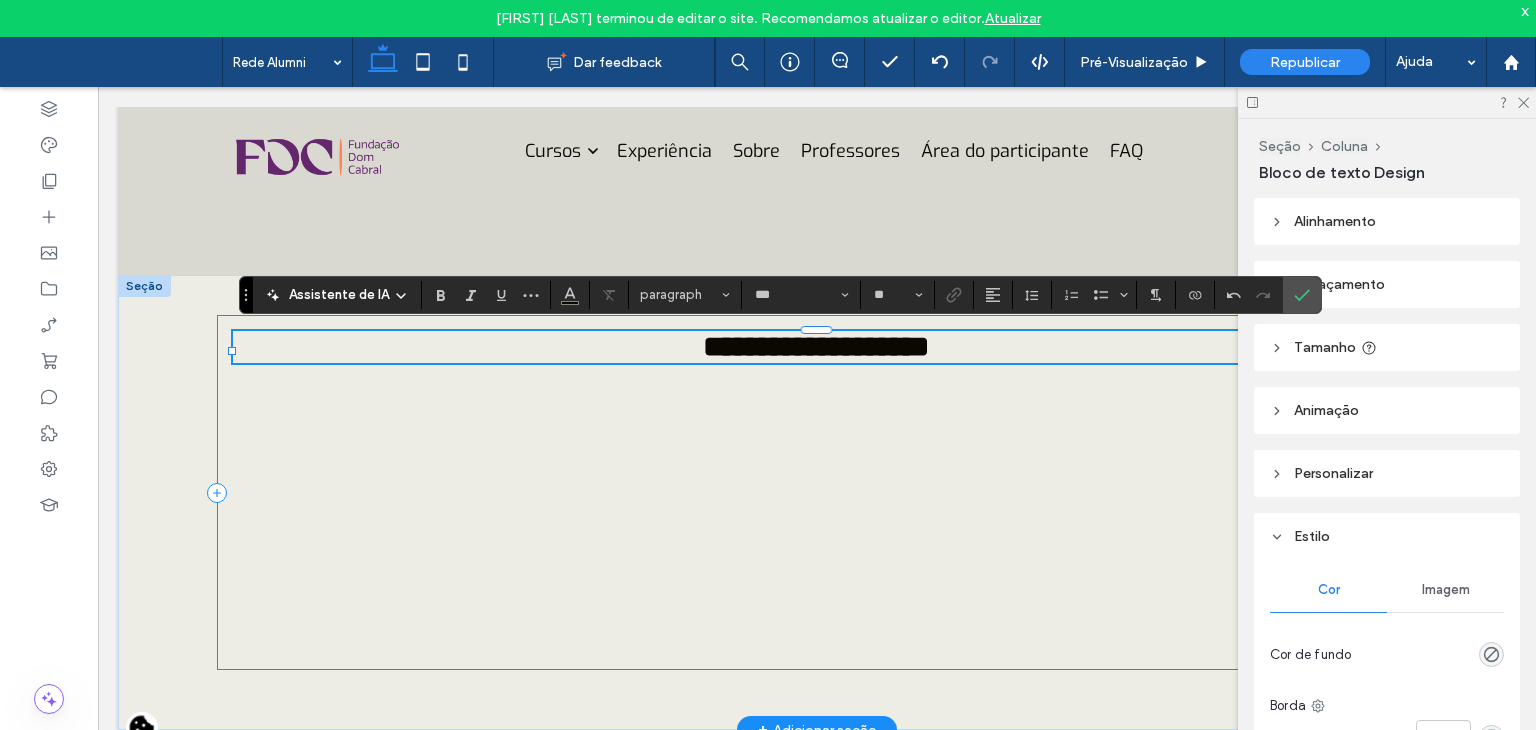type on "***" 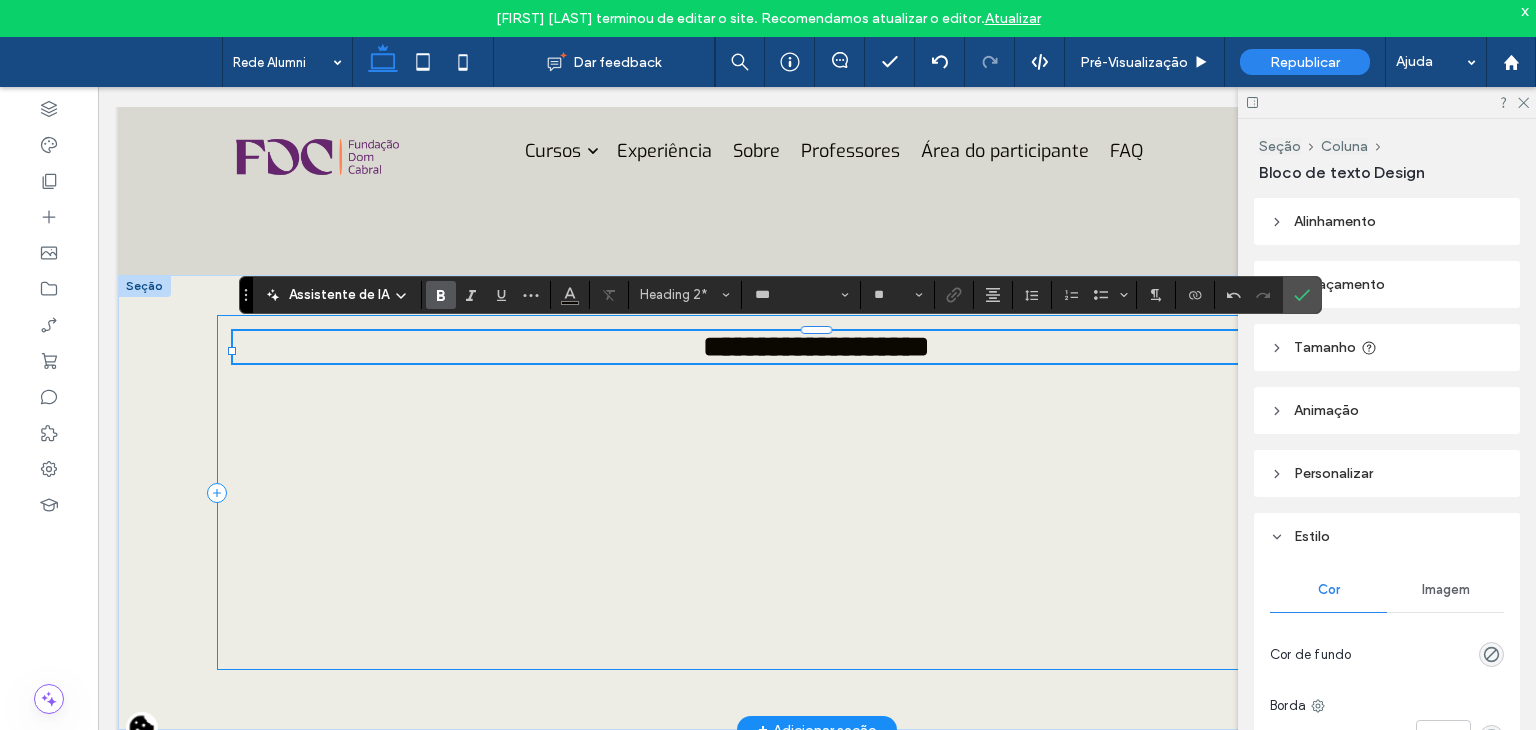 type 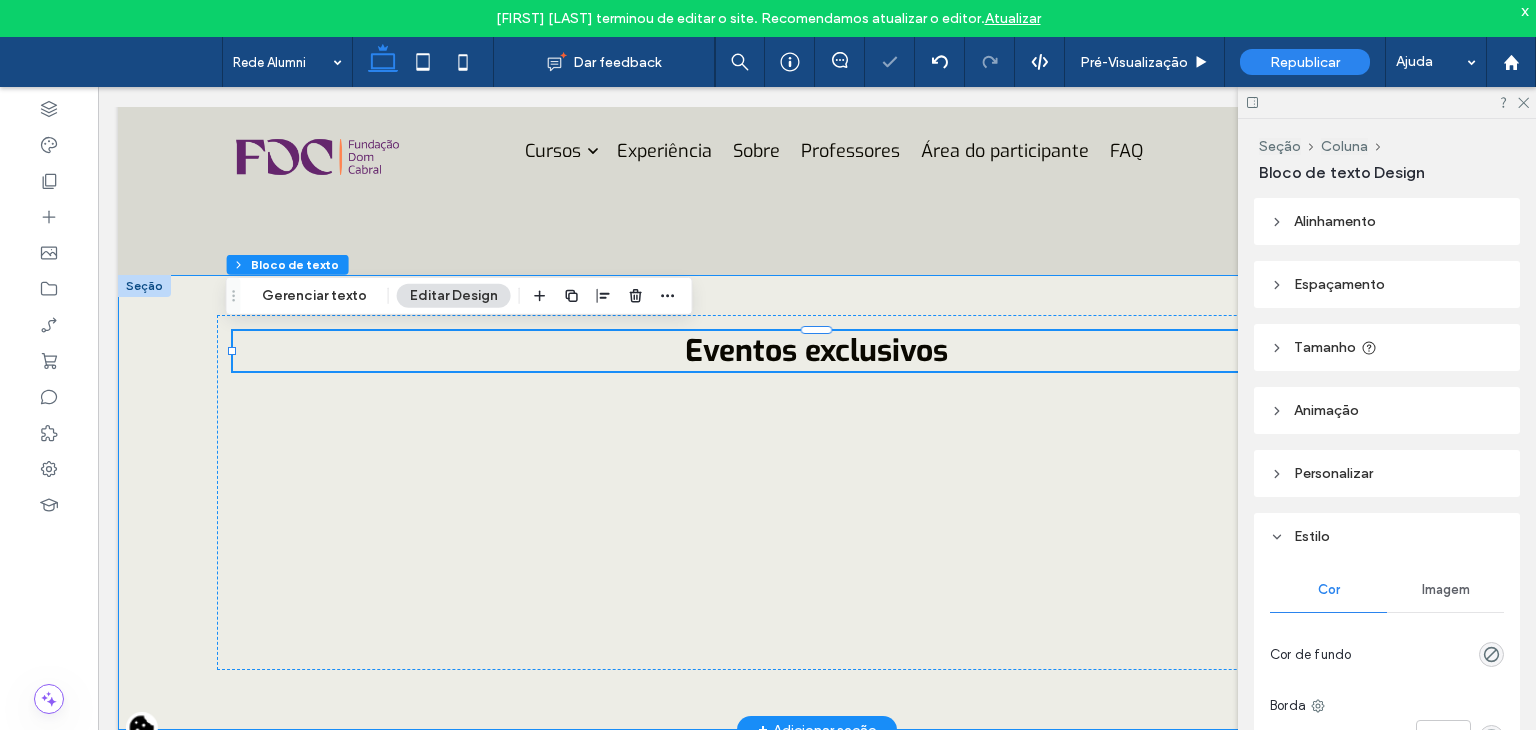 click on "Eventos exclusivos" at bounding box center [817, 502] 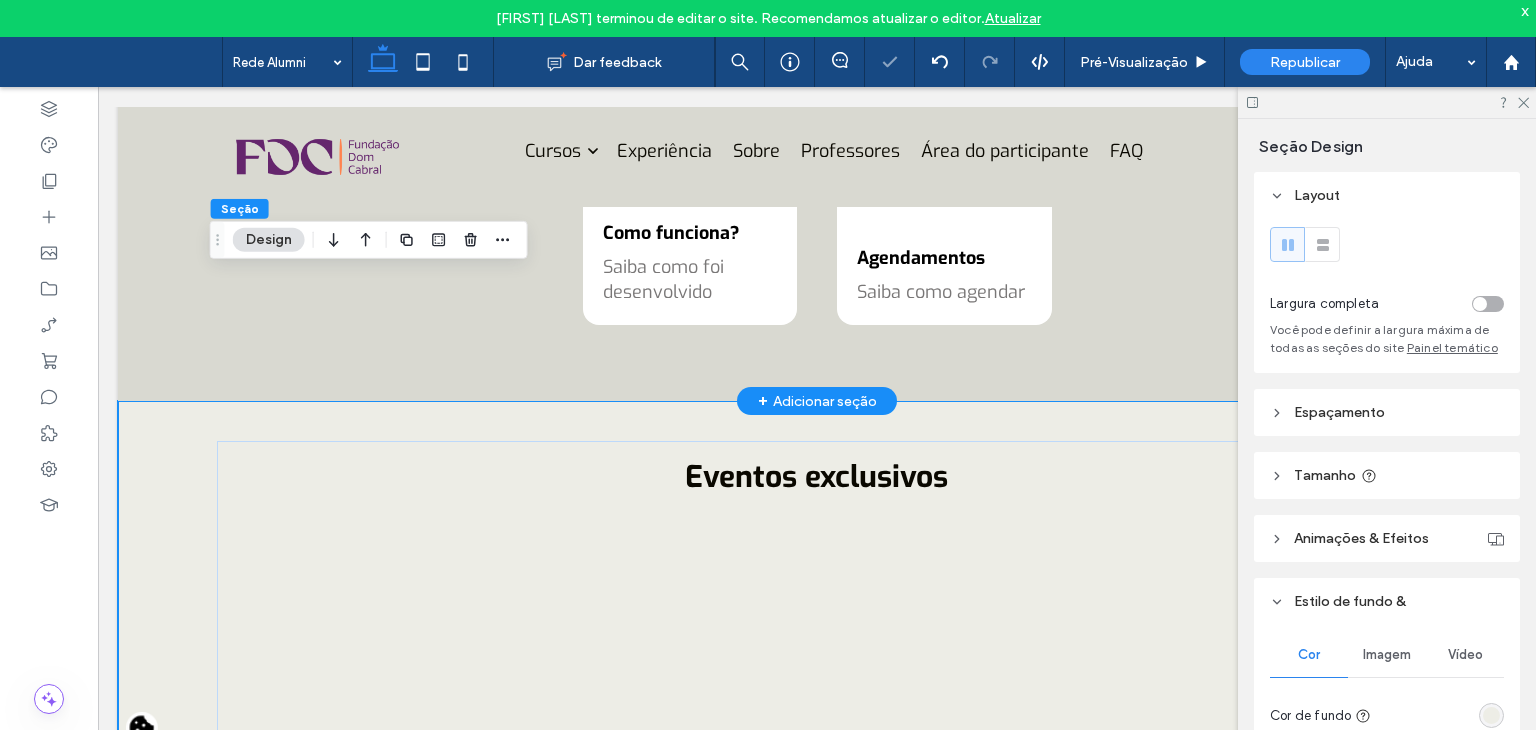 scroll, scrollTop: 1651, scrollLeft: 0, axis: vertical 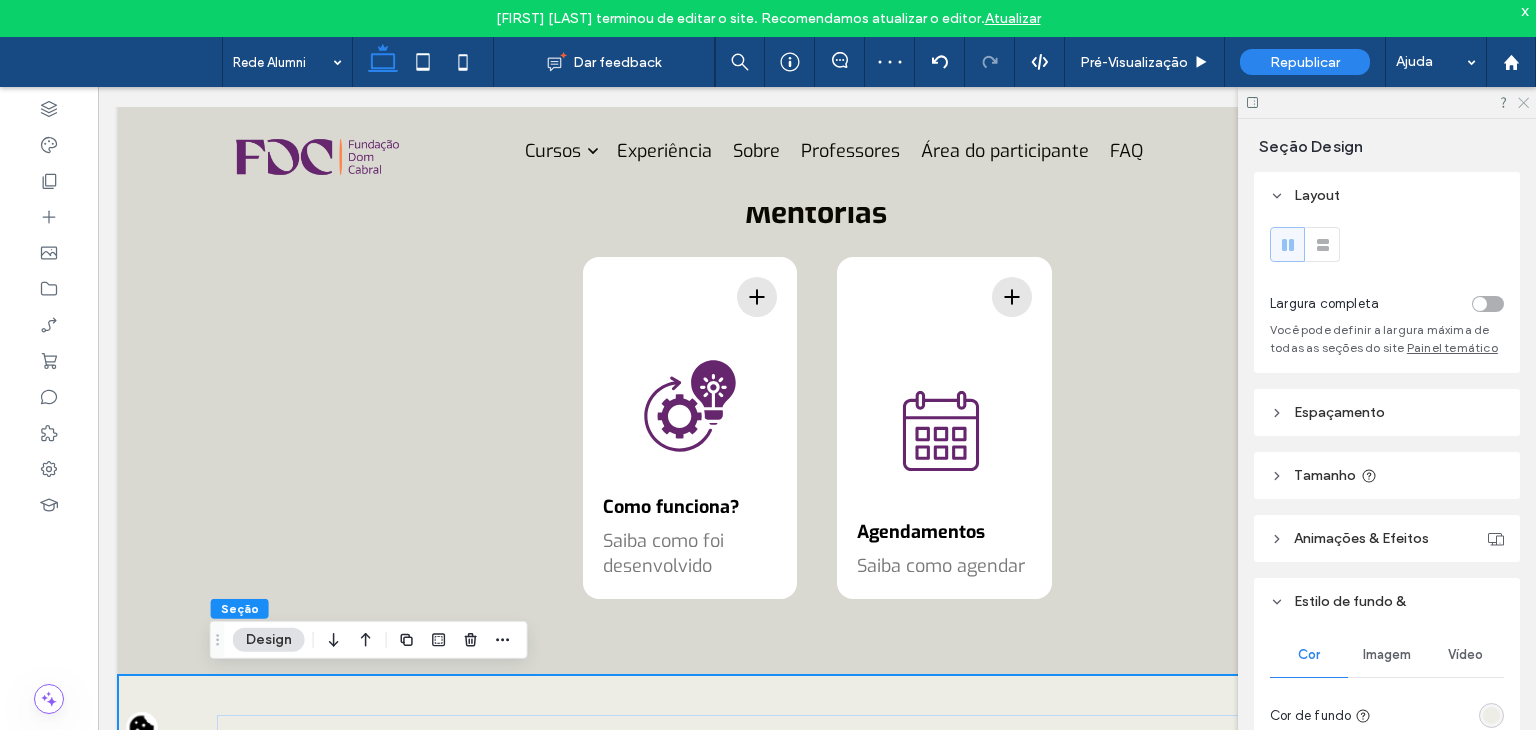 click 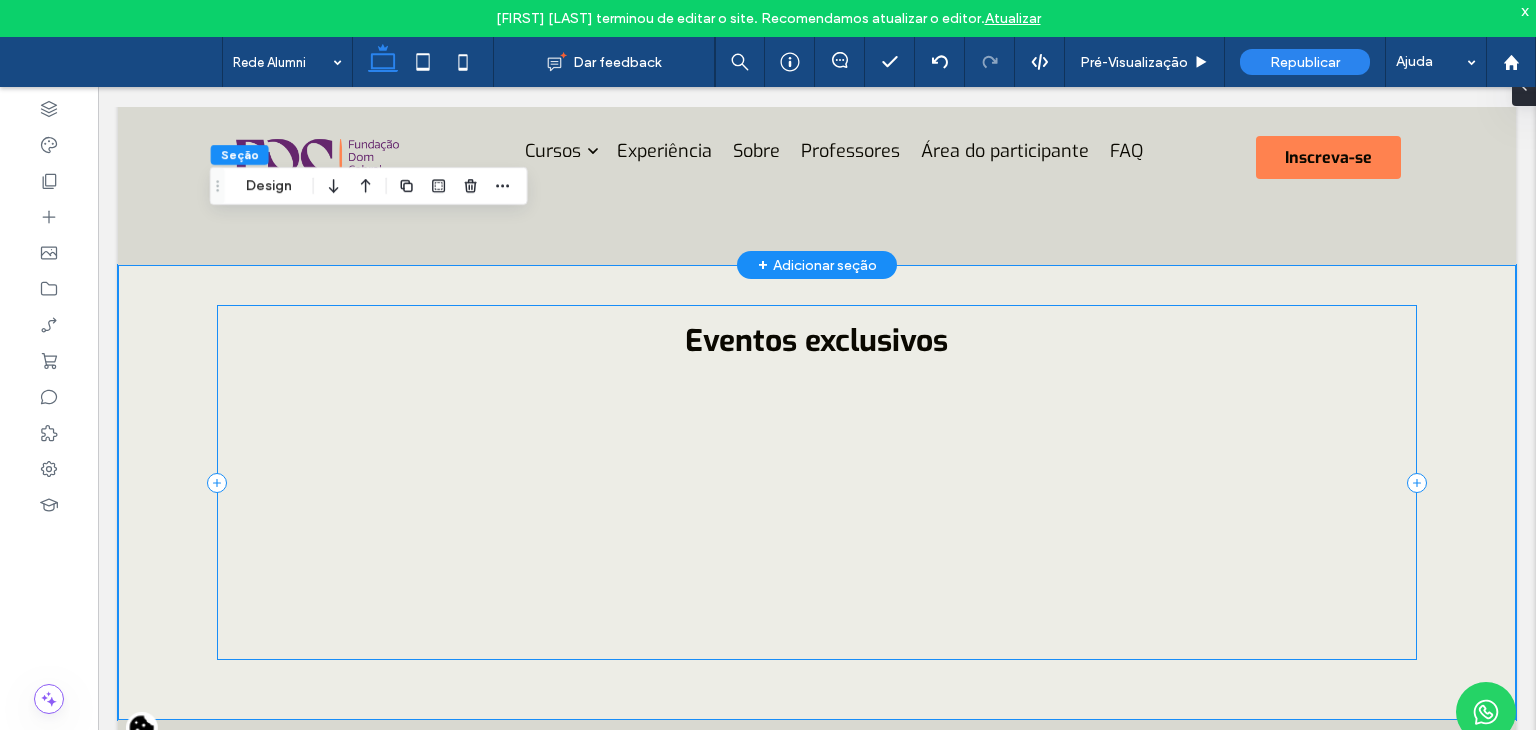 scroll, scrollTop: 2051, scrollLeft: 0, axis: vertical 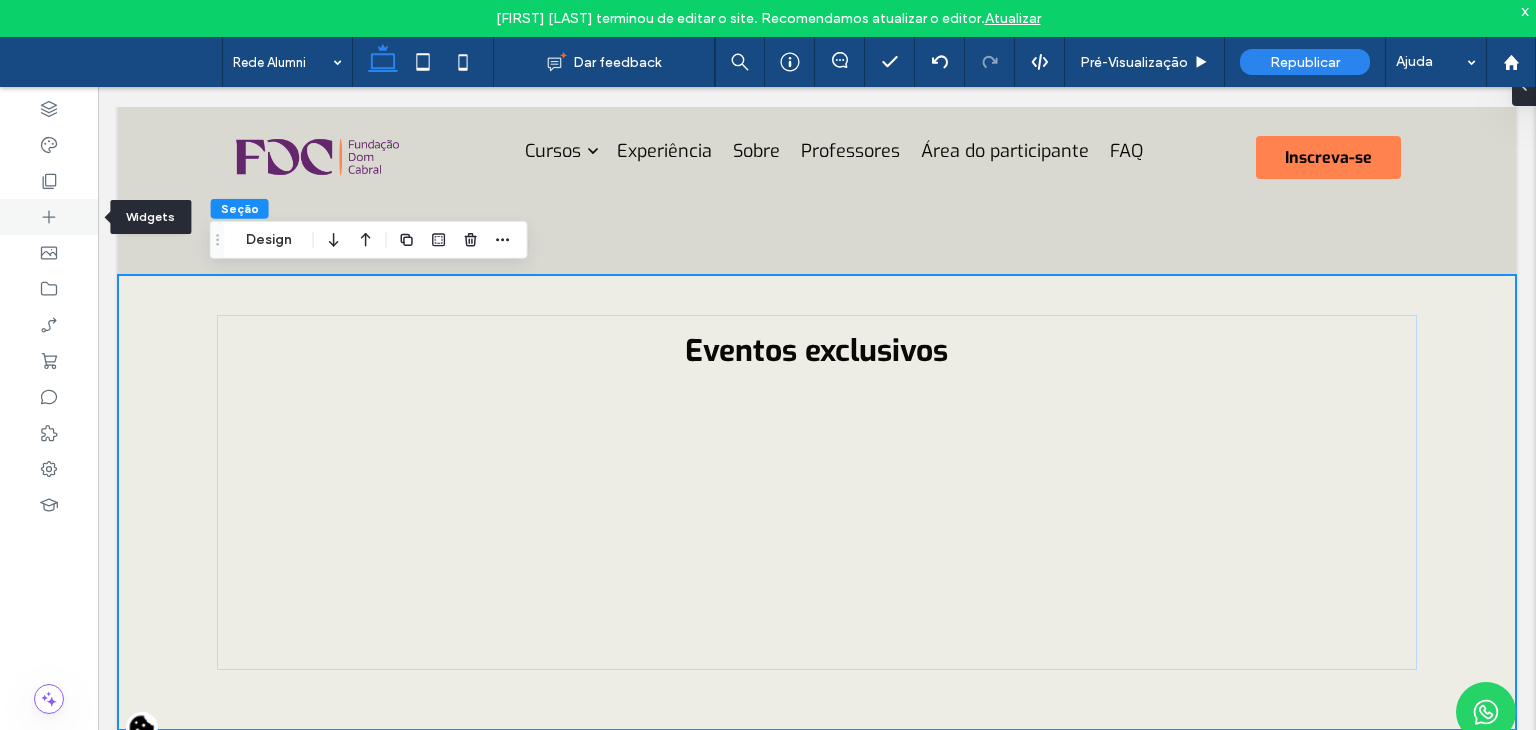 click at bounding box center [49, 217] 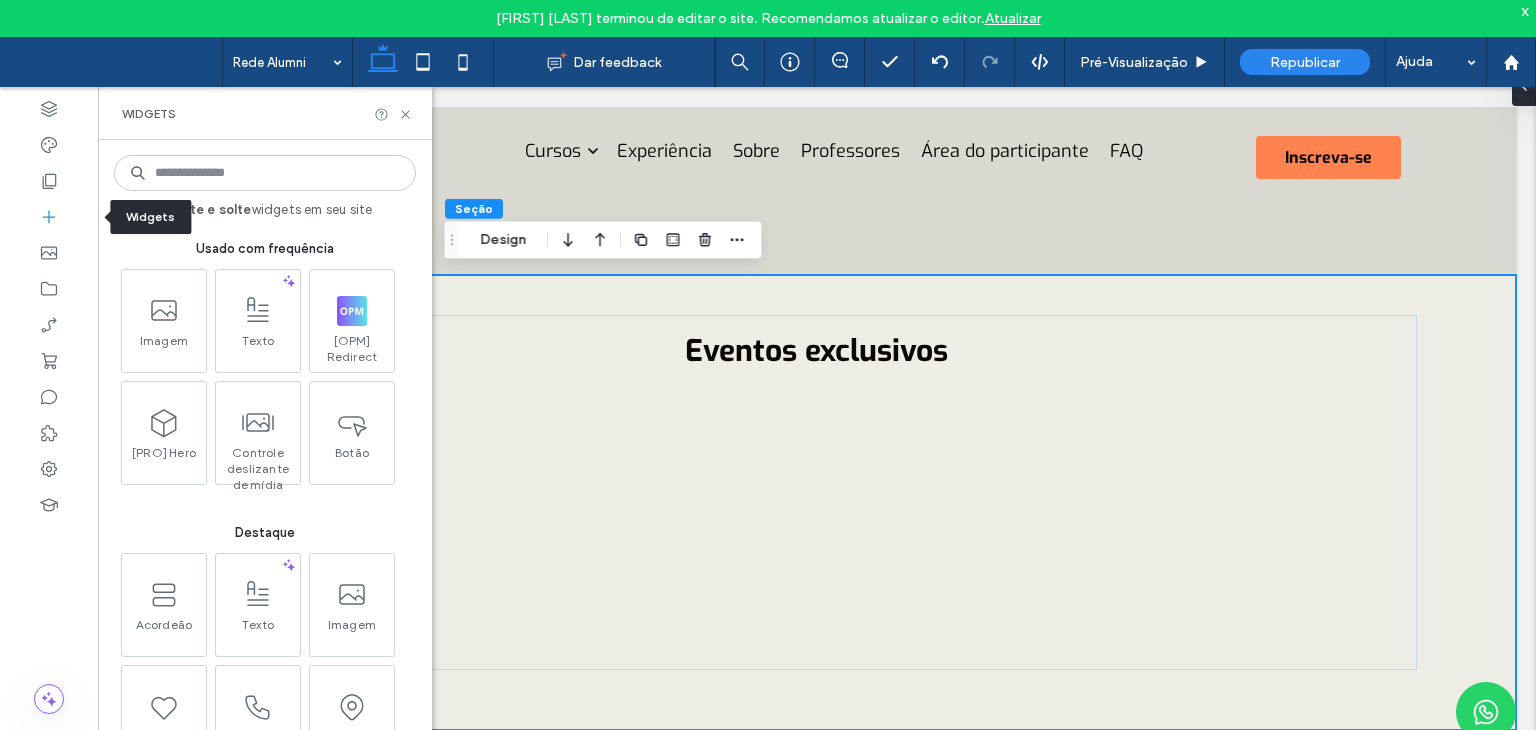 click at bounding box center [49, 217] 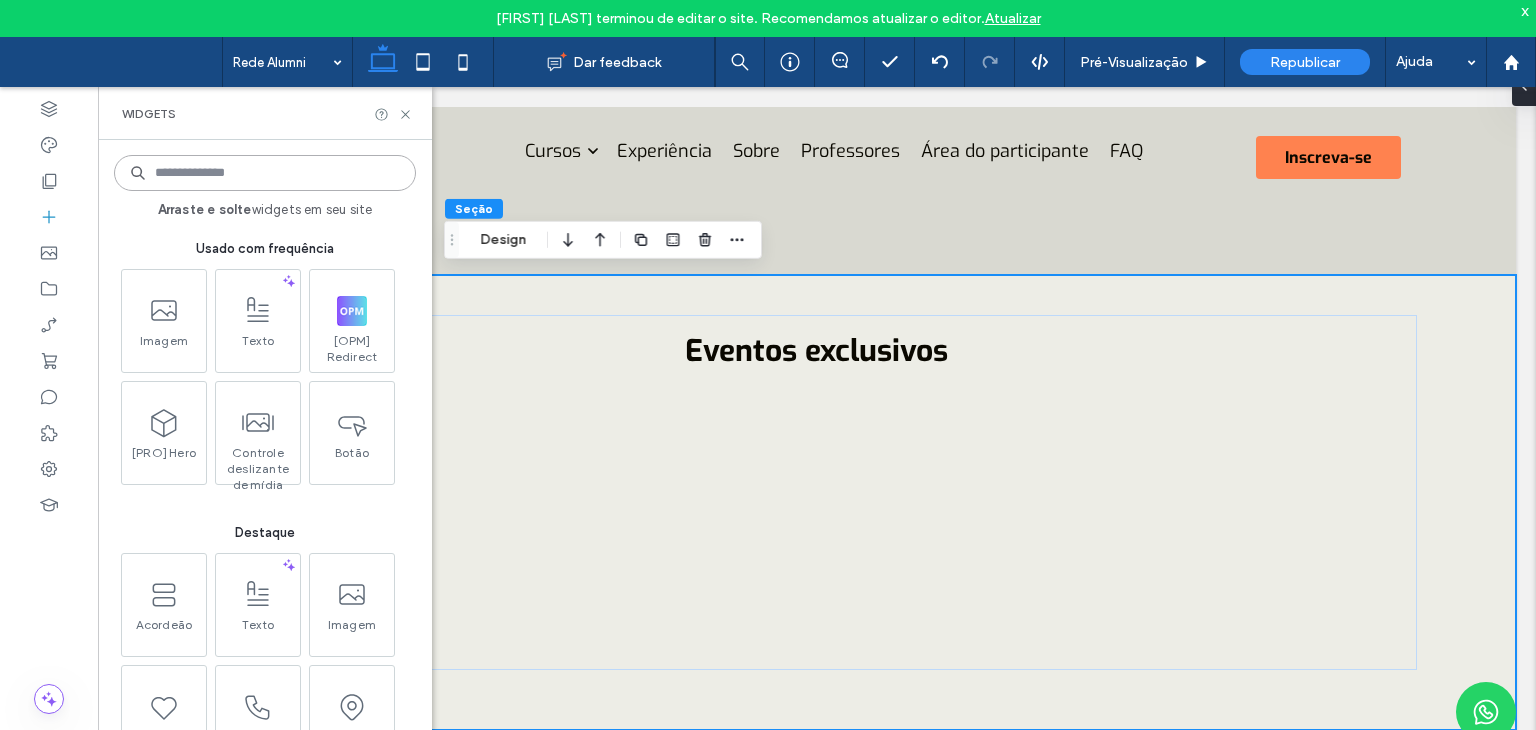 click at bounding box center (265, 173) 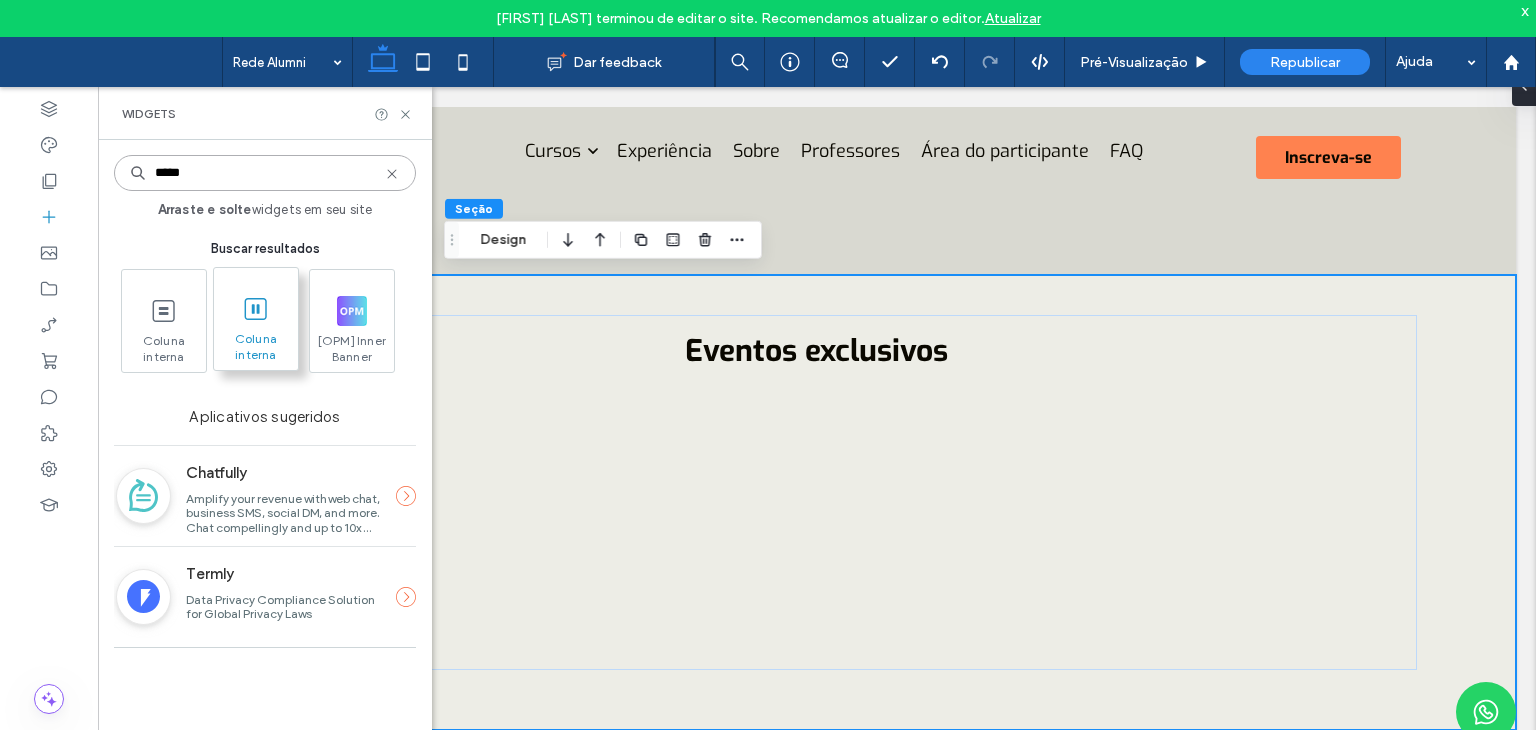 type on "*****" 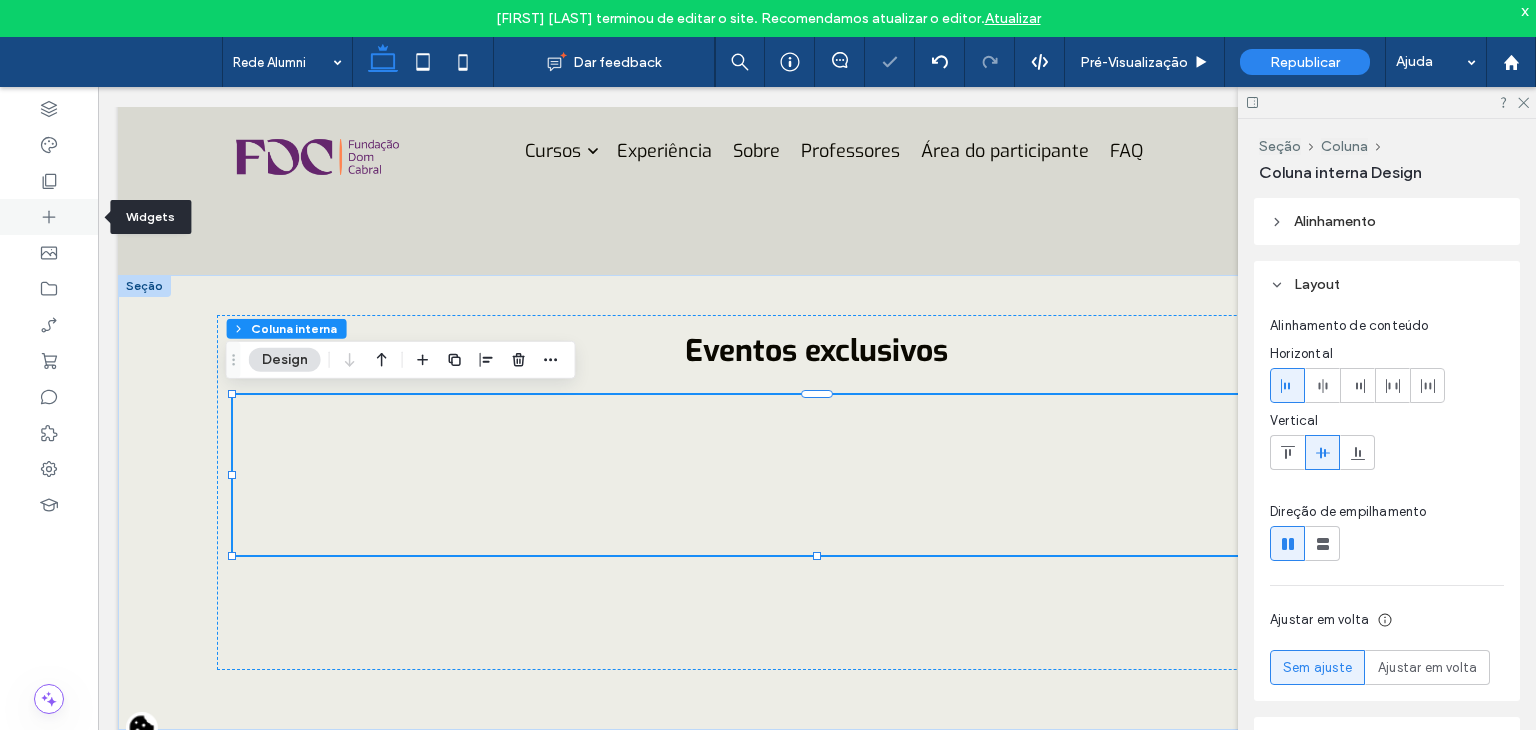 click at bounding box center (49, 217) 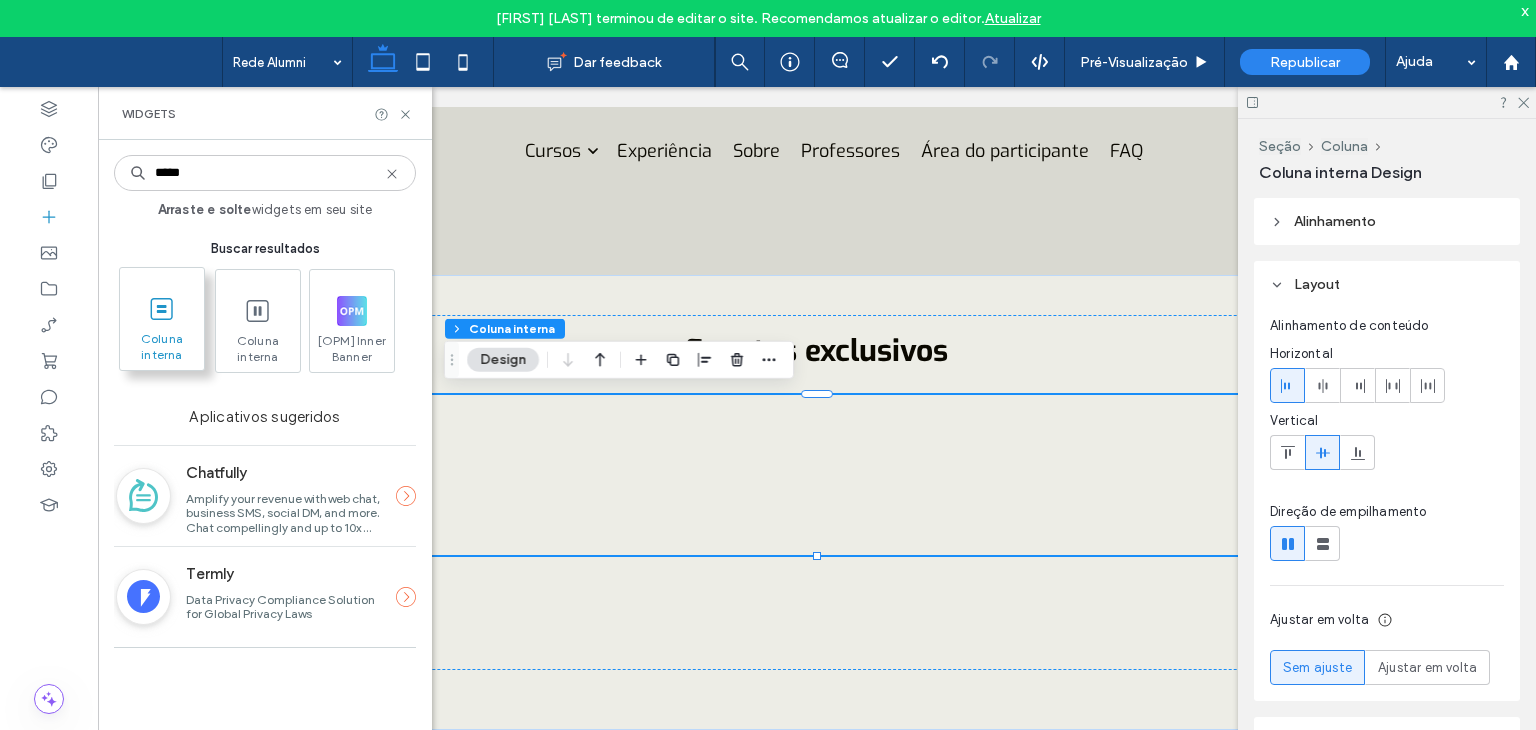 type on "*****" 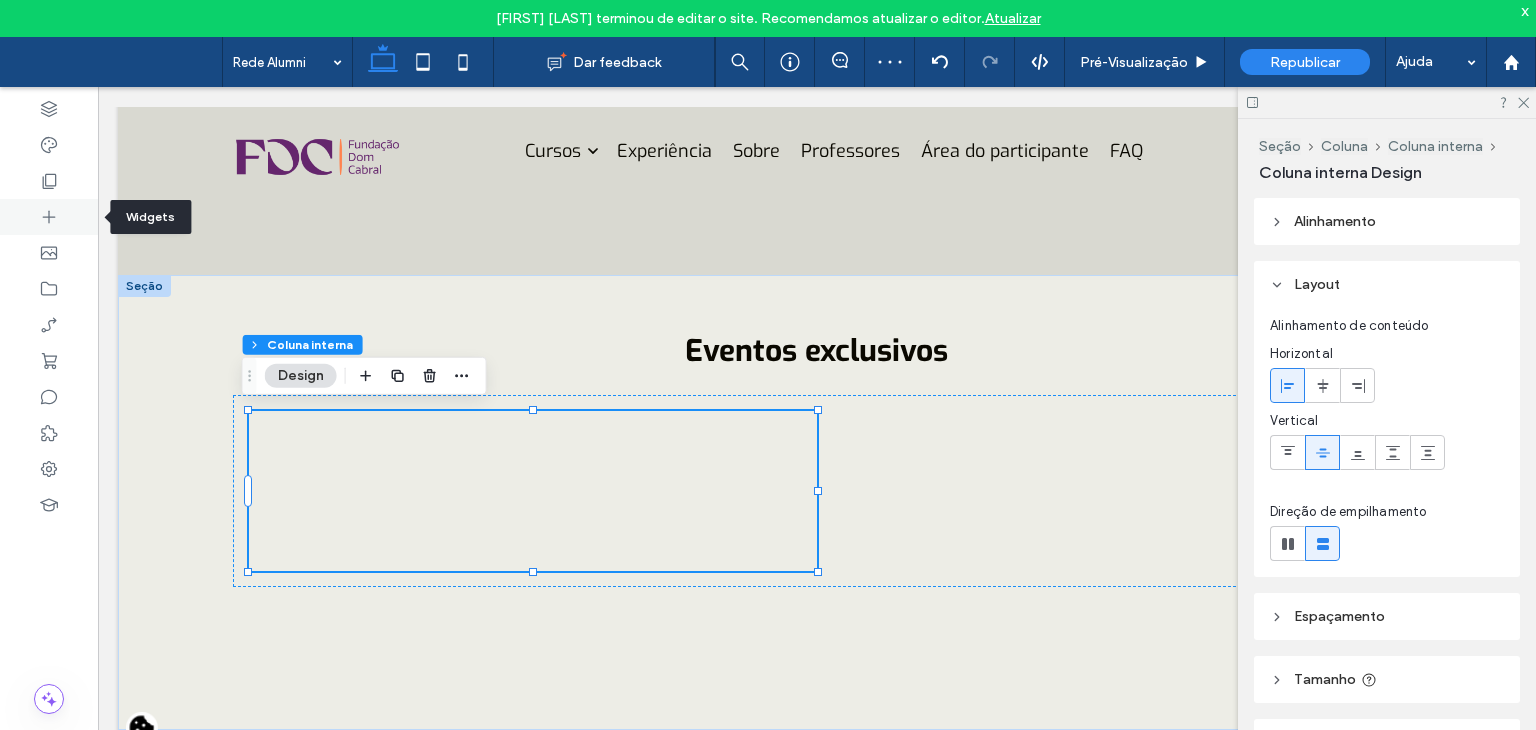 click 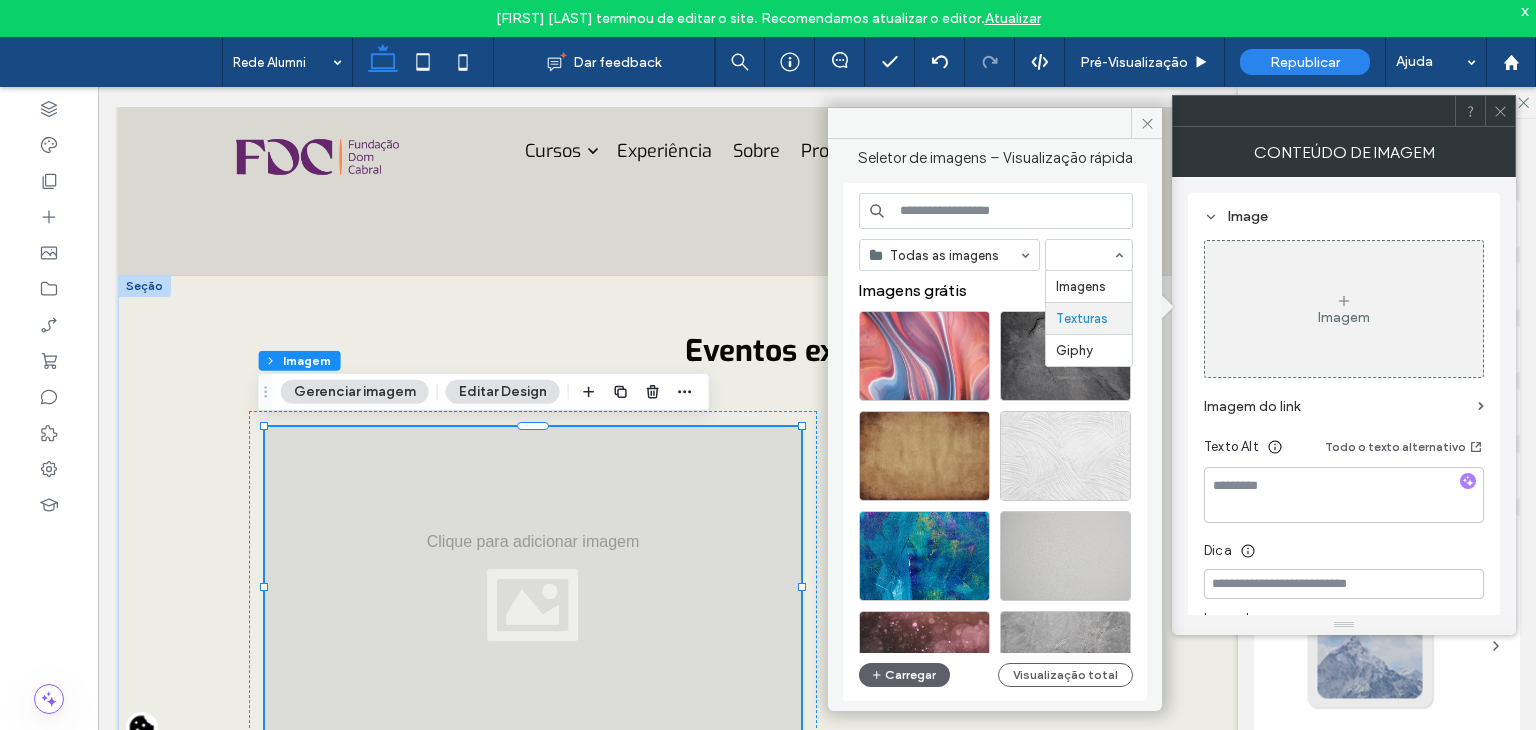 click on "Imagens Texturas Giphy" at bounding box center (1089, 255) 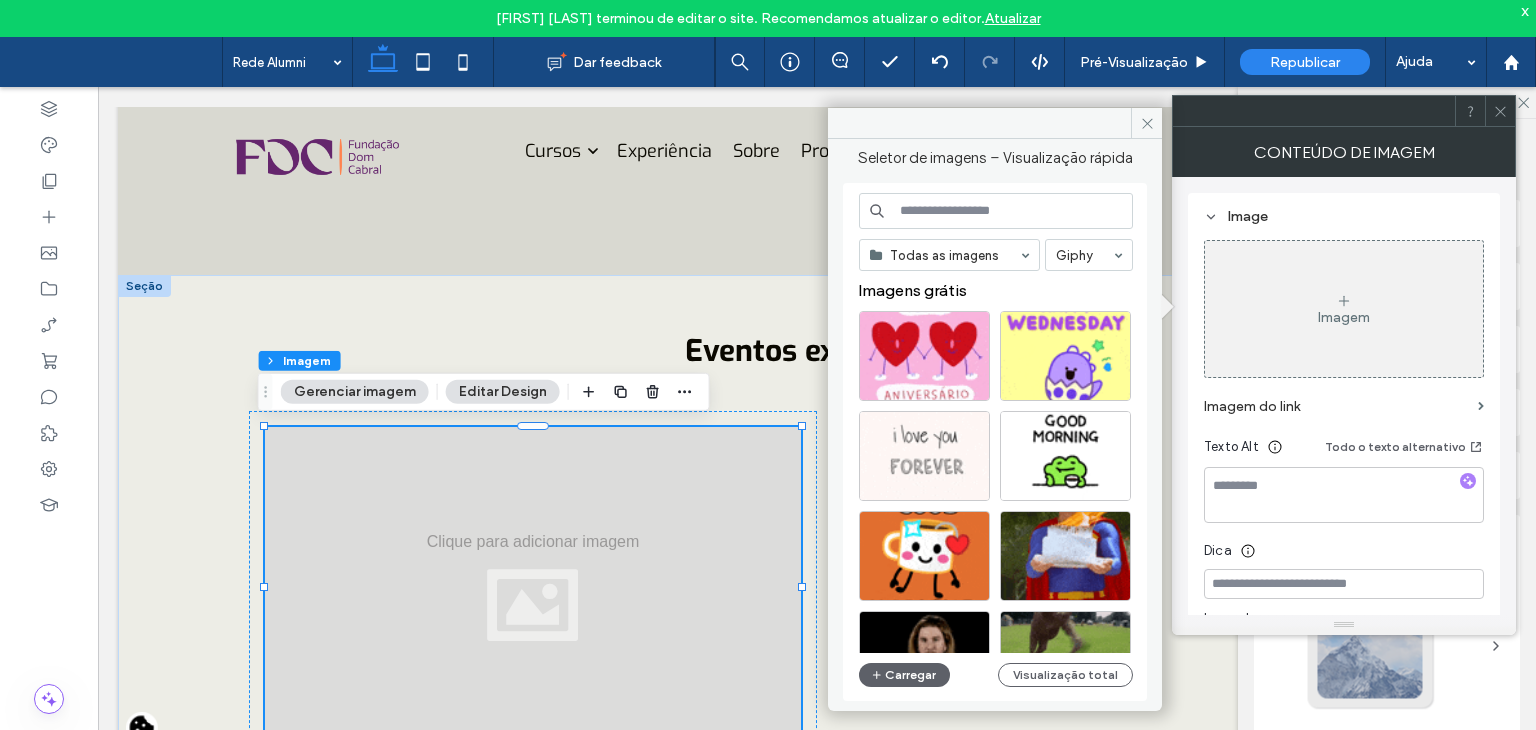 click at bounding box center [1084, 255] 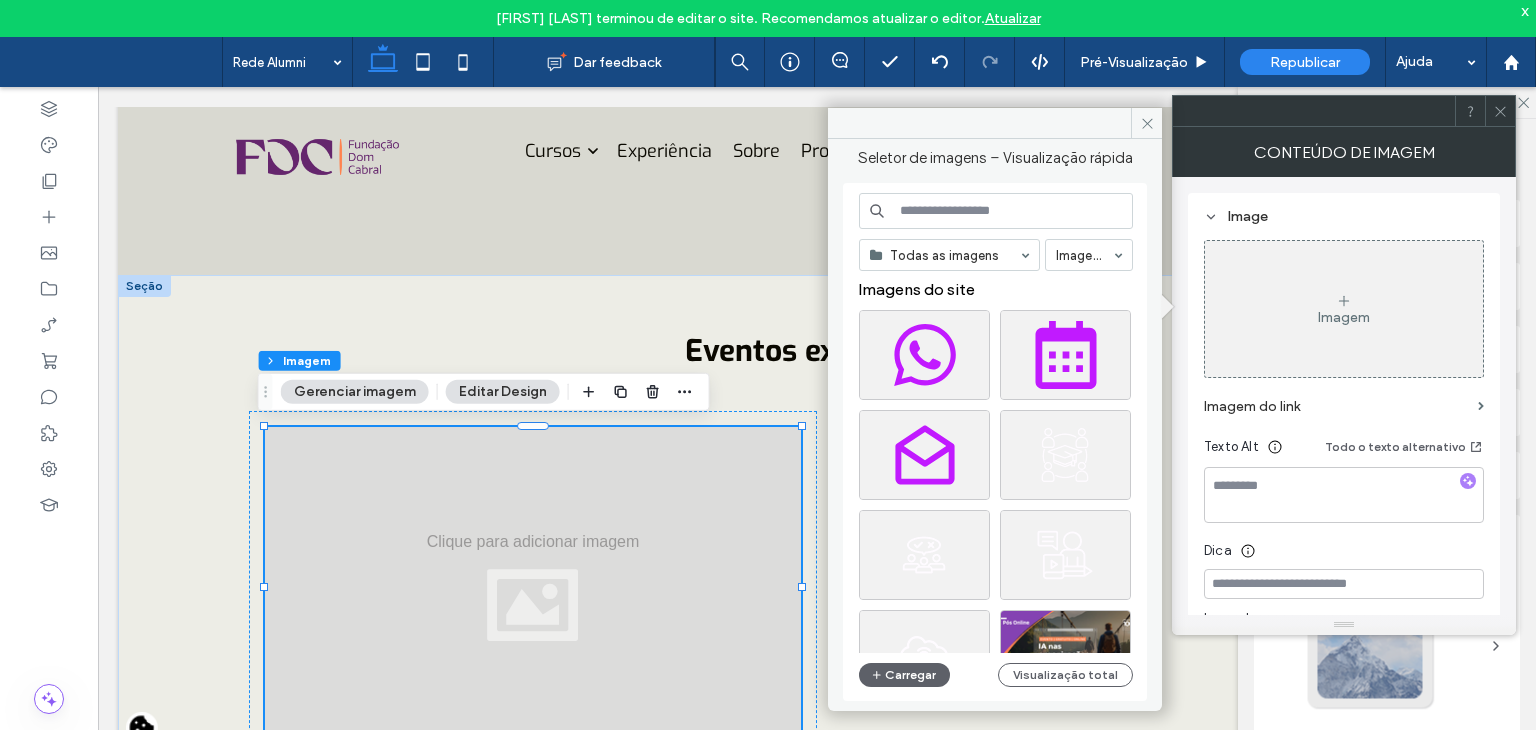 scroll, scrollTop: 0, scrollLeft: 0, axis: both 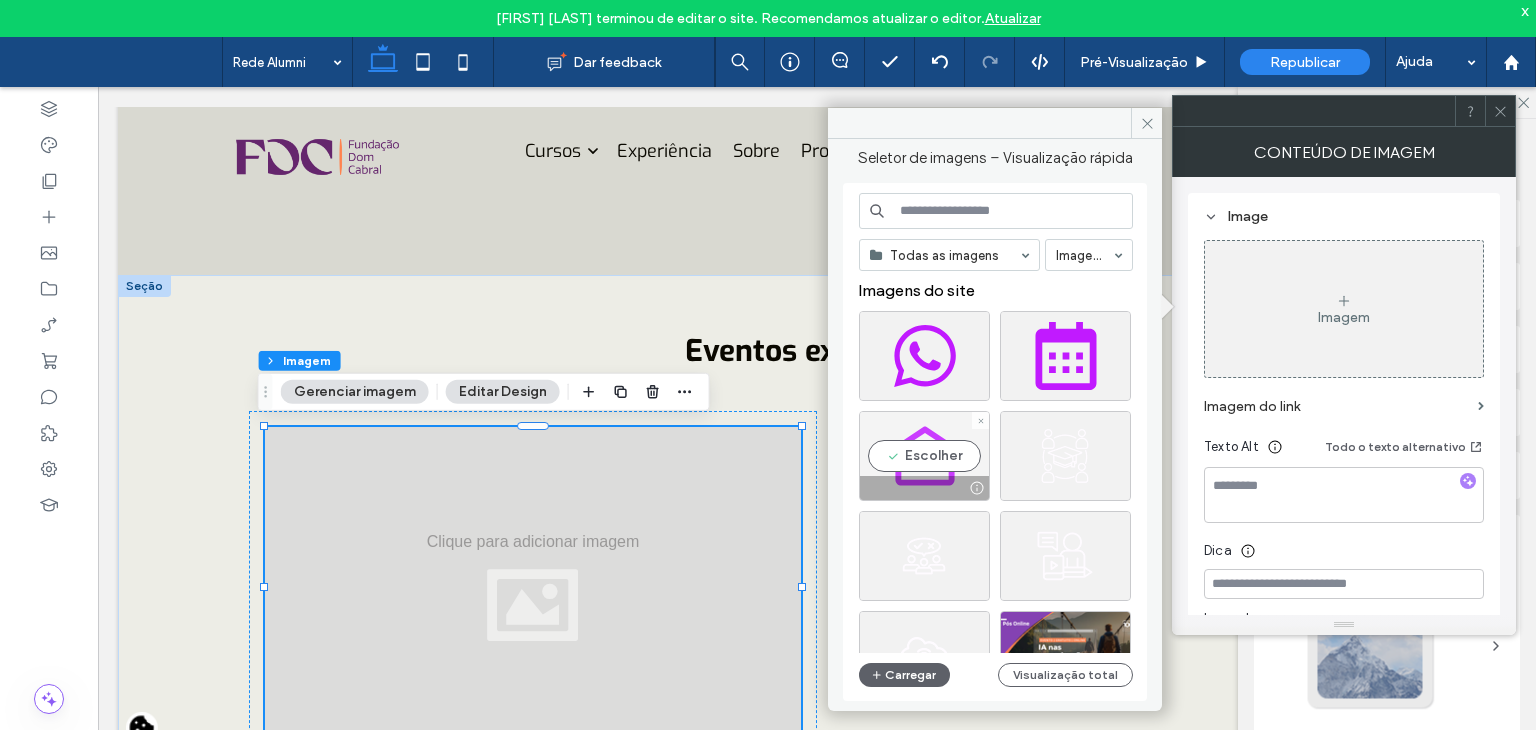 click on "Escolher" at bounding box center [924, 456] 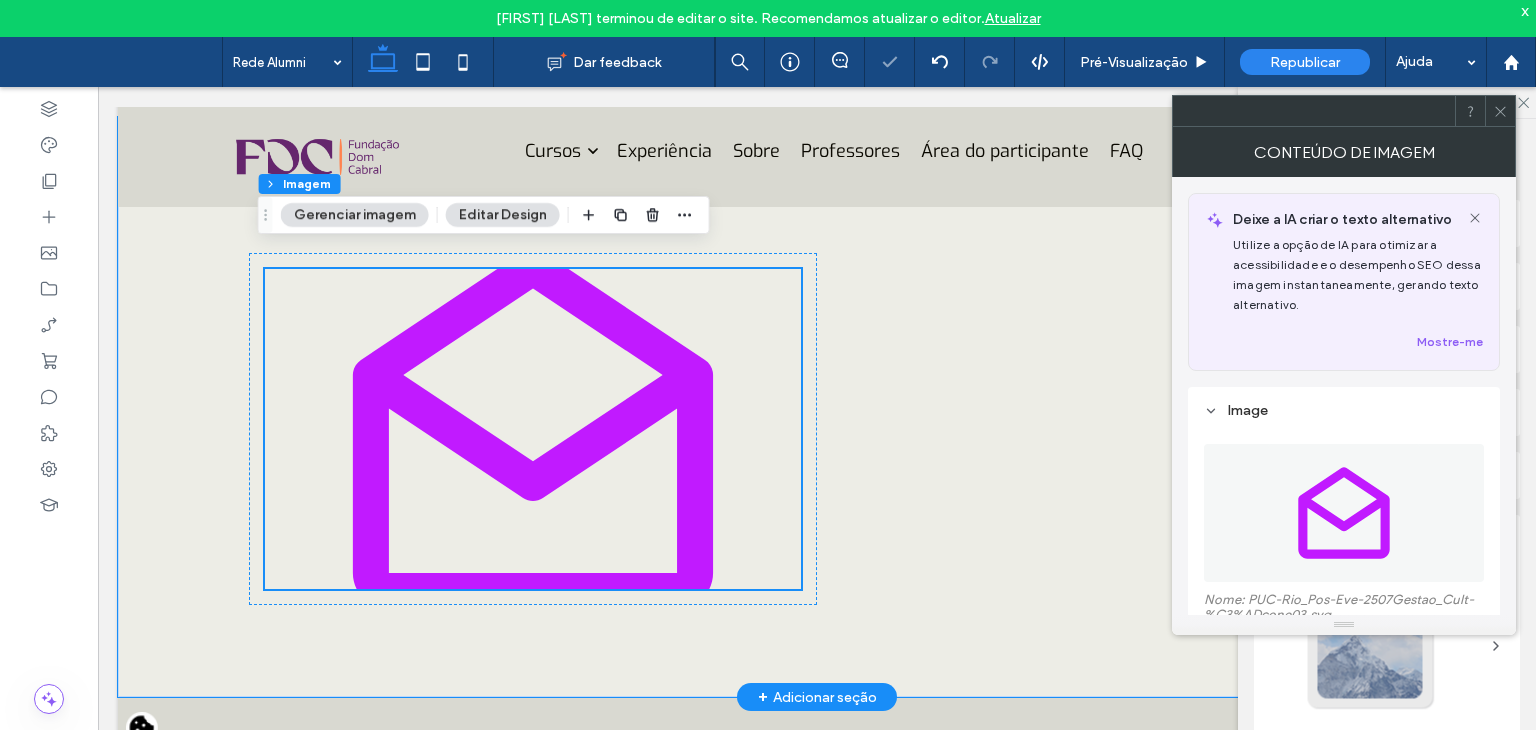 scroll, scrollTop: 2251, scrollLeft: 0, axis: vertical 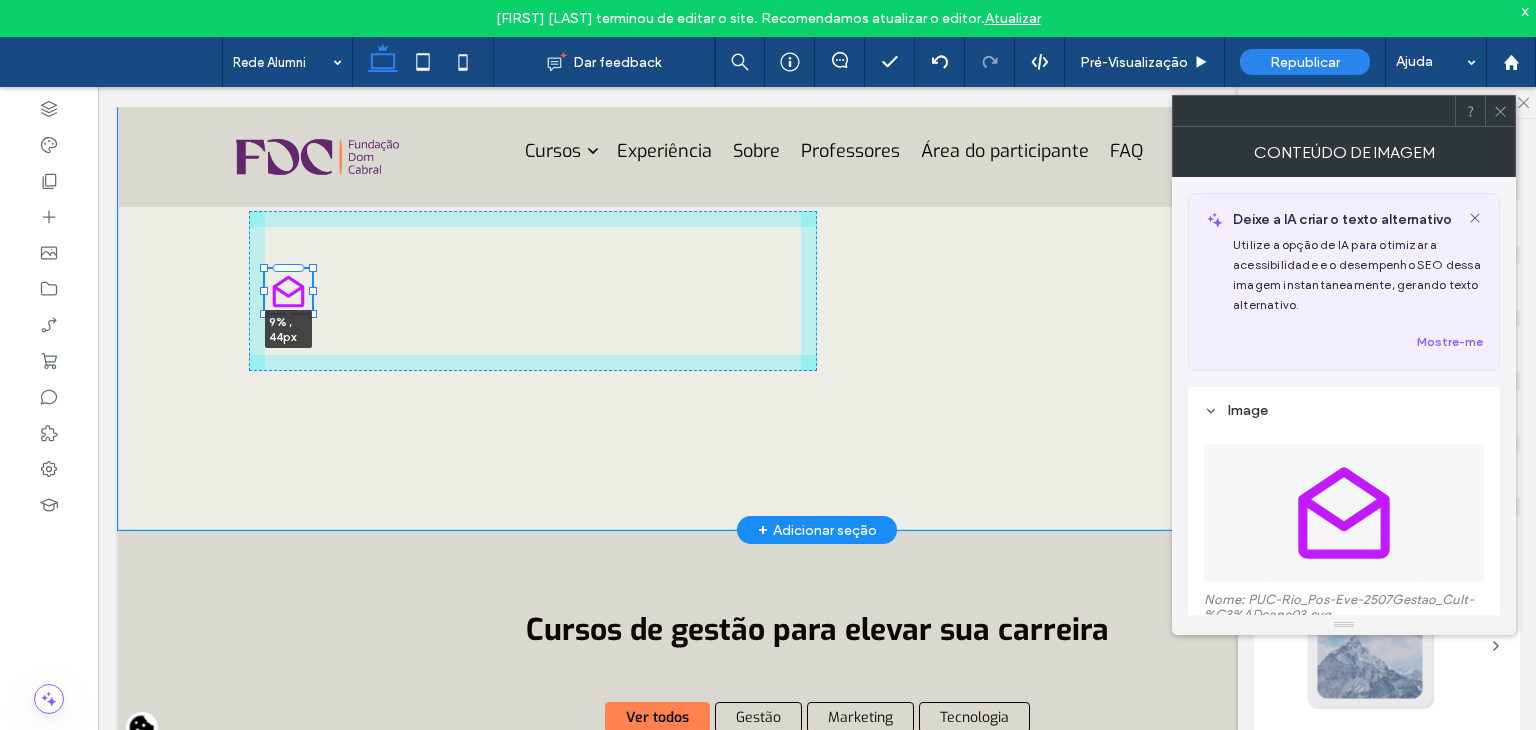 drag, startPoint x: 795, startPoint y: 546, endPoint x: 306, endPoint y: 408, distance: 508.0994 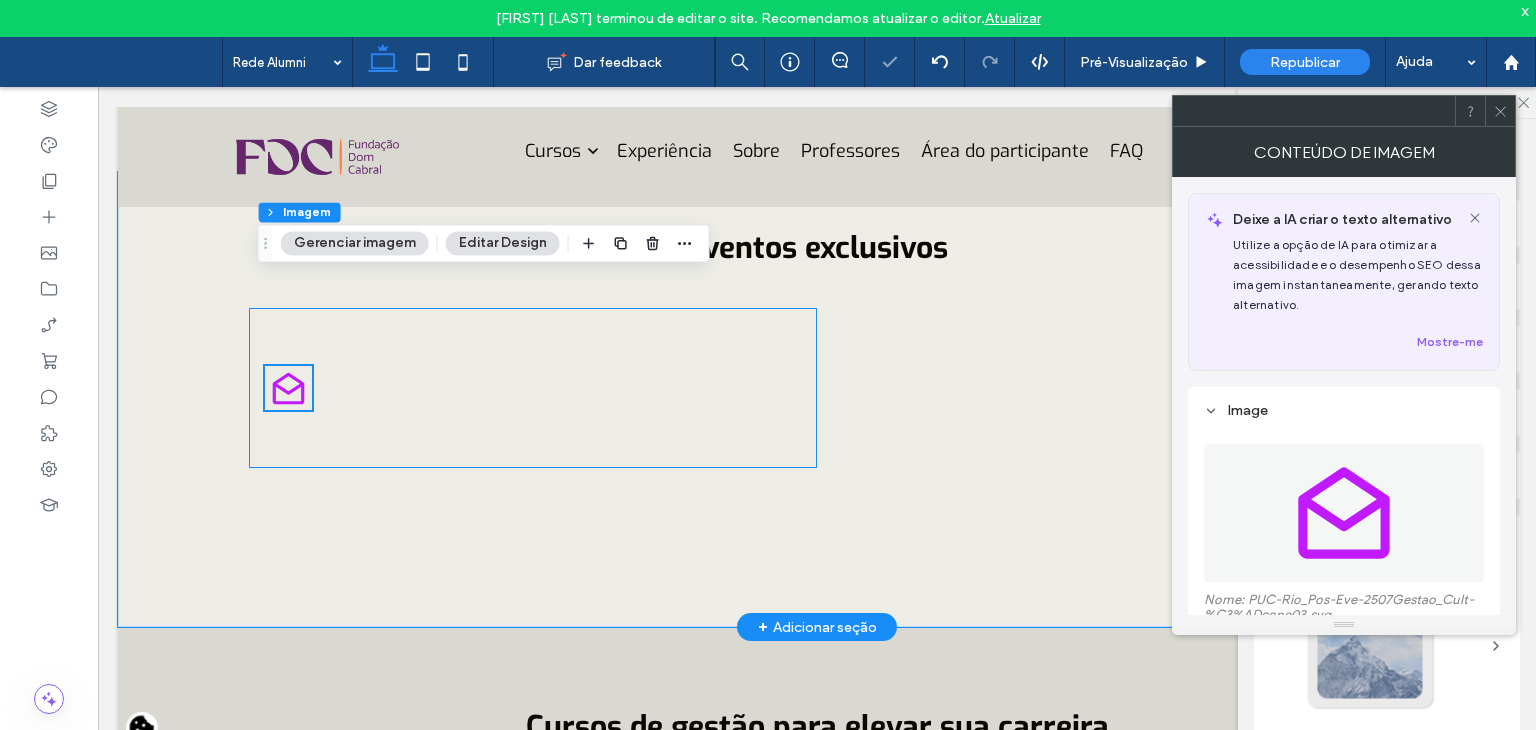 scroll, scrollTop: 2151, scrollLeft: 0, axis: vertical 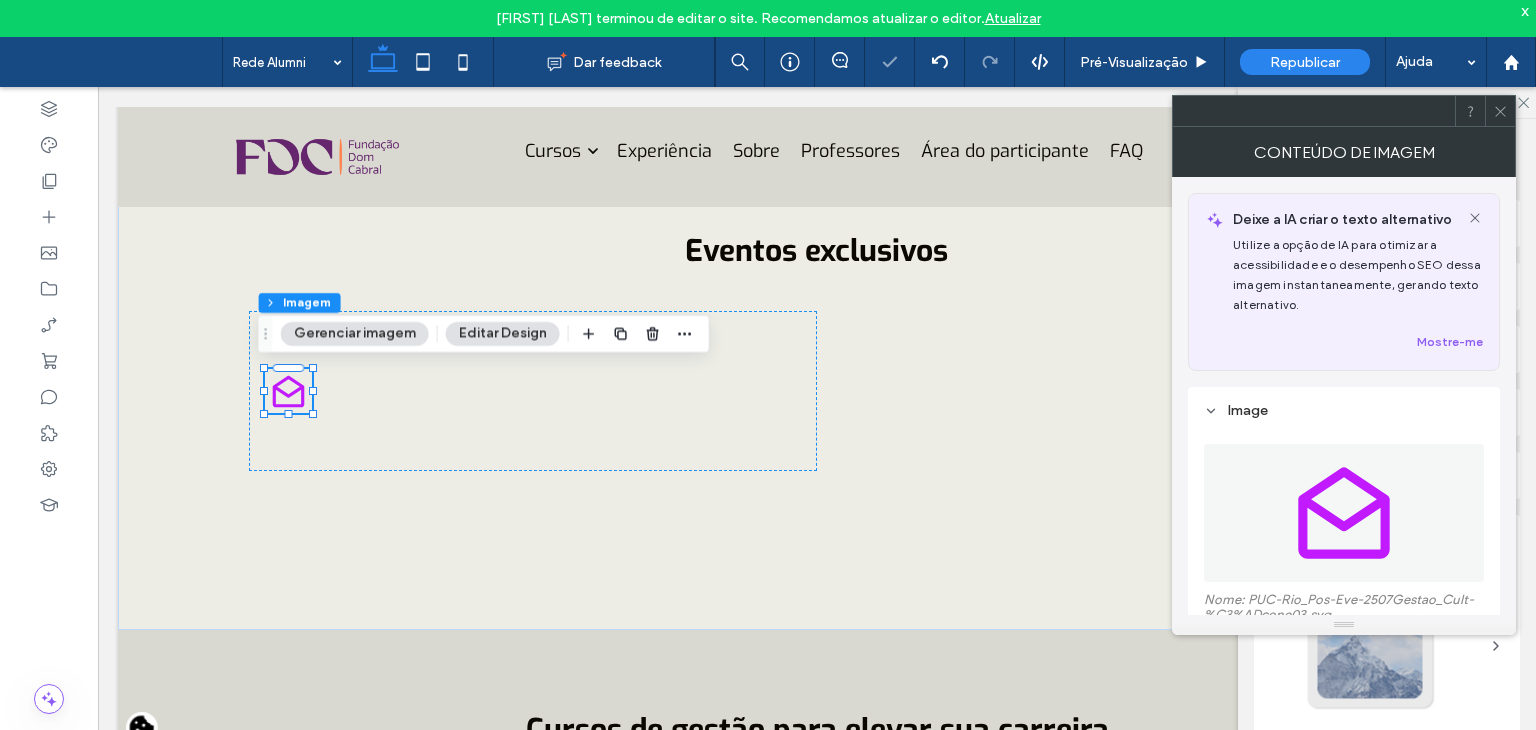 click 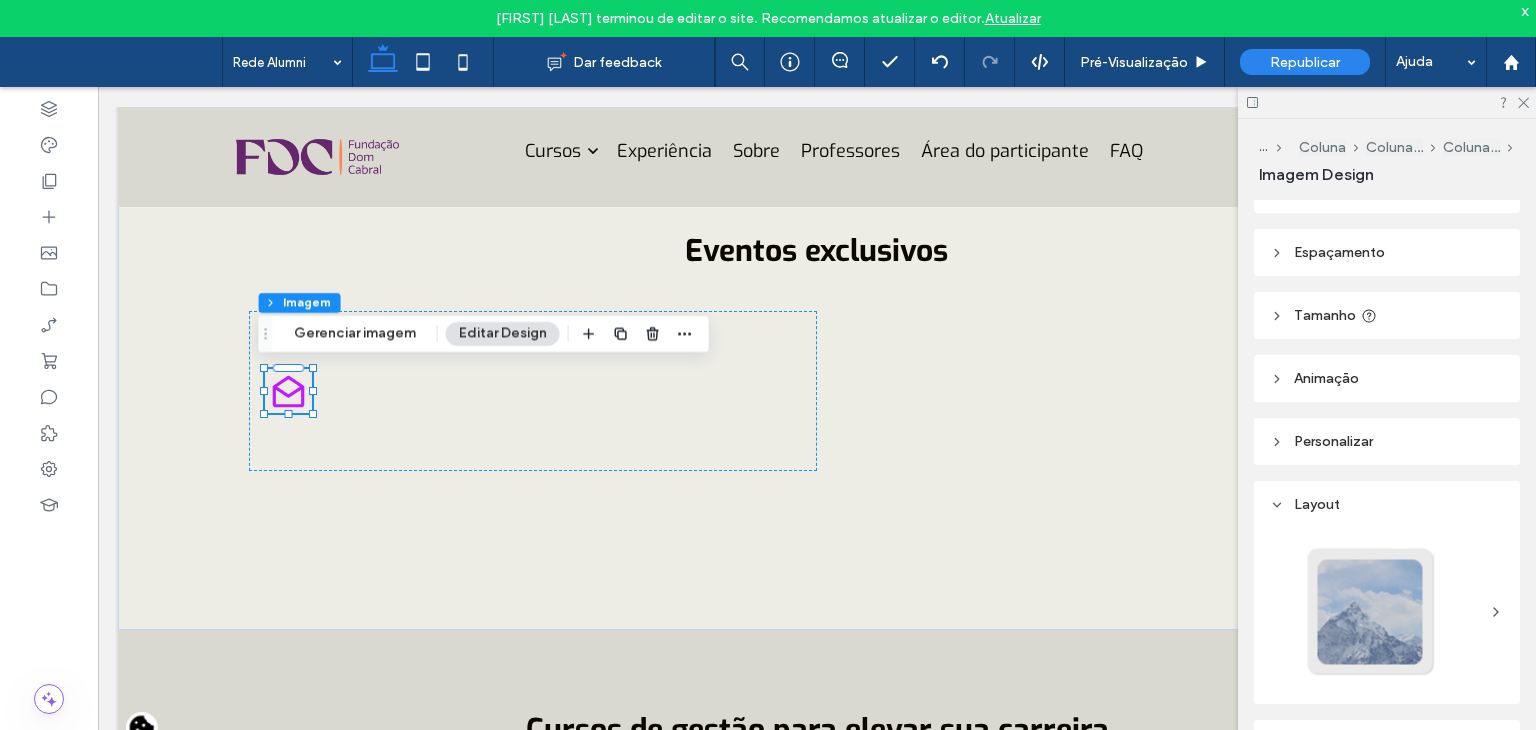 scroll, scrollTop: 0, scrollLeft: 0, axis: both 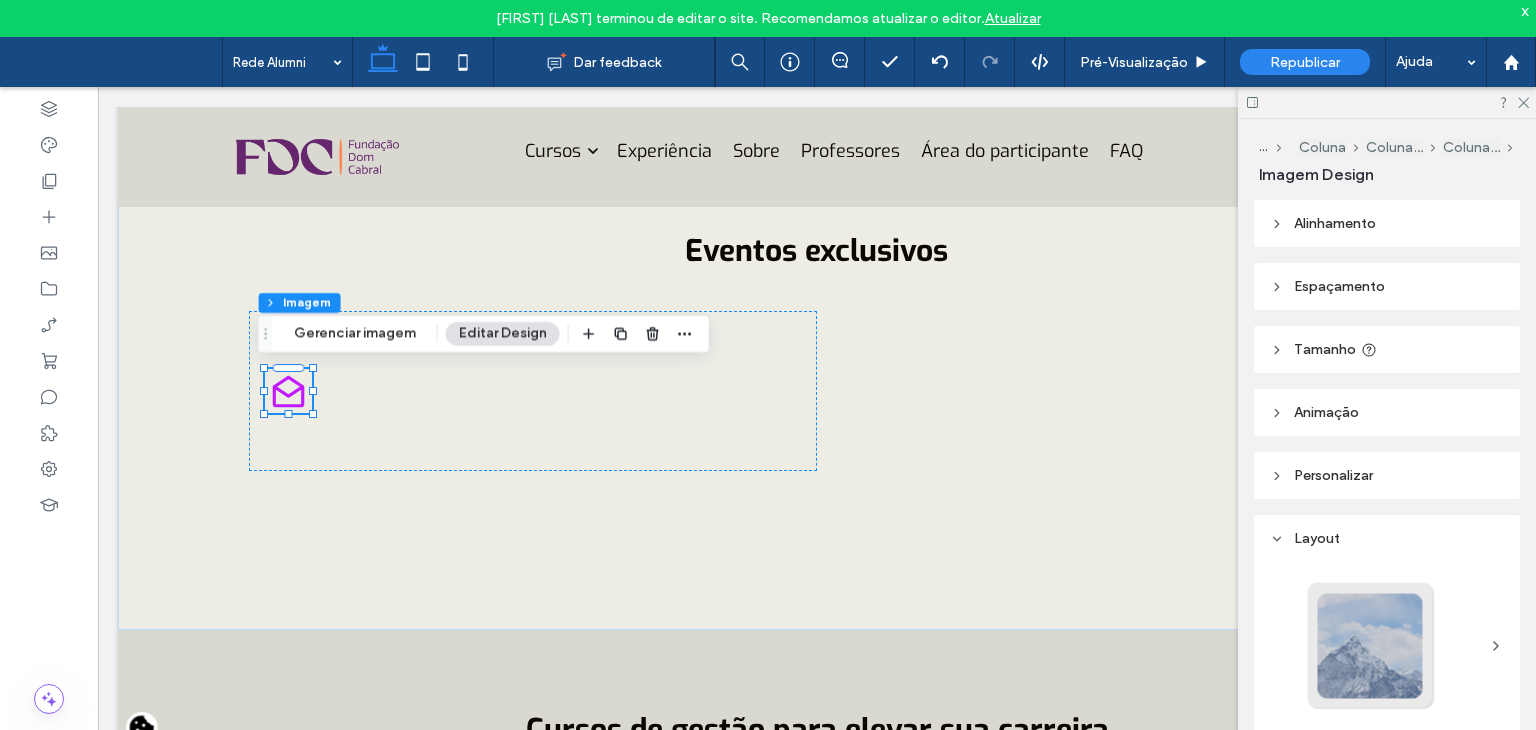 click on "Tamanho" at bounding box center (1325, 349) 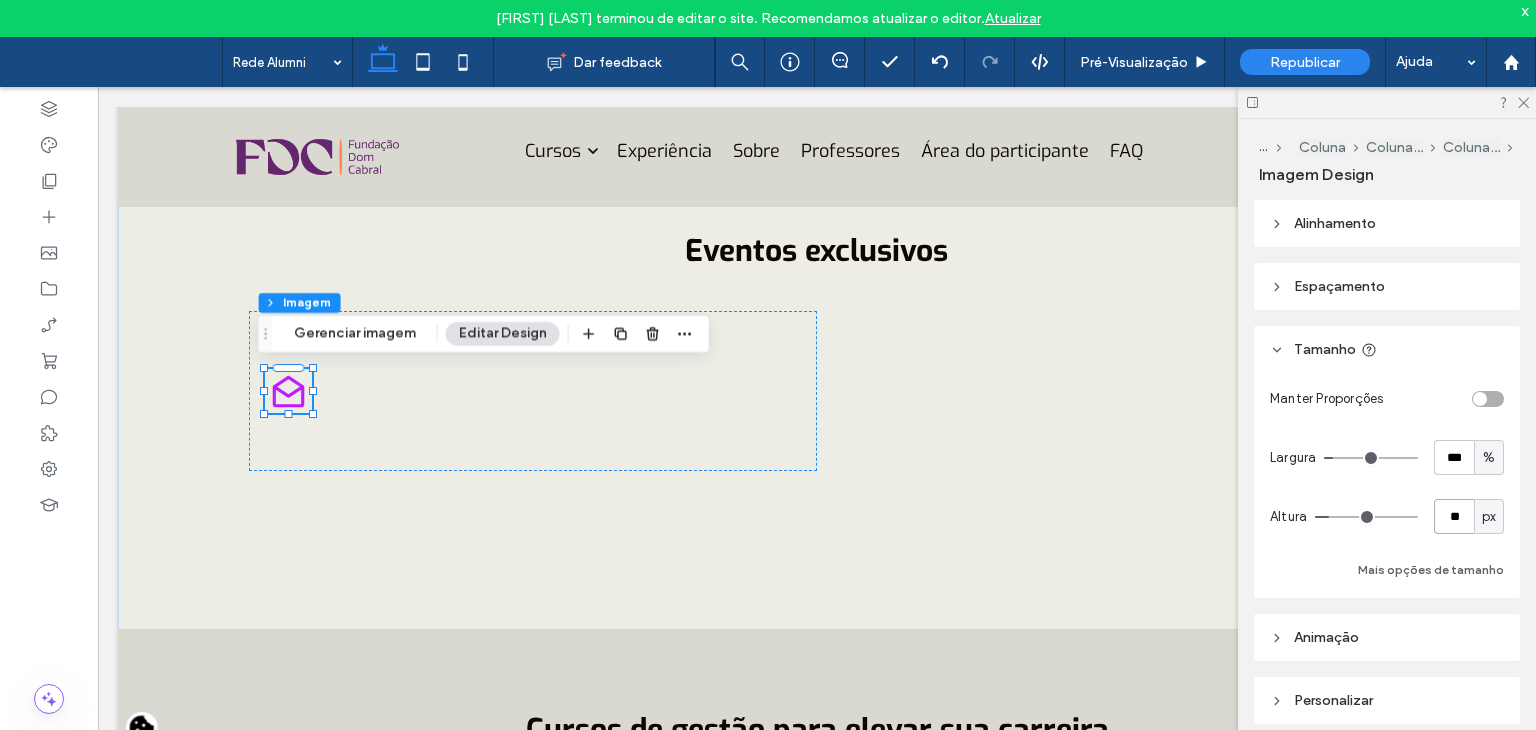 drag, startPoint x: 1449, startPoint y: 509, endPoint x: 1436, endPoint y: 510, distance: 13.038404 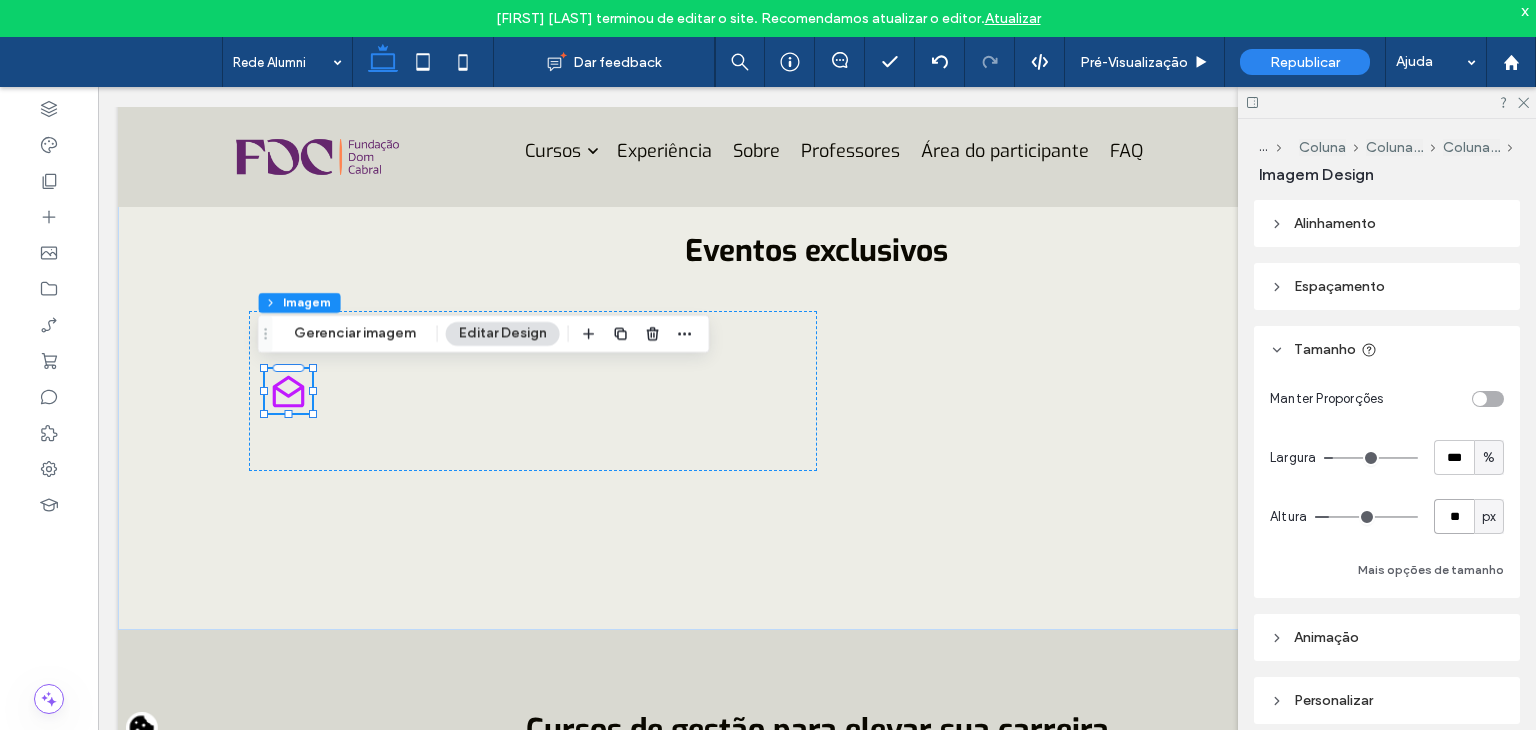 click on "**" at bounding box center (1454, 516) 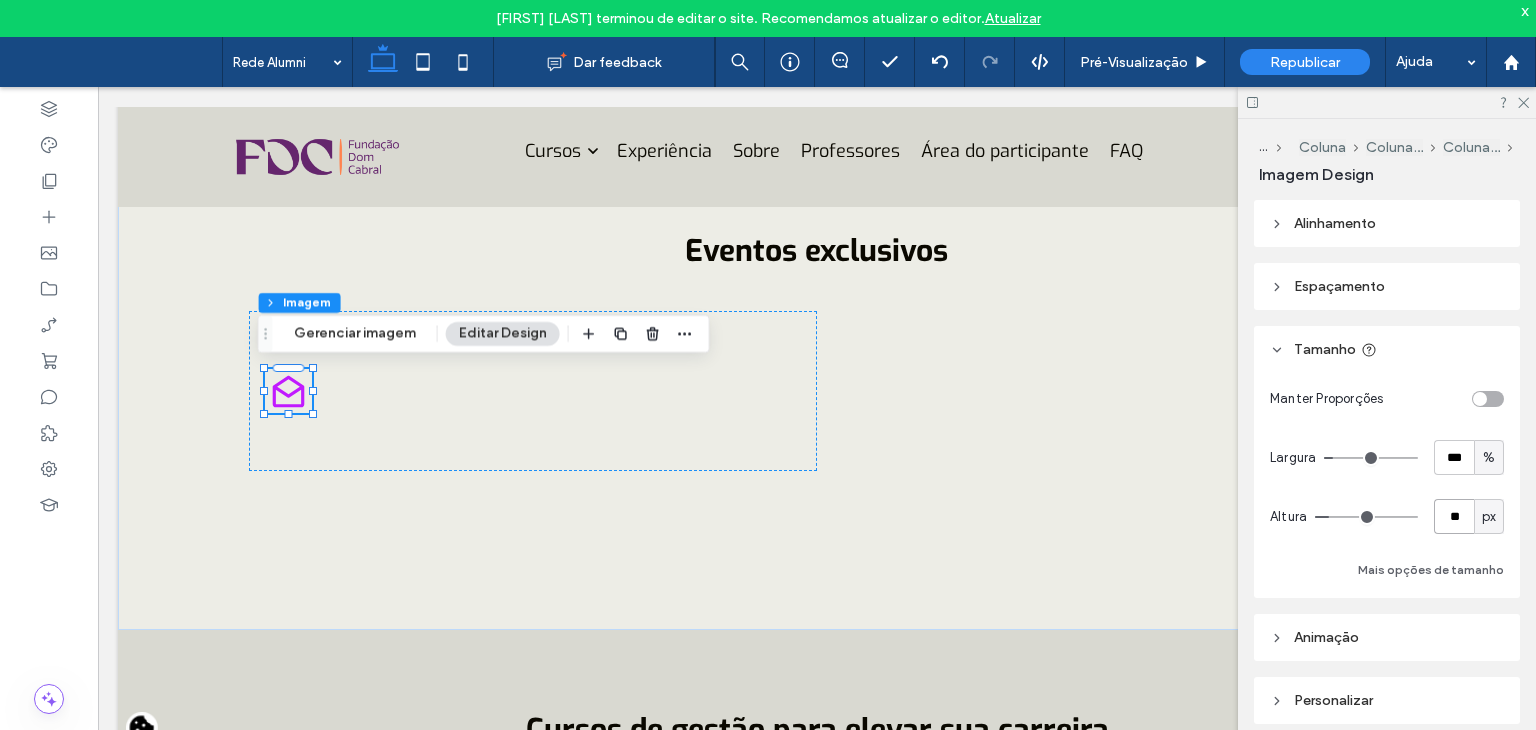 type on "**" 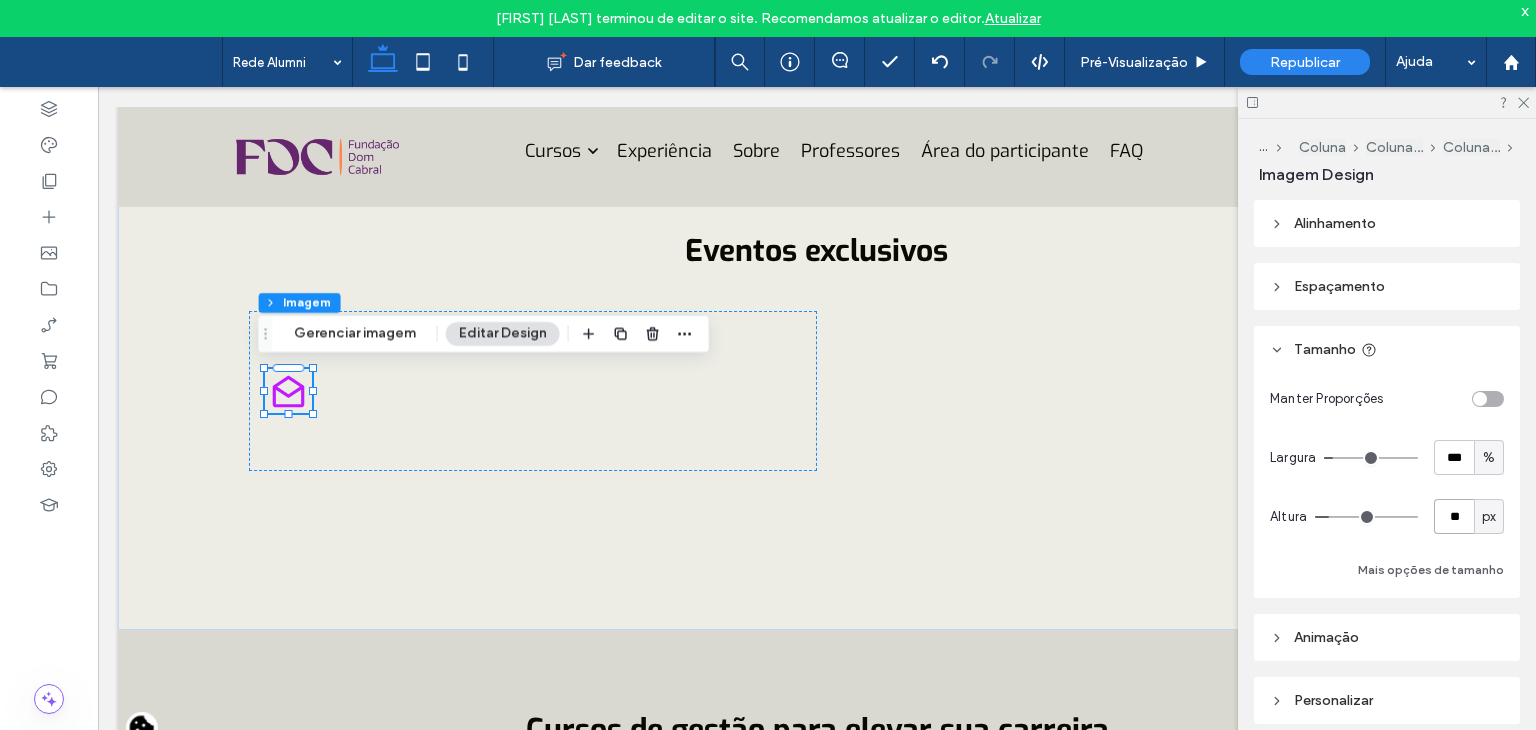 type on "**" 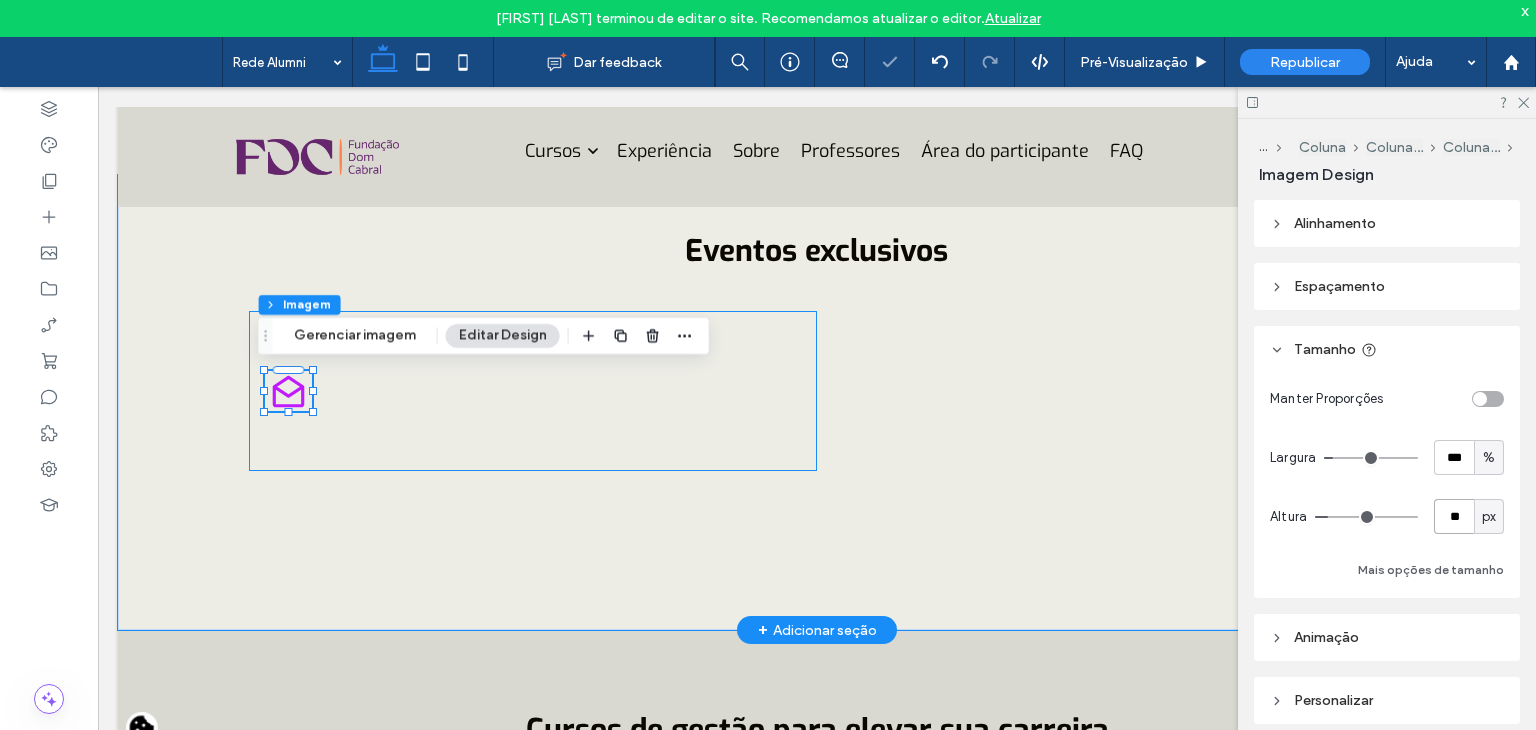 click on "9% , 44px" at bounding box center [533, 391] 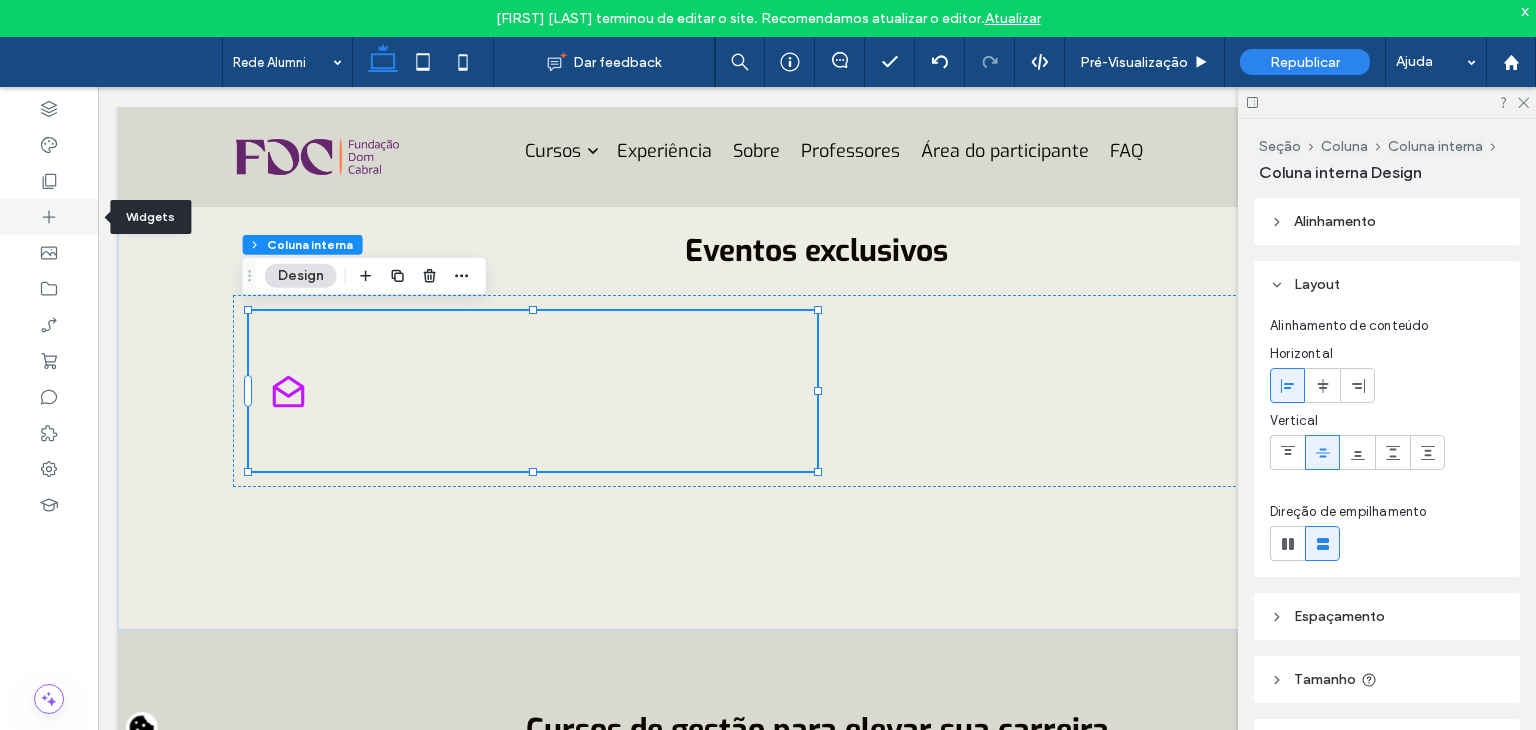 click at bounding box center [49, 217] 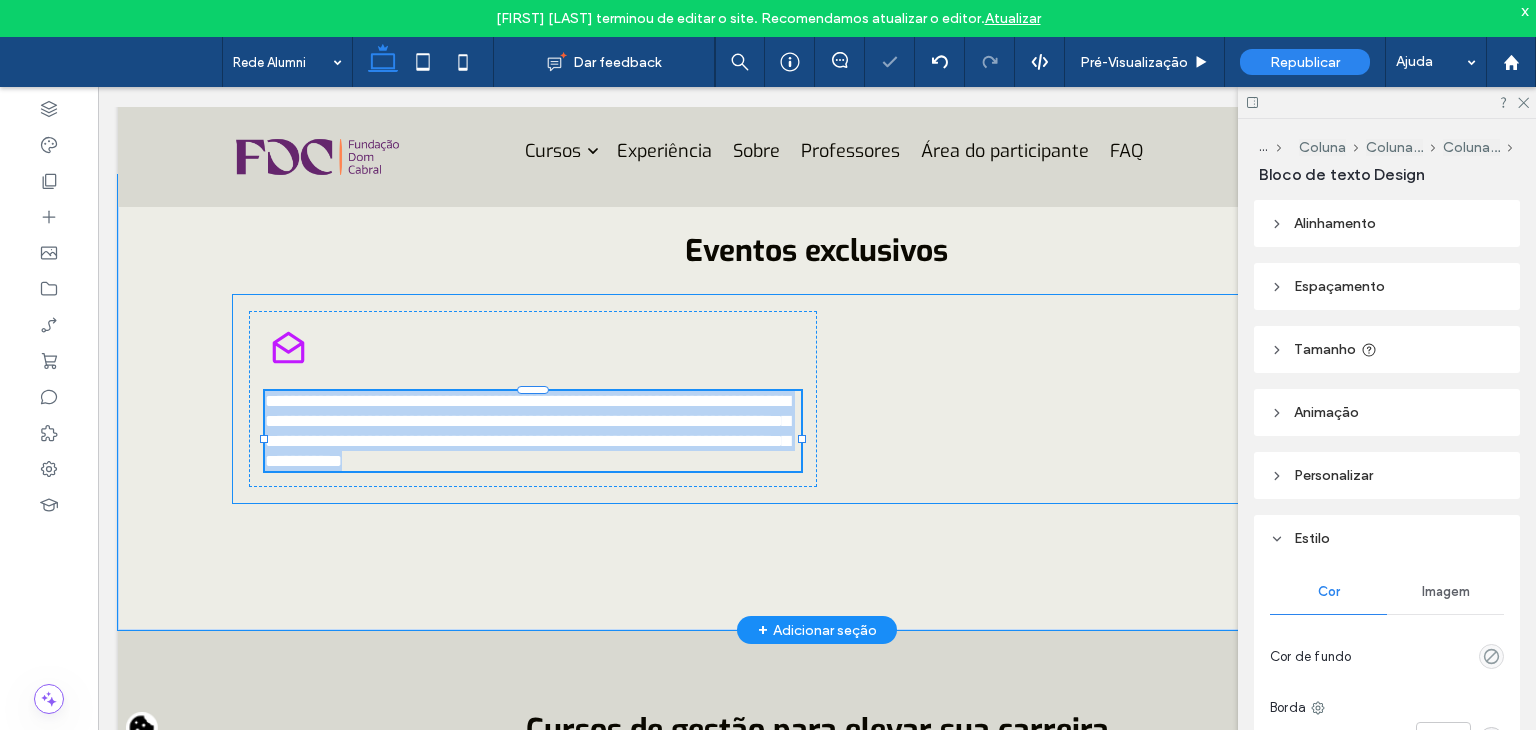 type on "***" 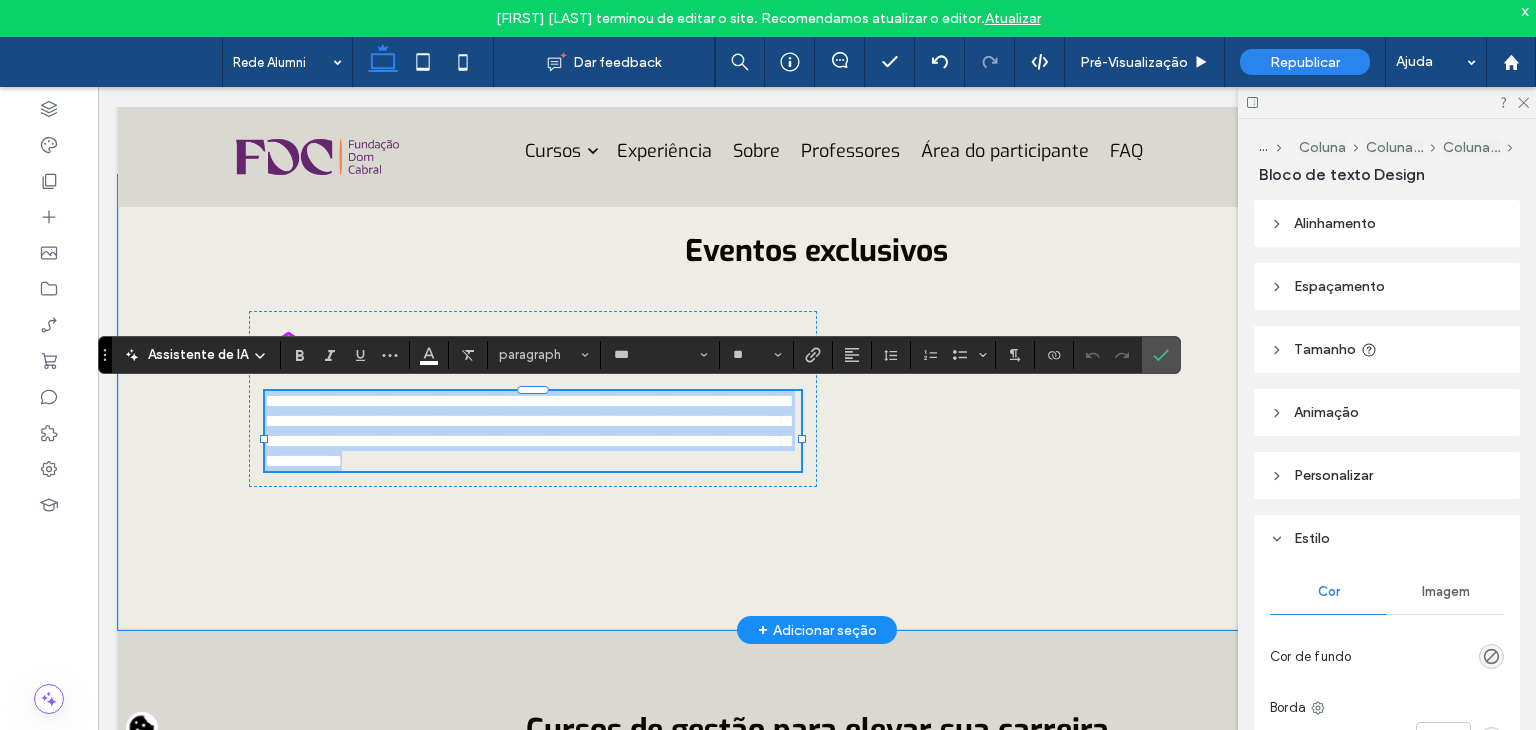 click on "**********" at bounding box center [527, 431] 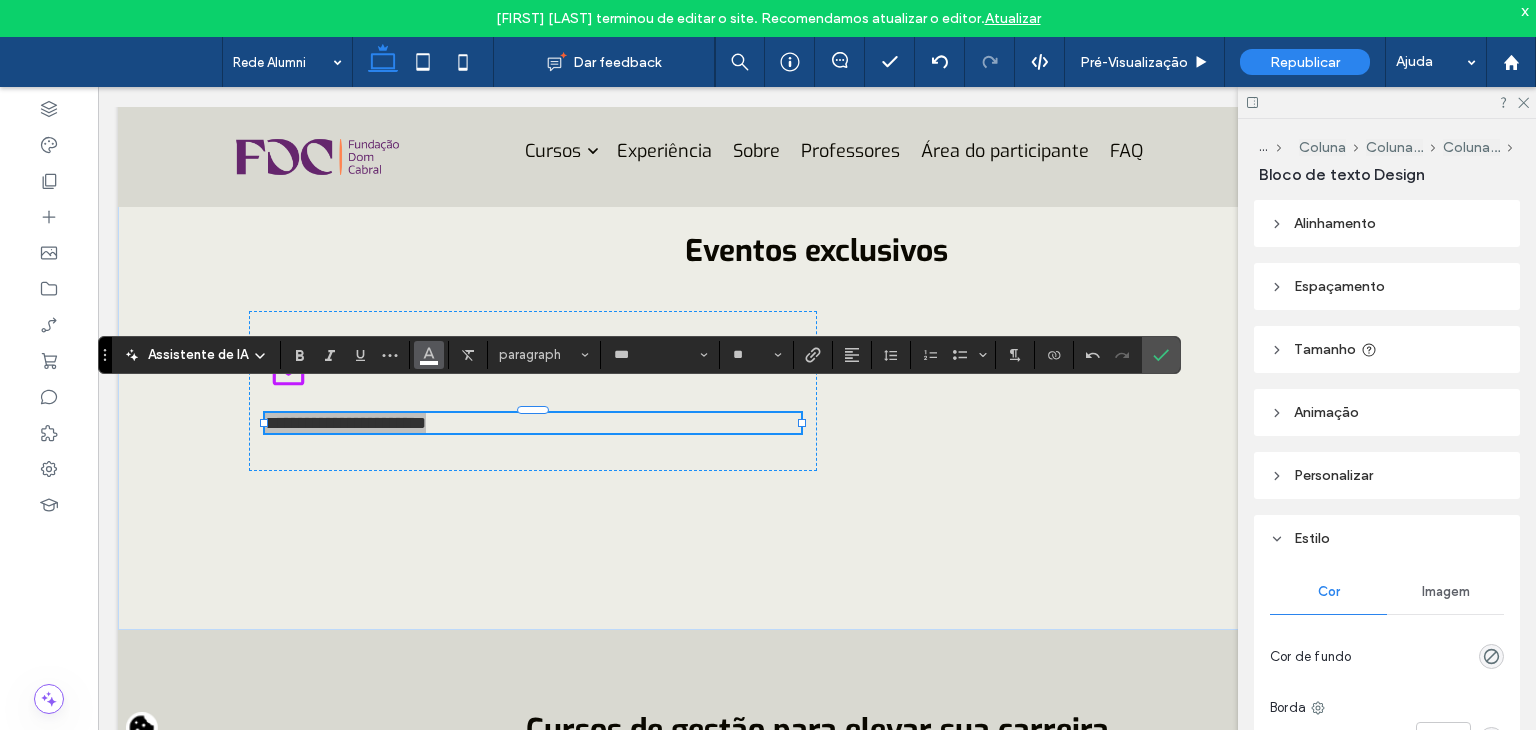 click at bounding box center [429, 355] 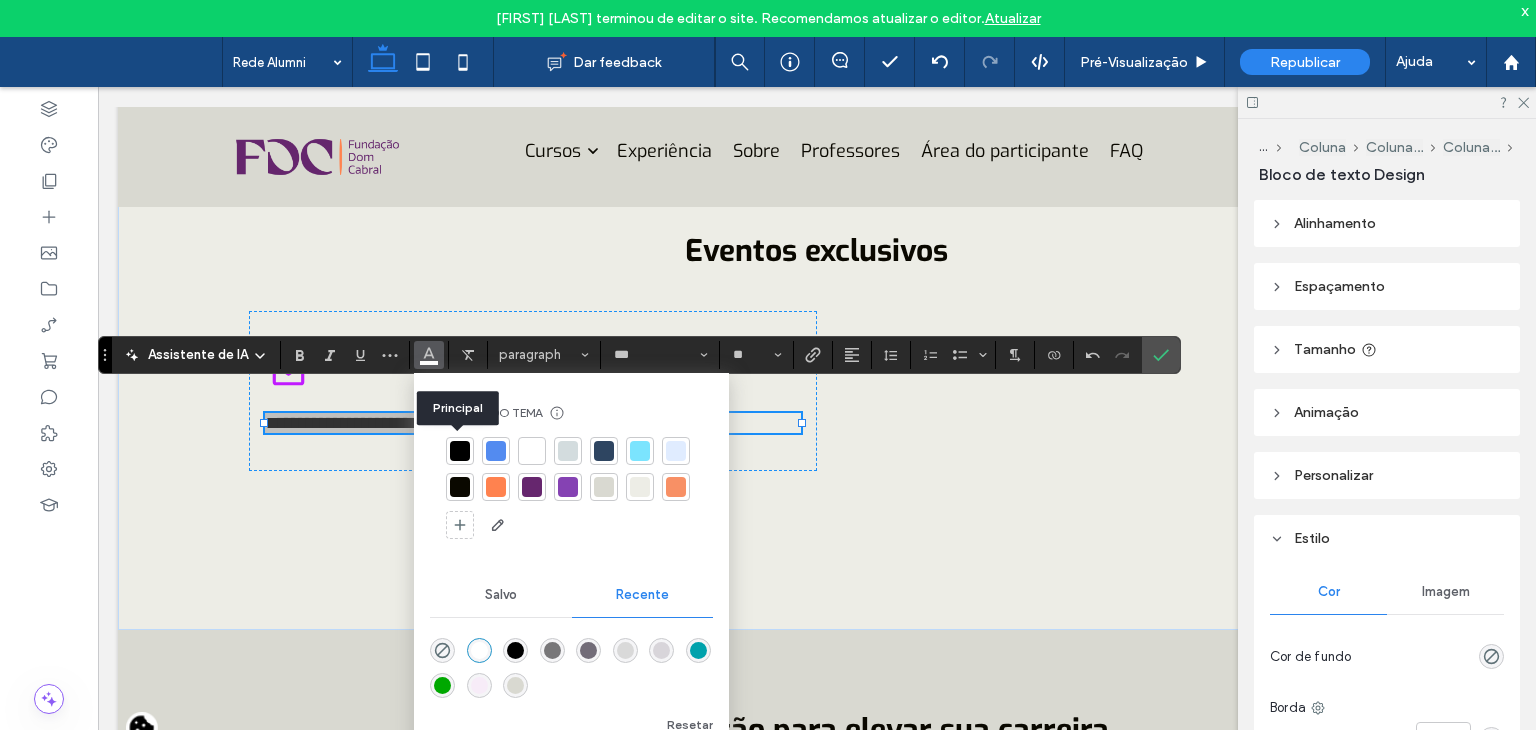 click at bounding box center [460, 451] 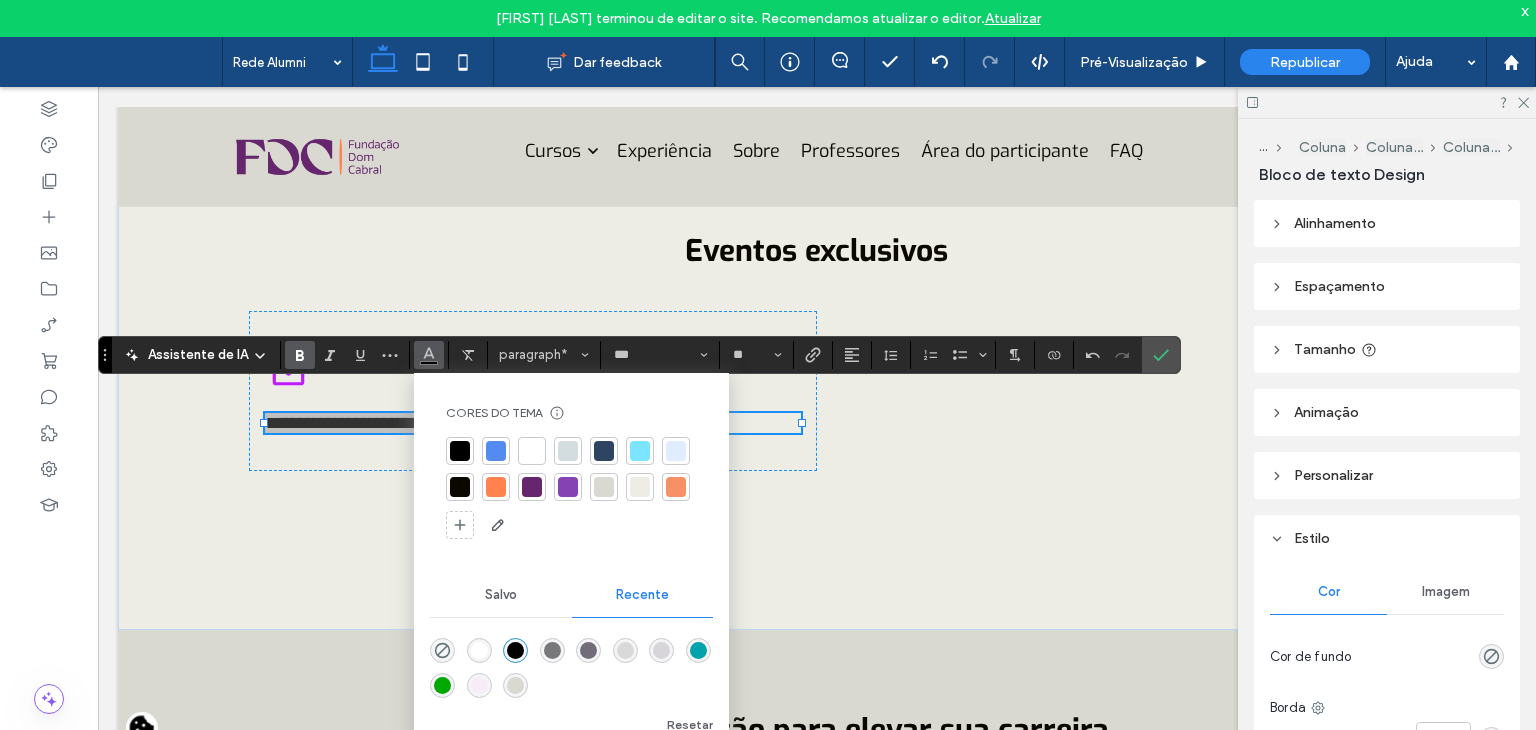 click 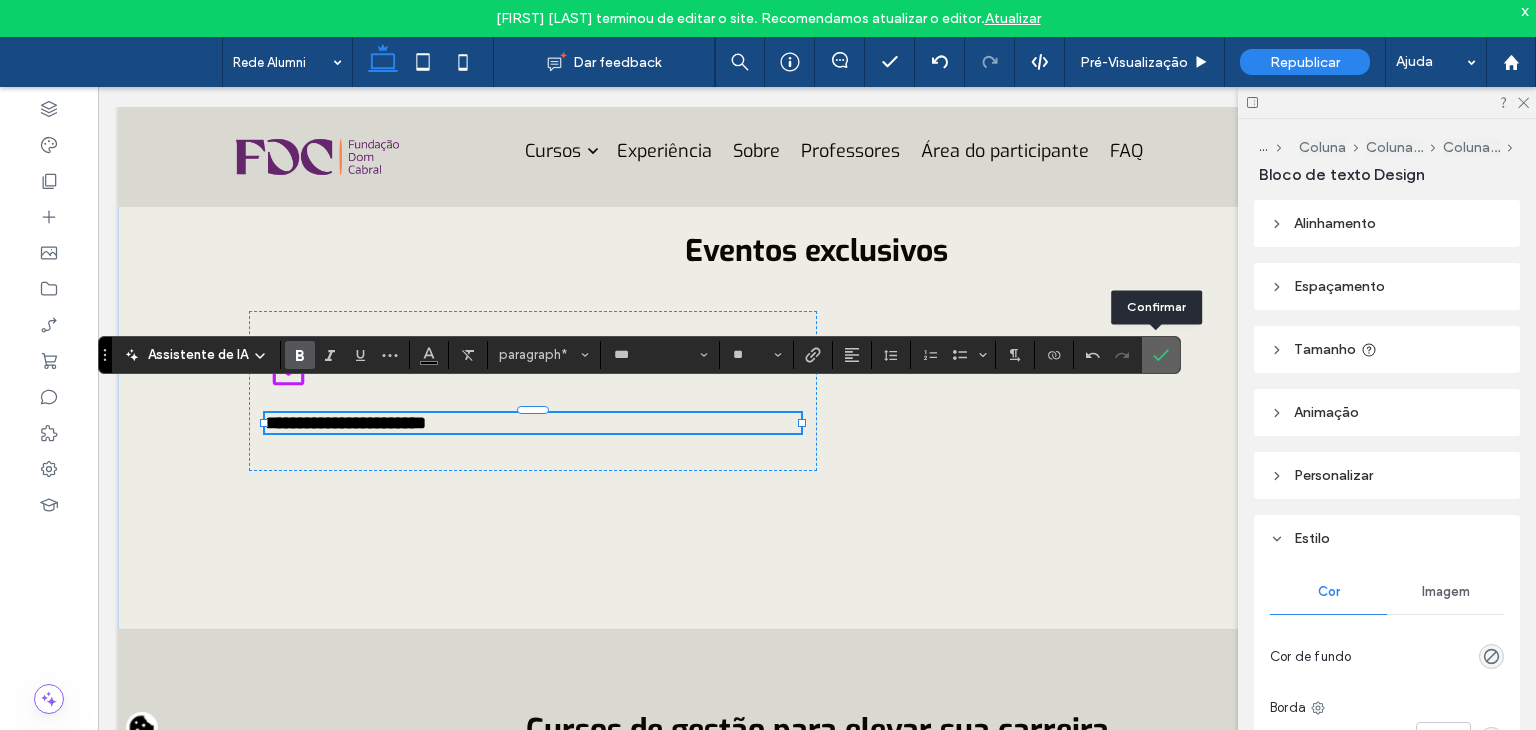 click 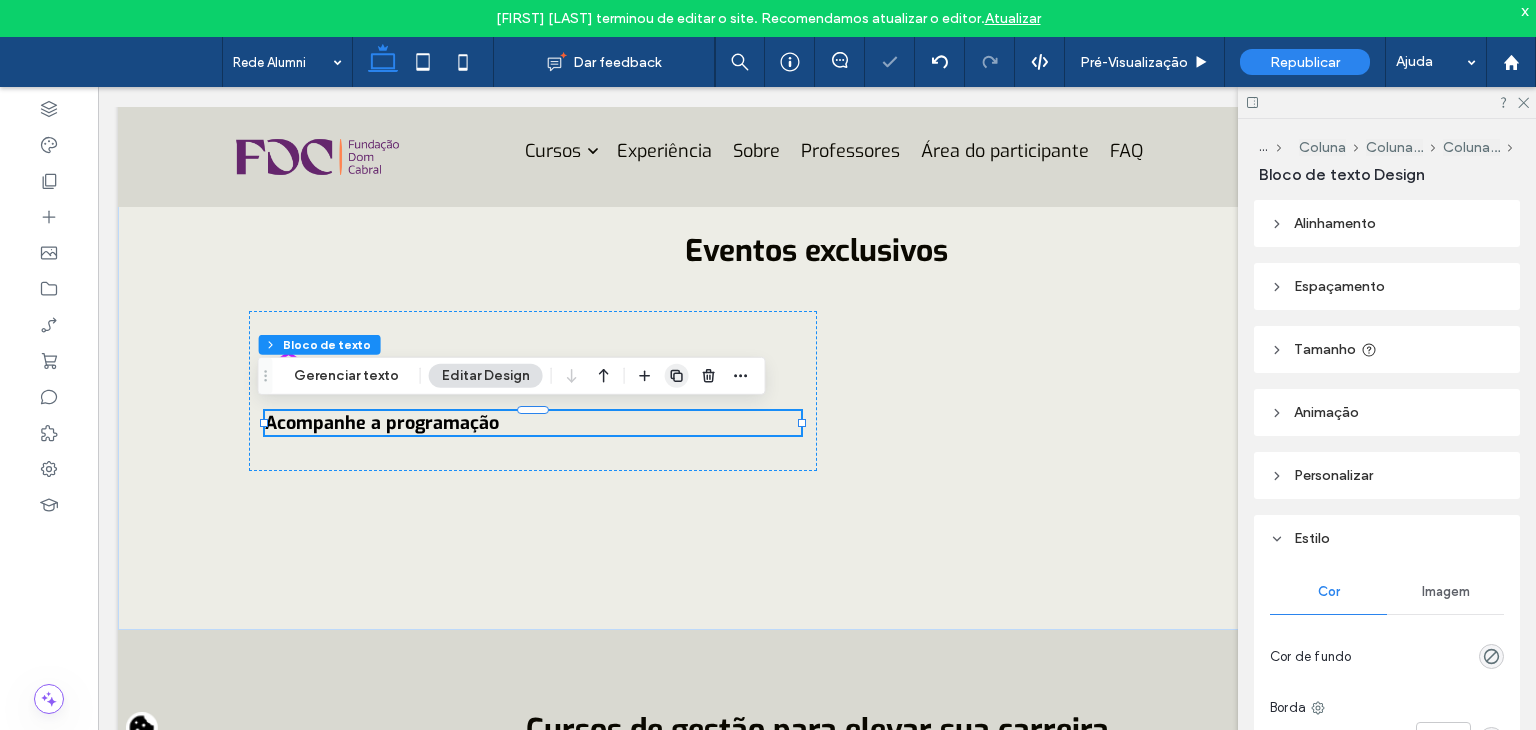 click 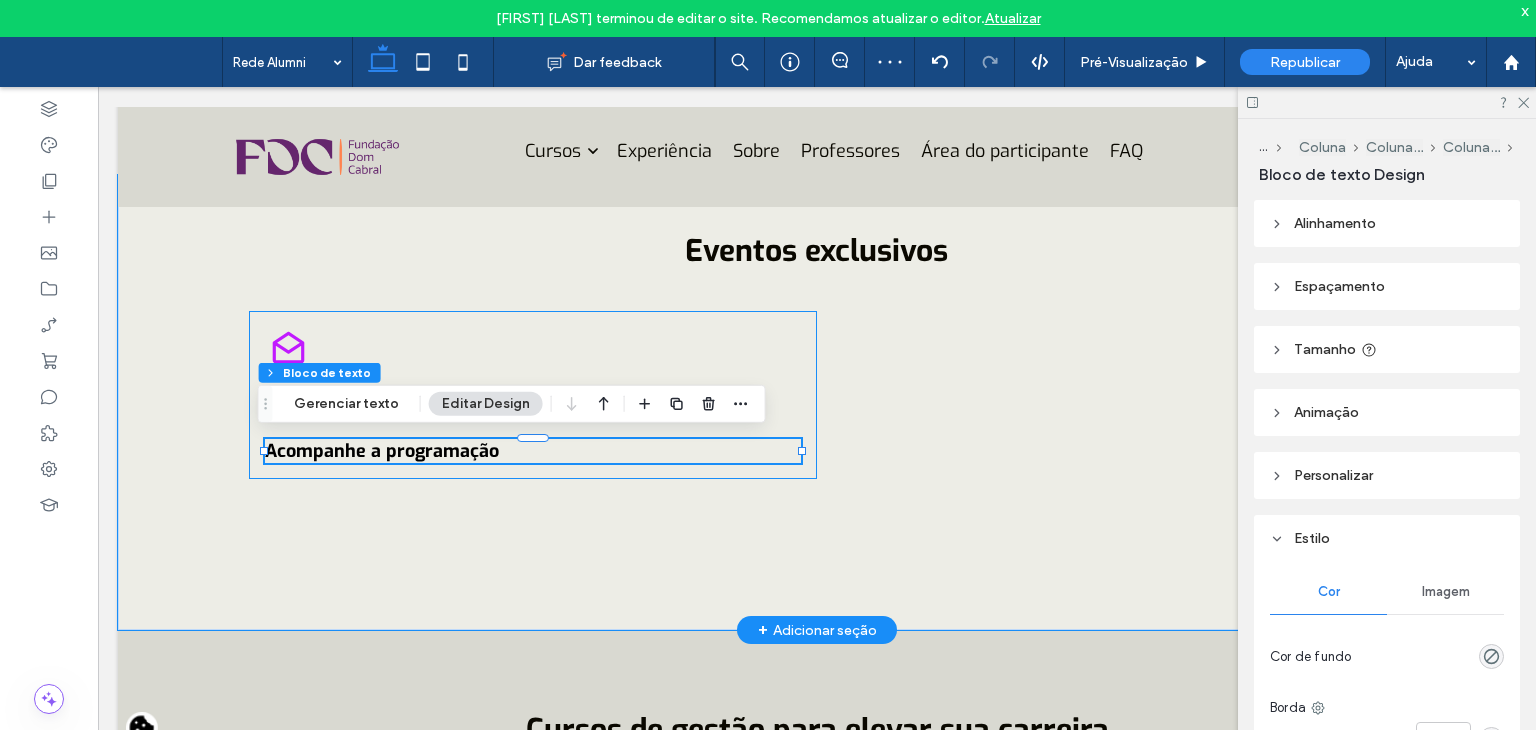 click on "Acompanhe a programação" at bounding box center (382, 451) 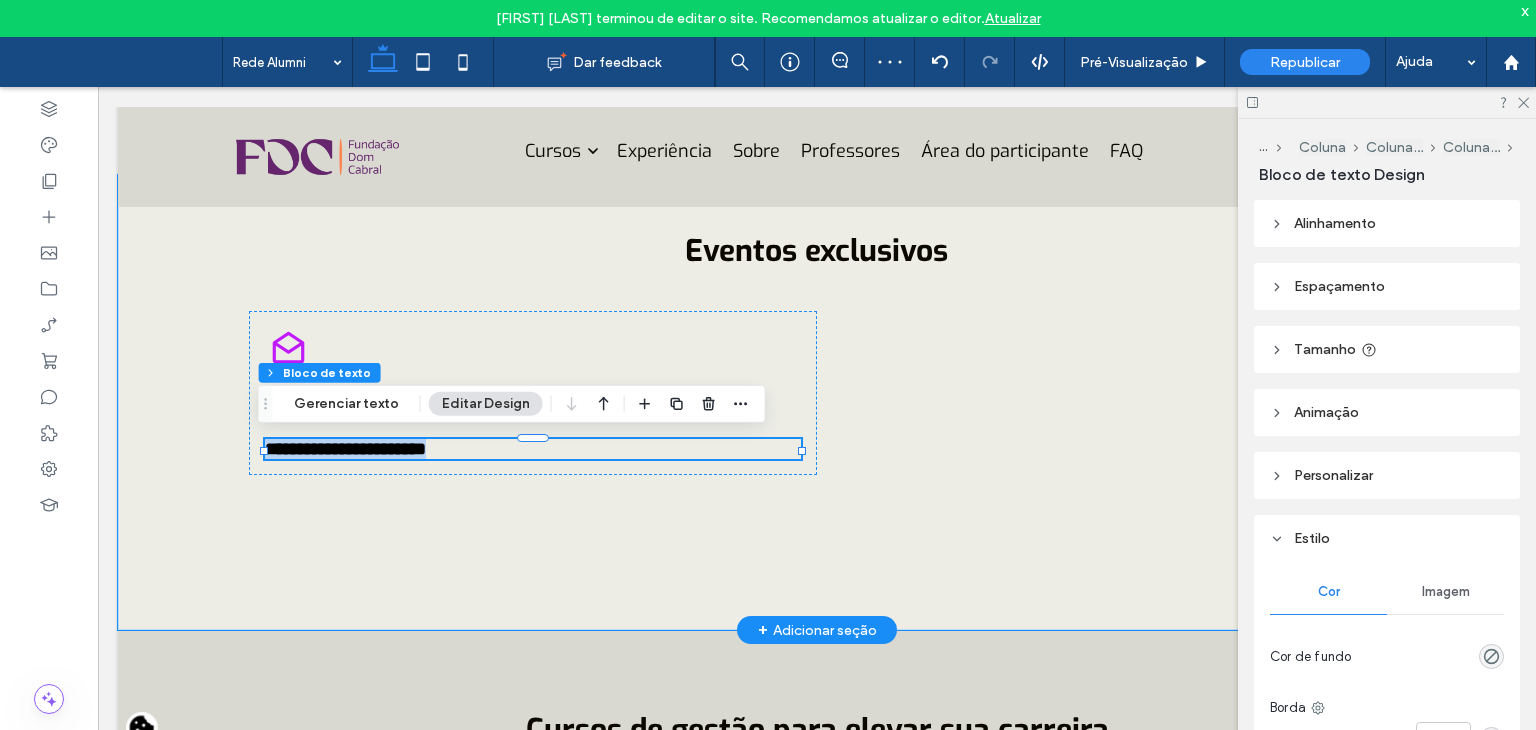 click on "**********" at bounding box center (345, 449) 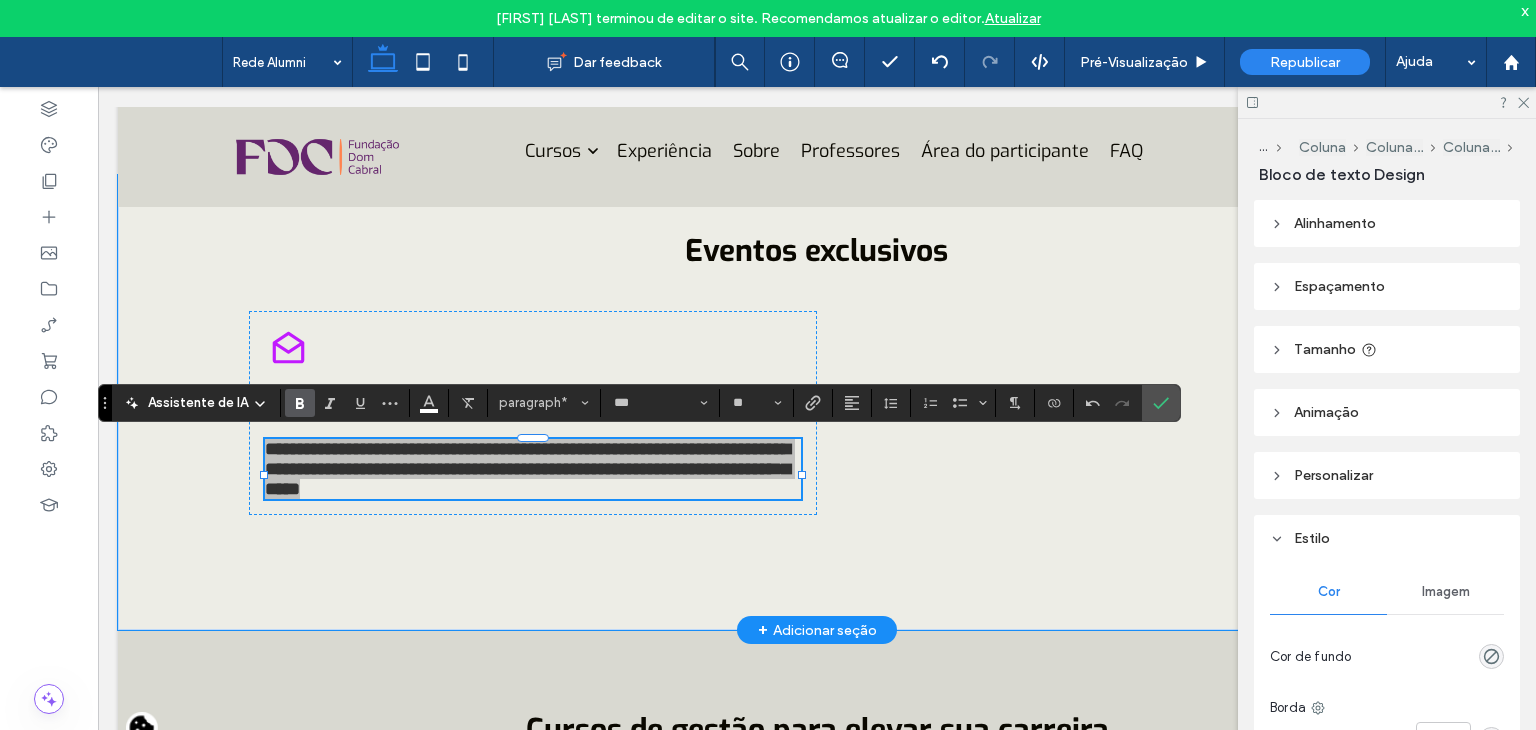 click 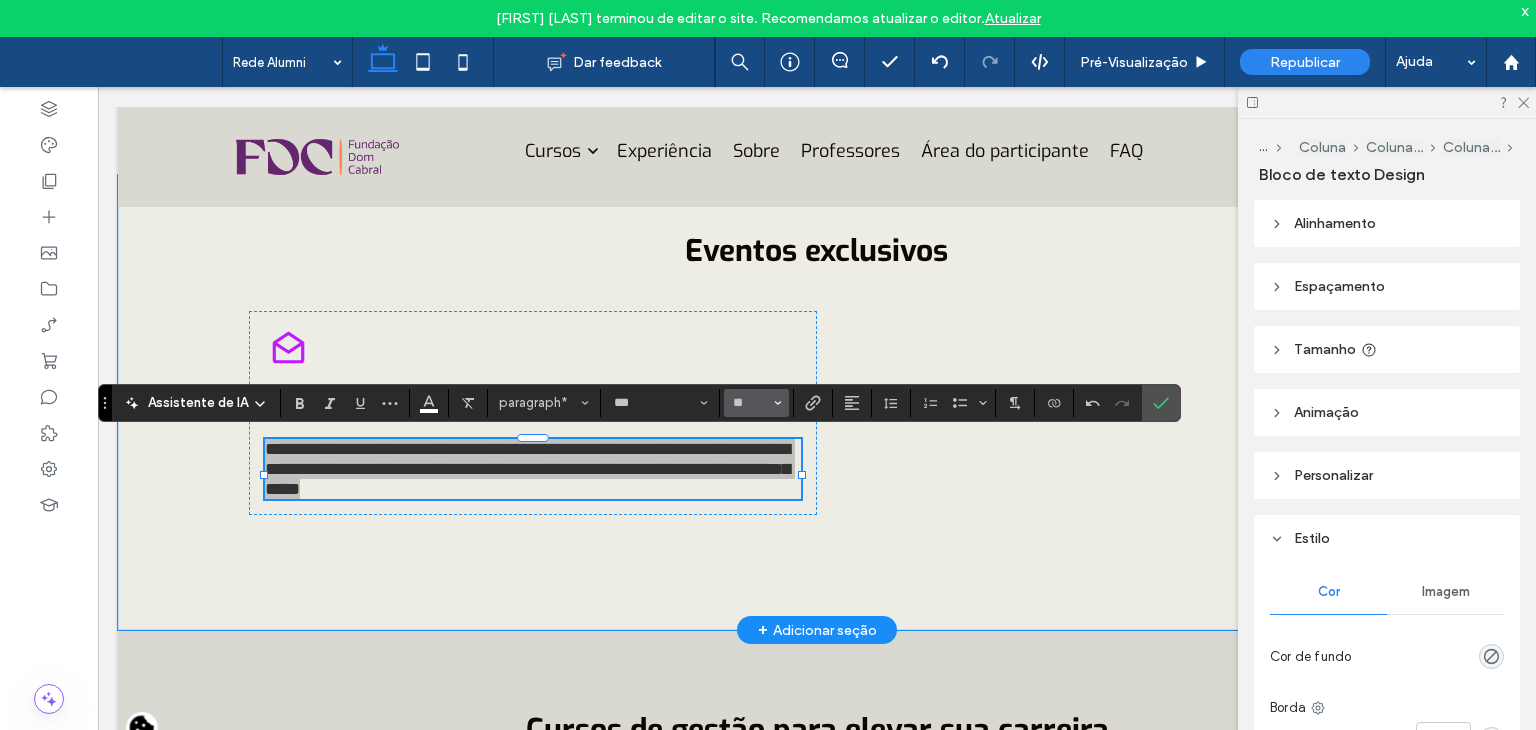 click on "**" at bounding box center [750, 403] 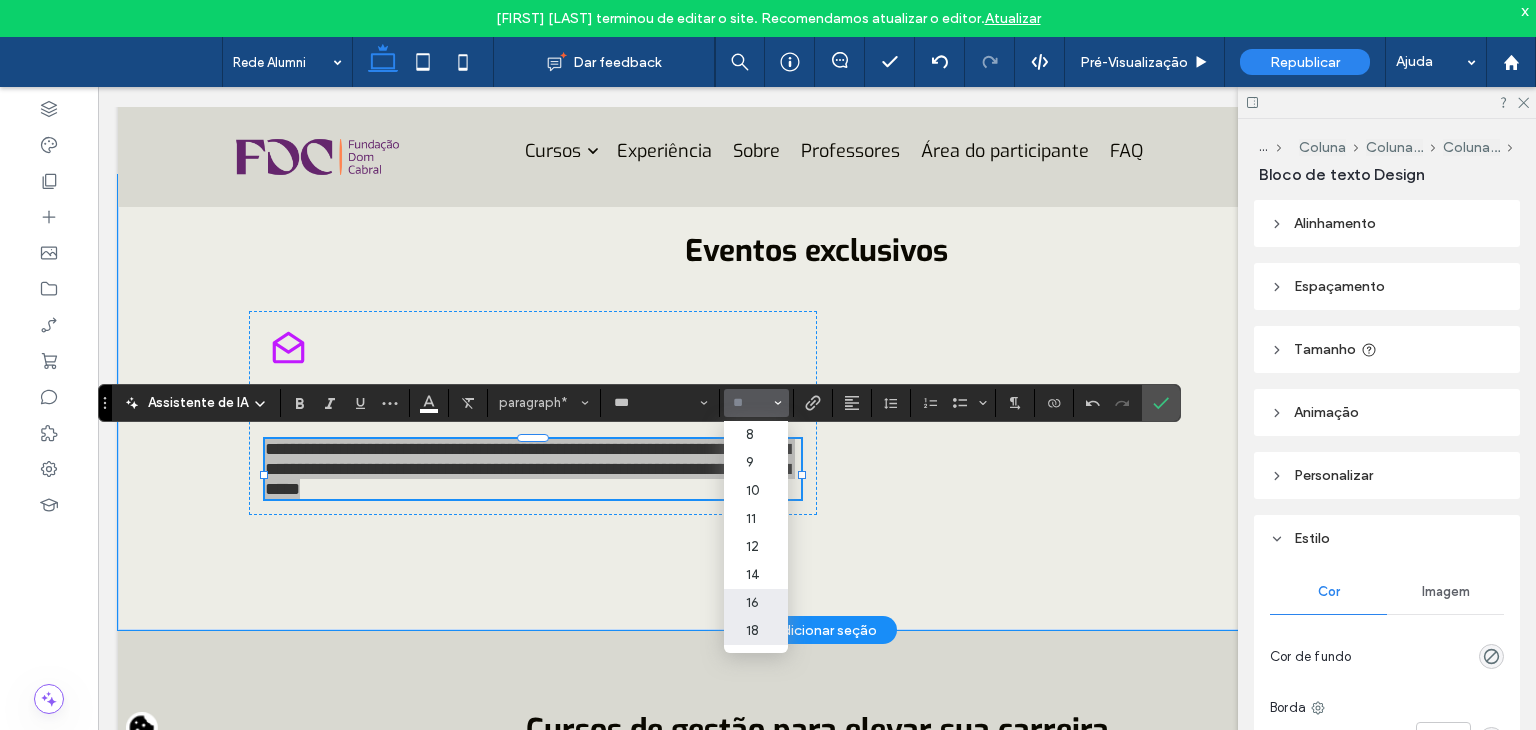 click on "16" at bounding box center [756, 603] 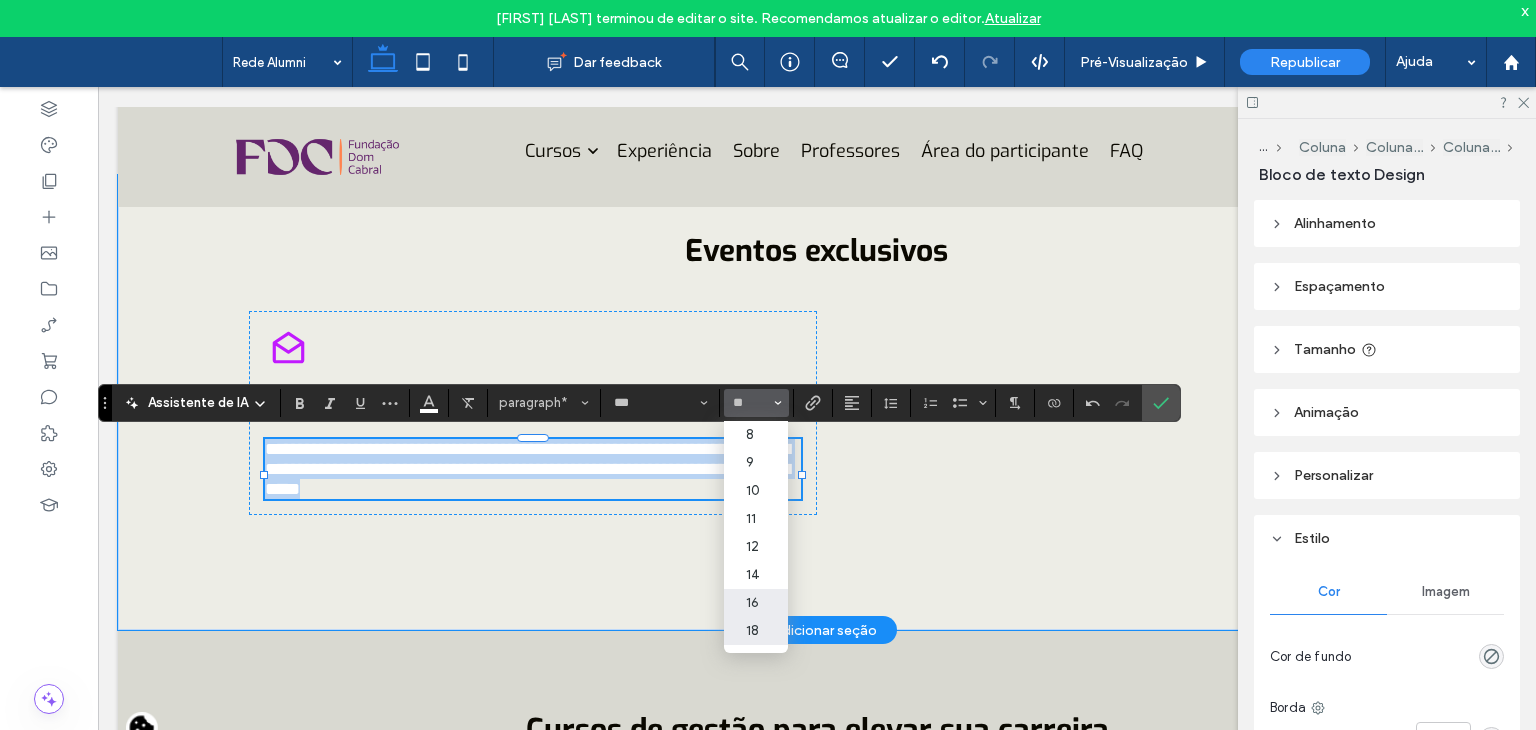 type on "**" 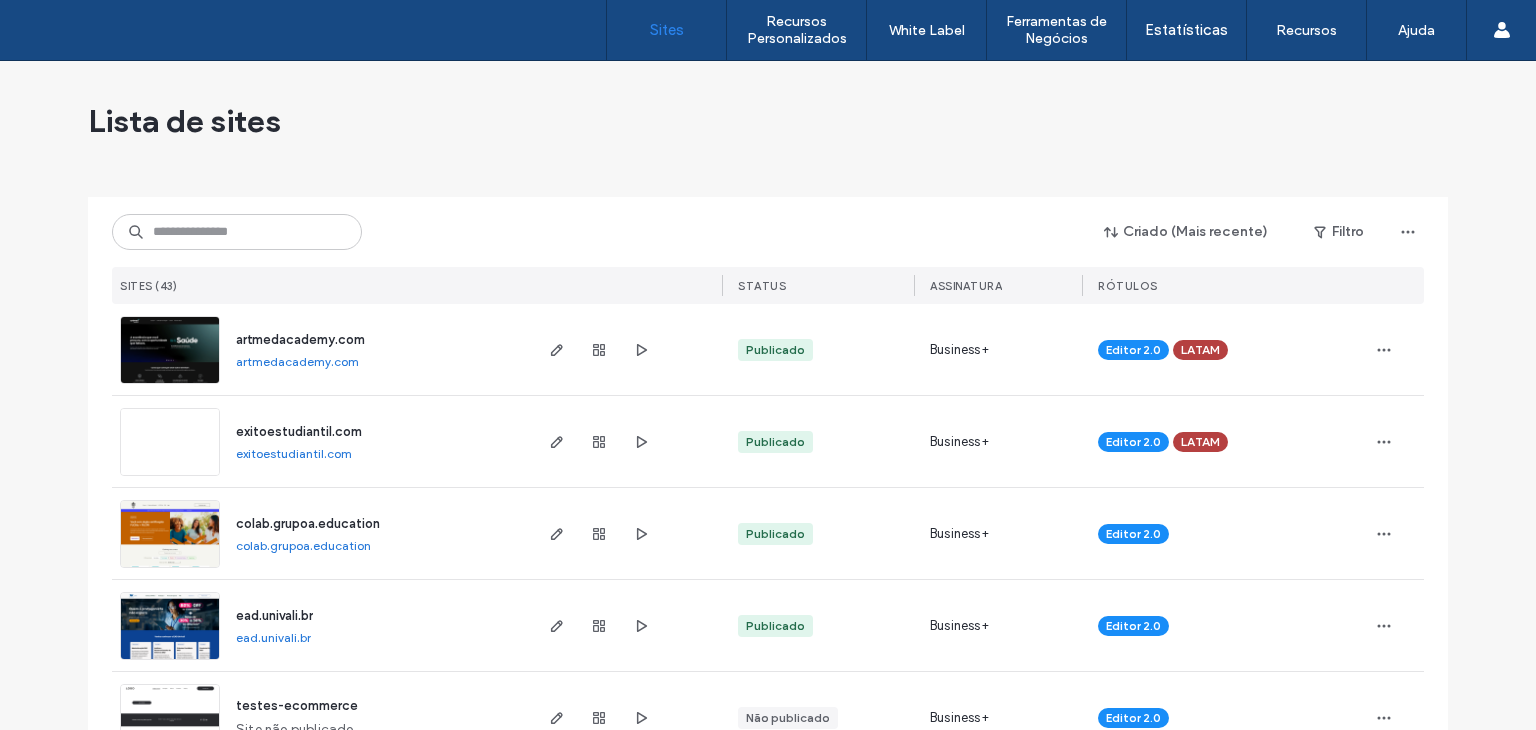 scroll, scrollTop: 0, scrollLeft: 0, axis: both 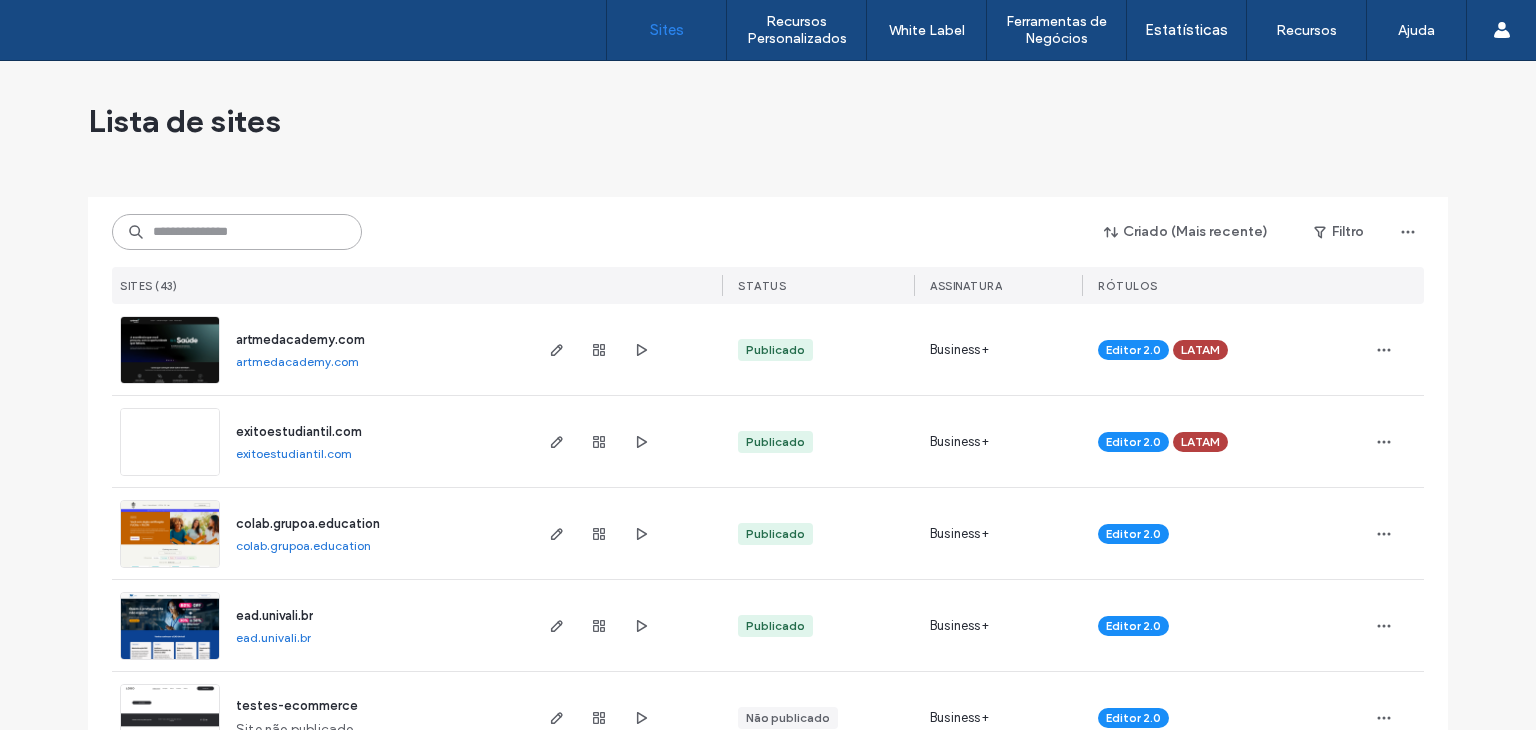 click at bounding box center [237, 232] 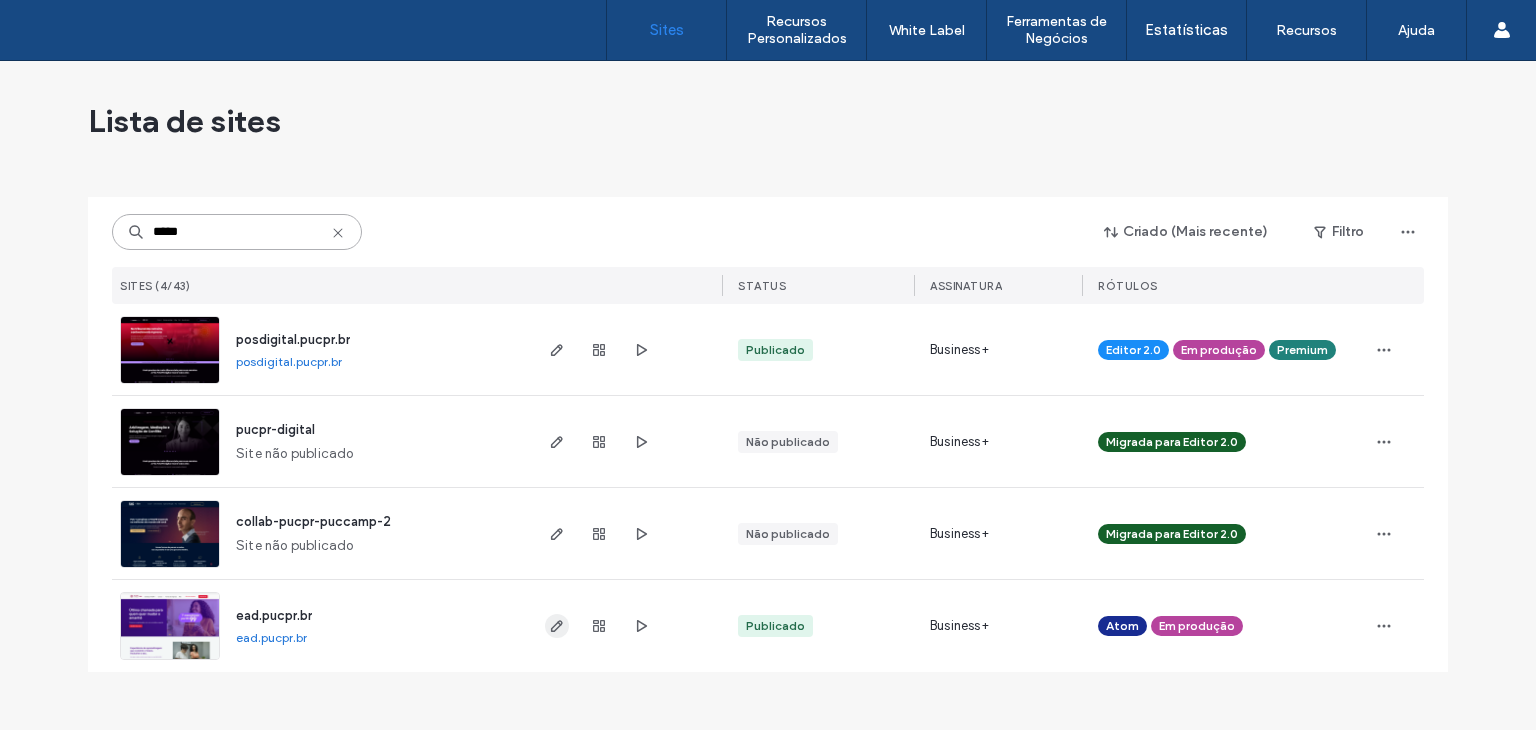 type on "*****" 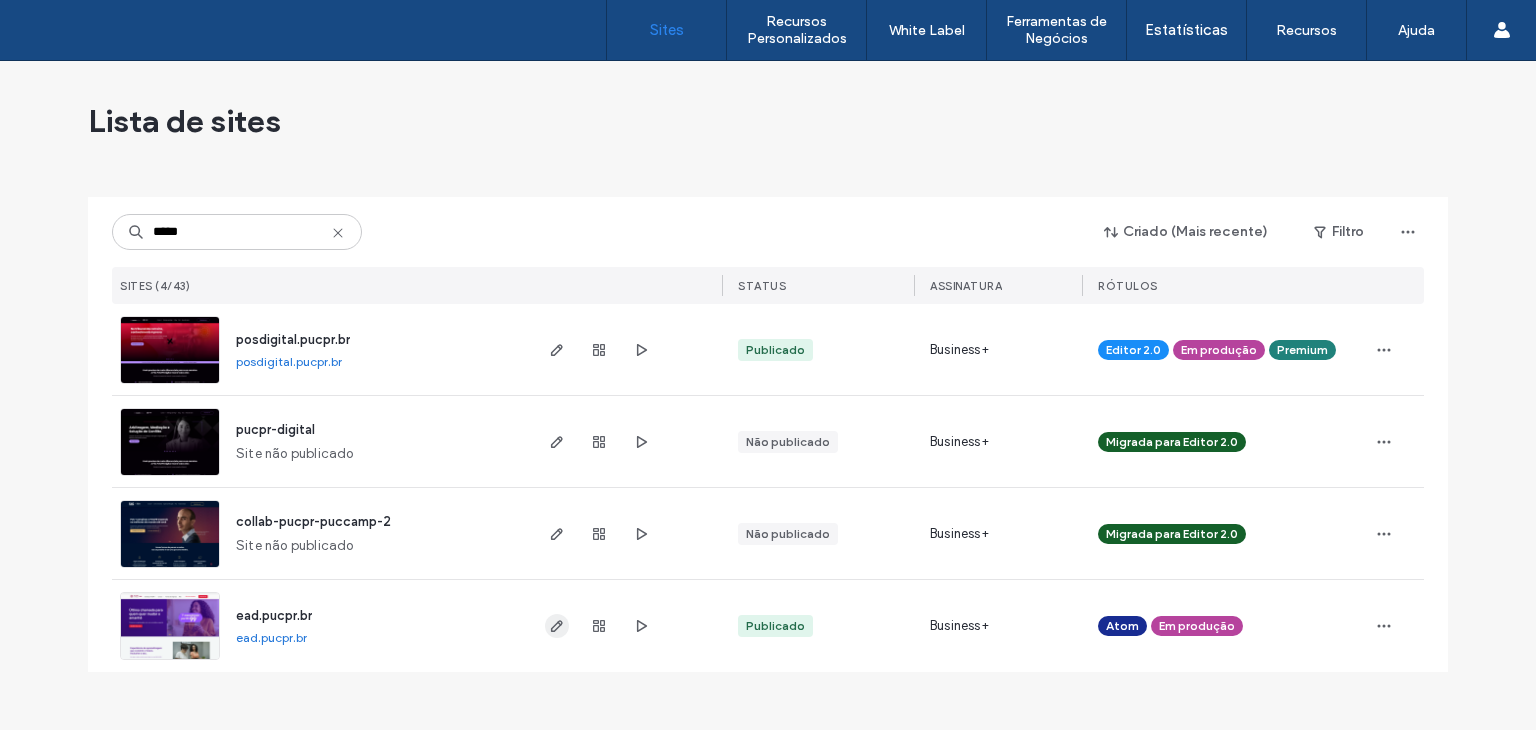 click 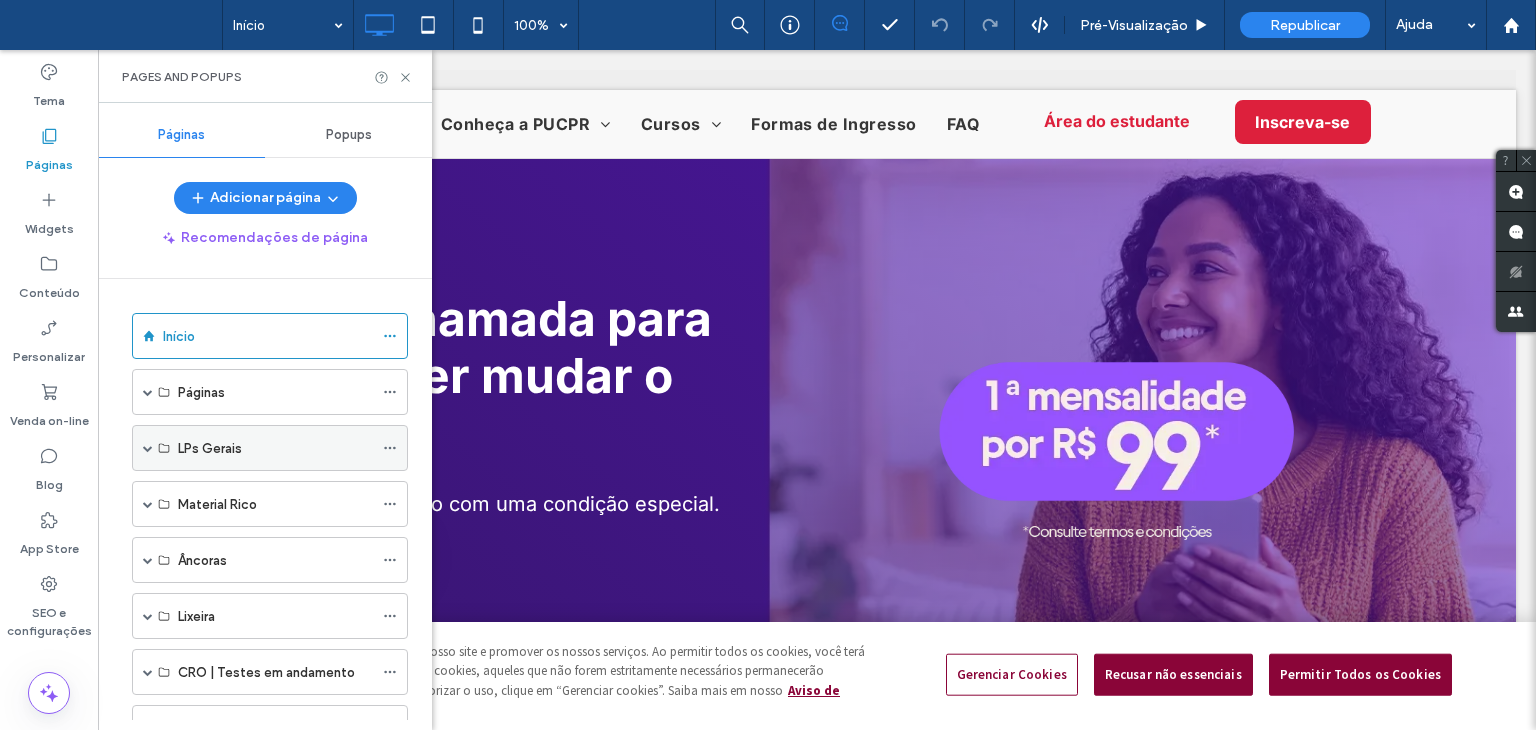 scroll, scrollTop: 0, scrollLeft: 0, axis: both 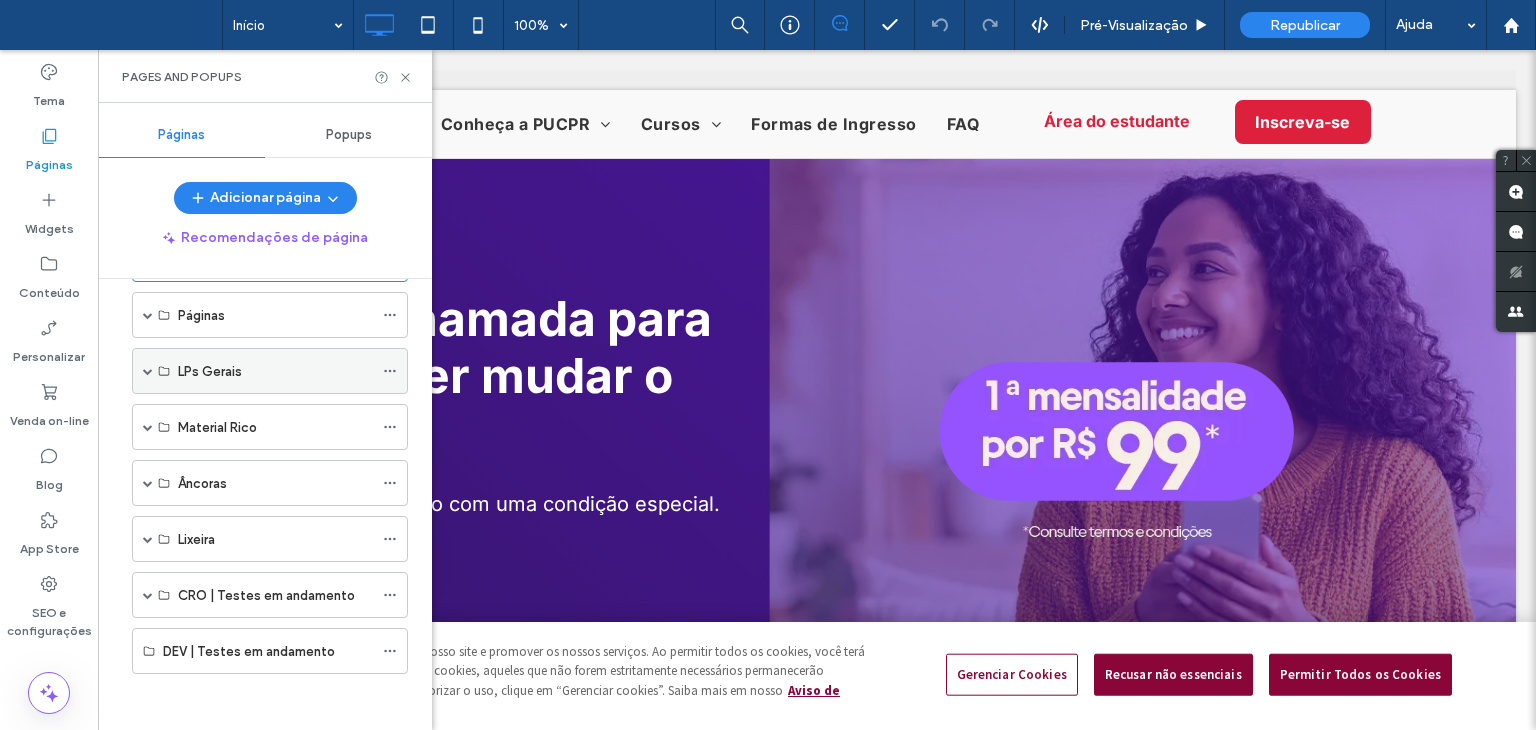 click at bounding box center [148, 371] 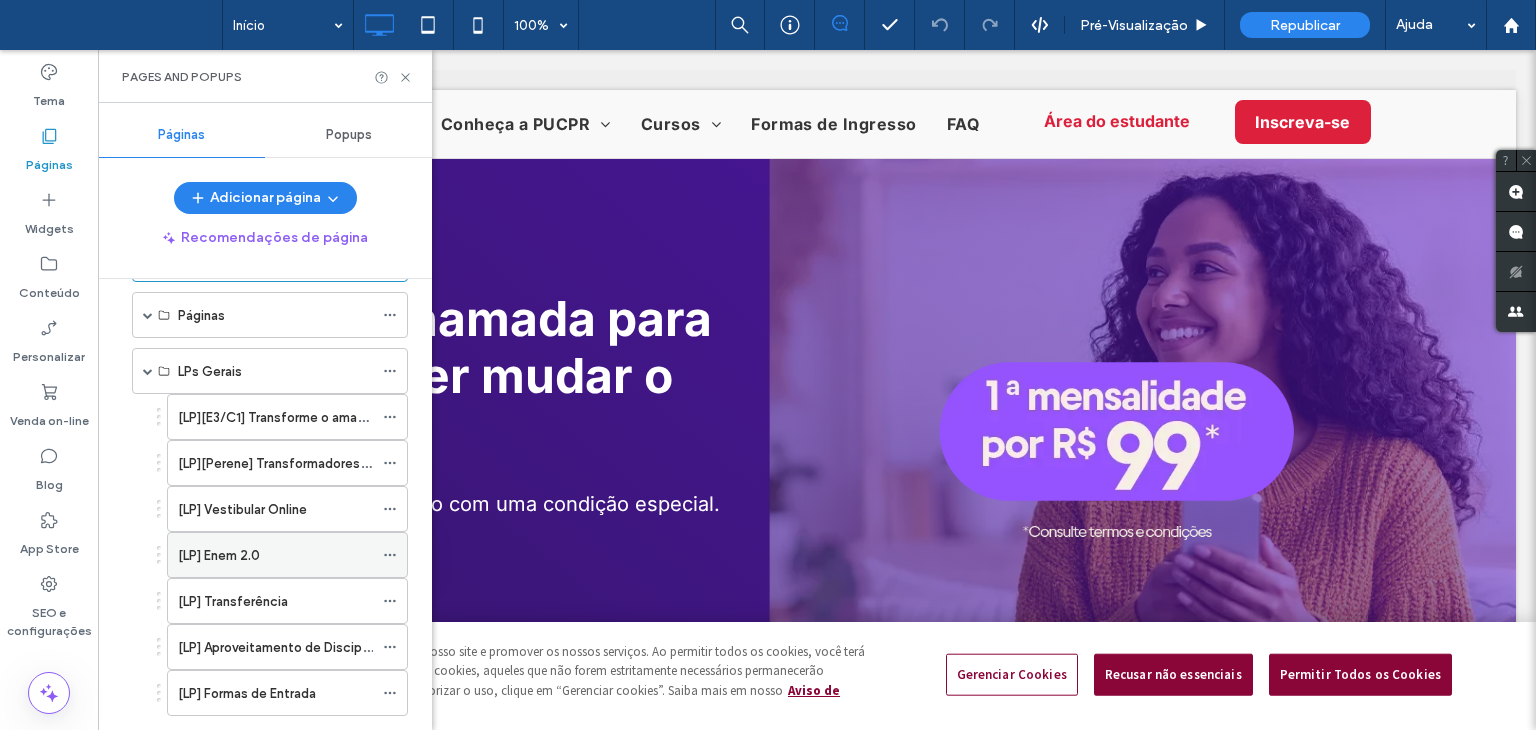click on "[LP] Enem 2.0" at bounding box center [219, 555] 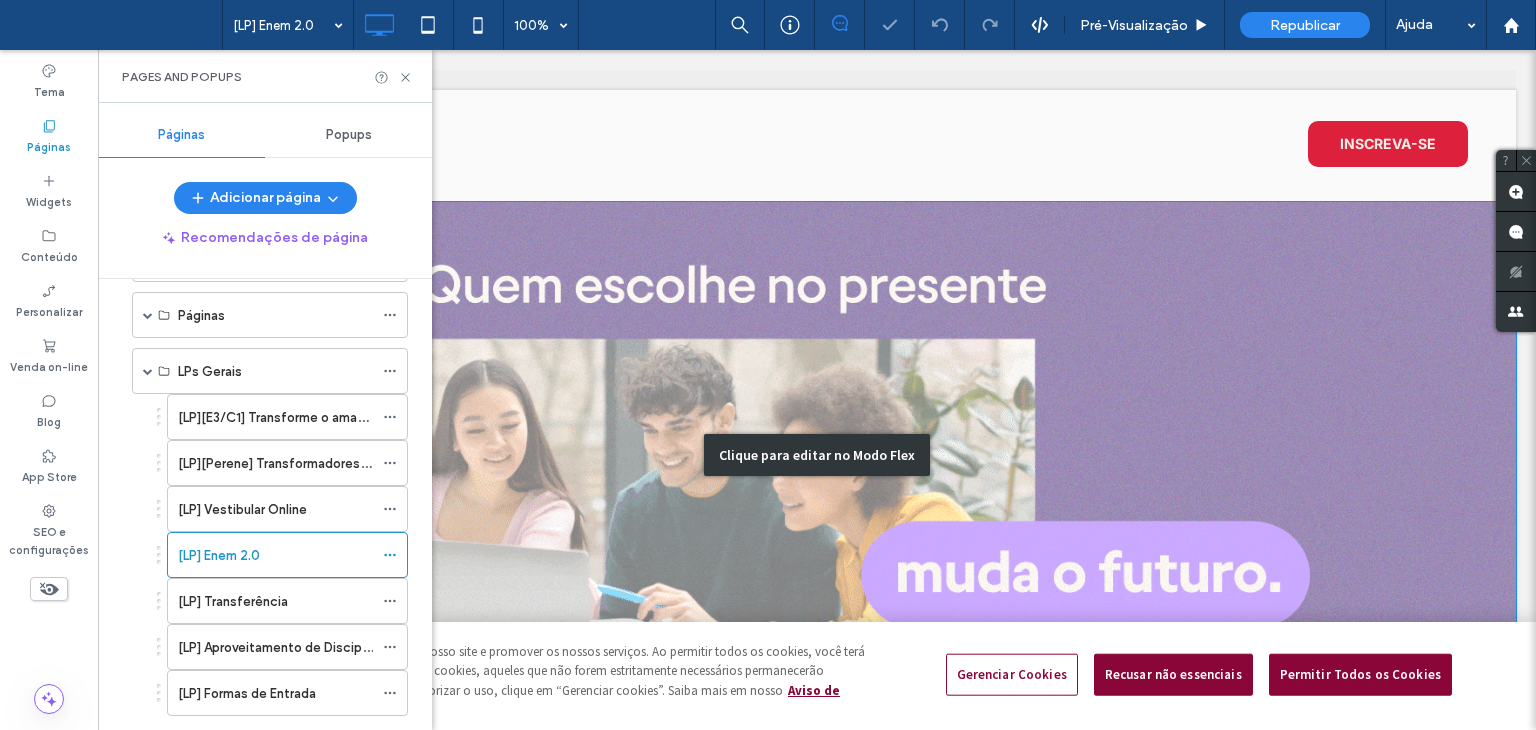 scroll, scrollTop: 0, scrollLeft: 0, axis: both 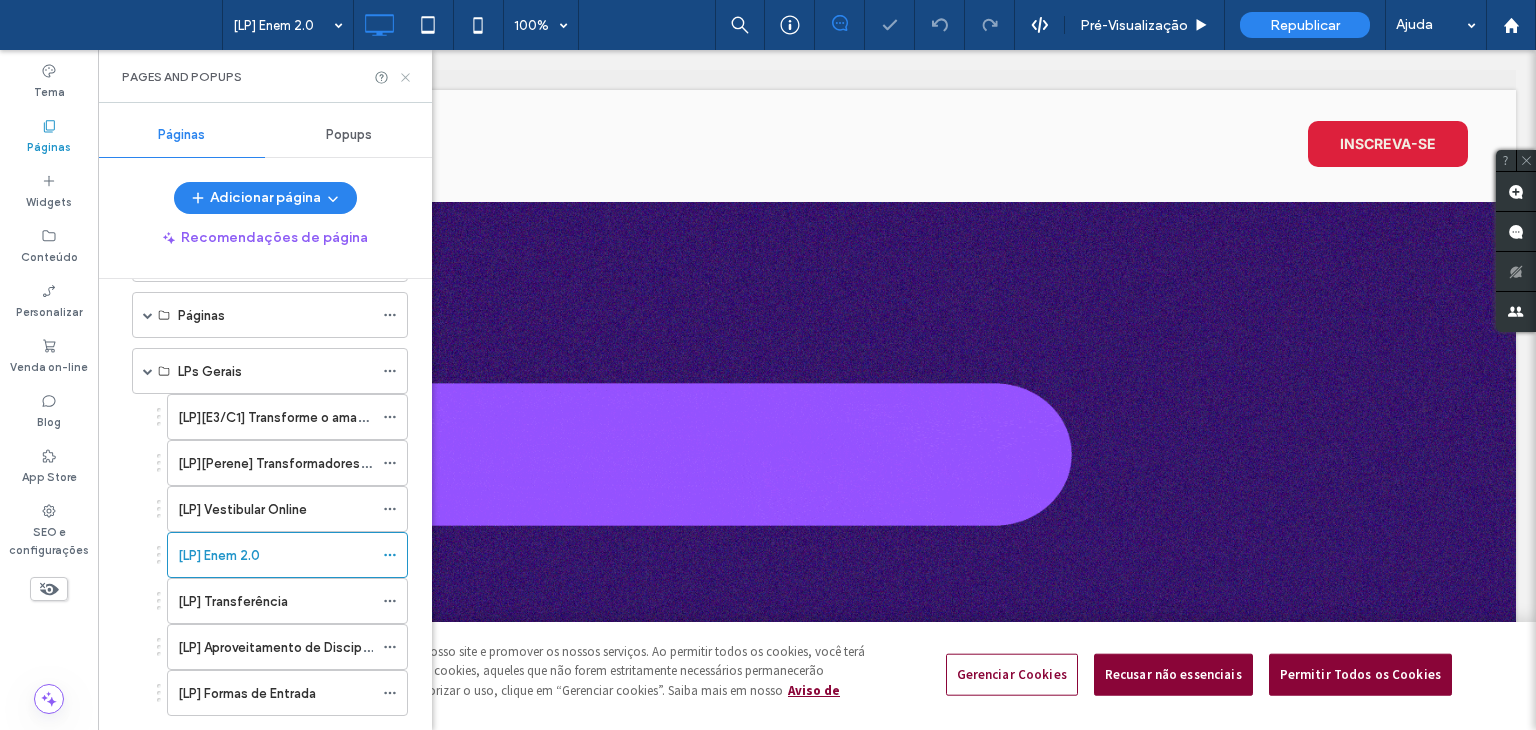 click 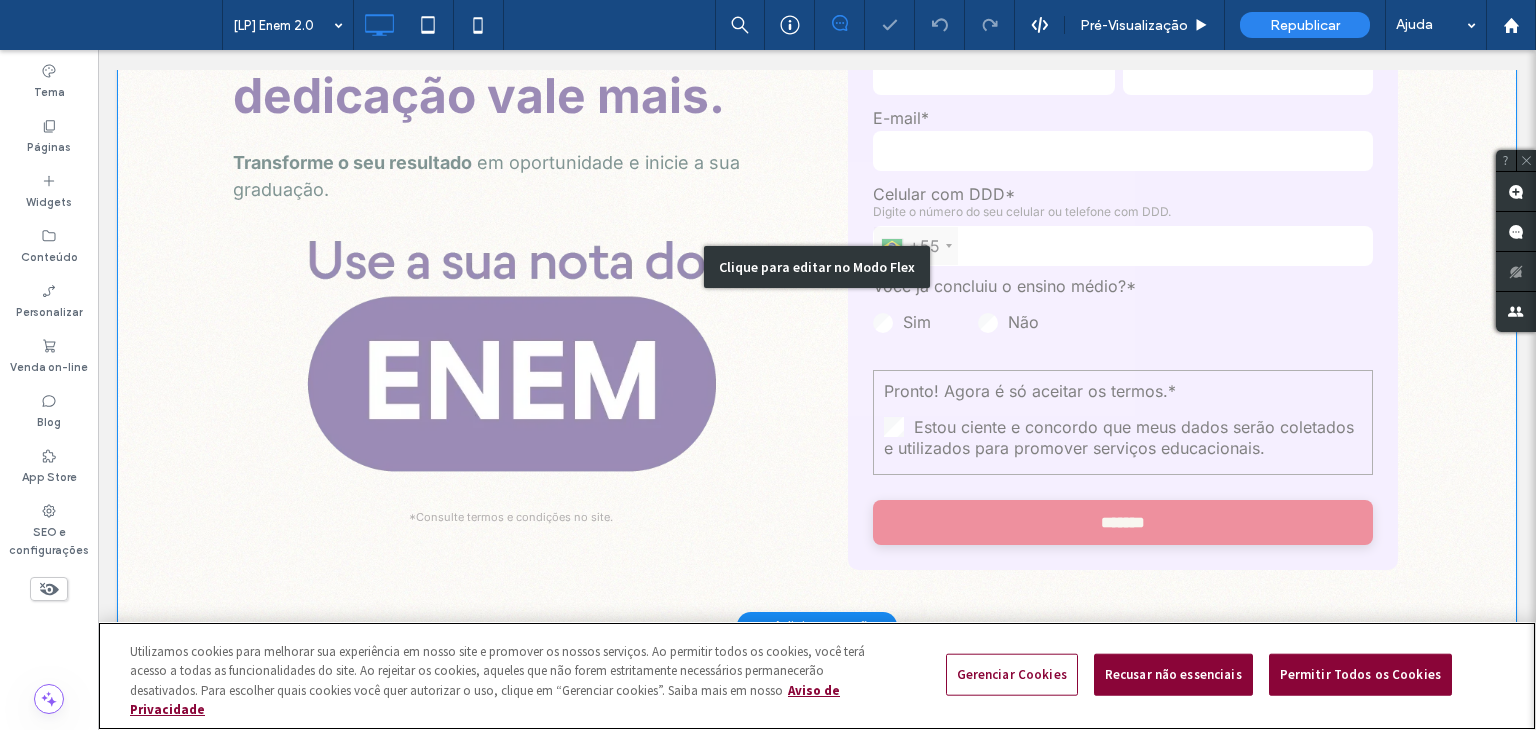 scroll, scrollTop: 1300, scrollLeft: 0, axis: vertical 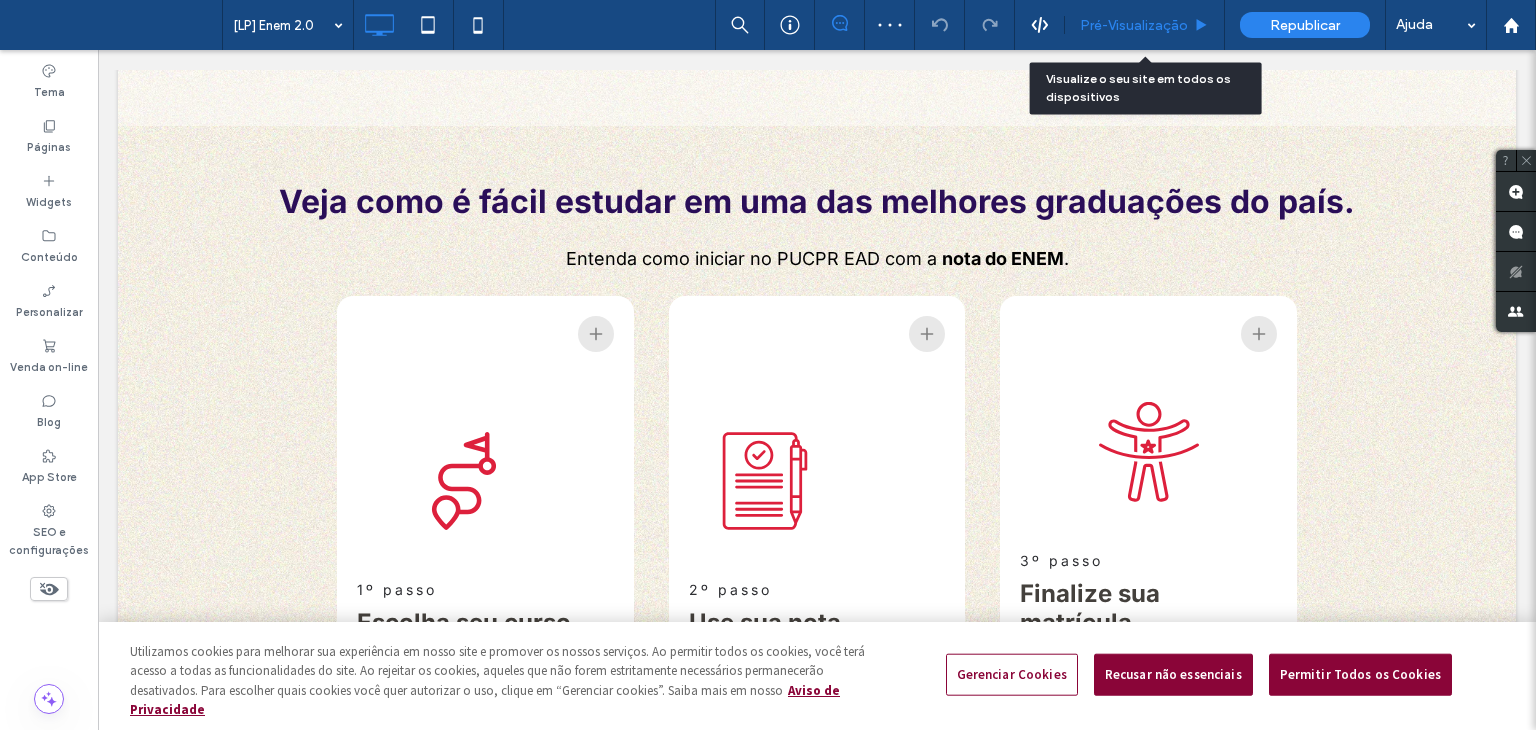 click on "Pré-Visualizaçāo" at bounding box center (1134, 25) 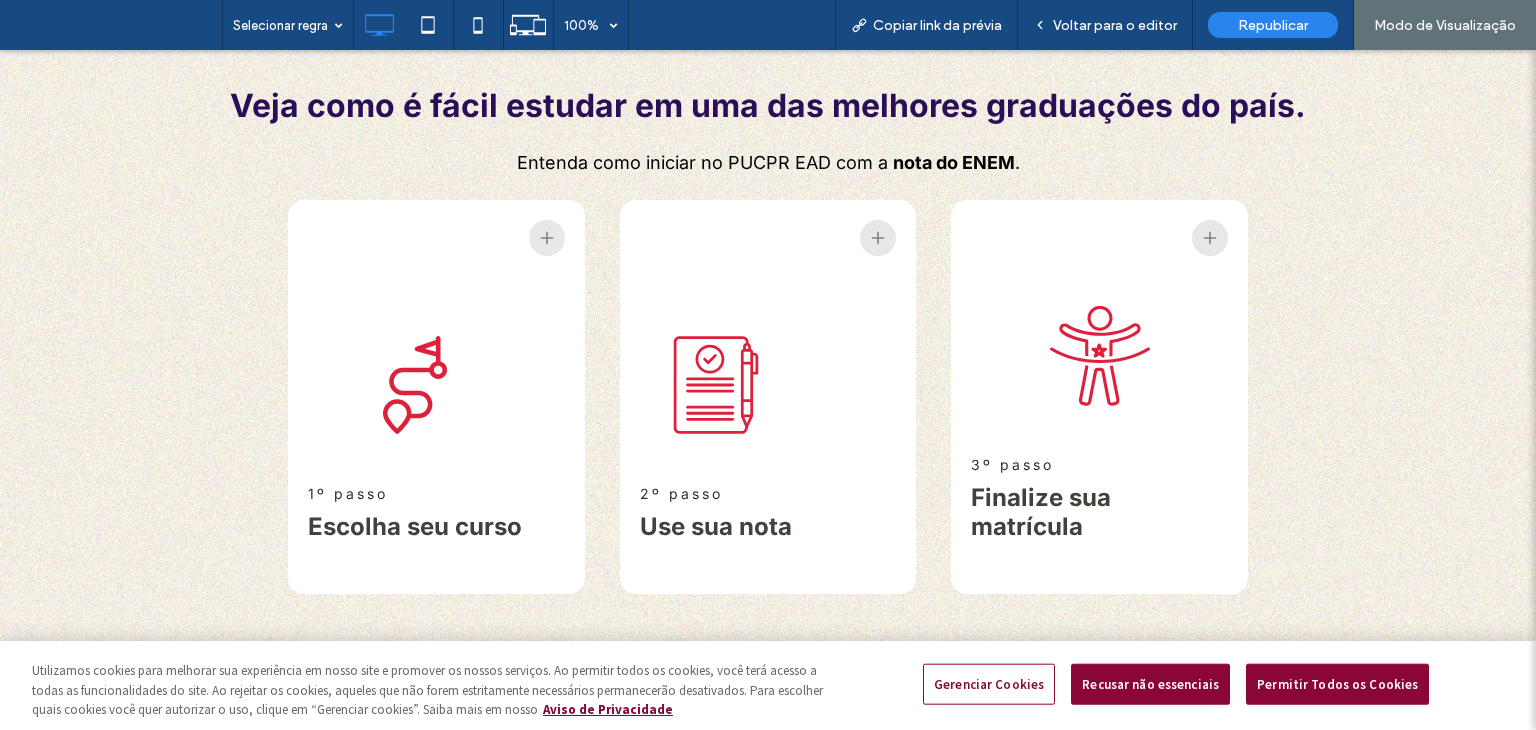 scroll, scrollTop: 1400, scrollLeft: 0, axis: vertical 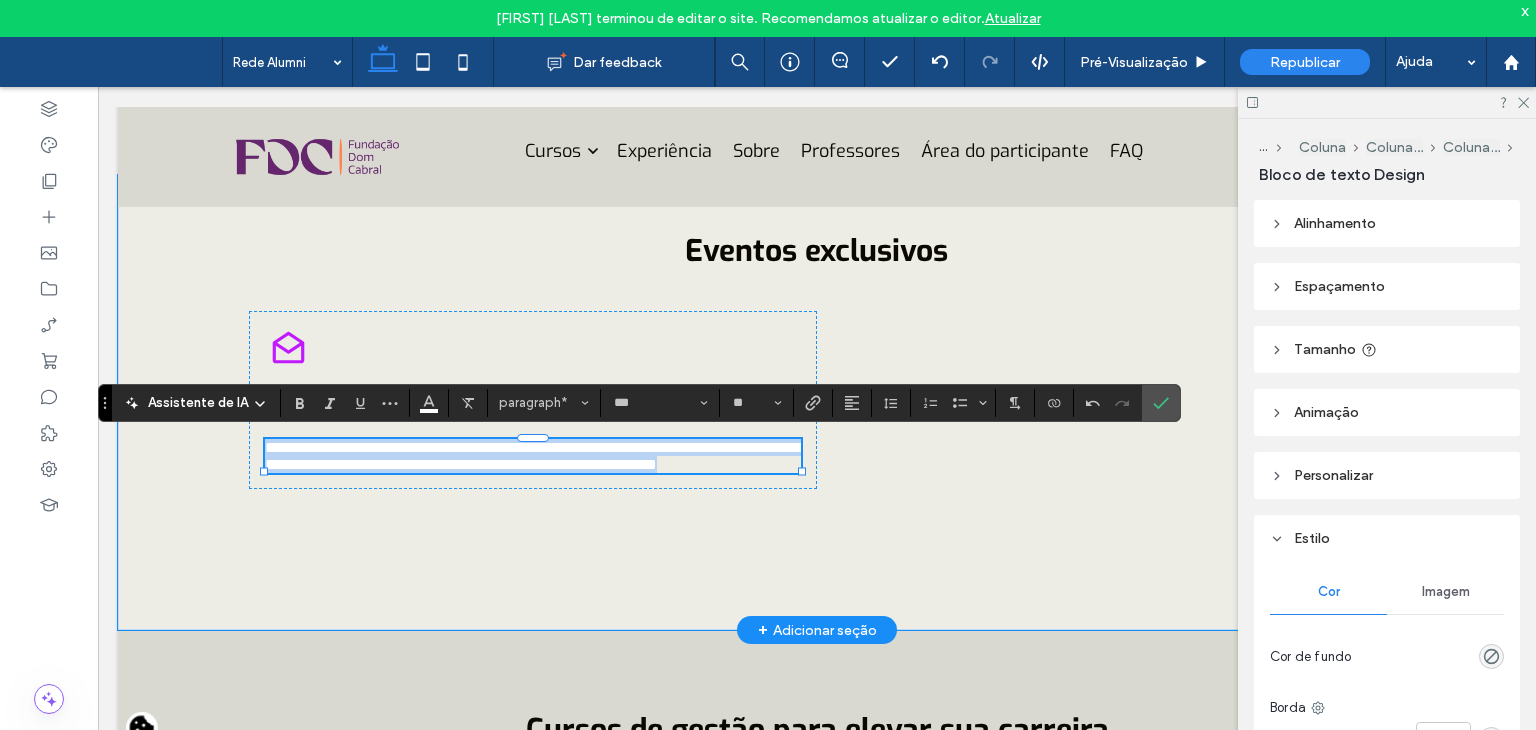 click on "**********" at bounding box center (533, 456) 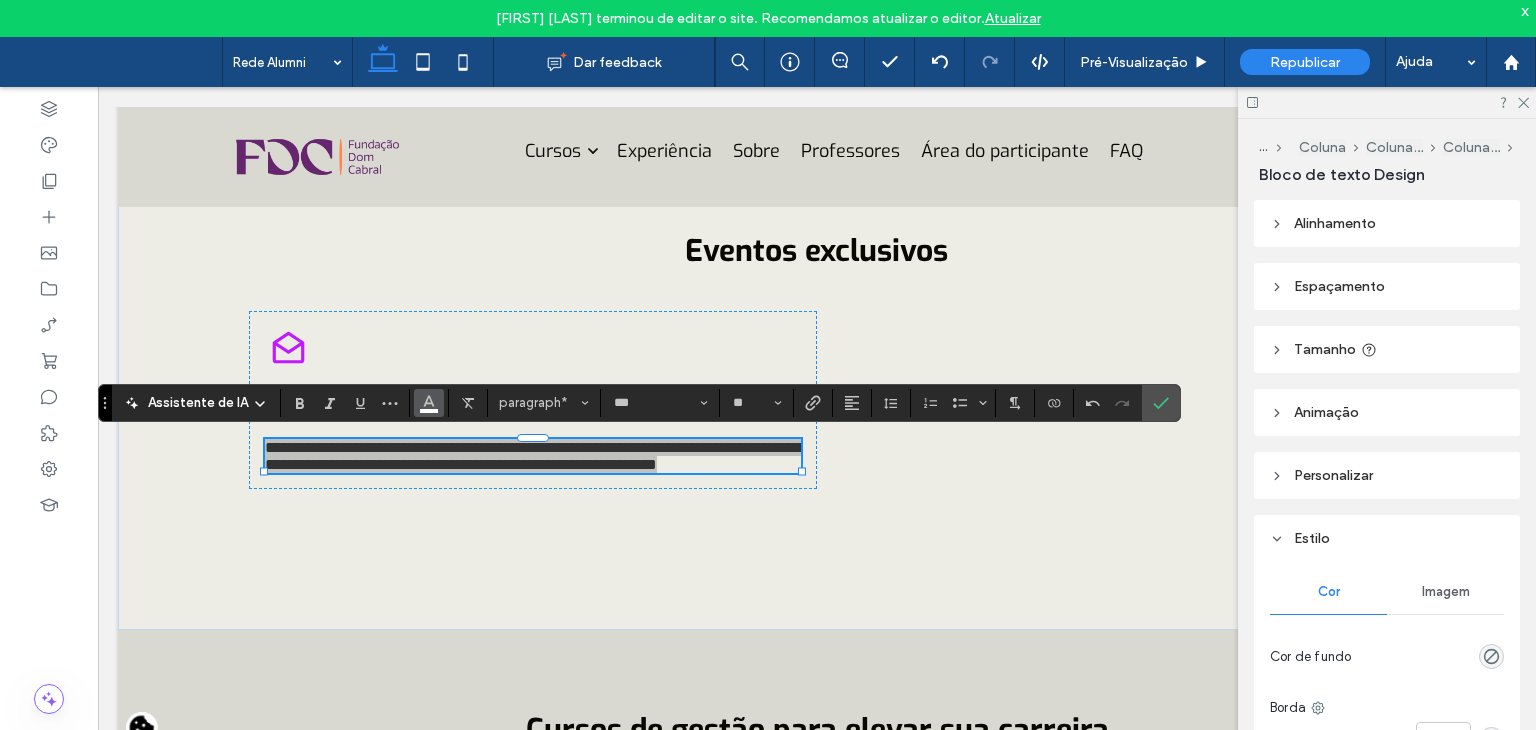 click at bounding box center (429, 401) 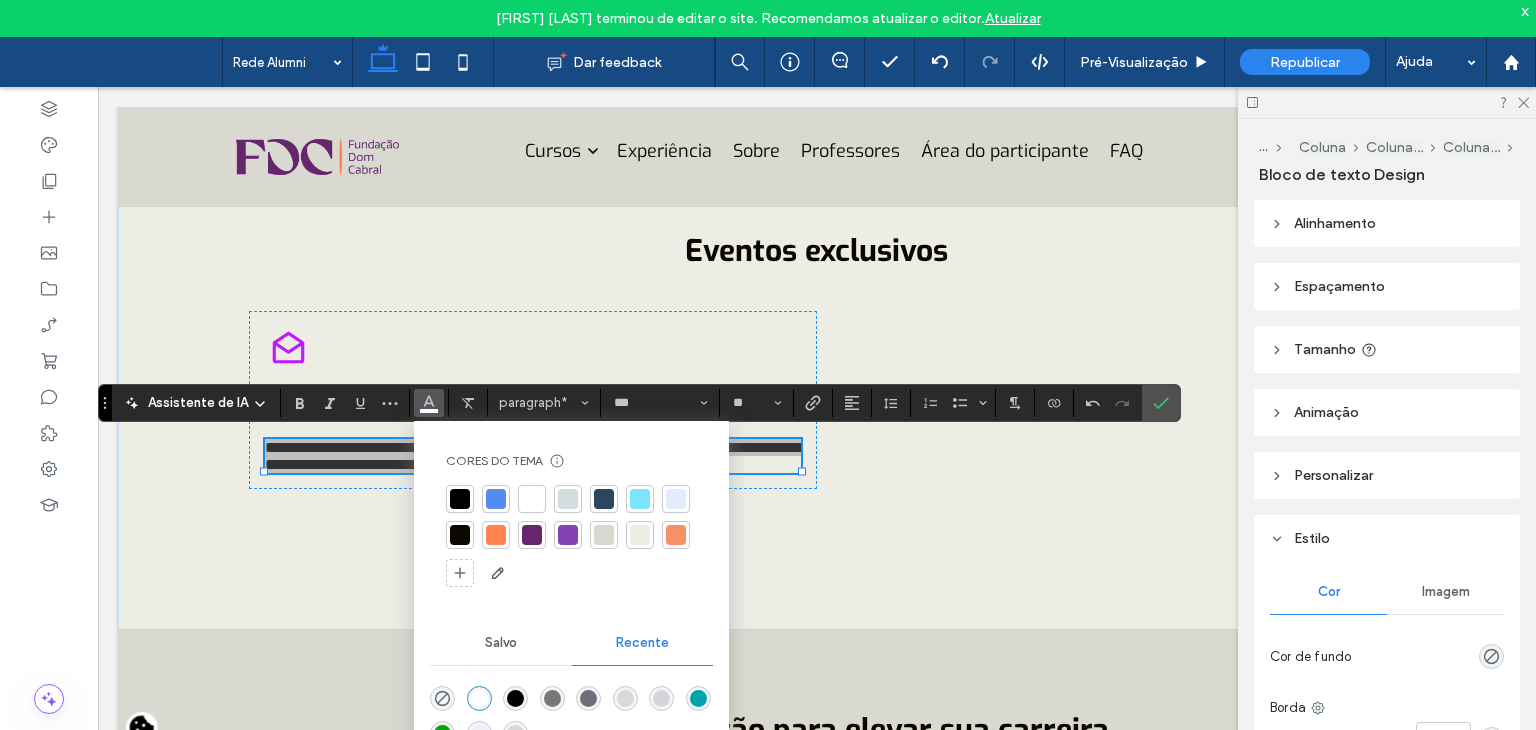 click at bounding box center (460, 499) 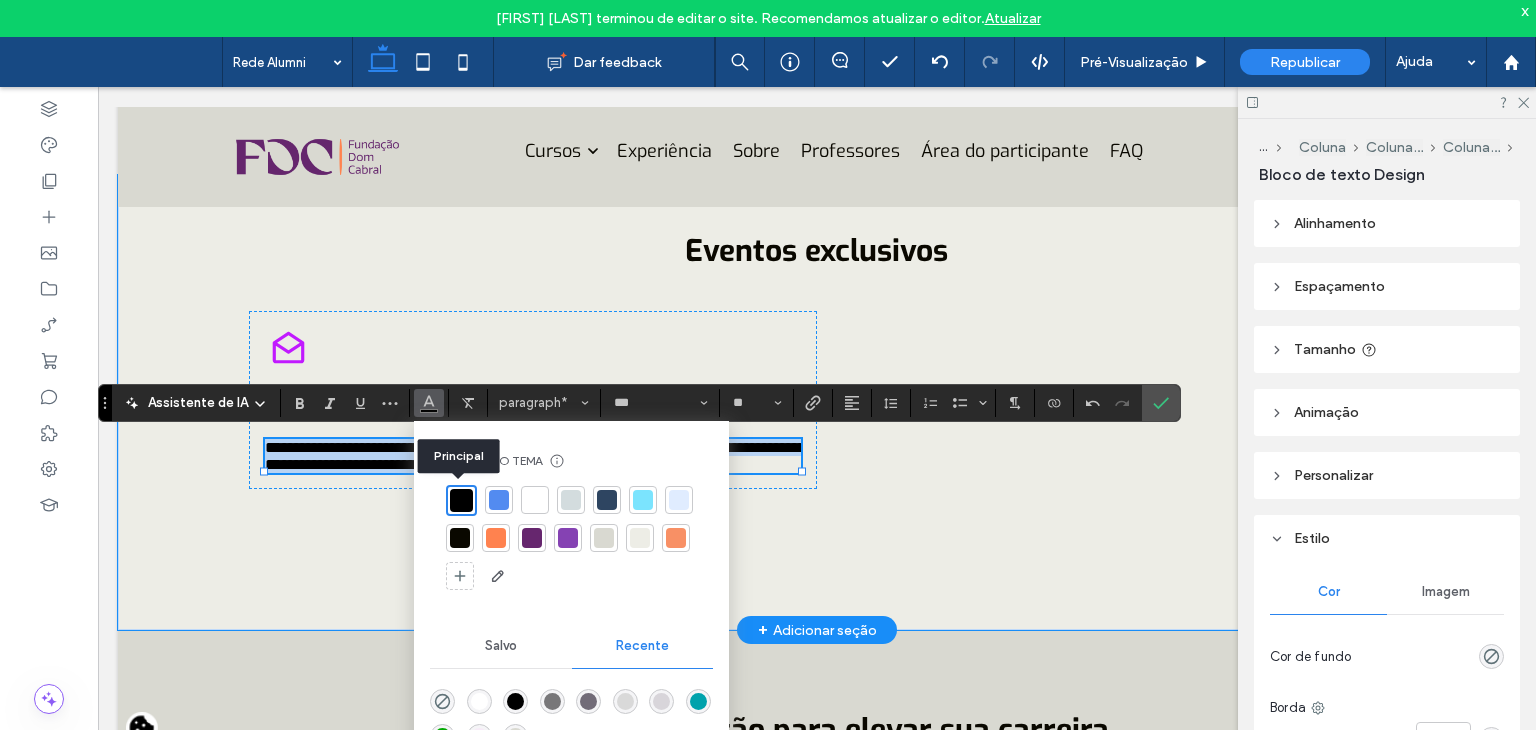 click on "**********" at bounding box center [533, 456] 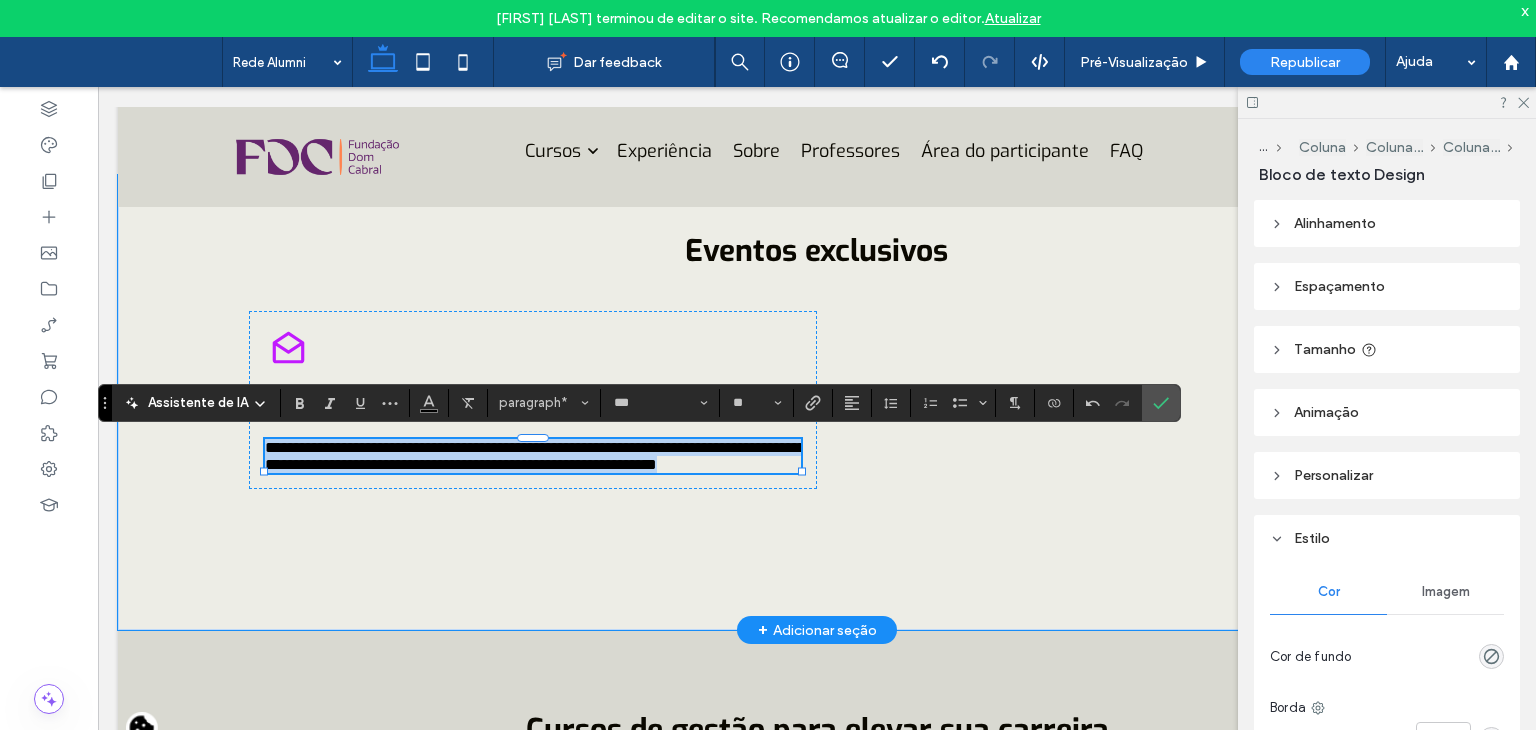 click on "**********" at bounding box center [533, 456] 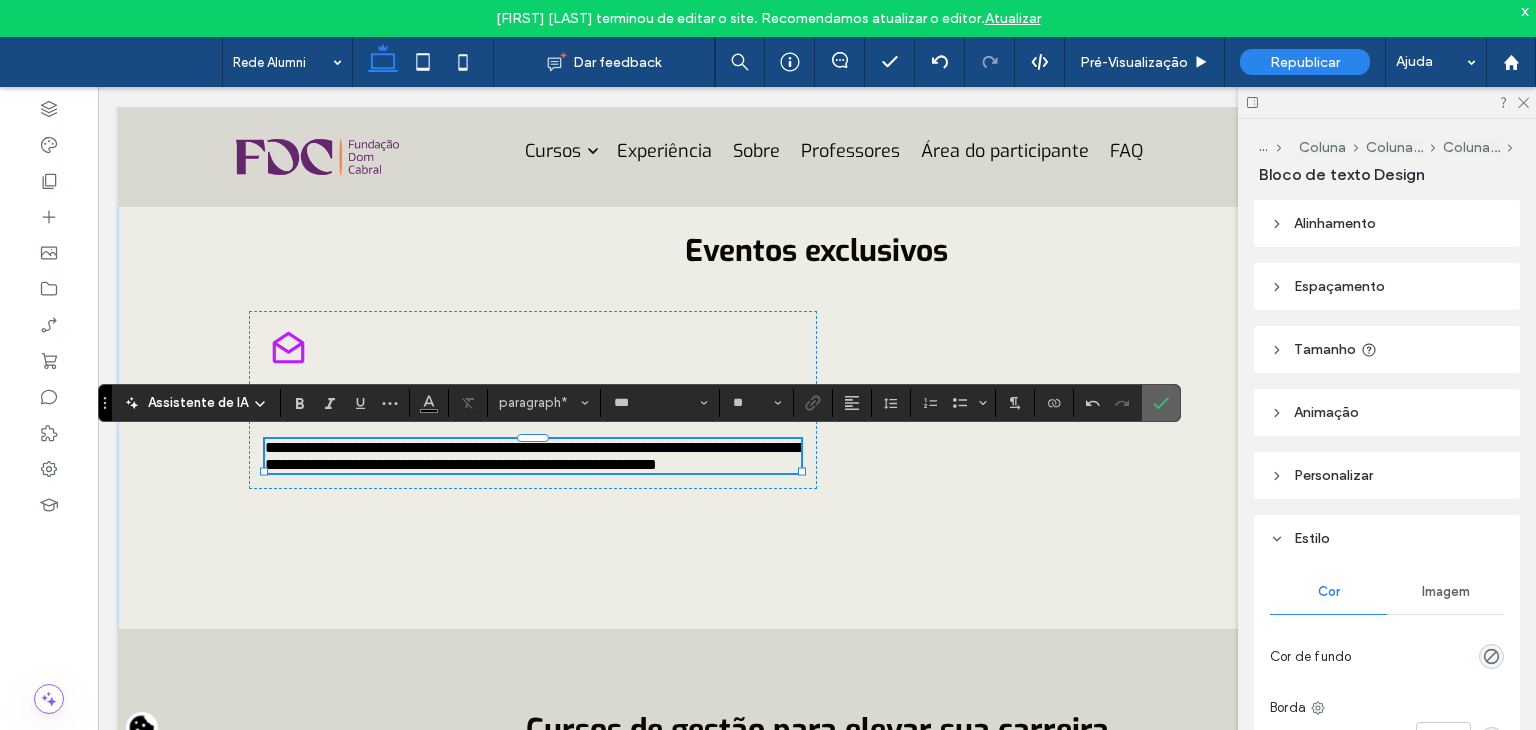 click at bounding box center [1161, 403] 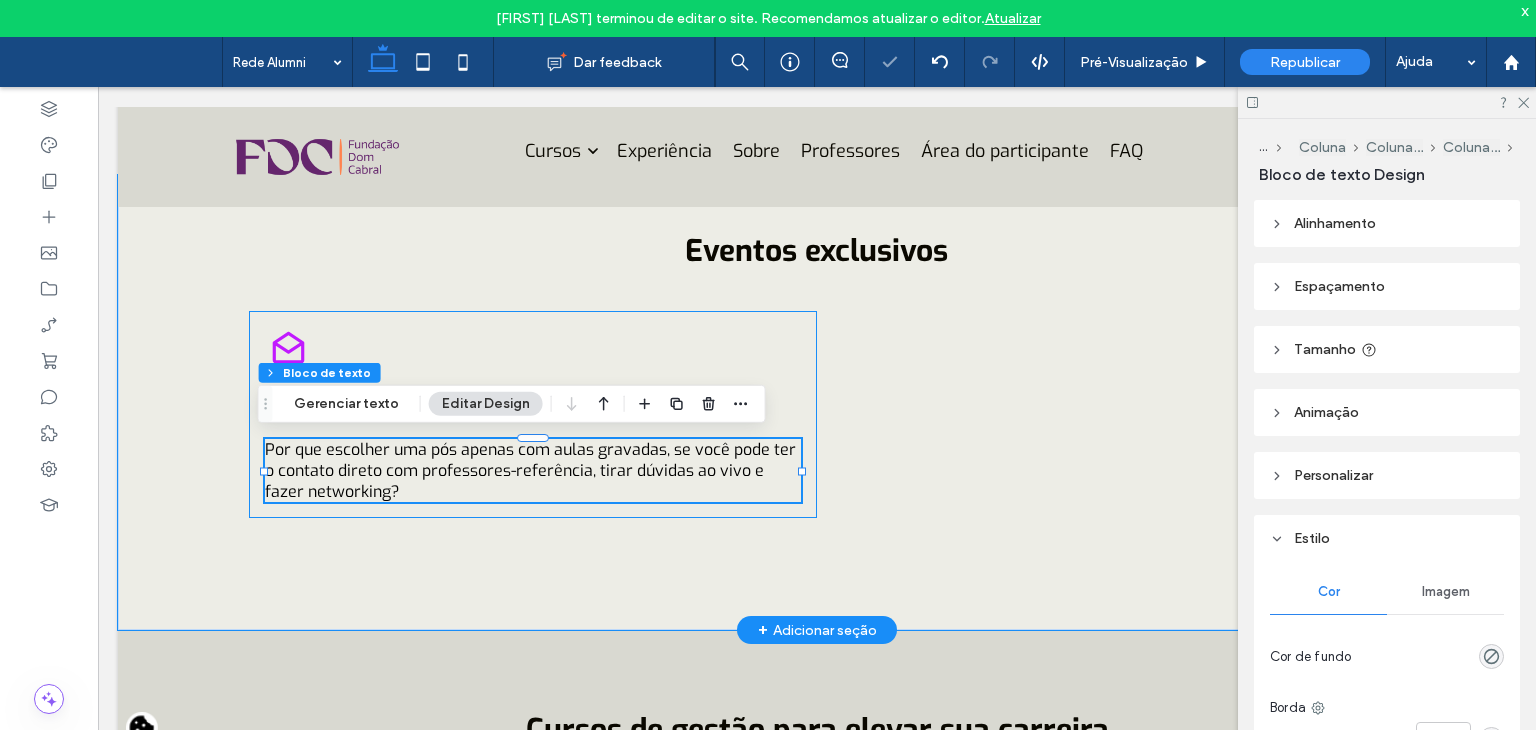 click on "Acompanhe a programação Por que escolher uma pós apenas com aulas gravadas, se você pode ter o contato direto com professores-referência, tirar dúvidas ao vivo e fazer networking?" at bounding box center (533, 414) 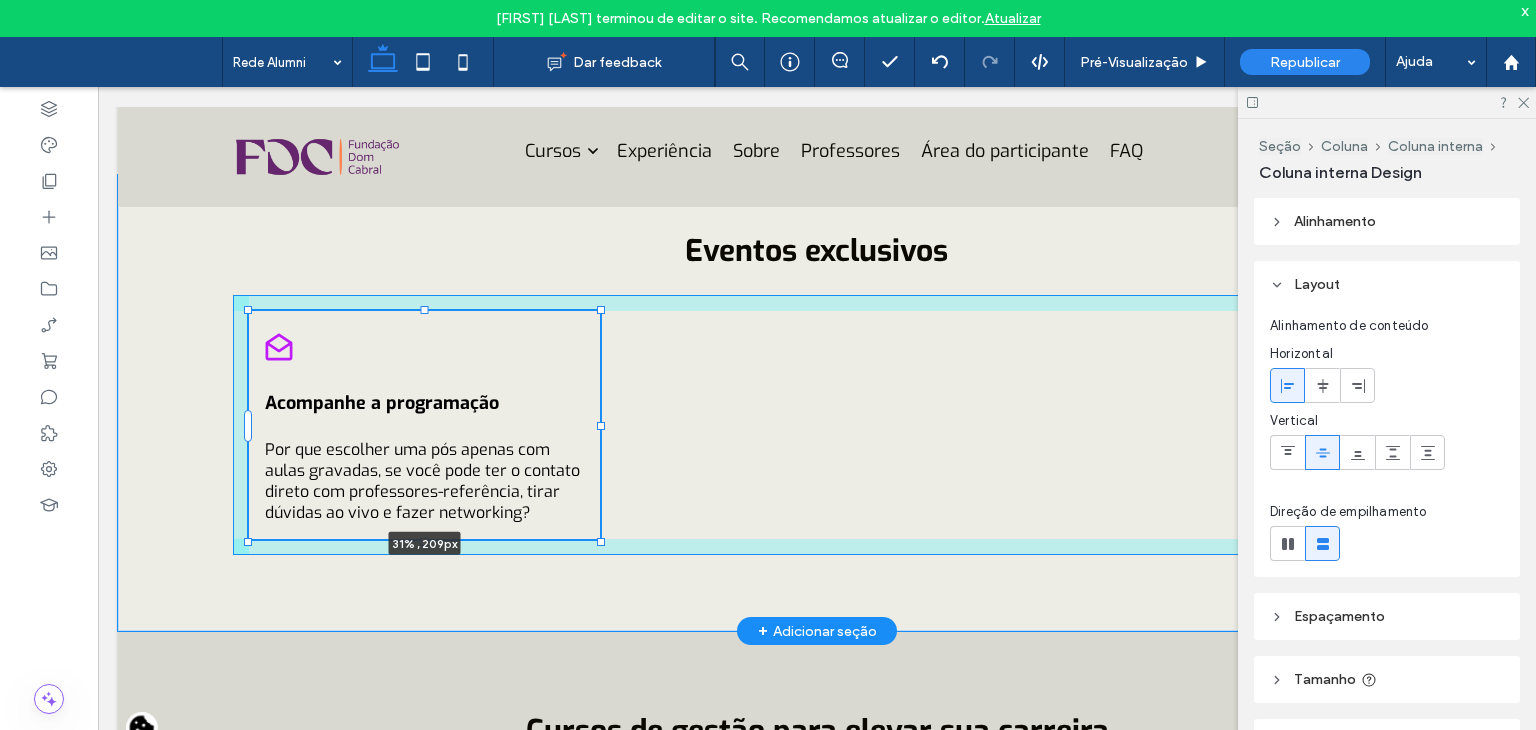 drag, startPoint x: 808, startPoint y: 413, endPoint x: 591, endPoint y: 429, distance: 217.58907 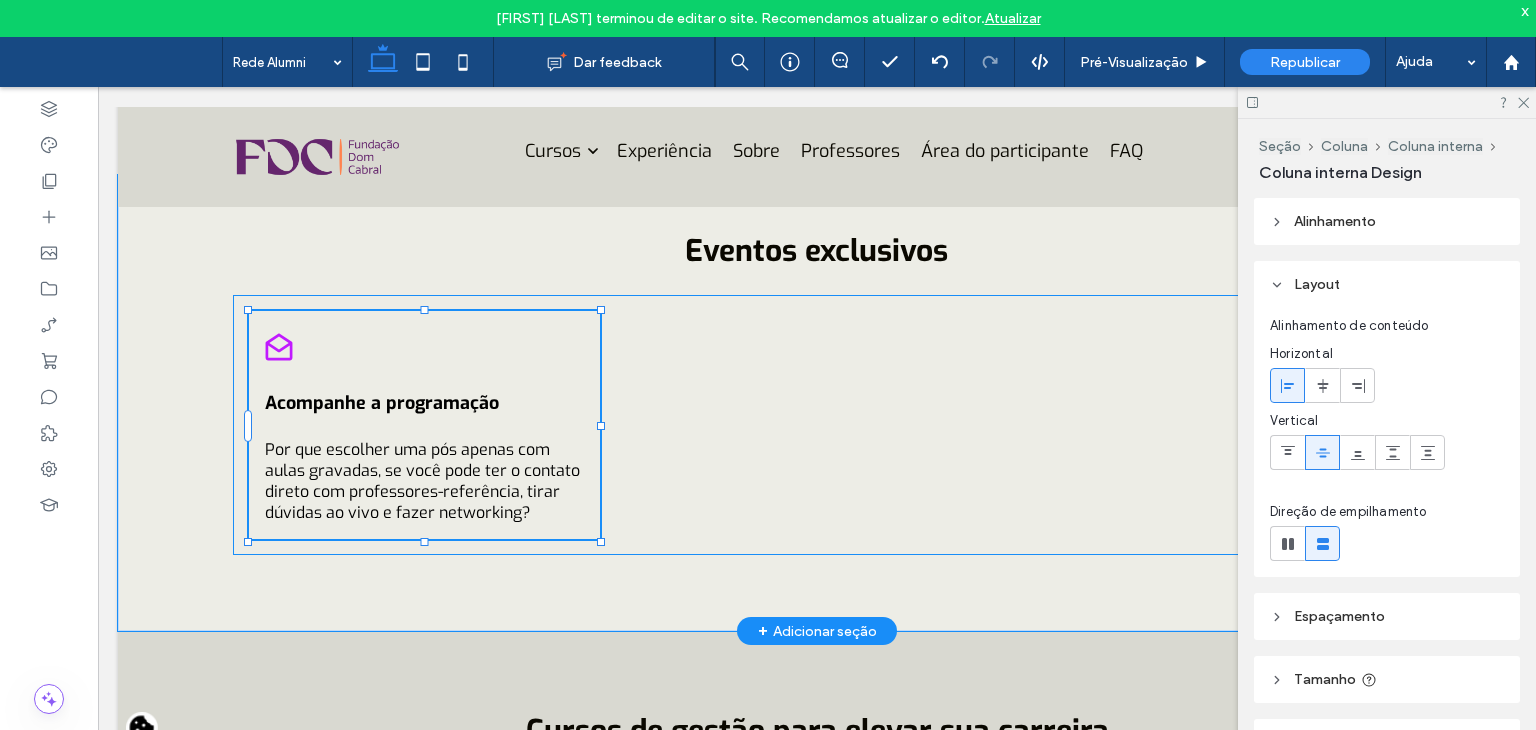 type on "**" 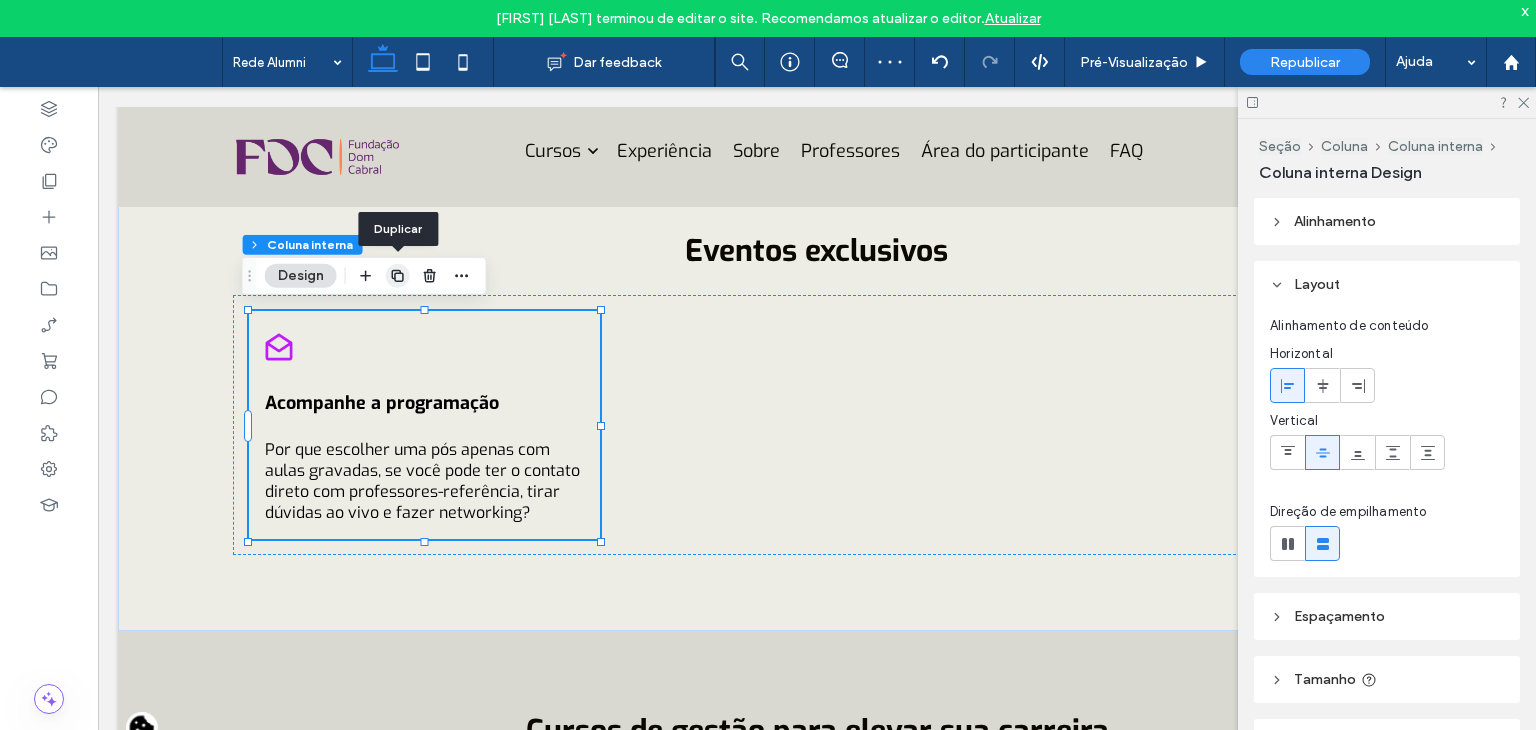click 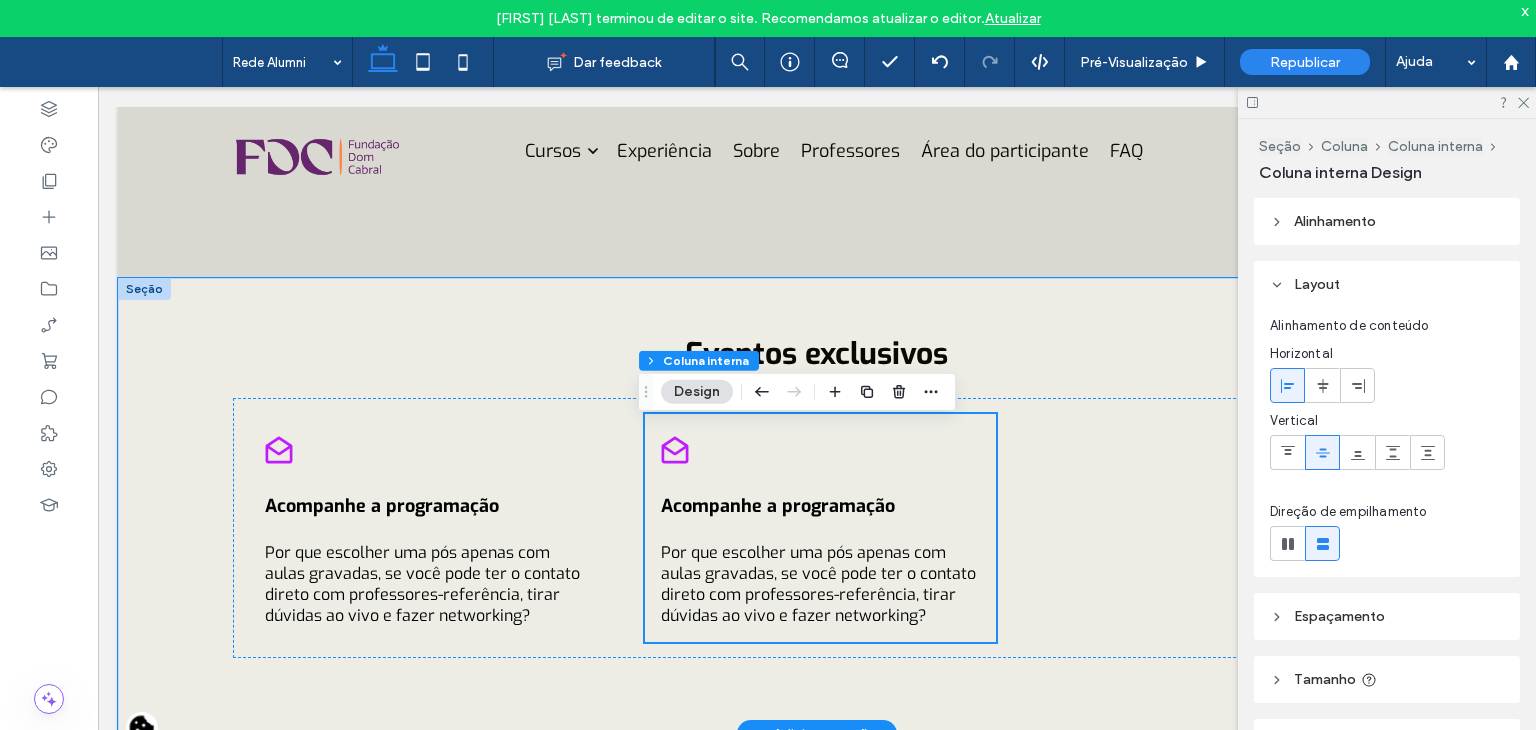 scroll, scrollTop: 2051, scrollLeft: 0, axis: vertical 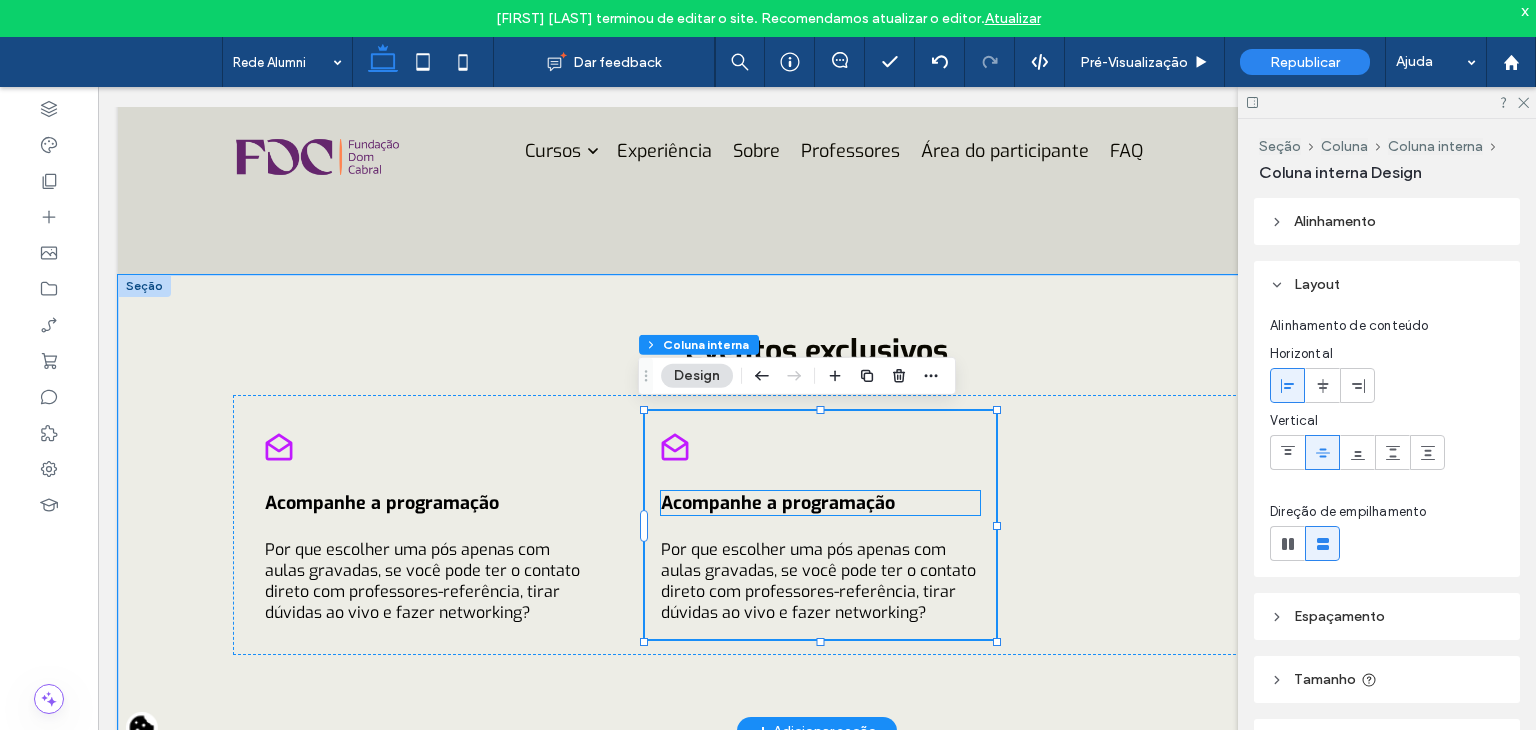 click on "Acompanhe a programação" at bounding box center (778, 503) 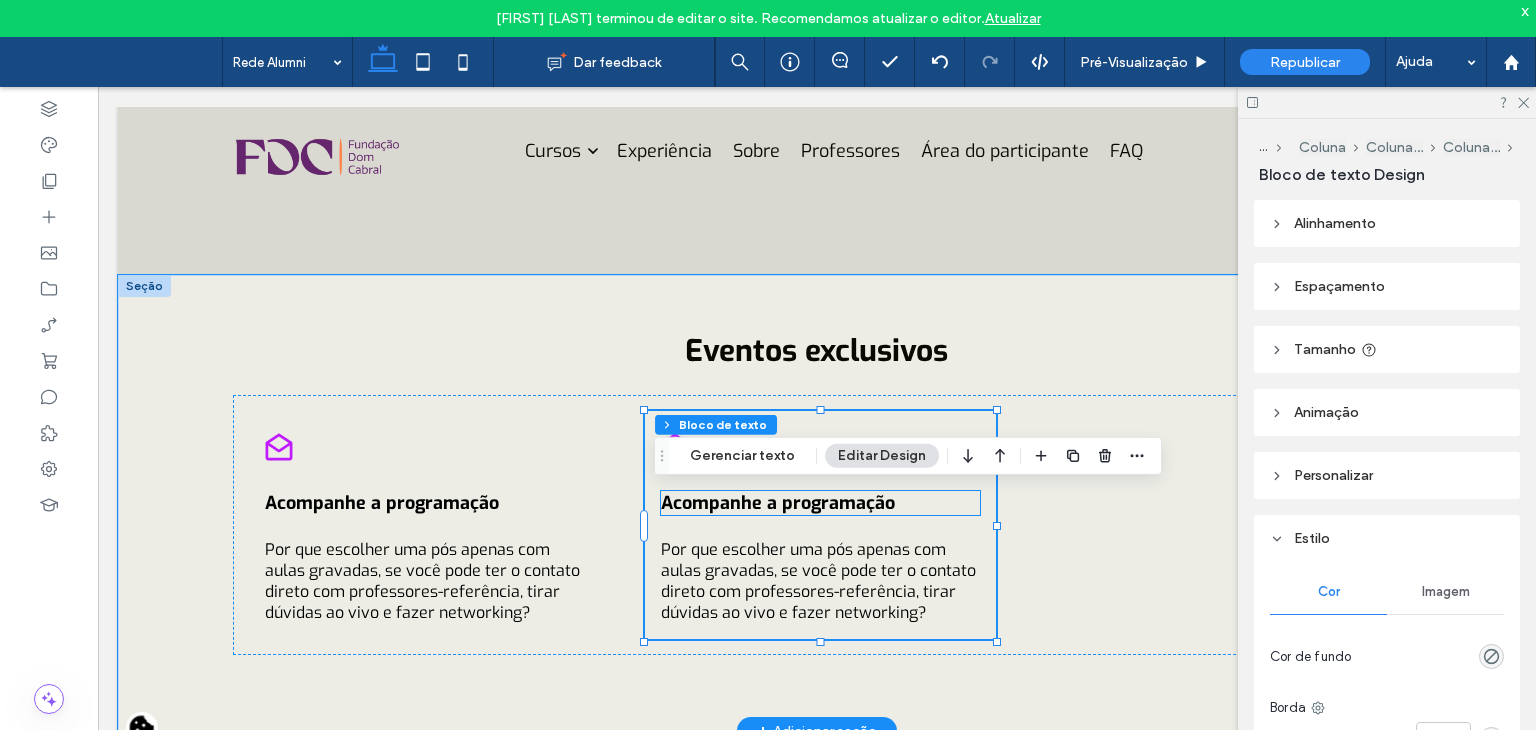 click on "Acompanhe a programação" at bounding box center [820, 503] 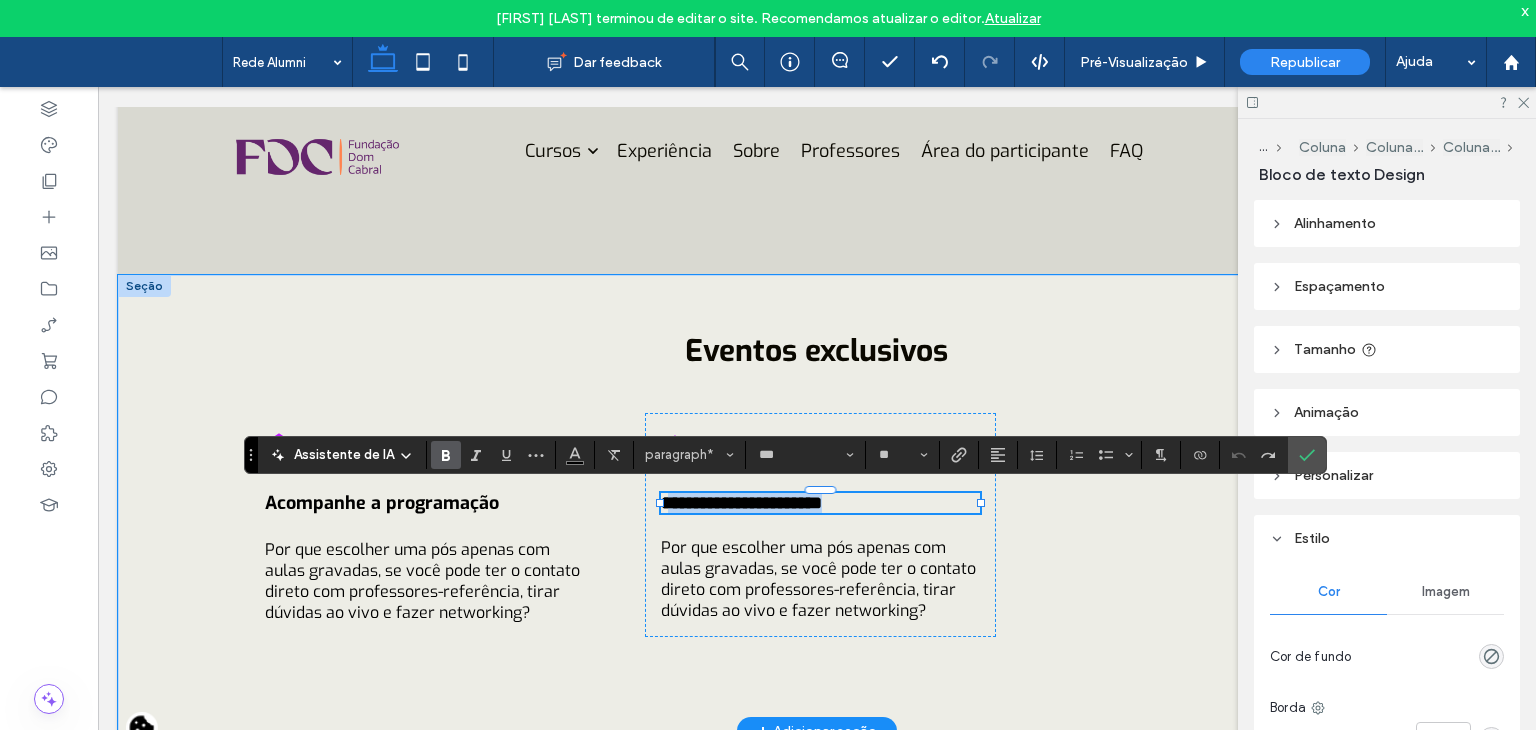 drag, startPoint x: 668, startPoint y: 502, endPoint x: 927, endPoint y: 501, distance: 259.00192 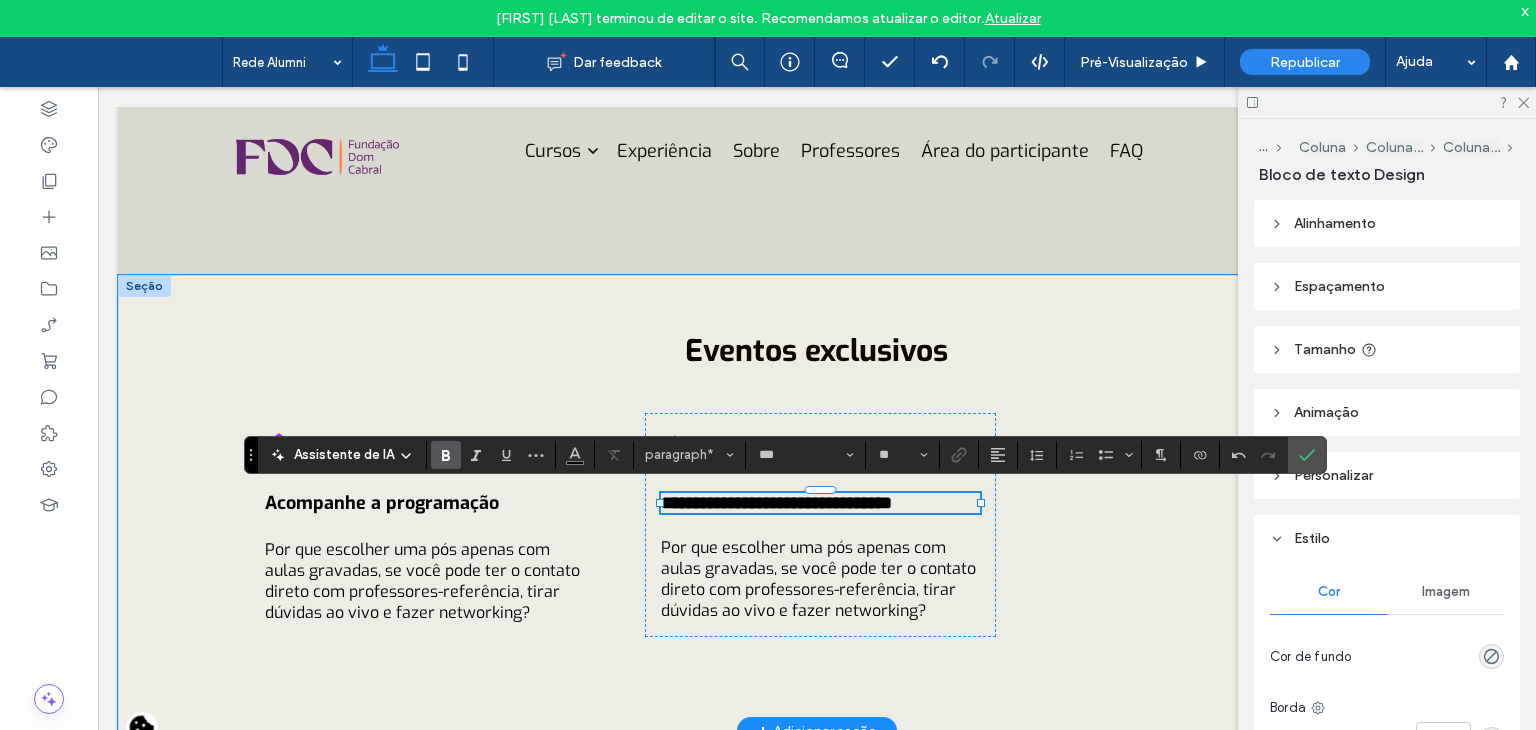 type 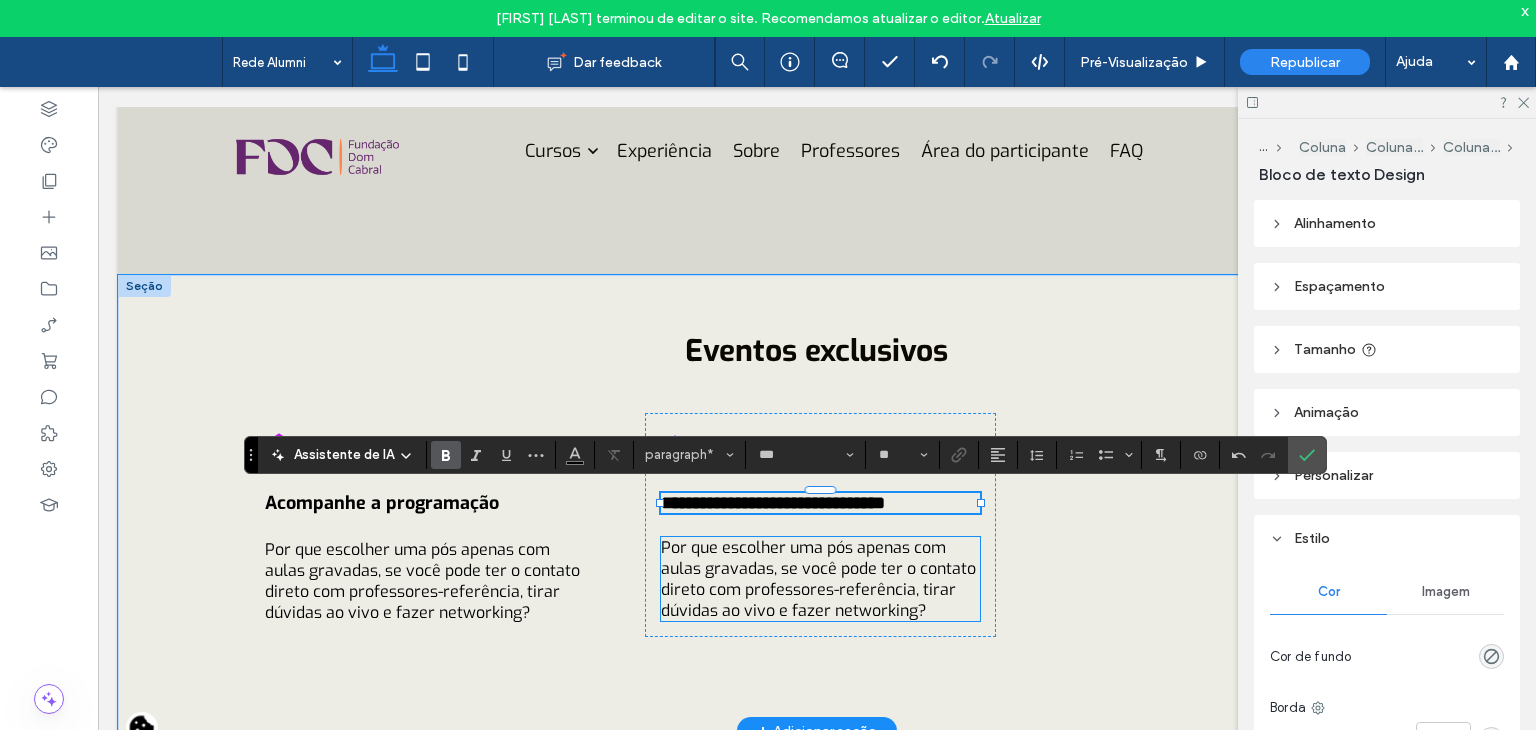 click on "Por que escolher uma pós apenas com aulas gravadas, se você pode ter o contato direto com professores-referência, tirar dúvidas ao vivo e fazer networking?" at bounding box center (818, 579) 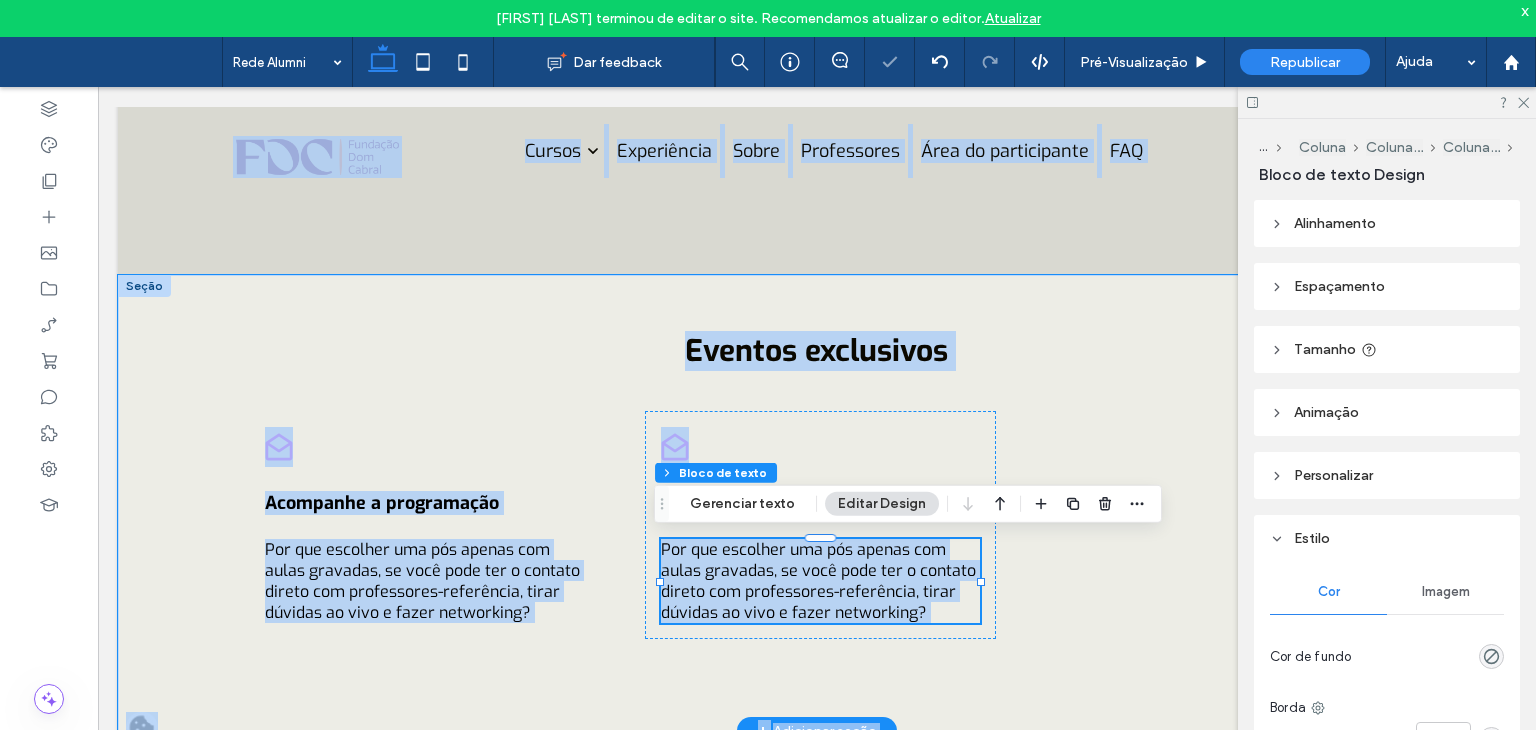 click on "Por que escolher uma pós apenas com aulas gravadas, se você pode ter o contato direto com professores-referência, tirar dúvidas ao vivo e fazer networking?" at bounding box center [818, 581] 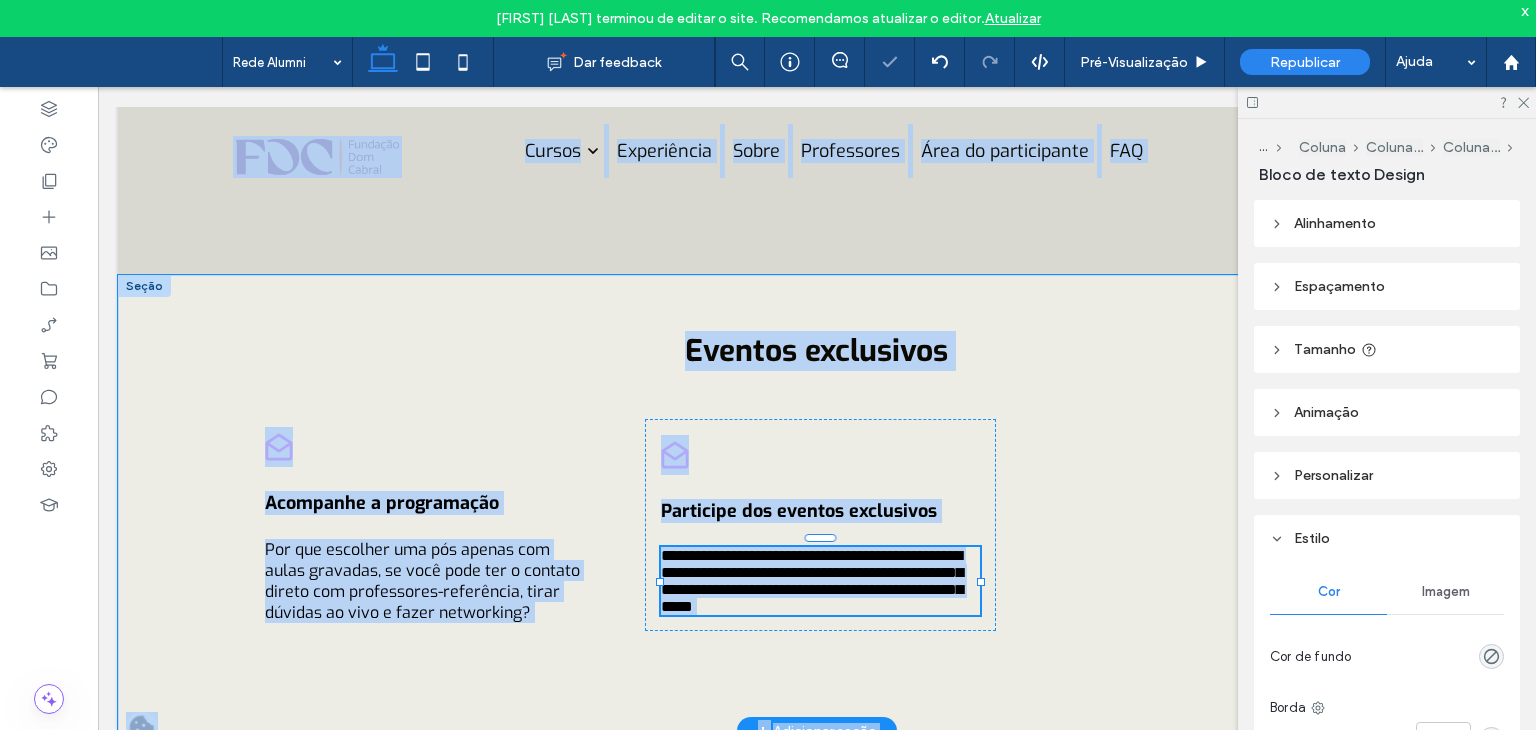 type on "***" 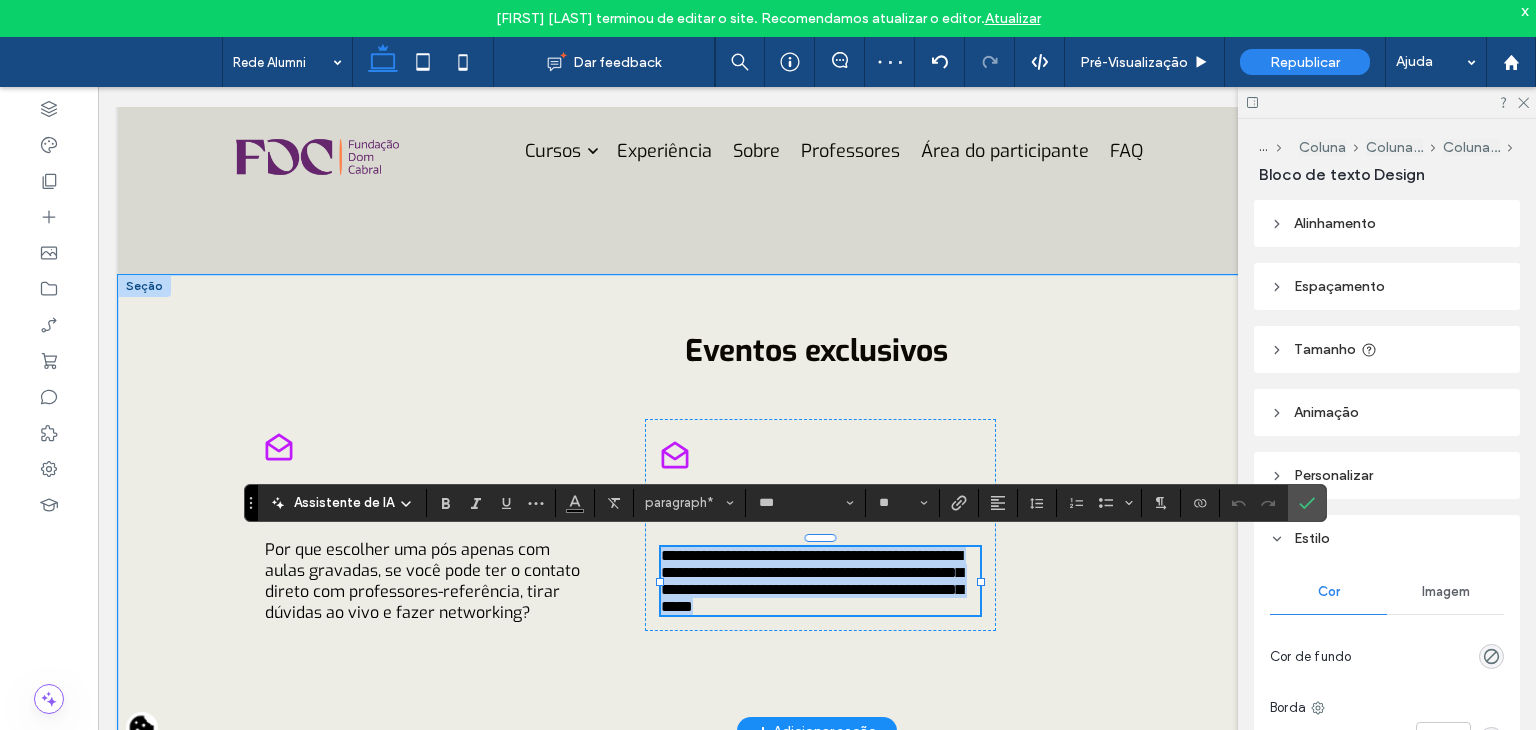 click on "**********" at bounding box center [812, 581] 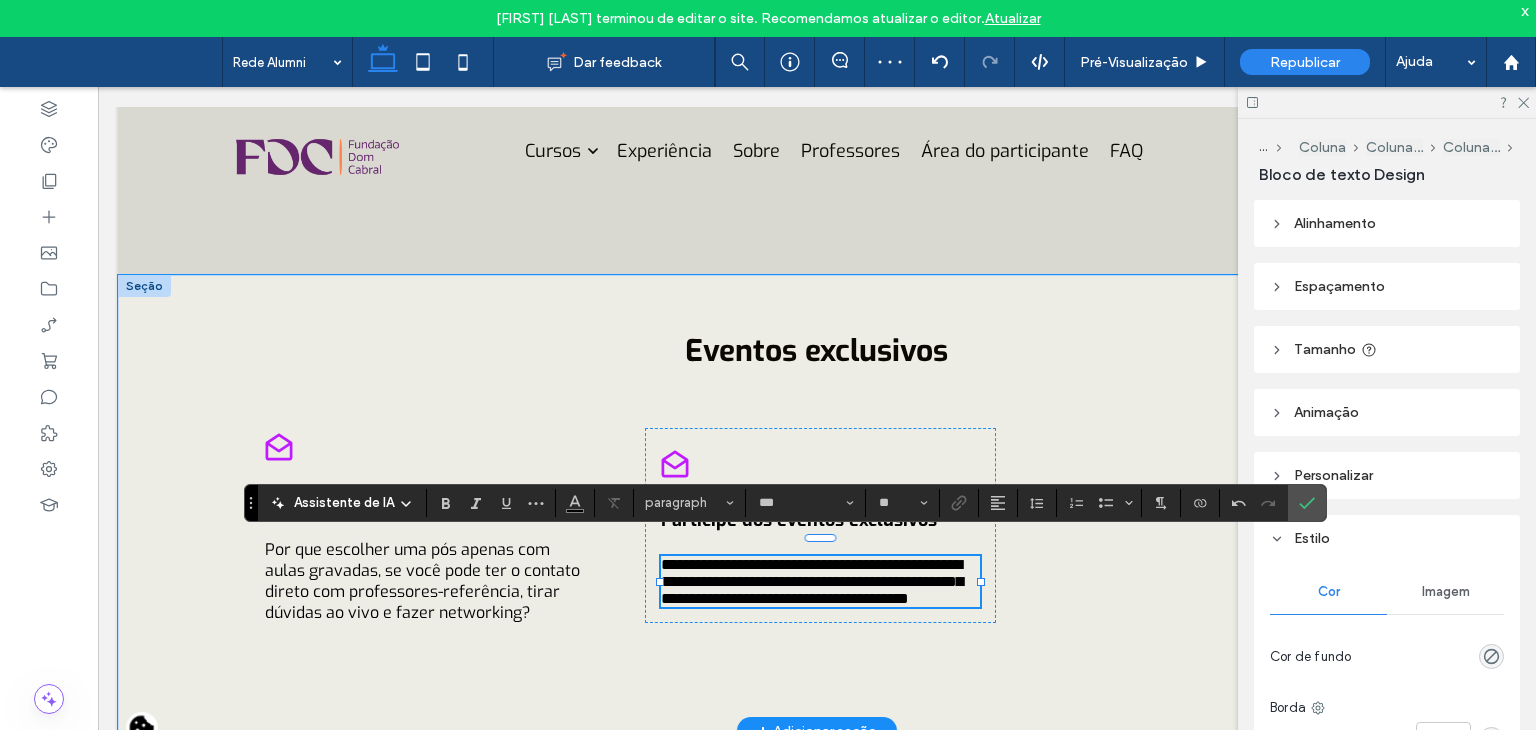 type on "**" 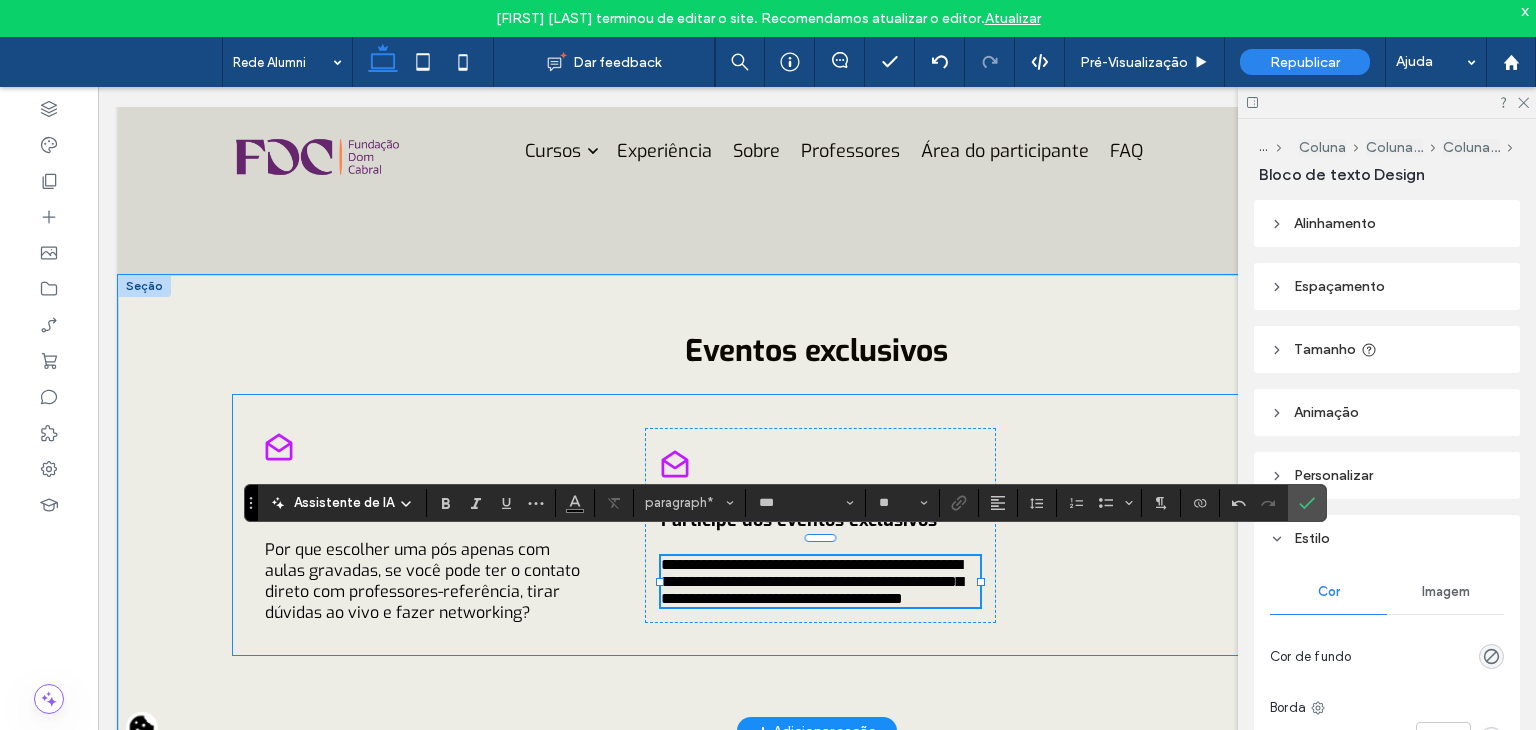 click on "**********" at bounding box center (817, 525) 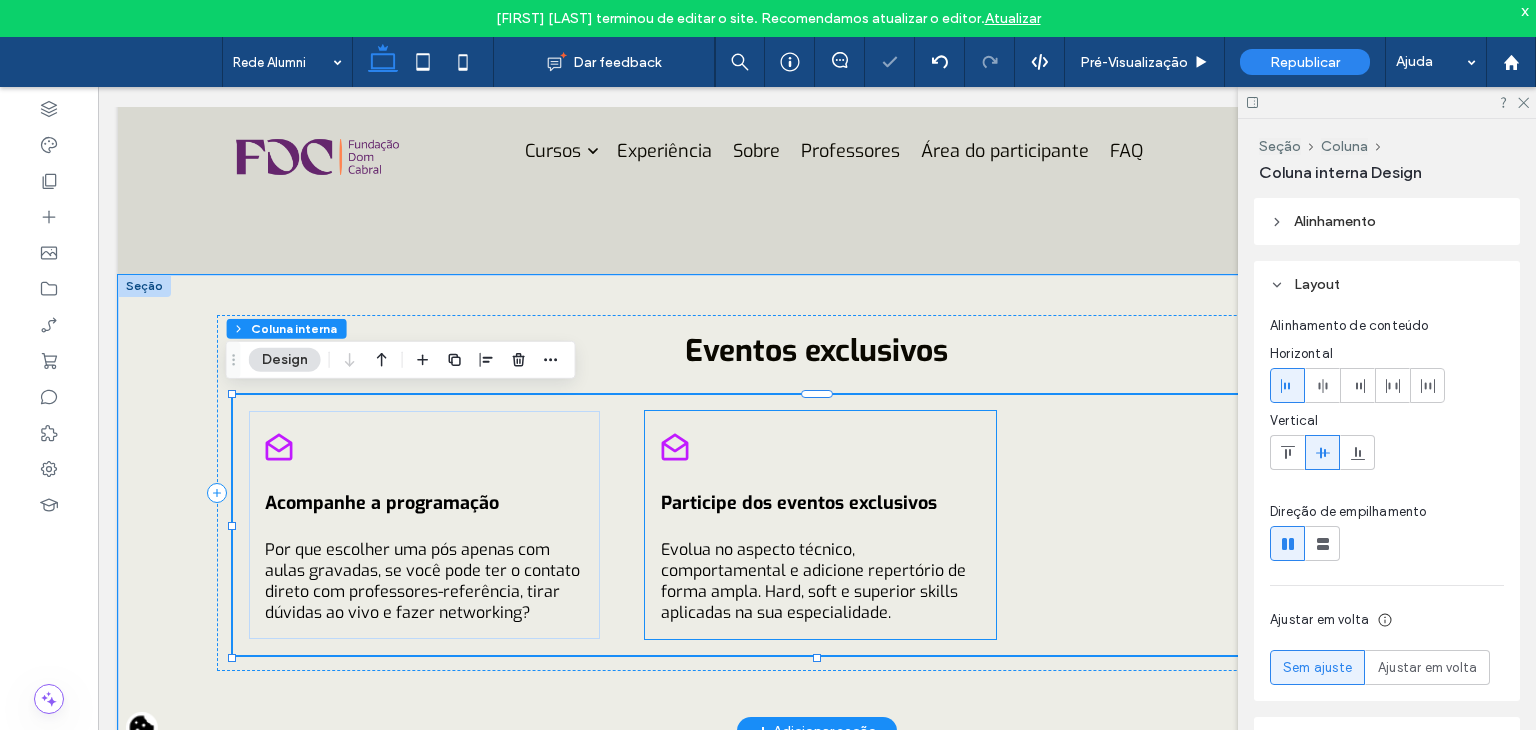 click on "Participe dos eventos exclusivos Evolua no aspecto técnico, comportamental e adicione repertório de forma ampla. Hard, soft e superior skills aplicadas na sua especialidade." at bounding box center (820, 525) 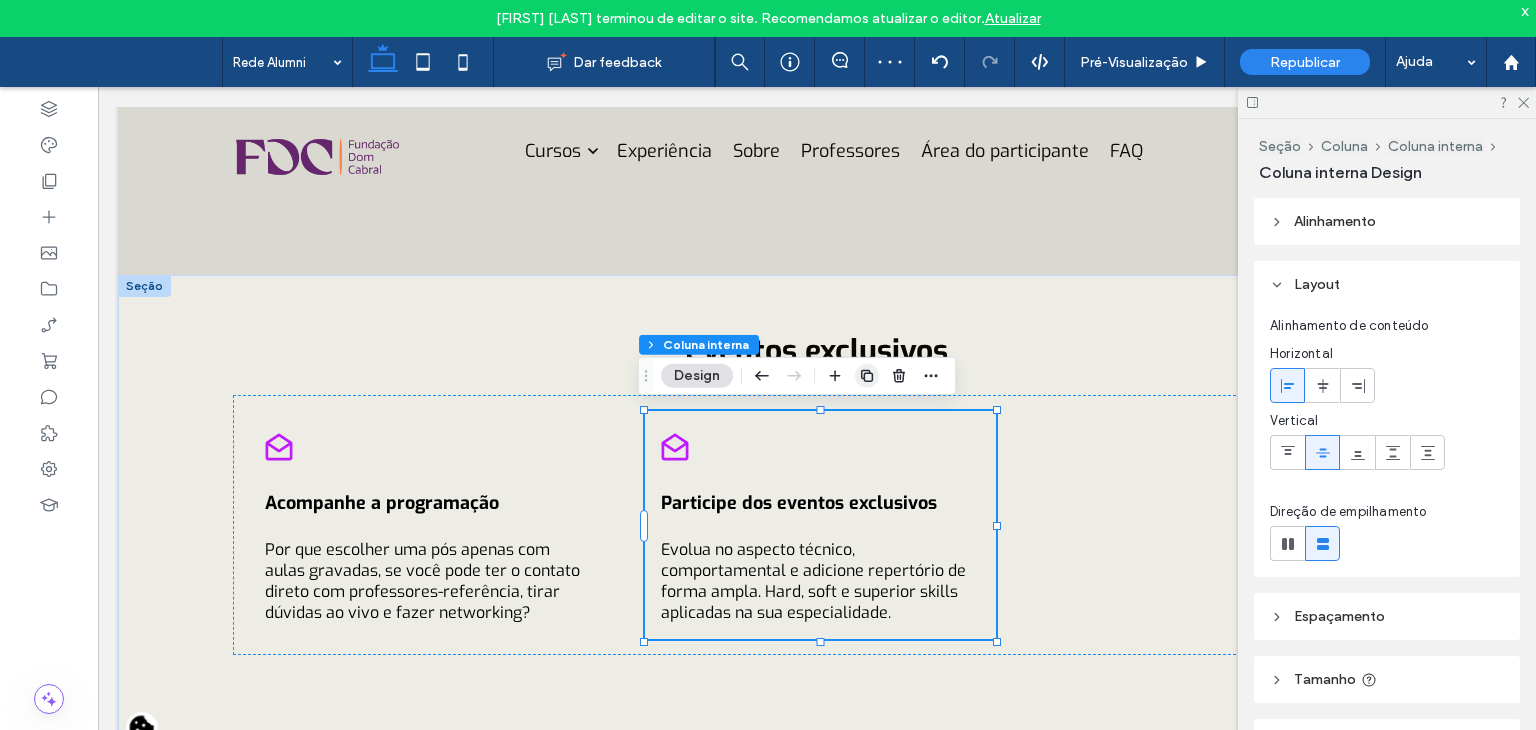 click 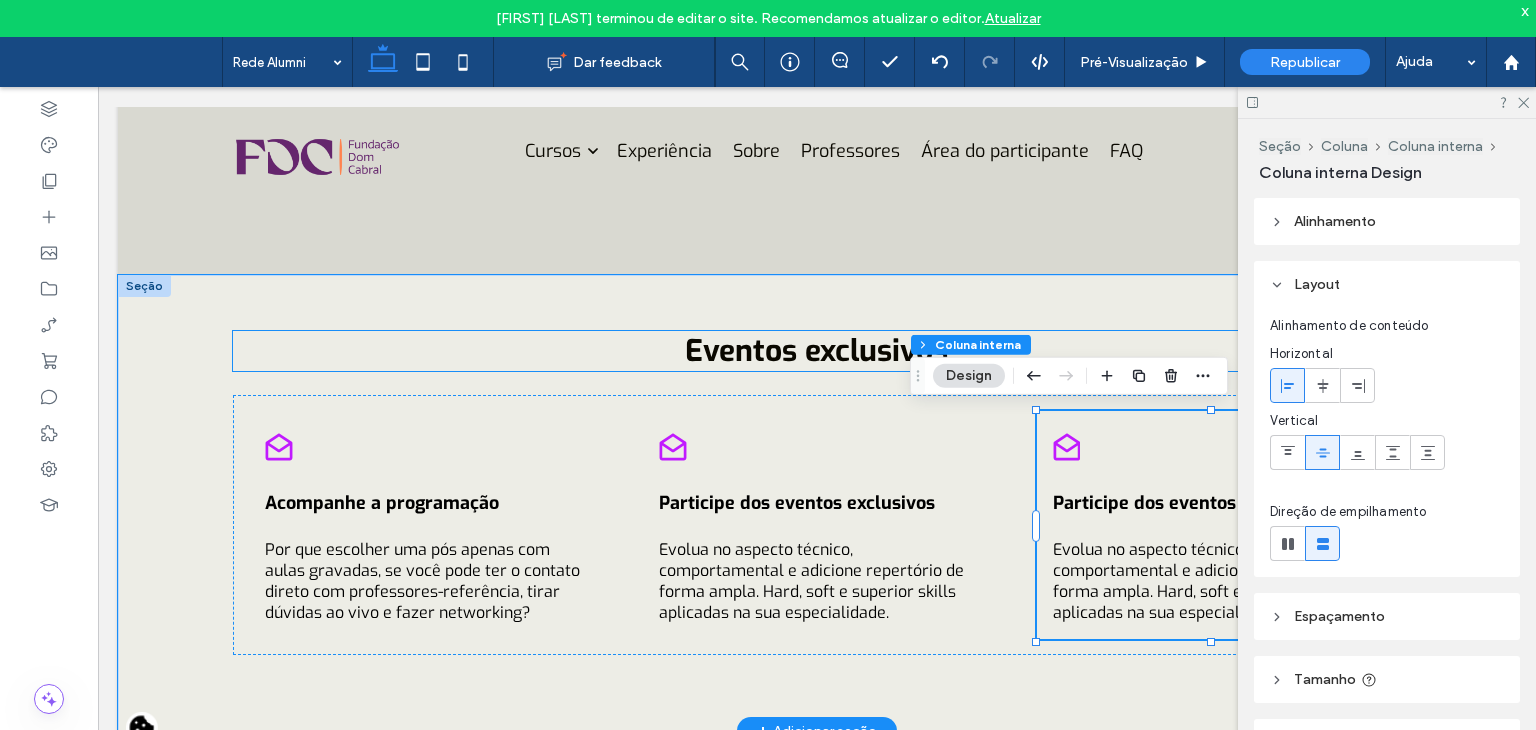 drag, startPoint x: 585, startPoint y: 369, endPoint x: 487, endPoint y: 365, distance: 98.0816 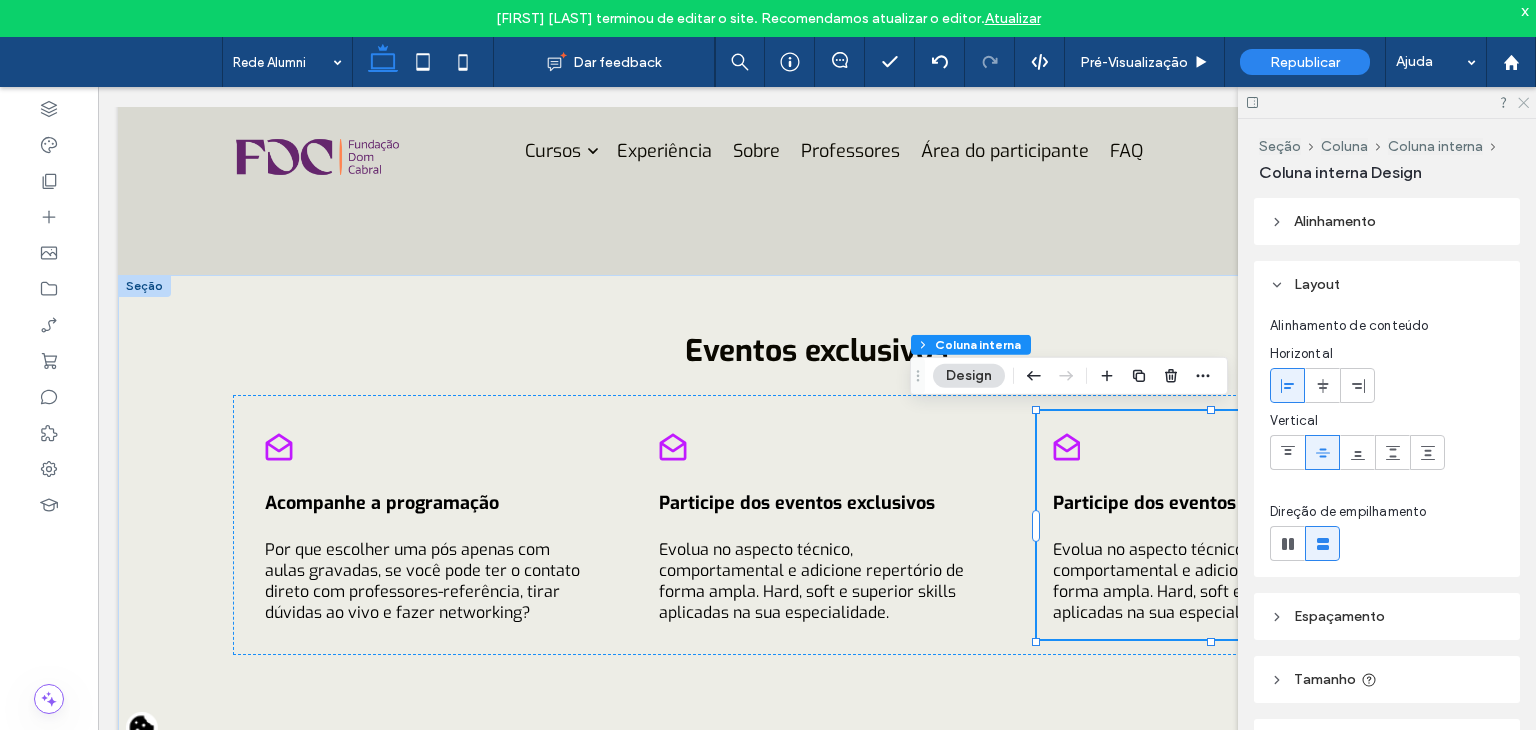 click 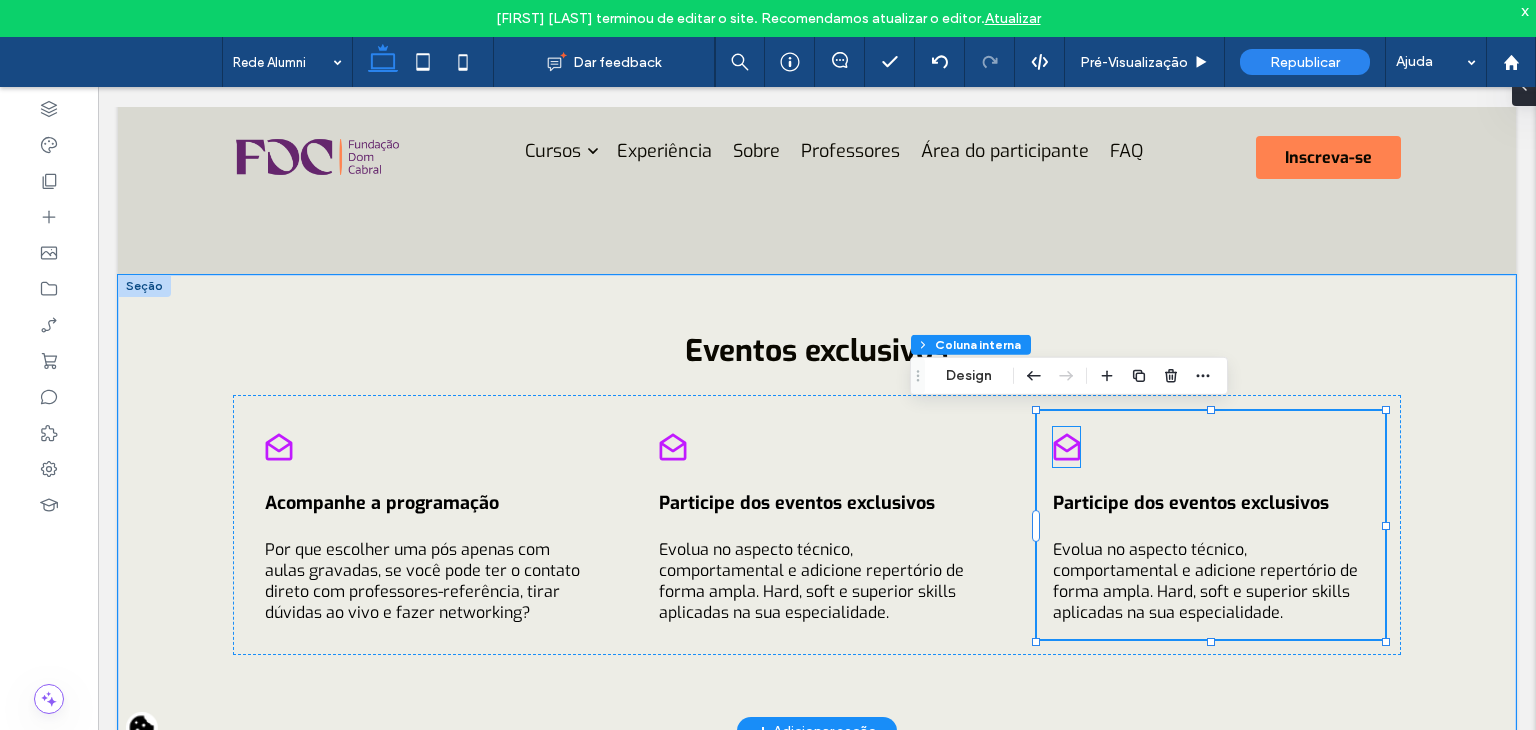 click at bounding box center (1067, 447) 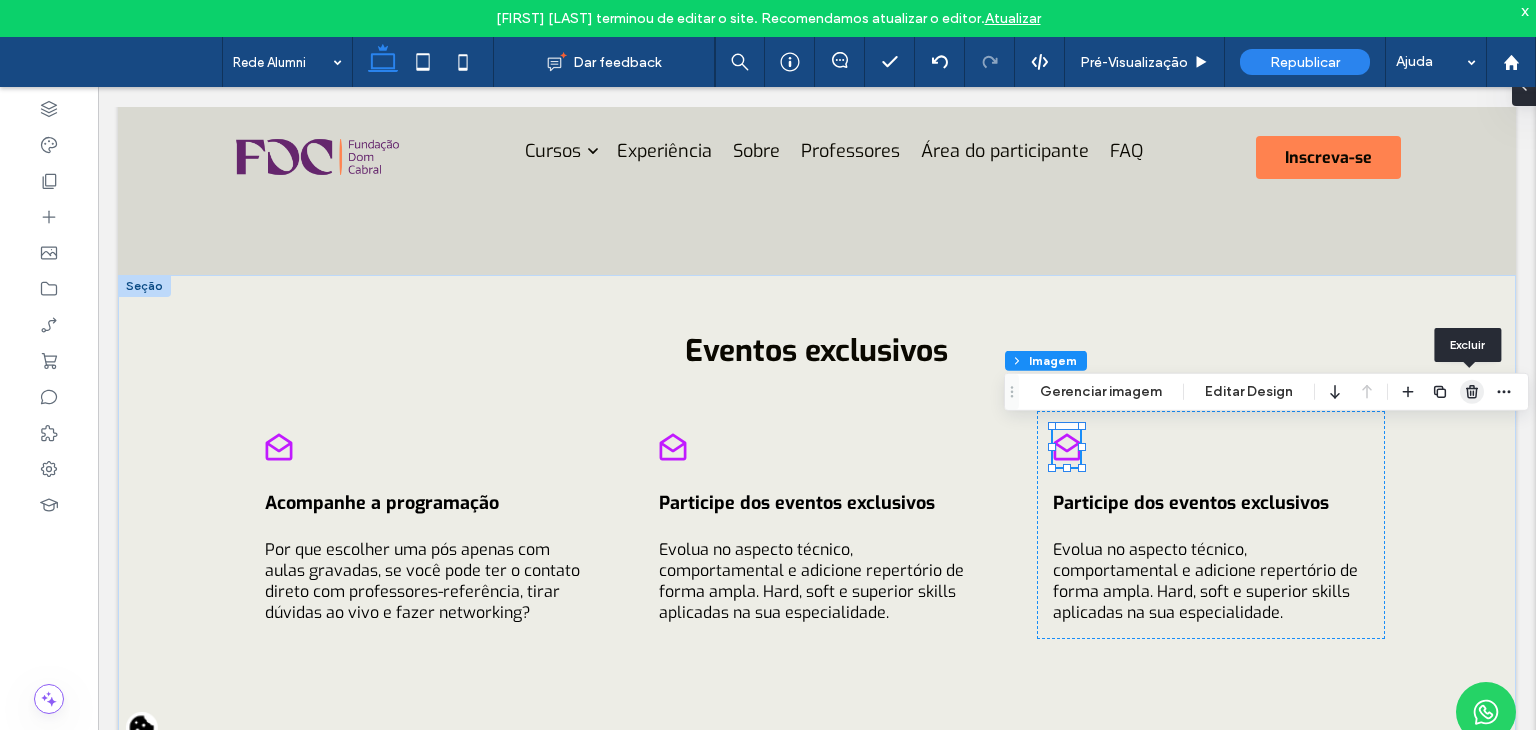 click 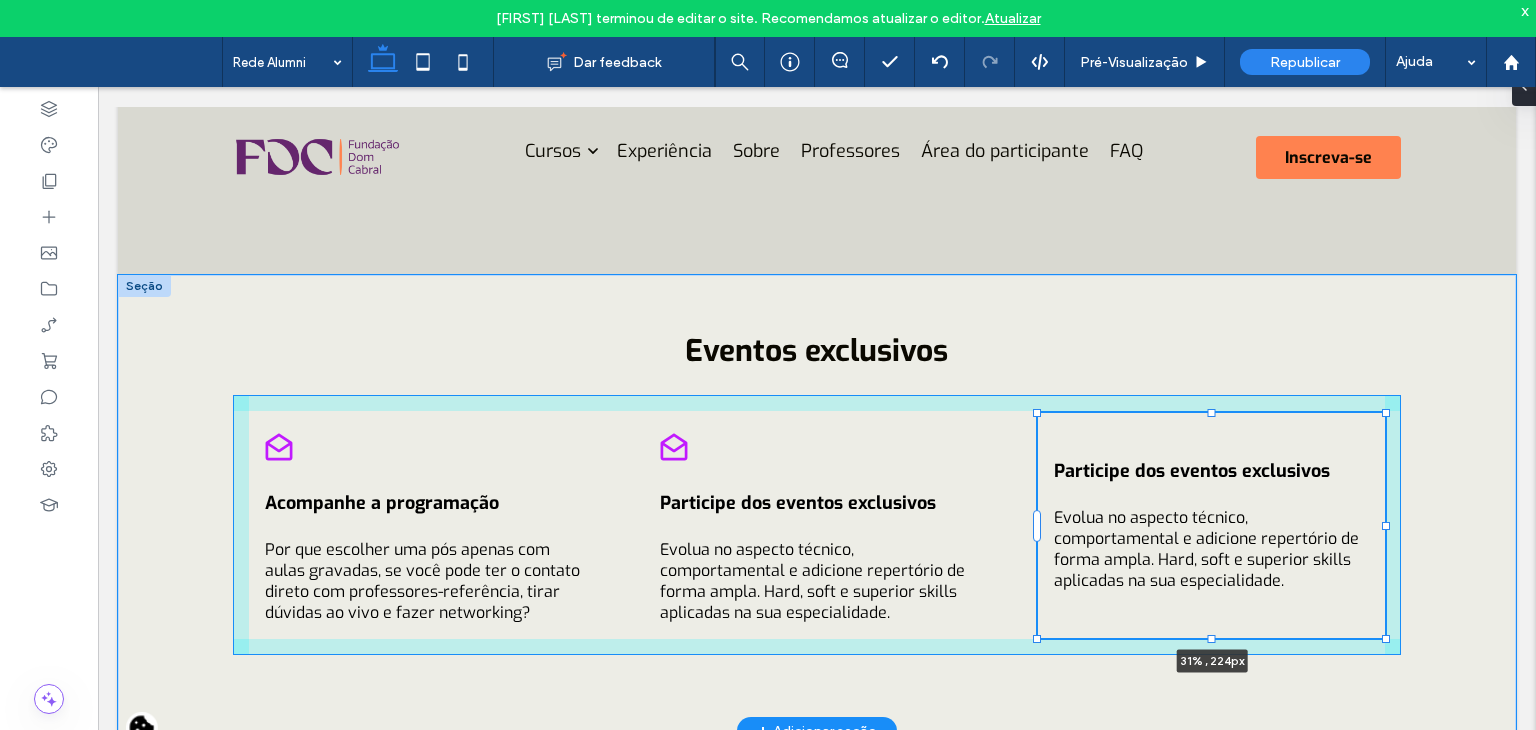 drag, startPoint x: 1206, startPoint y: 607, endPoint x: 1208, endPoint y: 636, distance: 29.068884 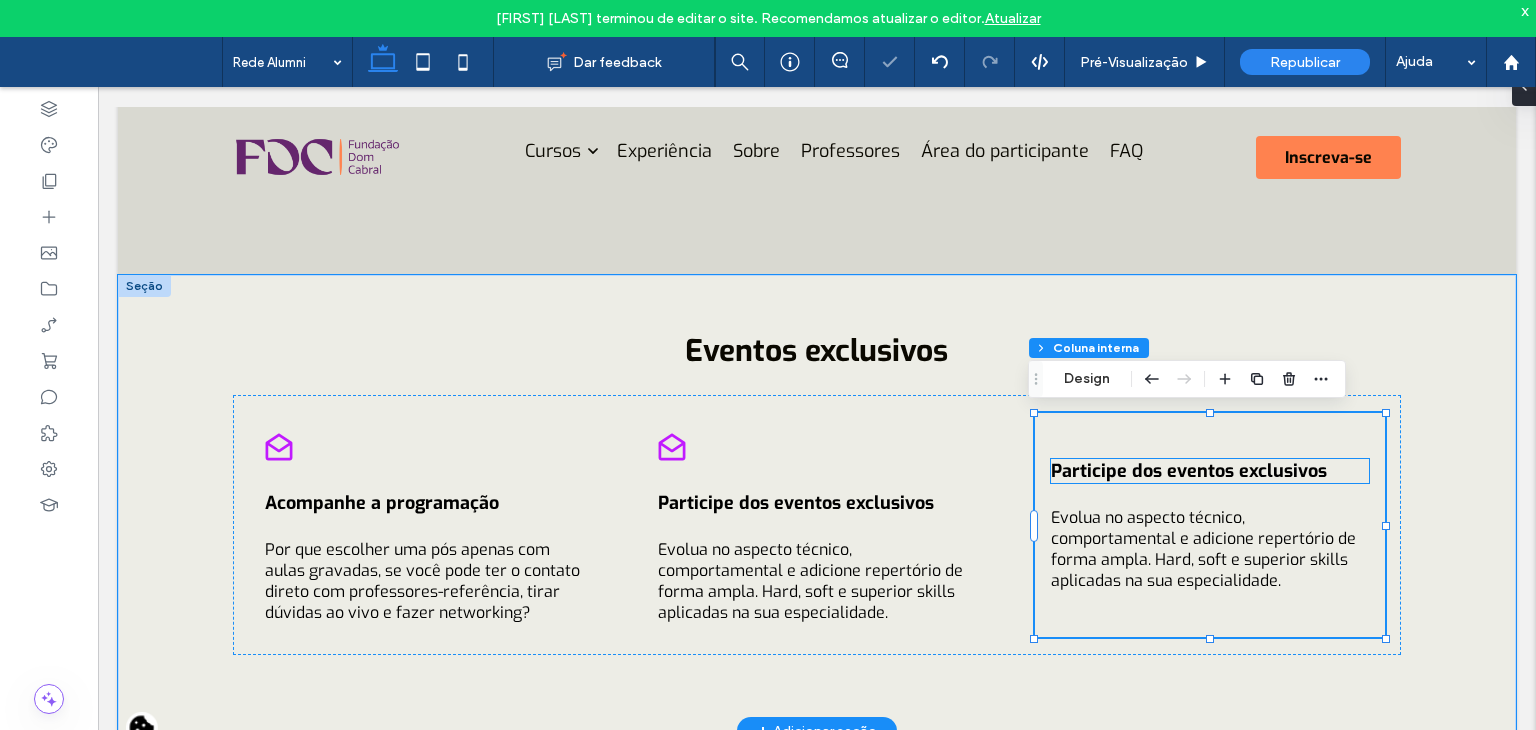 click on "Participe dos eventos exclusivos" at bounding box center [1189, 471] 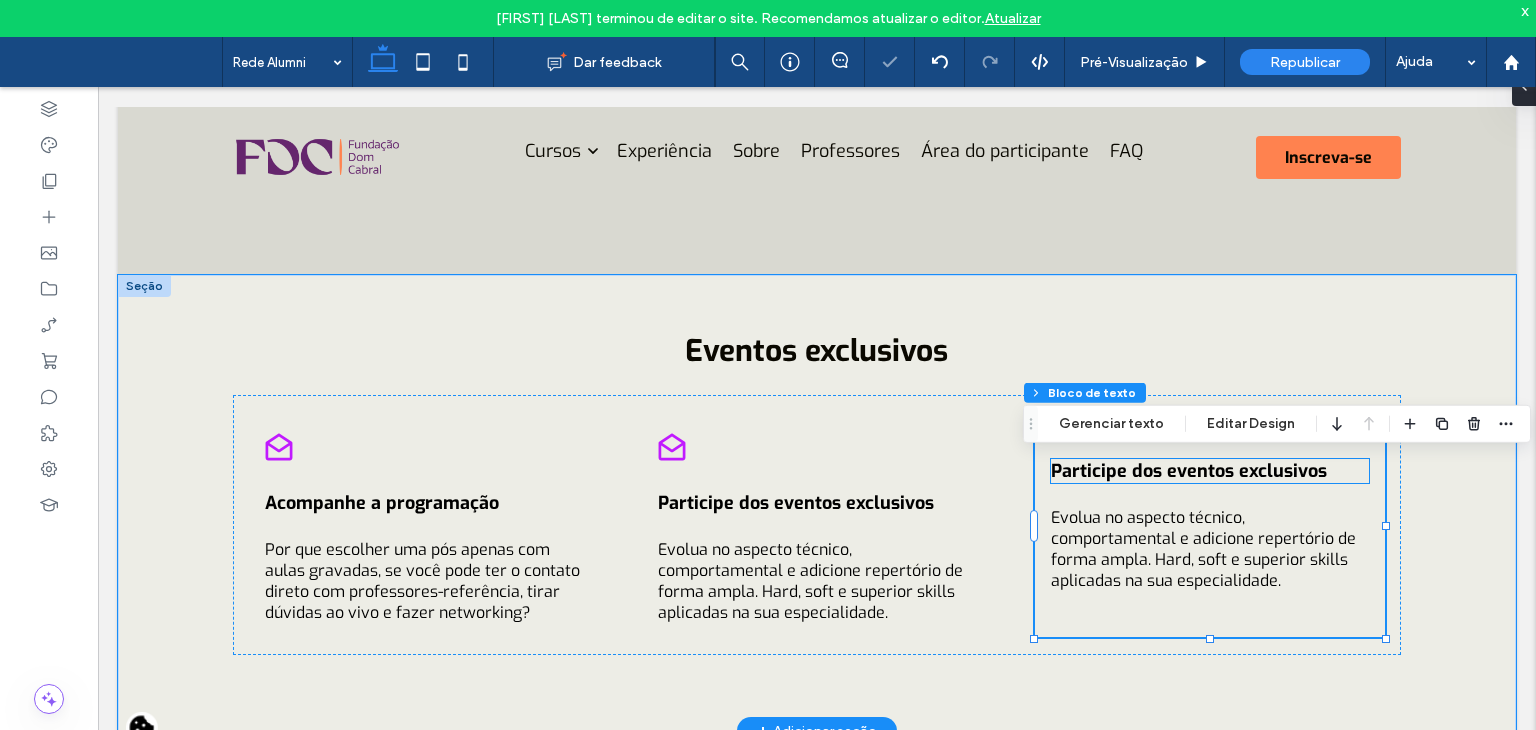 click on "Participe dos eventos exclusivos" at bounding box center (1189, 471) 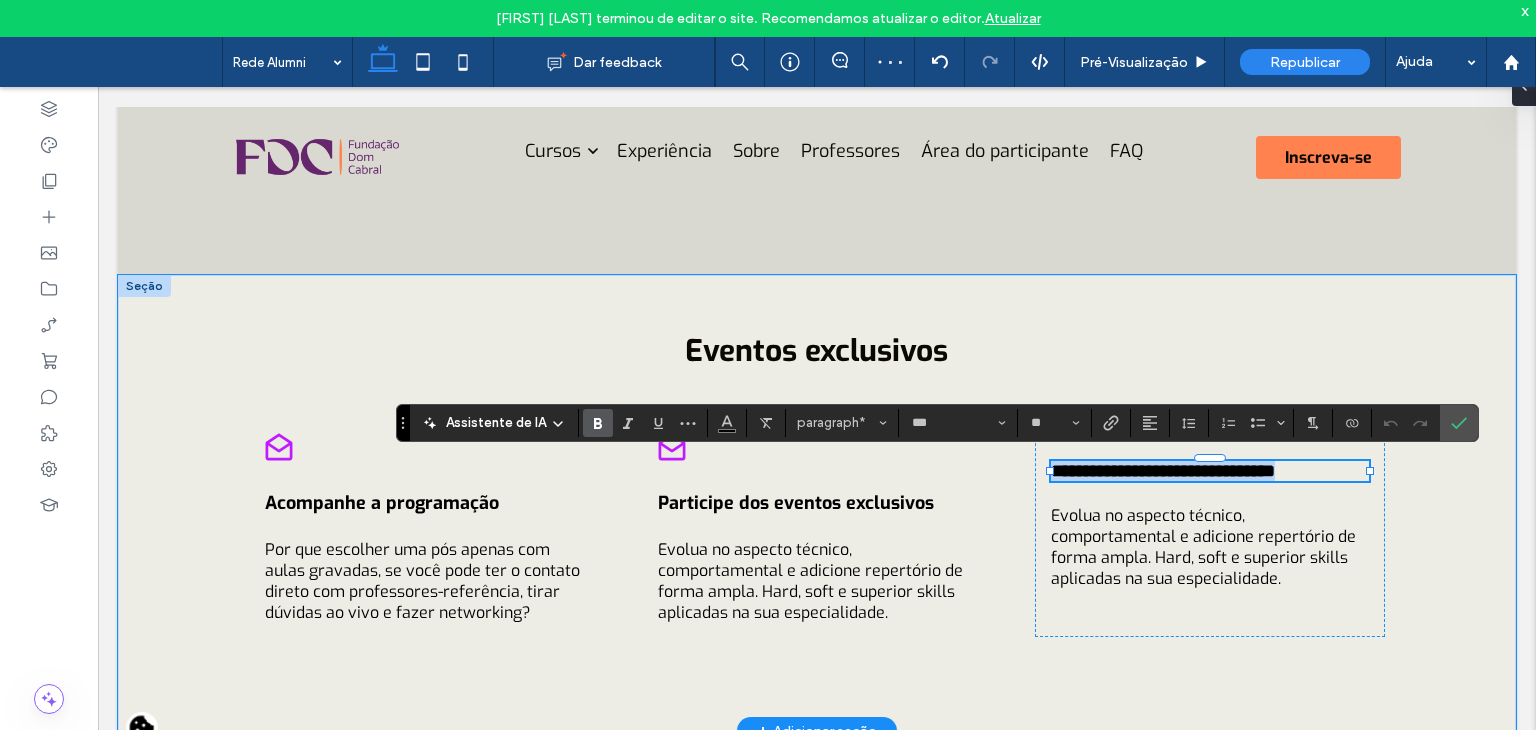 type 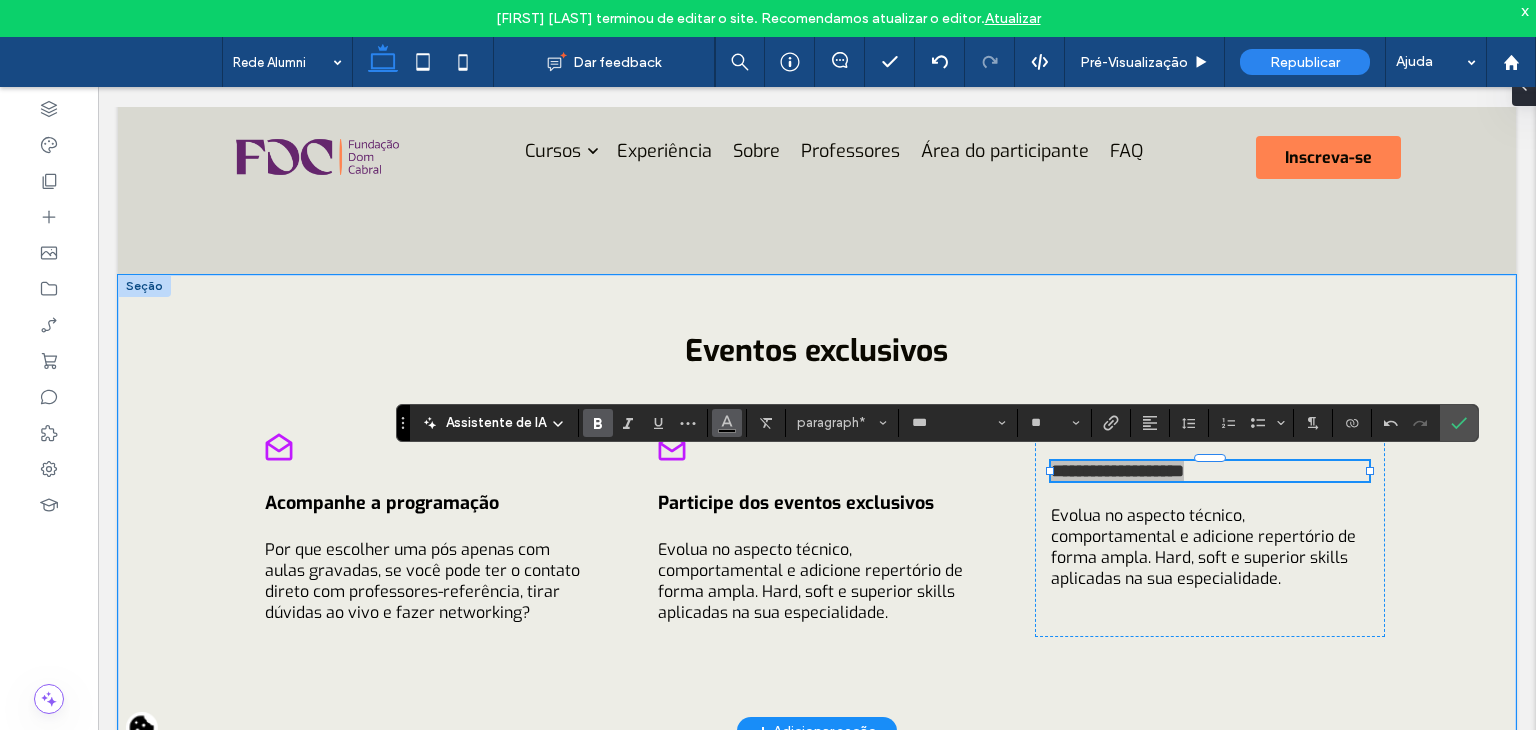 click at bounding box center [727, 423] 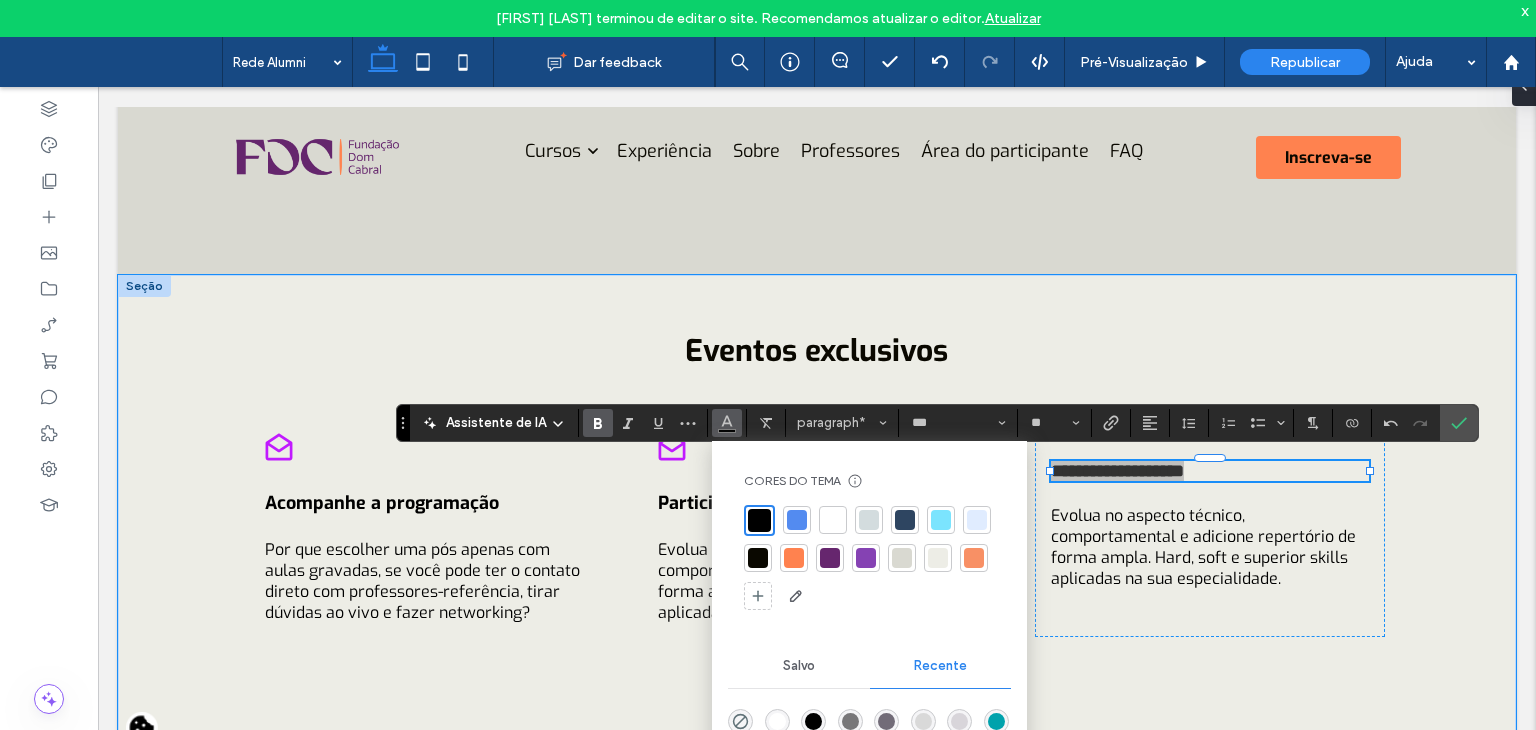 click at bounding box center [833, 520] 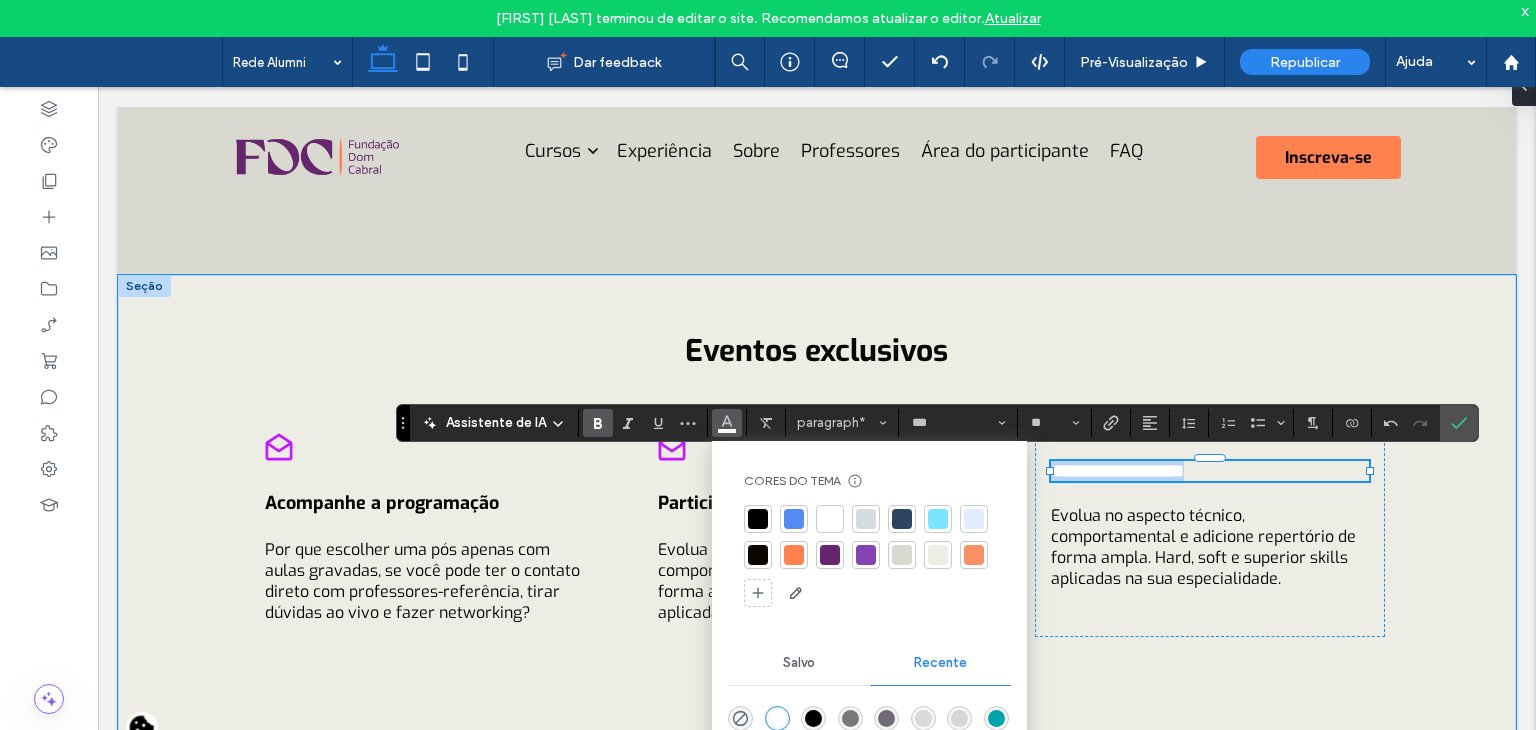 click on "**********" at bounding box center [1117, 471] 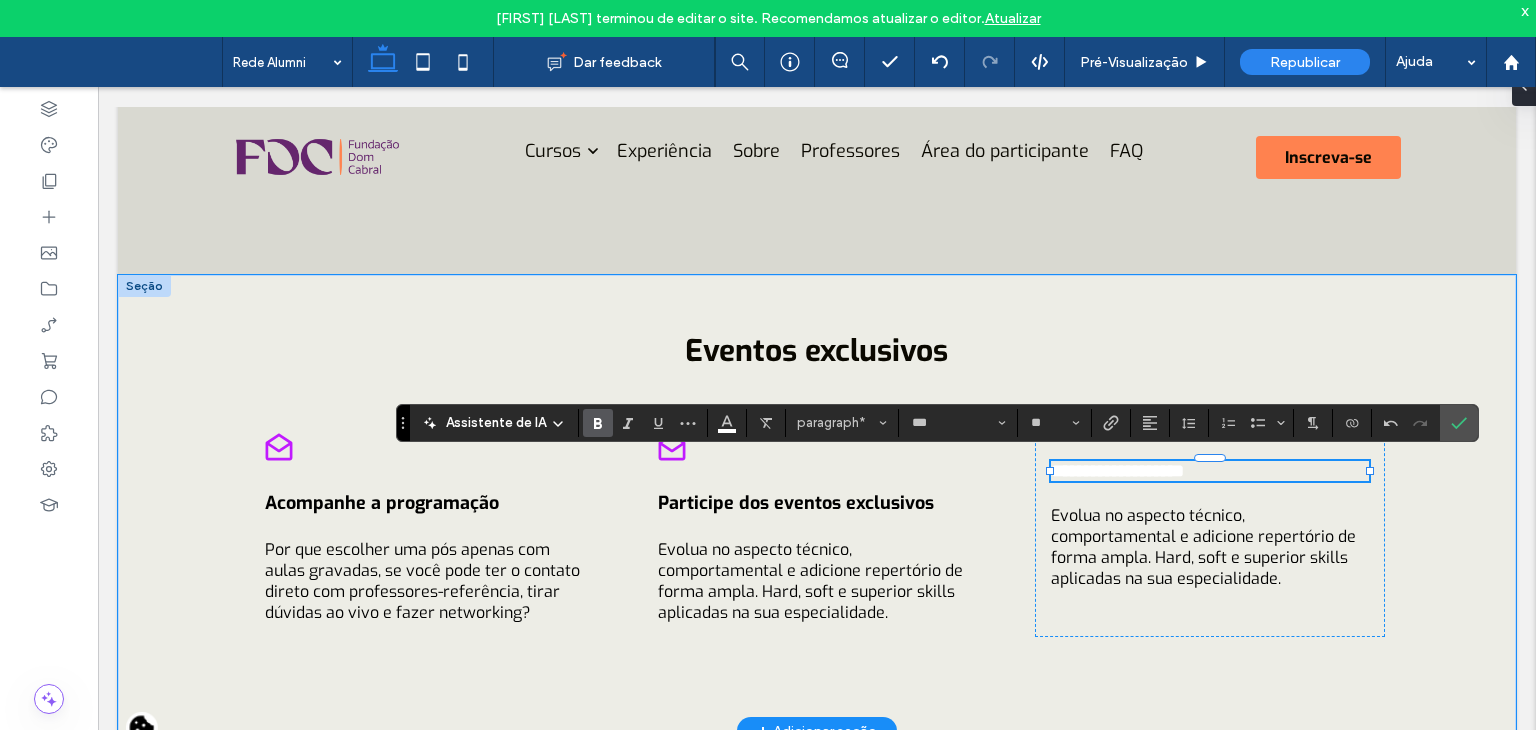 click on "**********" at bounding box center (1210, 525) 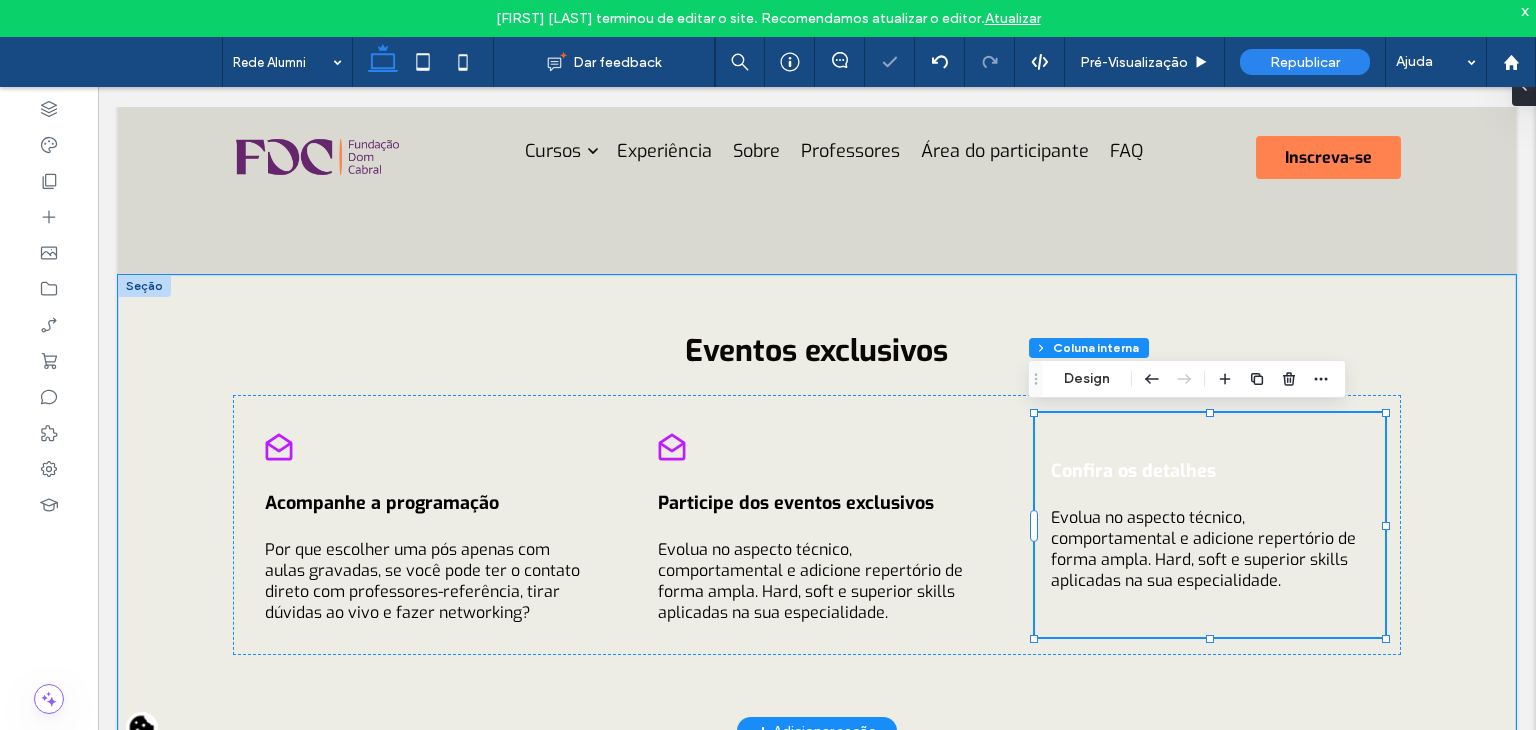 click on "Confira os detalhes Evolua no aspecto técnico, comportamental e adicione repertório de forma ampla. Hard, soft e superior skills aplicadas na sua especialidade." at bounding box center (1210, 525) 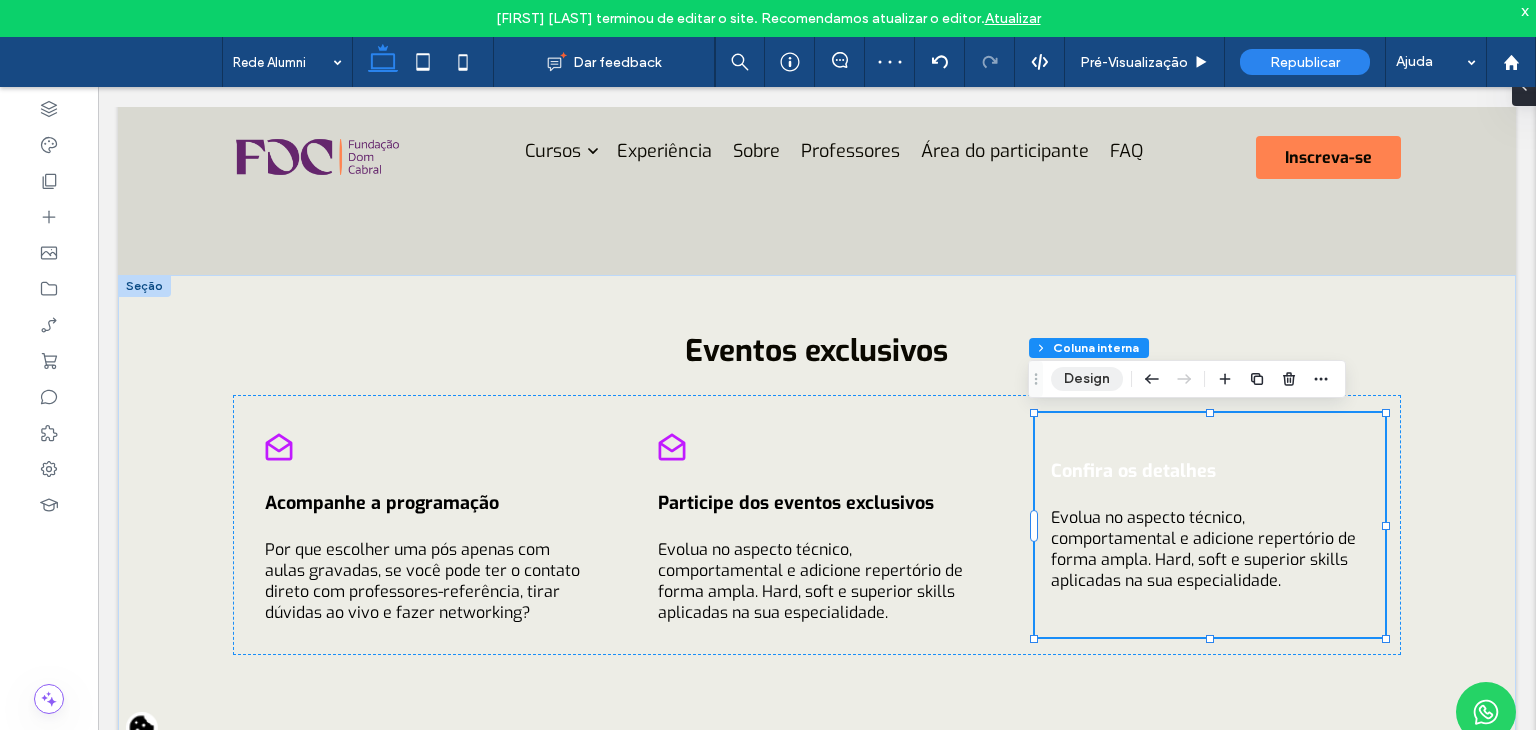 click on "Design" at bounding box center (1087, 379) 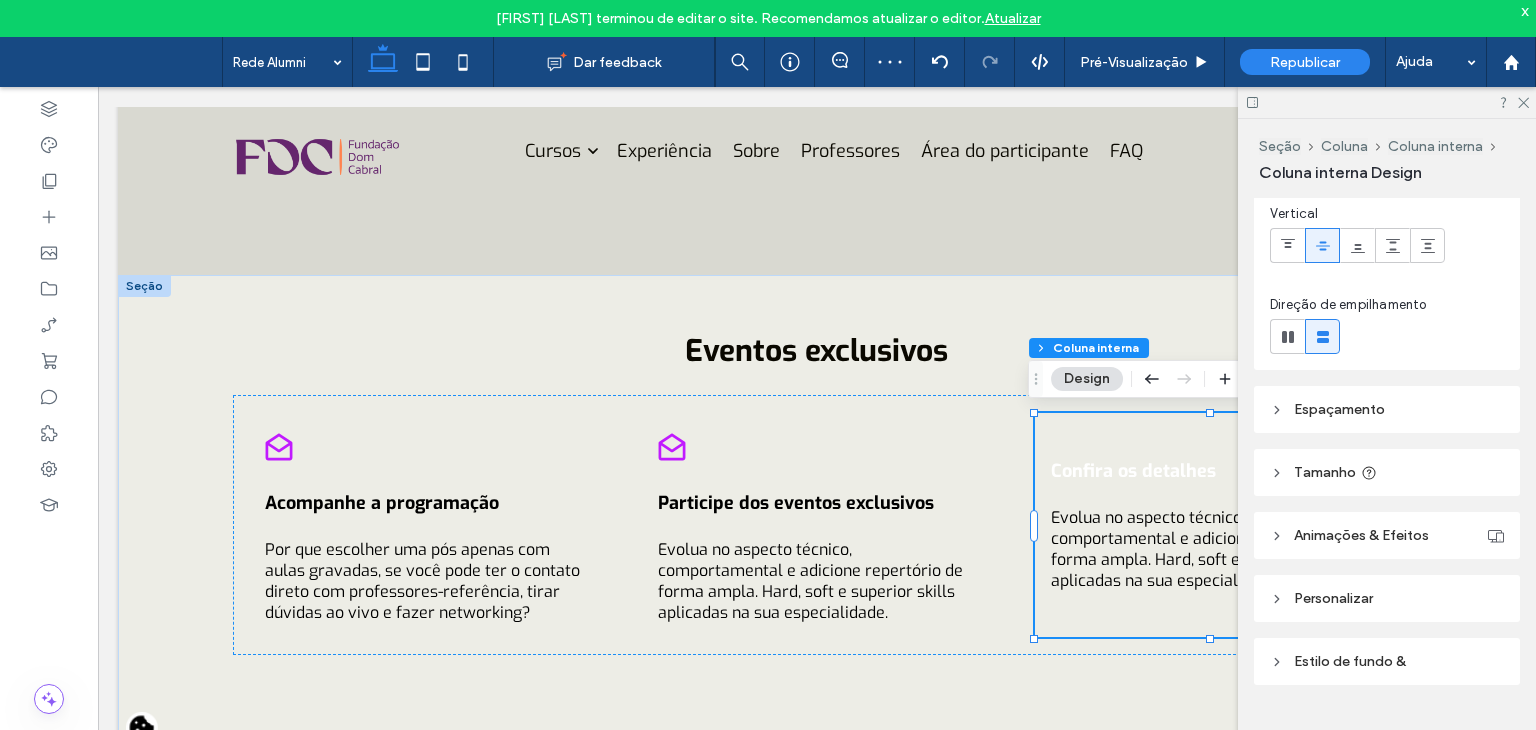scroll, scrollTop: 212, scrollLeft: 0, axis: vertical 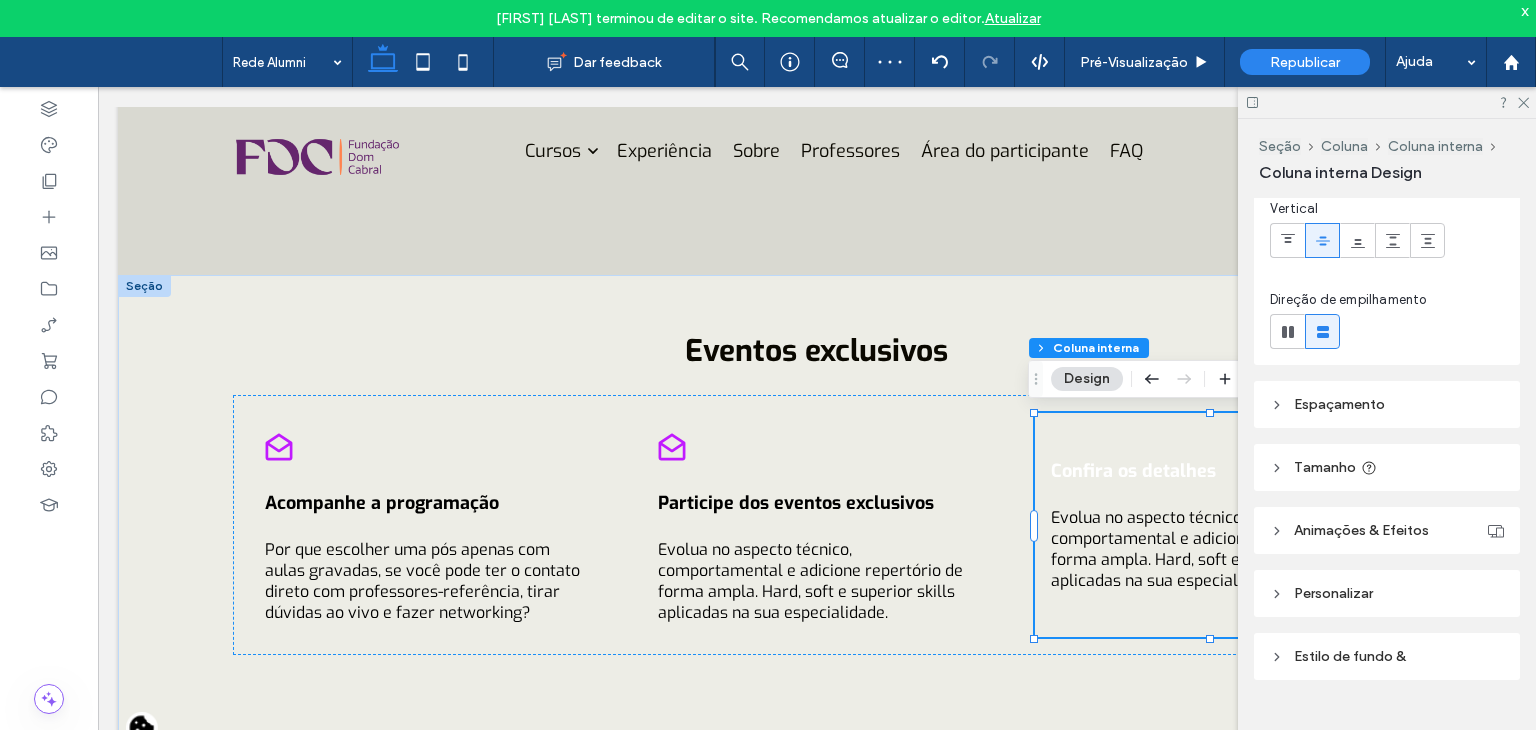 click on "Estilo de fundo &" at bounding box center (1350, 656) 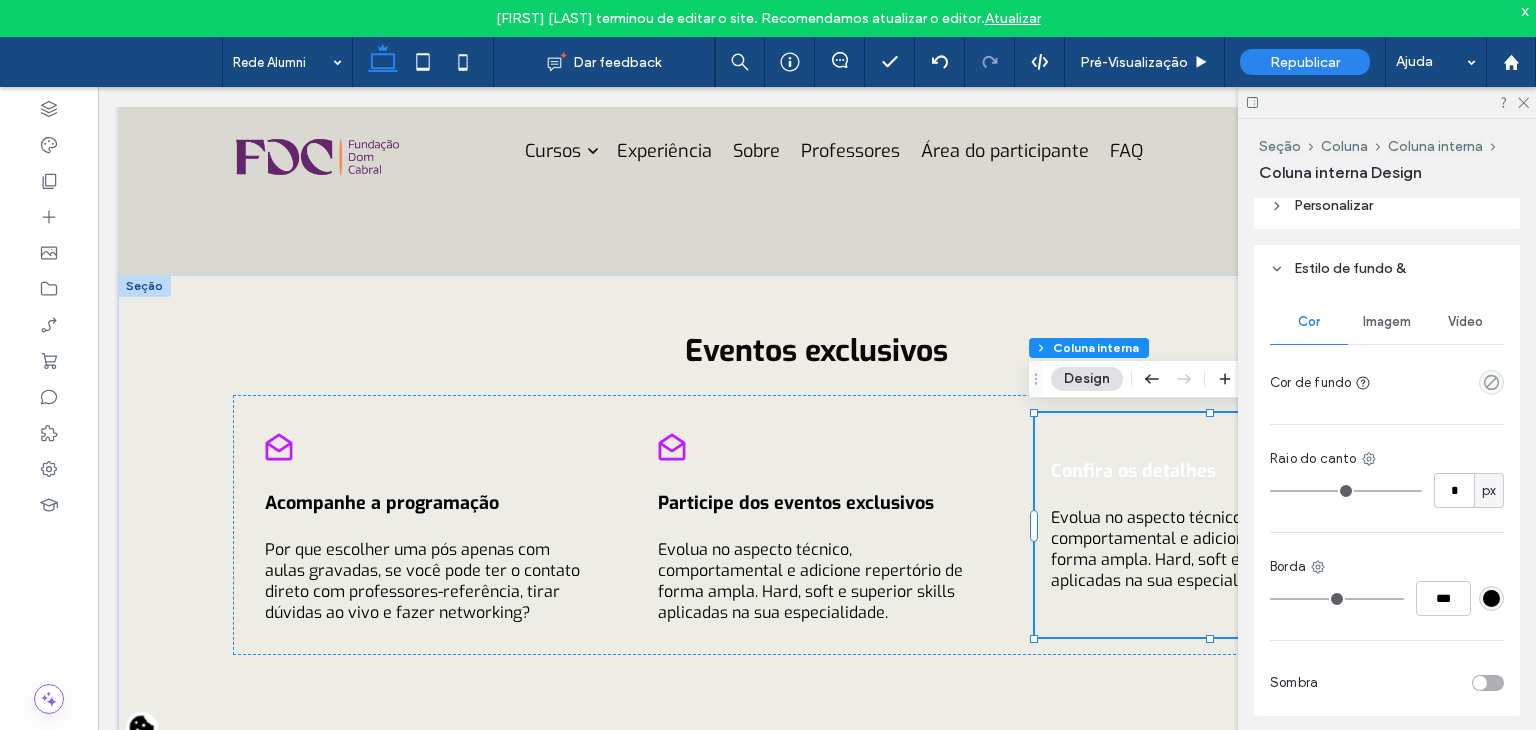 scroll, scrollTop: 612, scrollLeft: 0, axis: vertical 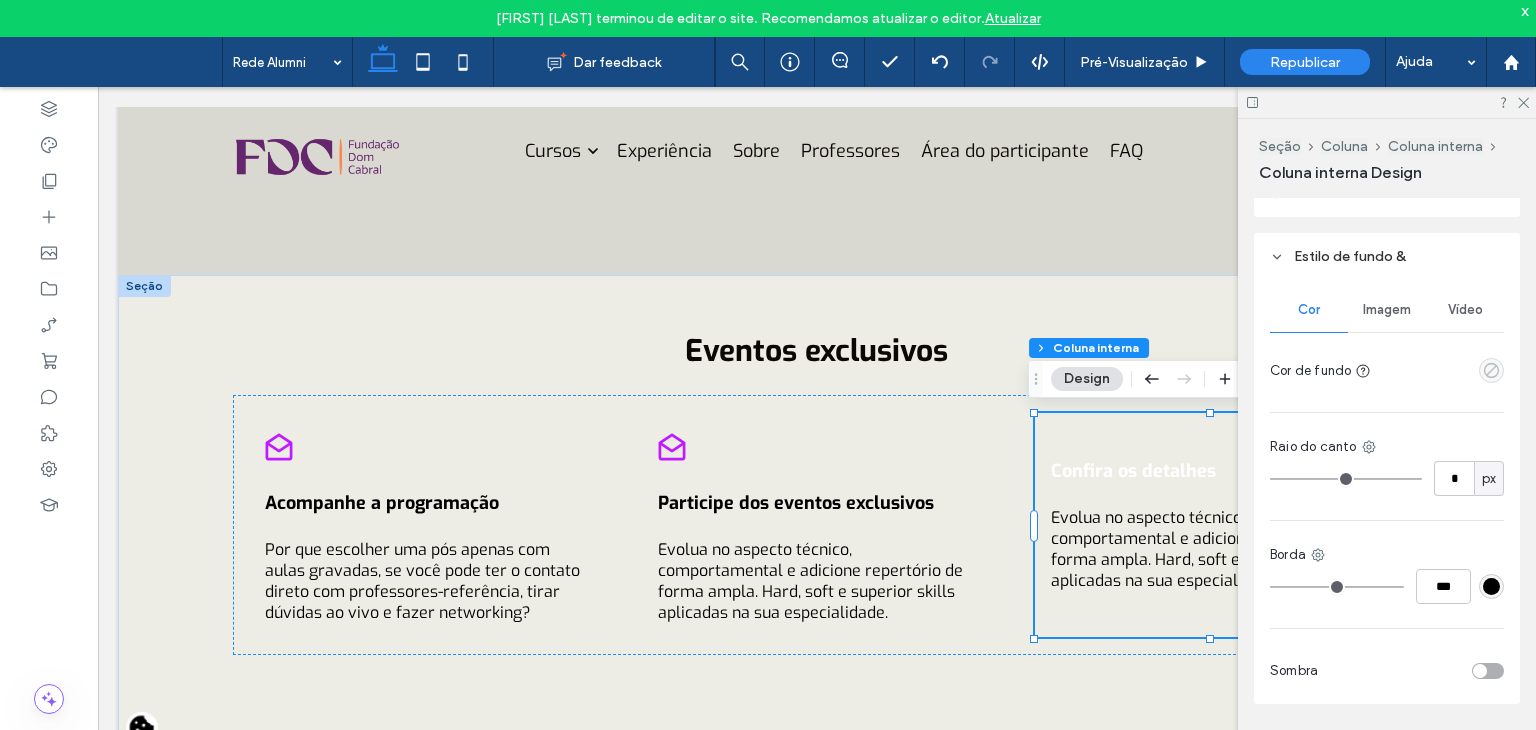click 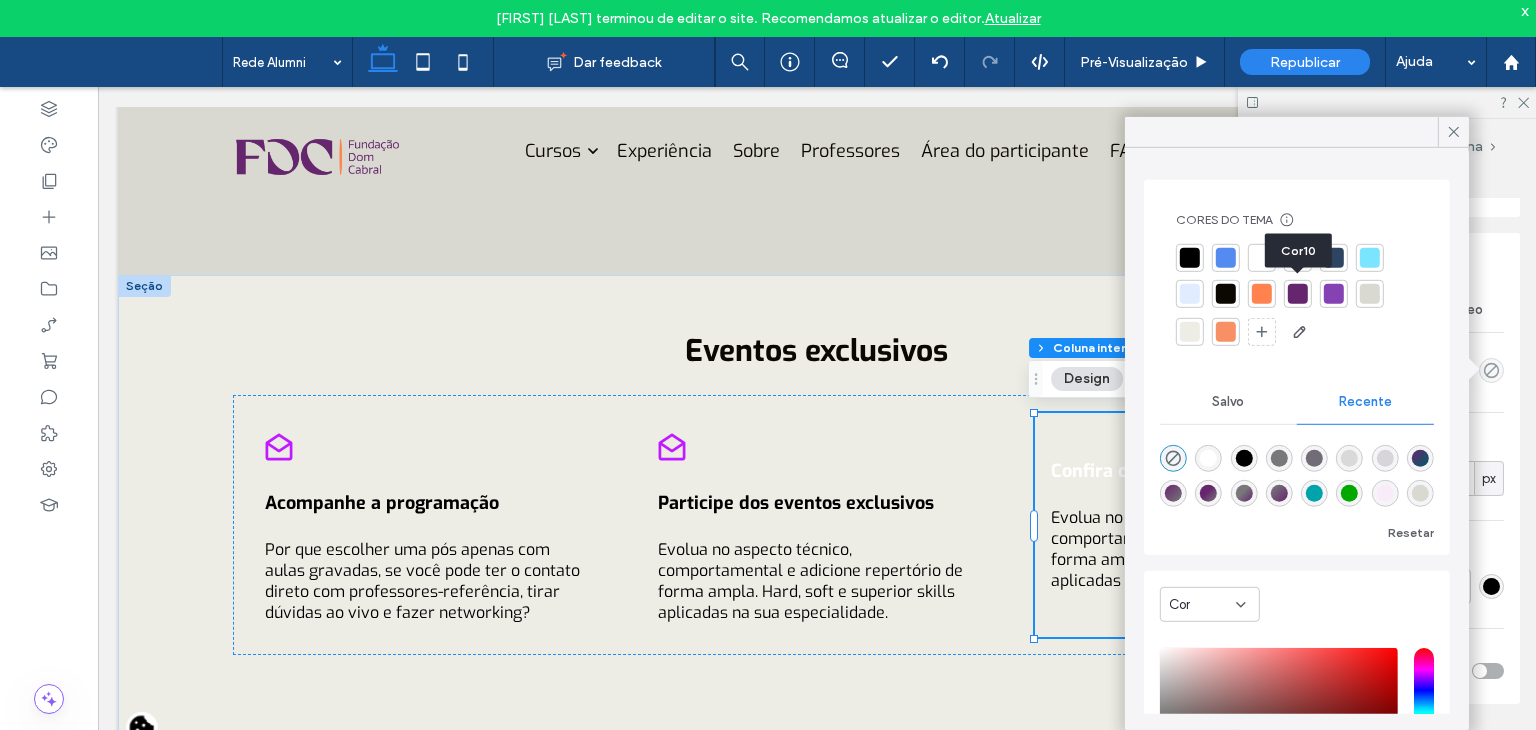 click at bounding box center (1298, 294) 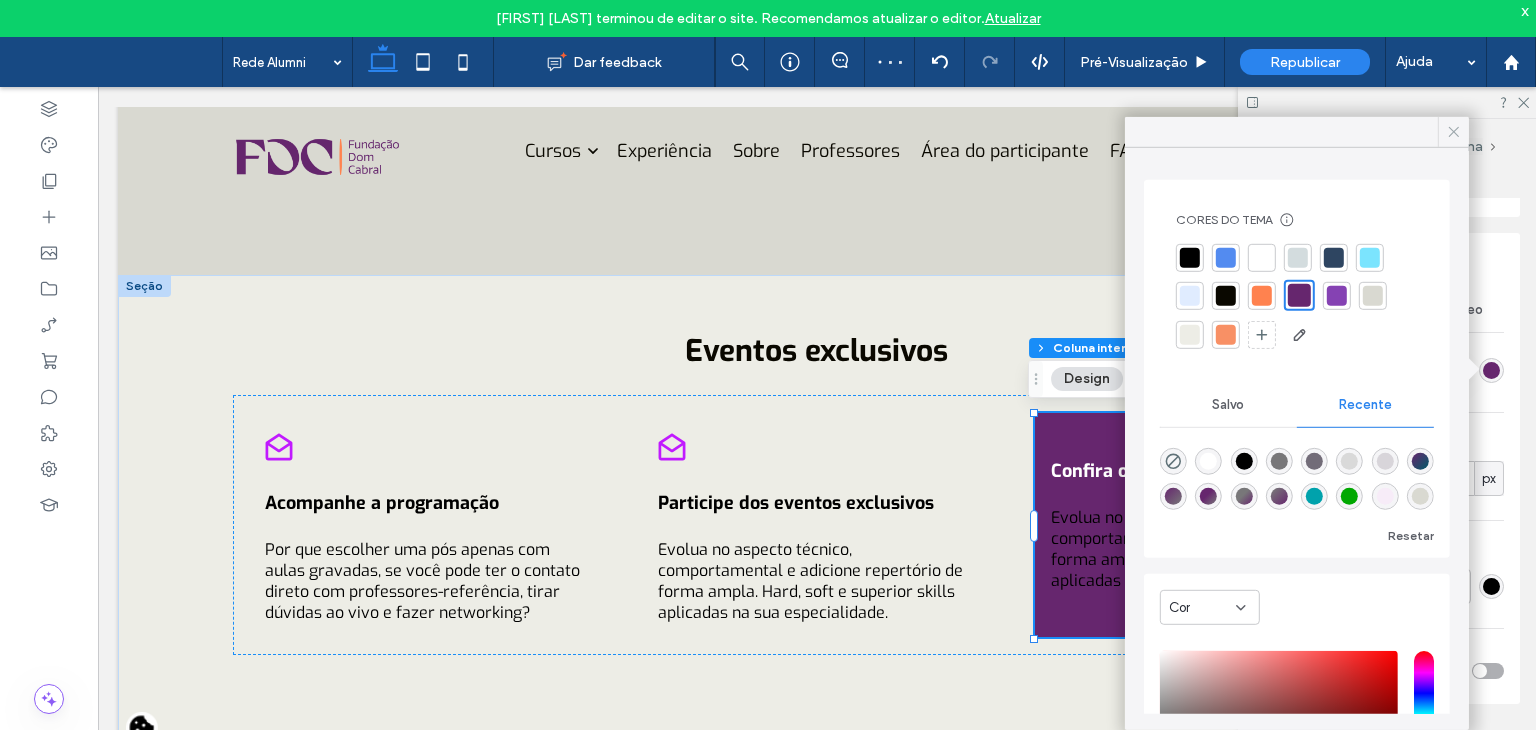 click 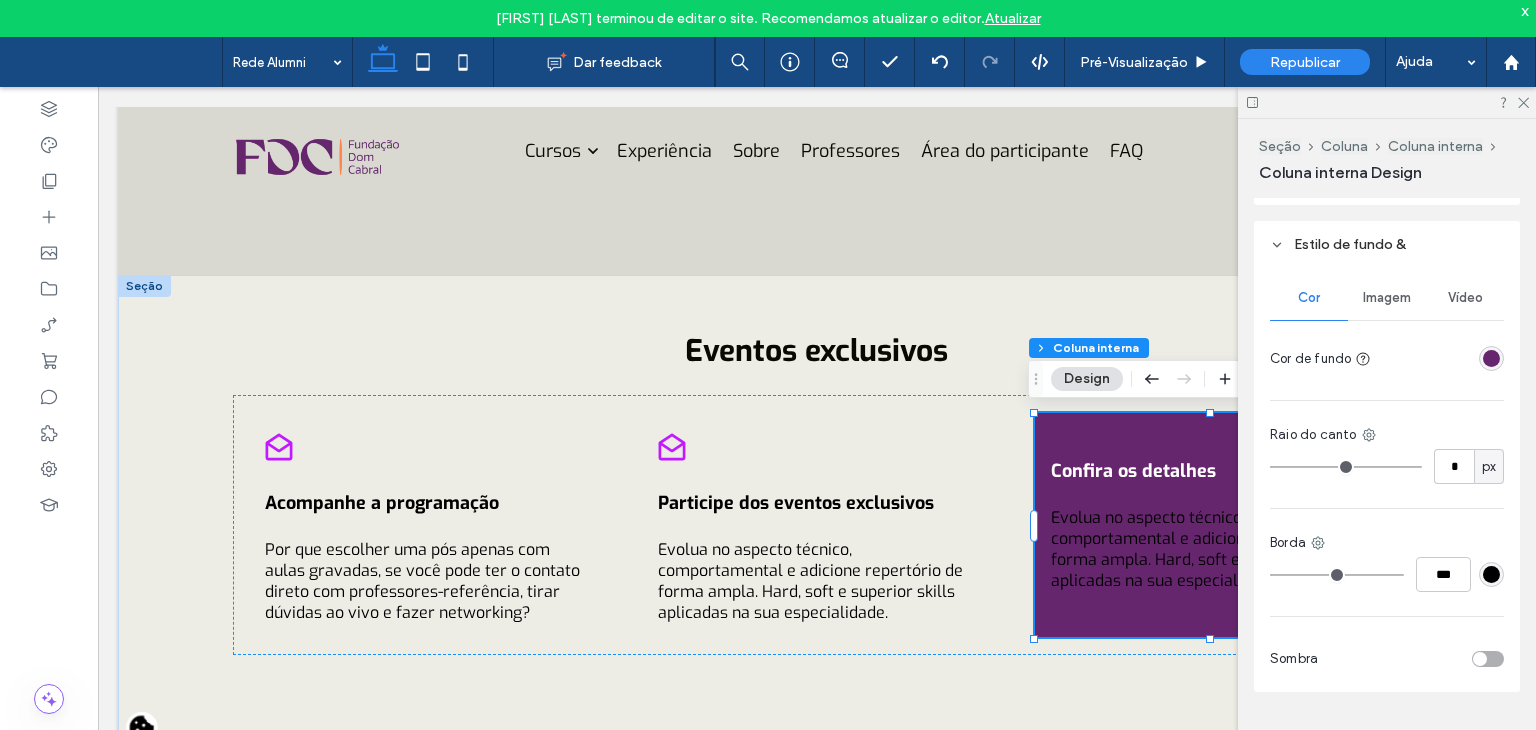 scroll, scrollTop: 635, scrollLeft: 0, axis: vertical 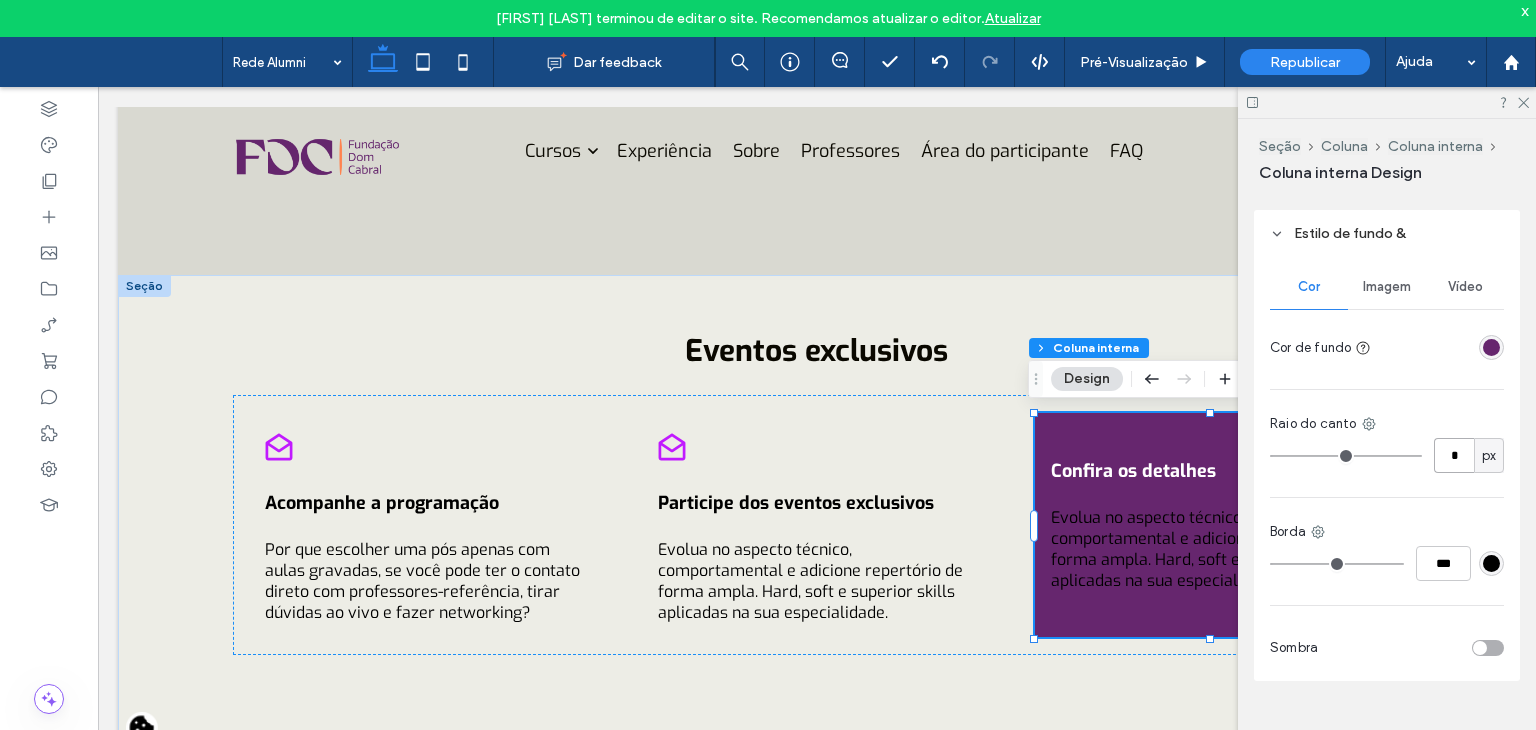 click on "*" at bounding box center [1454, 455] 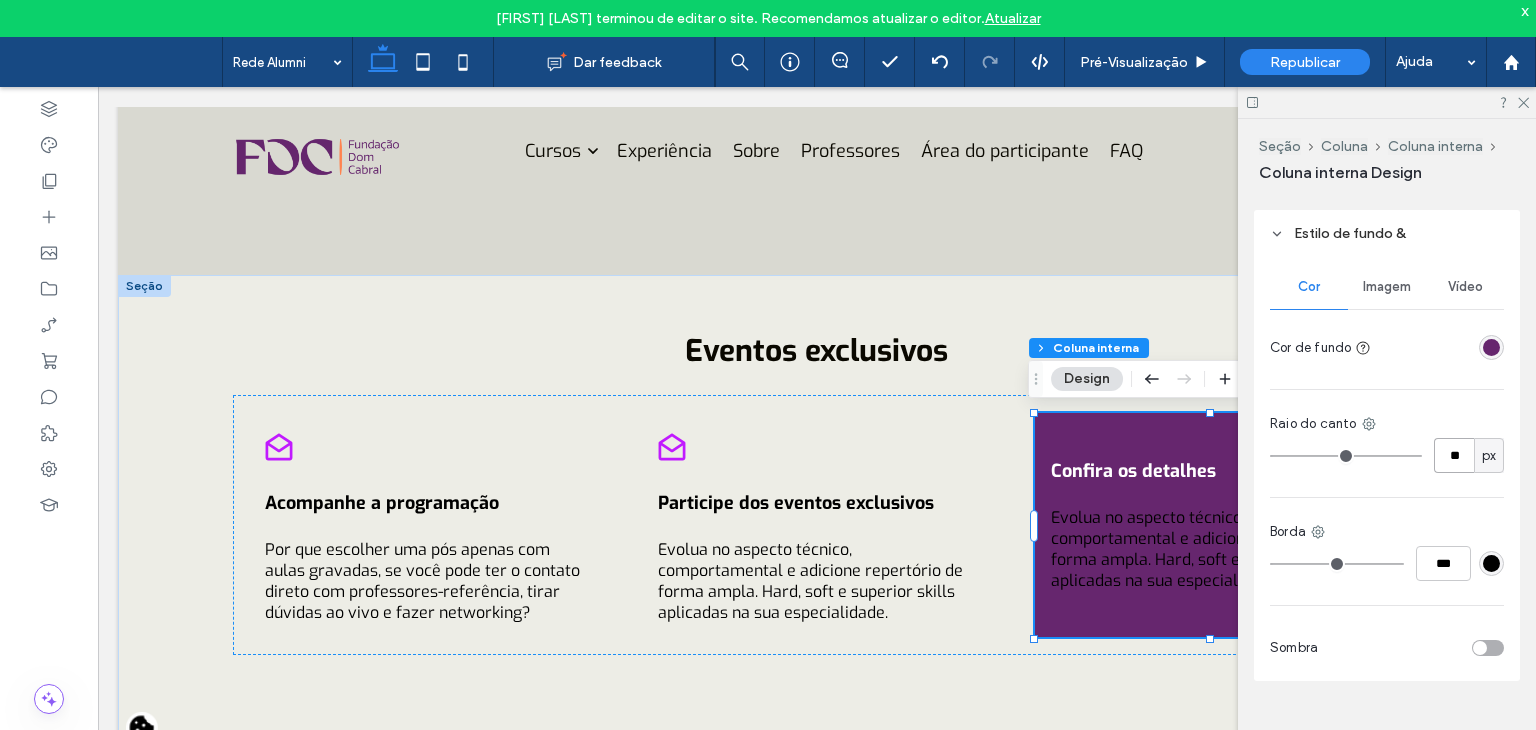 type on "**" 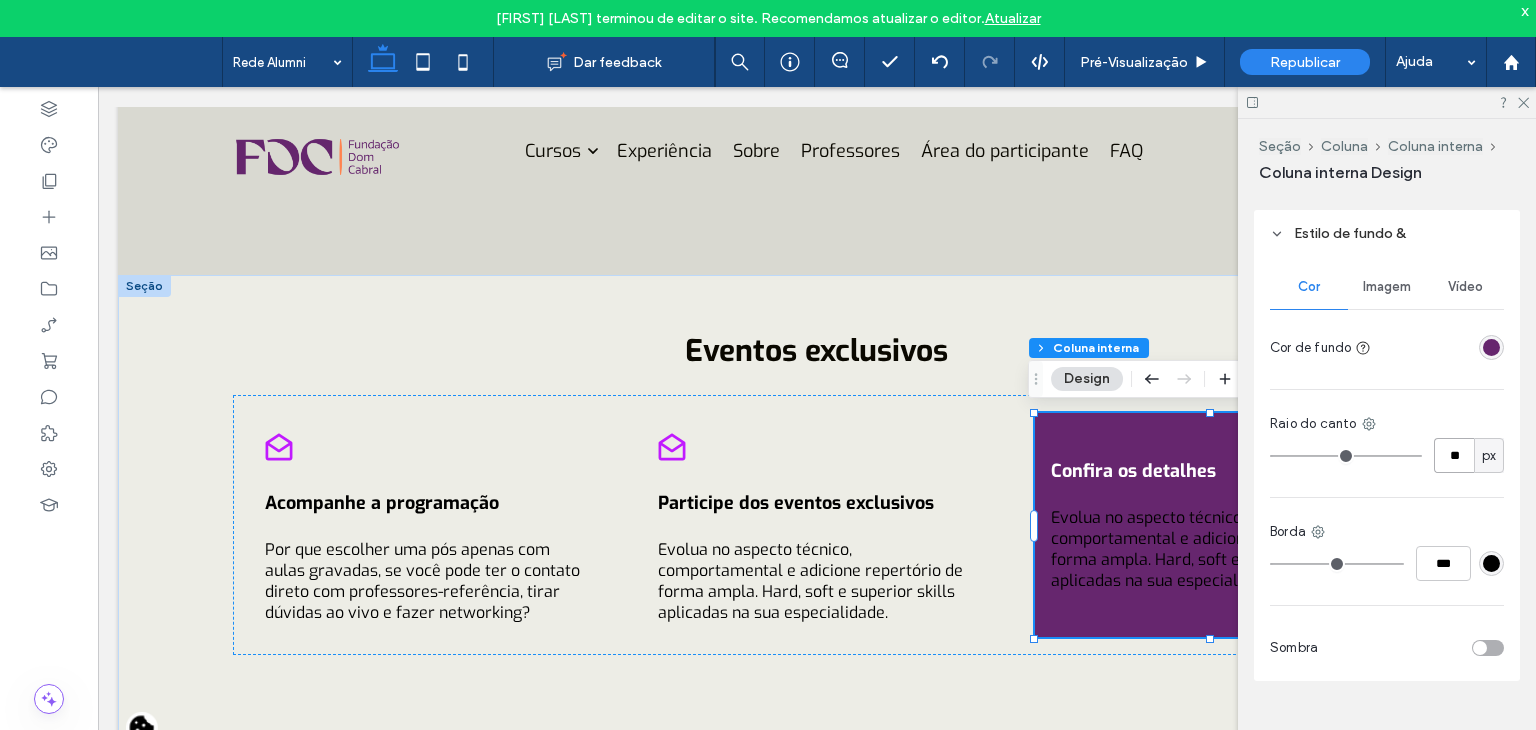 type on "**" 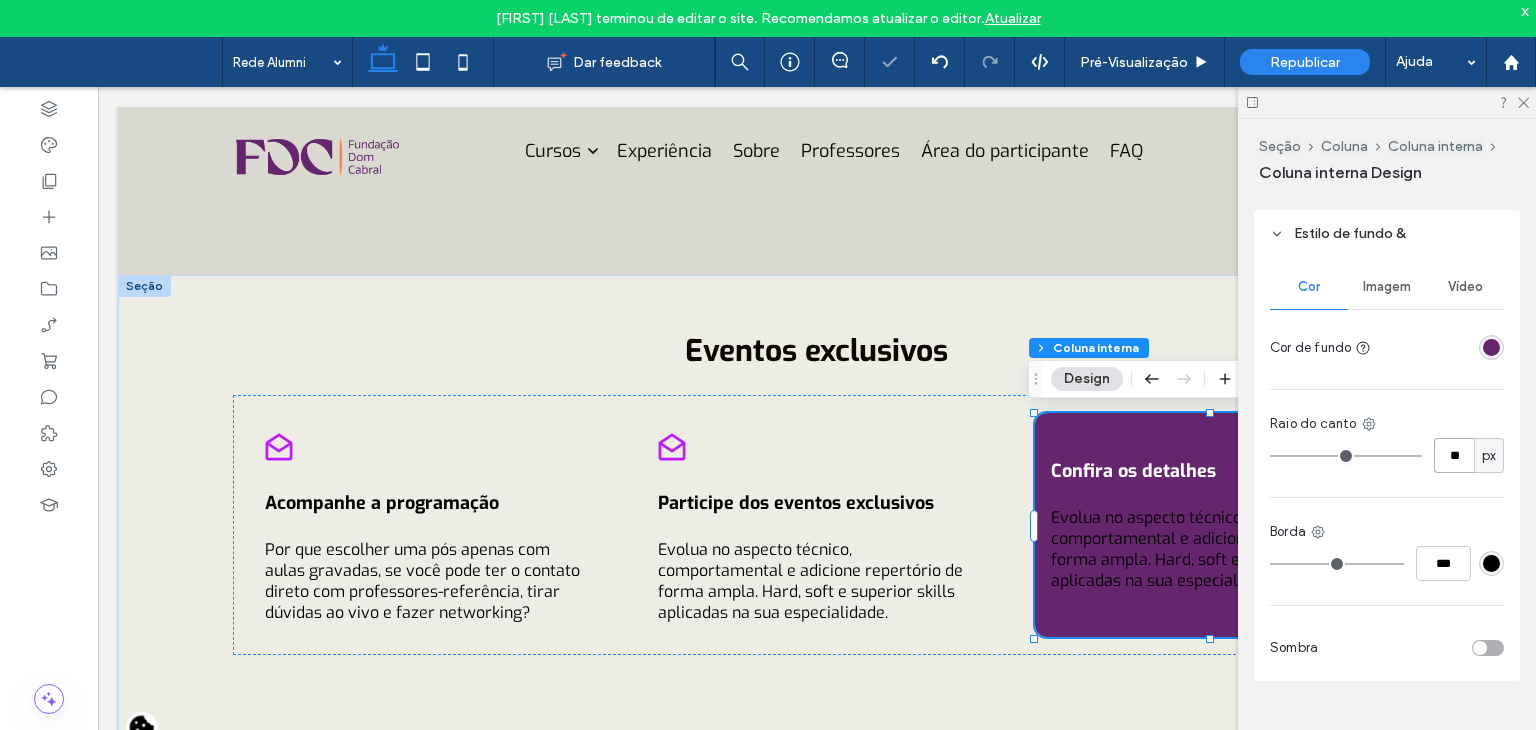 type on "*" 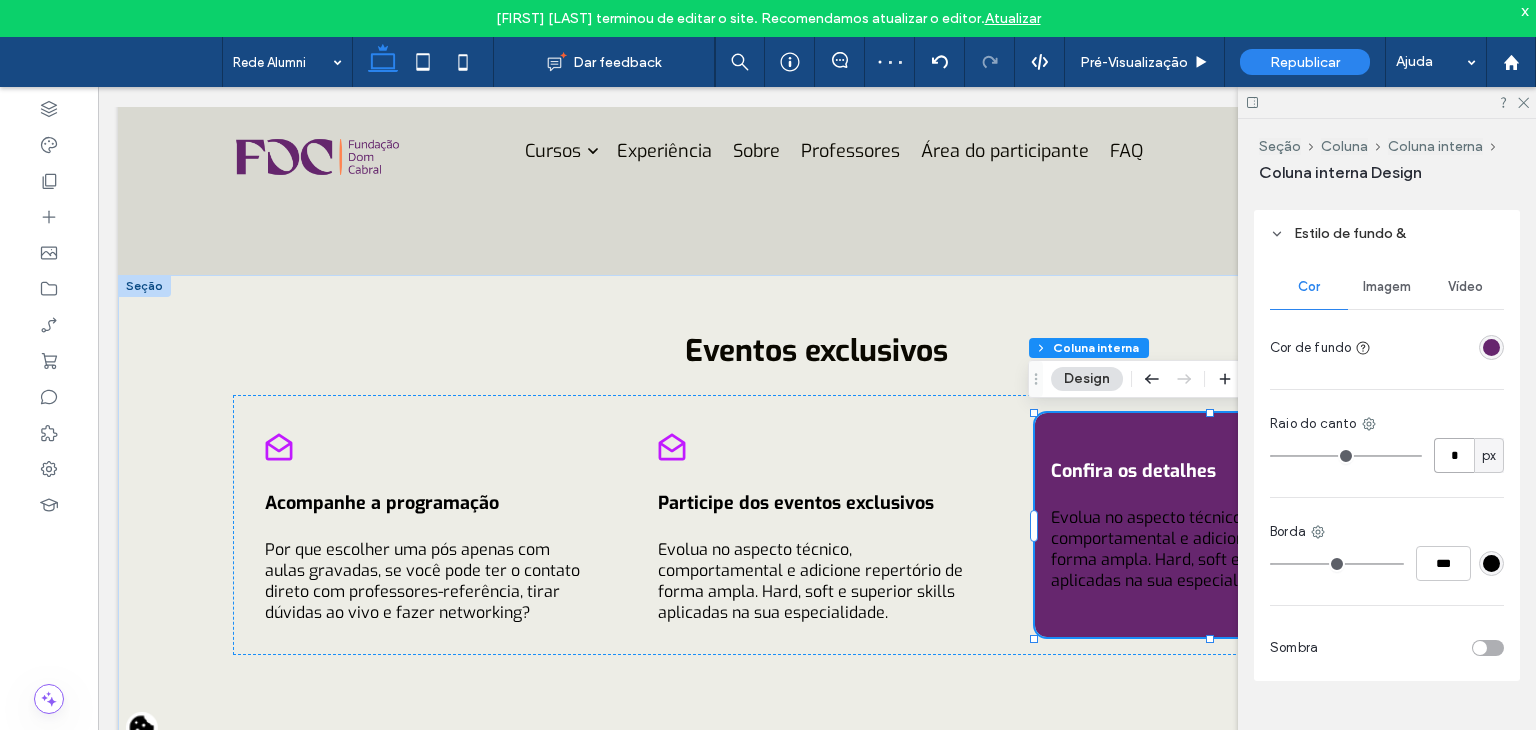 type on "*" 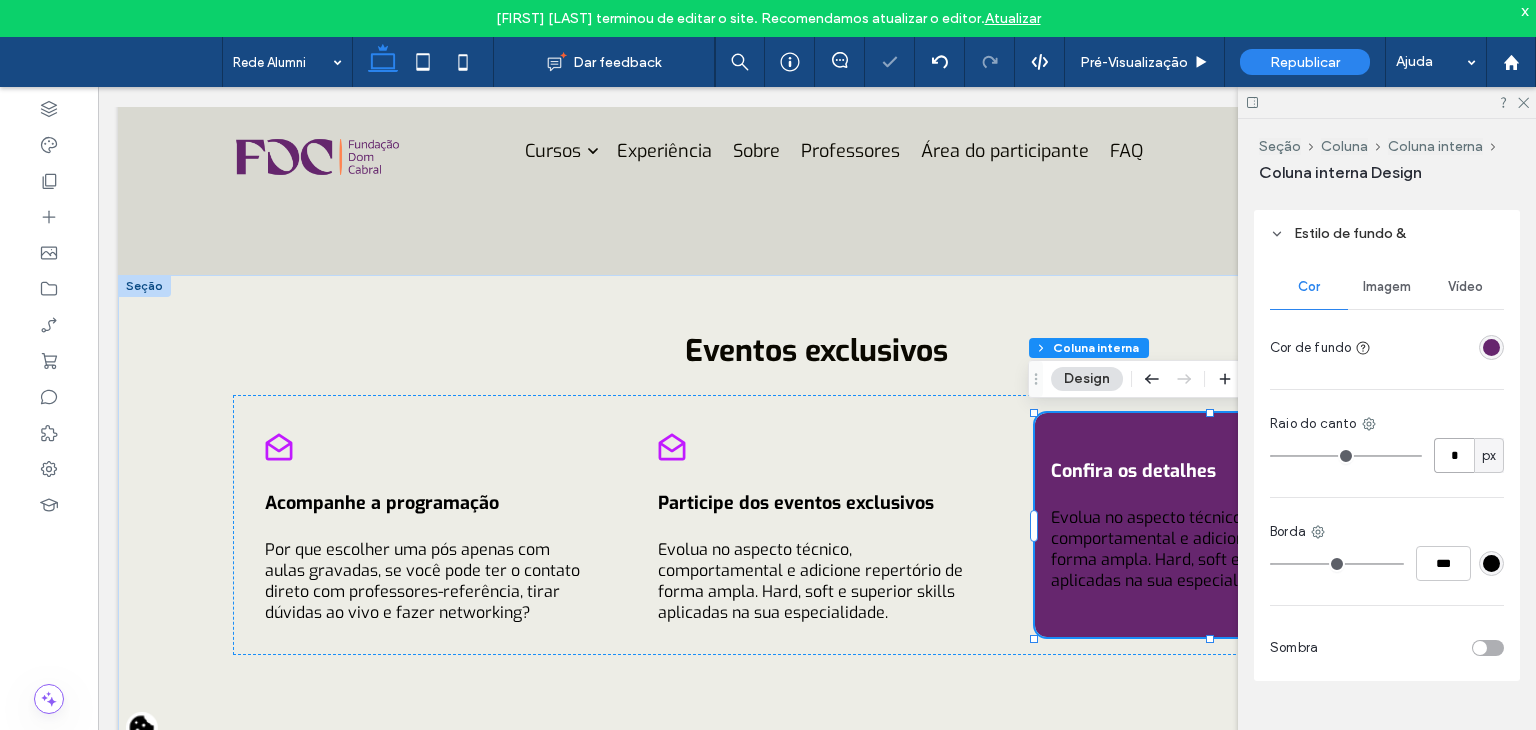 type on "*" 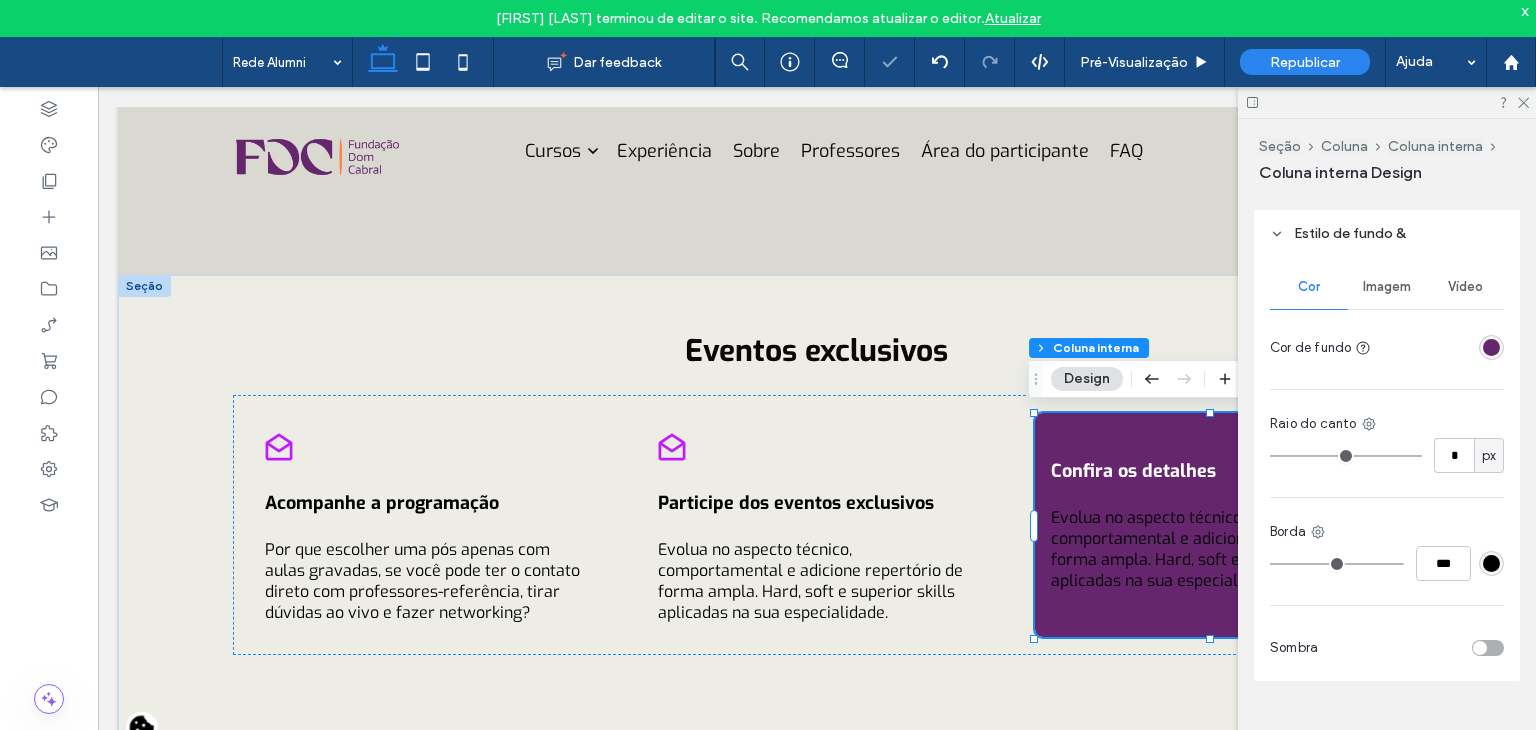 click on "Cor Imagem Vídeo Cor de fundo Raio do canto * px Borda *** Sombra" at bounding box center (1387, 469) 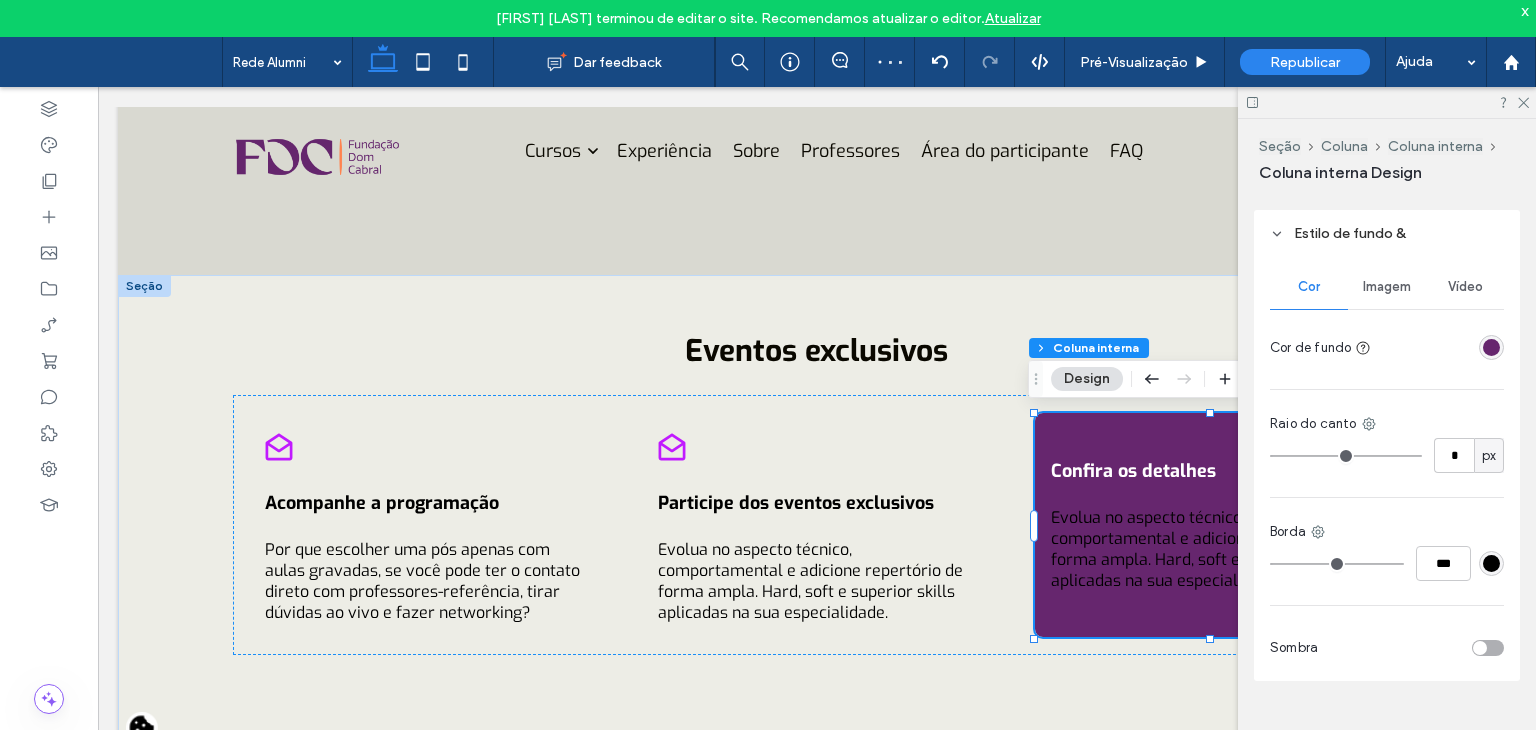 click at bounding box center (1387, 102) 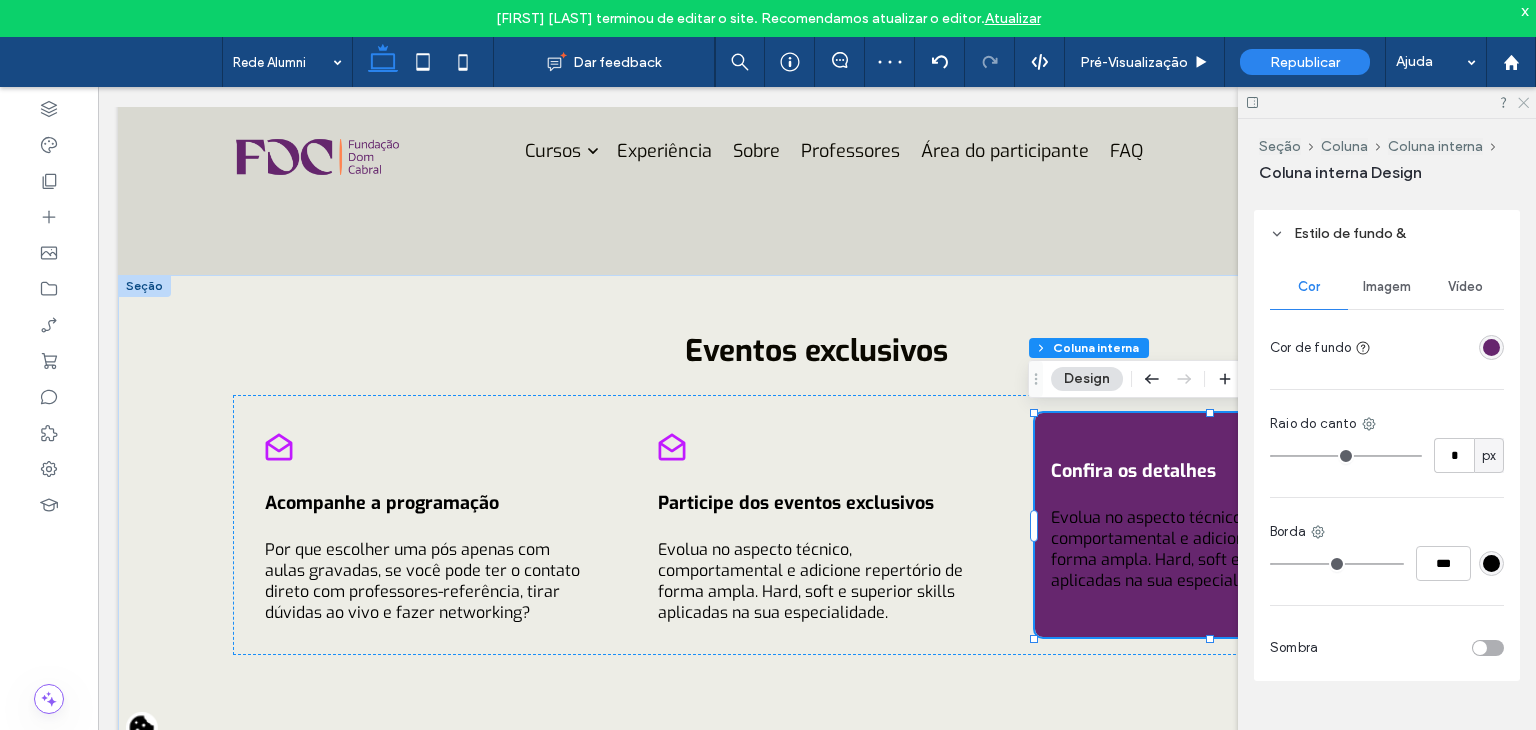 click 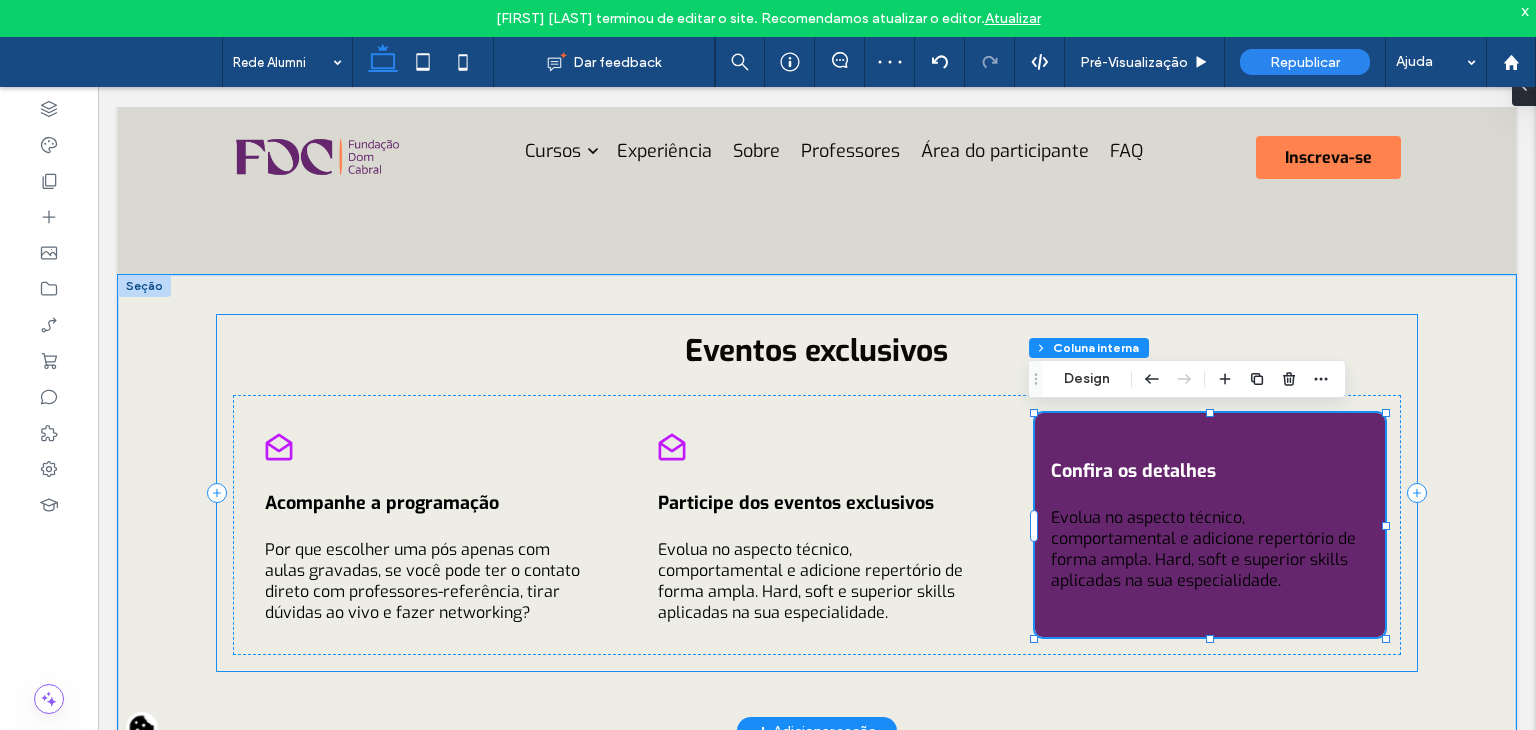 click on "Eventos exclusivos
Acompanhe a programação Por que escolher uma pós apenas com aulas gravadas, se você pode ter o contato direto com professores-referência, tirar dúvidas ao vivo e fazer networking? Participe dos eventos exclusivos Evolua no aspecto técnico, comportamental e adicione repertório de forma ampla. Hard, soft e superior skills aplicadas na sua especialidade. Confira os detalhes Evolua no aspecto técnico, comportamental e adicione repertório de forma ampla. Hard, soft e superior skills aplicadas na sua especialidade." at bounding box center (817, 493) 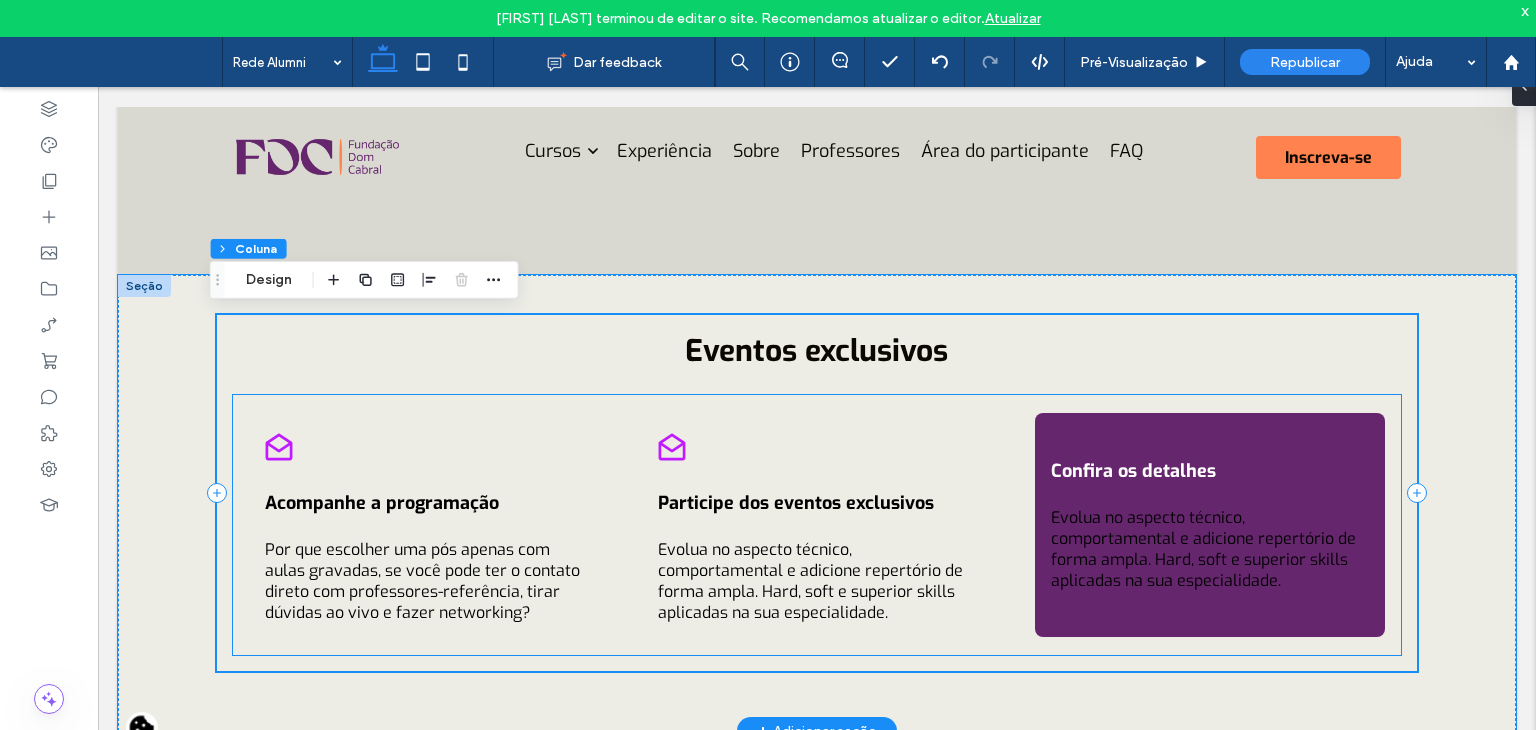 click on "Evolua no aspecto técnico, comportamental e adicione repertório de forma ampla. Hard, soft e superior skills aplicadas na sua especialidade." at bounding box center (1203, 549) 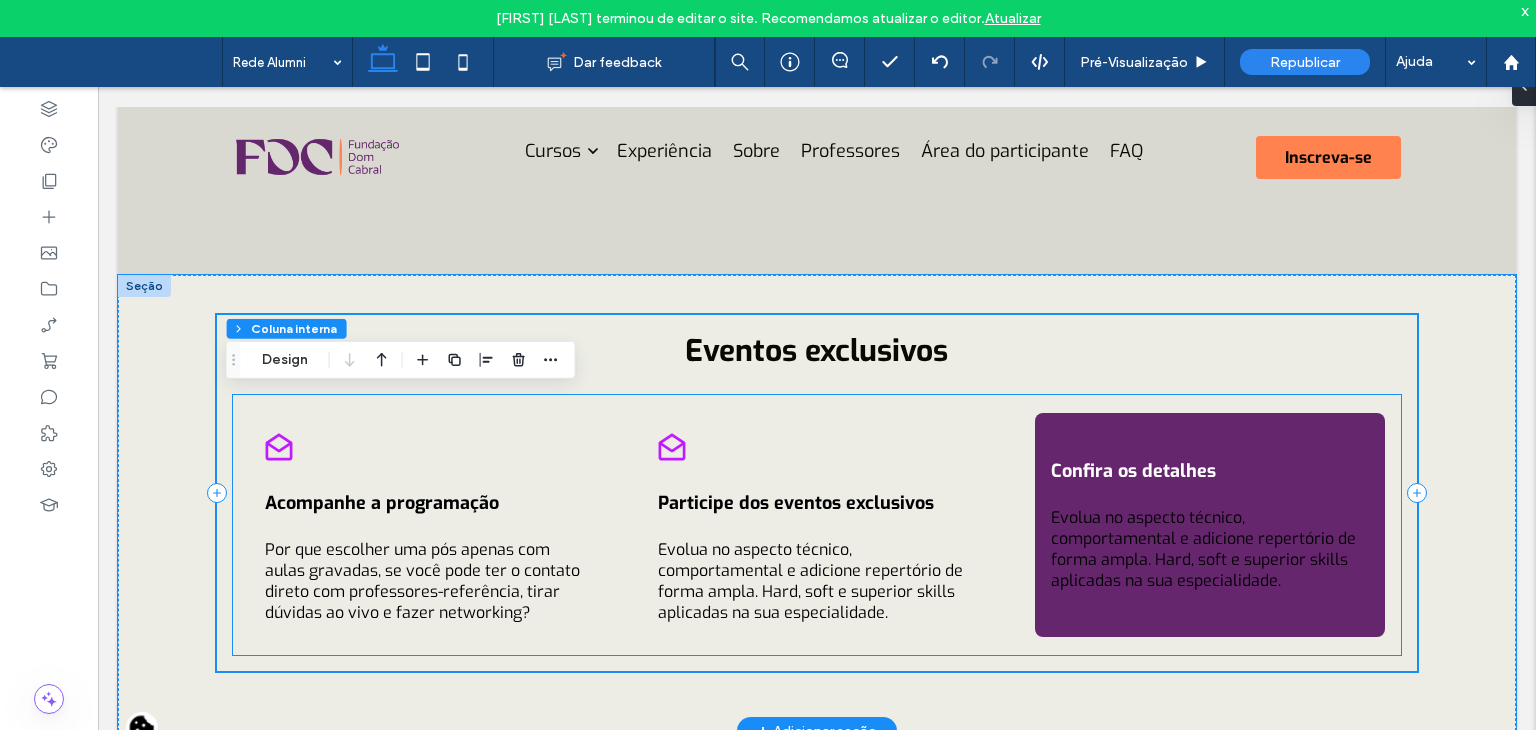 click on "Evolua no aspecto técnico, comportamental e adicione repertório de forma ampla. Hard, soft e superior skills aplicadas na sua especialidade." at bounding box center (1203, 549) 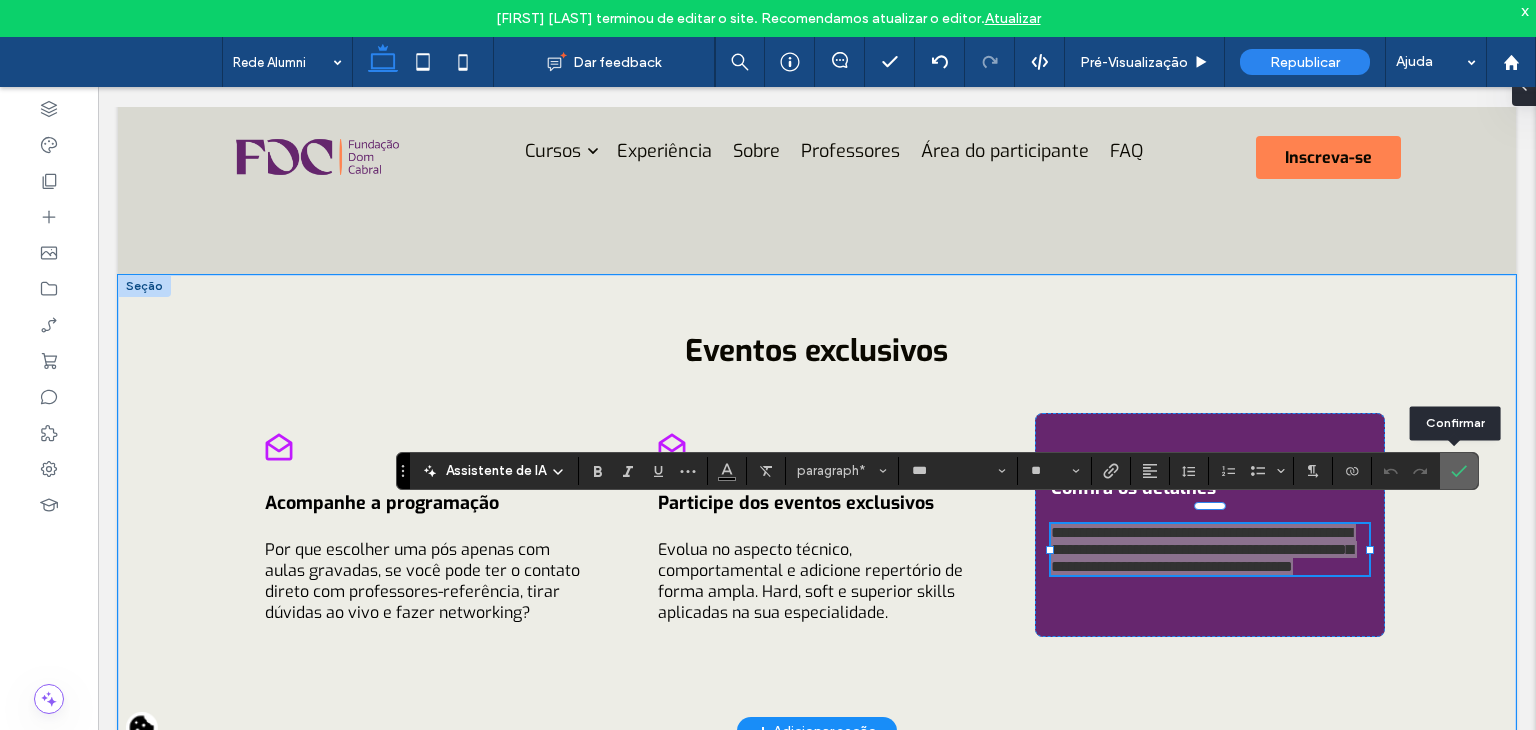 click 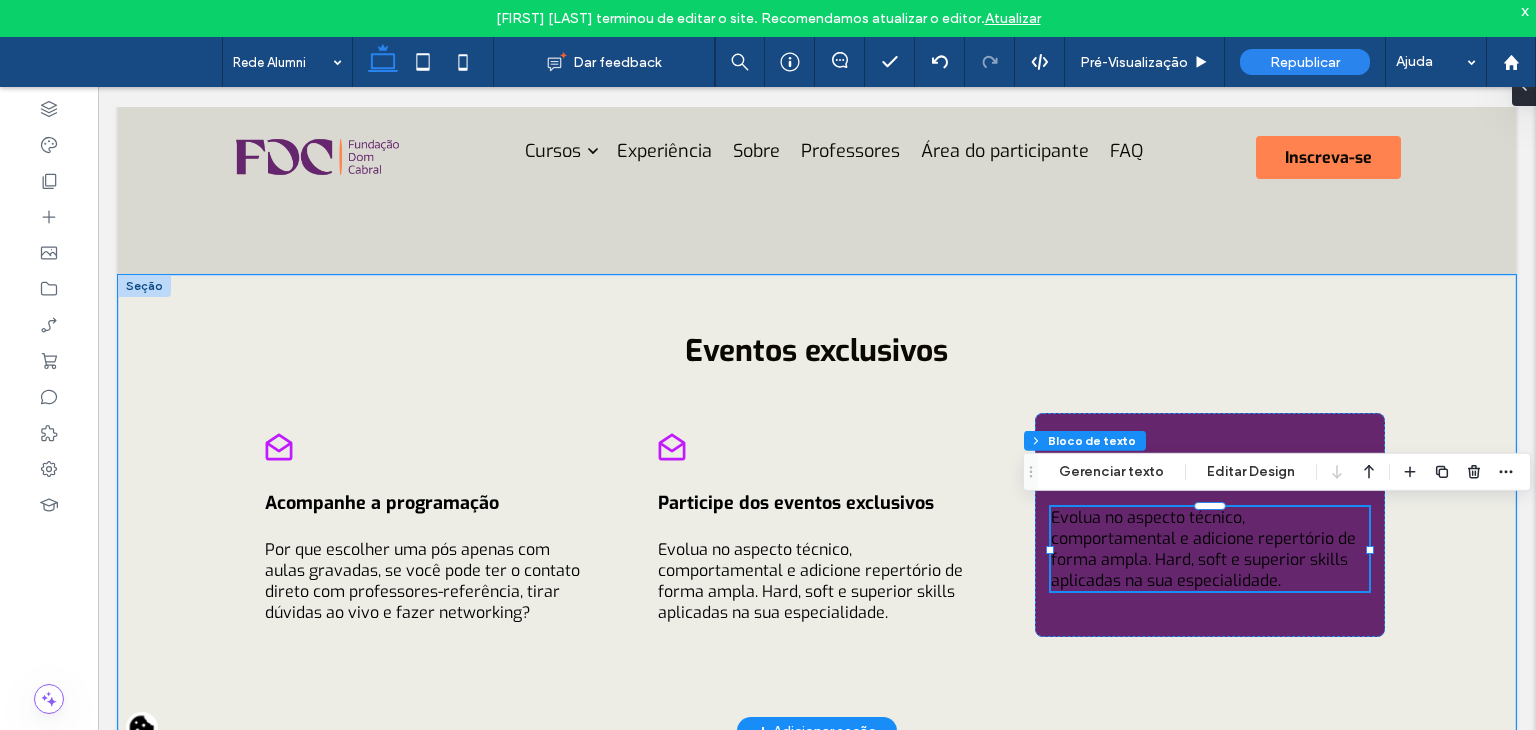 click on "Evolua no aspecto técnico, comportamental e adicione repertório de forma ampla. Hard, soft e superior skills aplicadas na sua especialidade." at bounding box center (1203, 549) 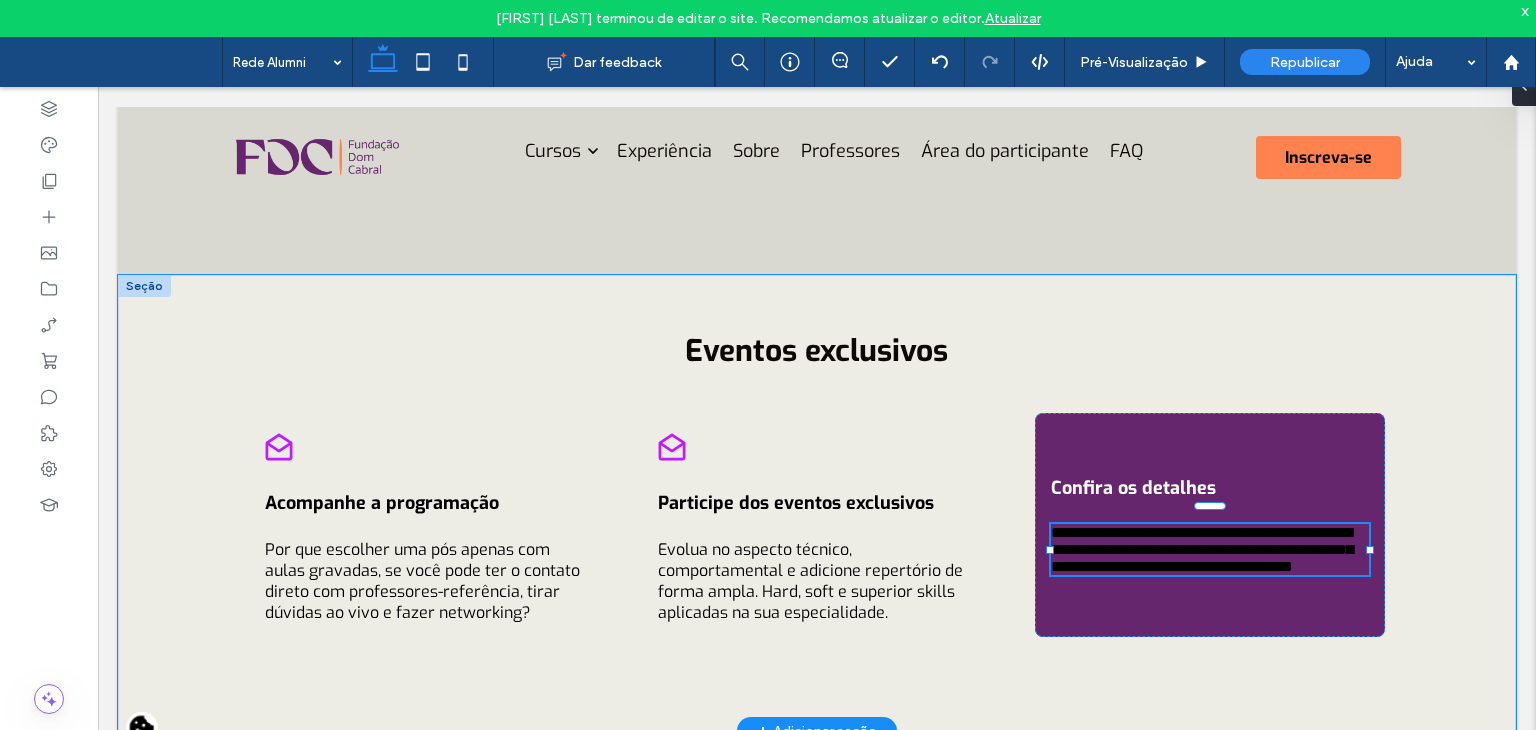 type on "***" 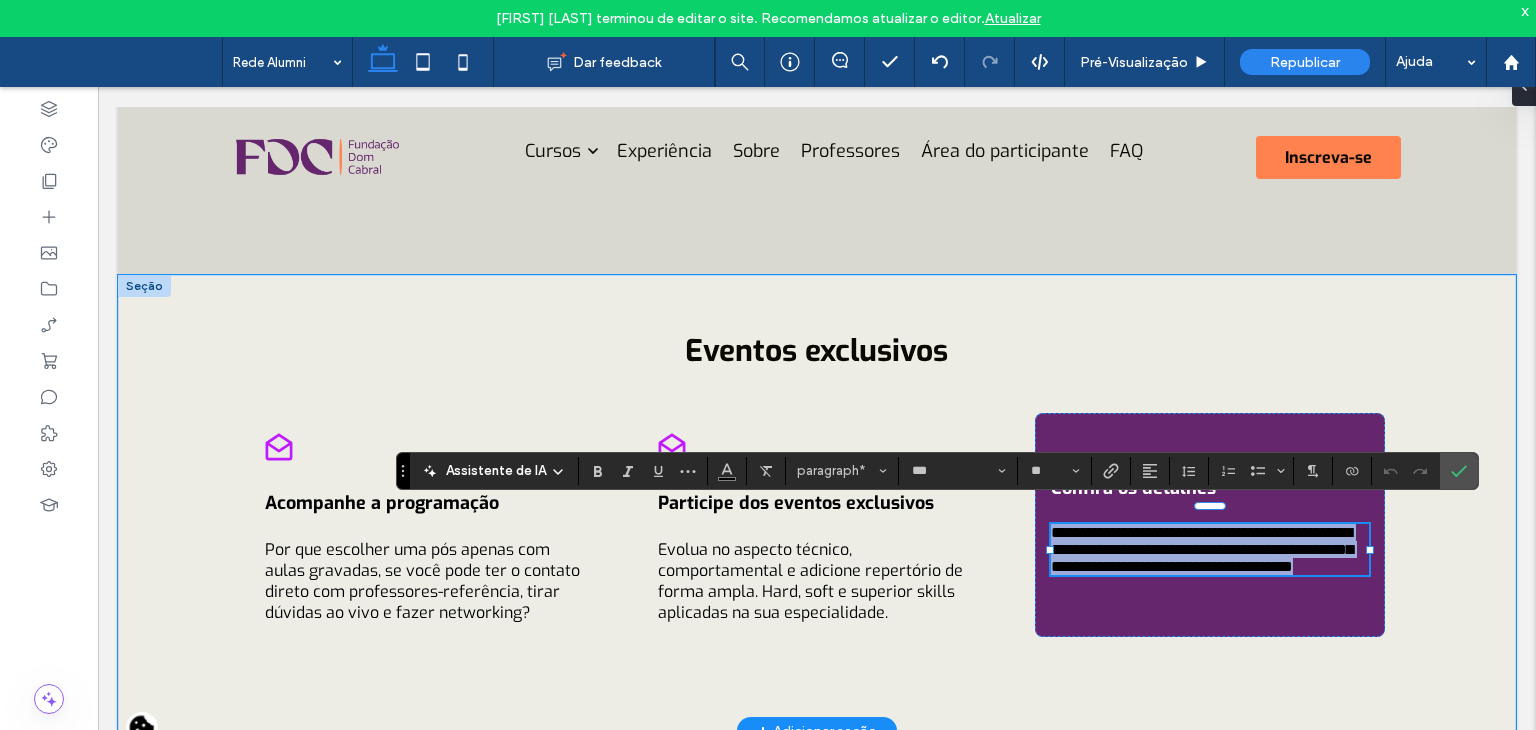 click on "**********" at bounding box center (1202, 549) 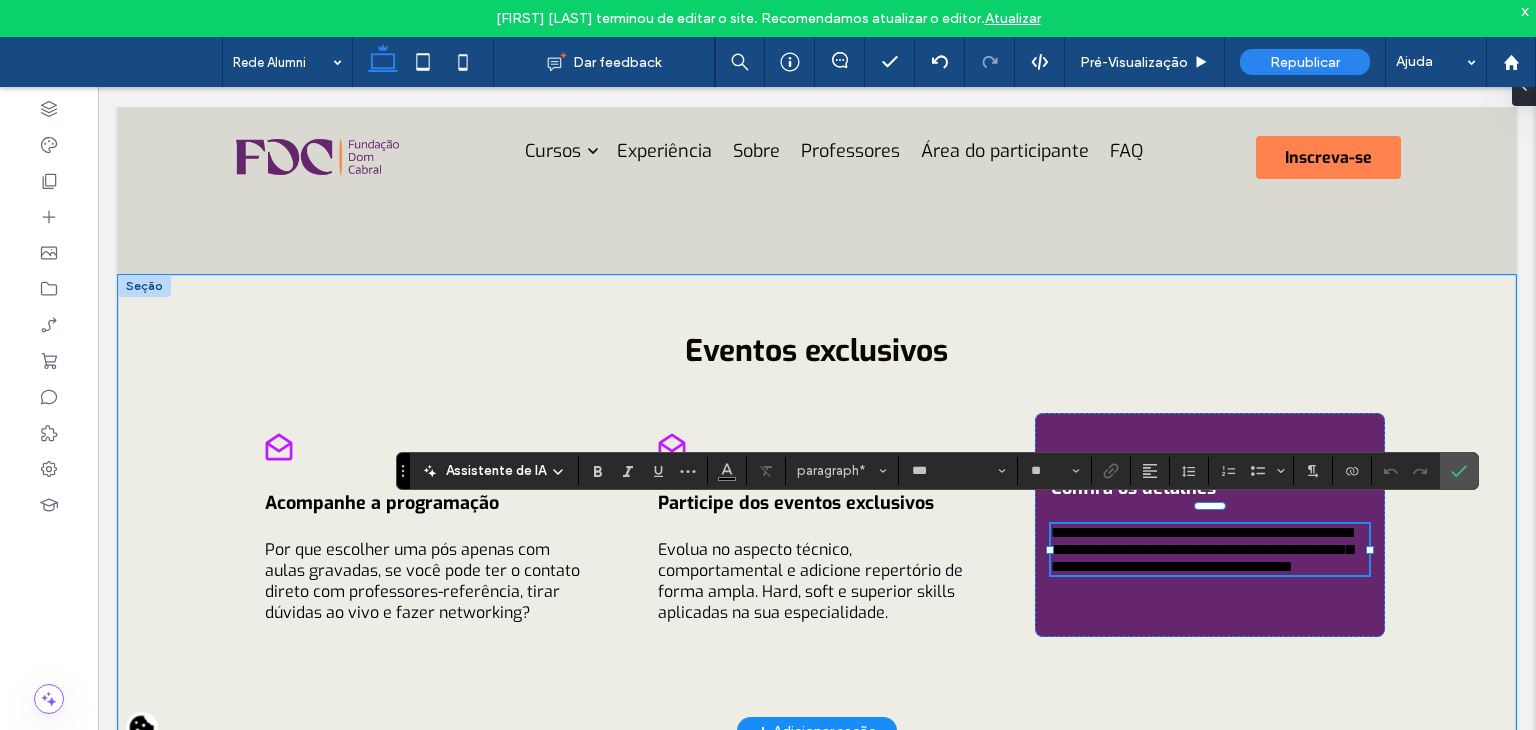 click on "**********" at bounding box center (1202, 549) 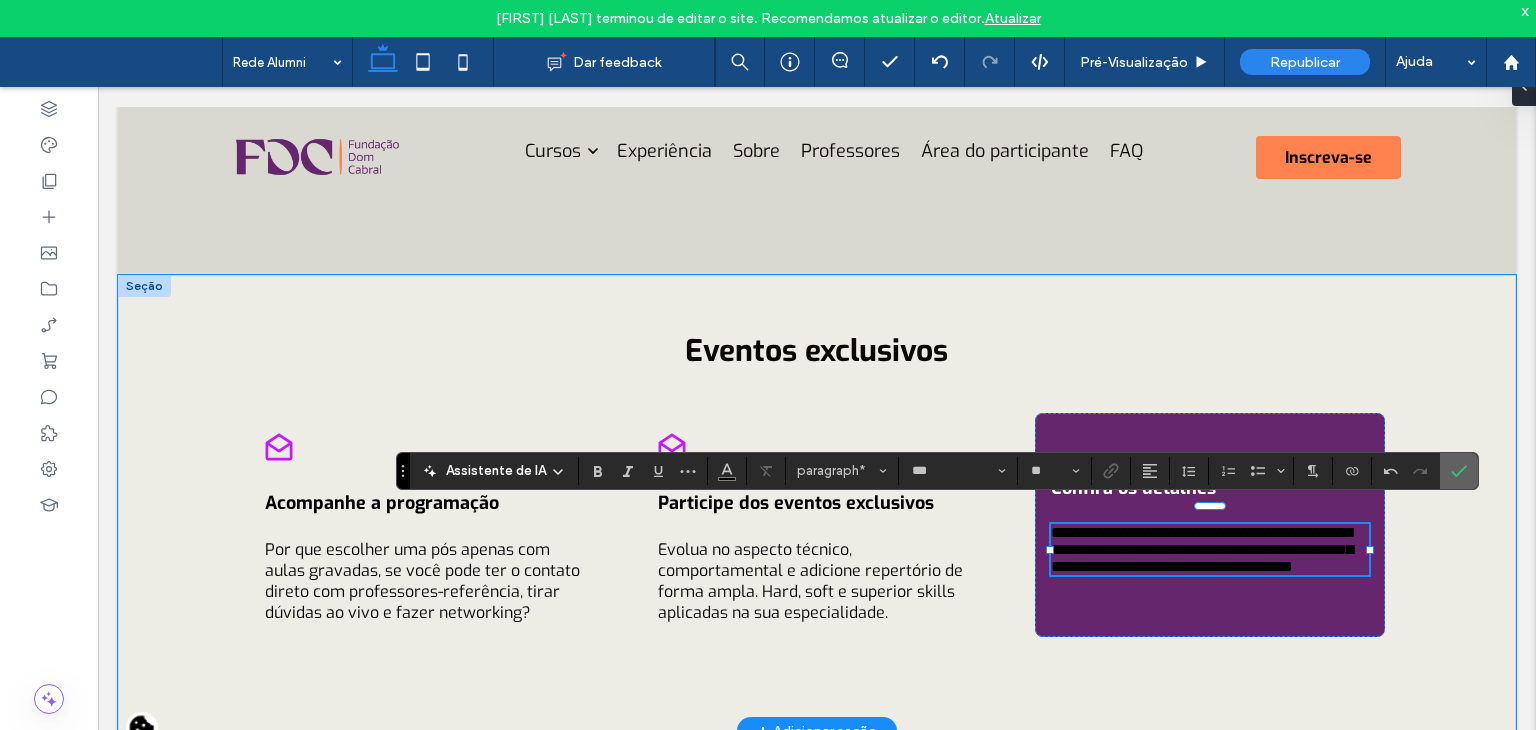 click at bounding box center (1459, 471) 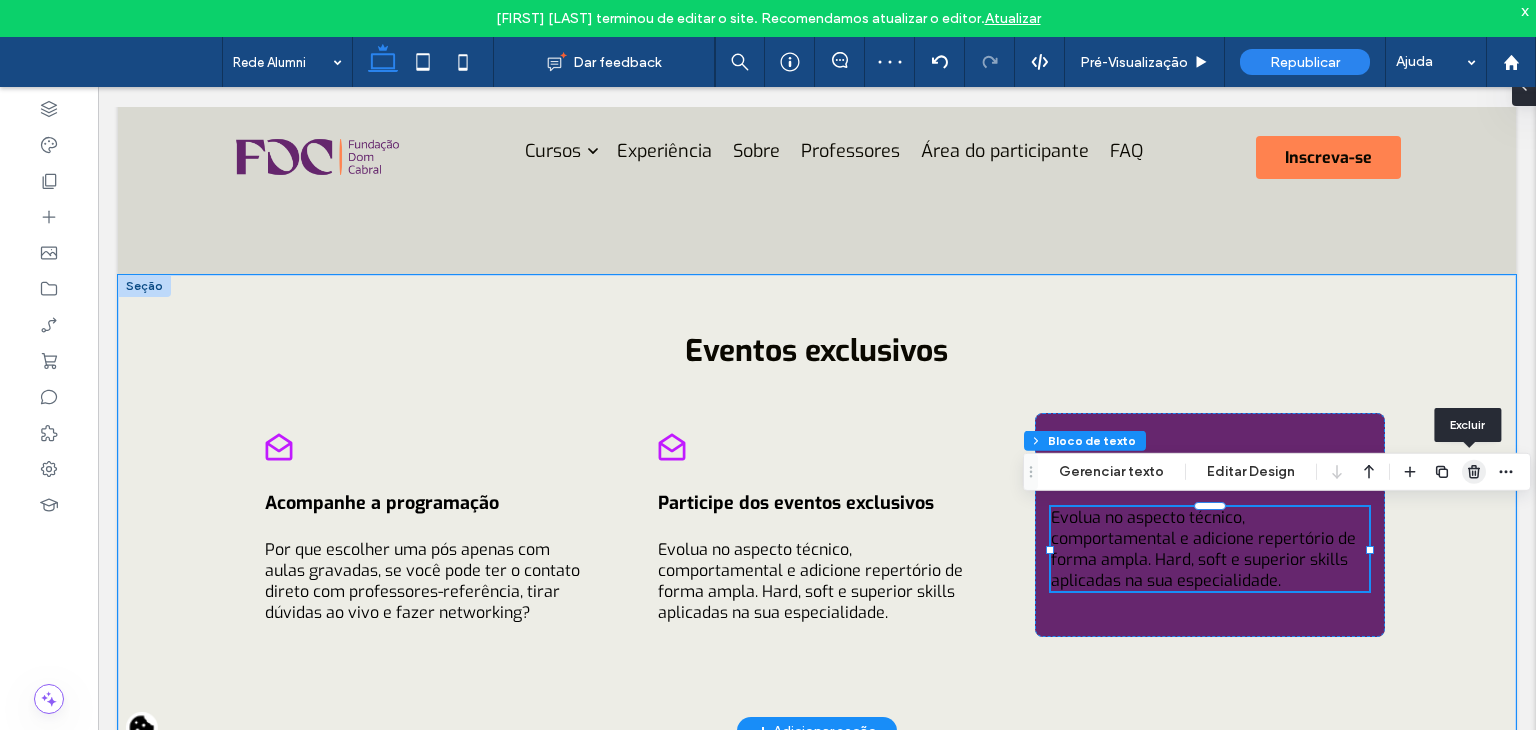click at bounding box center (1474, 472) 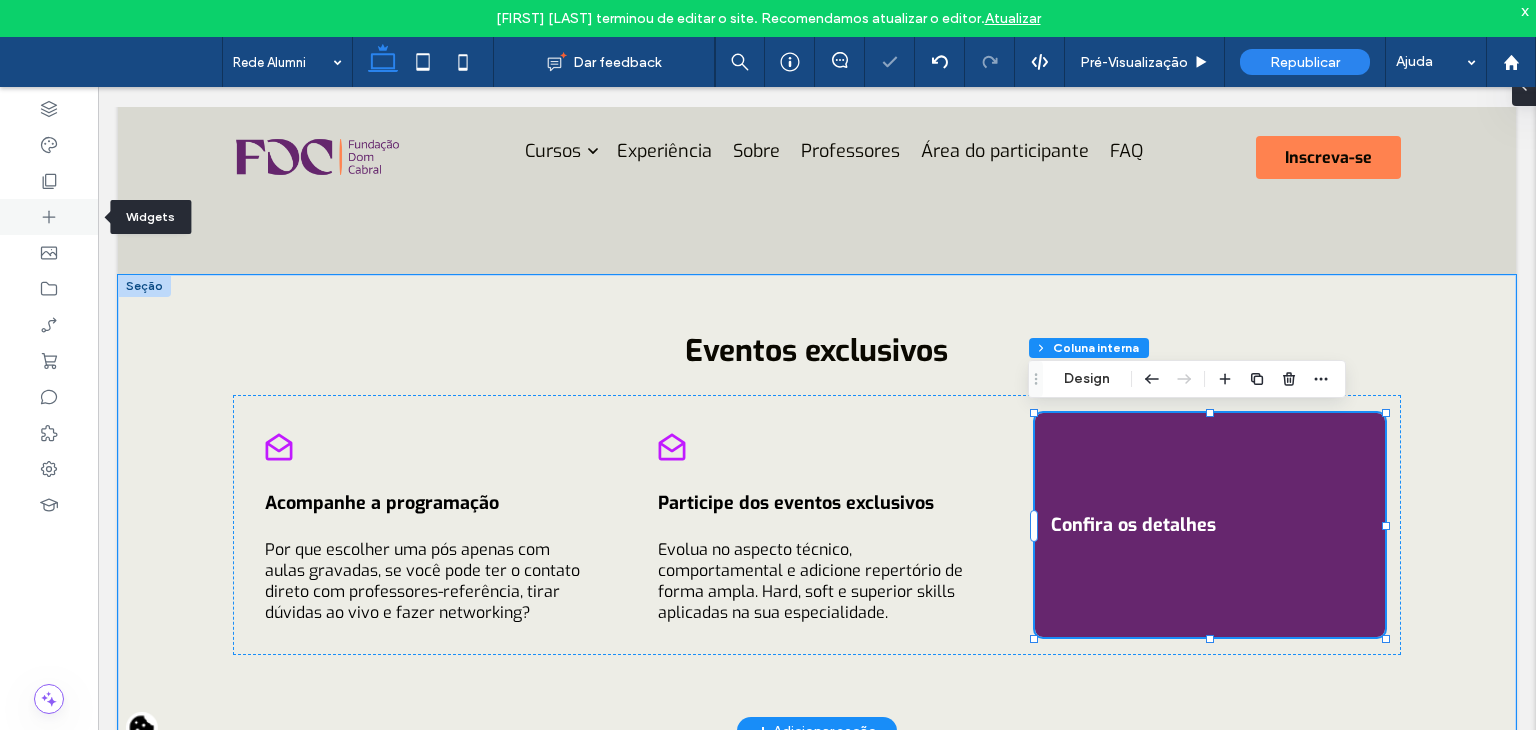 click at bounding box center [49, 217] 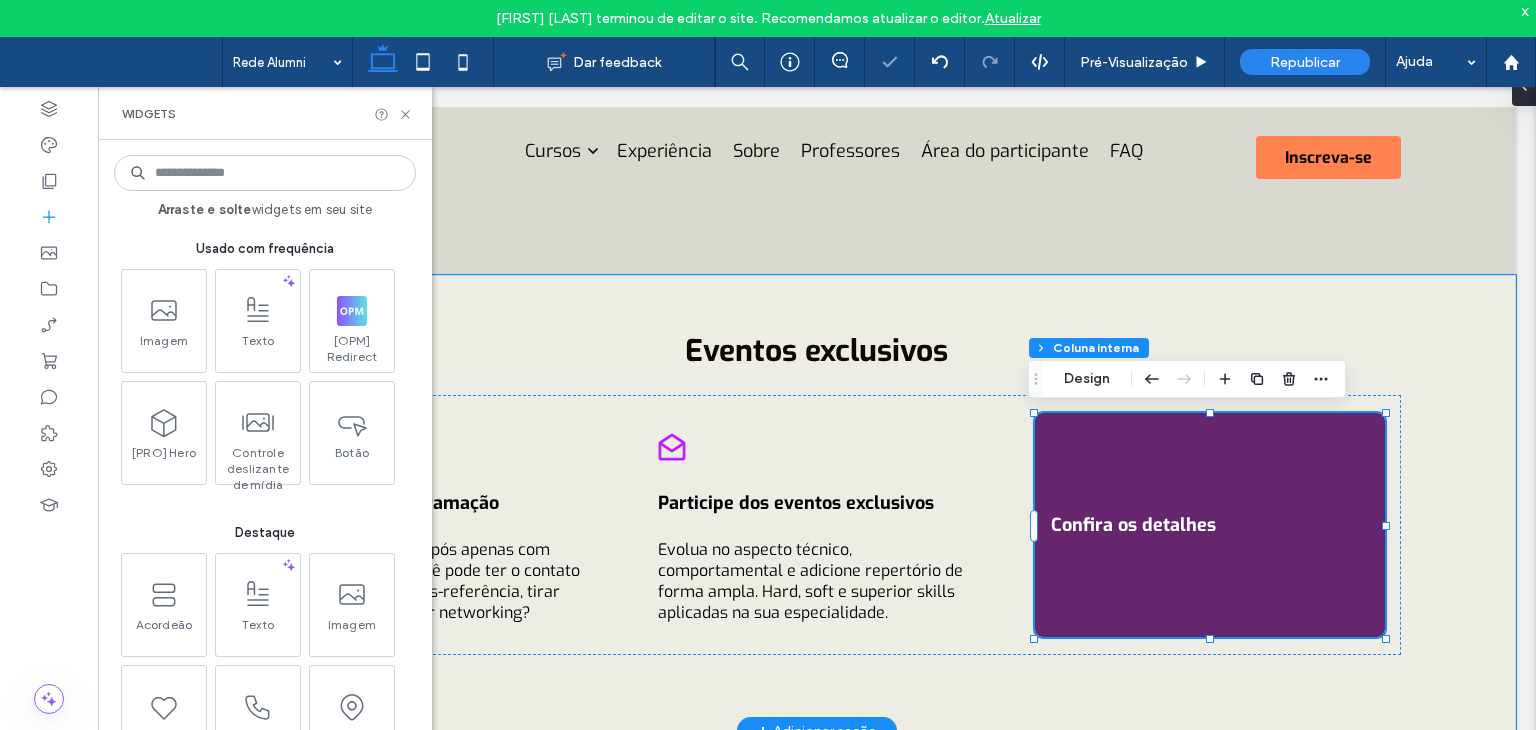 click at bounding box center [265, 173] 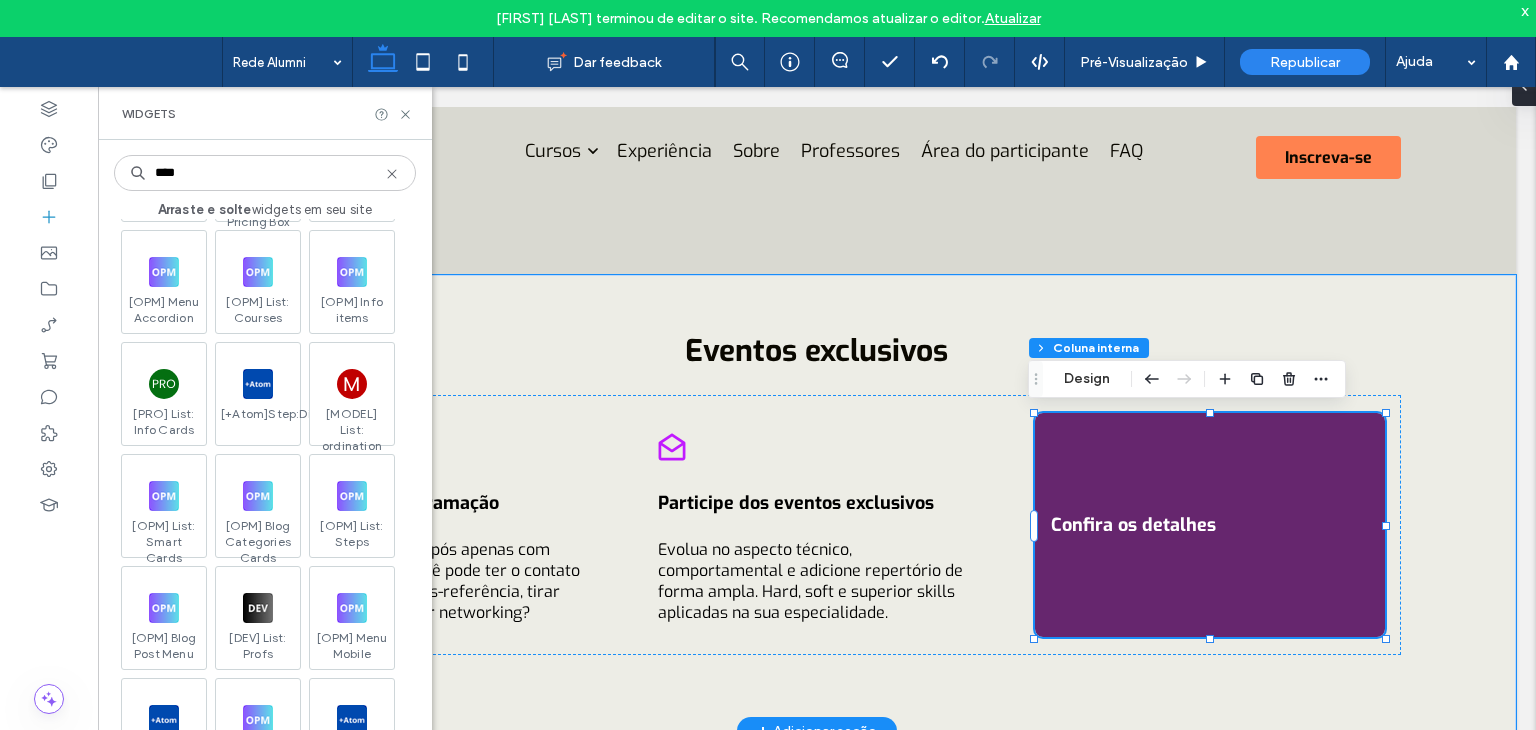 scroll, scrollTop: 600, scrollLeft: 0, axis: vertical 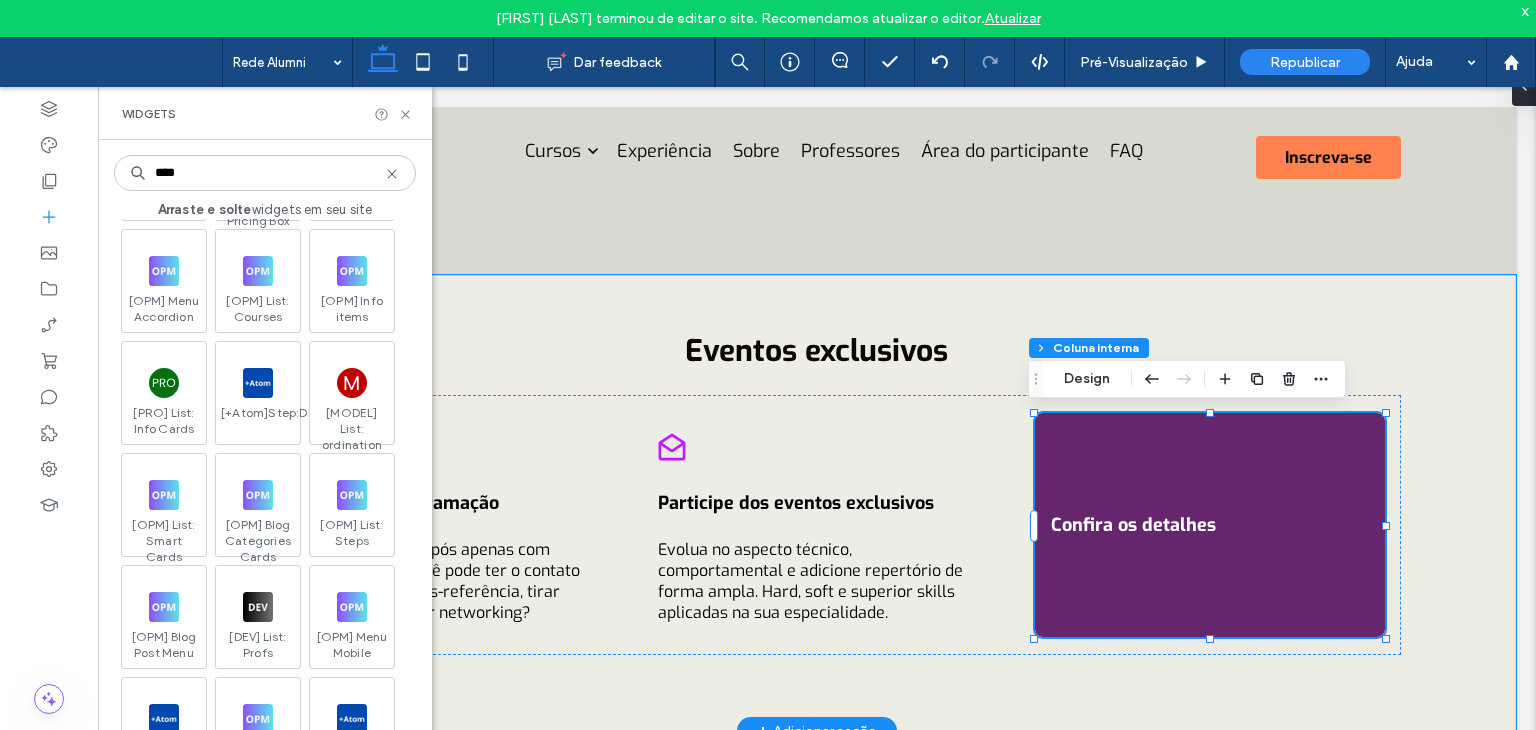type on "****" 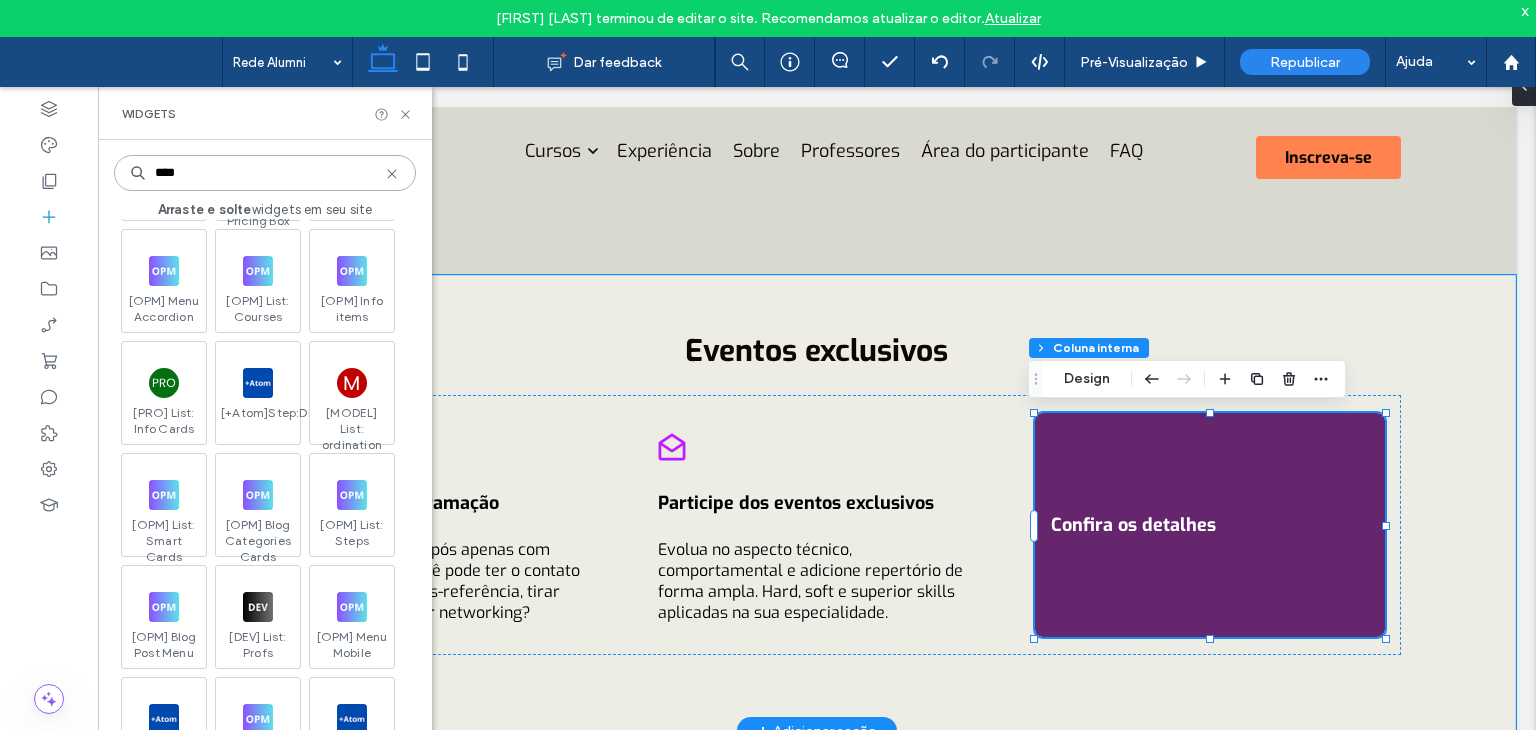 click on "Confira os detalhes" at bounding box center (1210, 525) 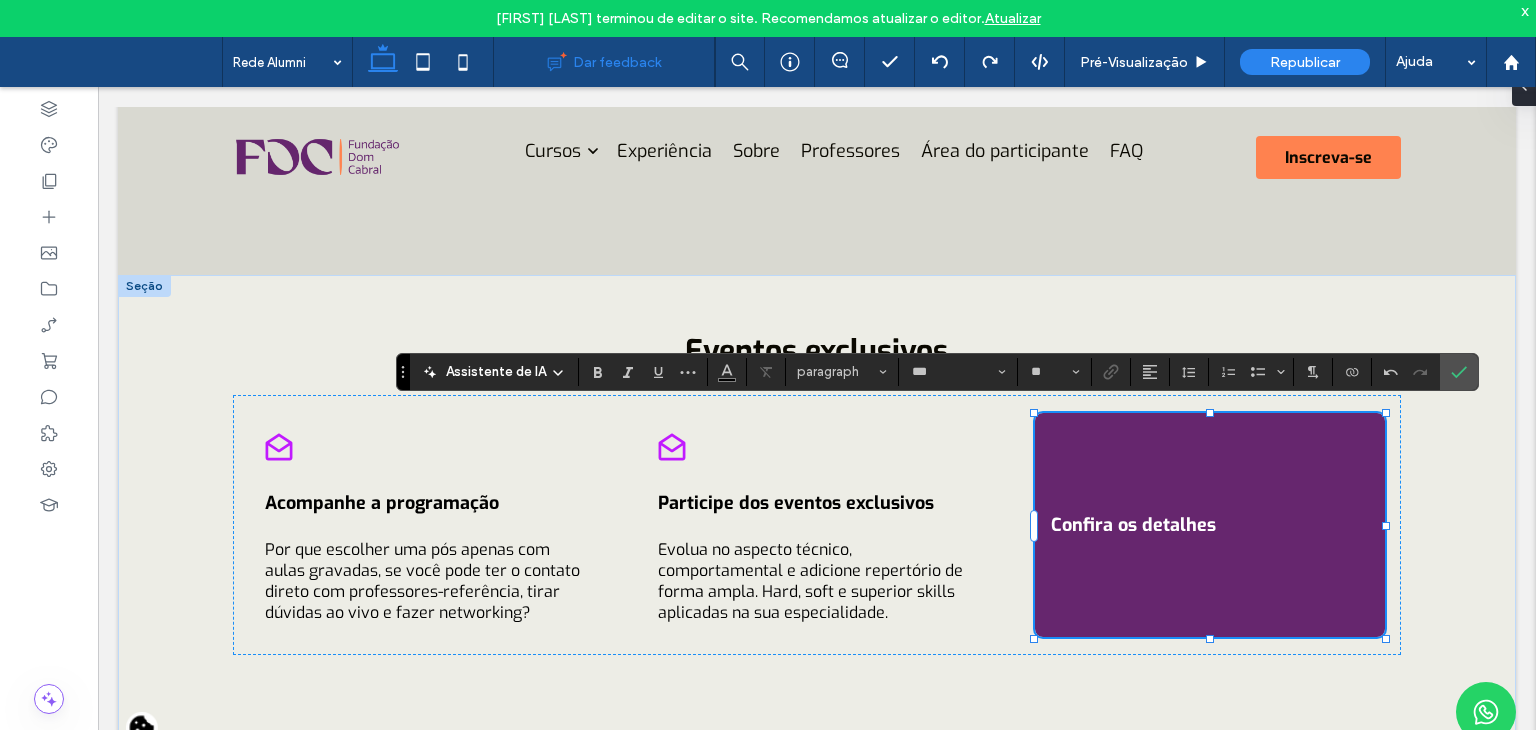 type on "**" 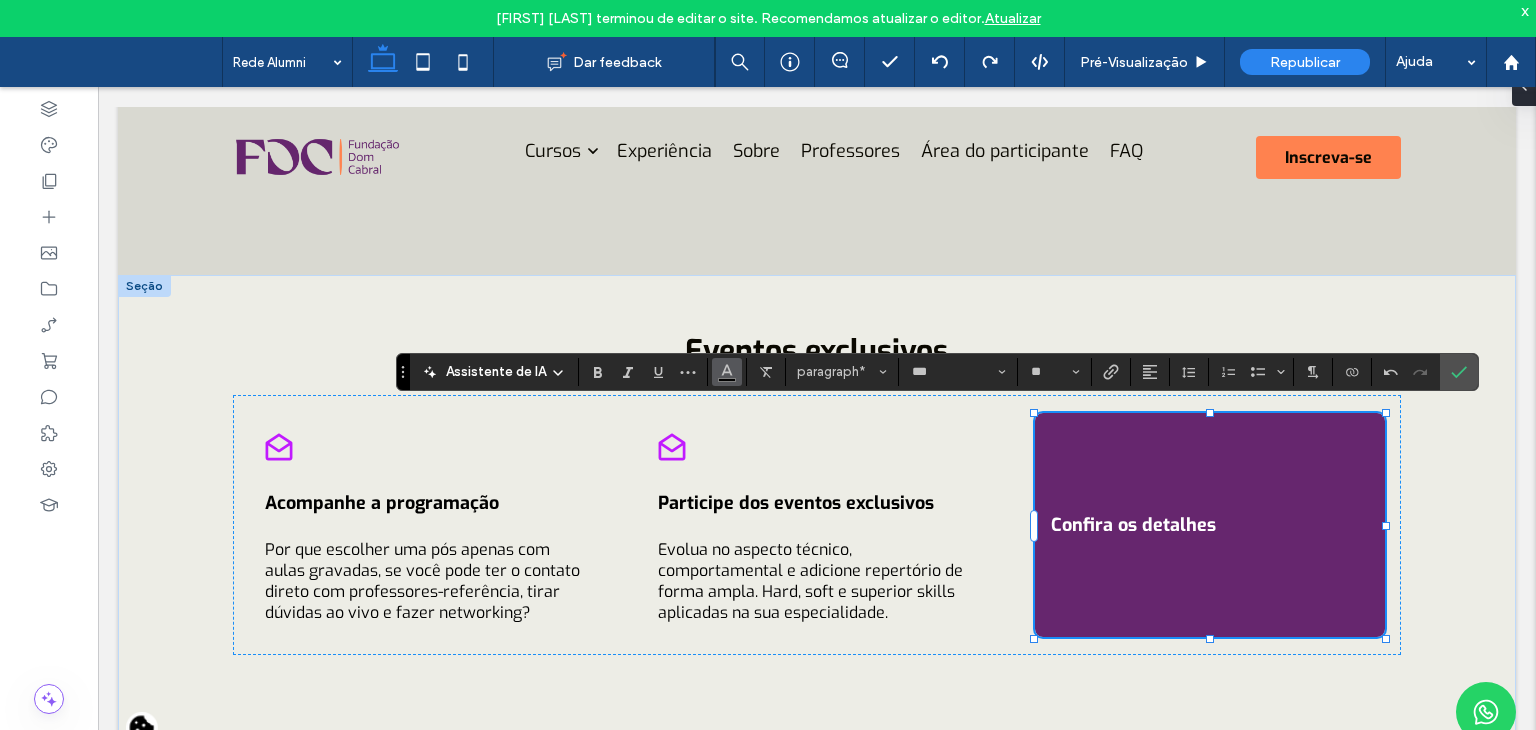 click 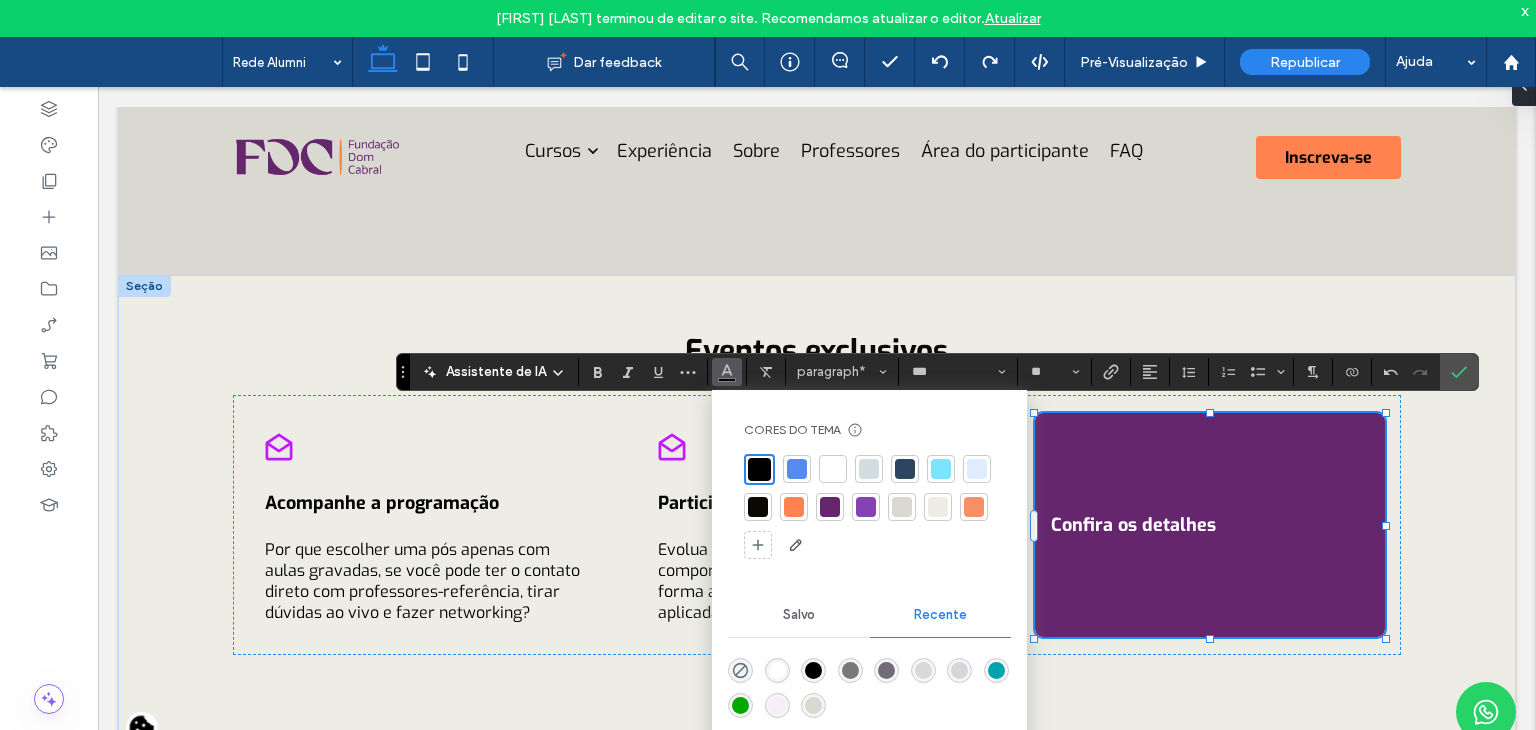 click at bounding box center (833, 469) 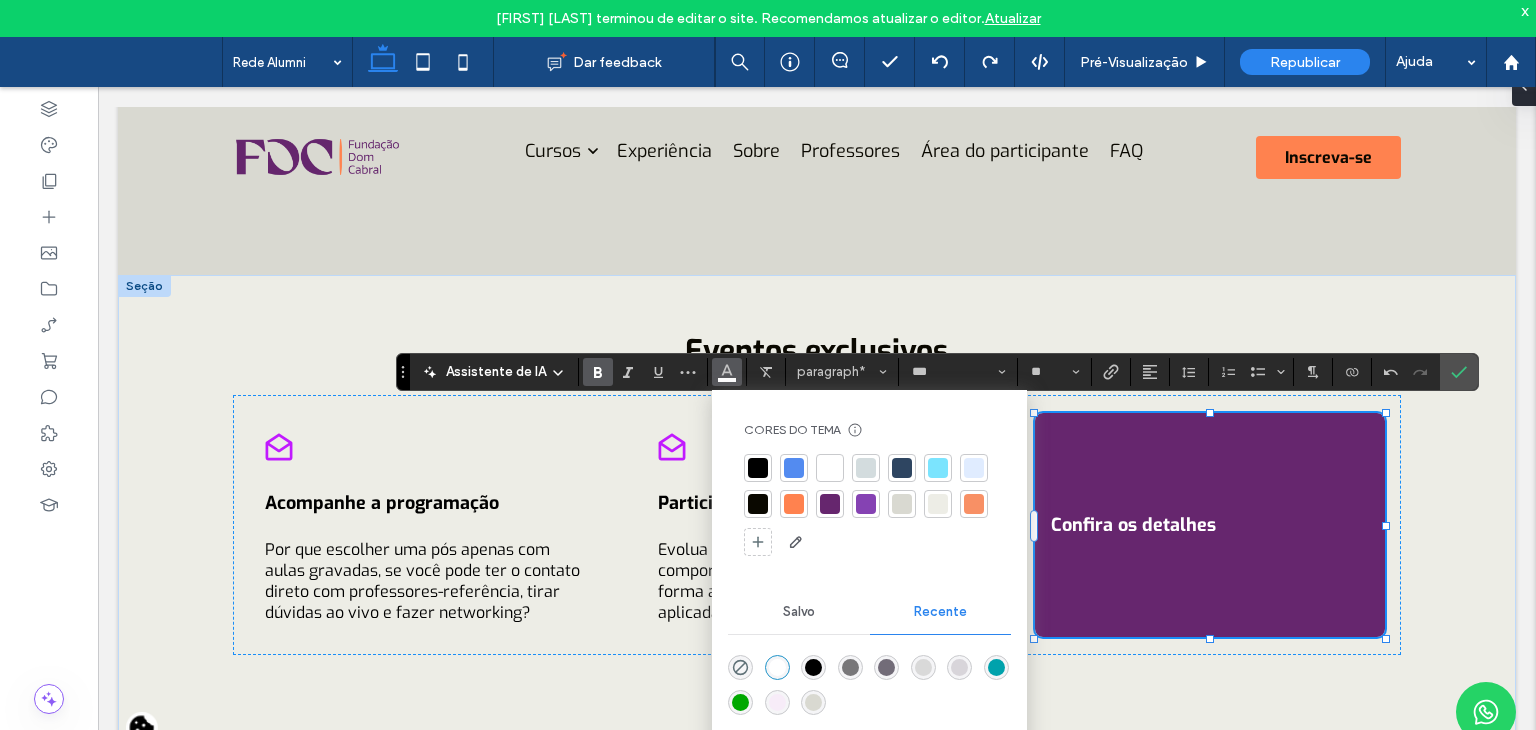 click 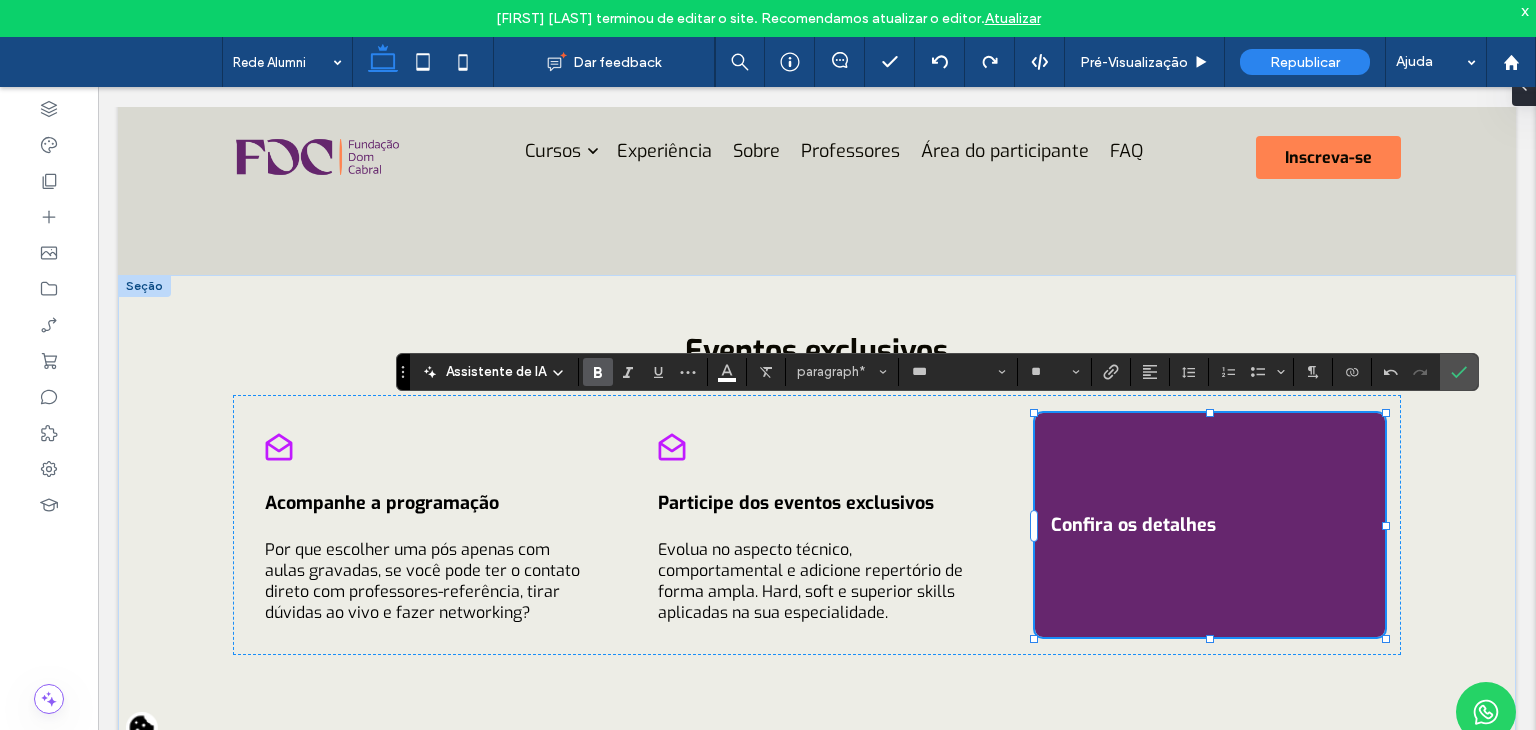 click 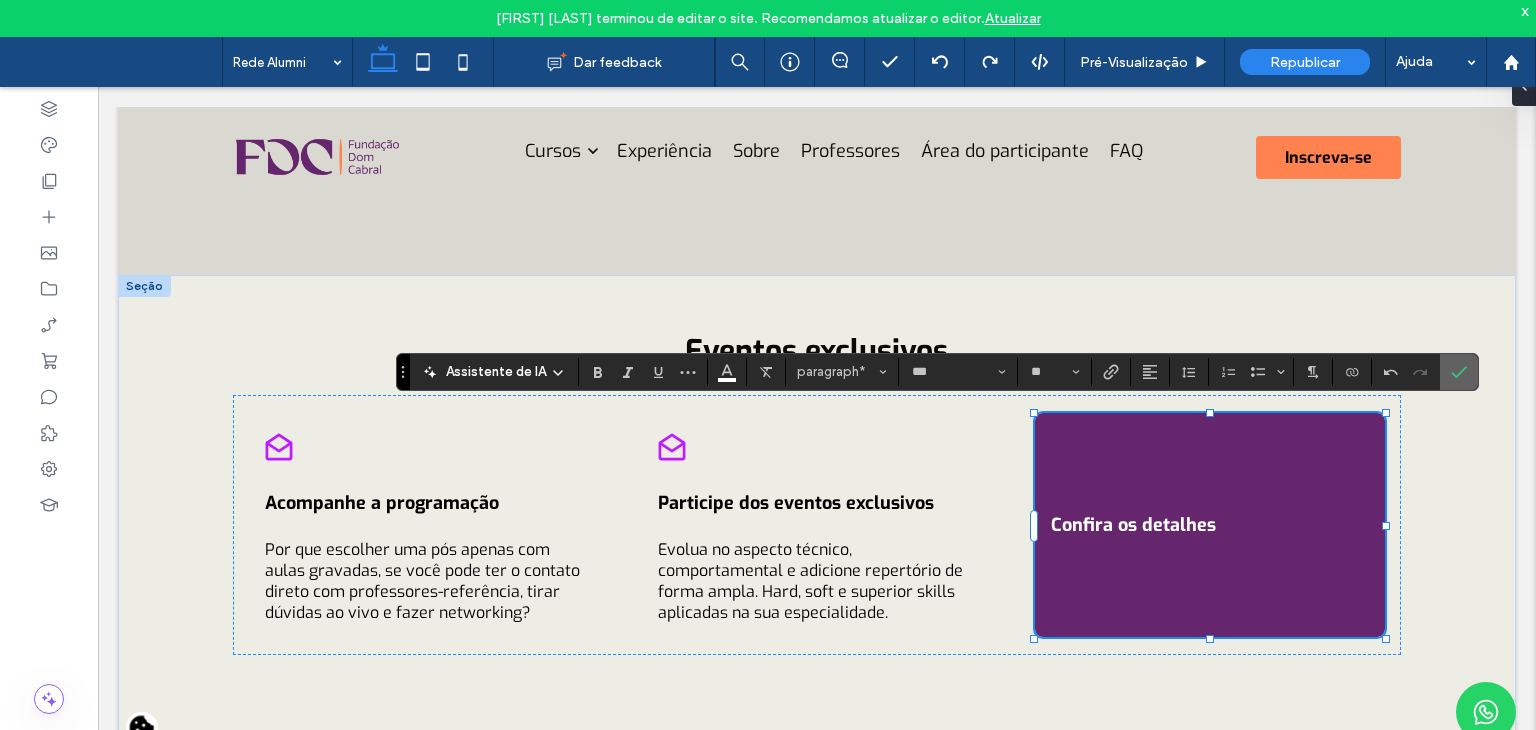 click at bounding box center [1455, 372] 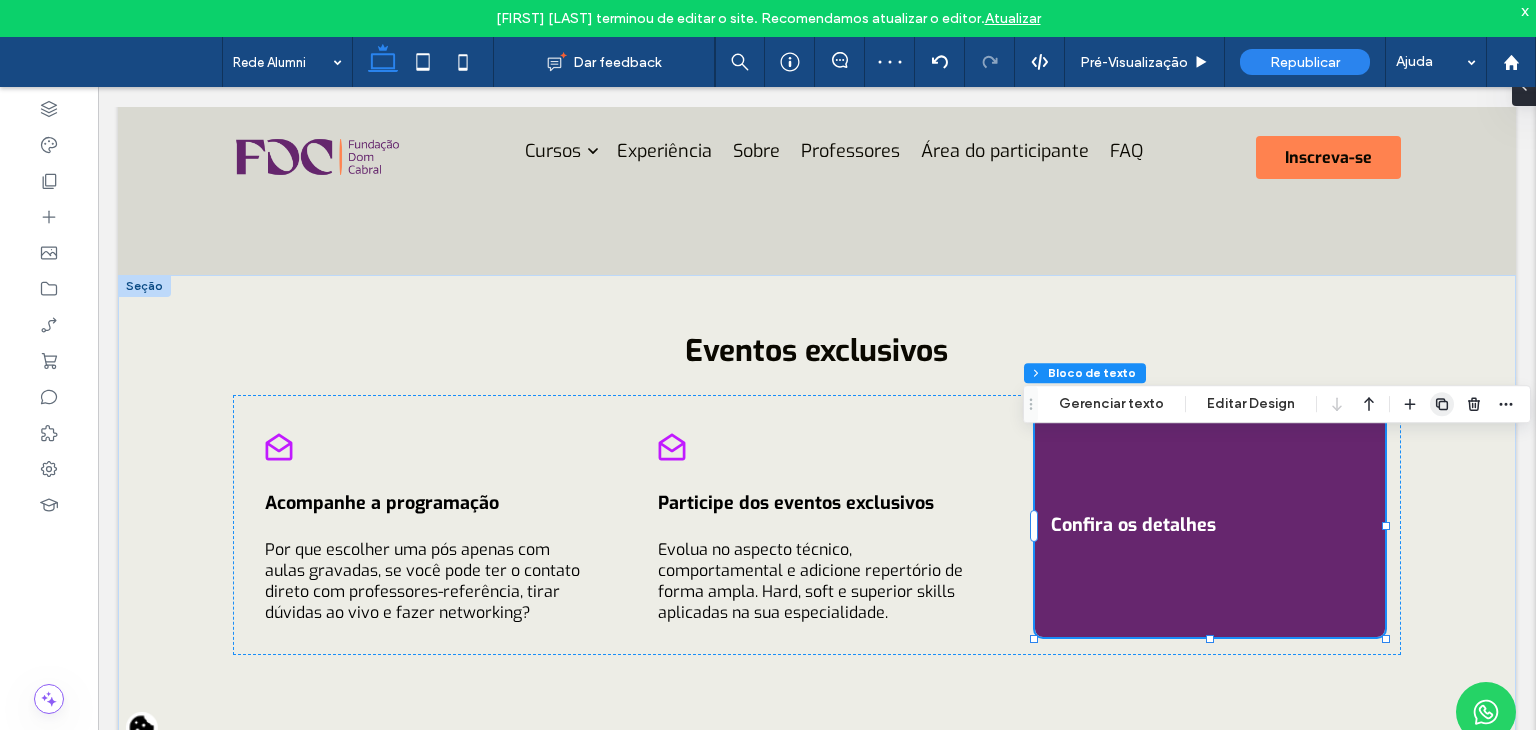 click 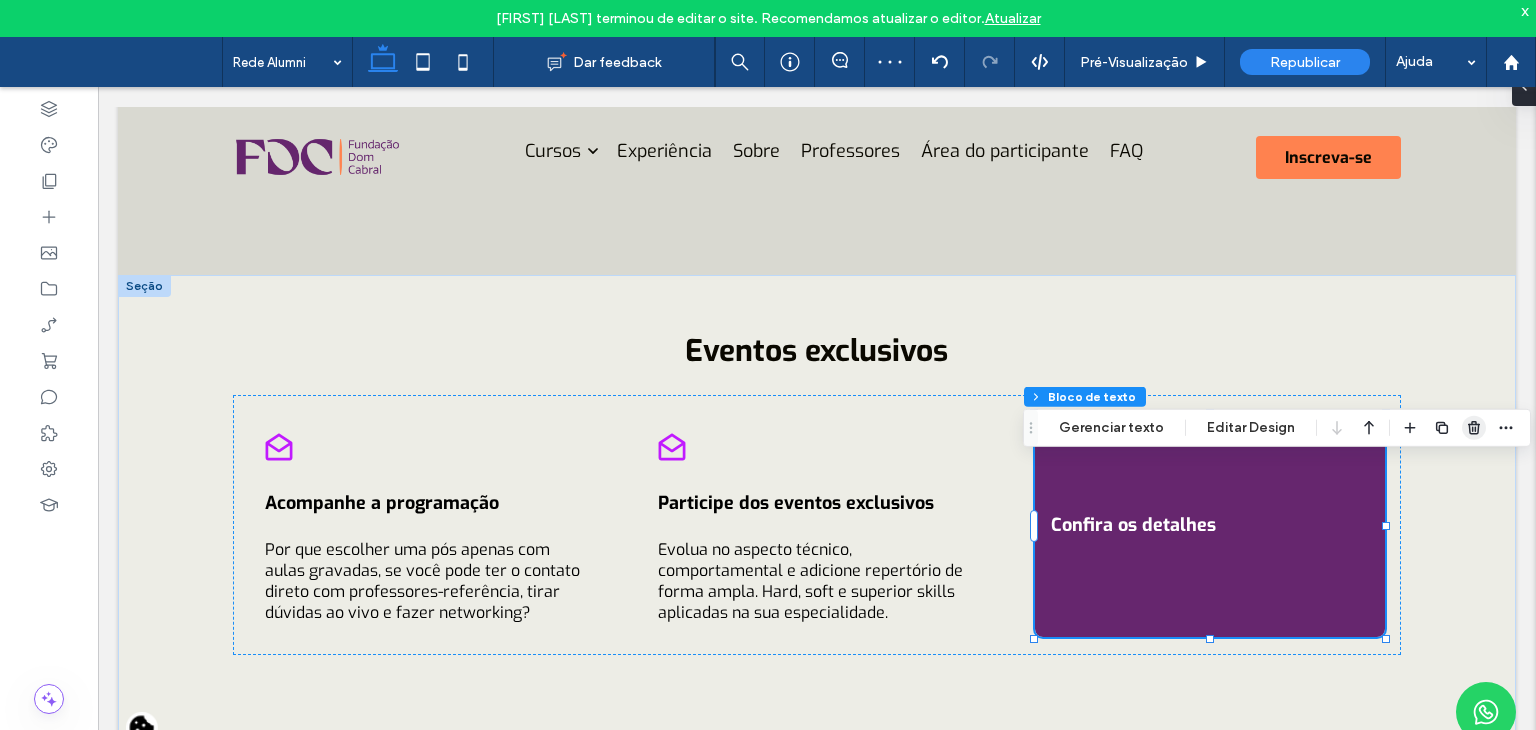 click 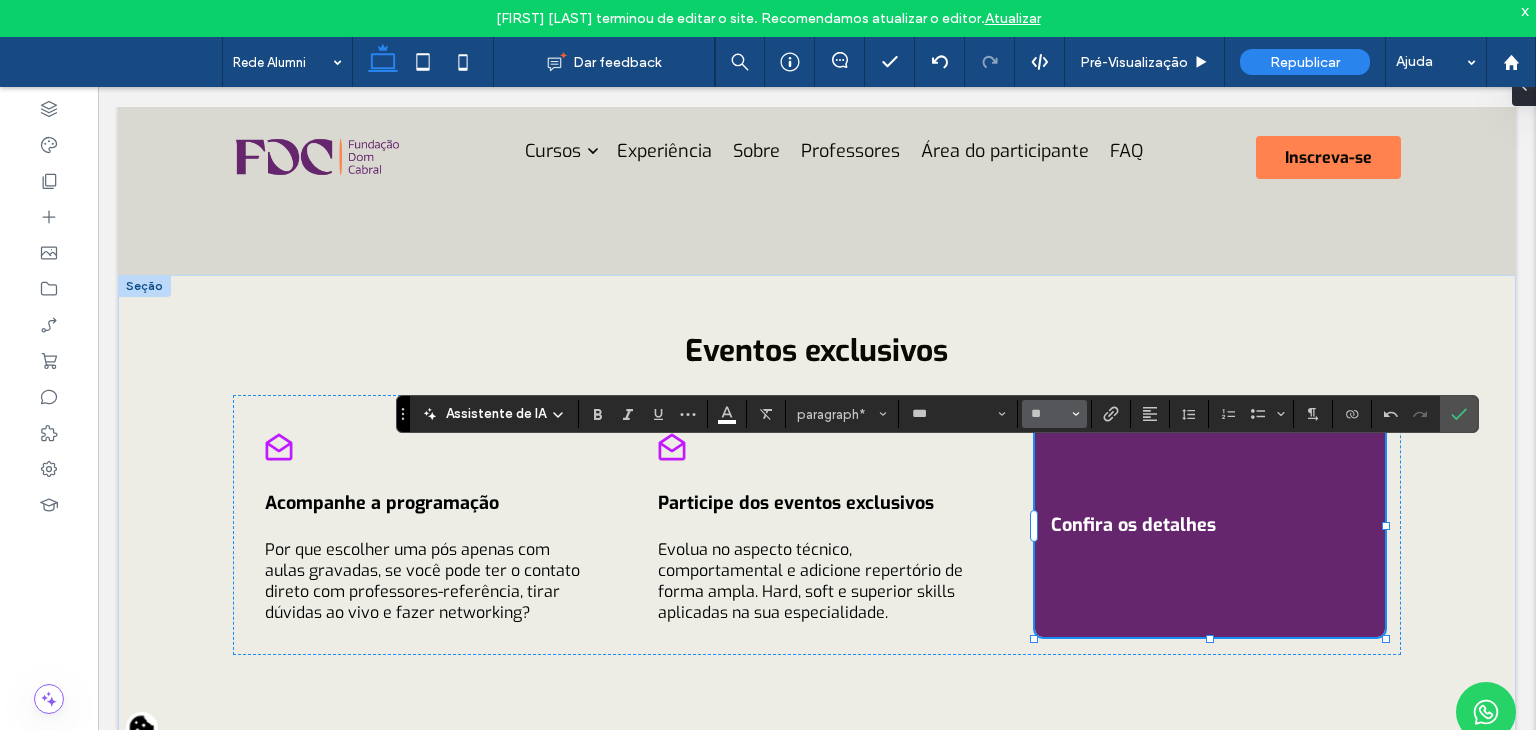 click on "**" at bounding box center (1054, 414) 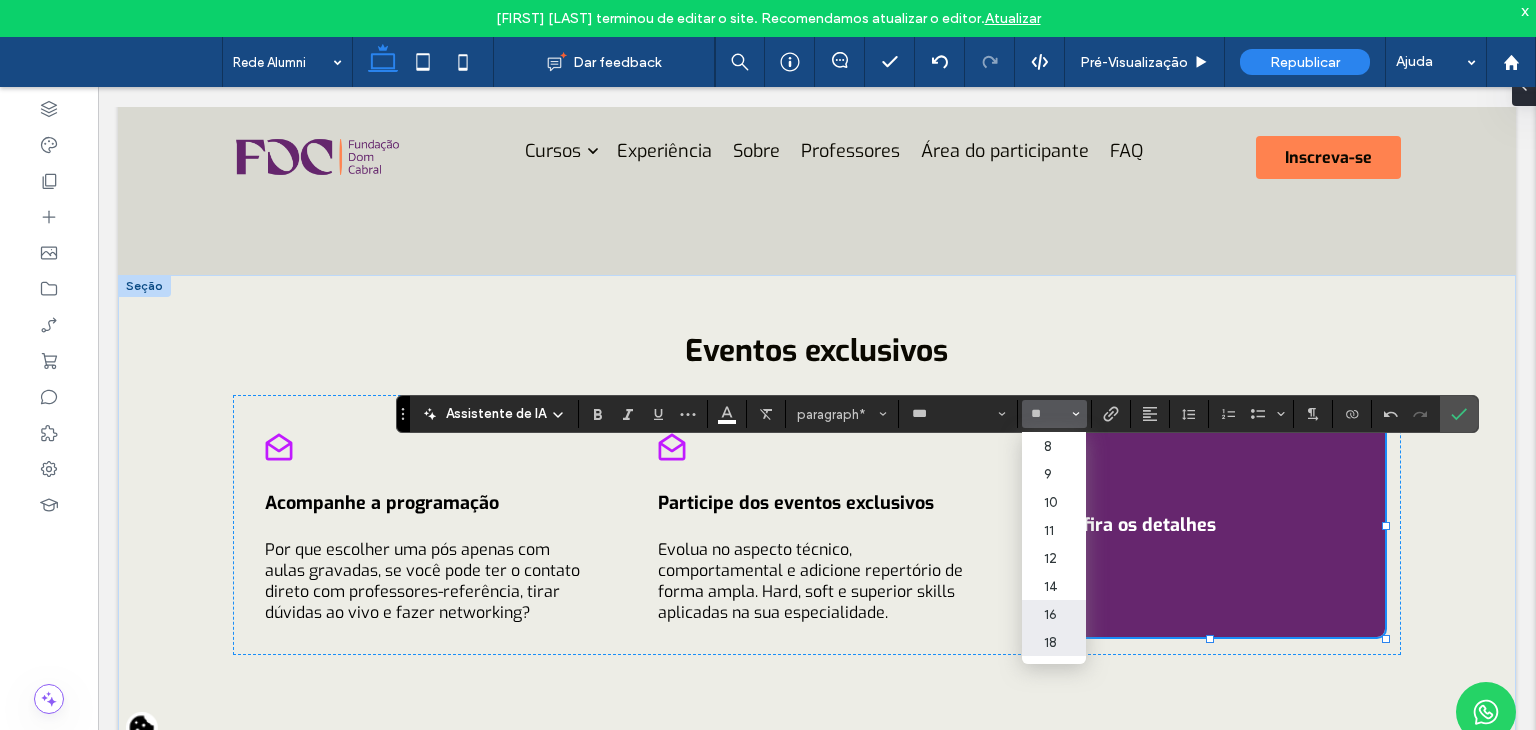 click on "16" at bounding box center (1054, 614) 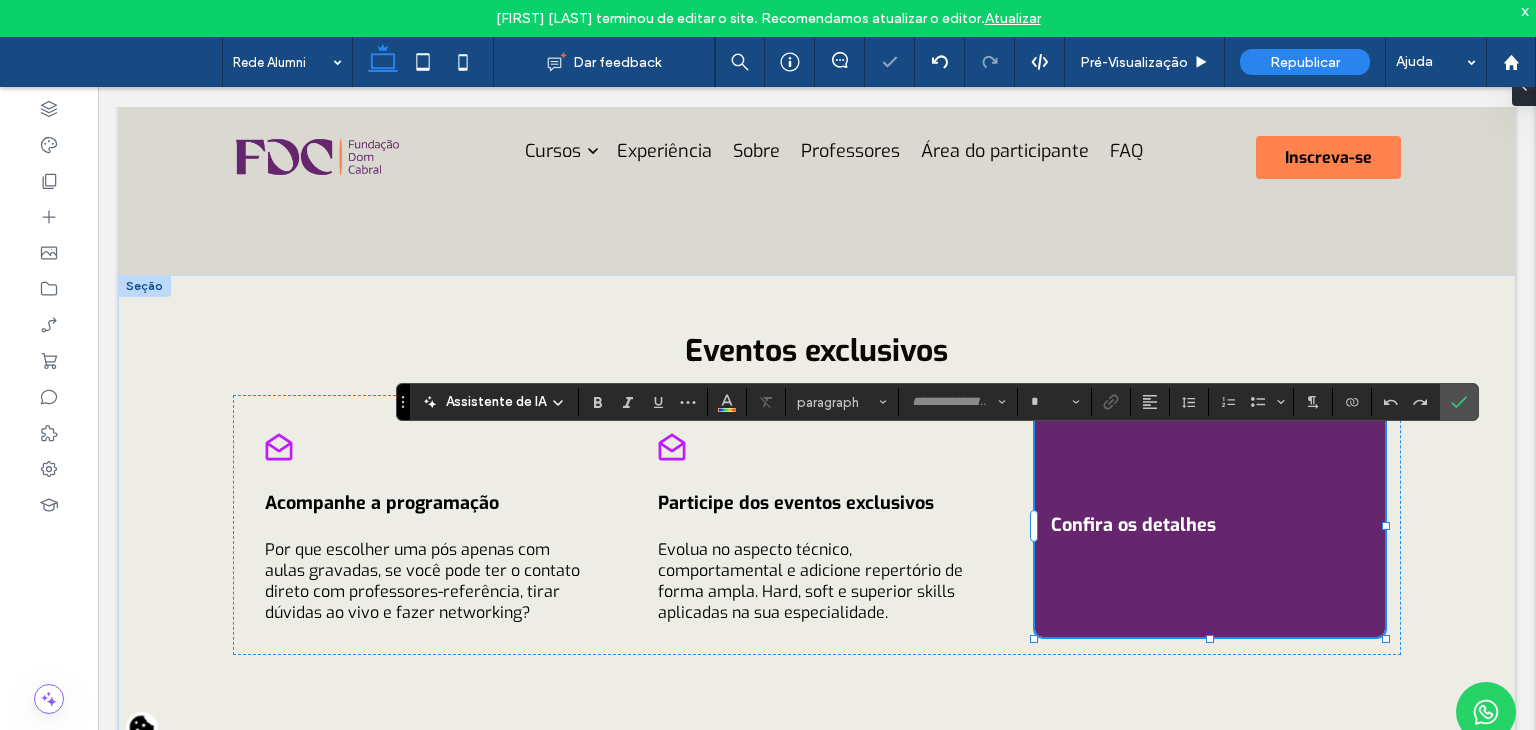 type on "***" 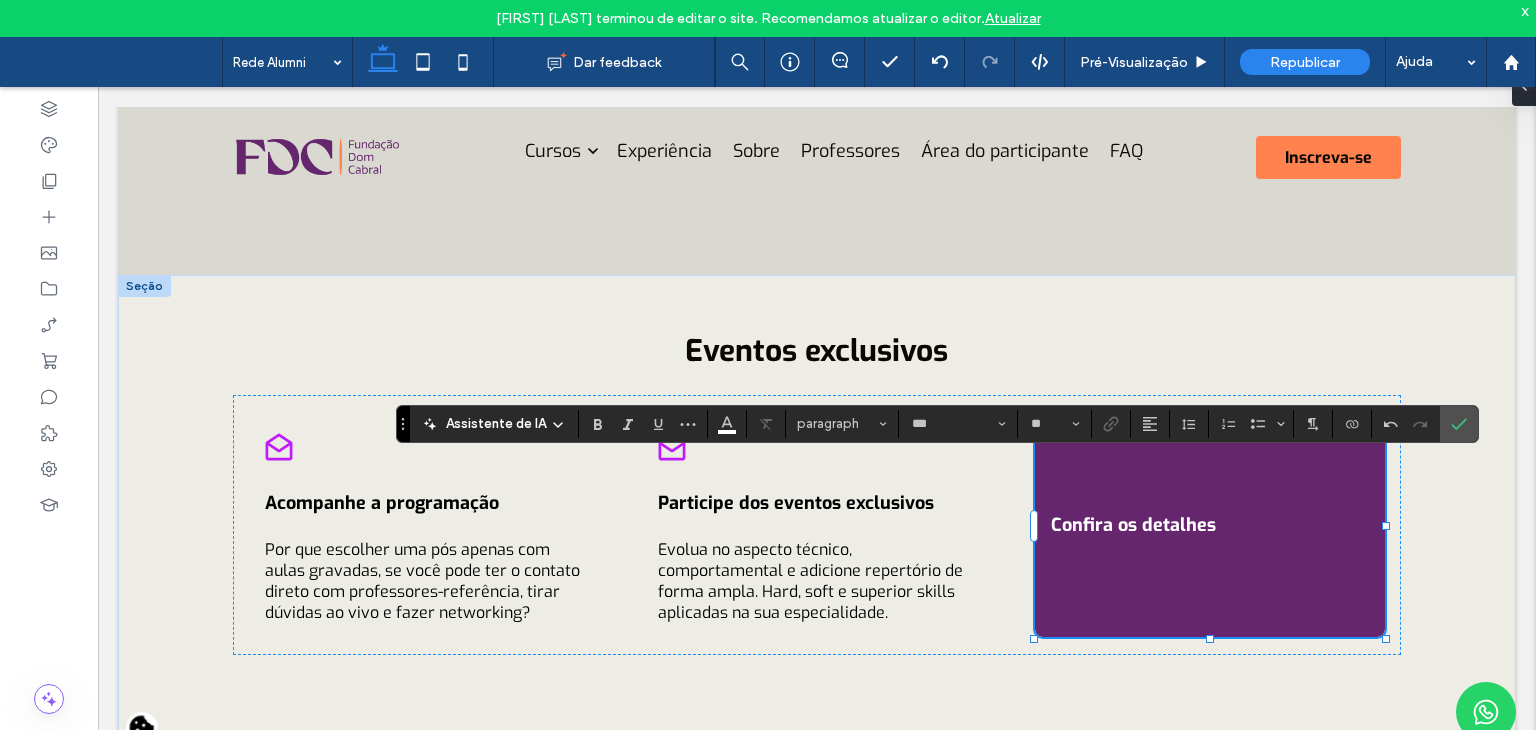 type on "**" 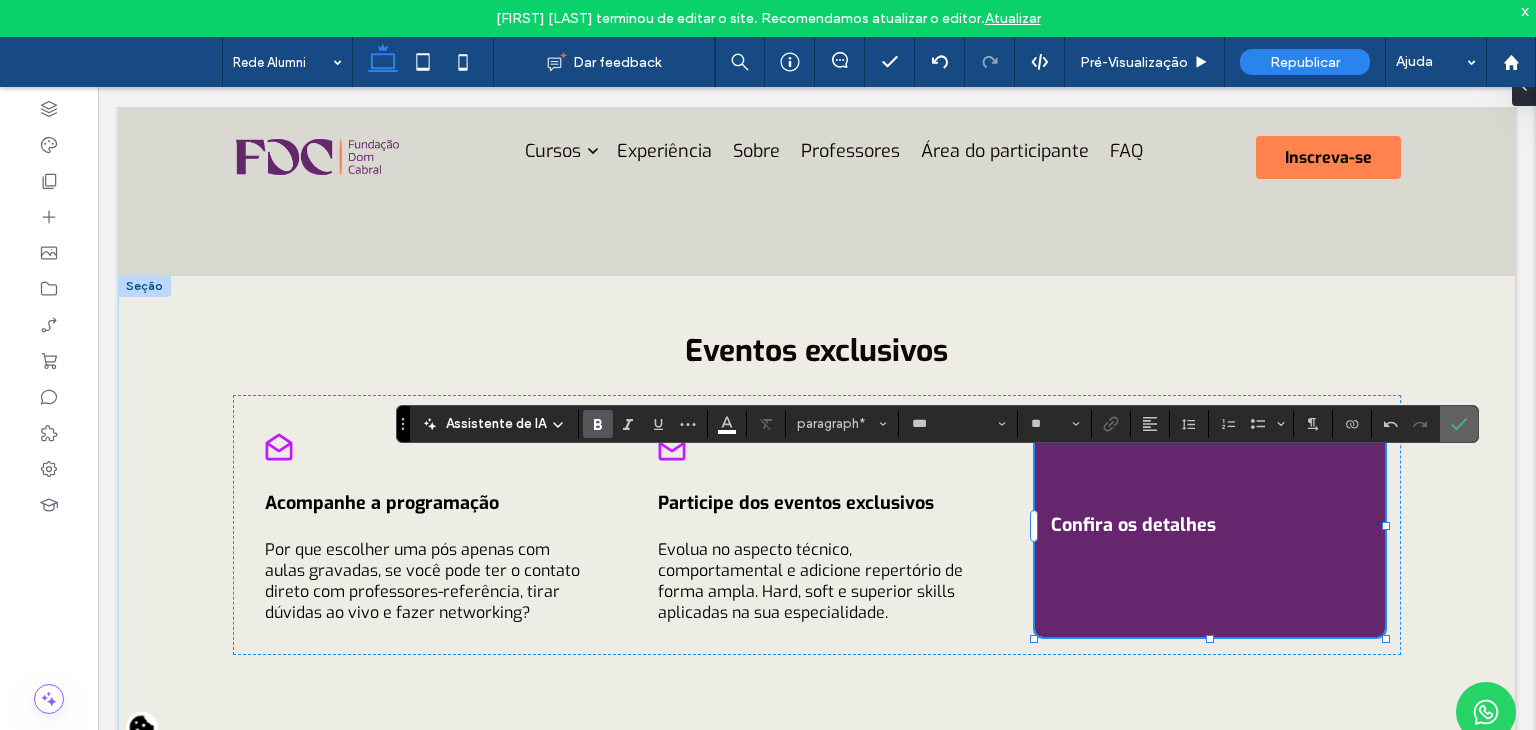 click at bounding box center [1459, 424] 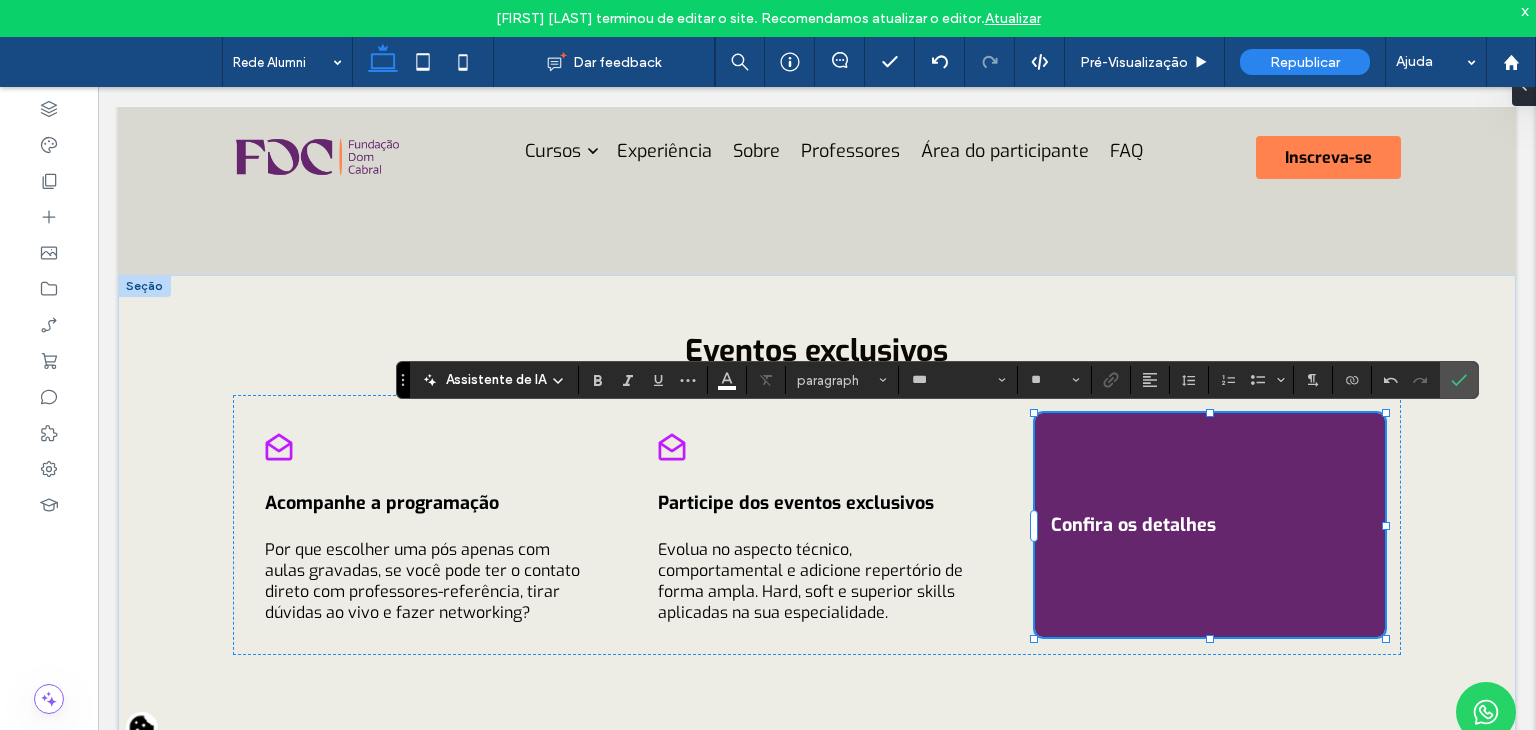 type on "**" 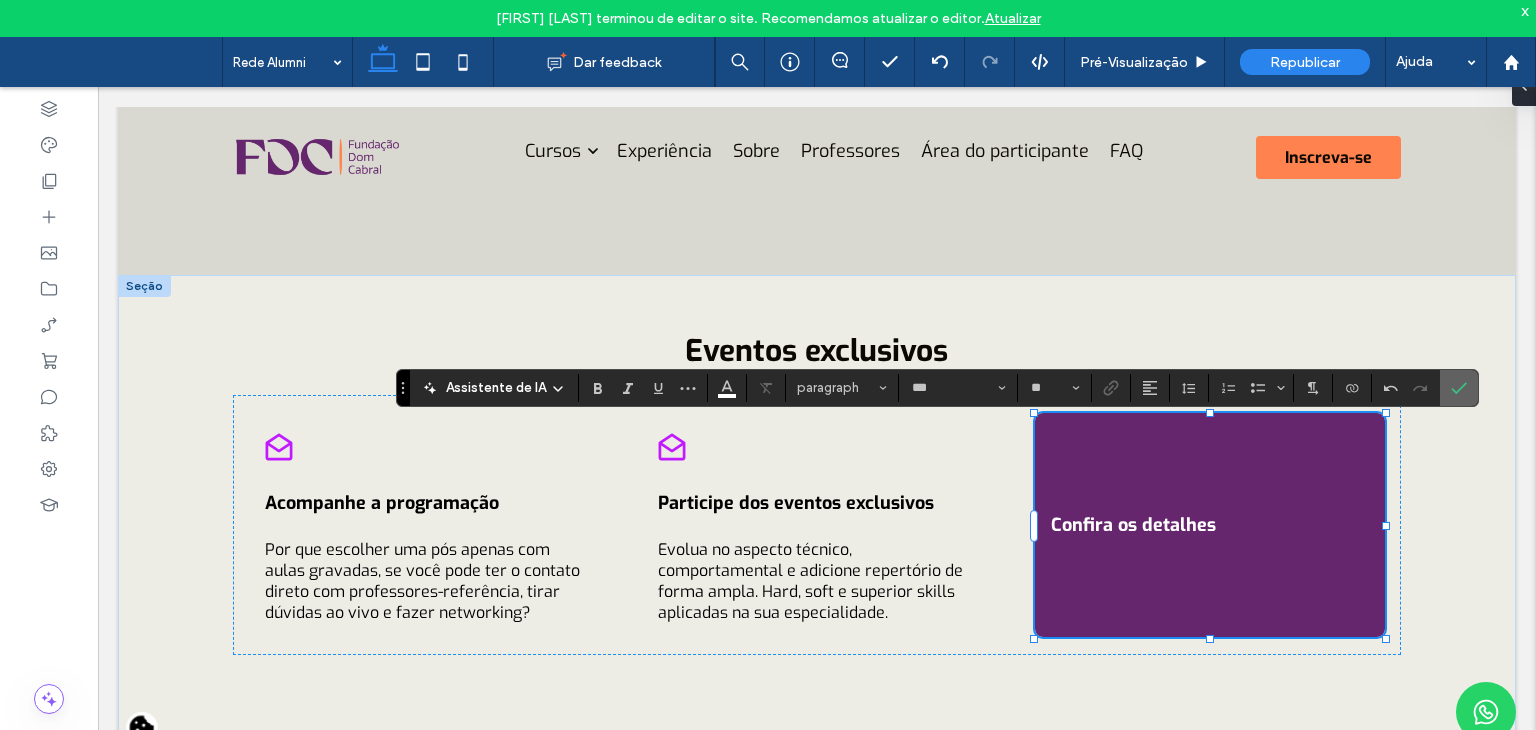 click 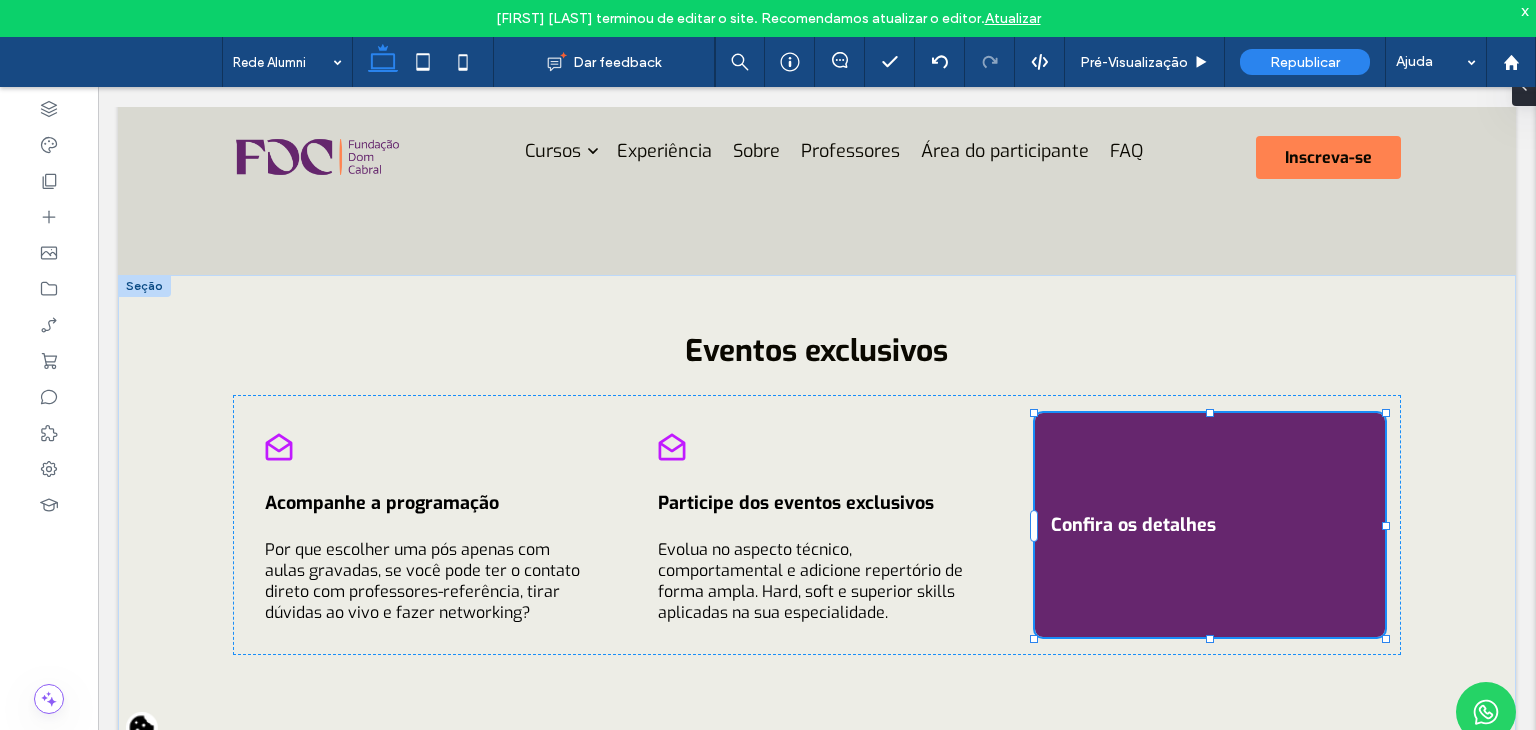 type on "**" 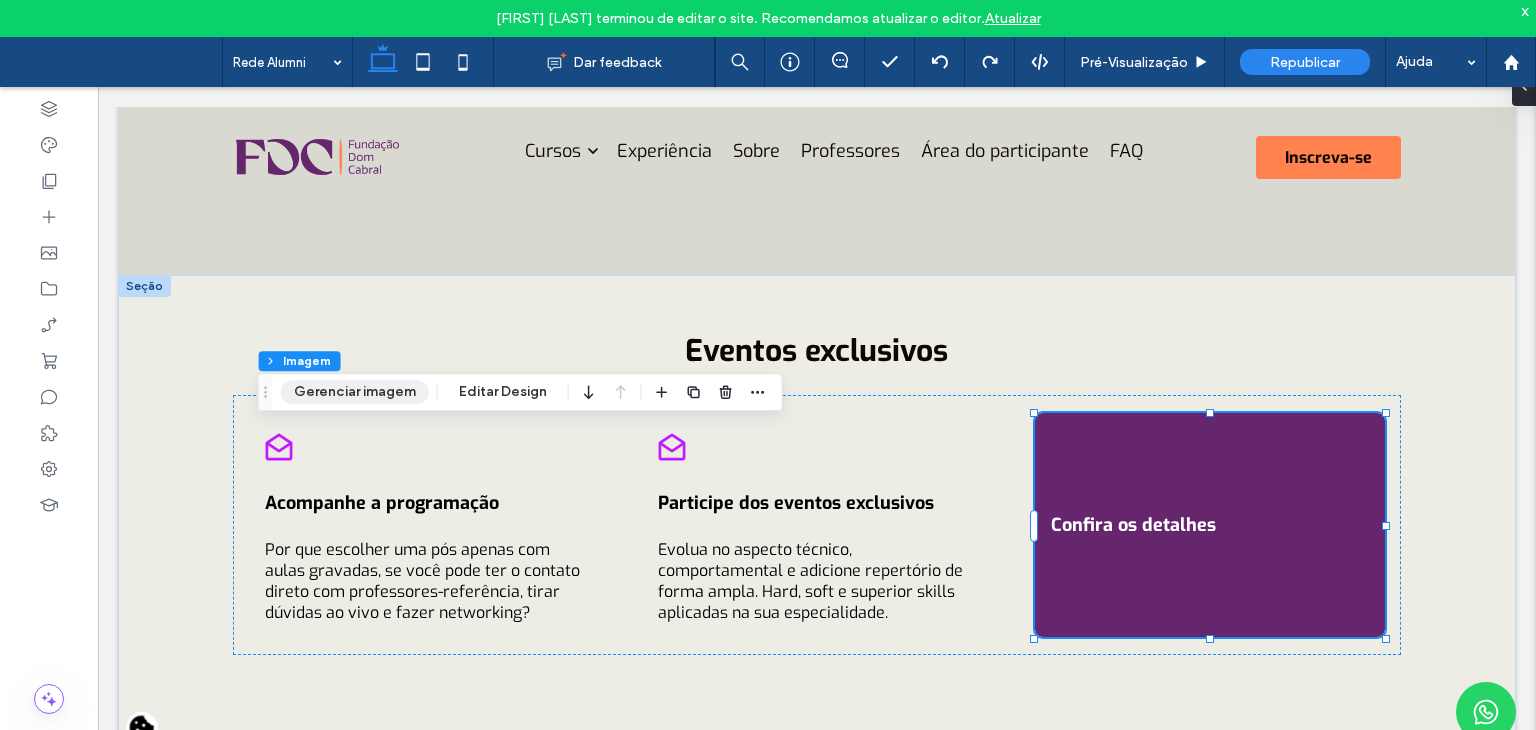 click on "Gerenciar imagem" at bounding box center [355, 392] 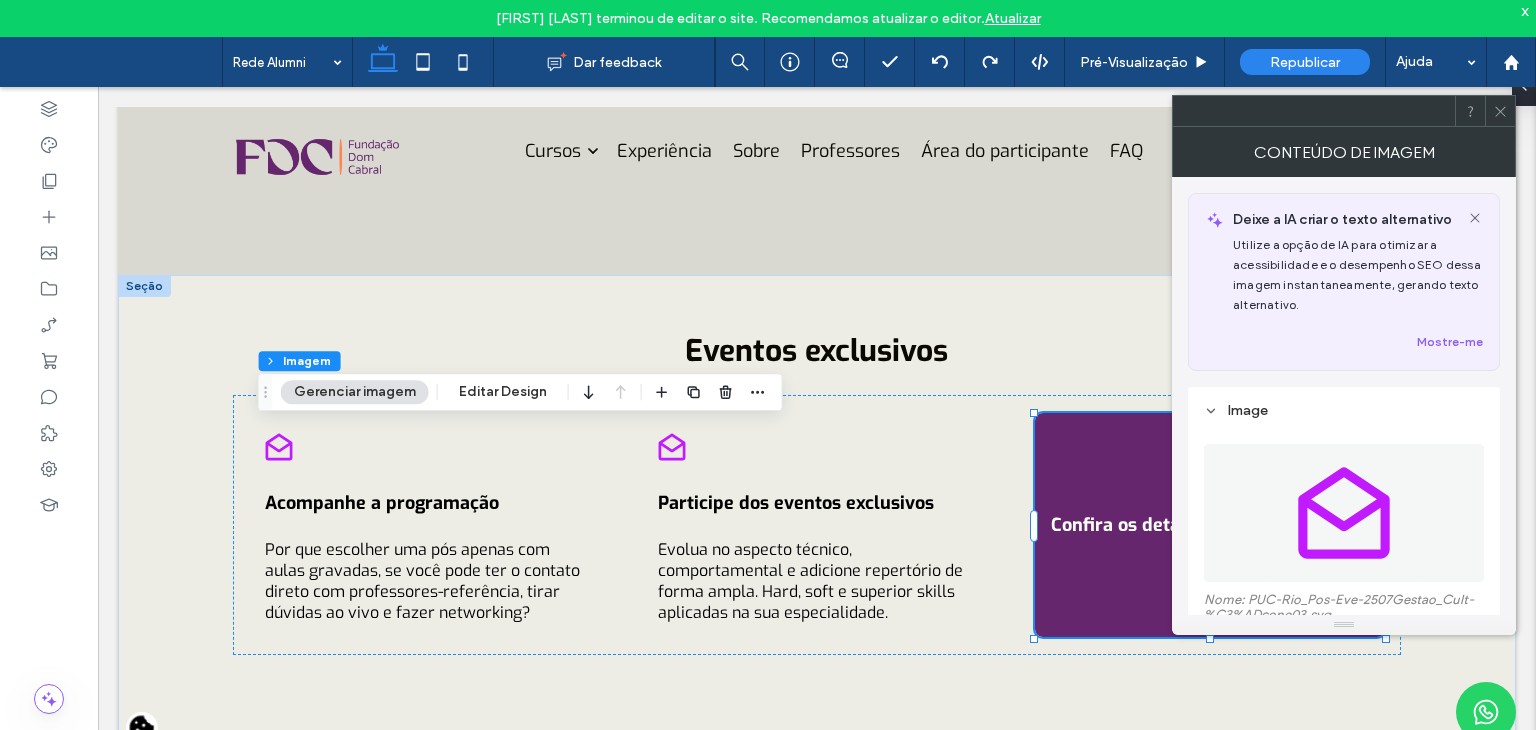click at bounding box center (1344, 513) 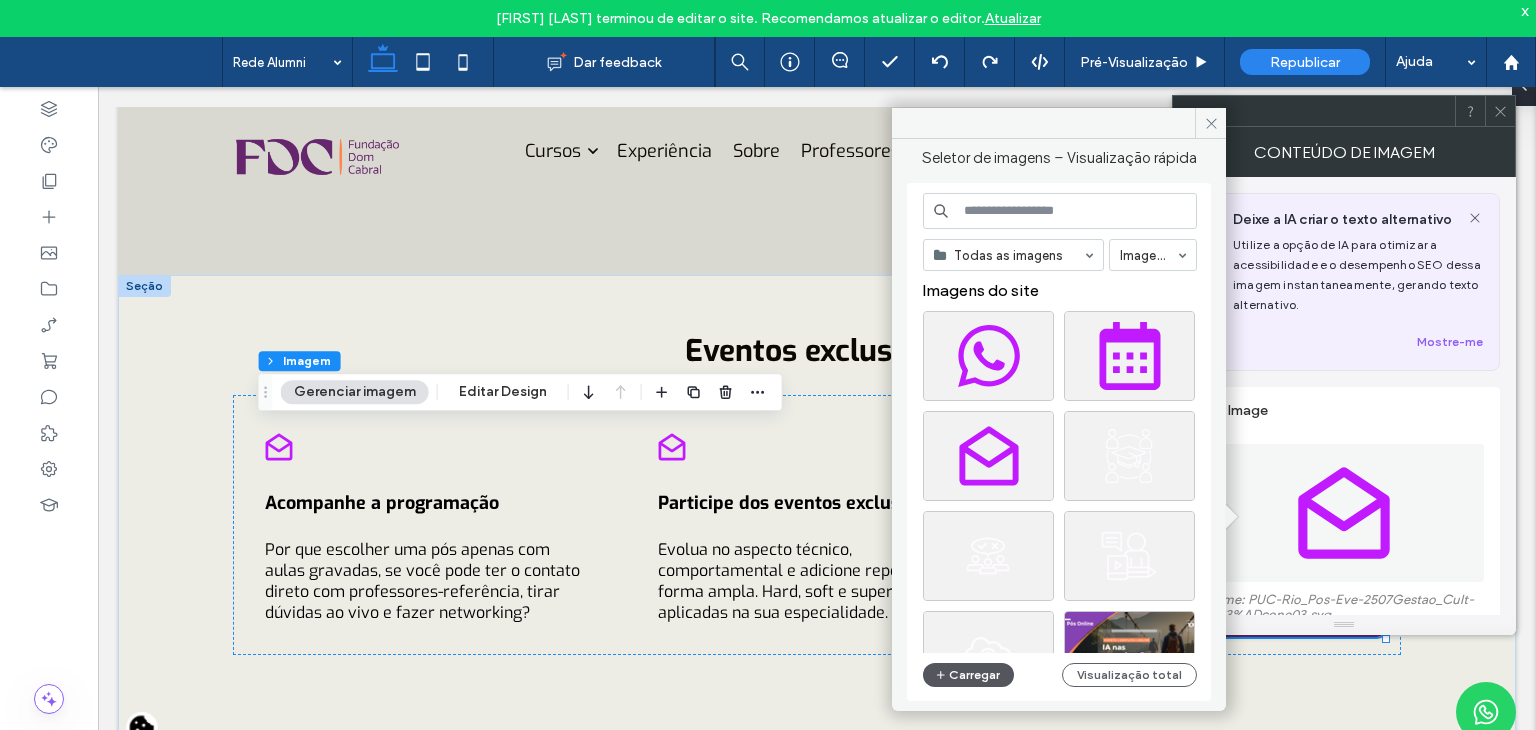 click on "Carregar" at bounding box center [968, 675] 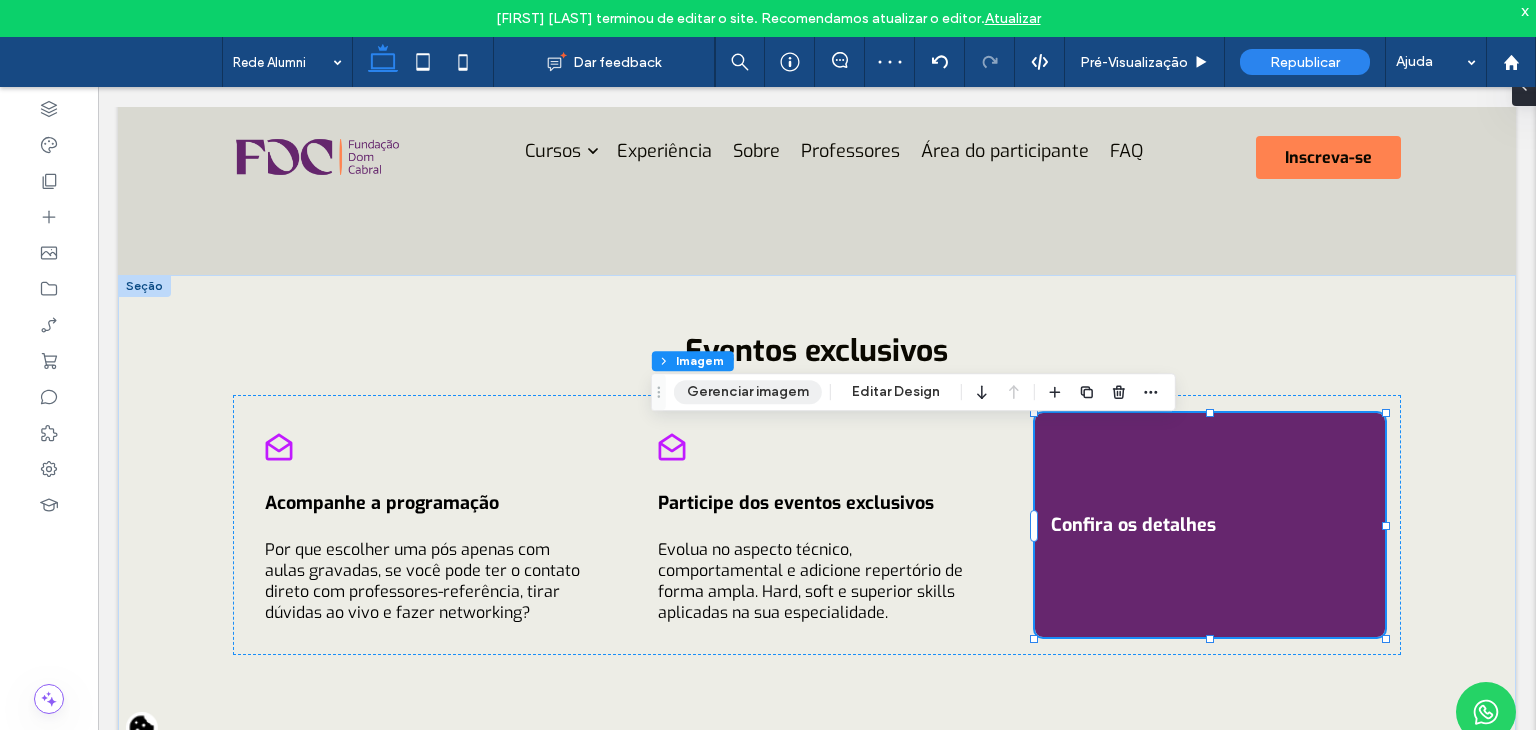 click on "Gerenciar imagem" at bounding box center [748, 392] 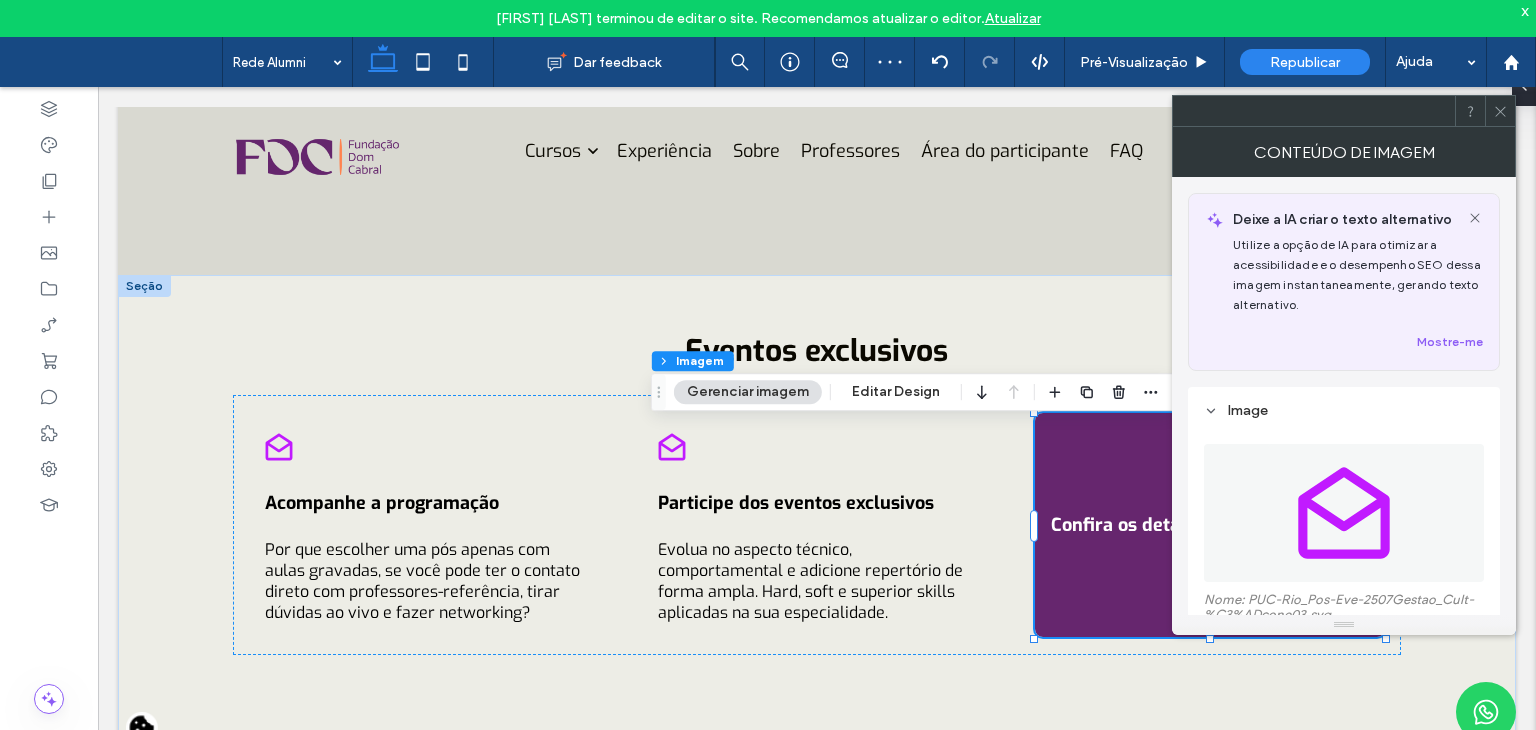 click at bounding box center [1344, 513] 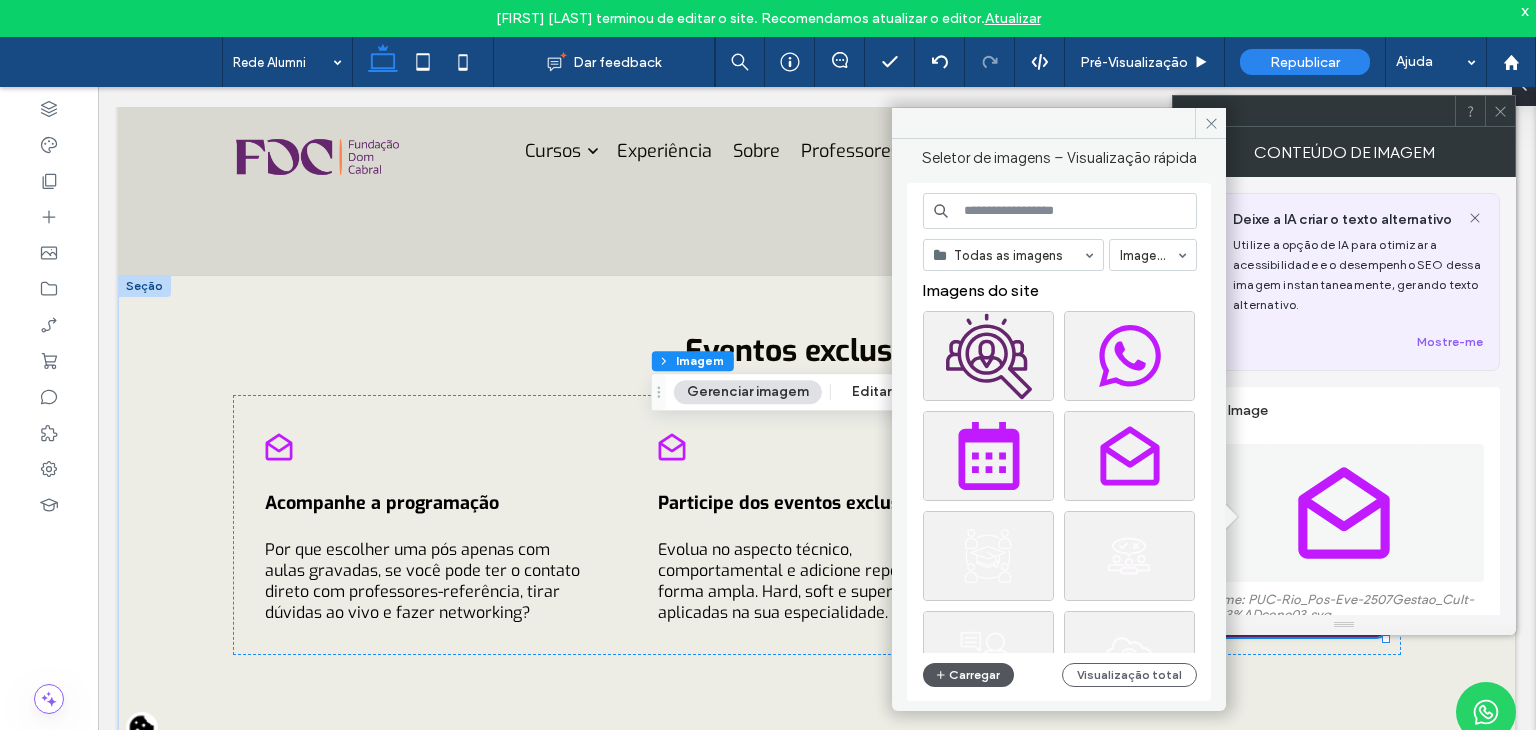 click on "Carregar" at bounding box center [968, 675] 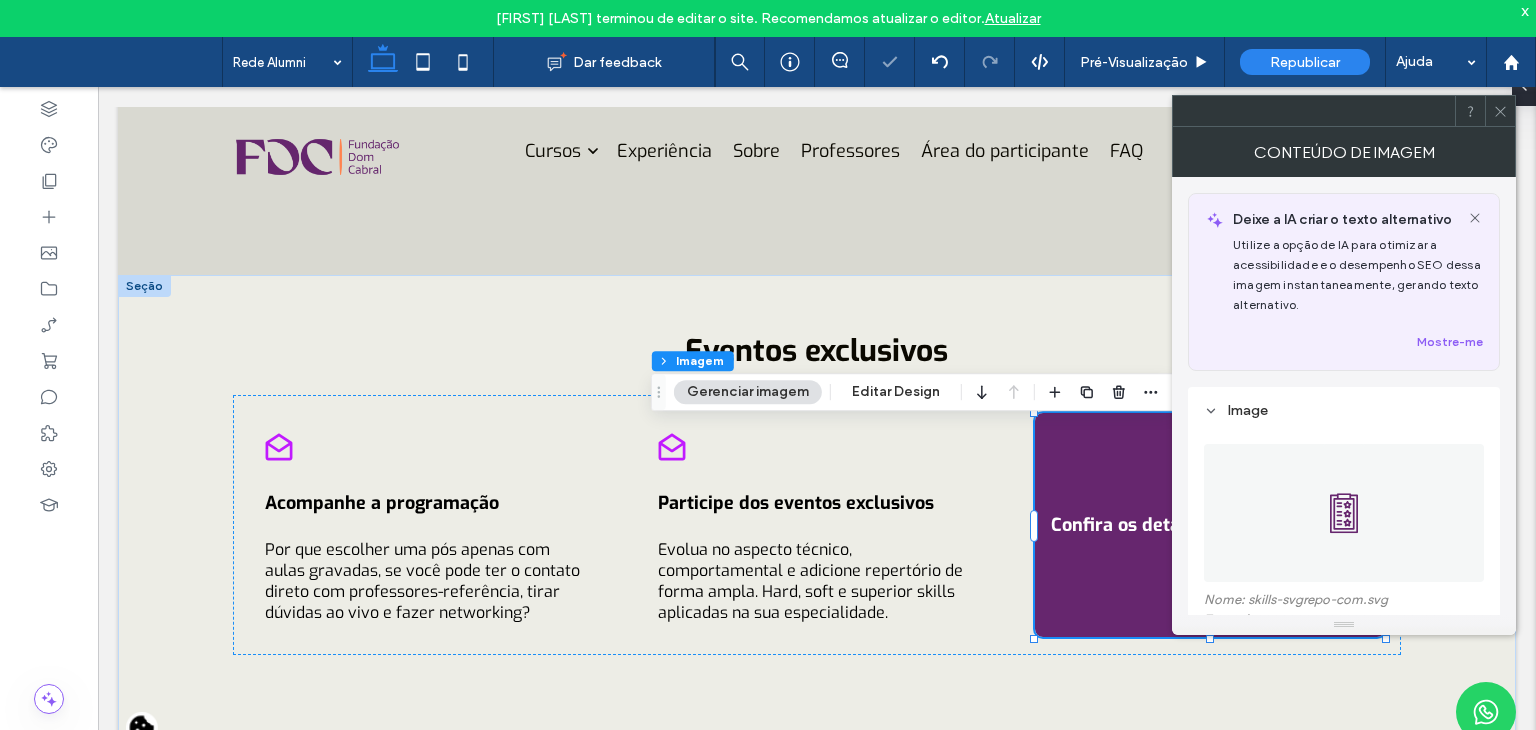 click 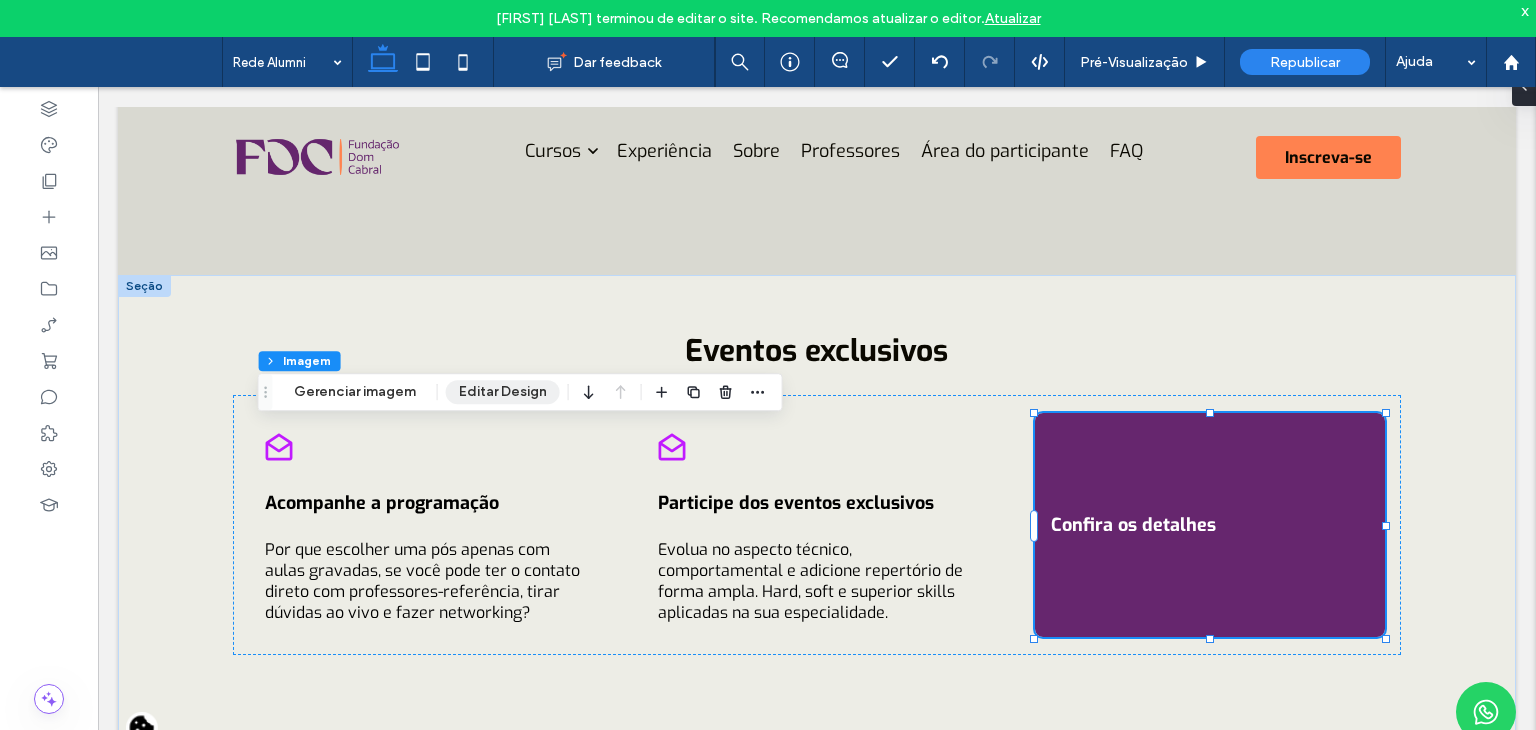 click on "Editar Design" at bounding box center [503, 392] 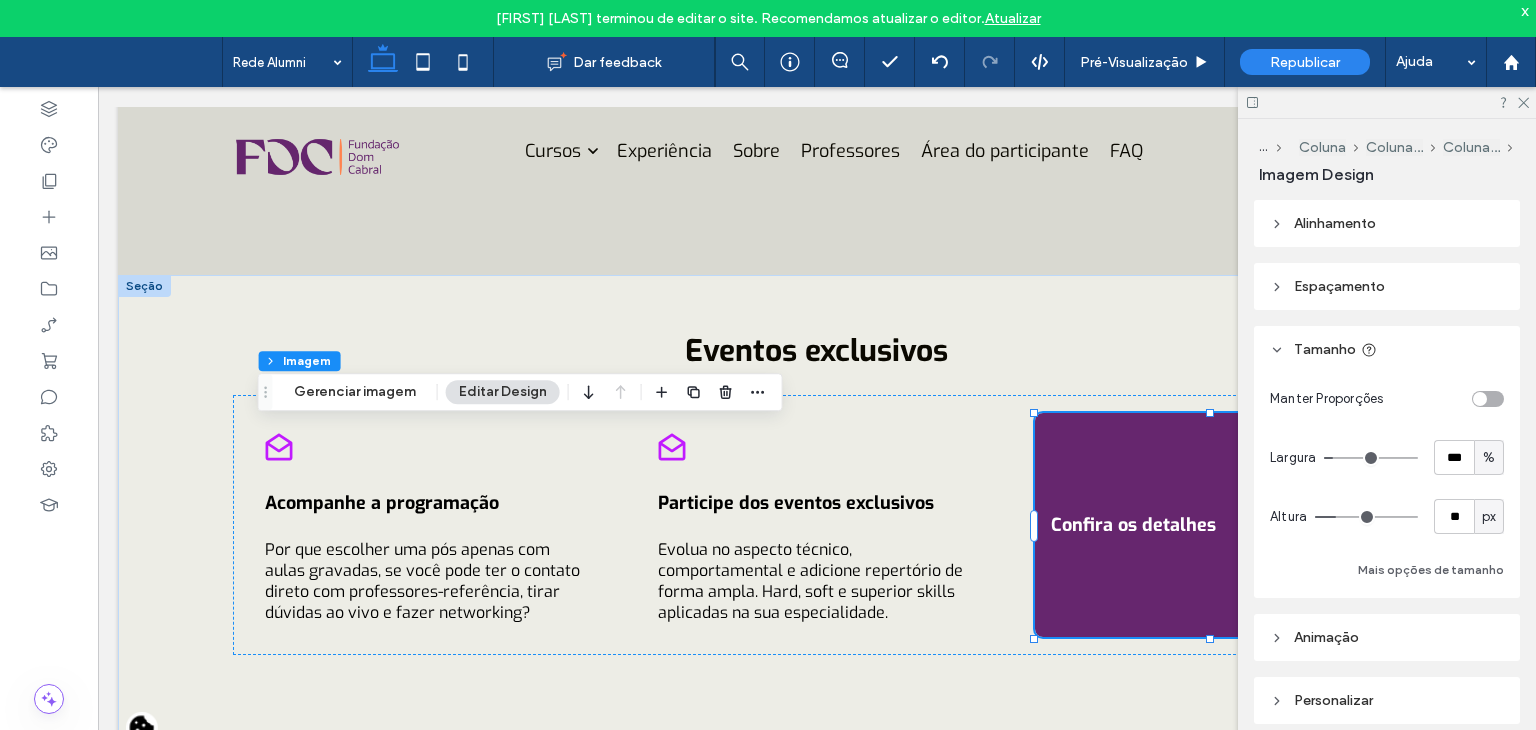 click on "%" at bounding box center (1489, 458) 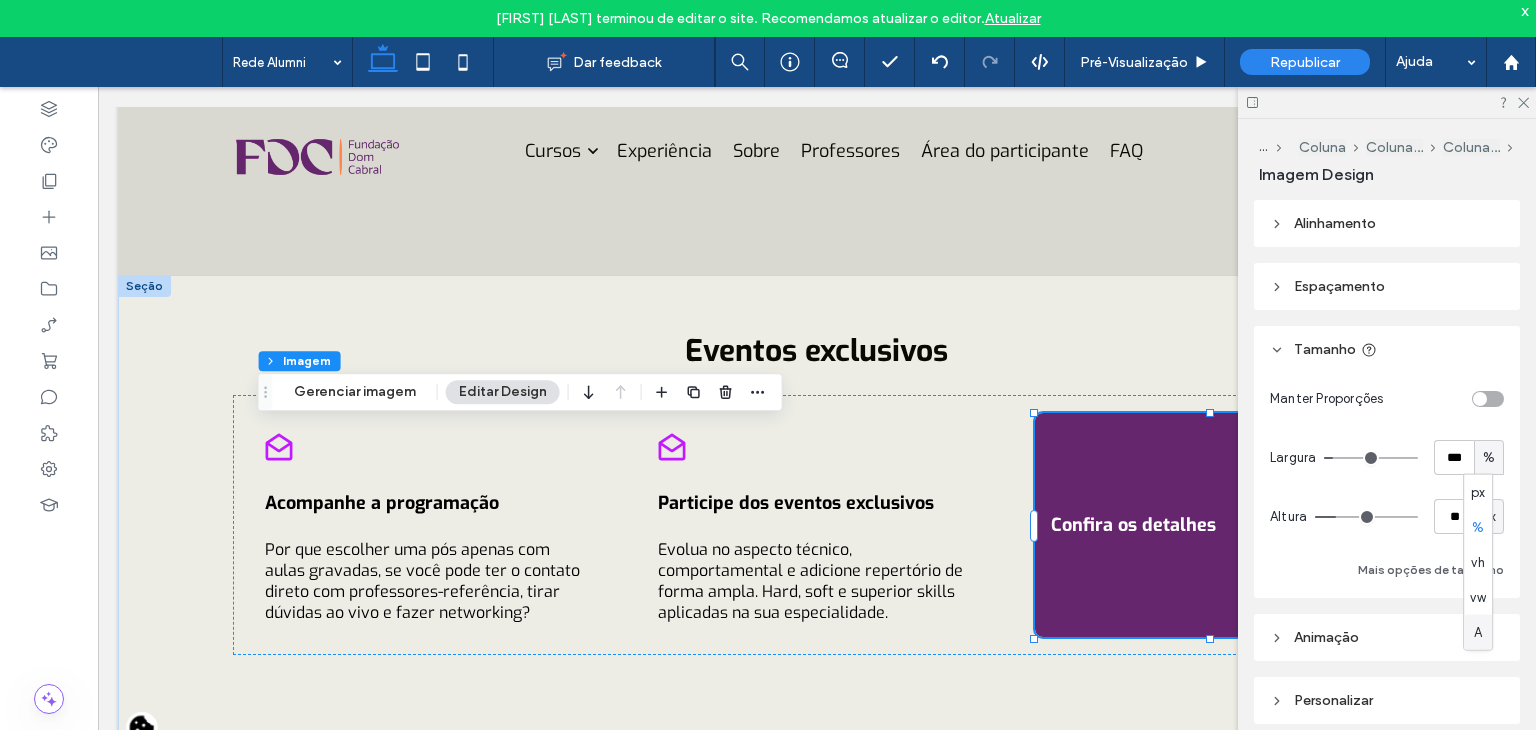 click on "A" at bounding box center (1478, 632) 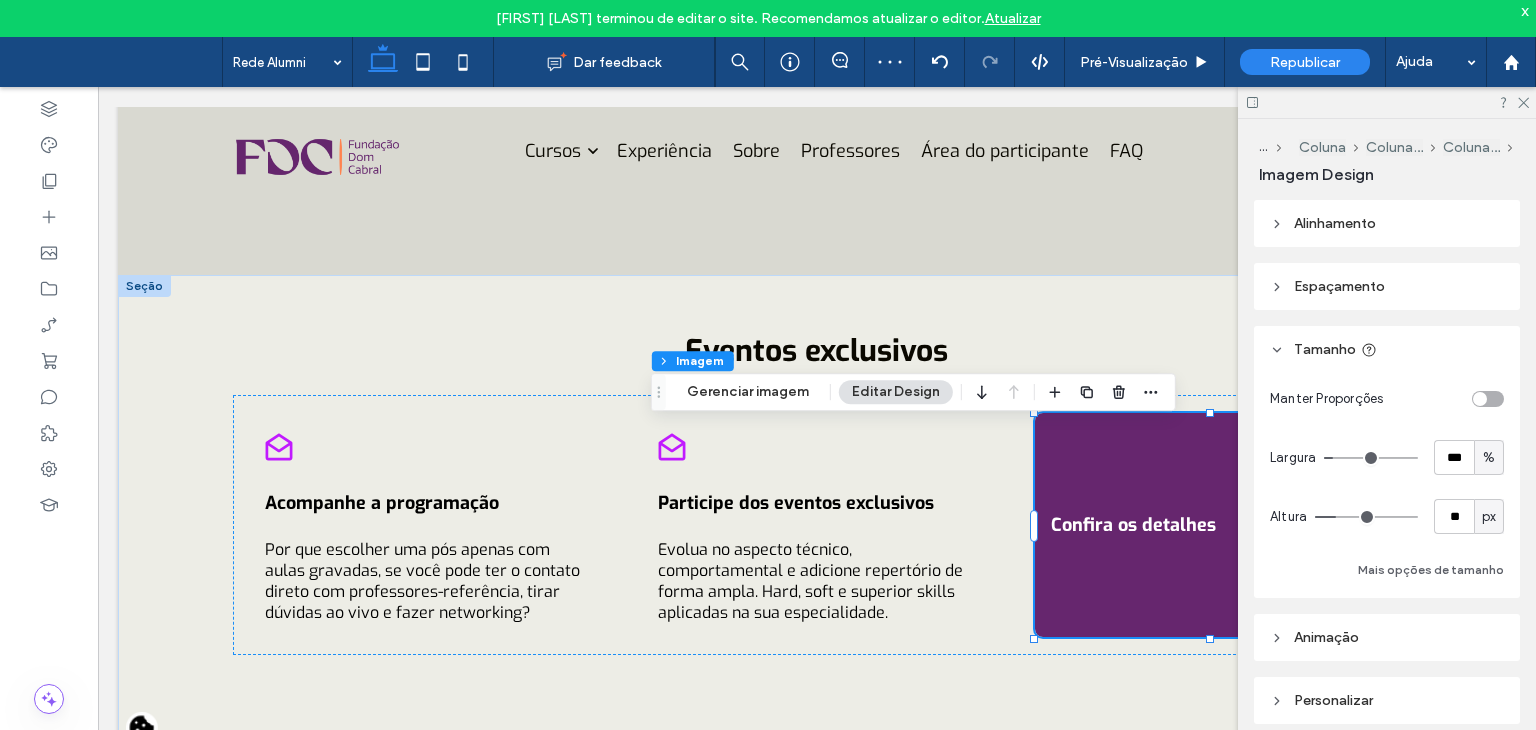 click on "%" at bounding box center [1489, 457] 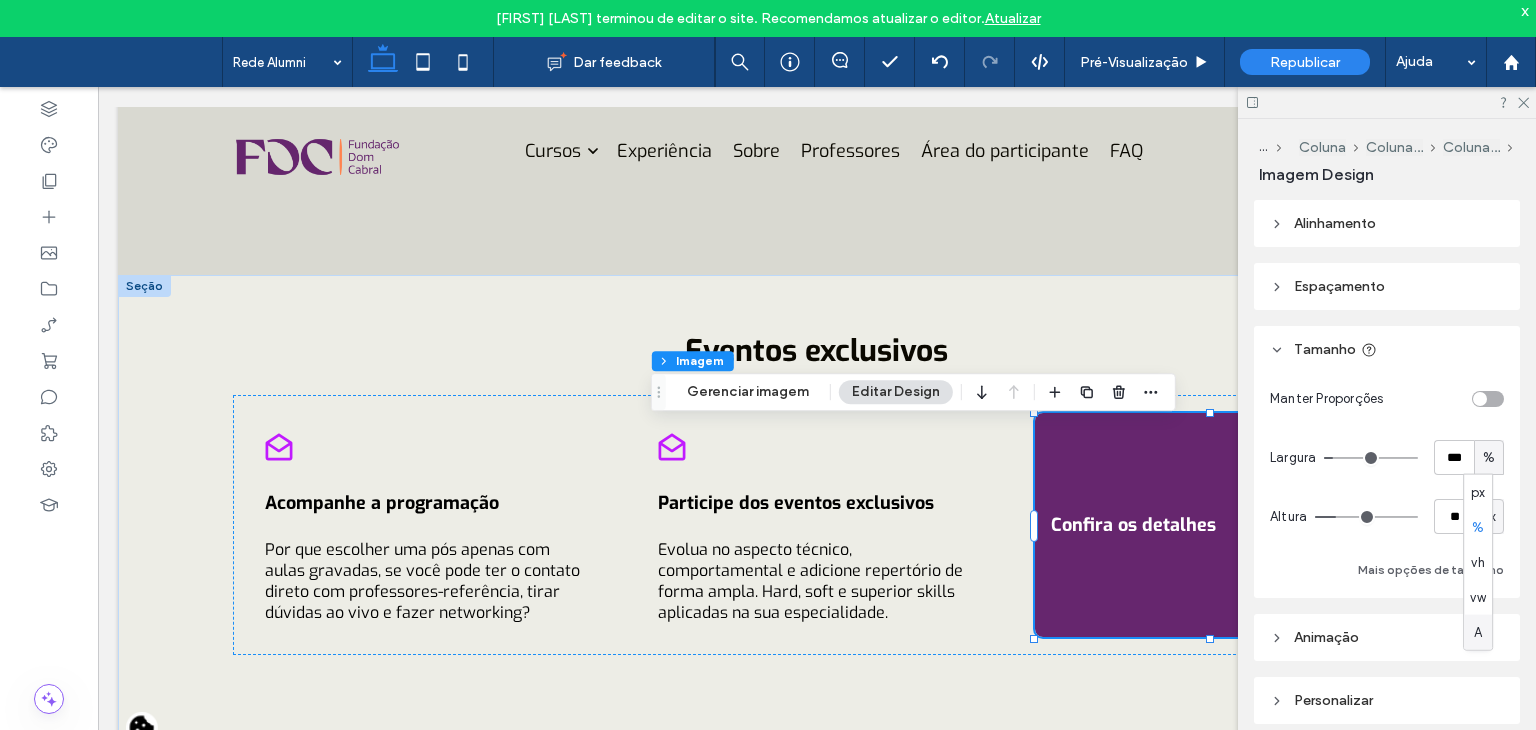 click on "A" at bounding box center [1478, 632] 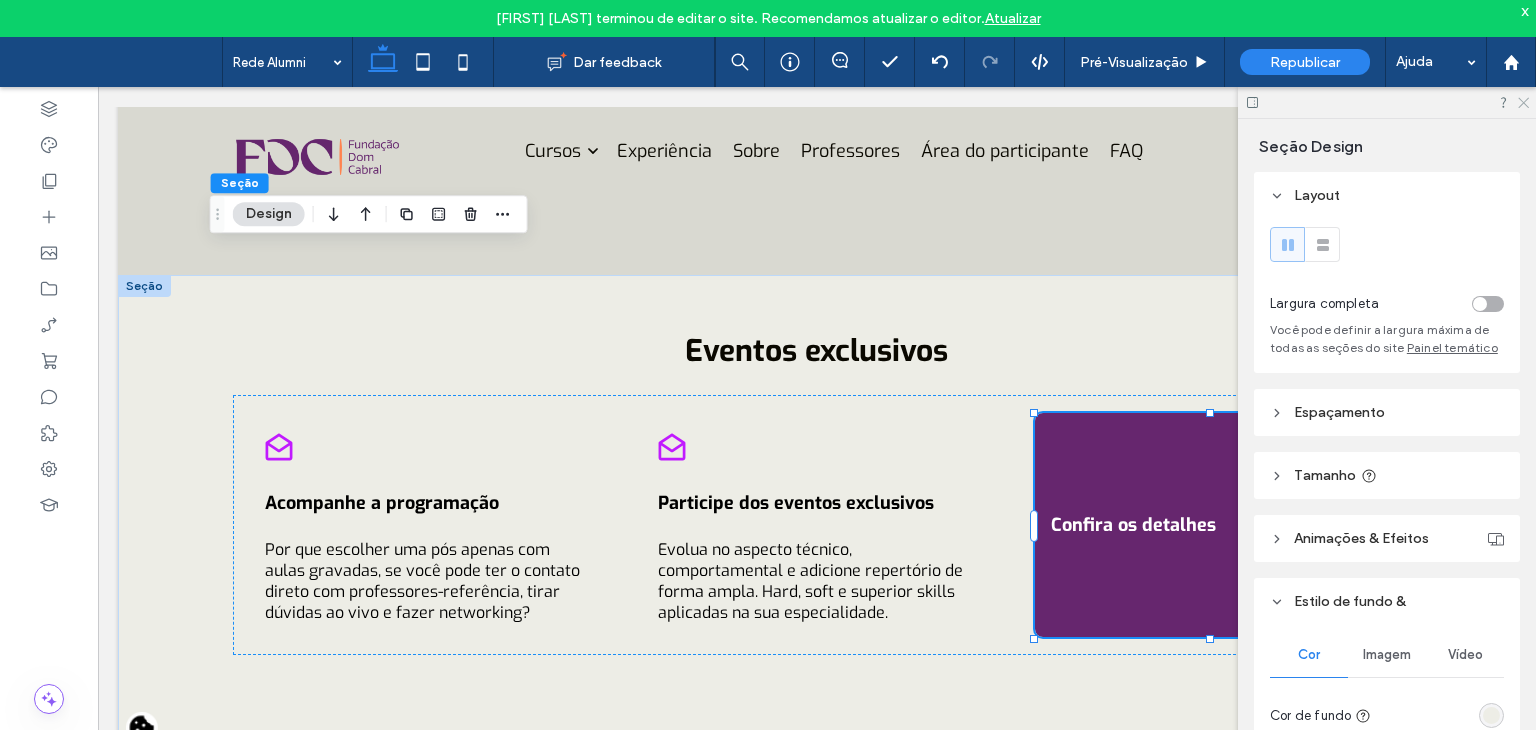 click 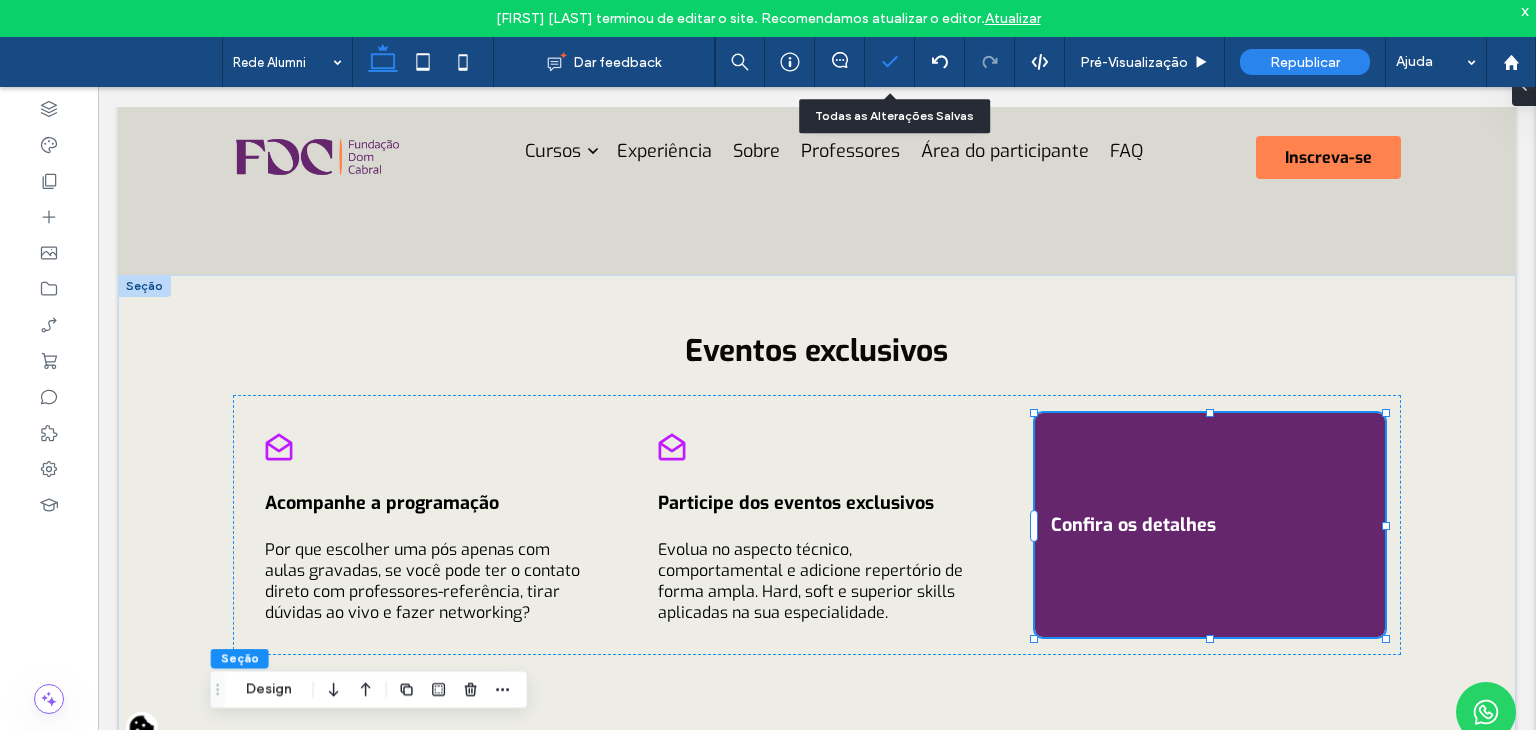 click 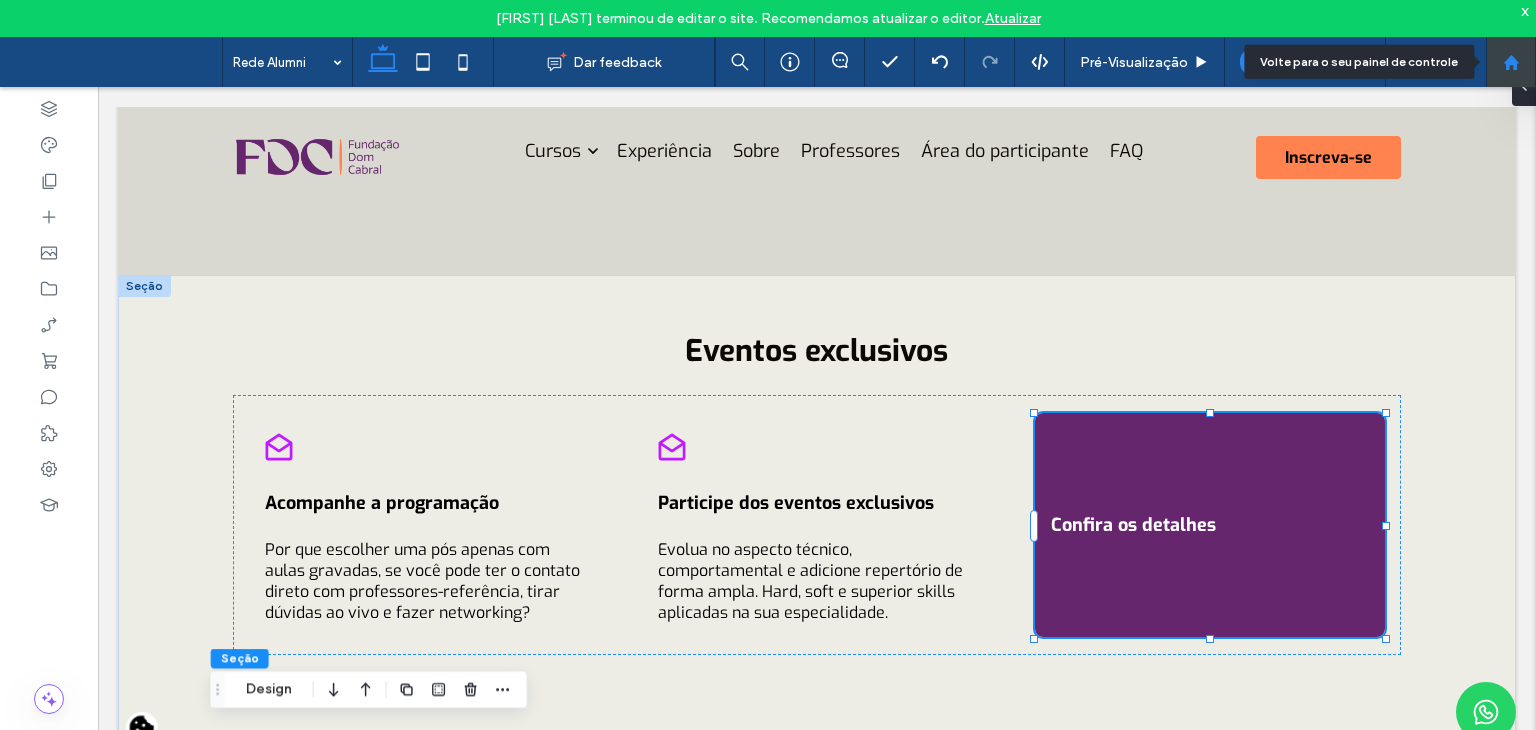 click 